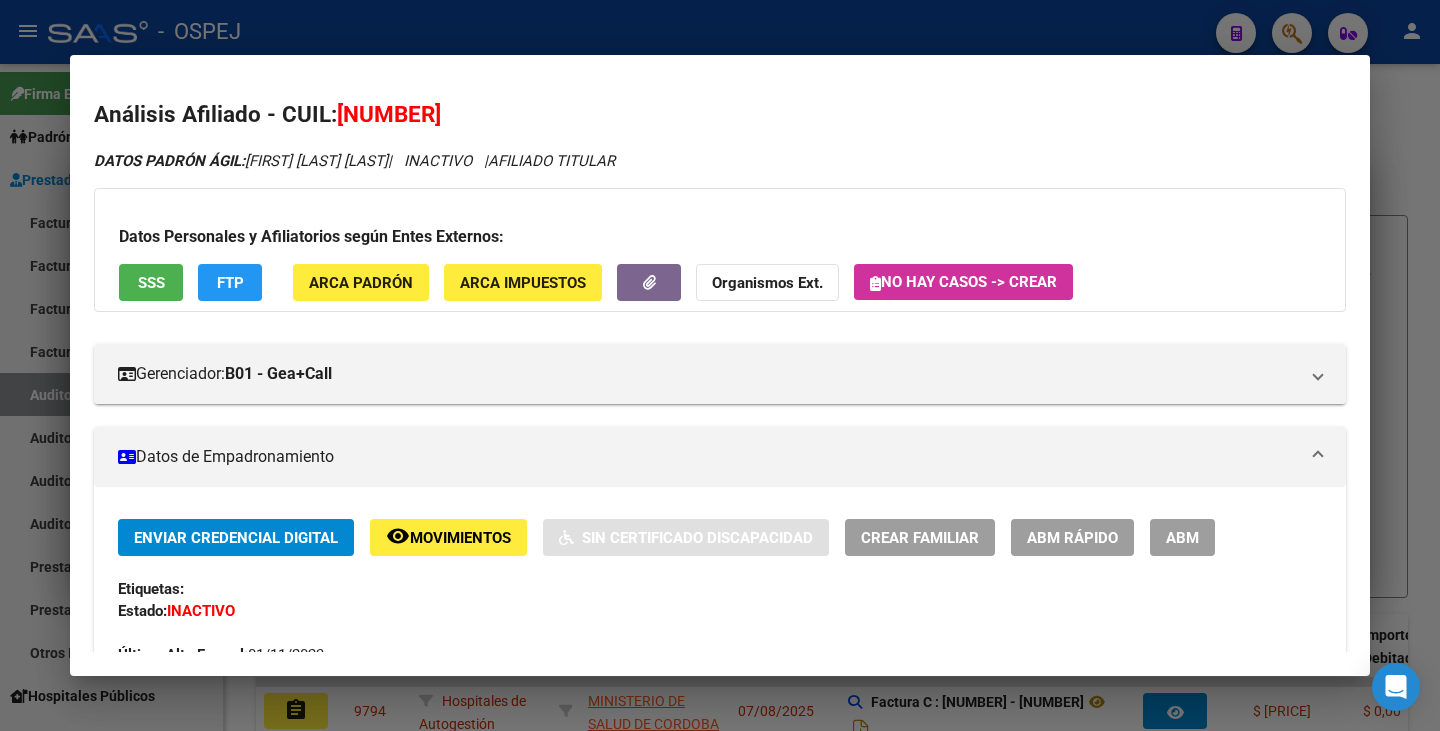 scroll, scrollTop: 0, scrollLeft: 0, axis: both 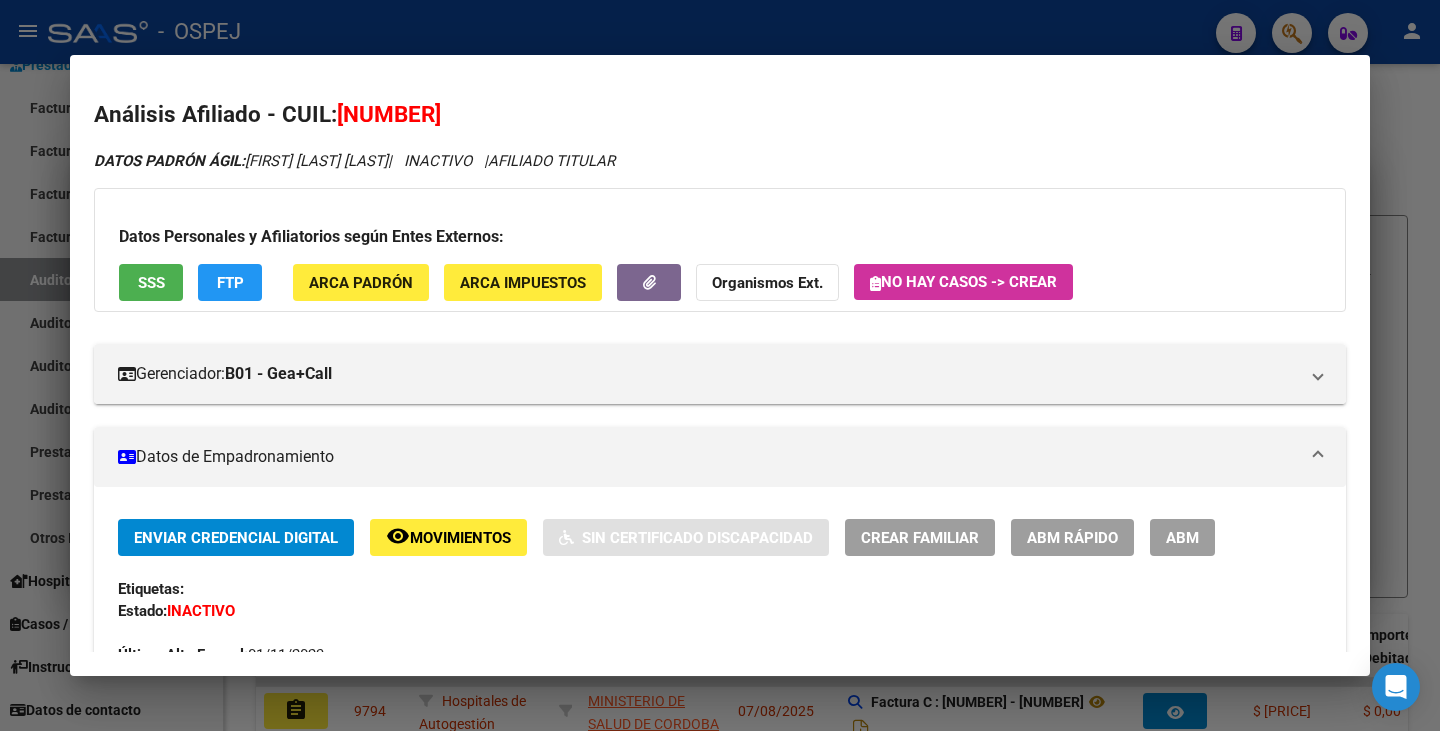 click at bounding box center (720, 365) 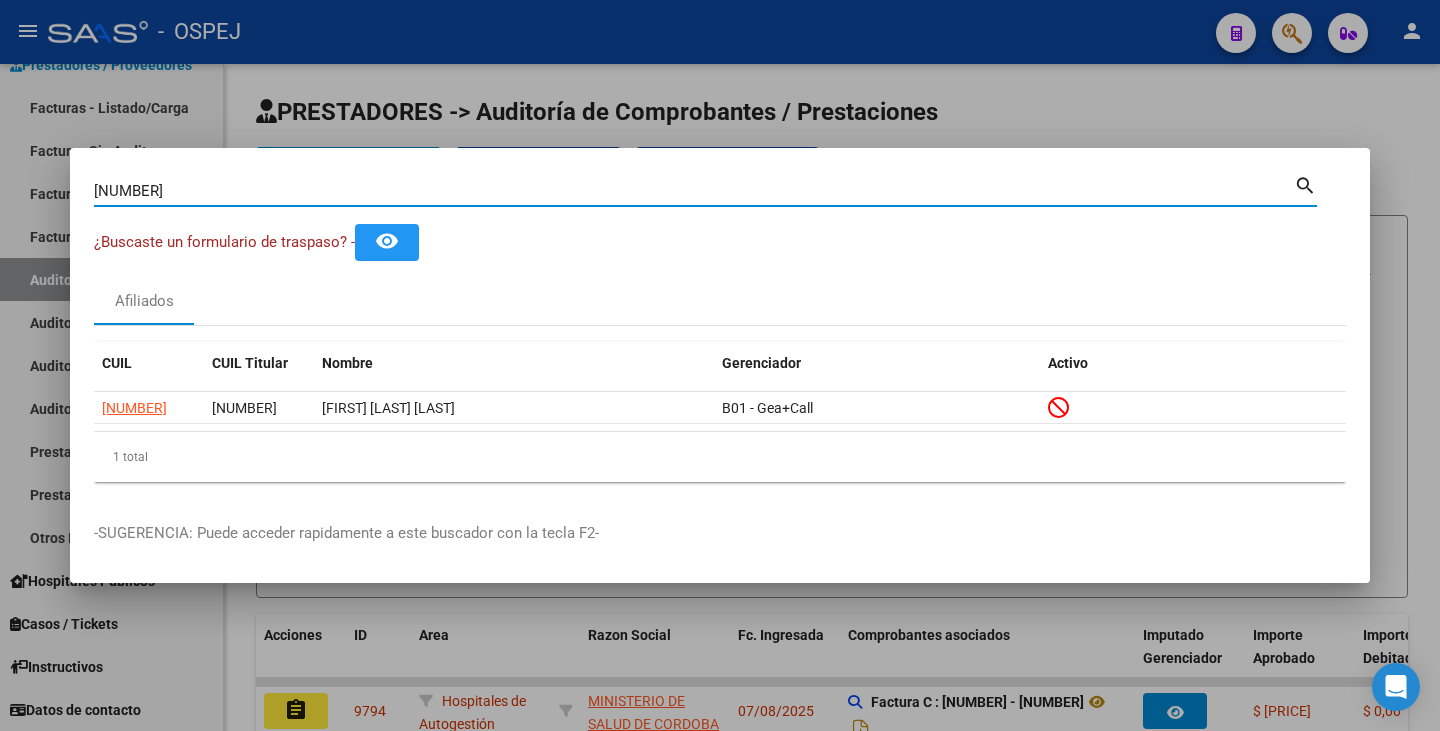 drag, startPoint x: 174, startPoint y: 185, endPoint x: 0, endPoint y: 194, distance: 174.2326 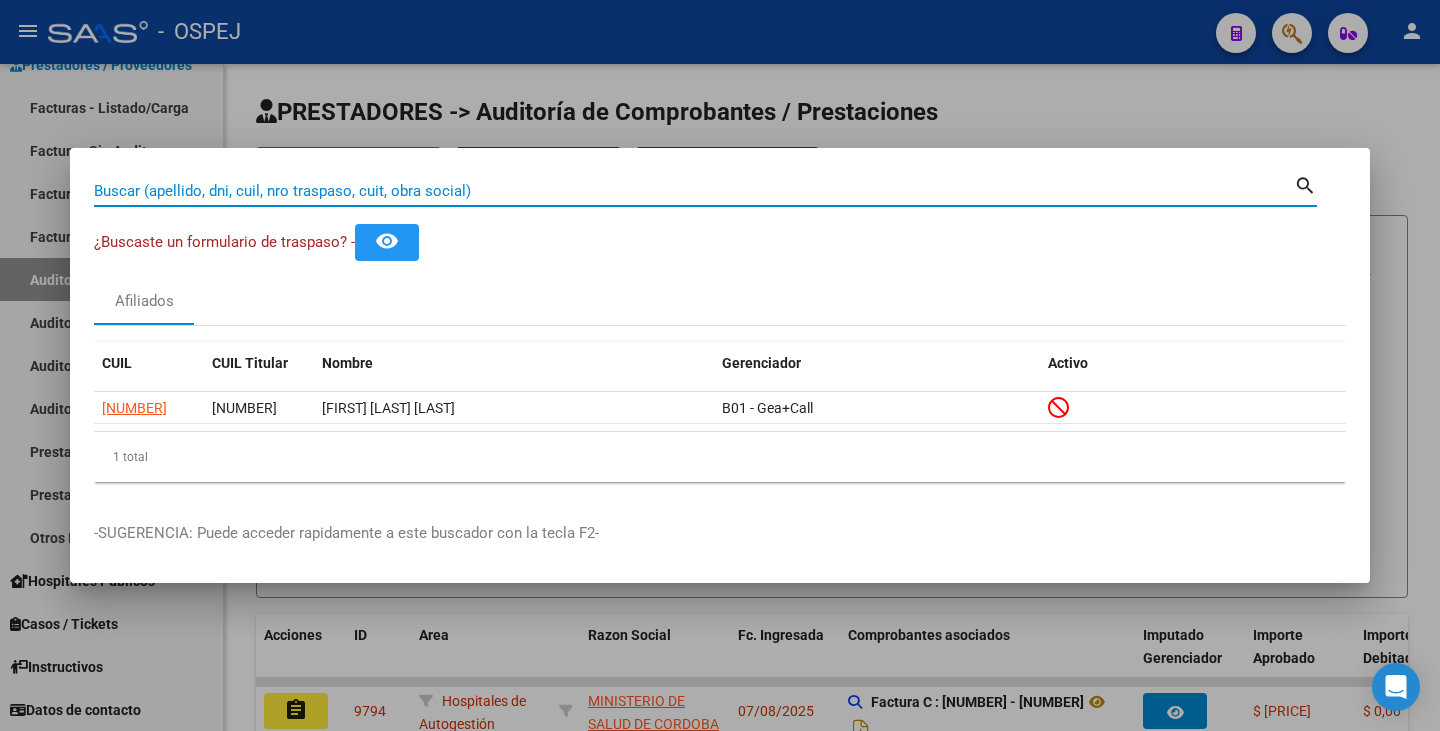 paste on "[NUMBER]" 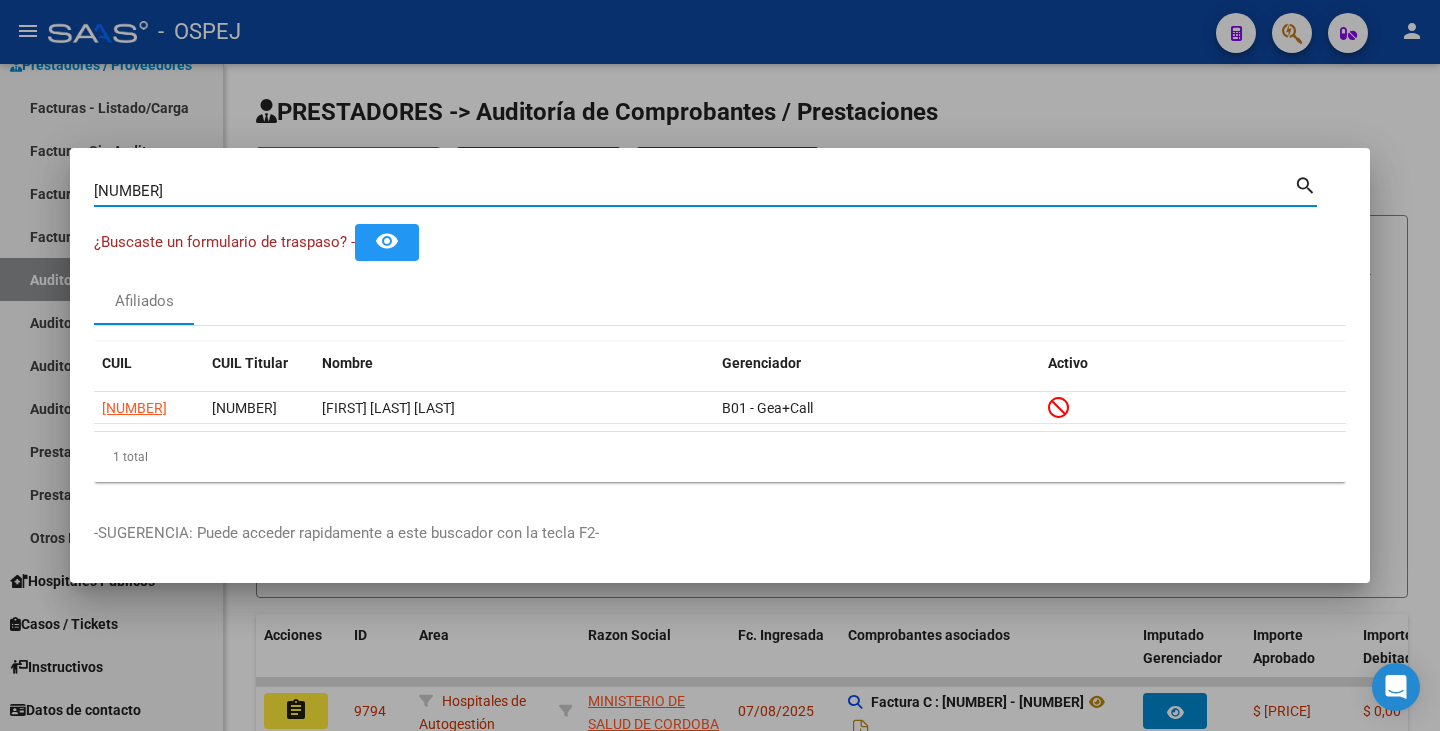 type on "[NUMBER]" 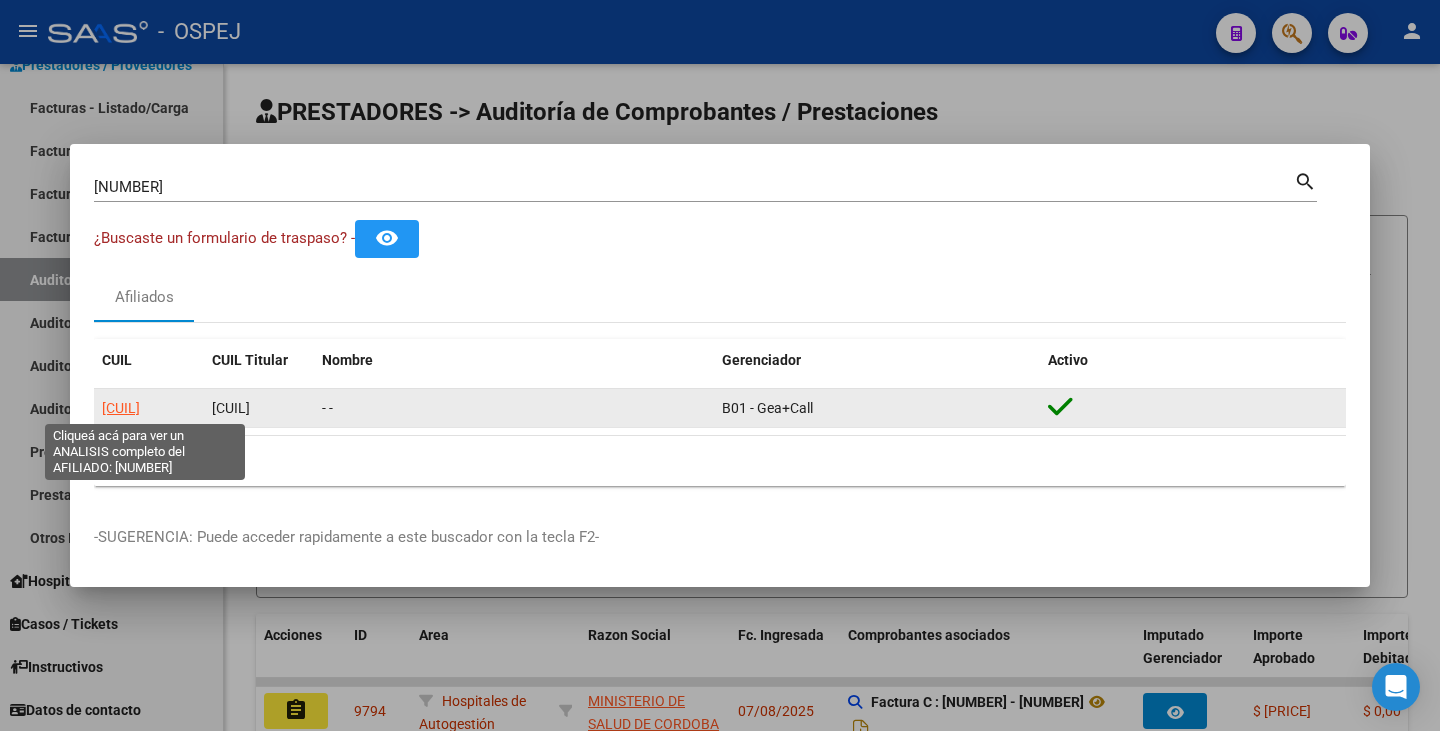 click on "[CUIL]" 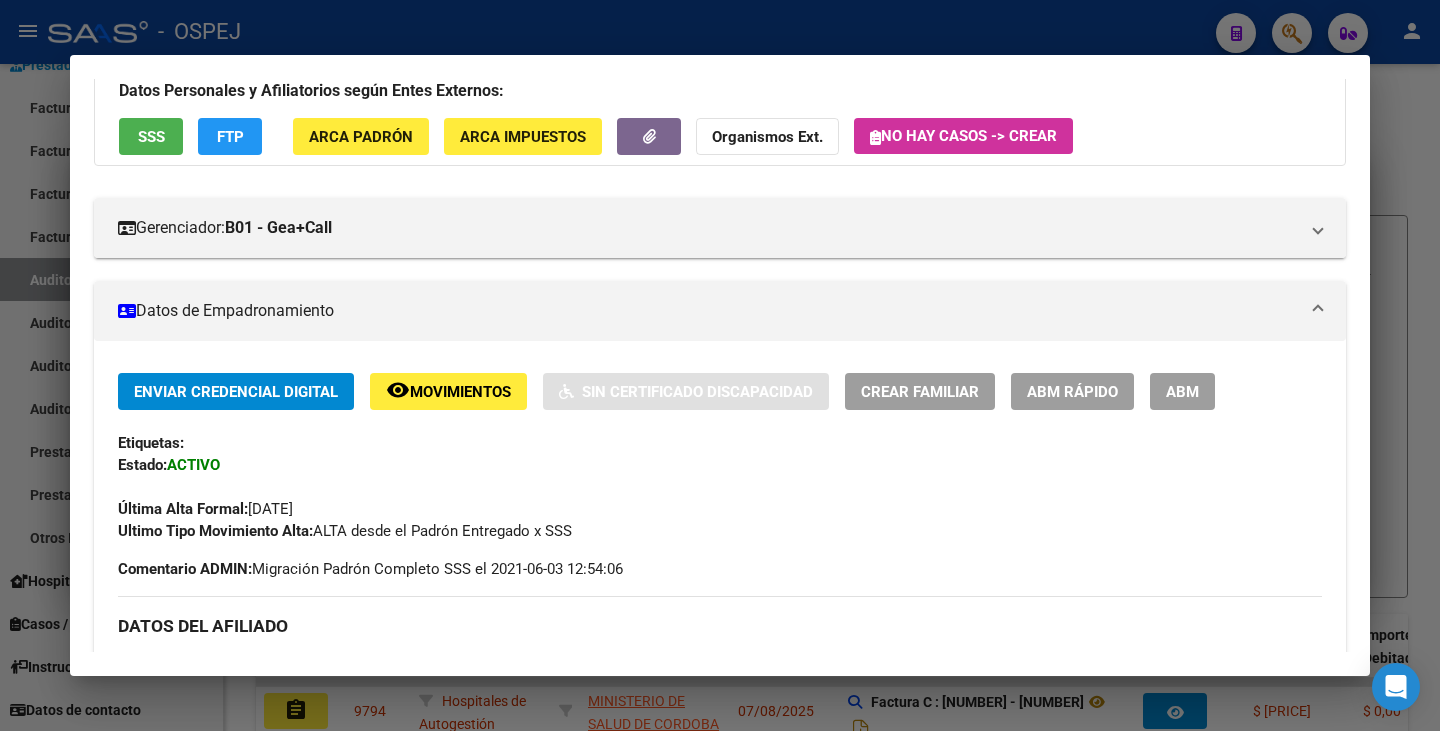 scroll, scrollTop: 0, scrollLeft: 0, axis: both 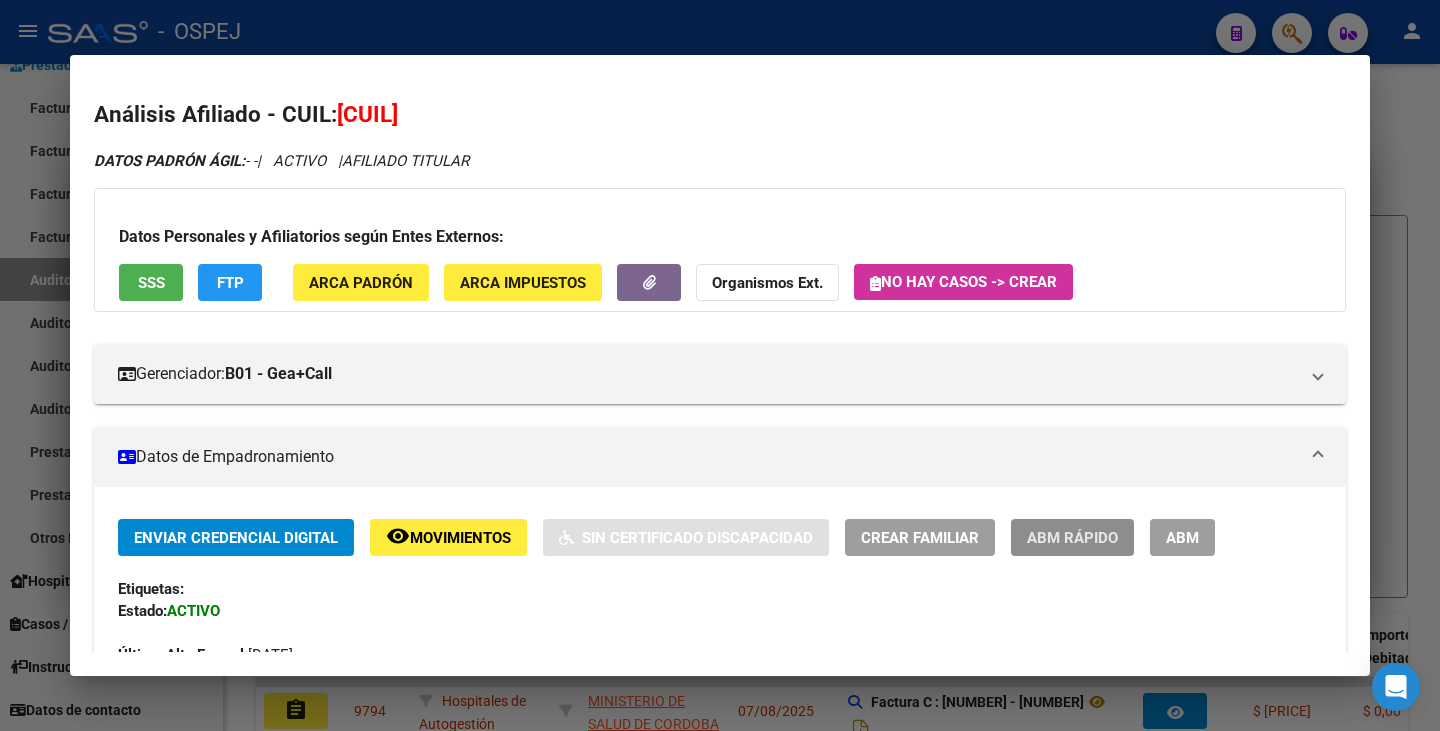 click on "ABM Rápido" 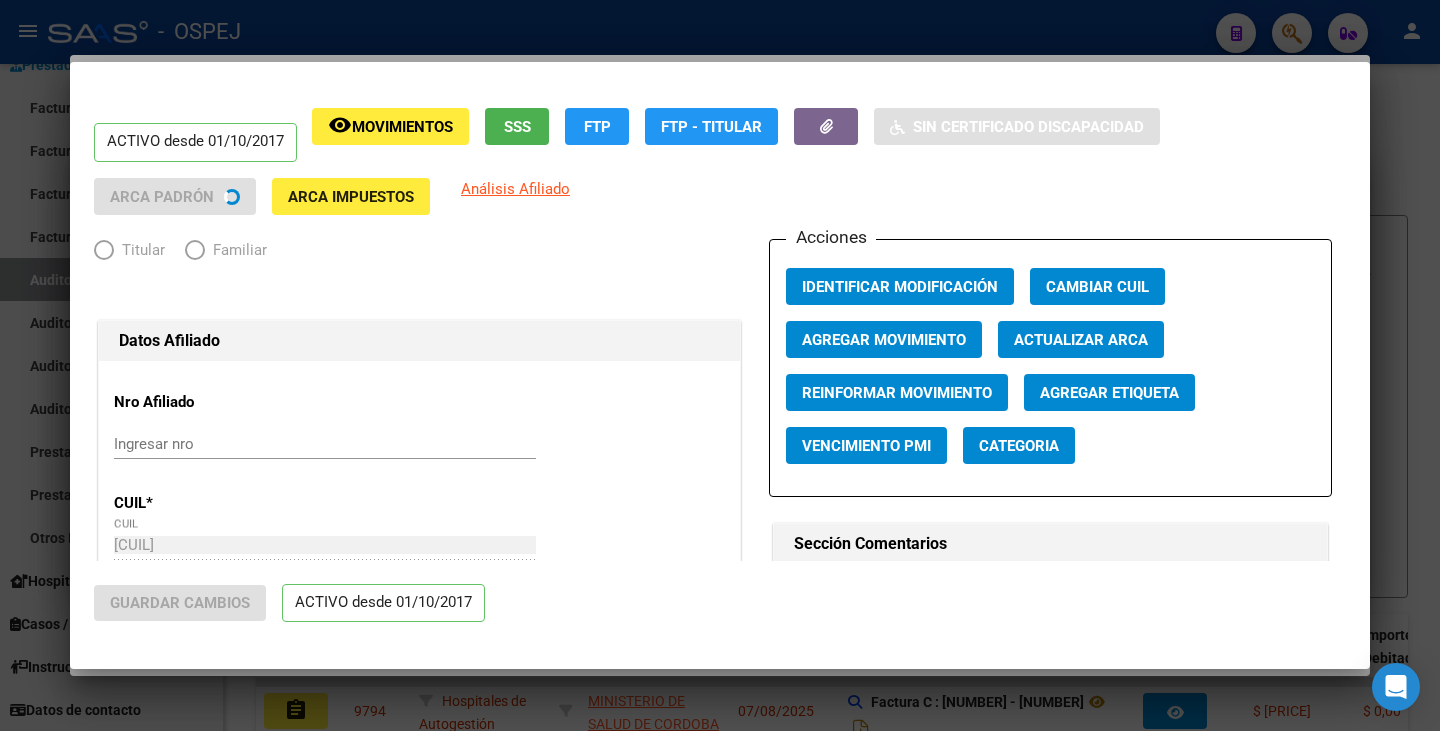 radio on "true" 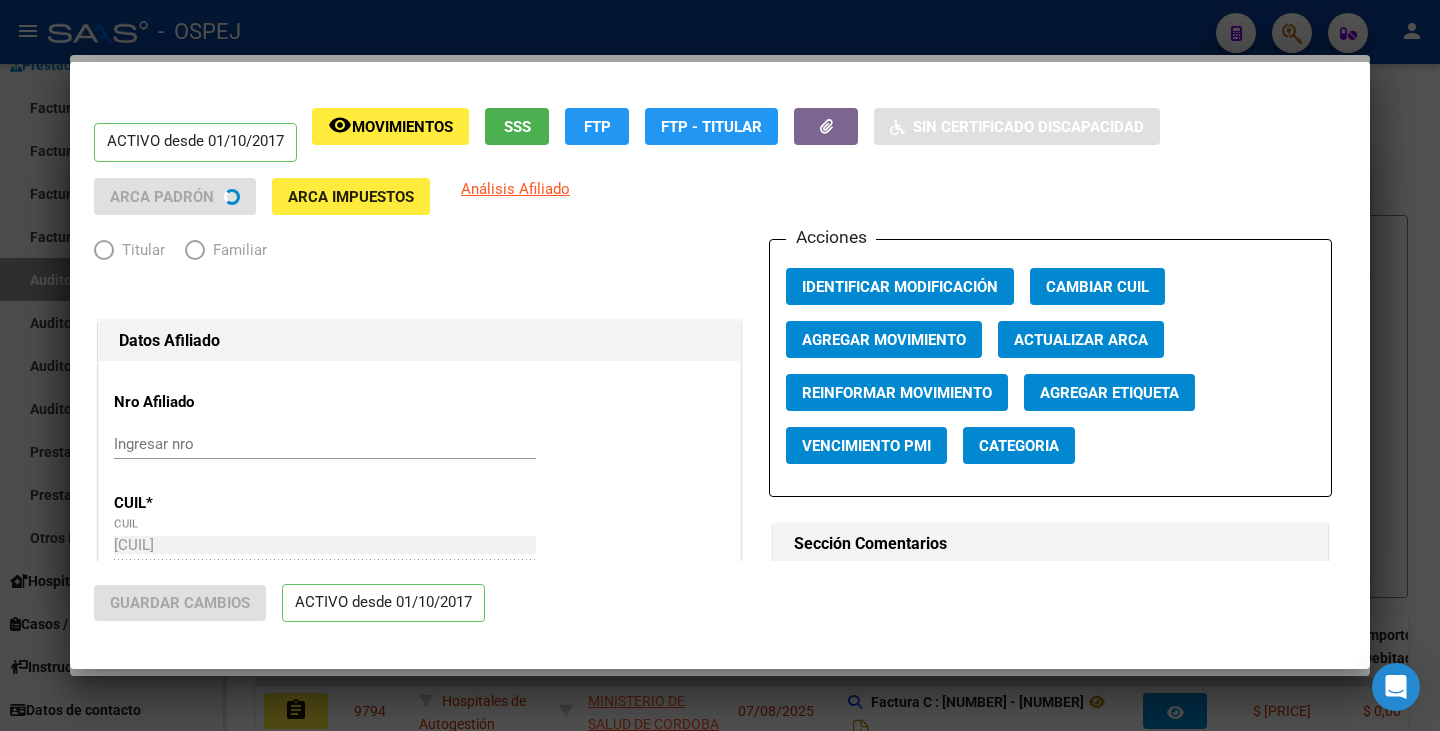 type on "[NUMBER]" 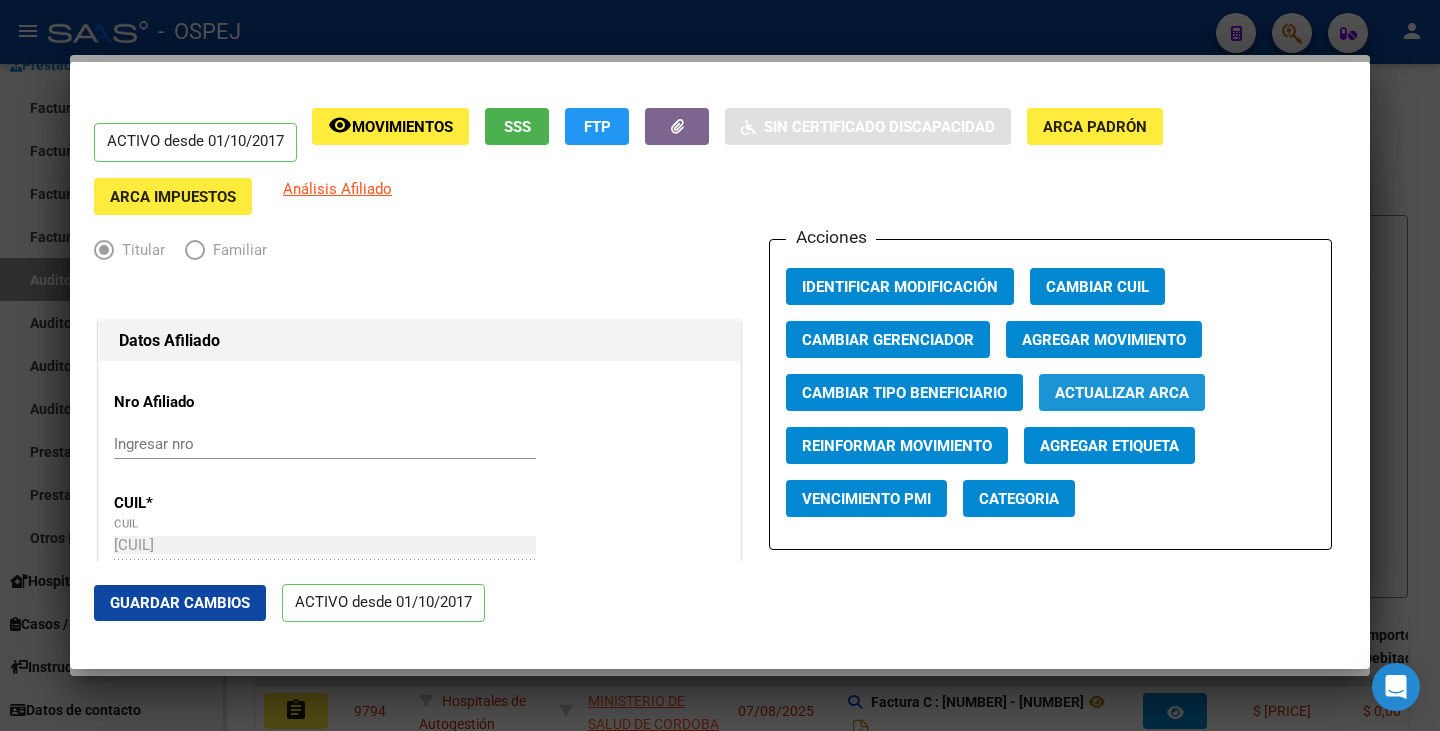 click on "Actualizar ARCA" at bounding box center (1122, 393) 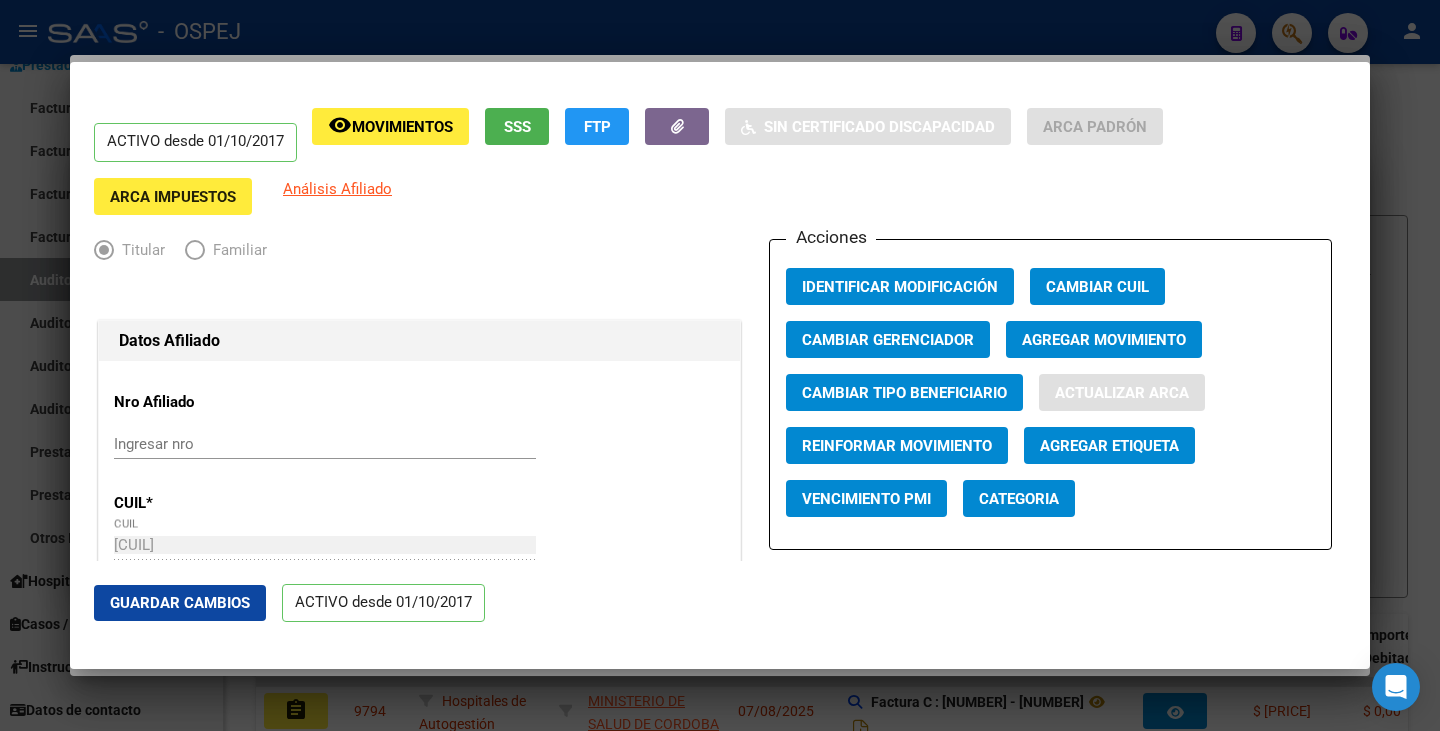type on "RODRIGUEZ" 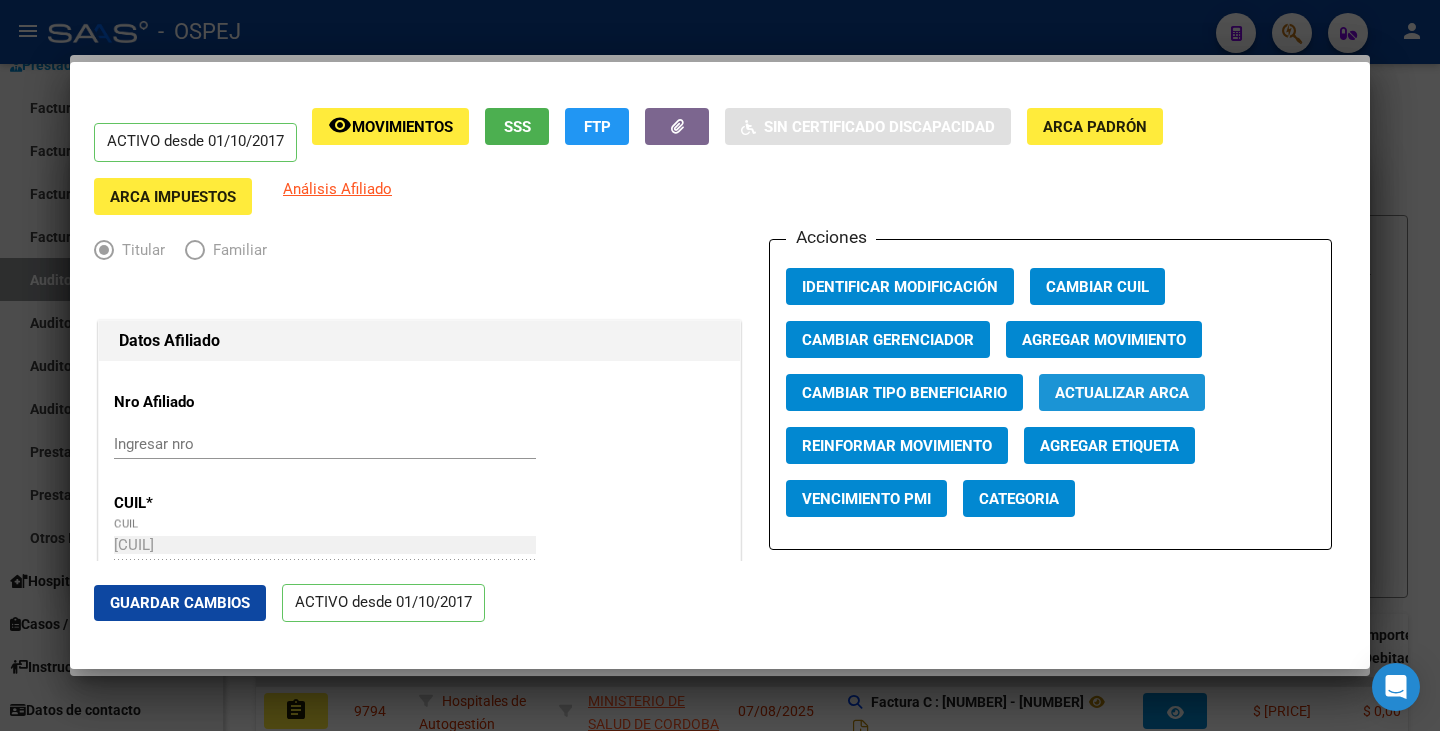 click on "Actualizar ARCA" at bounding box center [1122, 393] 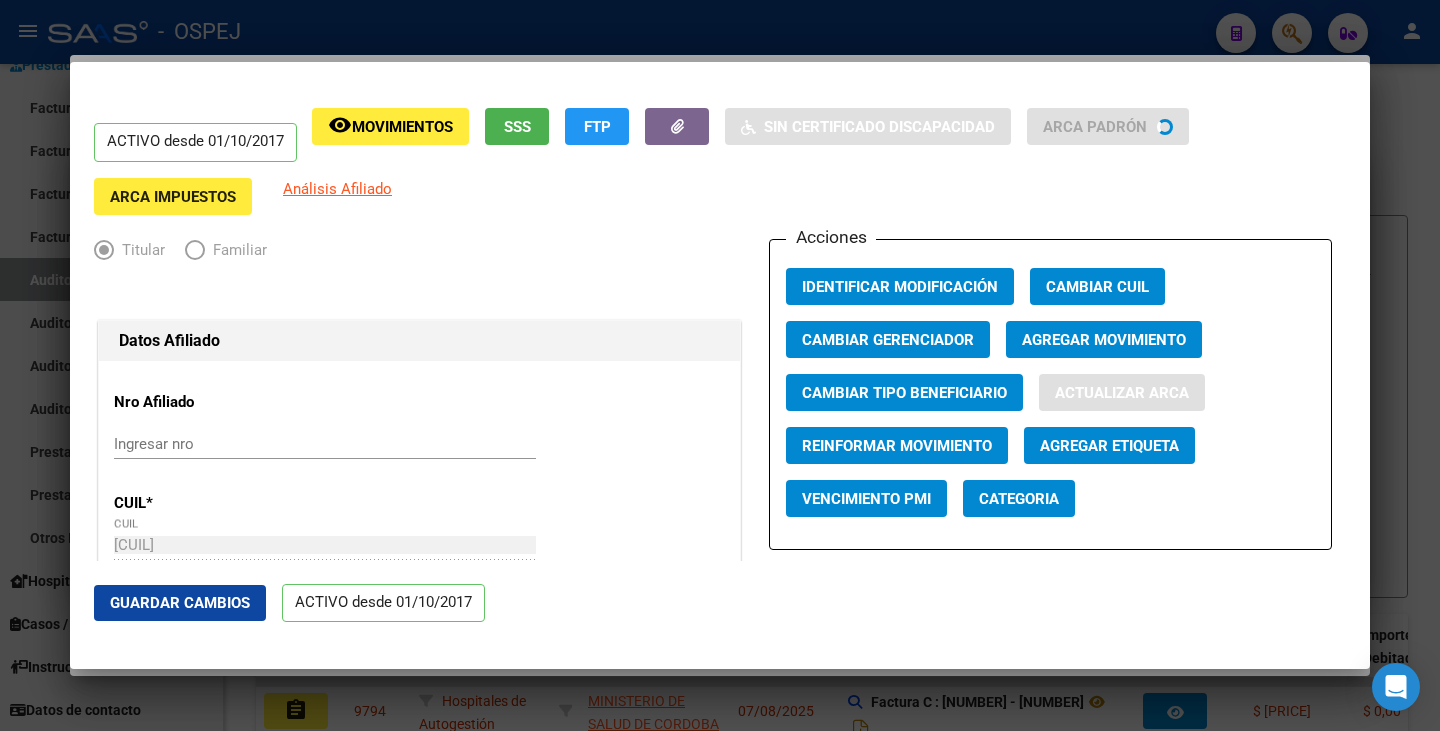 type on "CORDOBA CAPITAL" 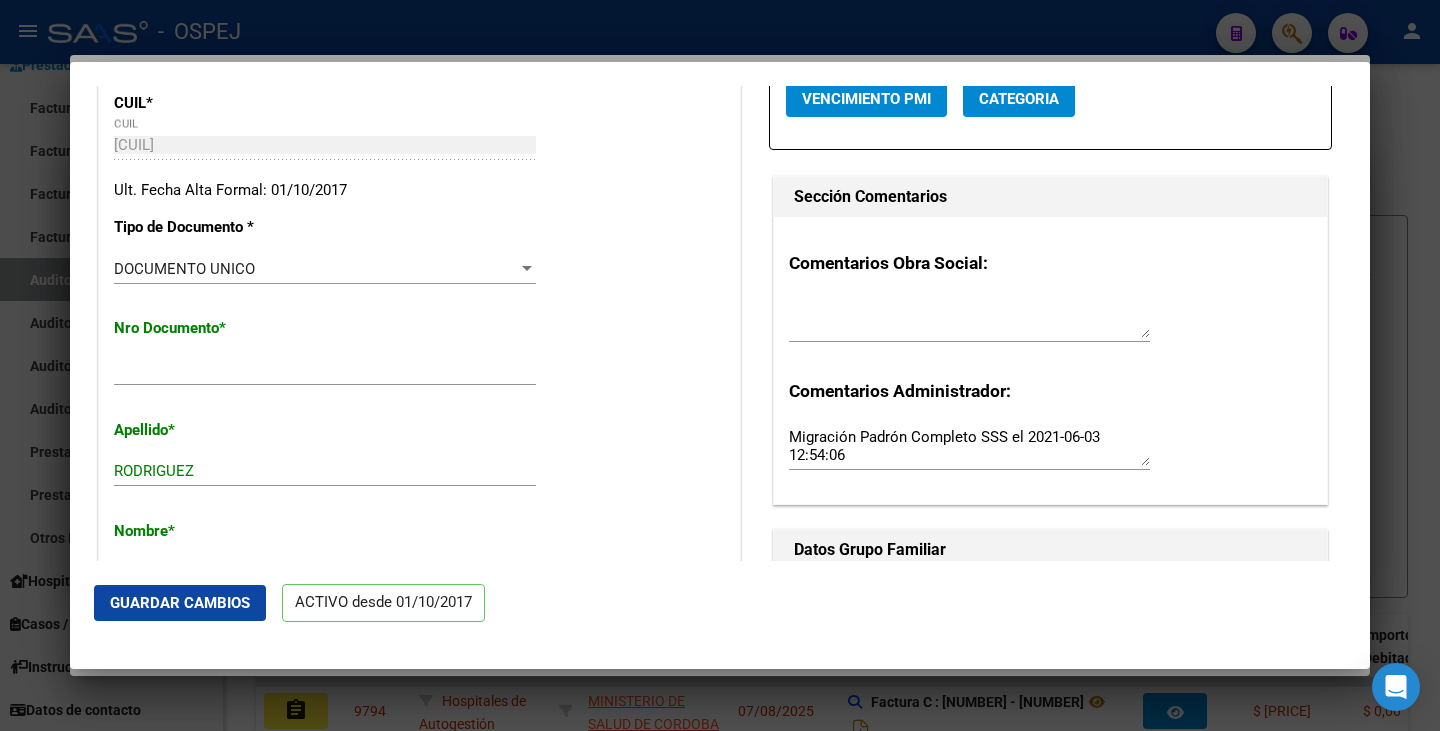 scroll, scrollTop: 600, scrollLeft: 0, axis: vertical 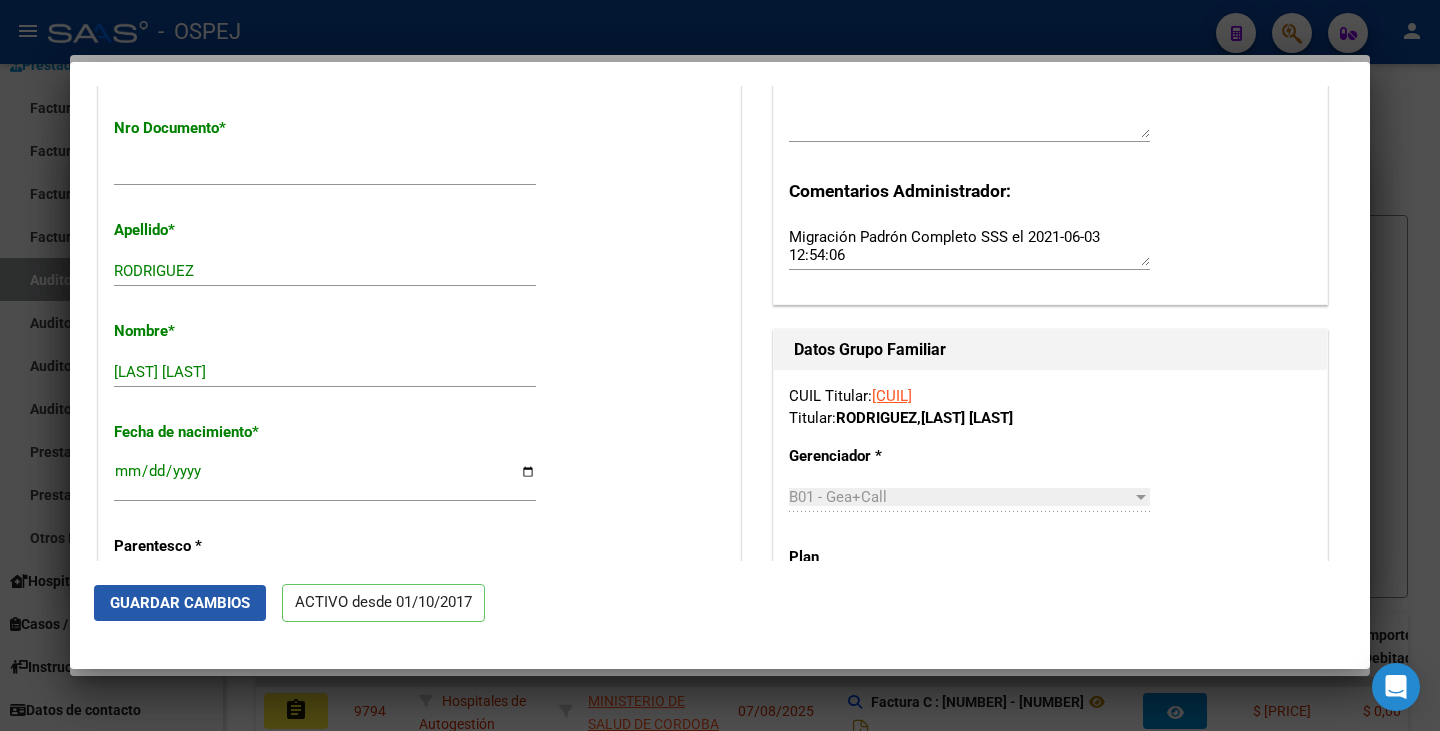 click on "Guardar Cambios" 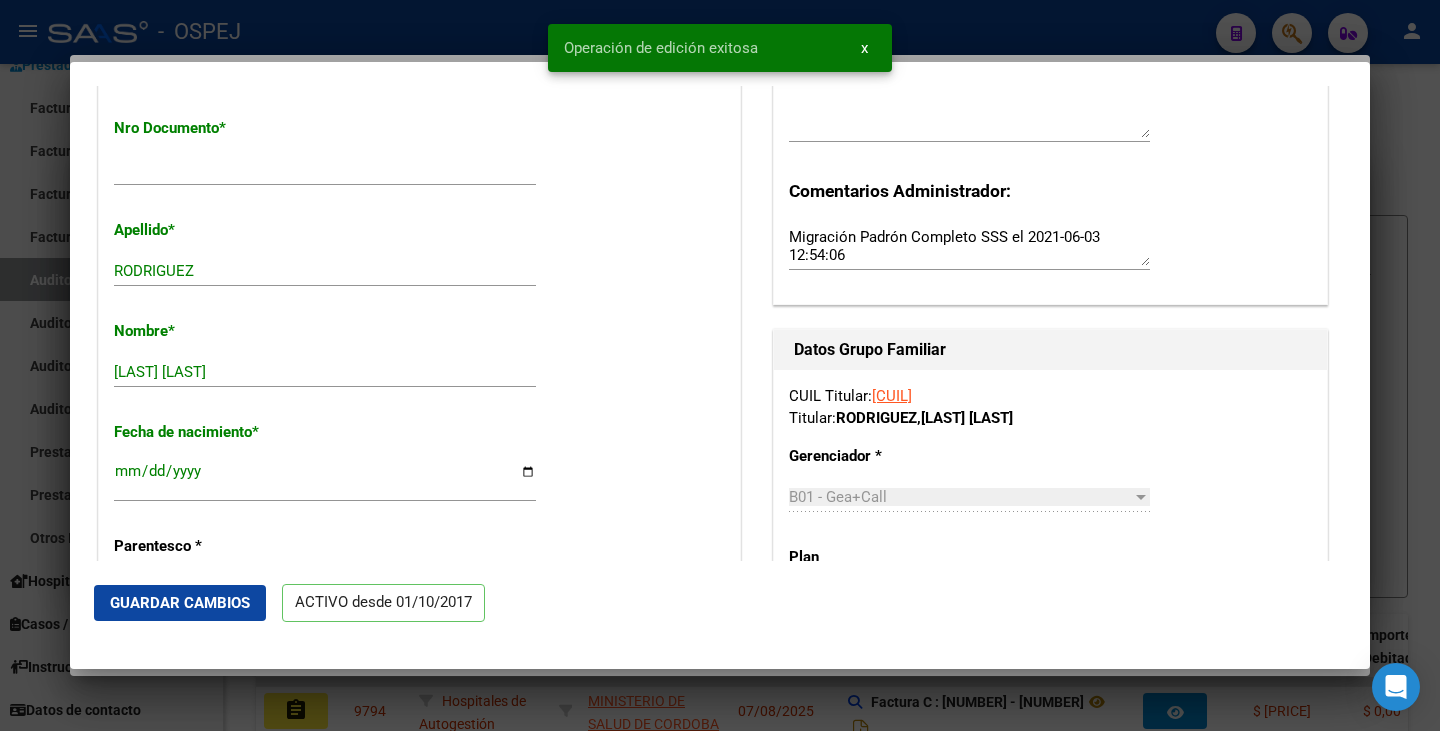 click at bounding box center [720, 365] 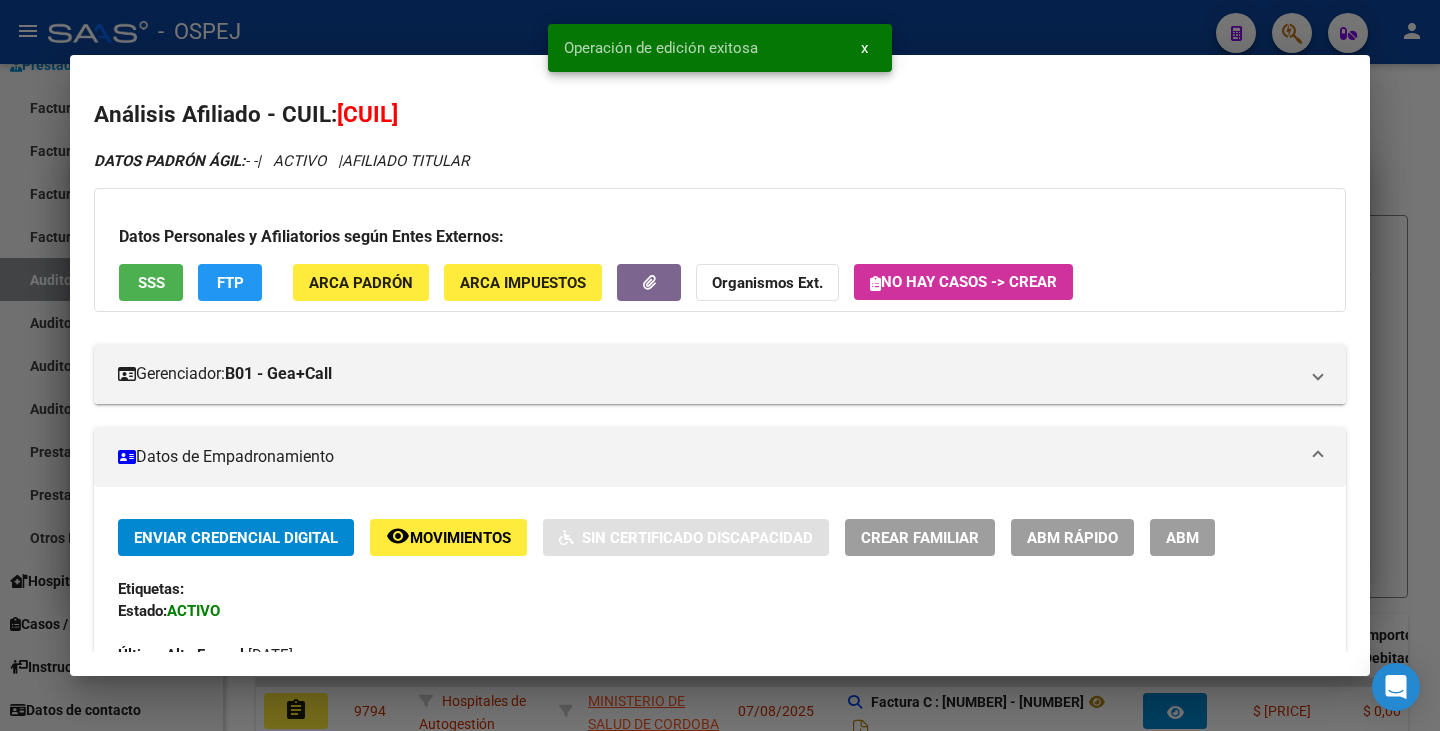 click at bounding box center [720, 365] 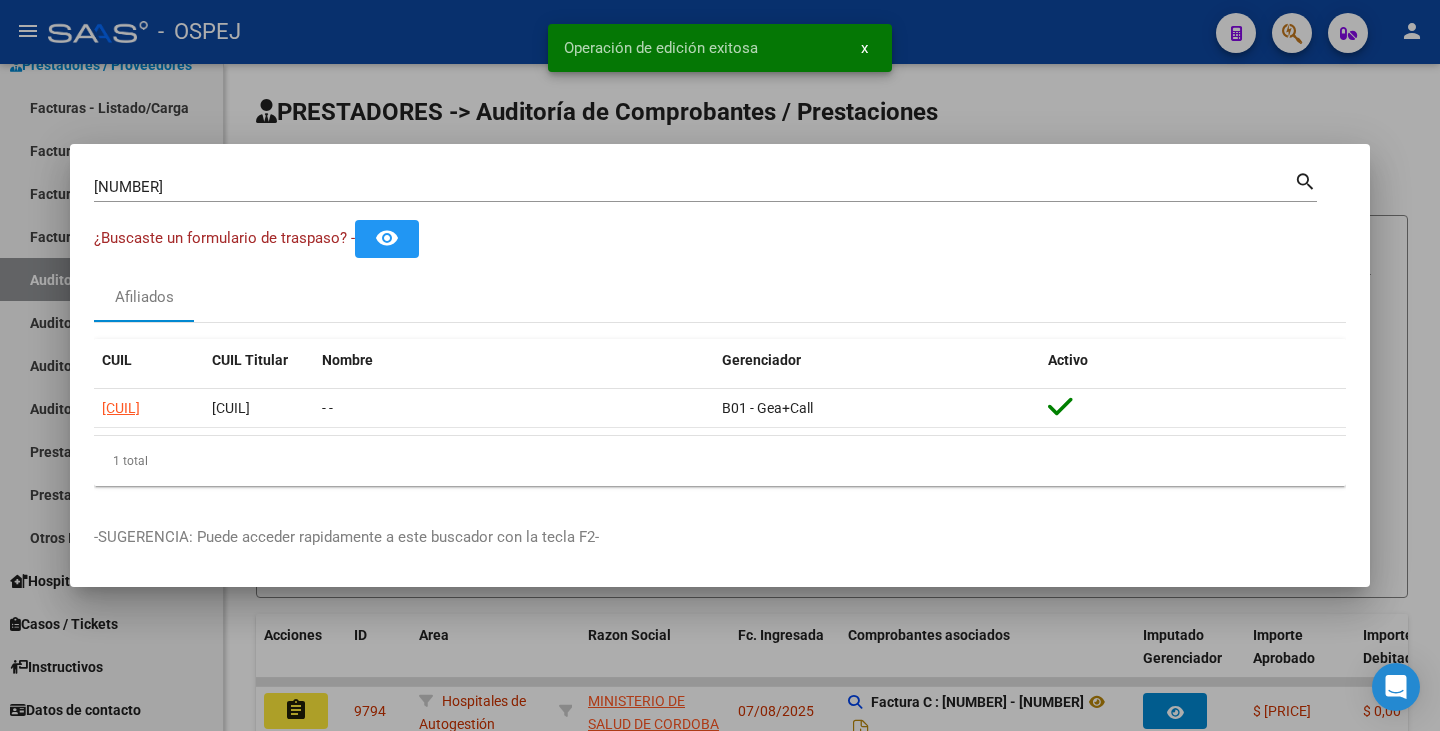 click on "[NUMBER]" at bounding box center [694, 187] 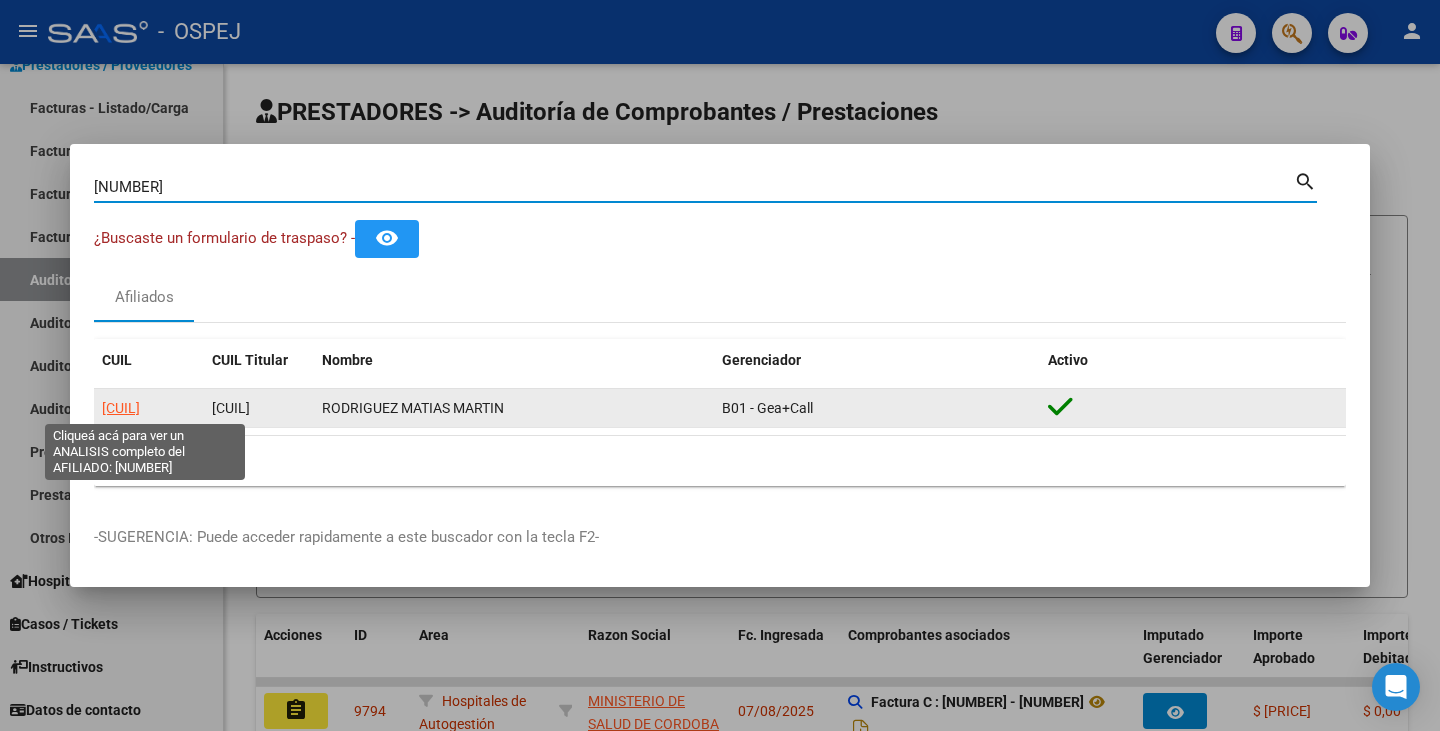 click on "[CUIL]" 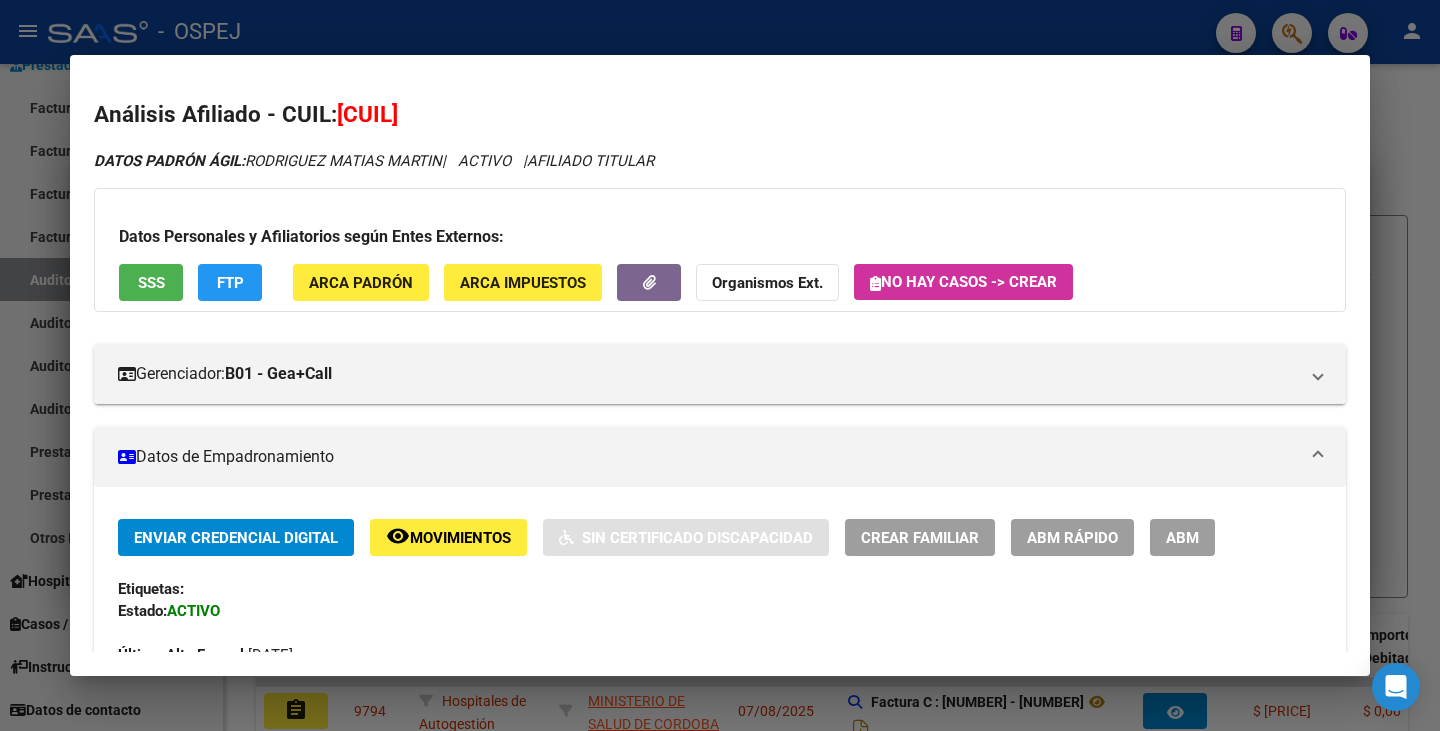 drag, startPoint x: 344, startPoint y: 113, endPoint x: 484, endPoint y: 122, distance: 140.28899 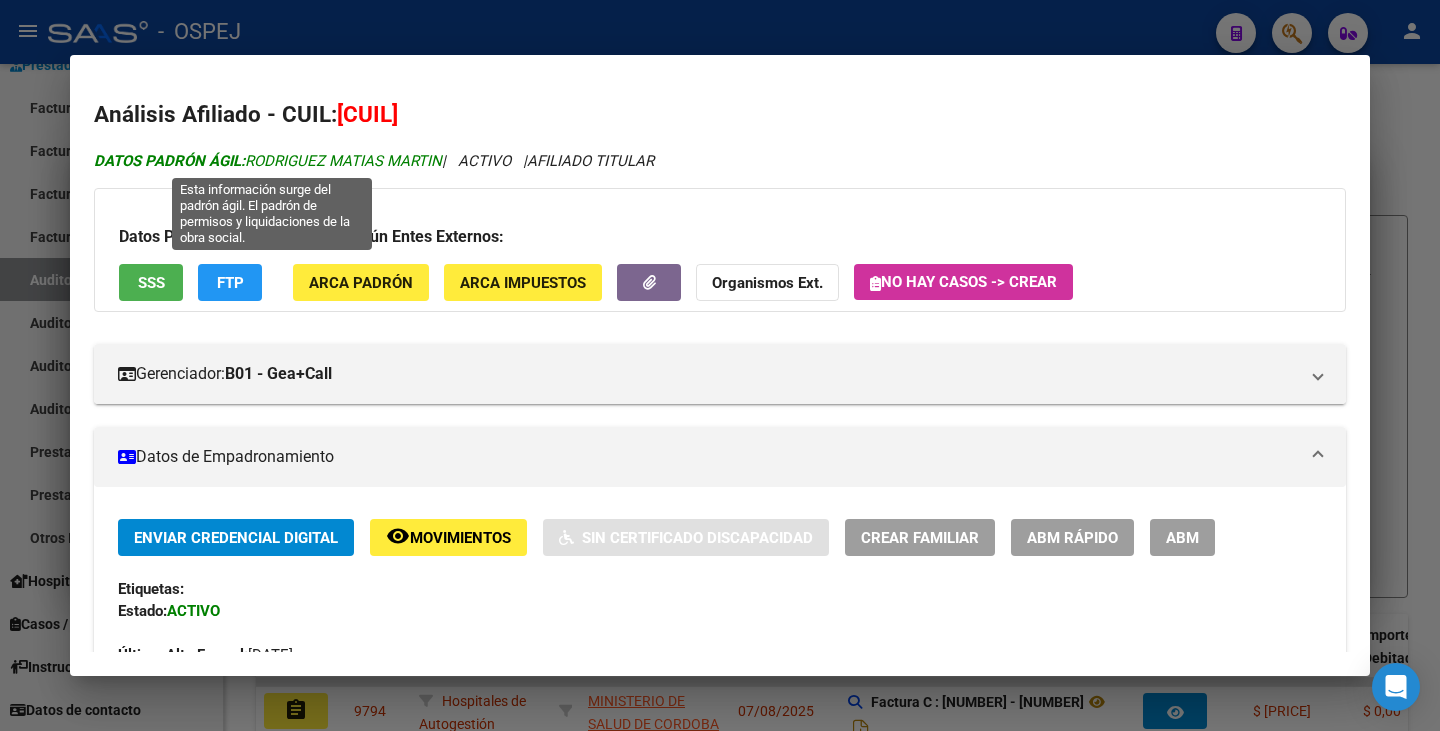 drag, startPoint x: 253, startPoint y: 160, endPoint x: 360, endPoint y: 162, distance: 107.01869 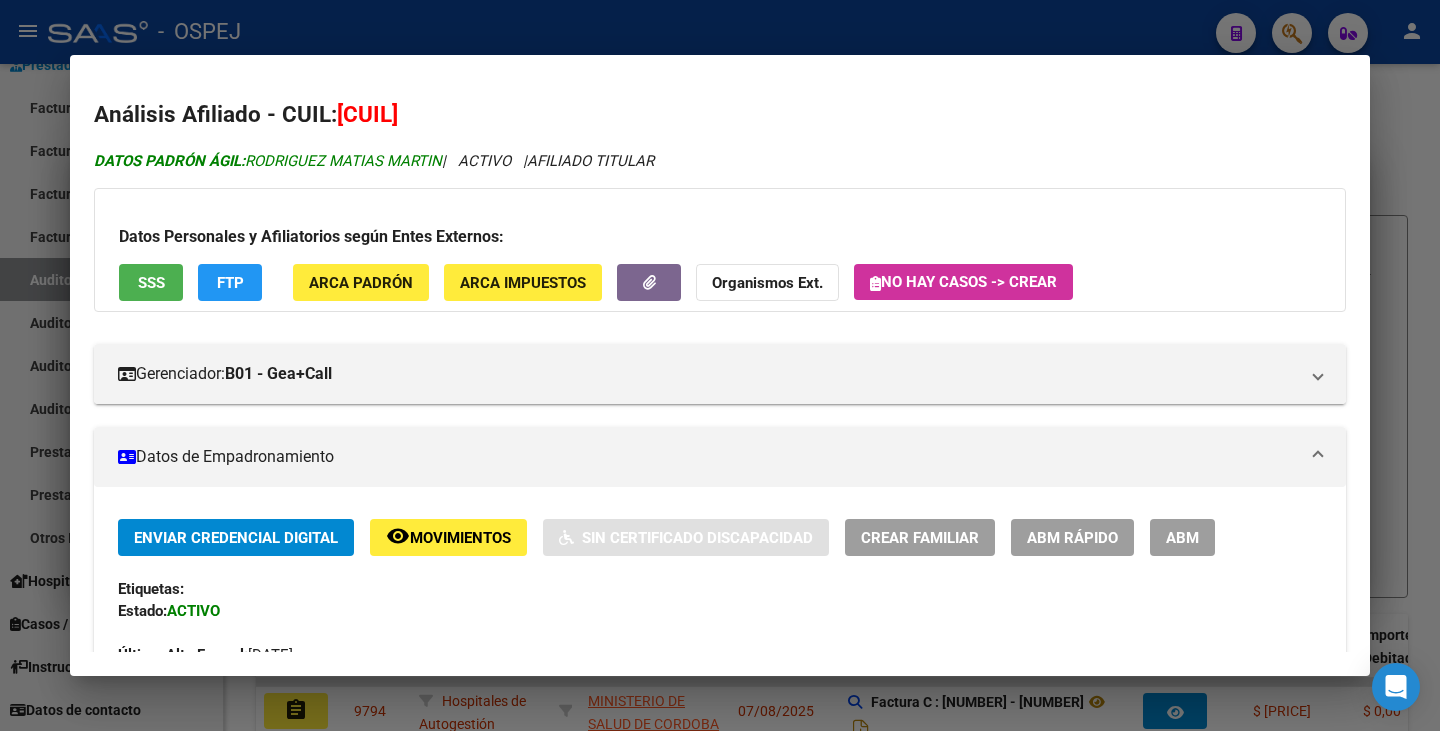 click on "DATOS PADRÓN ÁGIL:  [LASTNAME] [FIRSTNAME] [LASTNAME]" at bounding box center (268, 161) 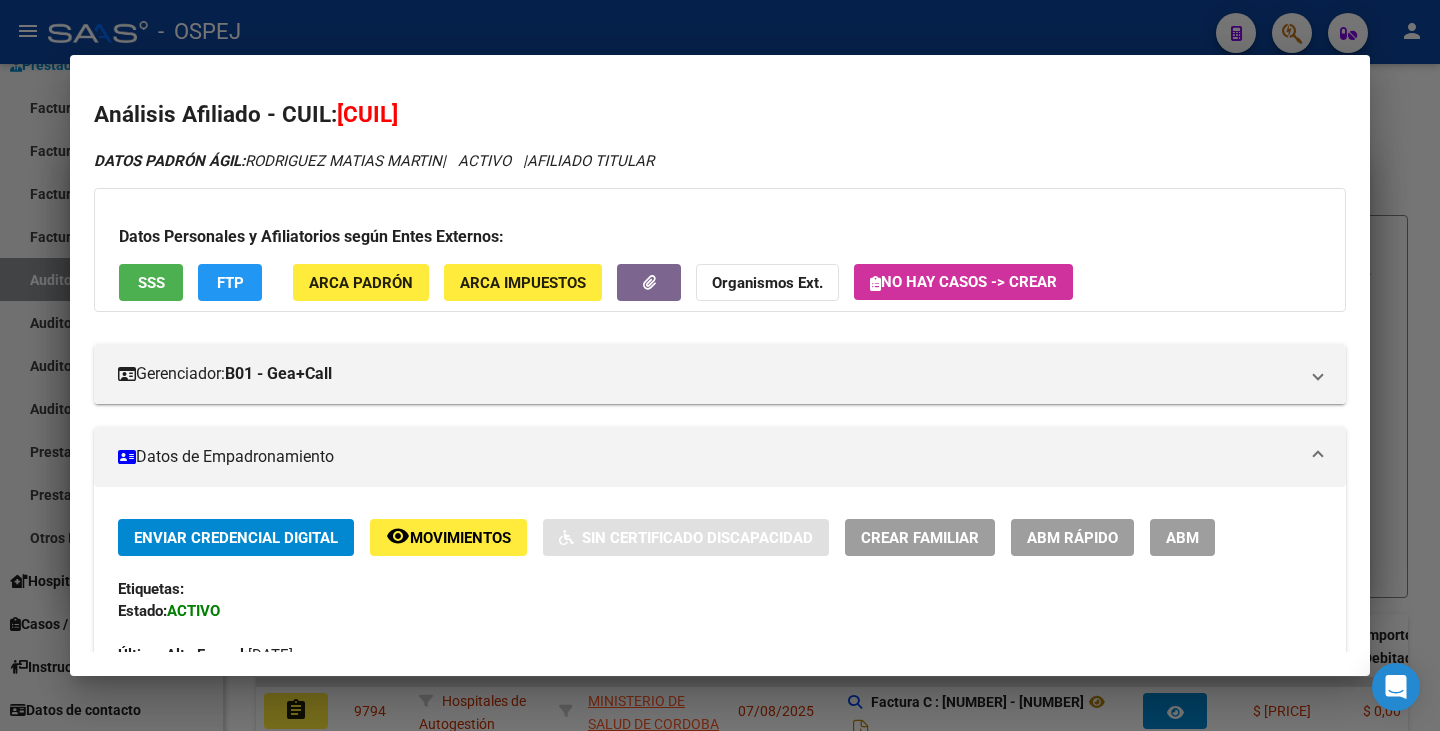 drag, startPoint x: 250, startPoint y: 158, endPoint x: 449, endPoint y: 166, distance: 199.16074 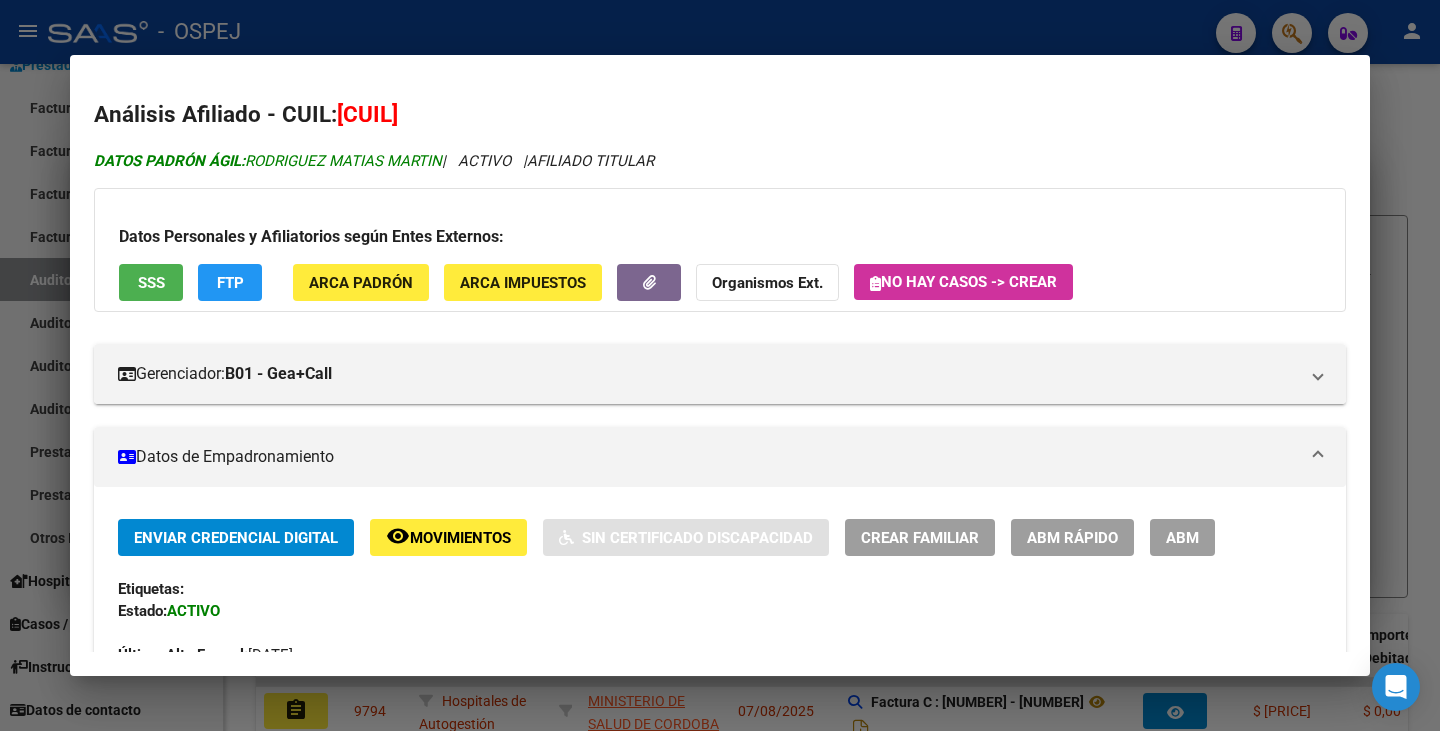 copy on "RODRIGUEZ MATIAS MARTIN" 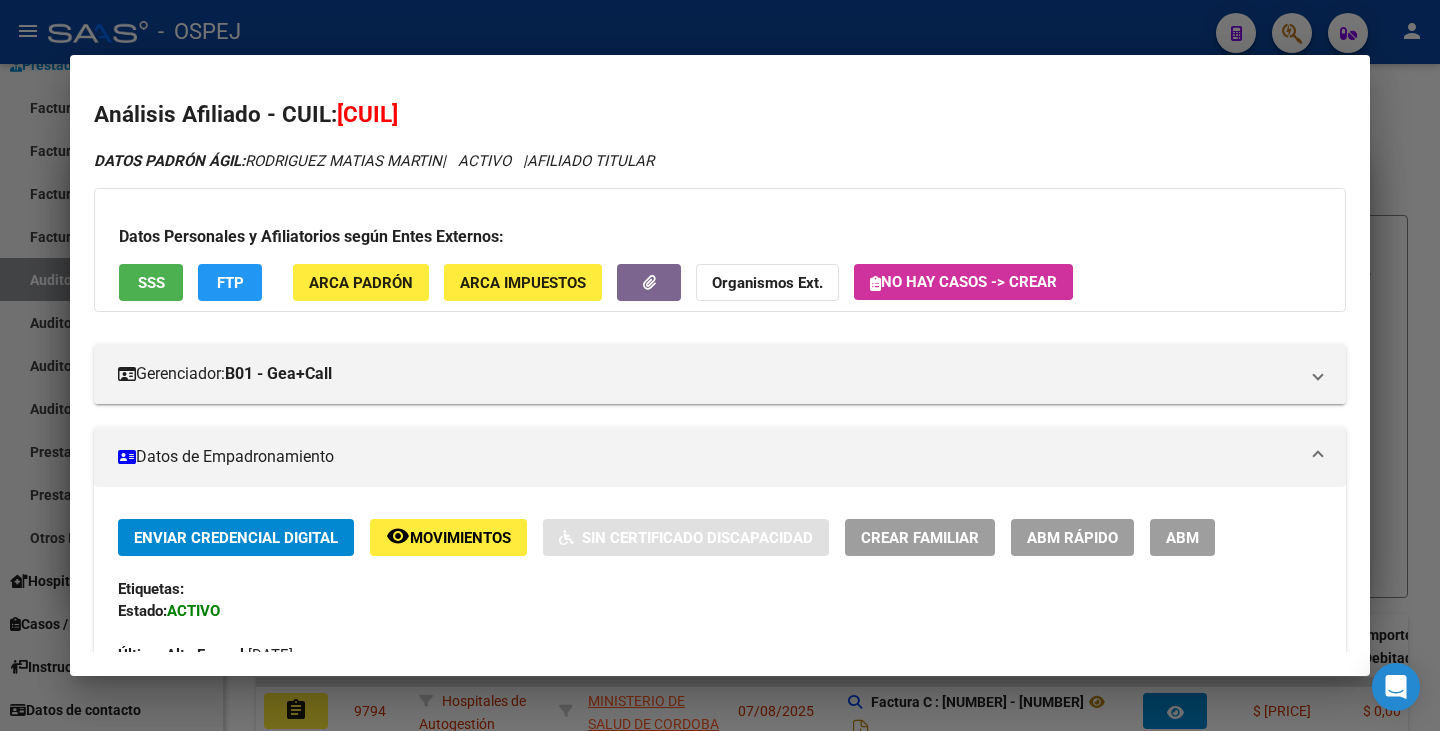 drag, startPoint x: 18, startPoint y: 458, endPoint x: 49, endPoint y: 424, distance: 46.010868 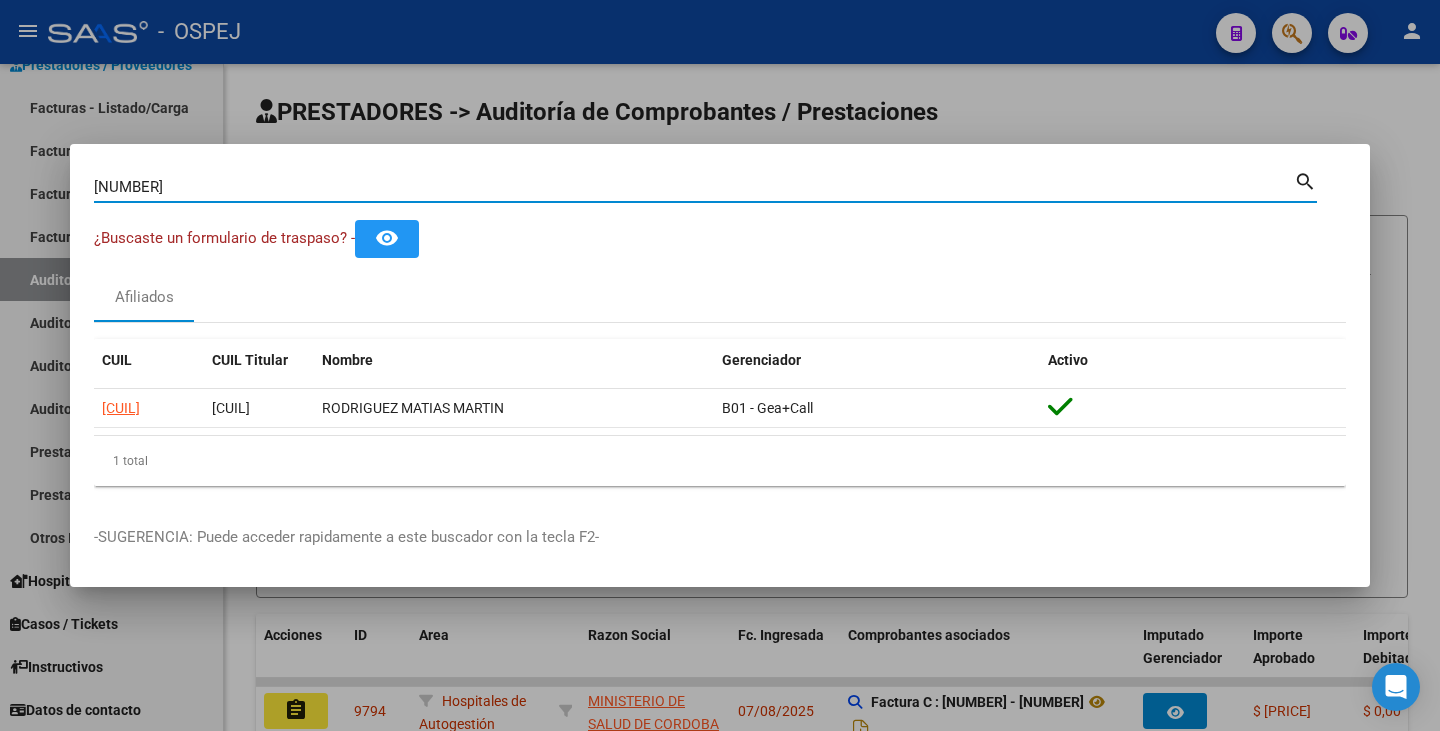 drag, startPoint x: 159, startPoint y: 192, endPoint x: 28, endPoint y: 167, distance: 133.36417 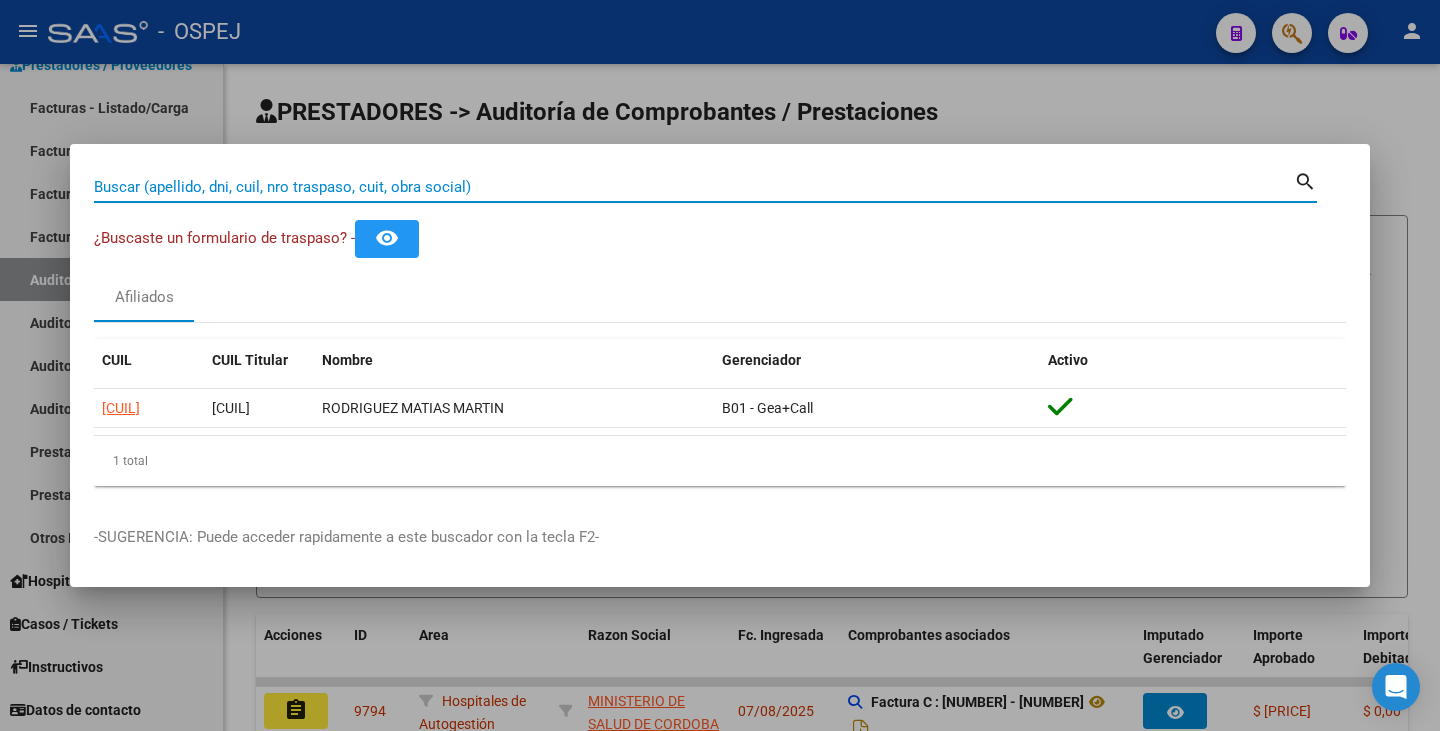 paste on "[NUMBER]" 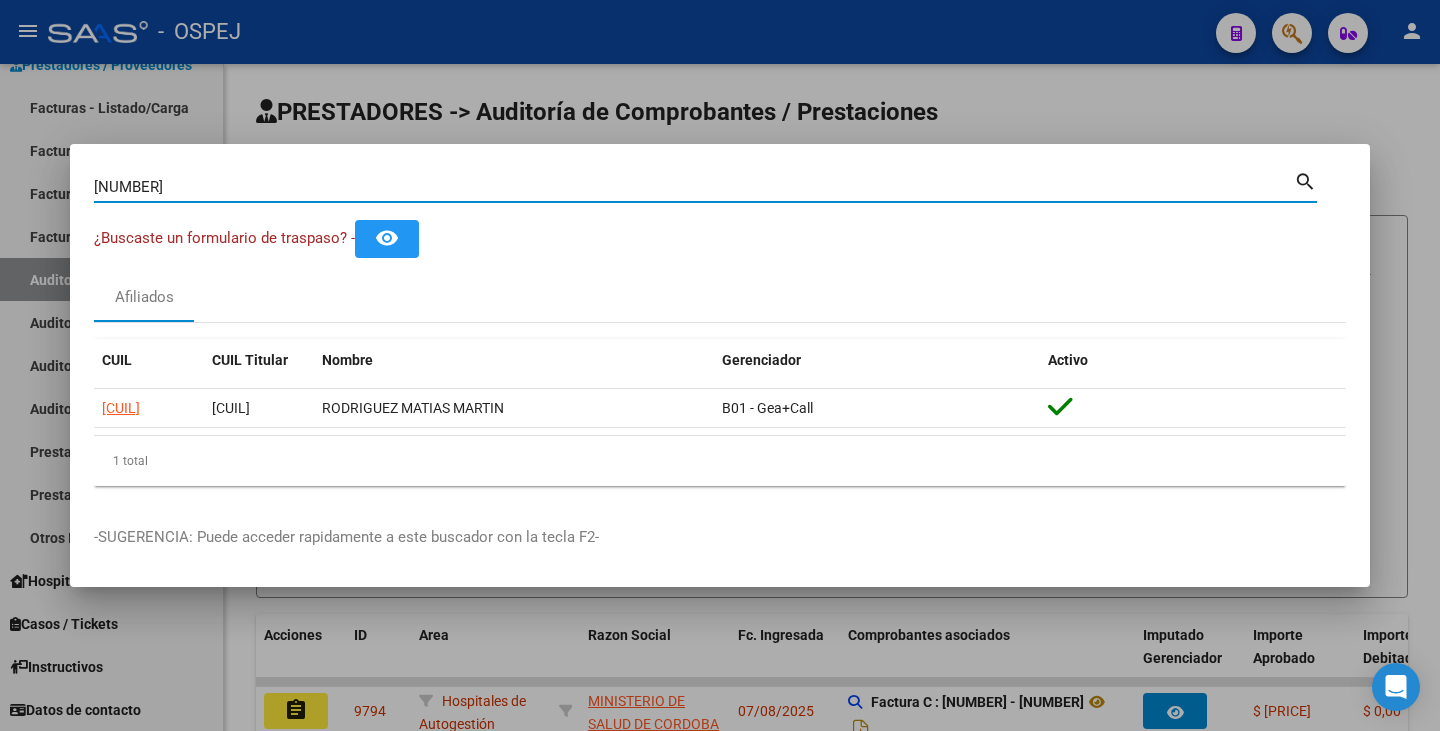 type on "[NUMBER]" 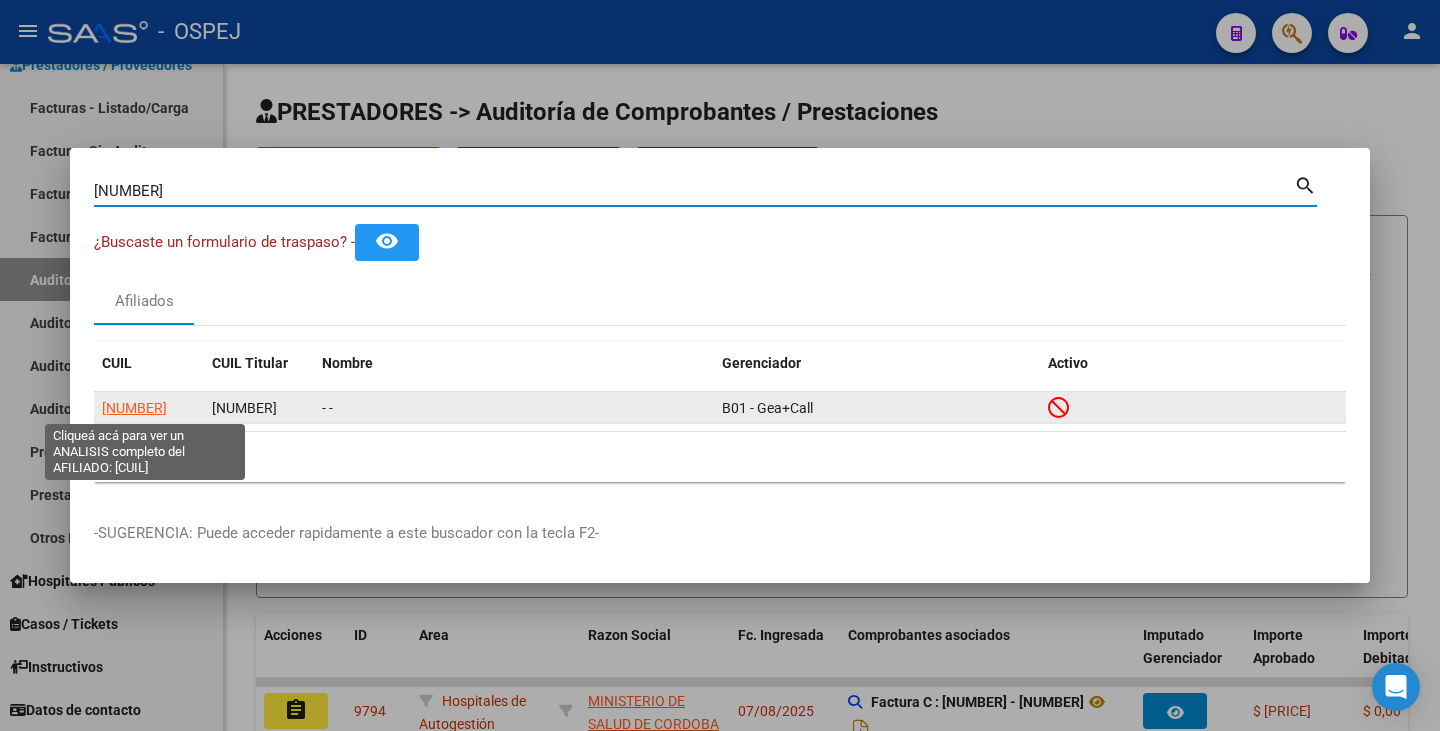 click on "[NUMBER]" 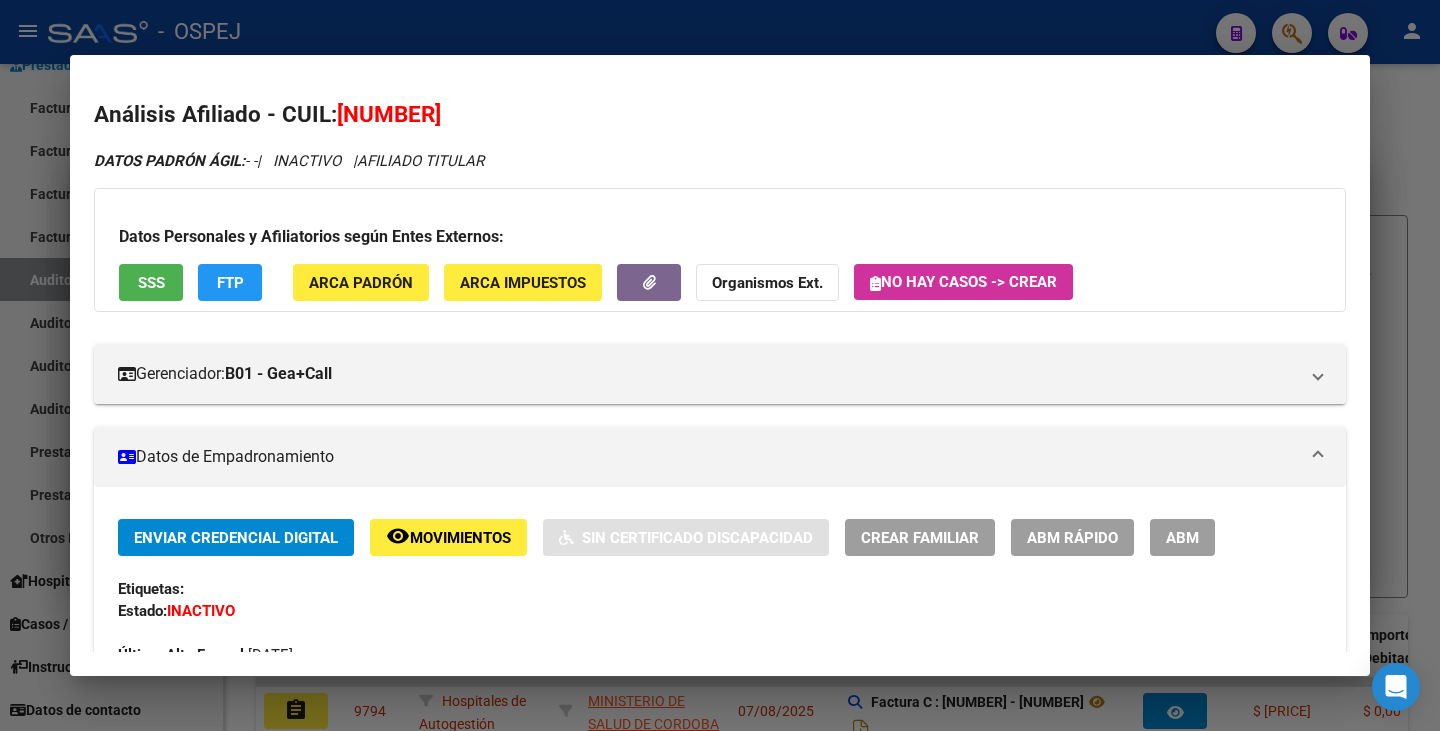 click on "ABM Rápido" 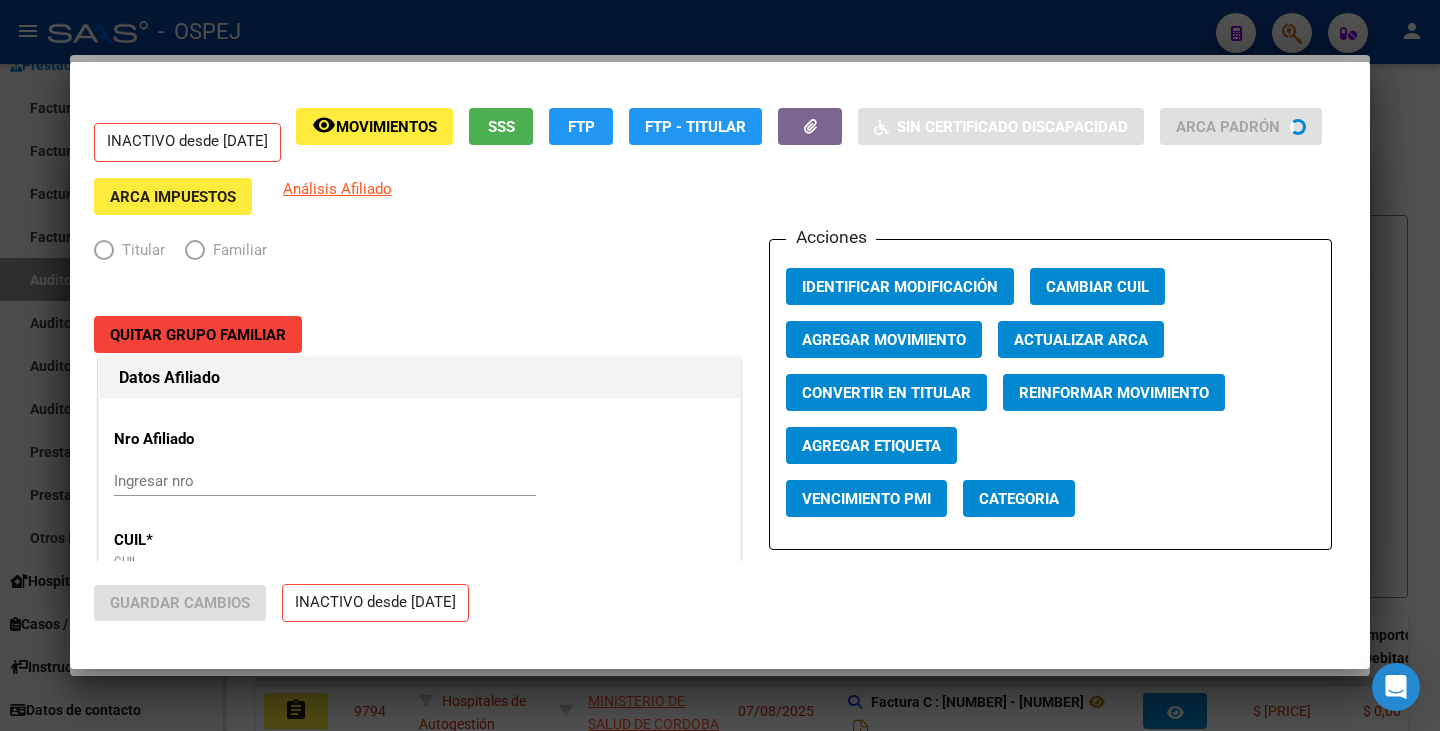 radio on "true" 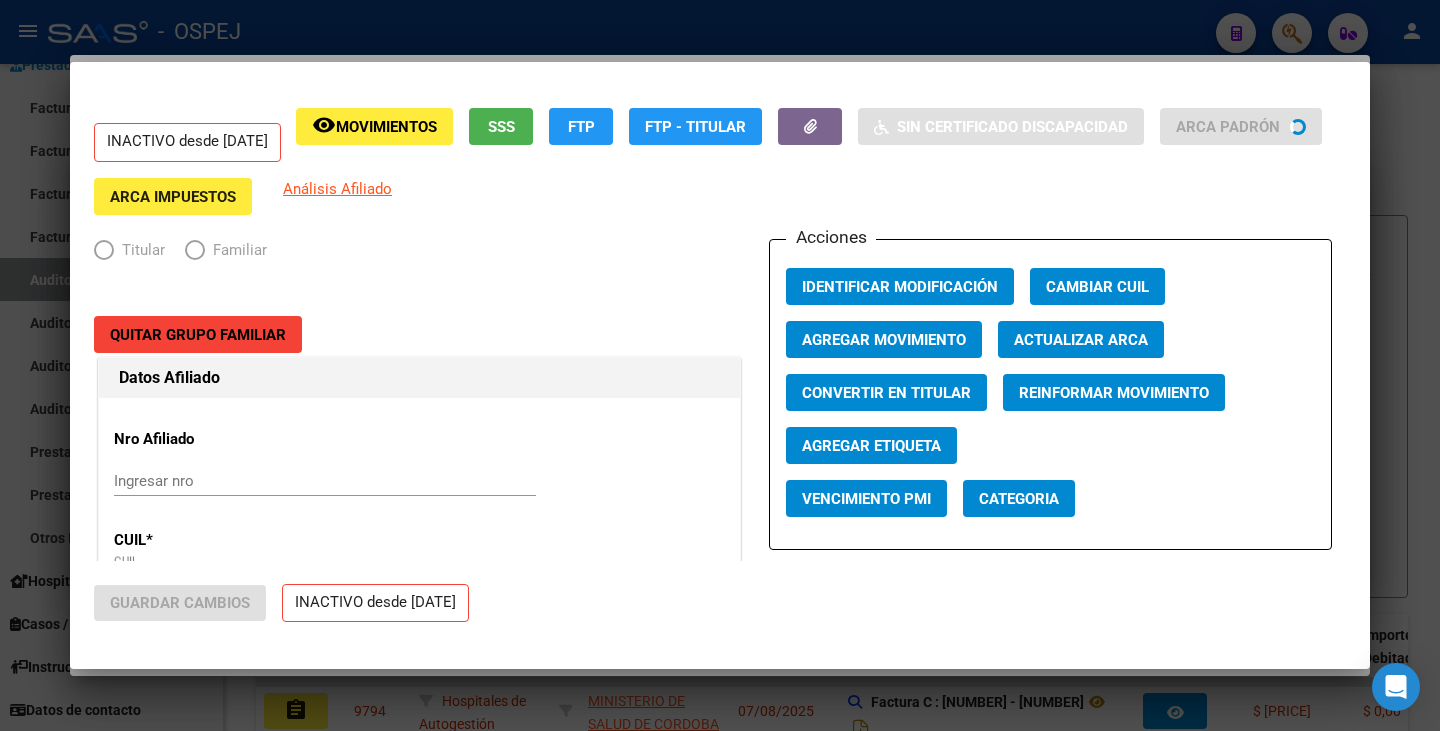 type on "[NUMBER]" 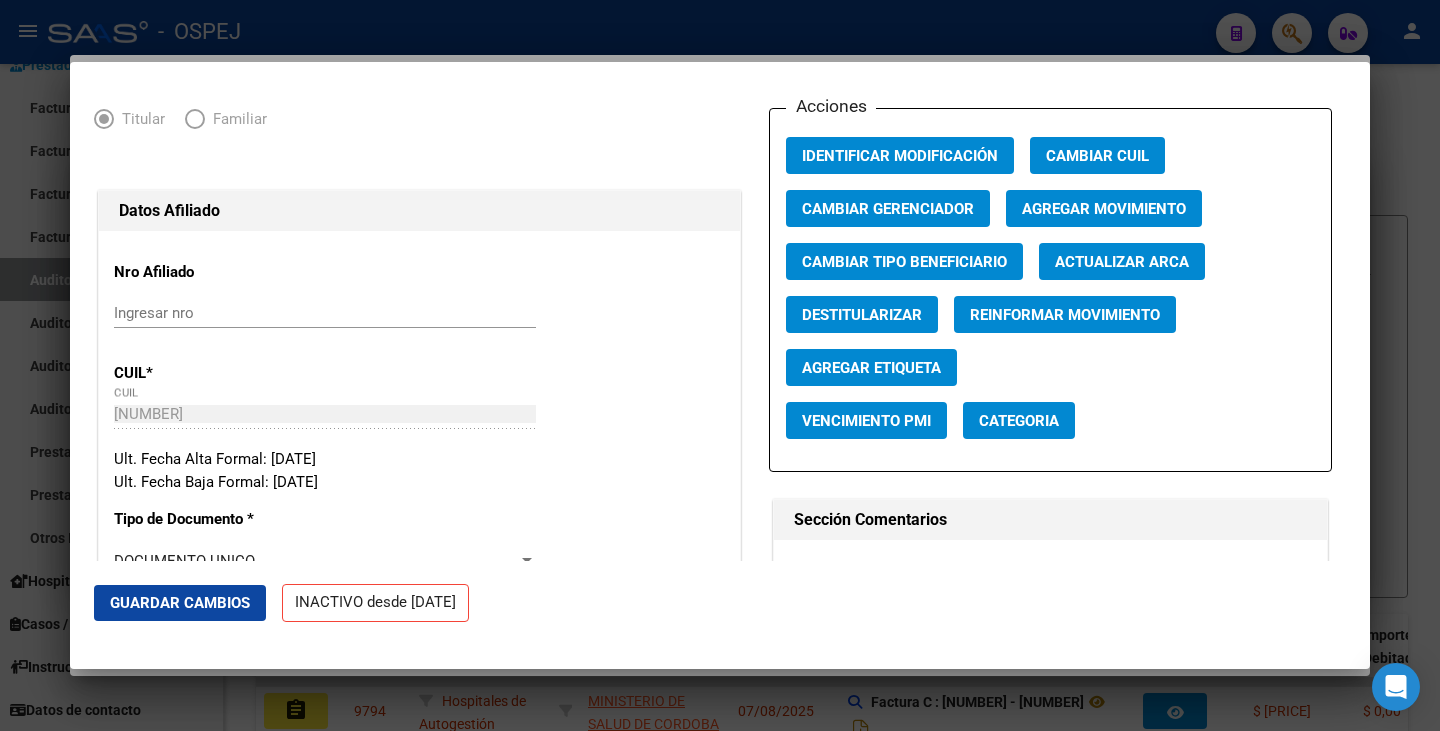 scroll, scrollTop: 0, scrollLeft: 0, axis: both 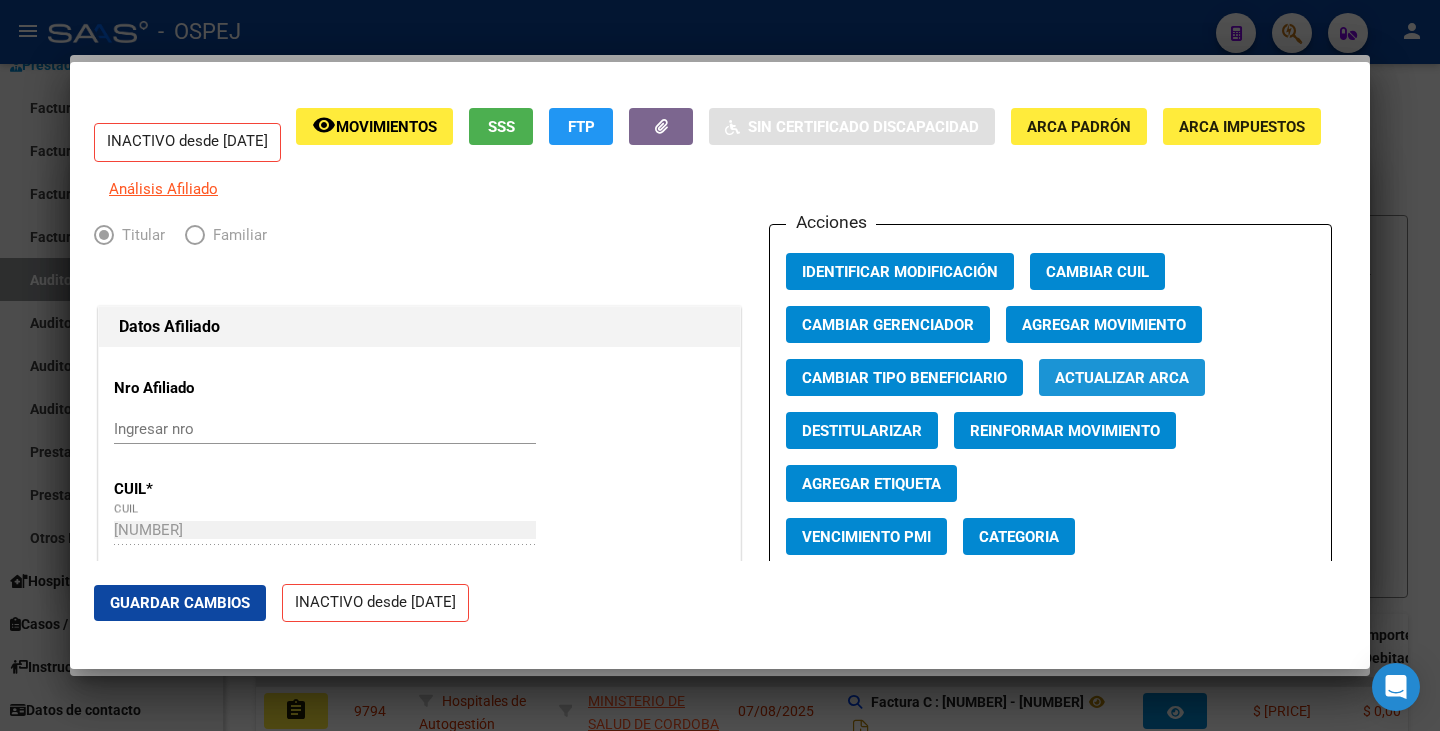 click on "Actualizar ARCA" at bounding box center [1122, 378] 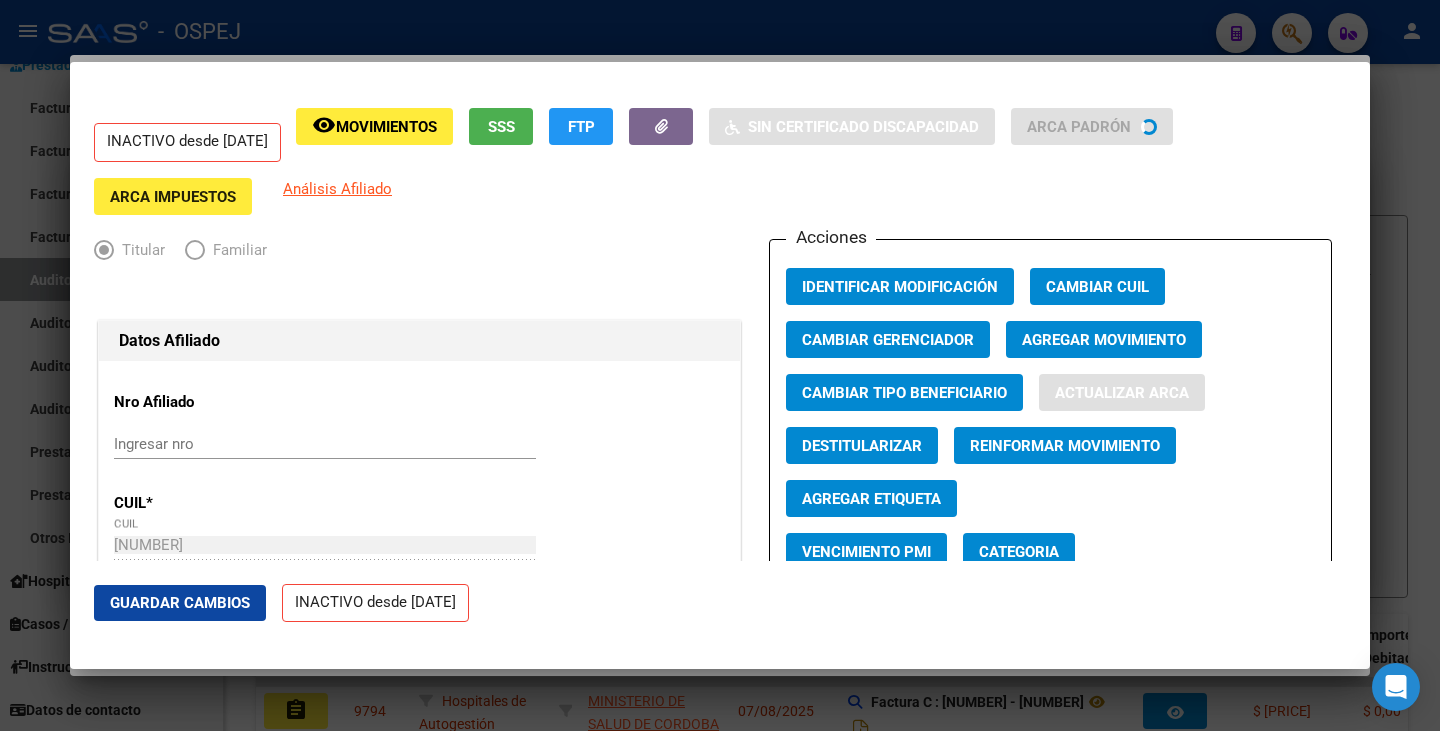 type on "[LAST] [LAST]" 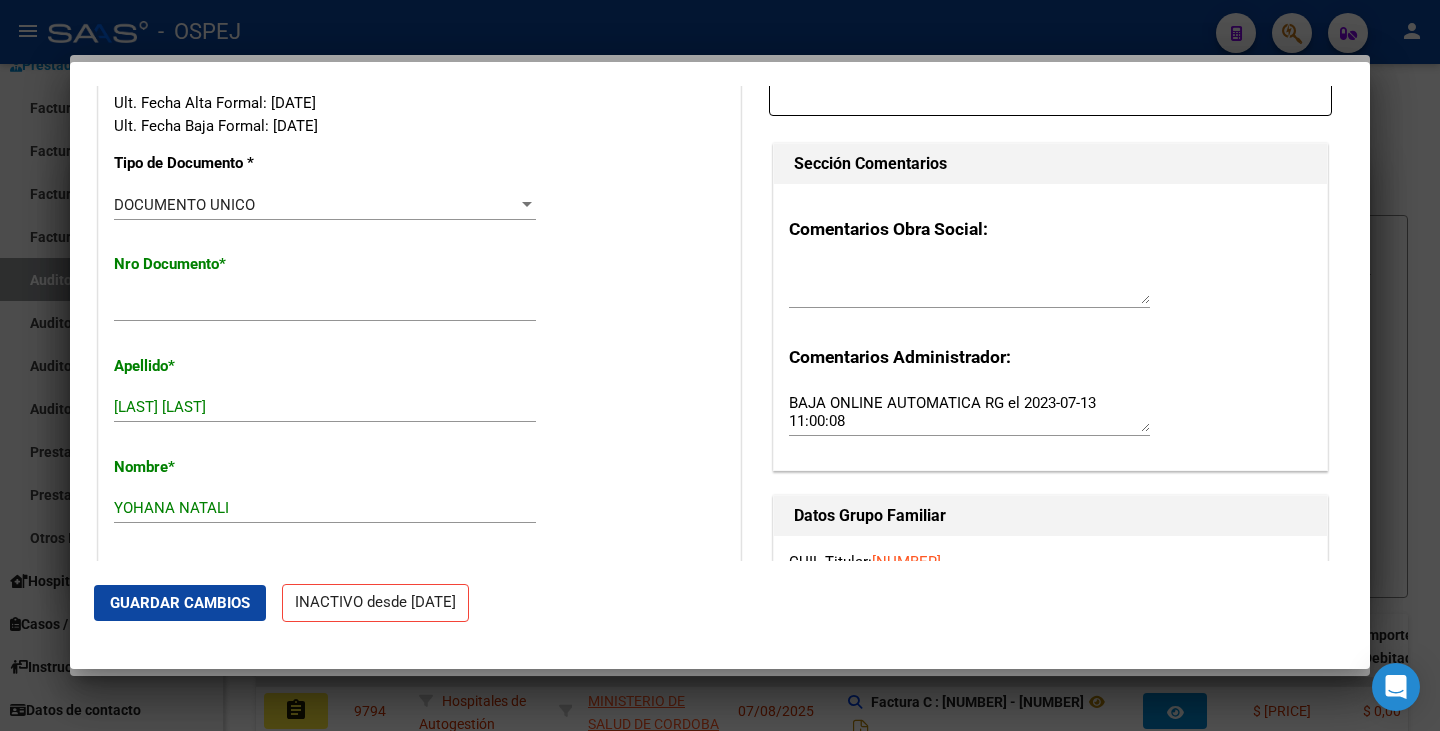 scroll, scrollTop: 600, scrollLeft: 0, axis: vertical 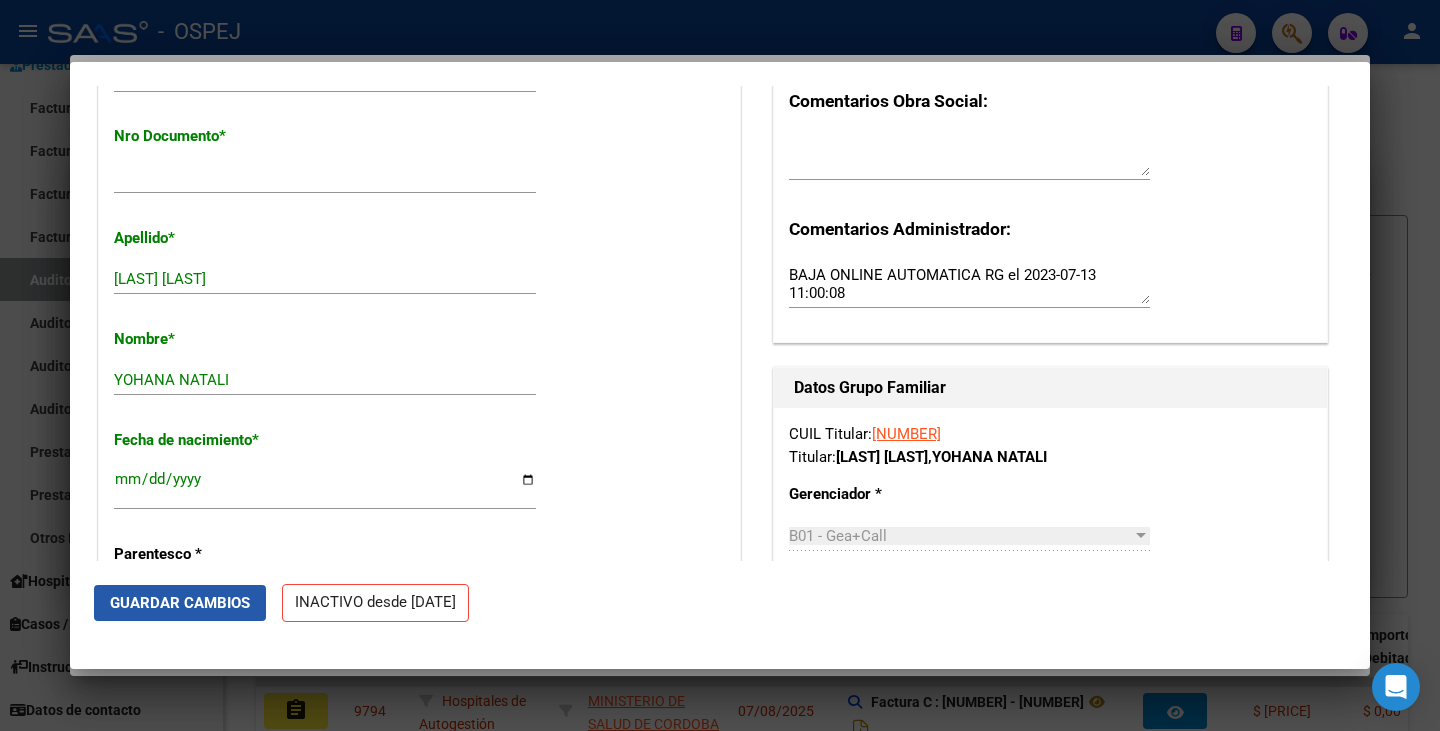 click on "Guardar Cambios" 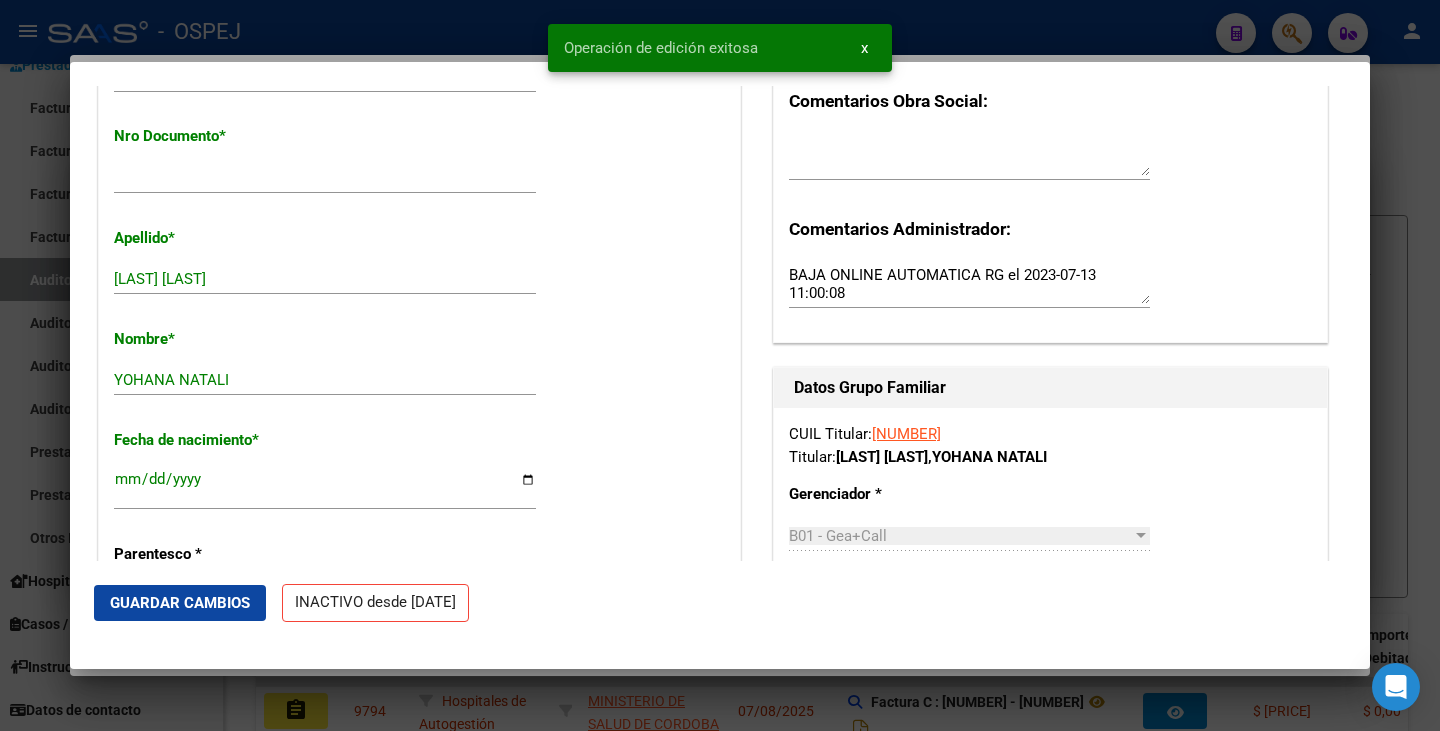 click at bounding box center (720, 365) 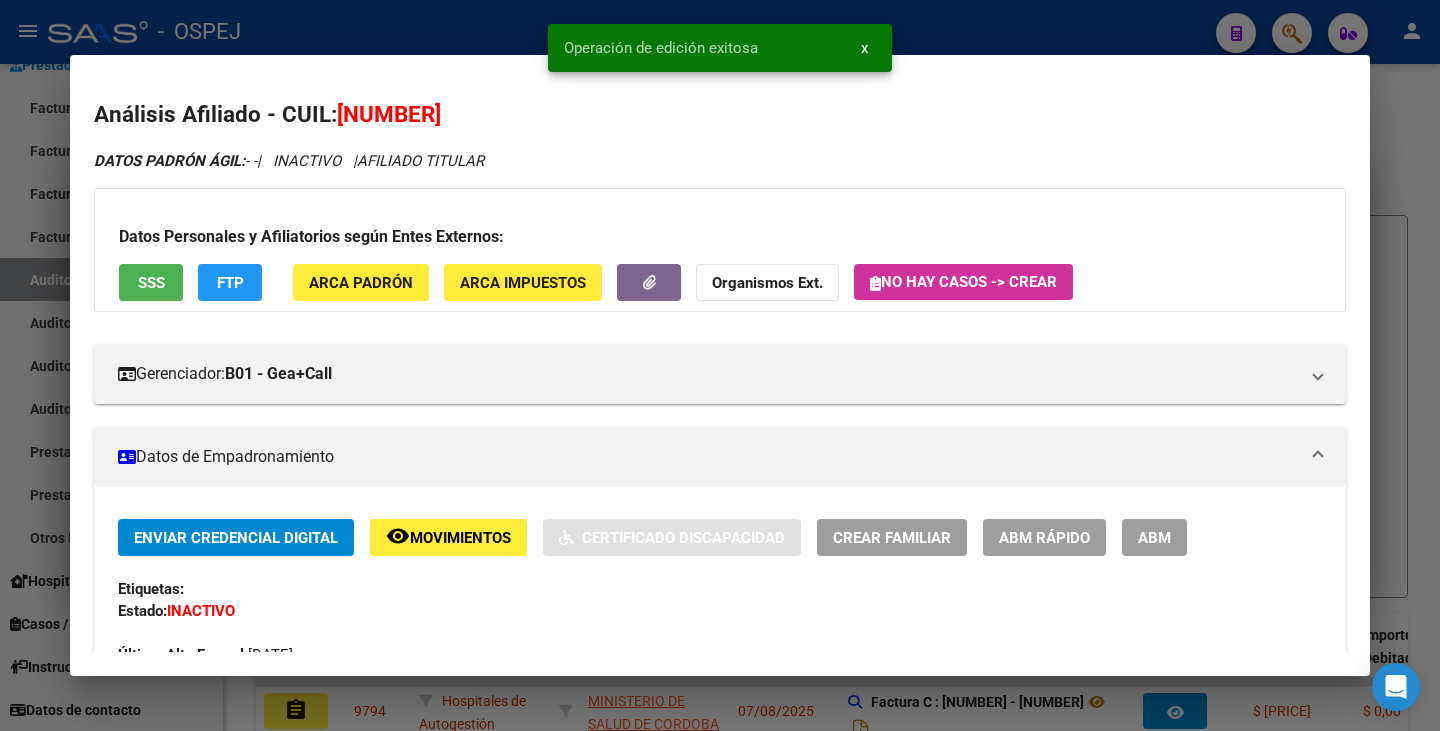 click at bounding box center (720, 365) 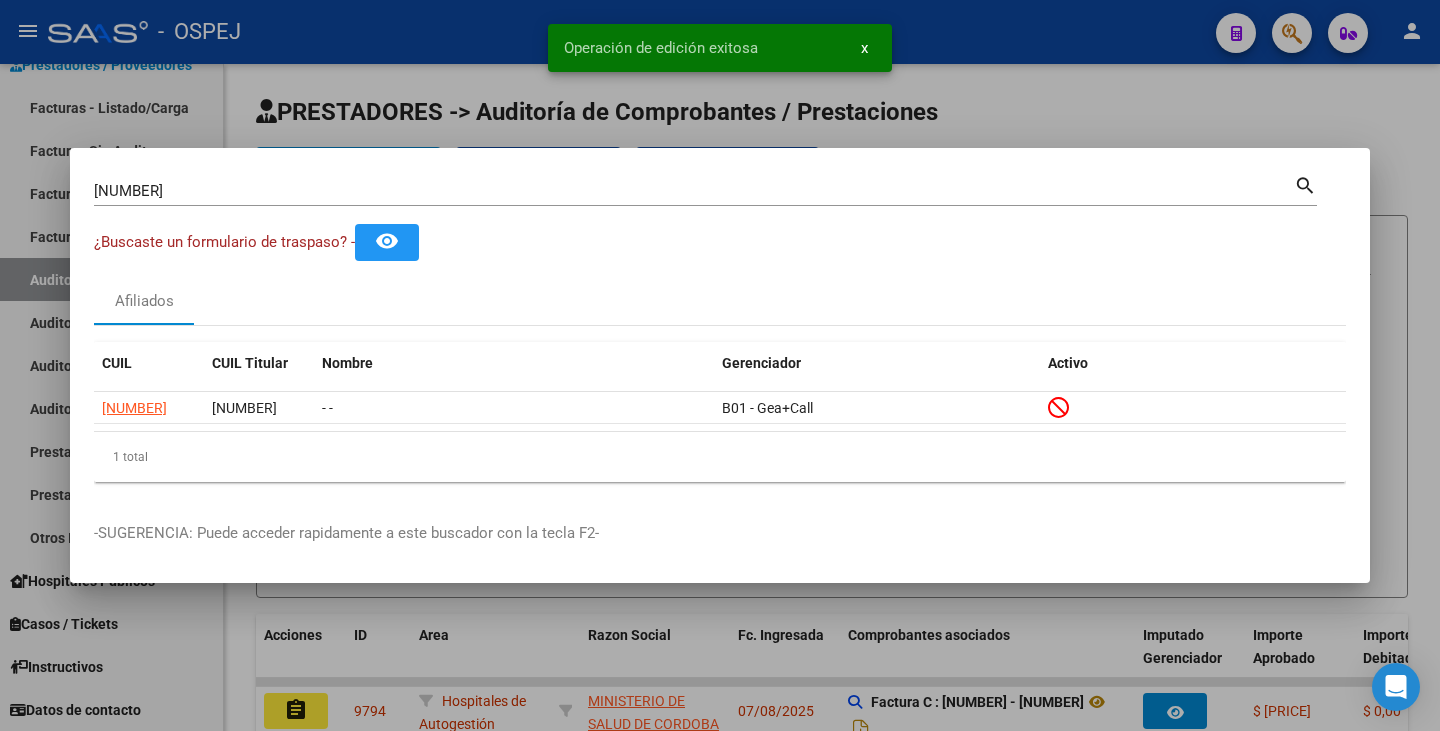 click on "[NUMBER]" at bounding box center (694, 191) 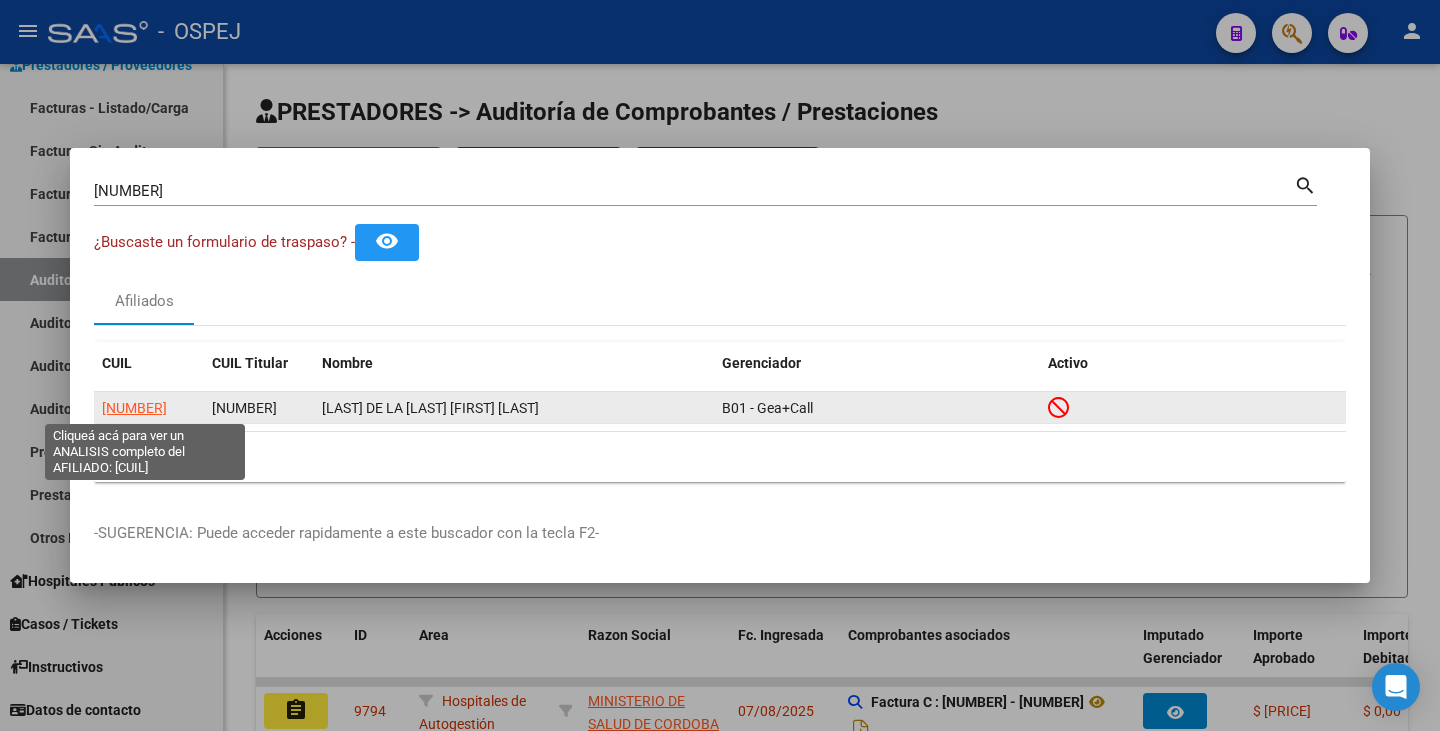 click on "[NUMBER]" 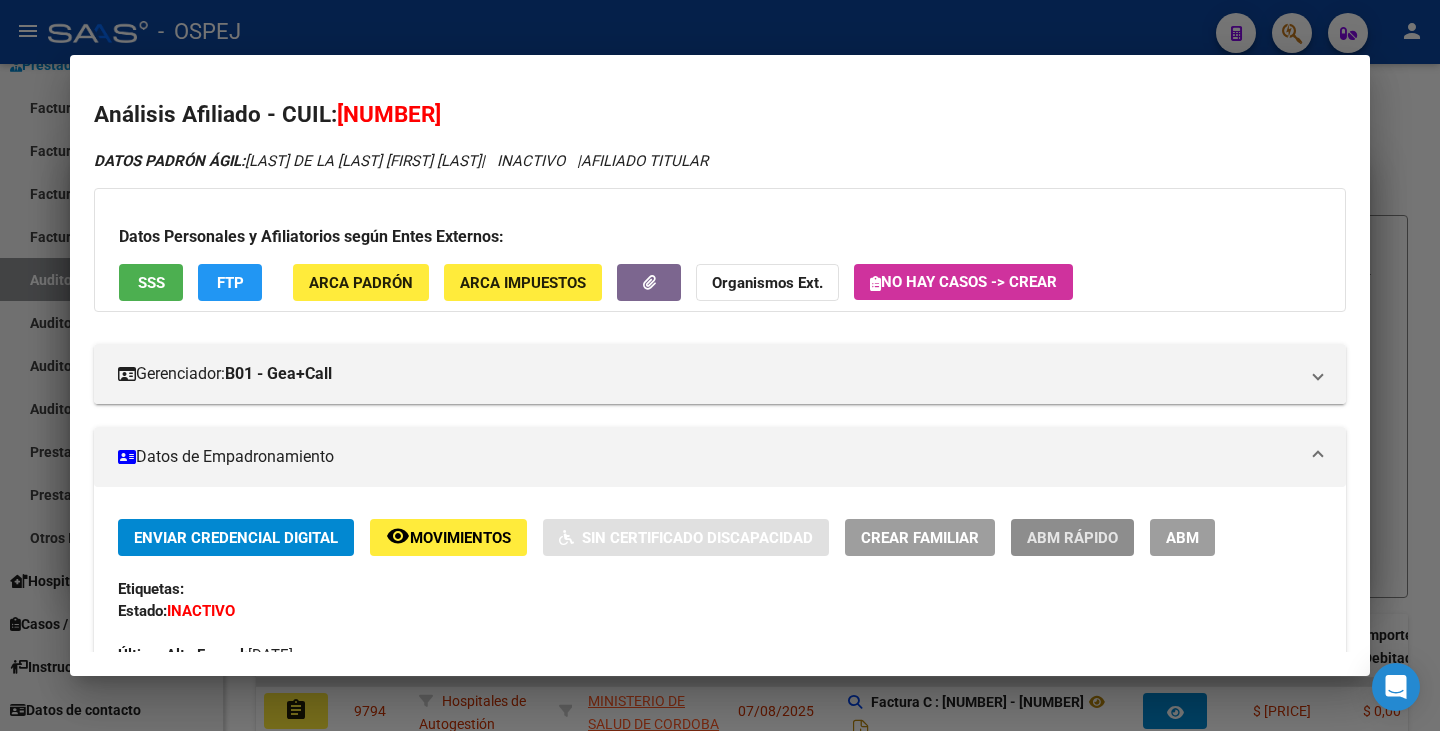 click on "ABM Rápido" 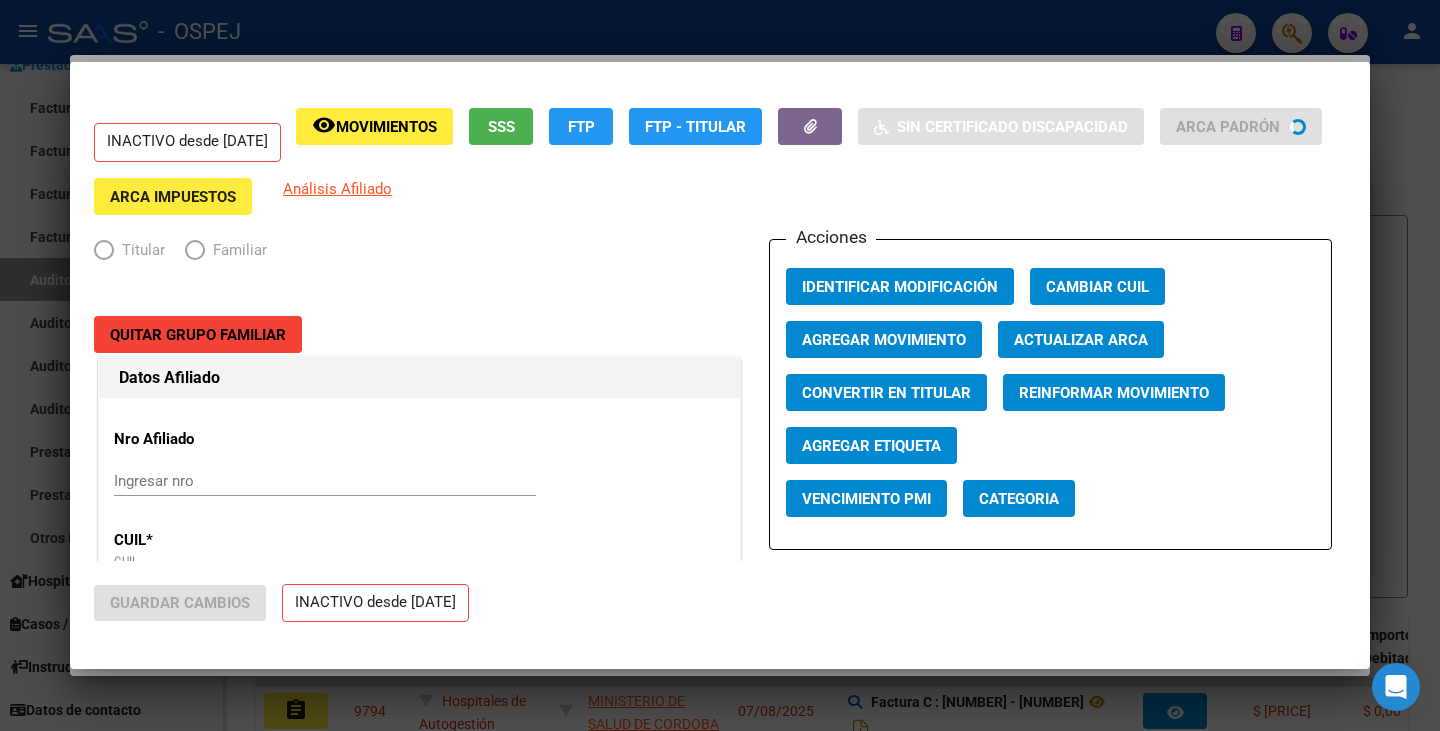 radio on "true" 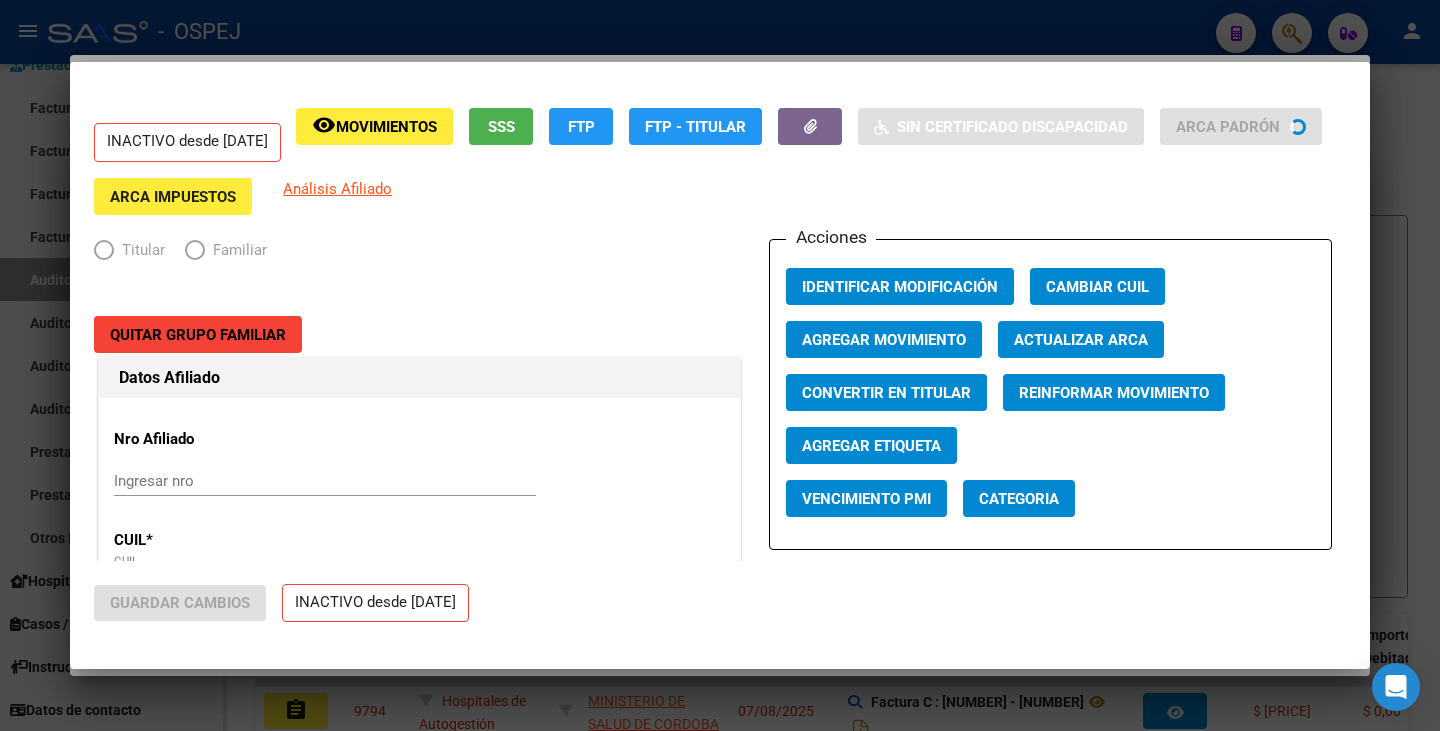 type on "[NUMBER]" 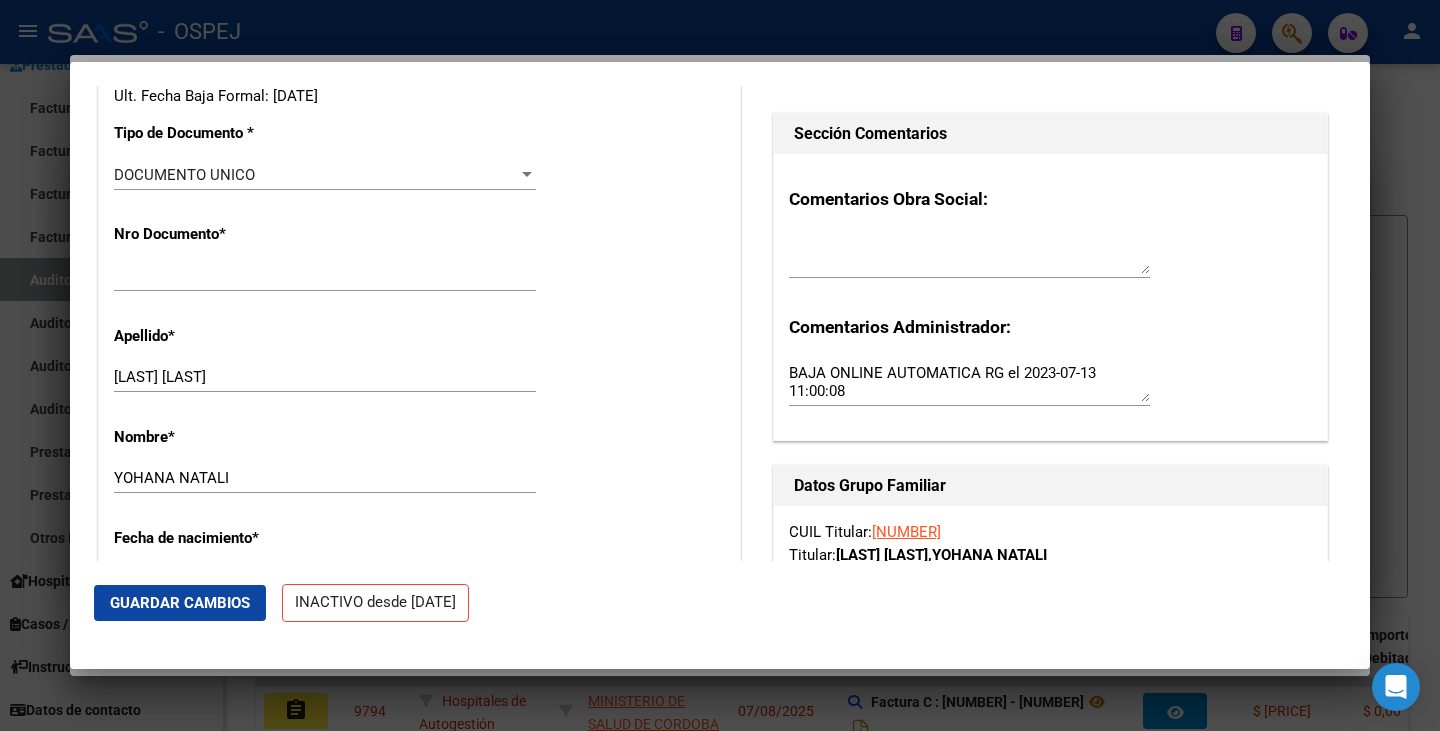 scroll, scrollTop: 500, scrollLeft: 0, axis: vertical 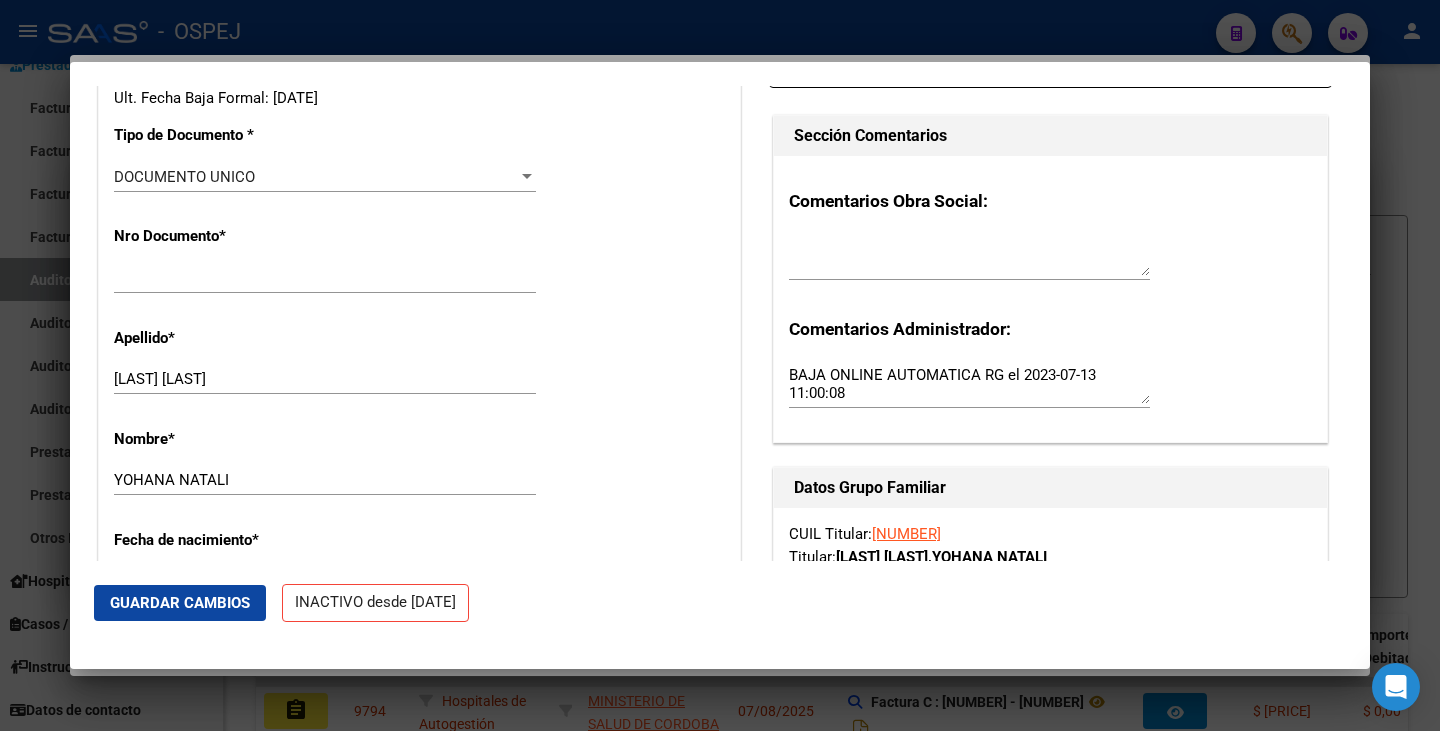 click at bounding box center (720, 365) 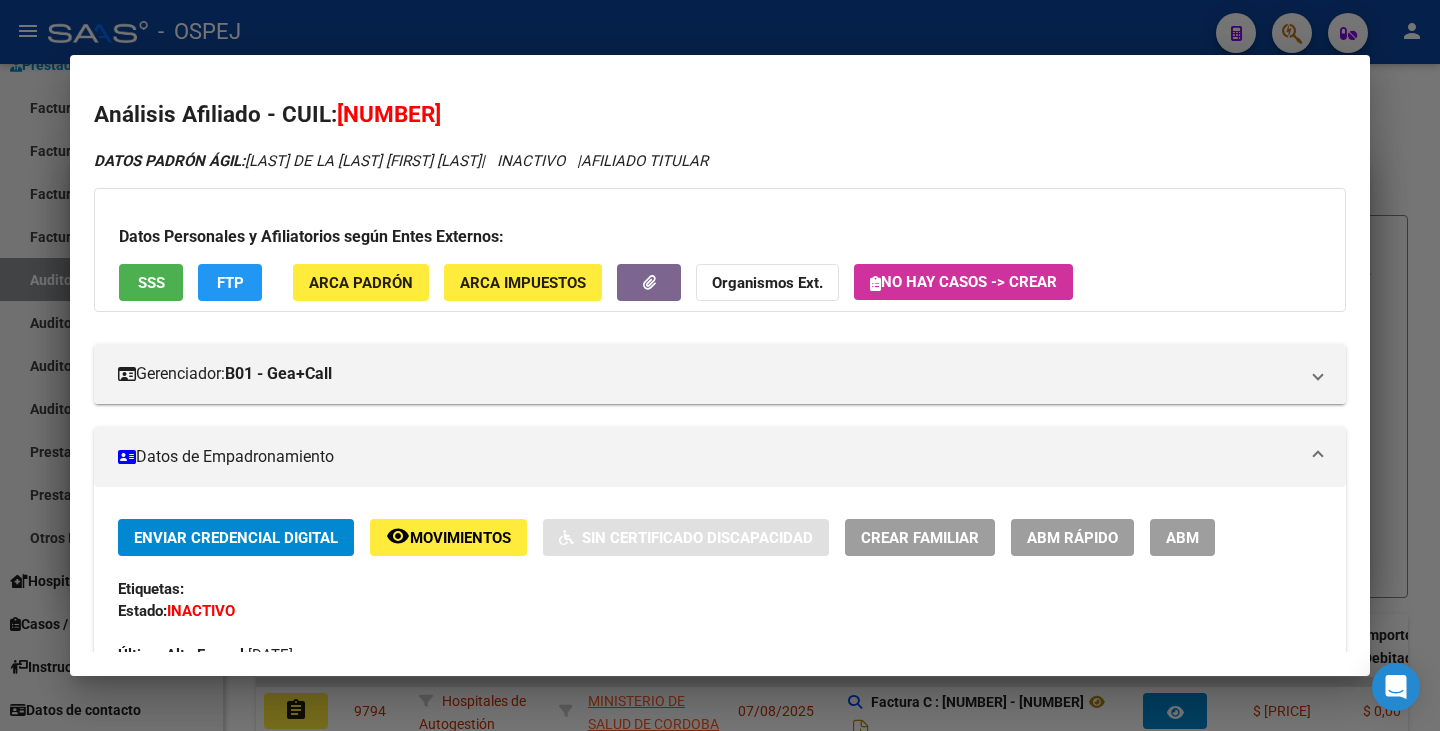 click at bounding box center [720, 365] 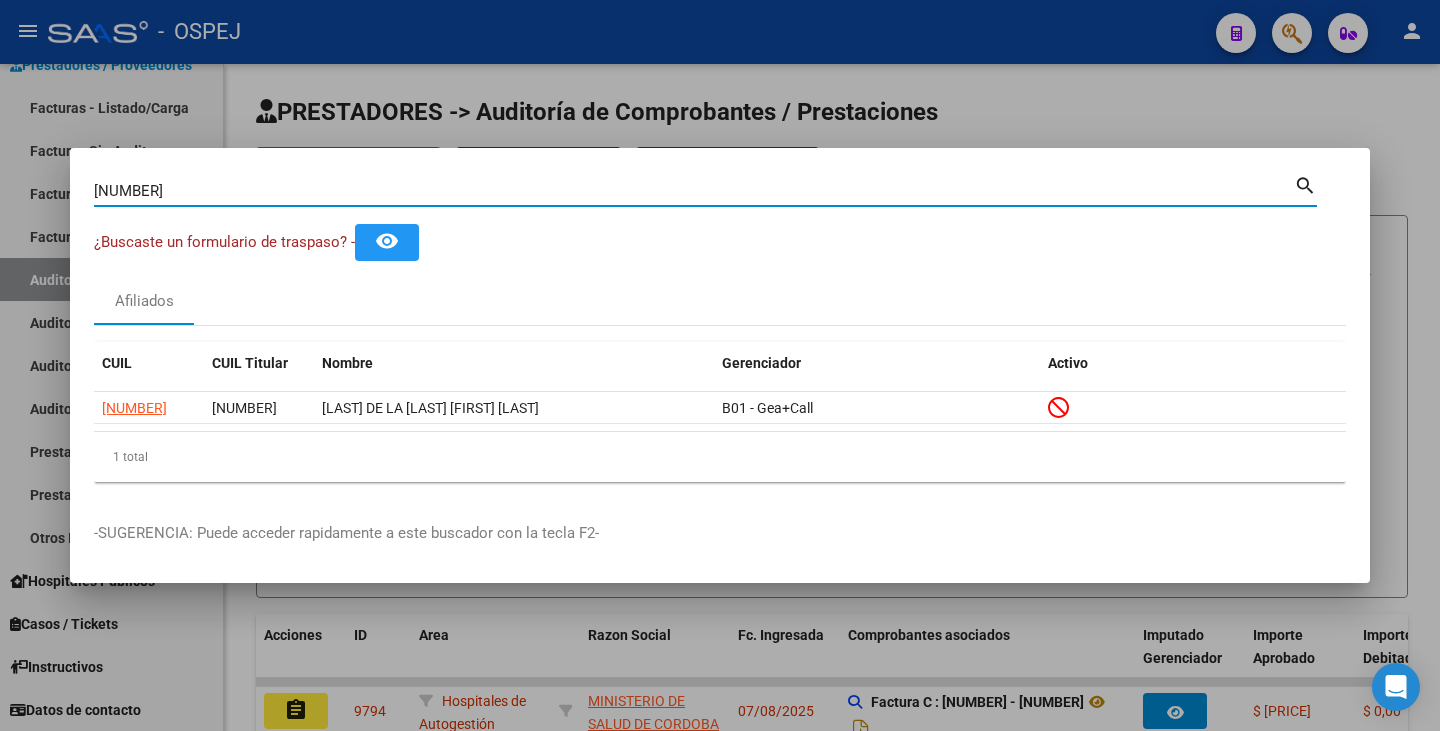 click on "[NUMBER]" at bounding box center (694, 191) 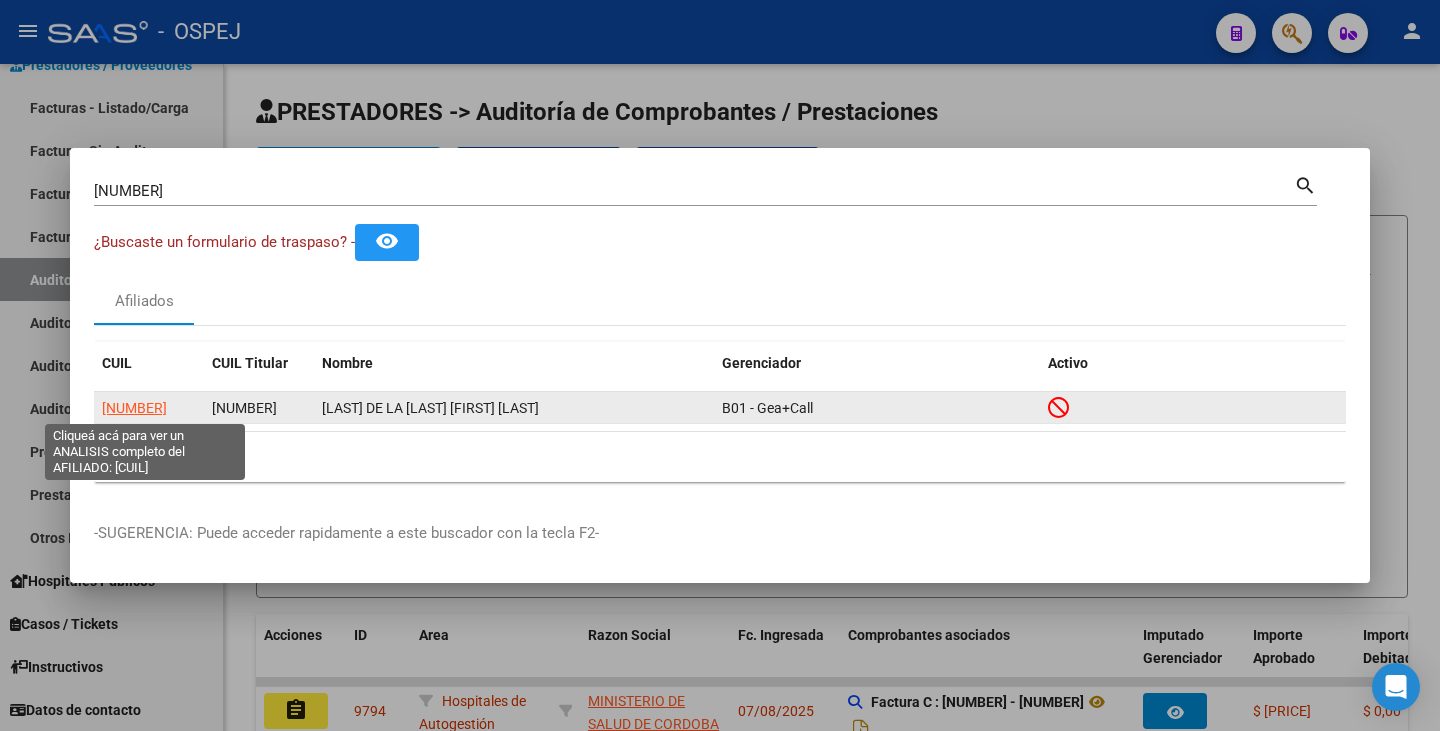 click on "[NUMBER]" 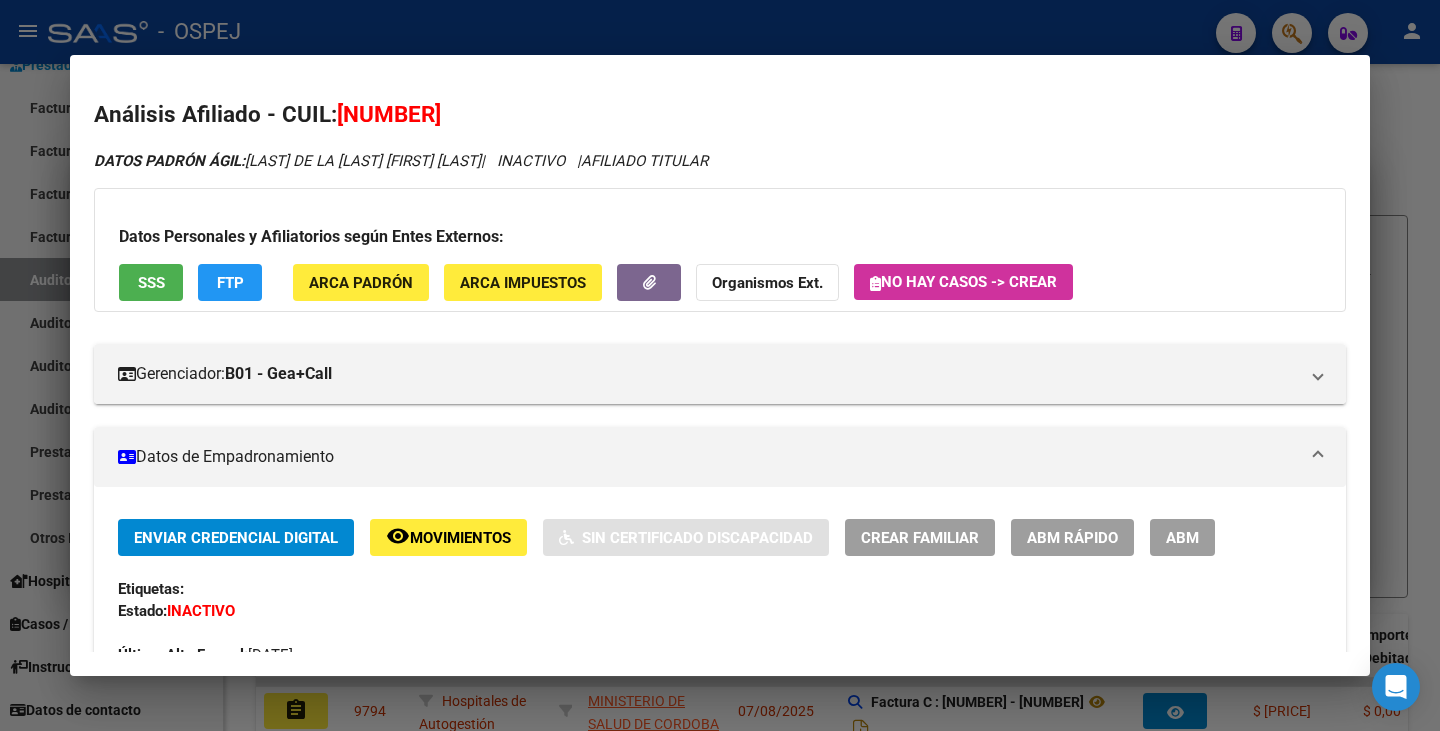 drag, startPoint x: 371, startPoint y: 122, endPoint x: 402, endPoint y: 122, distance: 31 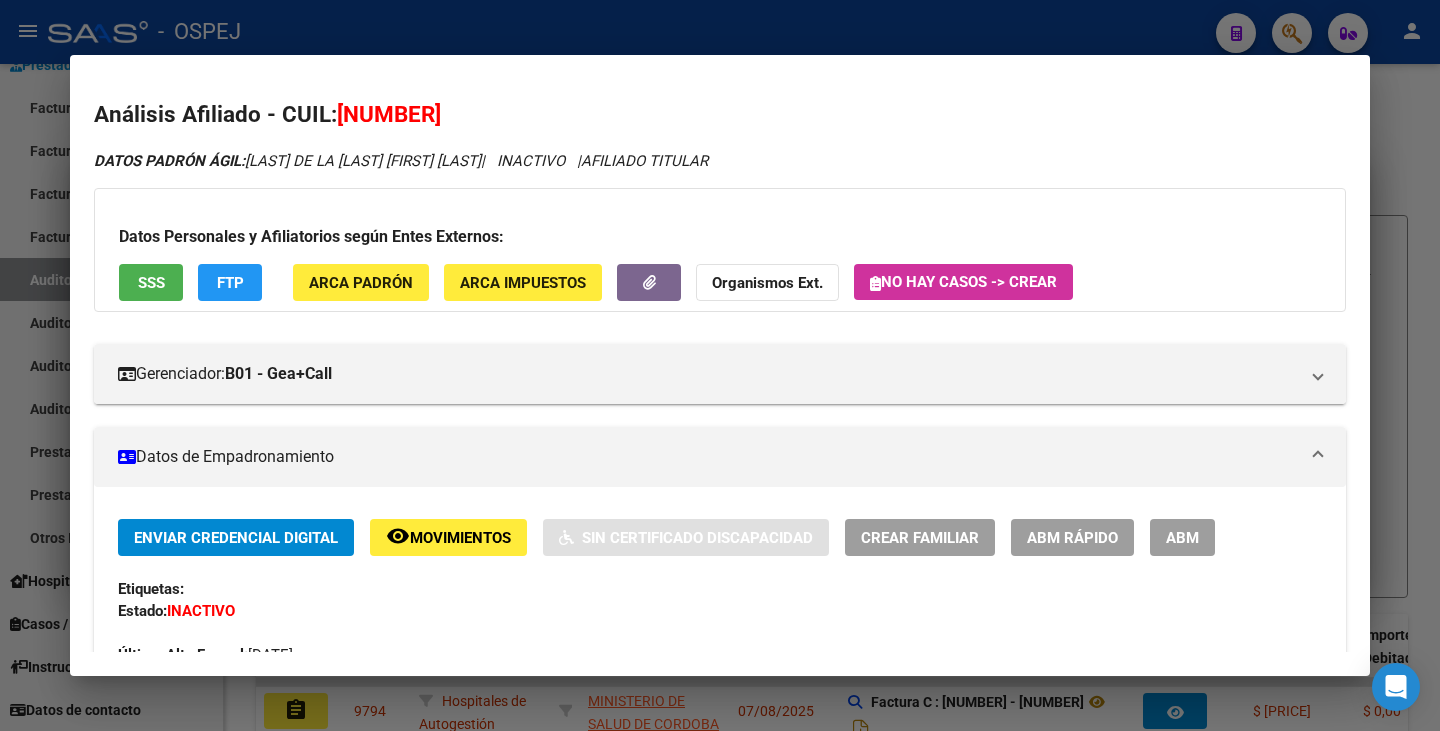 drag, startPoint x: 343, startPoint y: 115, endPoint x: 494, endPoint y: 115, distance: 151 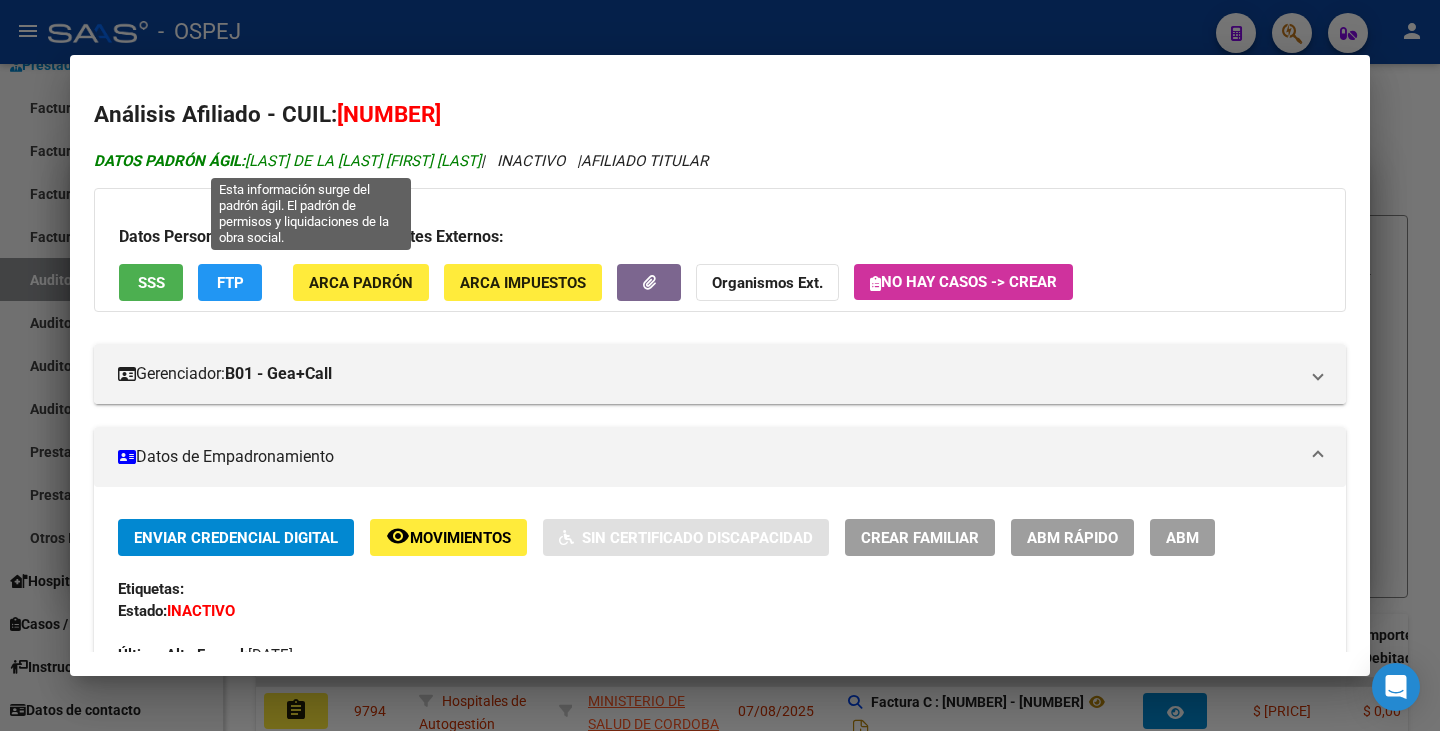 drag, startPoint x: 250, startPoint y: 163, endPoint x: 527, endPoint y: 153, distance: 277.18045 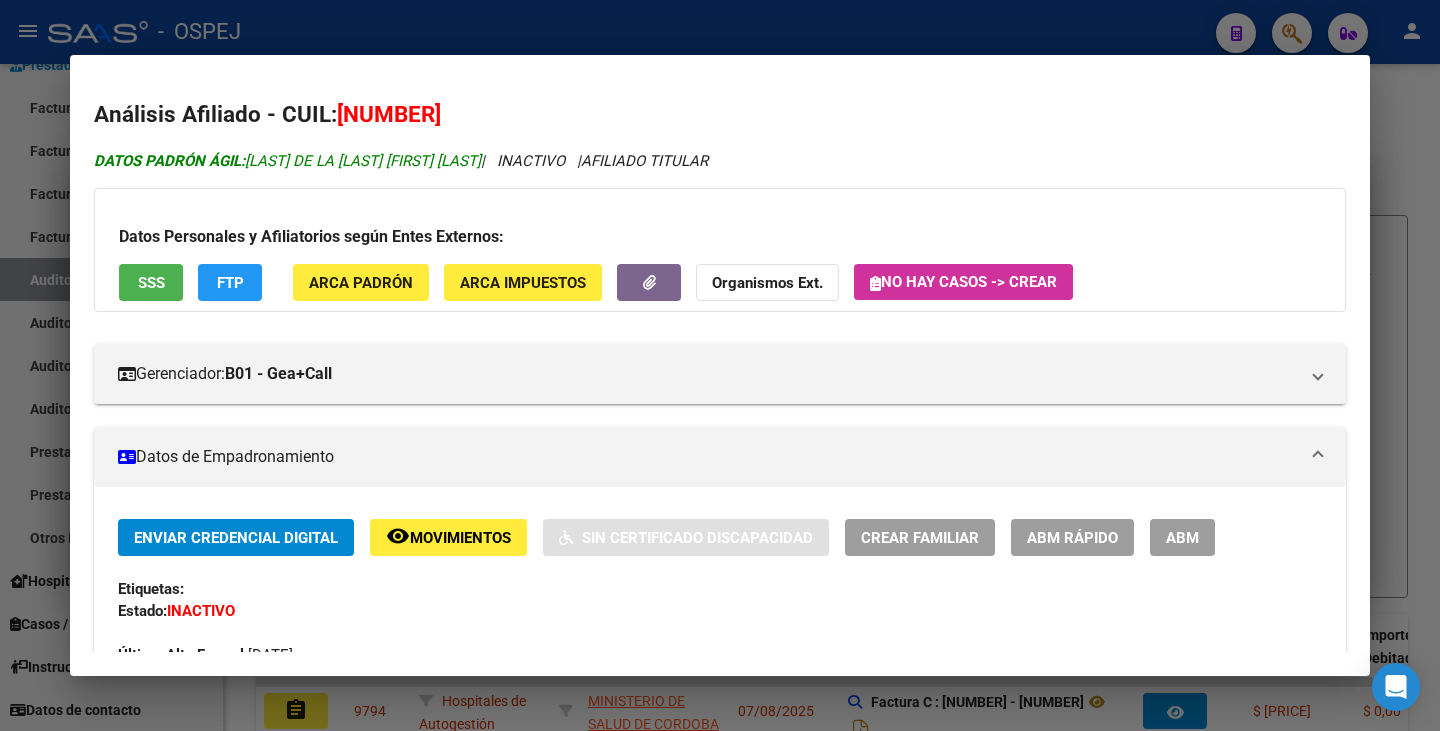 copy on "[LAST] DE LA [LAST] [FIRST] [LAST]" 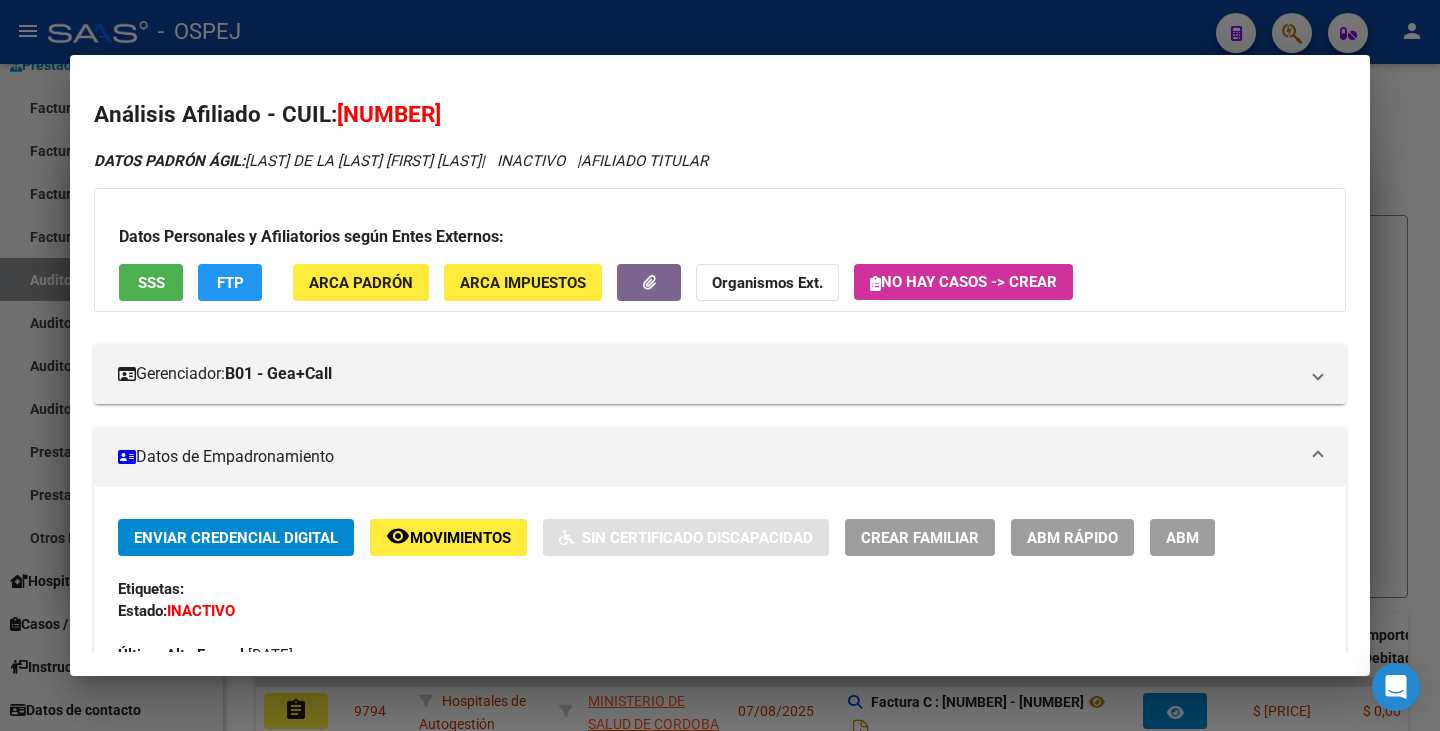 click at bounding box center (720, 365) 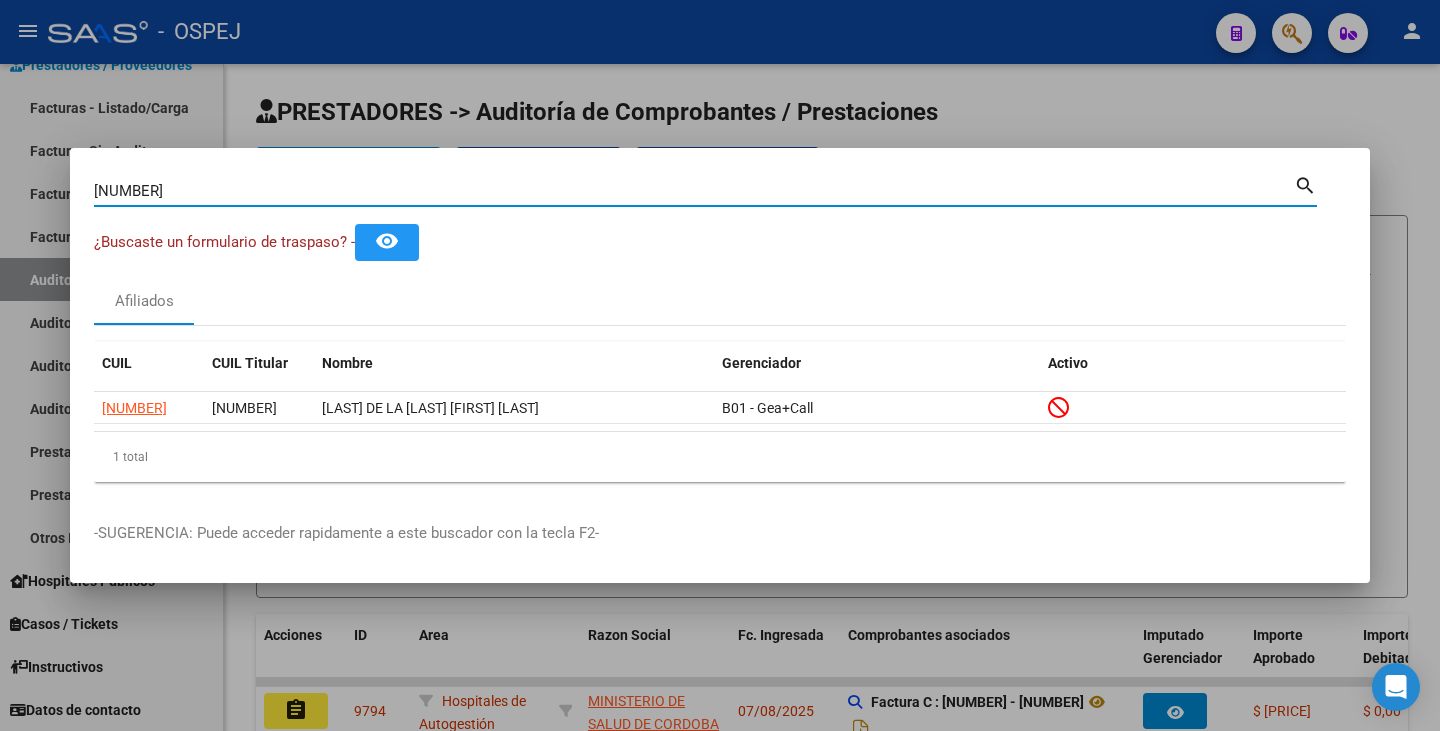 drag, startPoint x: 184, startPoint y: 192, endPoint x: 0, endPoint y: 158, distance: 187.11494 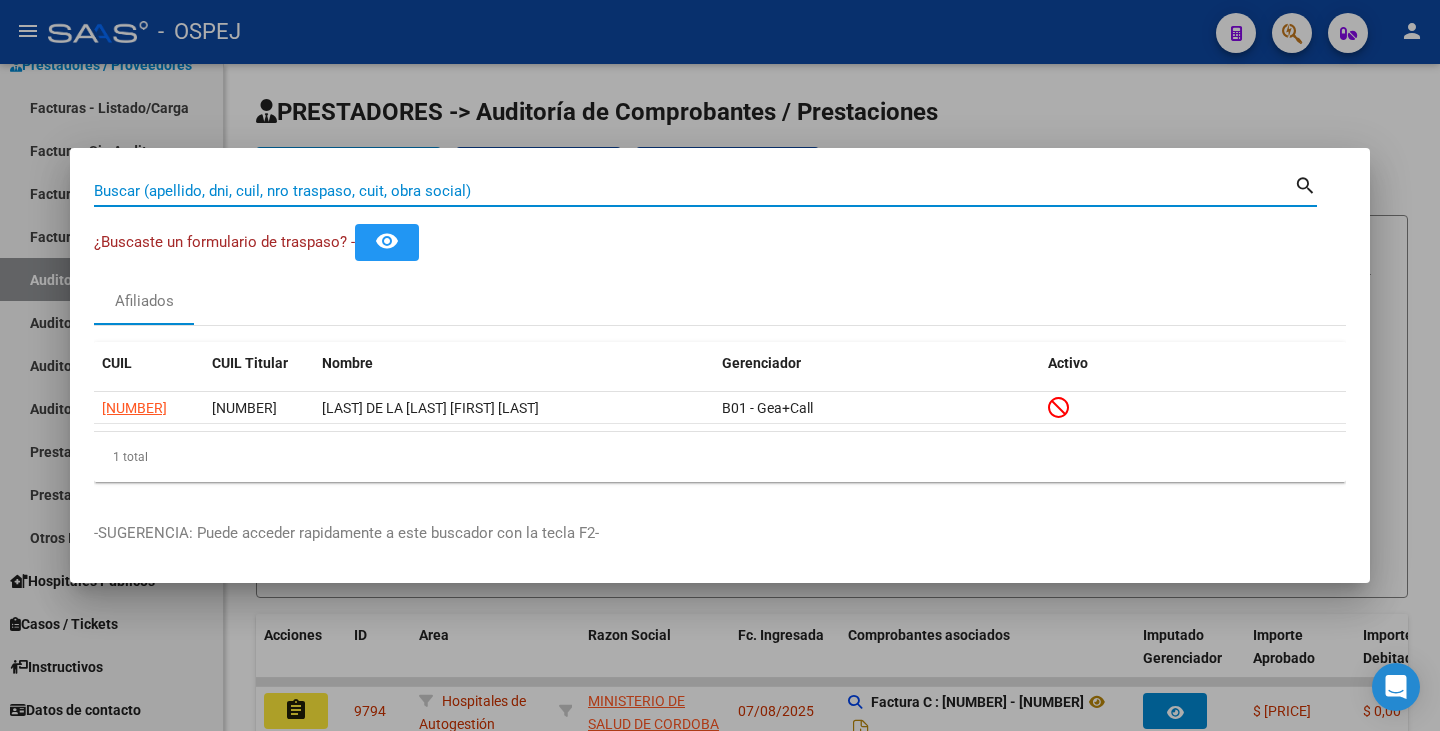 paste on "[NUMBER]" 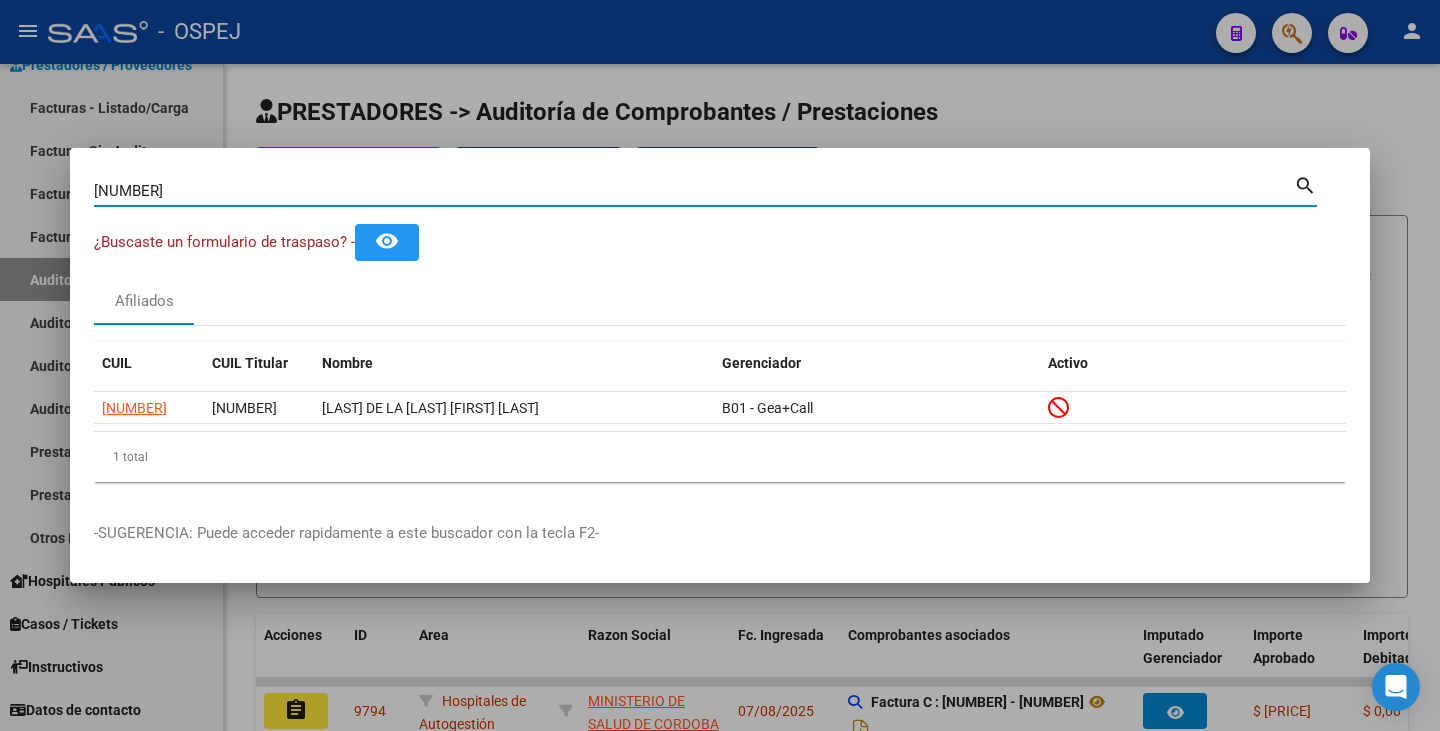 type on "[NUMBER]" 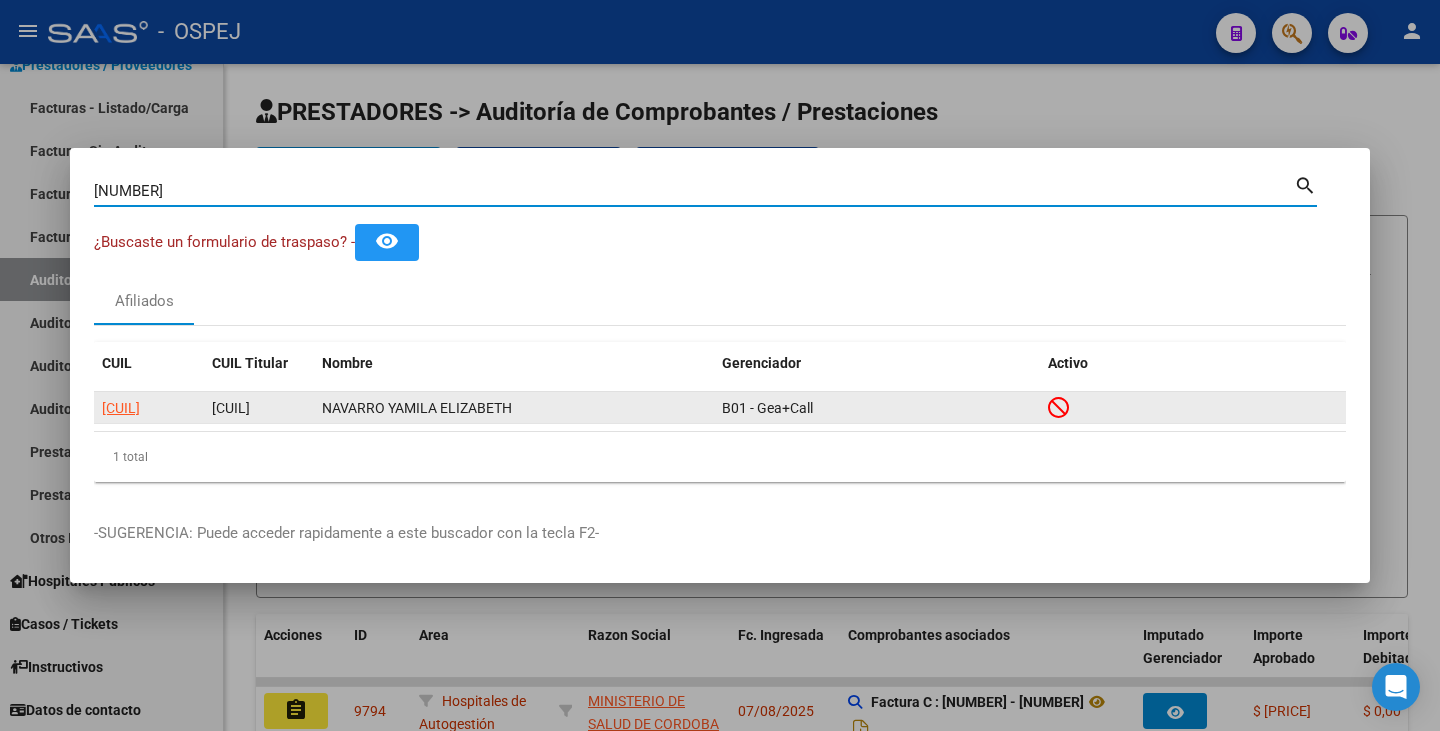 click on "[CUIL]" 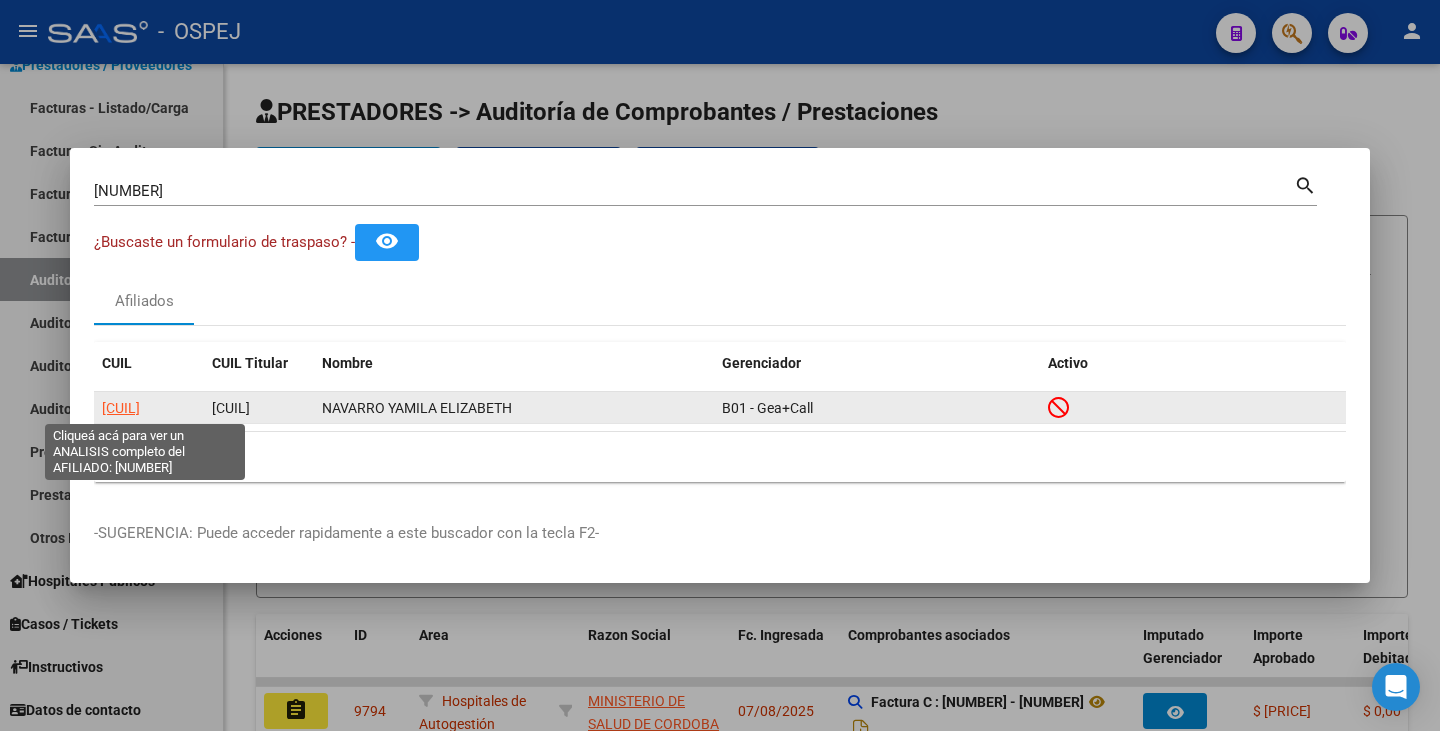 click on "[CUIL]" 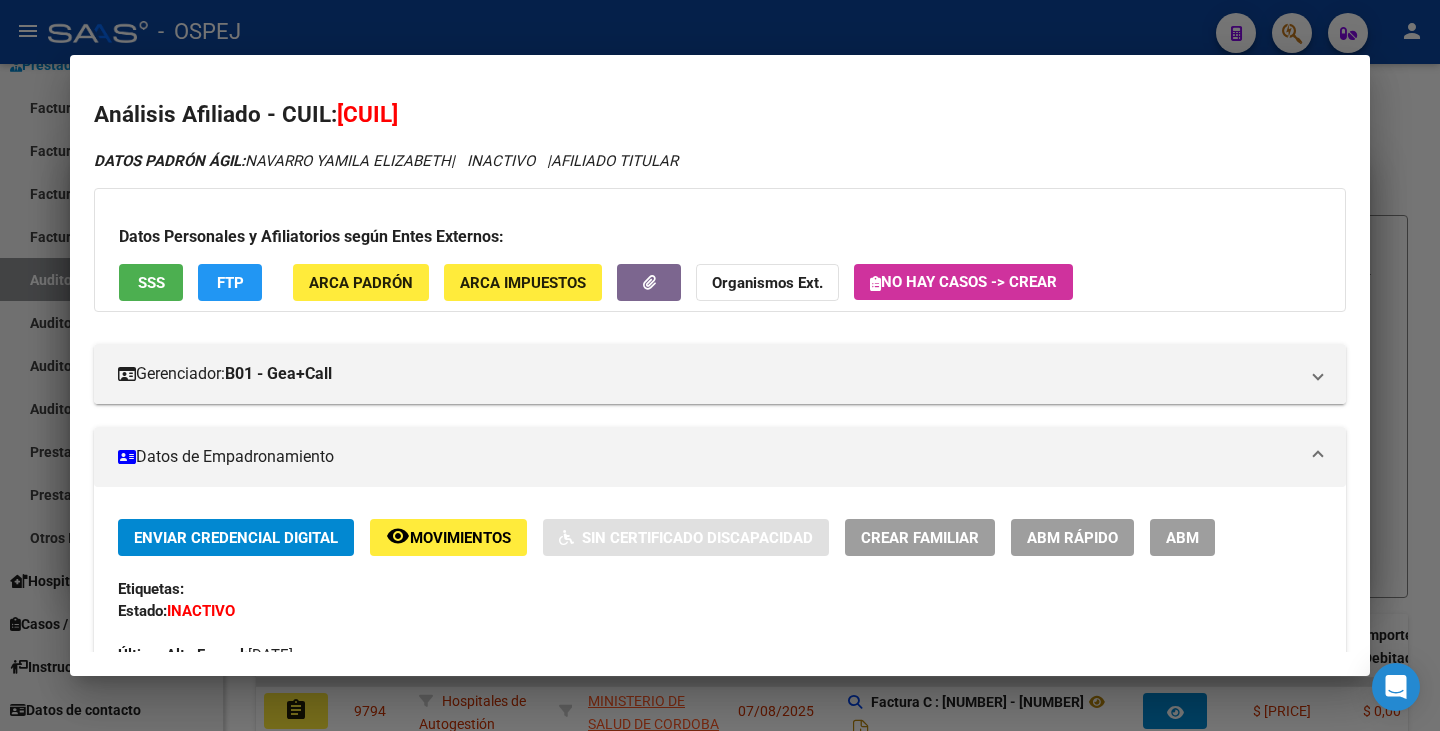 drag, startPoint x: 344, startPoint y: 110, endPoint x: 477, endPoint y: 125, distance: 133.84319 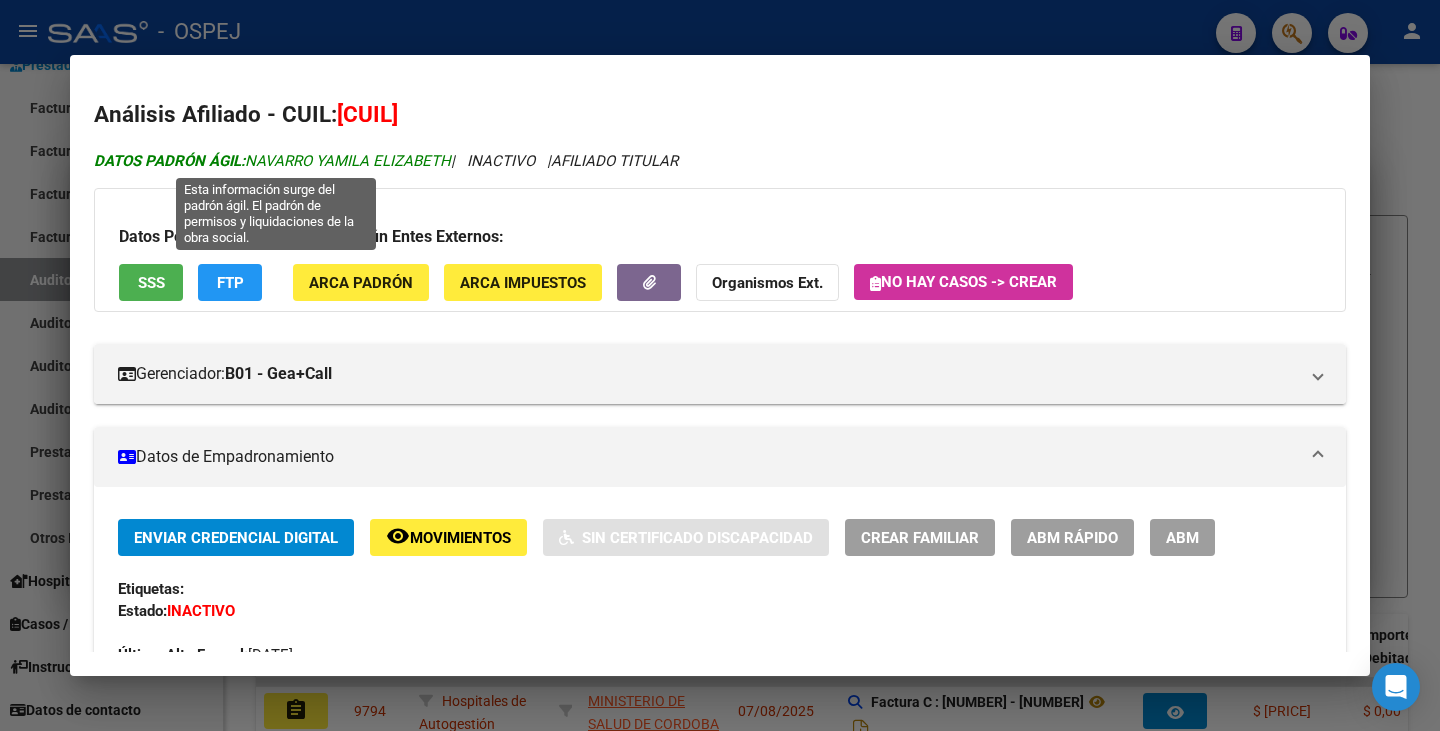 drag, startPoint x: 250, startPoint y: 167, endPoint x: 456, endPoint y: 165, distance: 206.0097 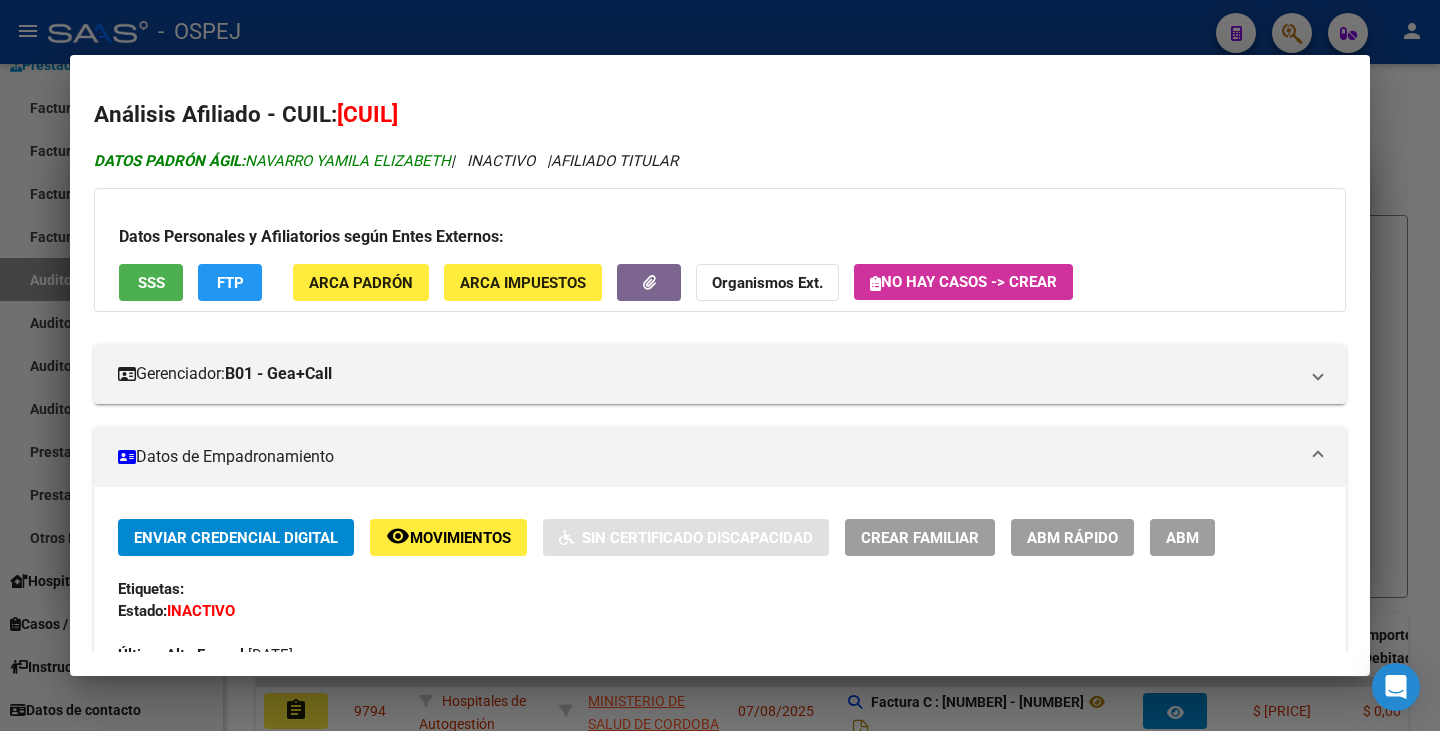 copy on "NAVARRO YAMILA ELIZABETH" 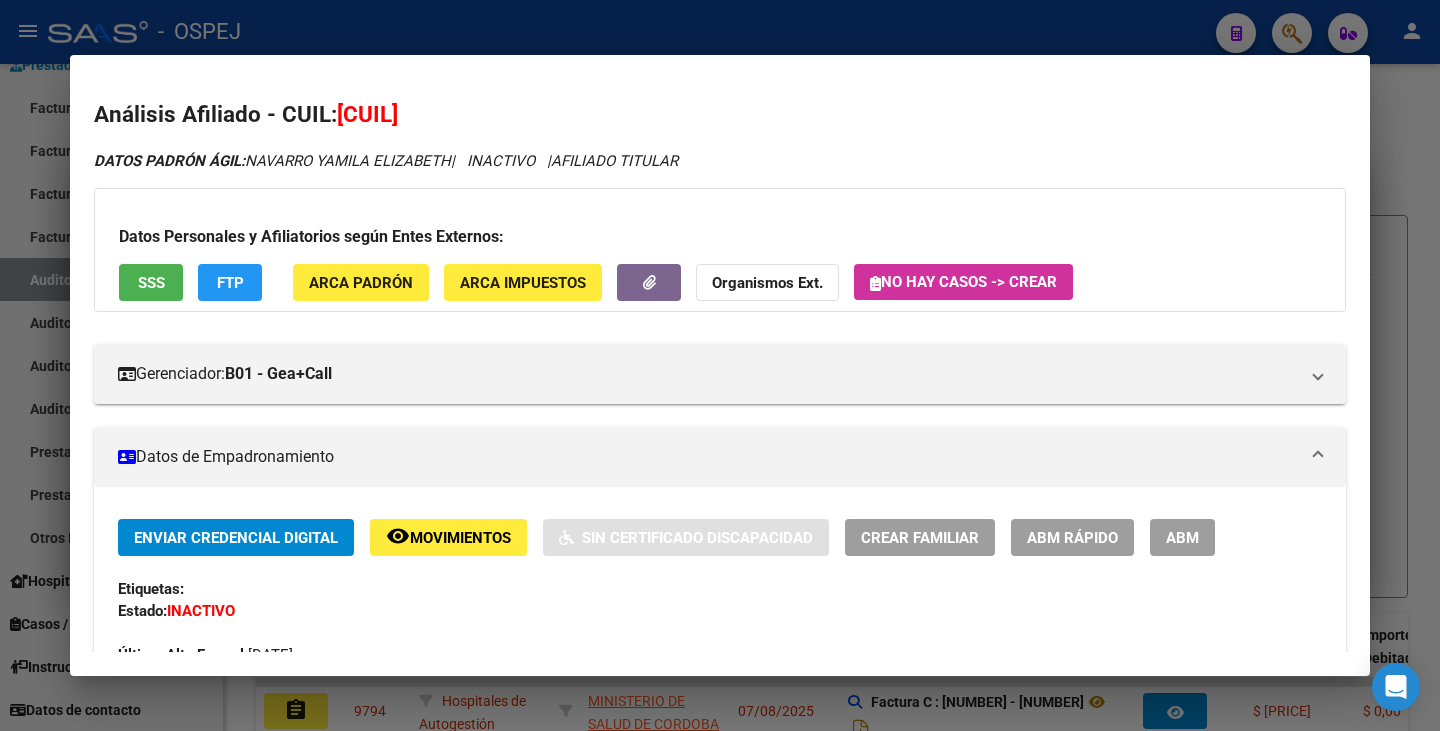 click at bounding box center [720, 365] 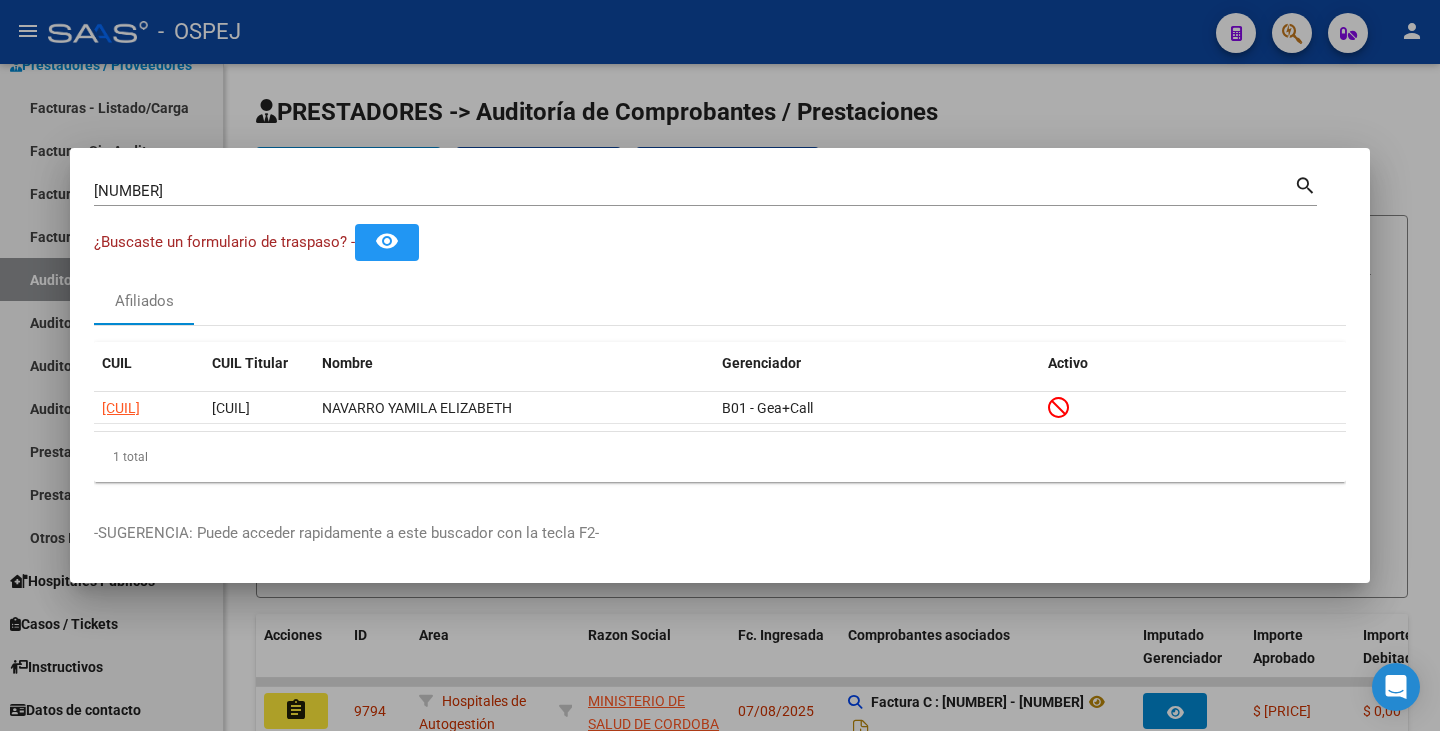 click on "[NUMBER] Buscar (apellido, dni, cuil, nro traspaso, cuit, obra social)" at bounding box center [694, 191] 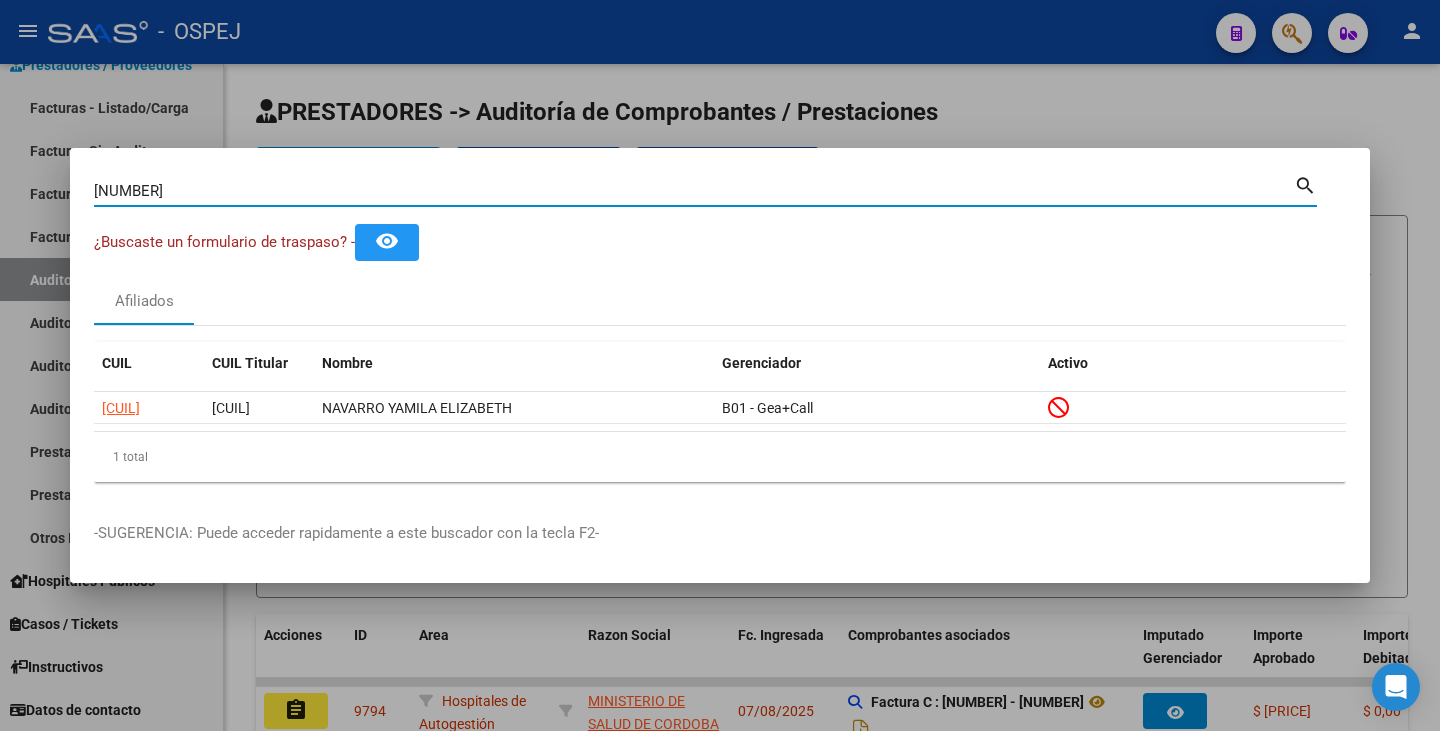 drag, startPoint x: 166, startPoint y: 184, endPoint x: 30, endPoint y: 183, distance: 136.00368 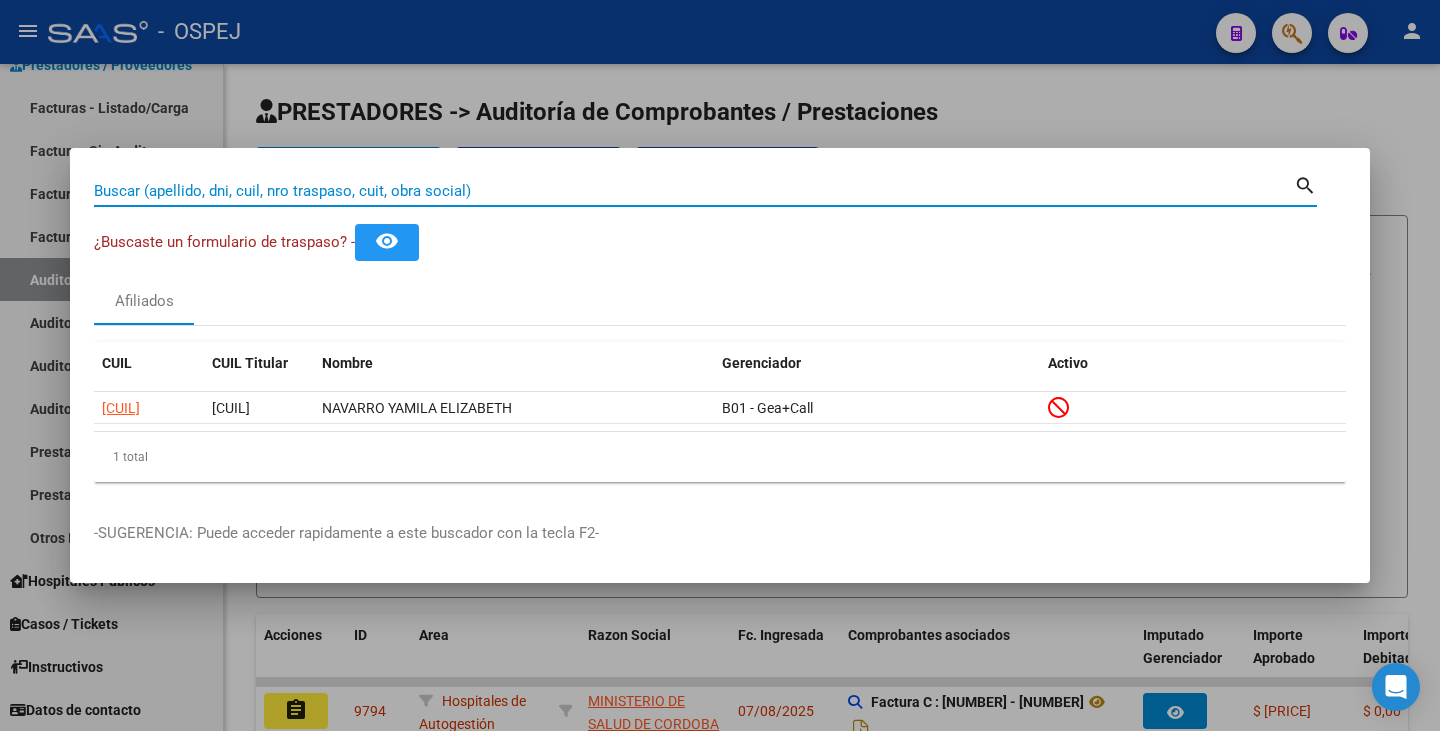paste on "[DOCUMENT]" 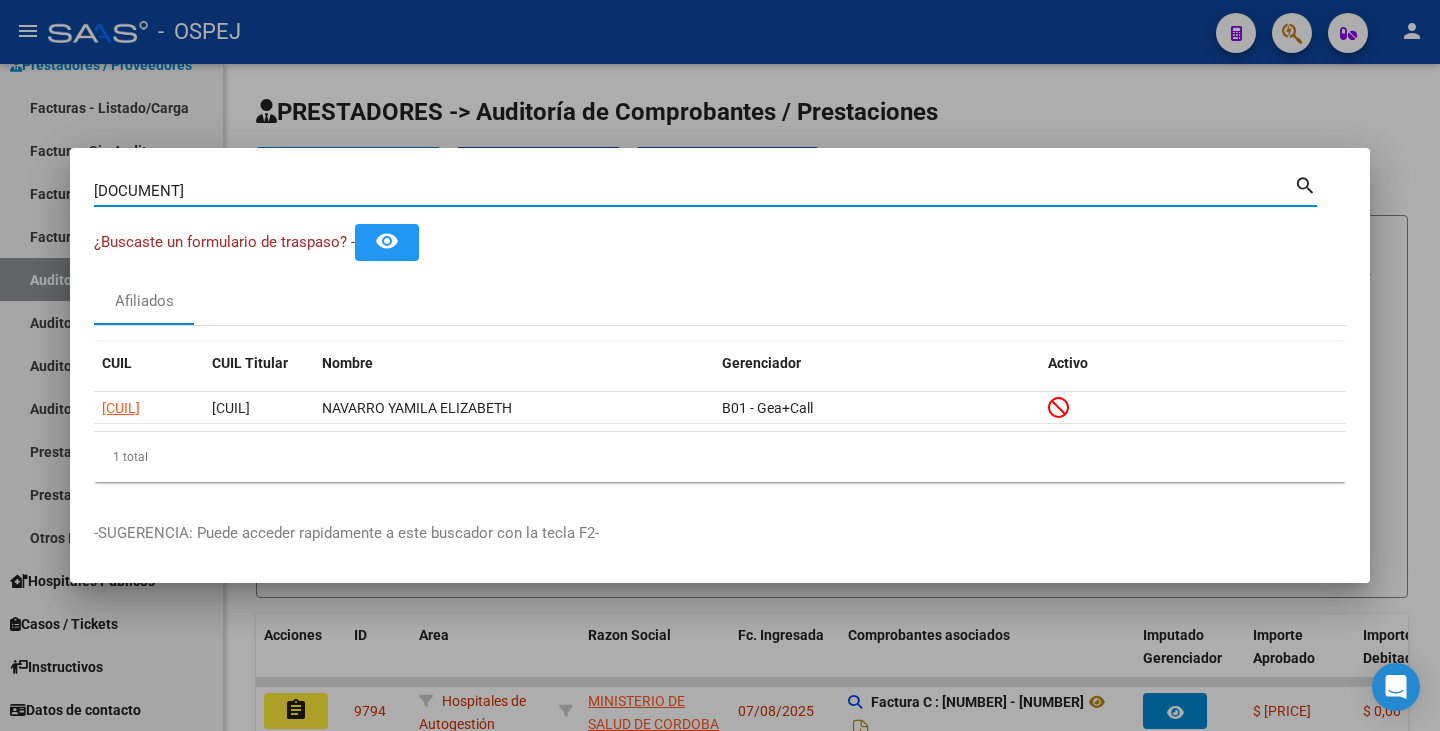 type on "[DOCUMENT]" 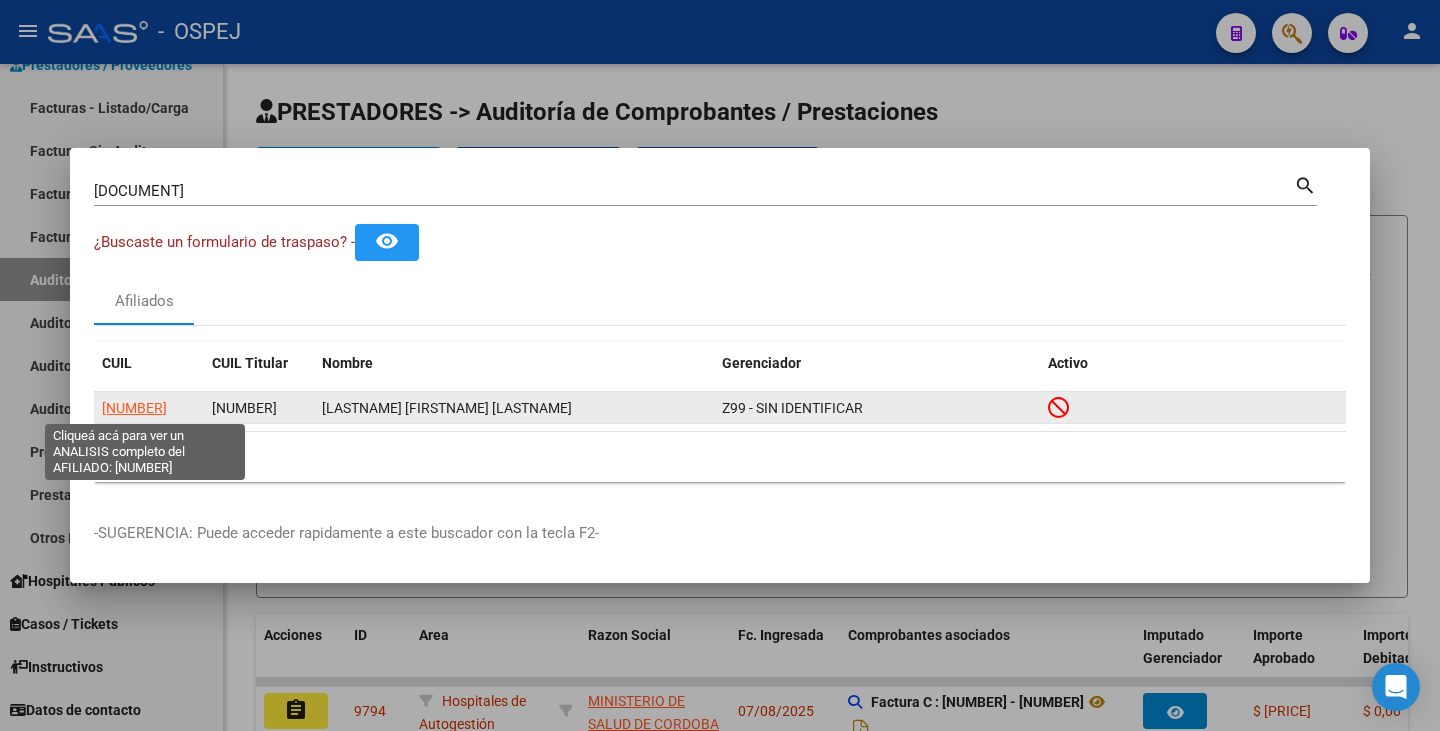 click on "[NUMBER]" 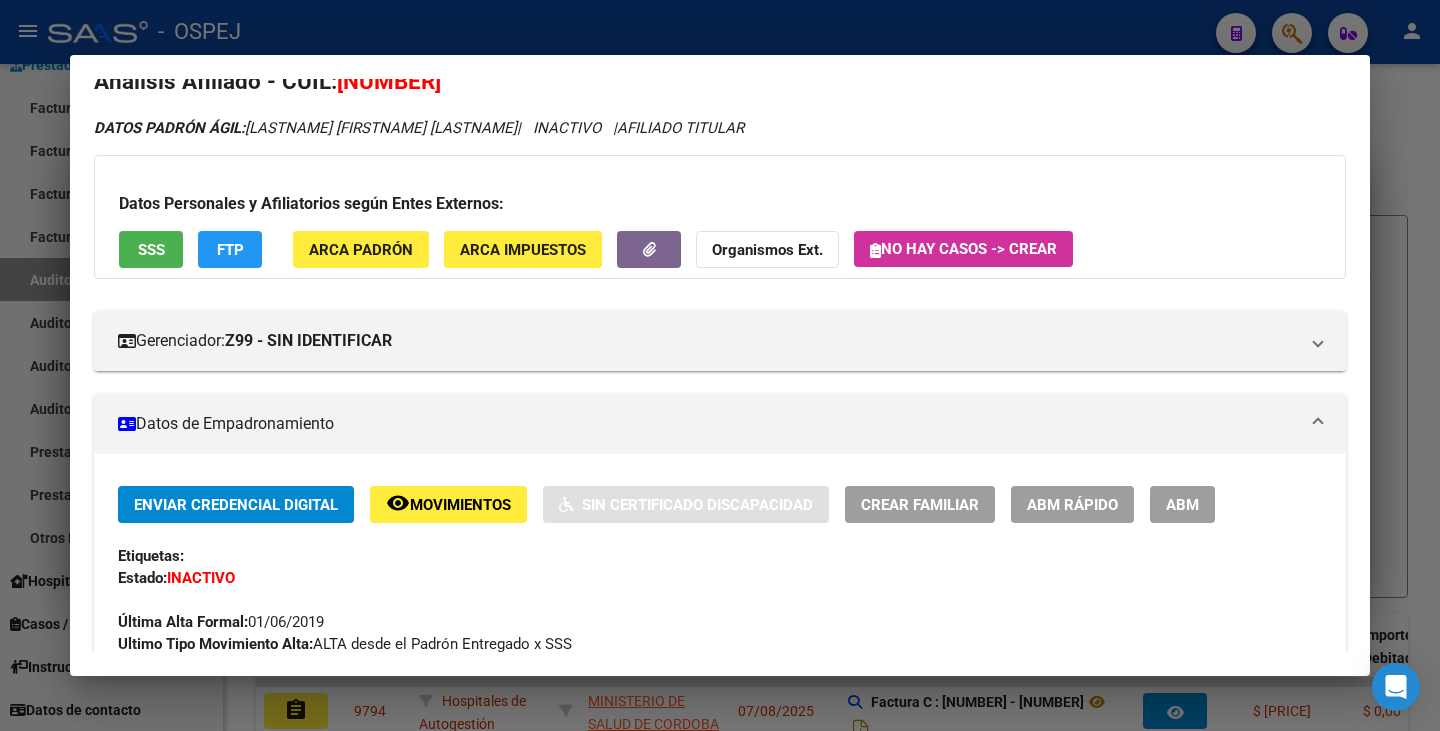 scroll, scrollTop: 0, scrollLeft: 0, axis: both 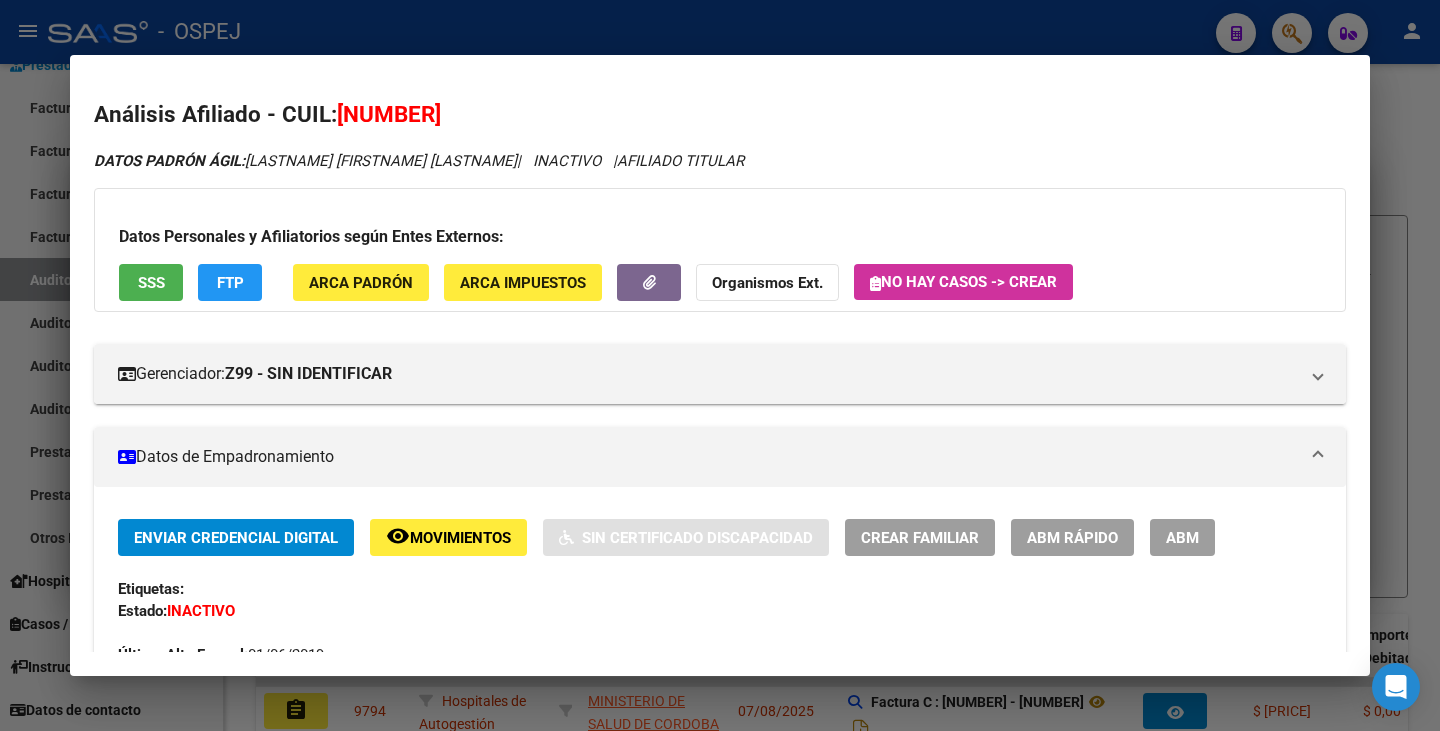 drag, startPoint x: 344, startPoint y: 114, endPoint x: 496, endPoint y: 113, distance: 152.0033 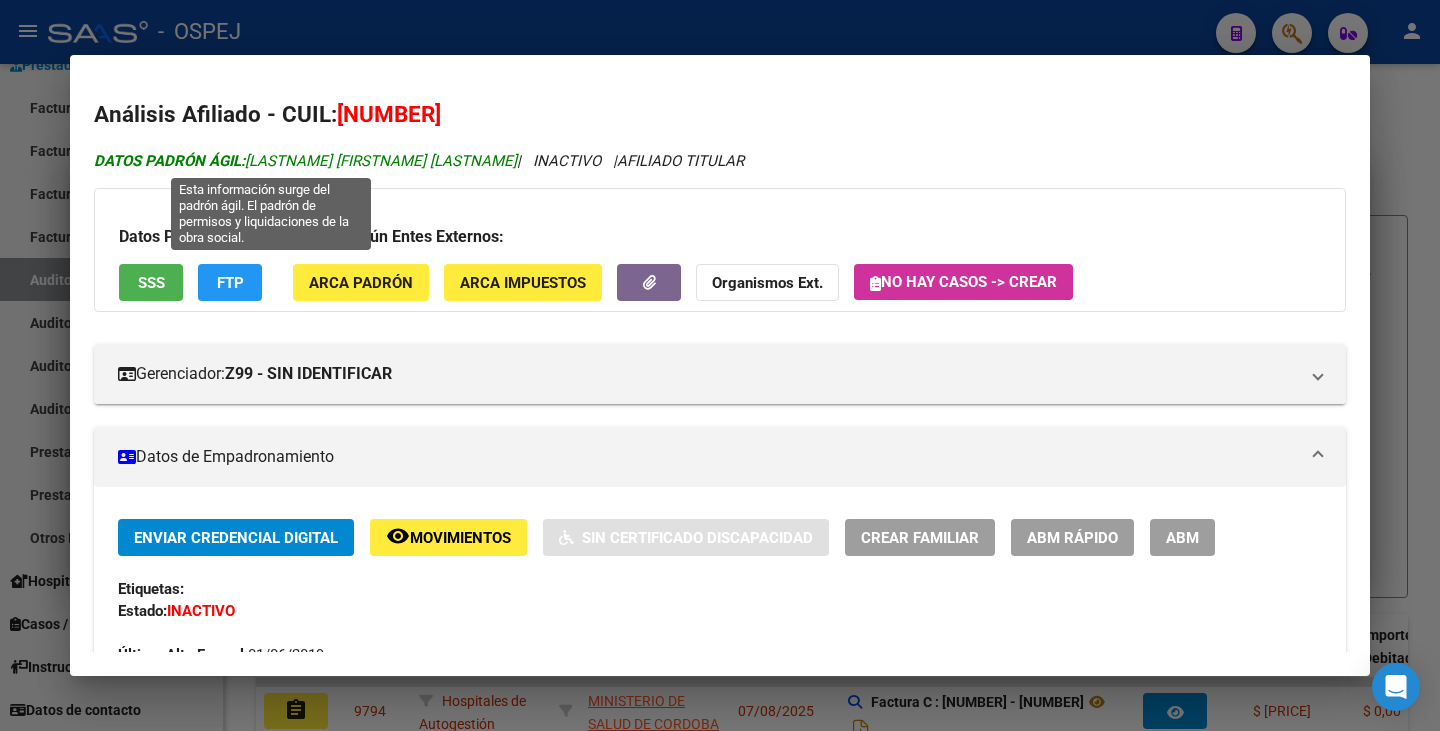 drag, startPoint x: 250, startPoint y: 156, endPoint x: 436, endPoint y: 165, distance: 186.21762 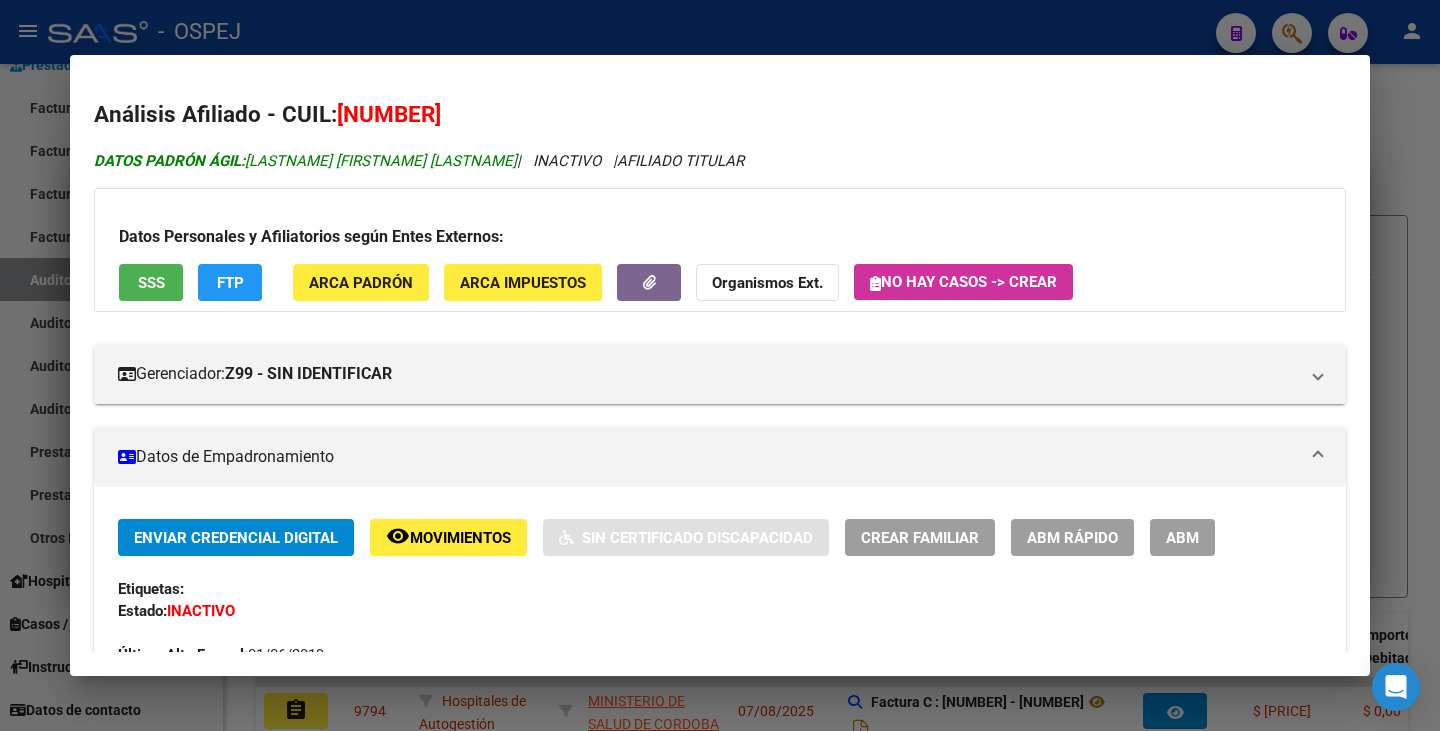 copy on "[LASTNAME] [FIRSTNAME] [LASTNAME]" 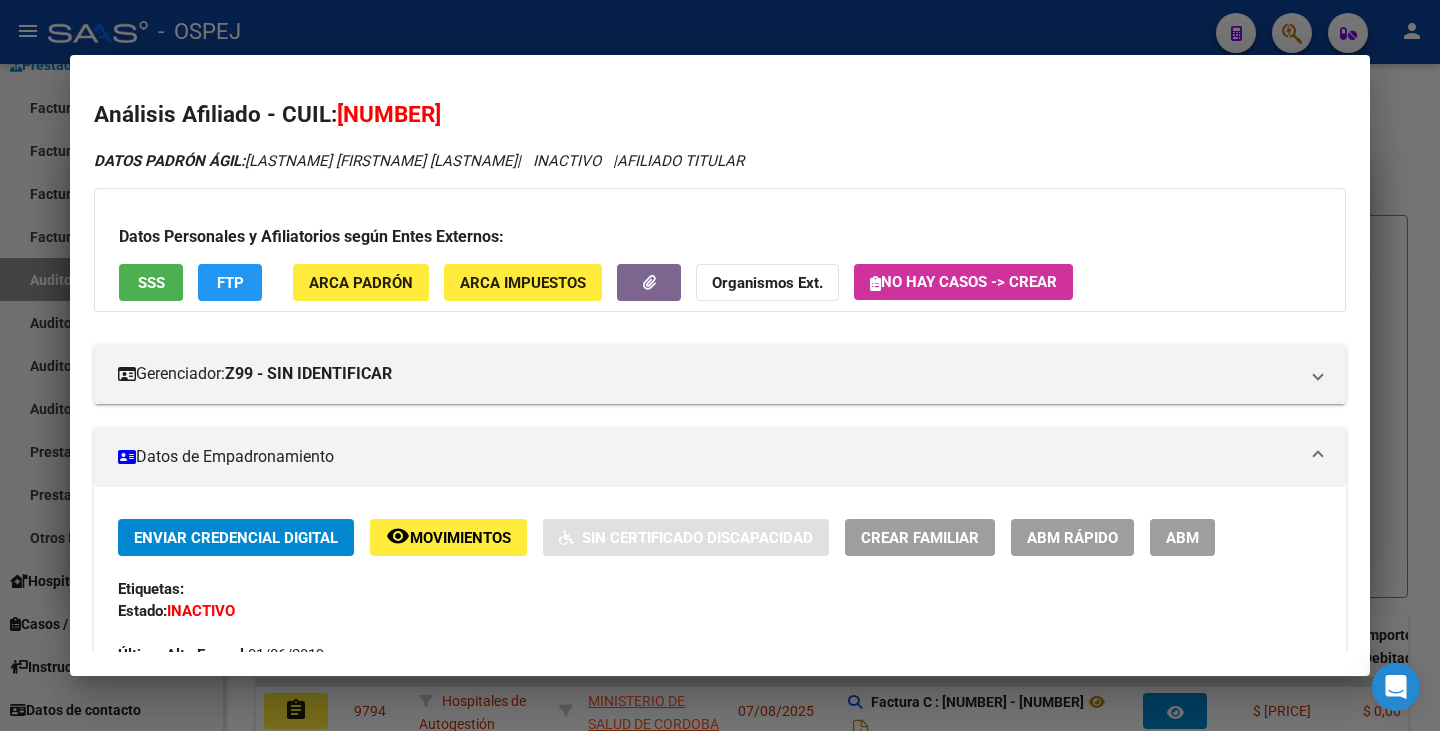 click at bounding box center [720, 365] 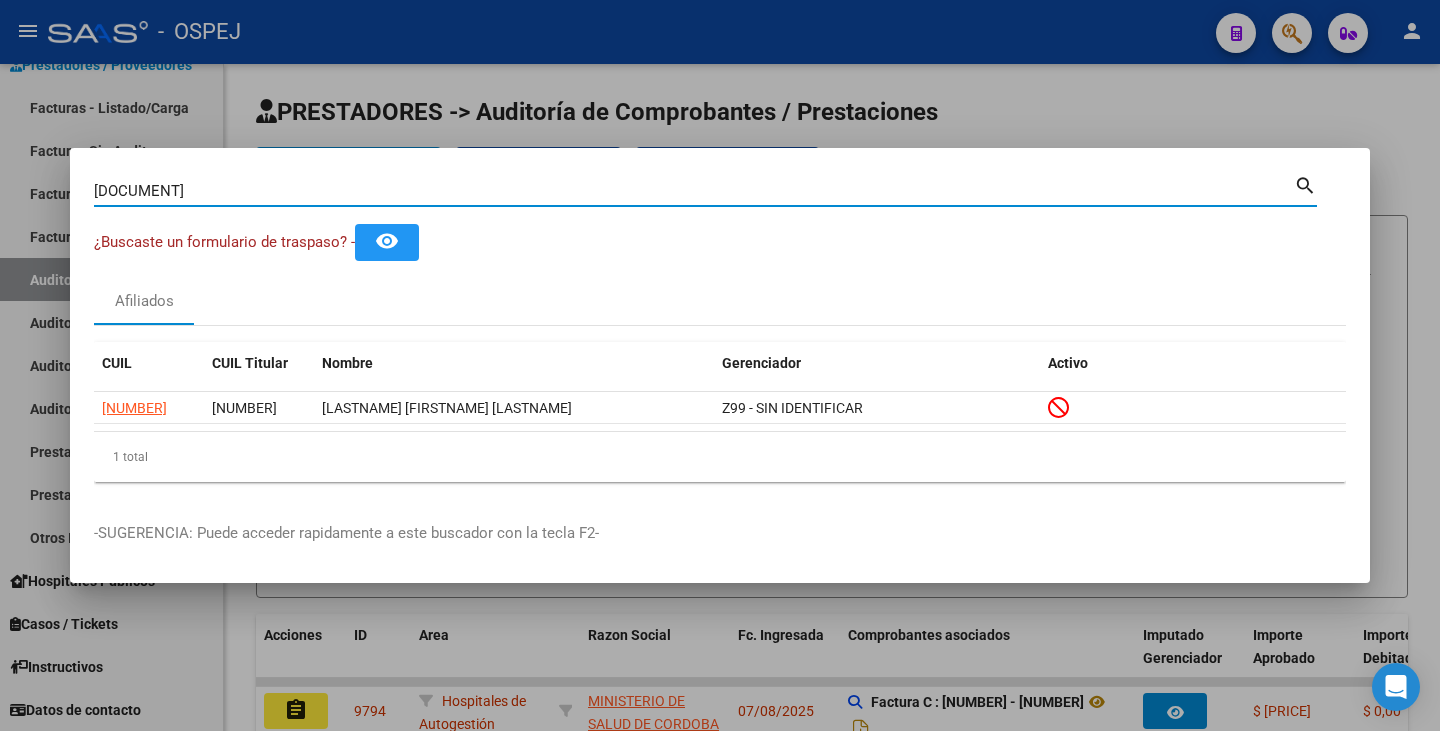 drag, startPoint x: 209, startPoint y: 181, endPoint x: 0, endPoint y: 144, distance: 212.24985 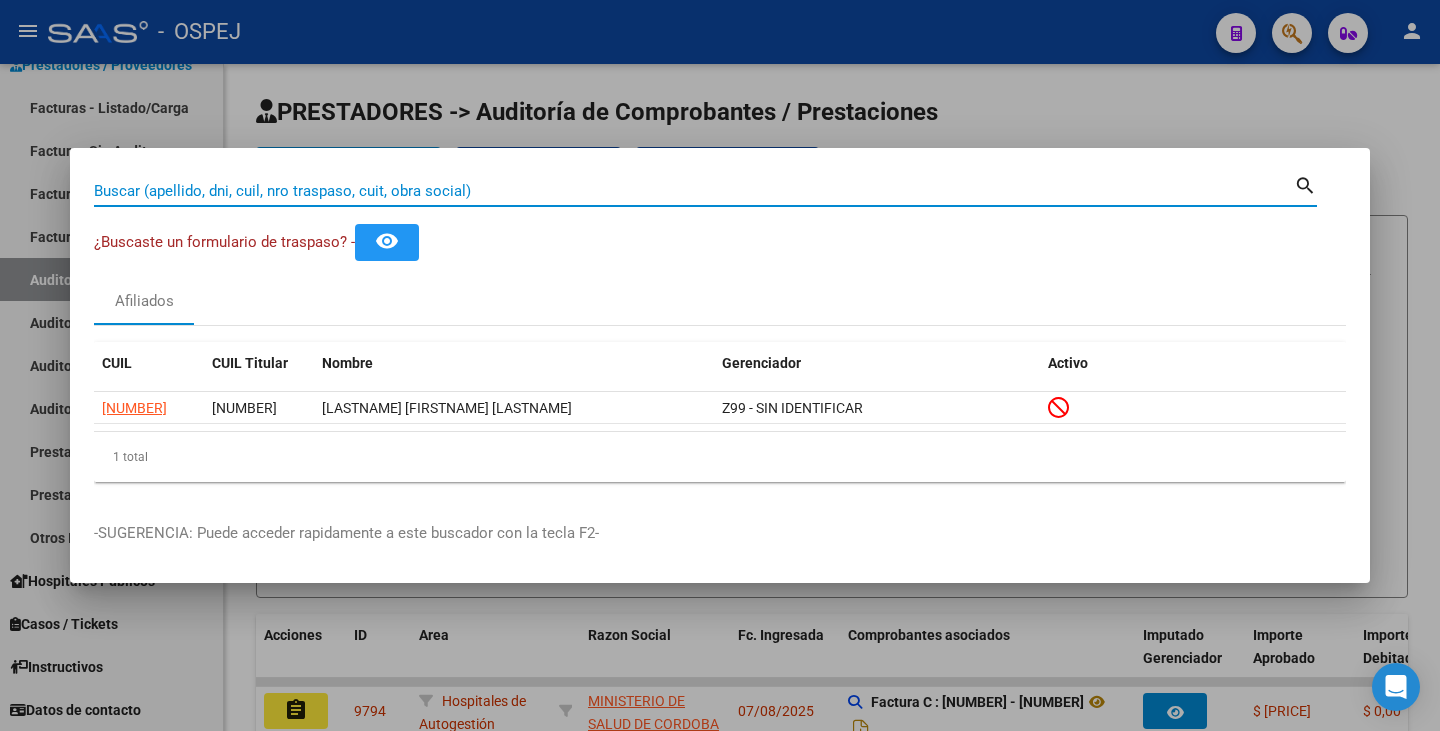 paste on "[NUMBER]" 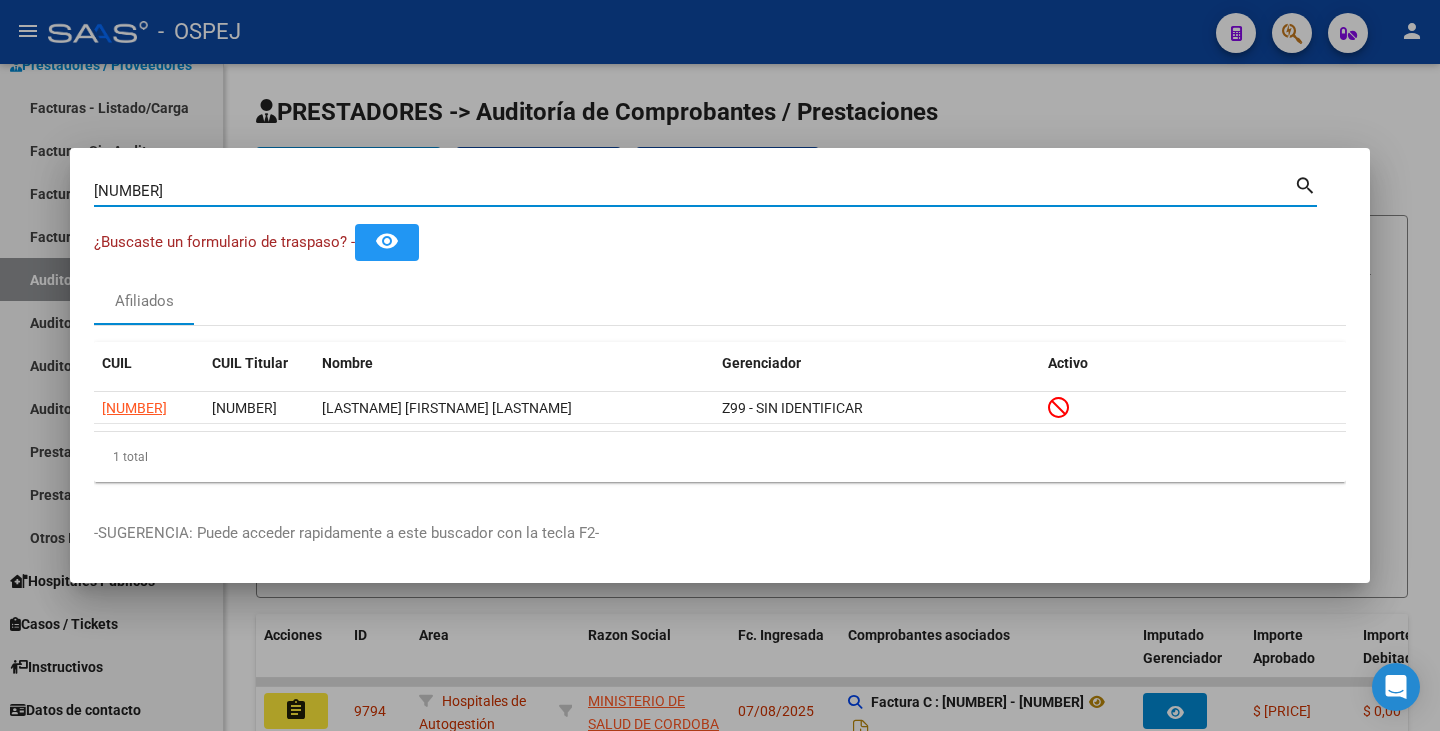 type on "[NUMBER]" 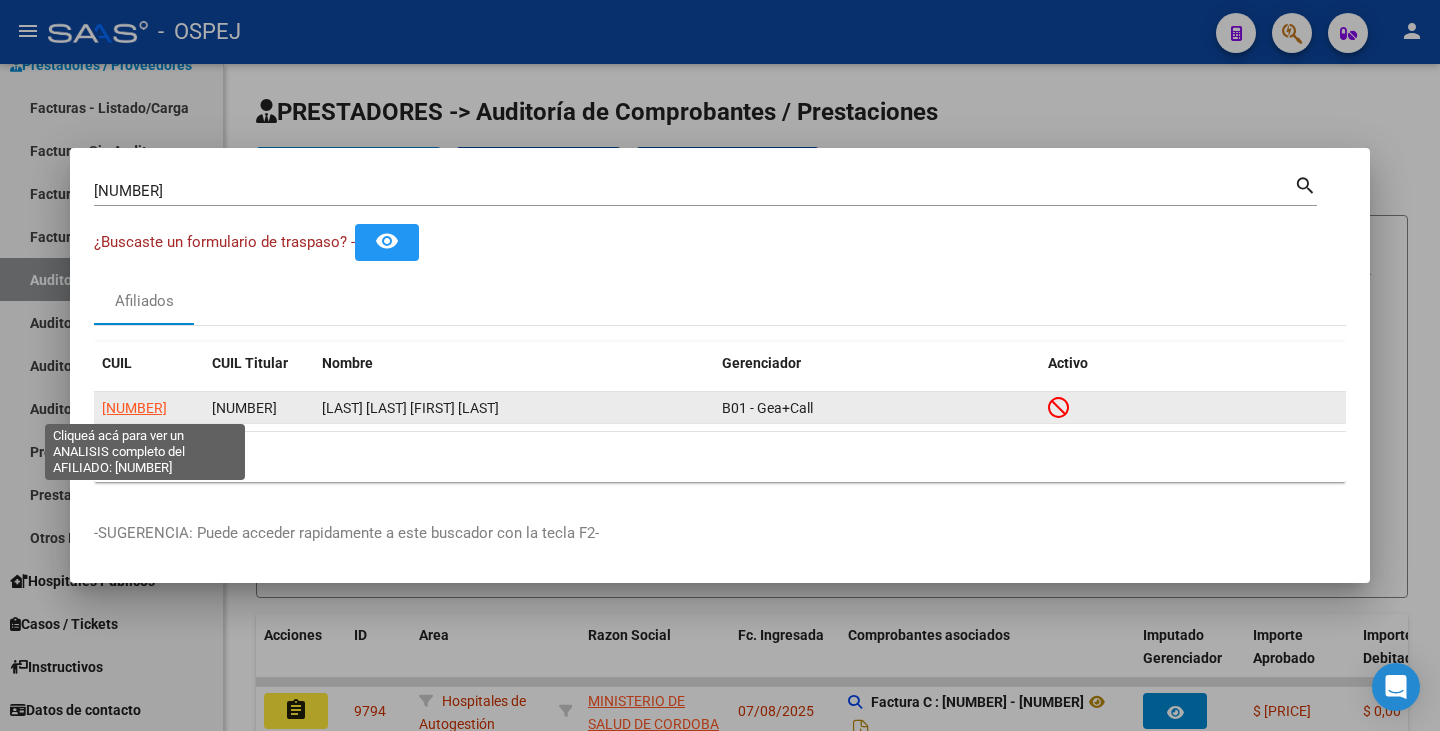 click on "[NUMBER]" 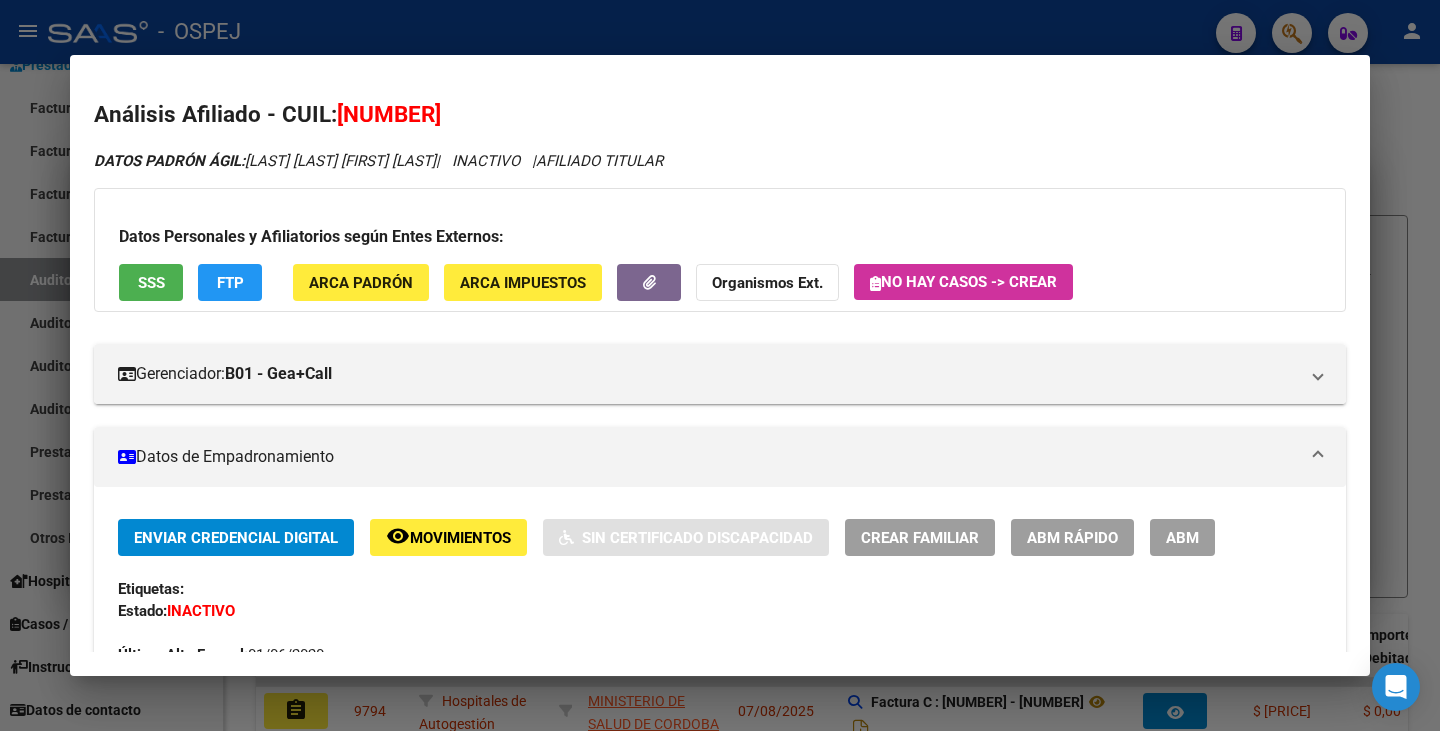 drag, startPoint x: 340, startPoint y: 107, endPoint x: 476, endPoint y: 100, distance: 136.18002 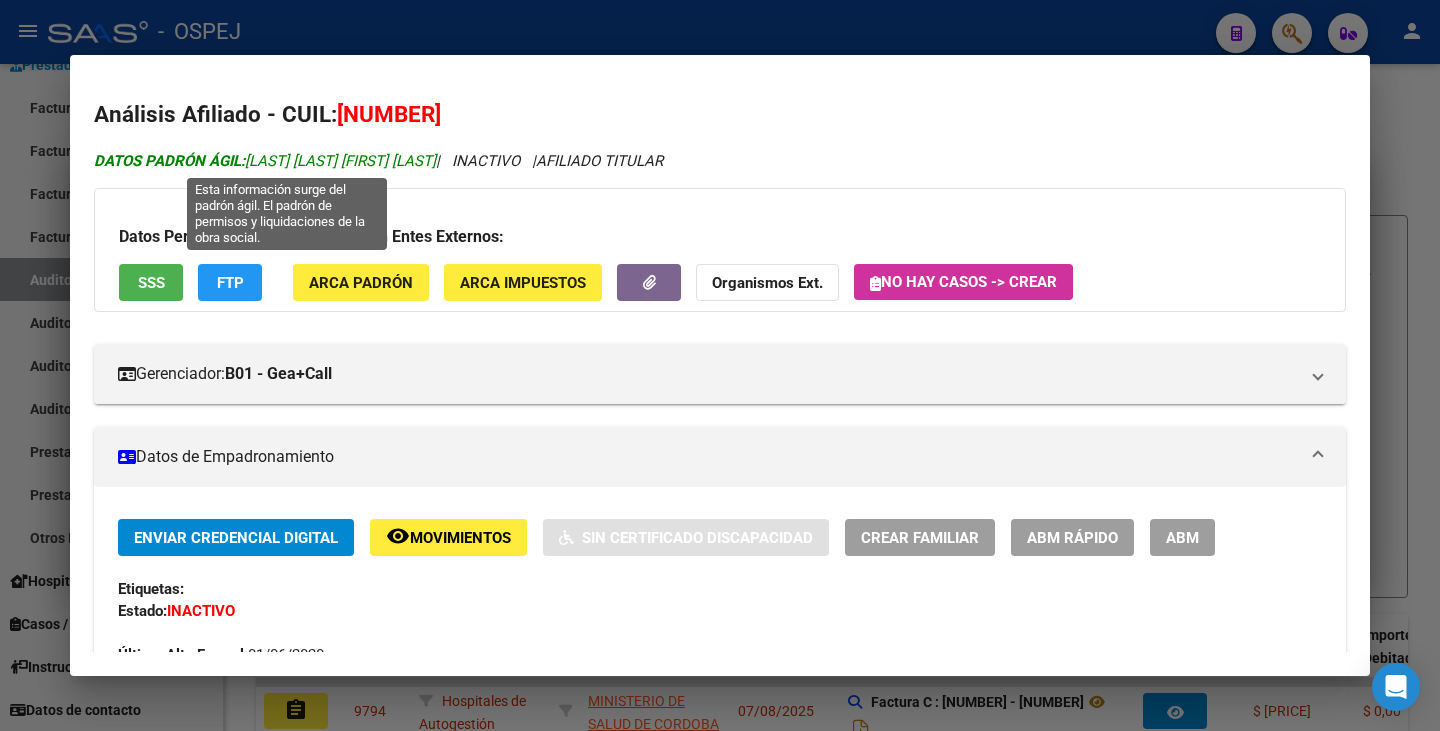 drag, startPoint x: 252, startPoint y: 164, endPoint x: 476, endPoint y: 154, distance: 224.2231 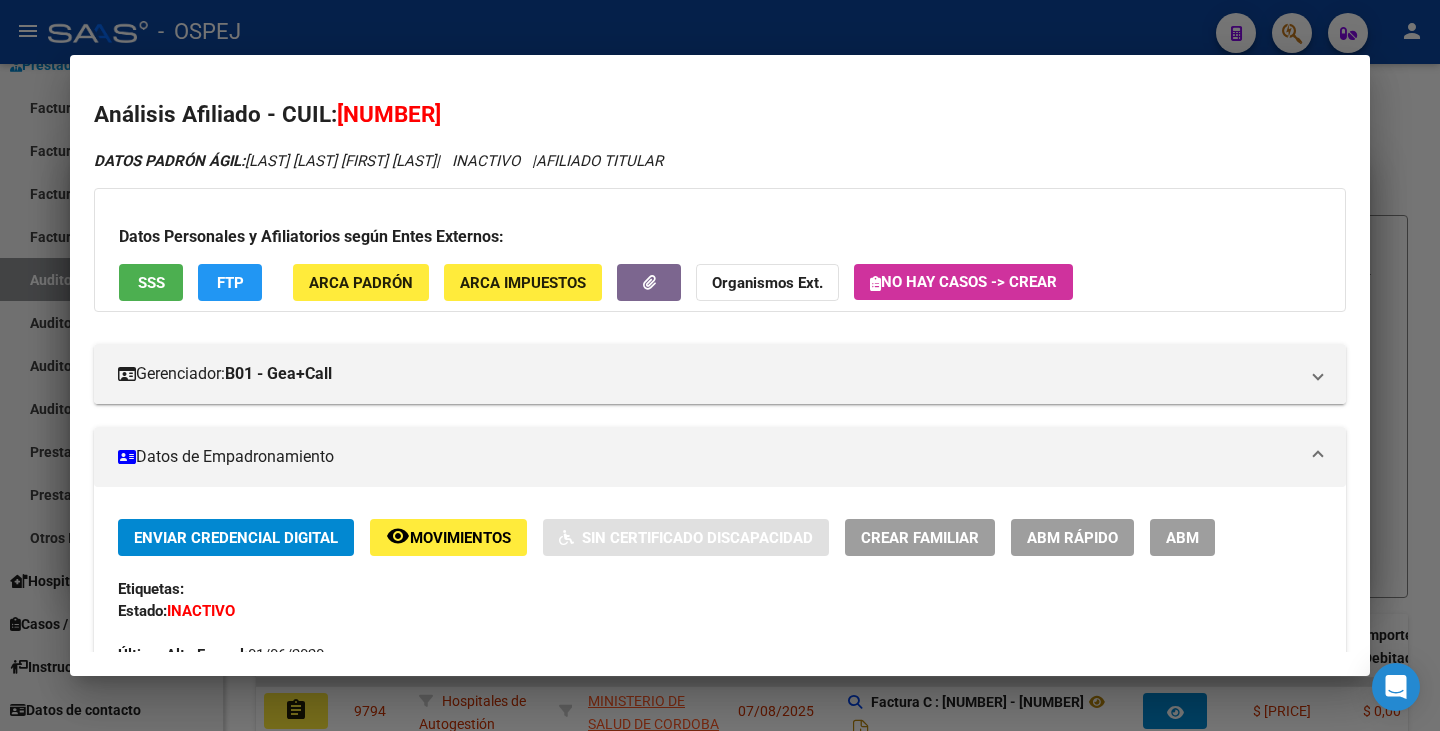 click at bounding box center [720, 365] 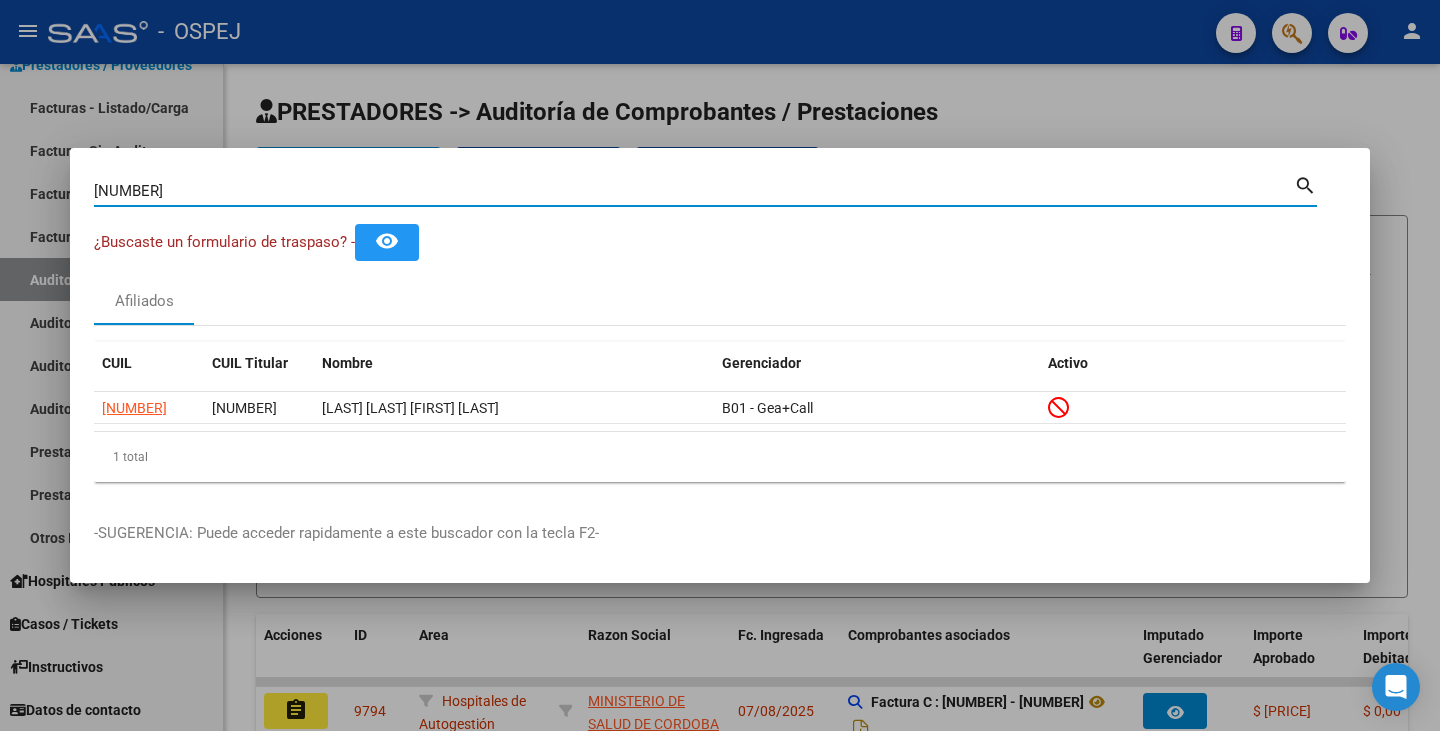drag, startPoint x: 165, startPoint y: 182, endPoint x: 53, endPoint y: 173, distance: 112.36102 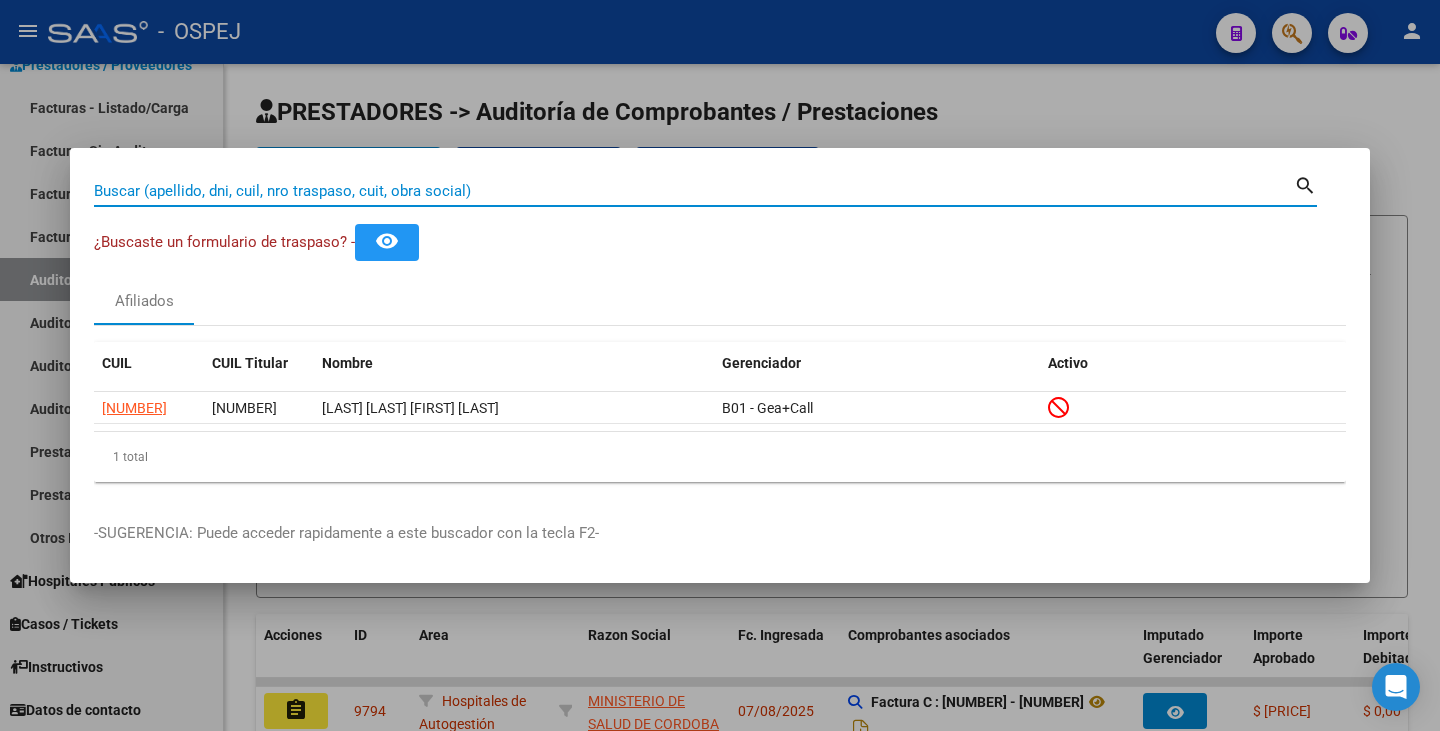paste on "[NUMBER]" 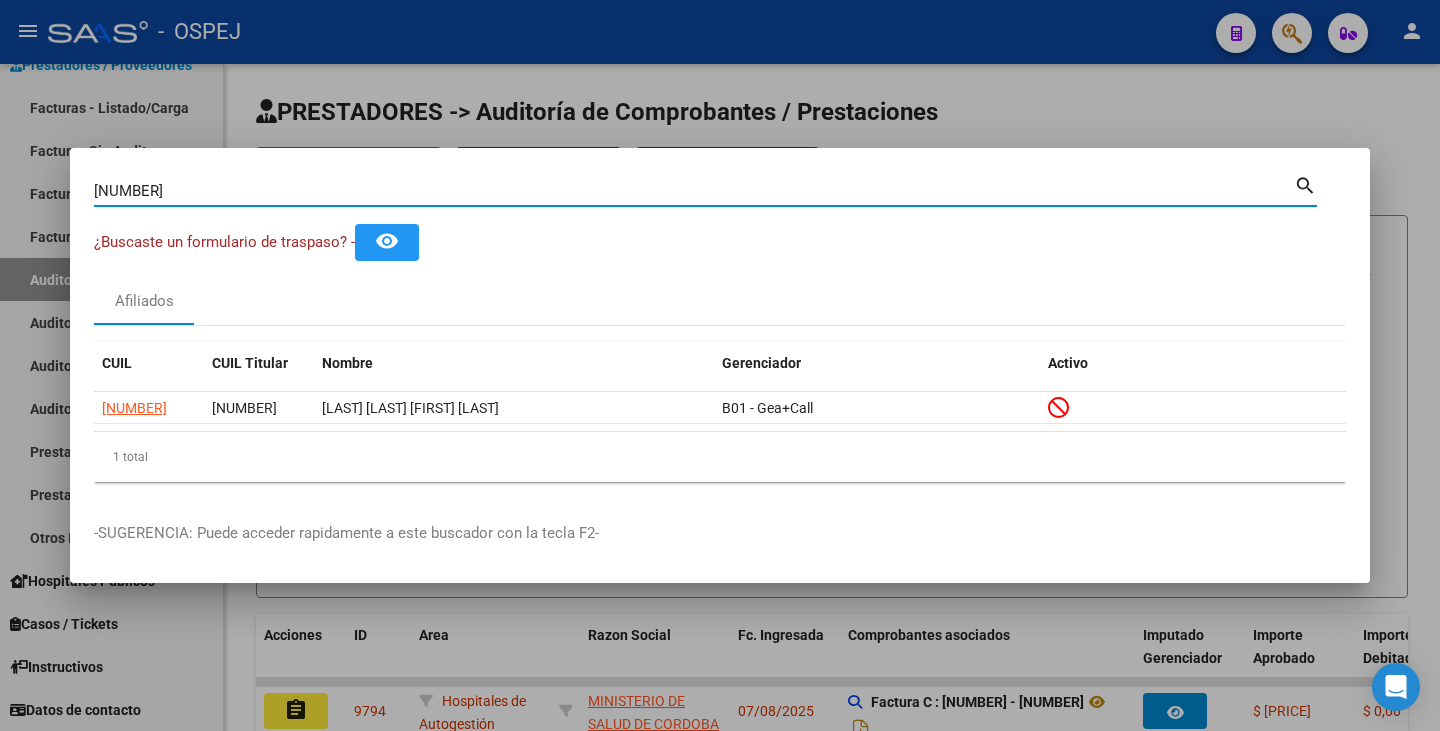 type on "[NUMBER]" 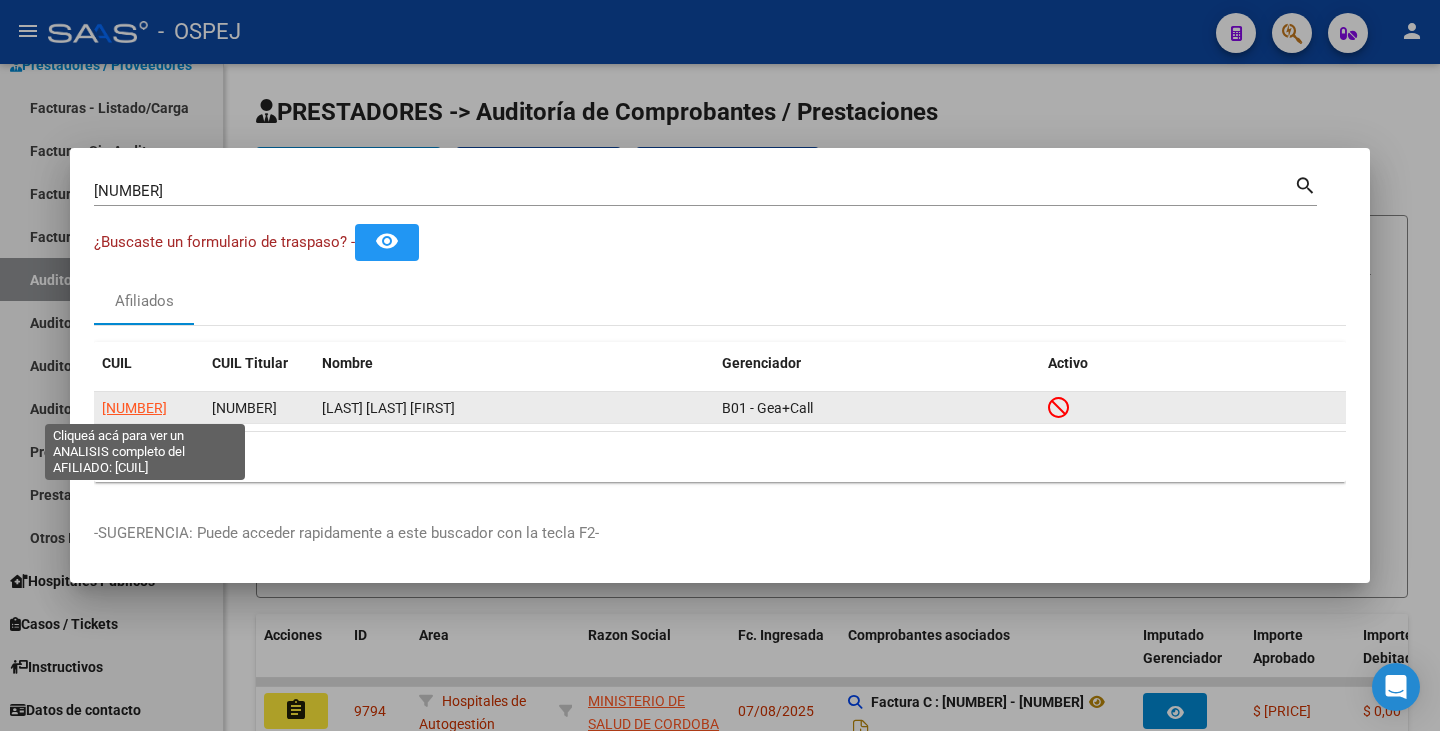 click on "[NUMBER]" 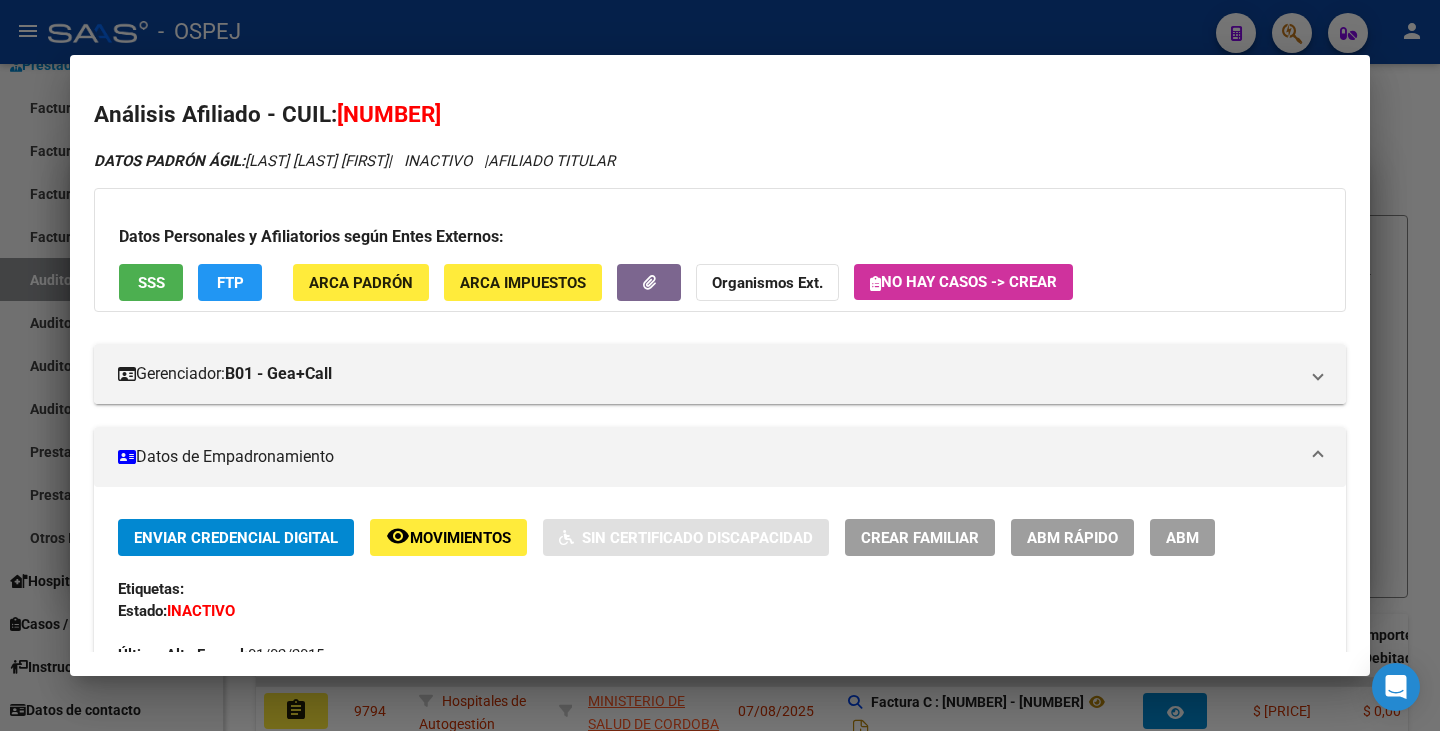drag, startPoint x: 340, startPoint y: 110, endPoint x: 478, endPoint y: 119, distance: 138.29317 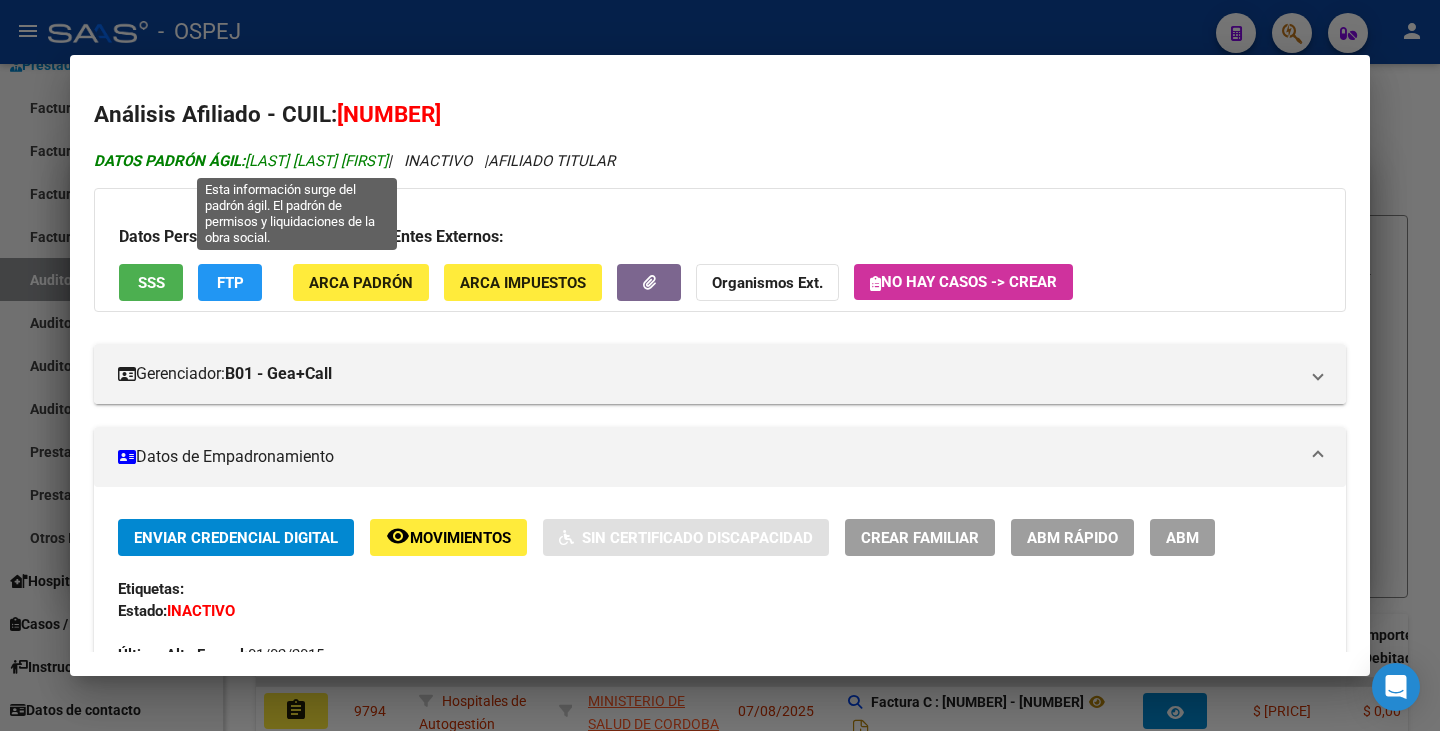 drag, startPoint x: 252, startPoint y: 160, endPoint x: 494, endPoint y: 163, distance: 242.0186 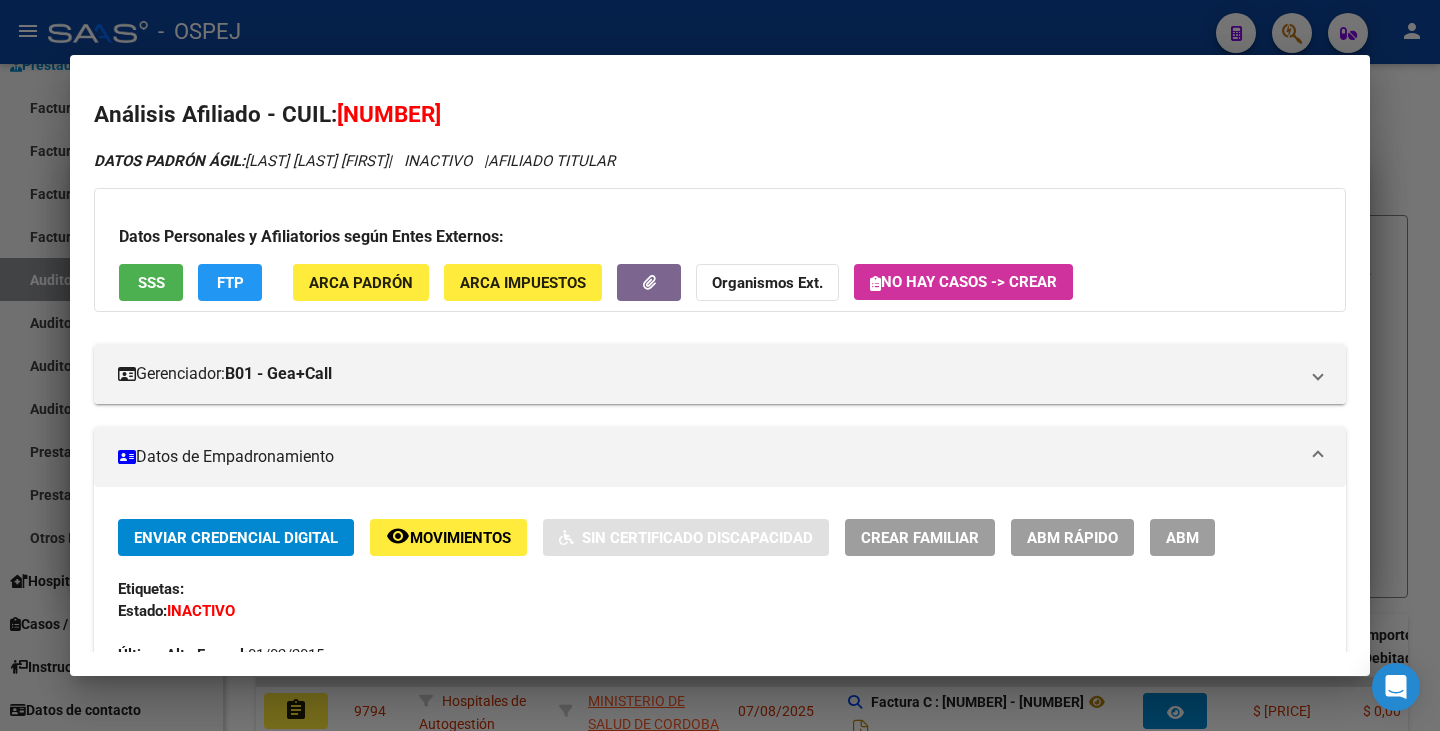 click at bounding box center (720, 365) 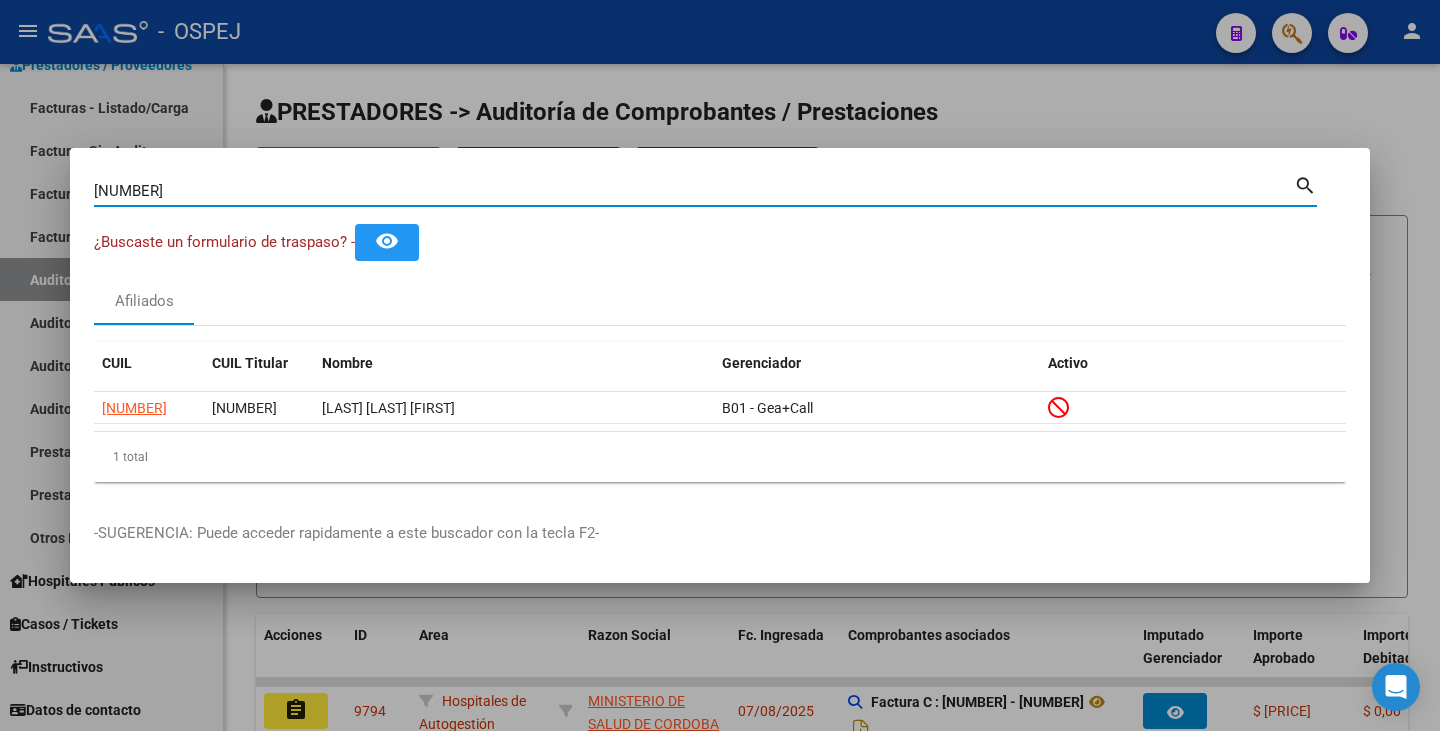 drag, startPoint x: 163, startPoint y: 195, endPoint x: 4, endPoint y: 221, distance: 161.11176 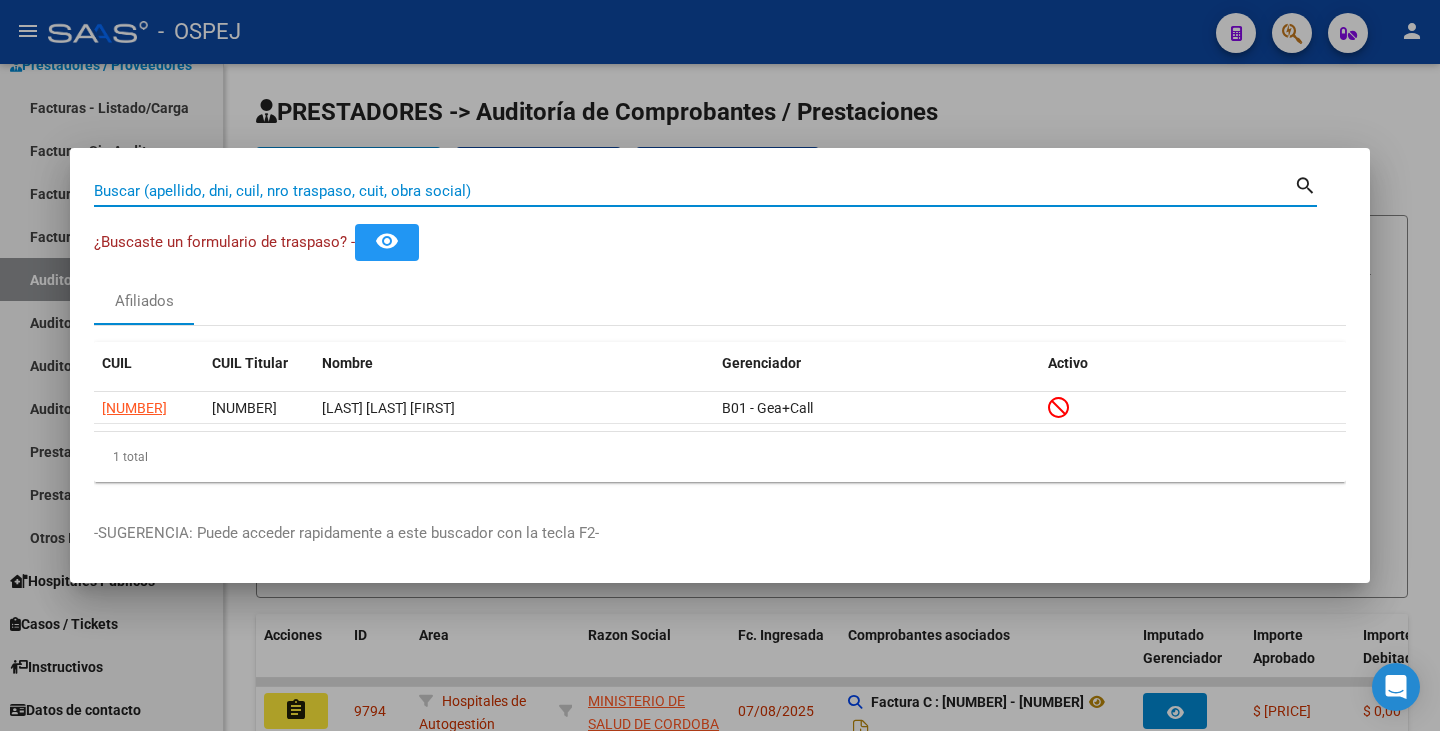 paste on "[NUMBER]" 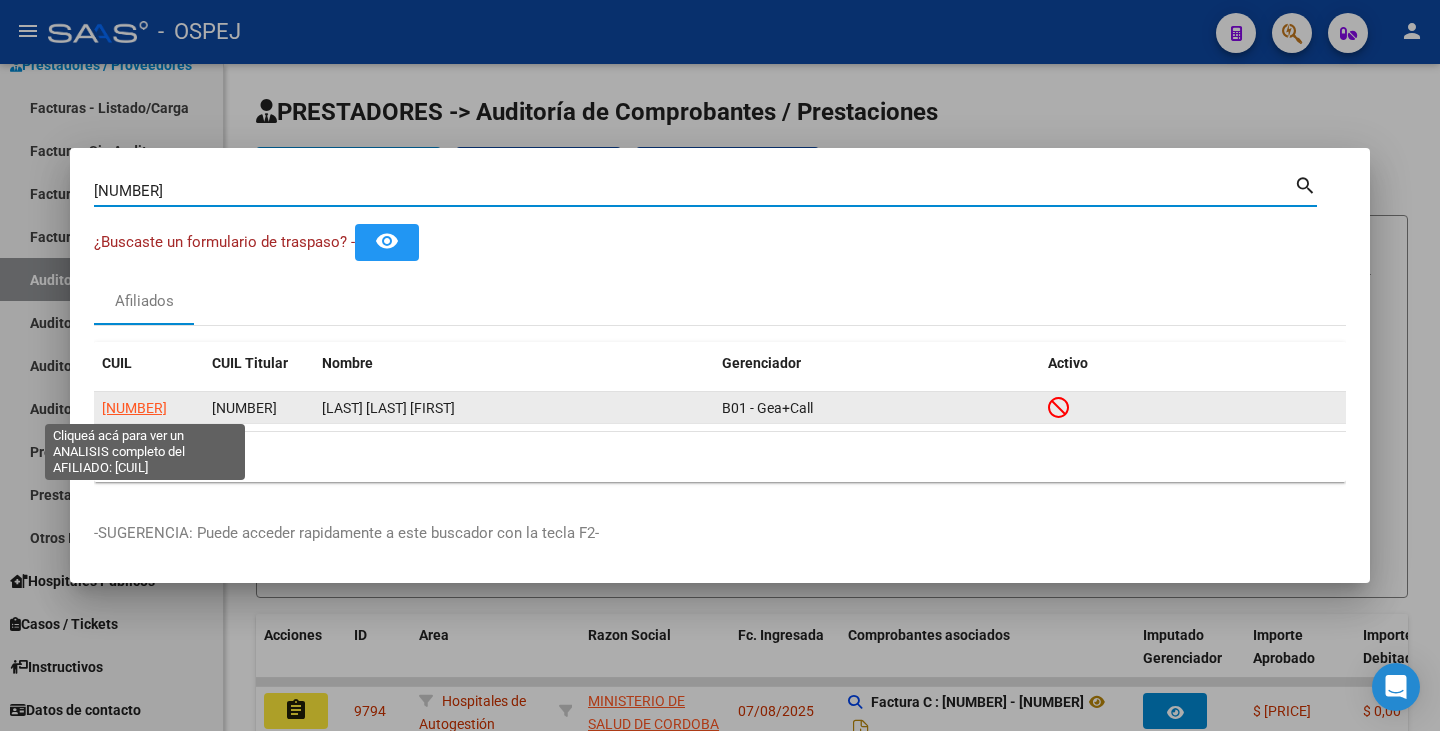 type on "[NUMBER]" 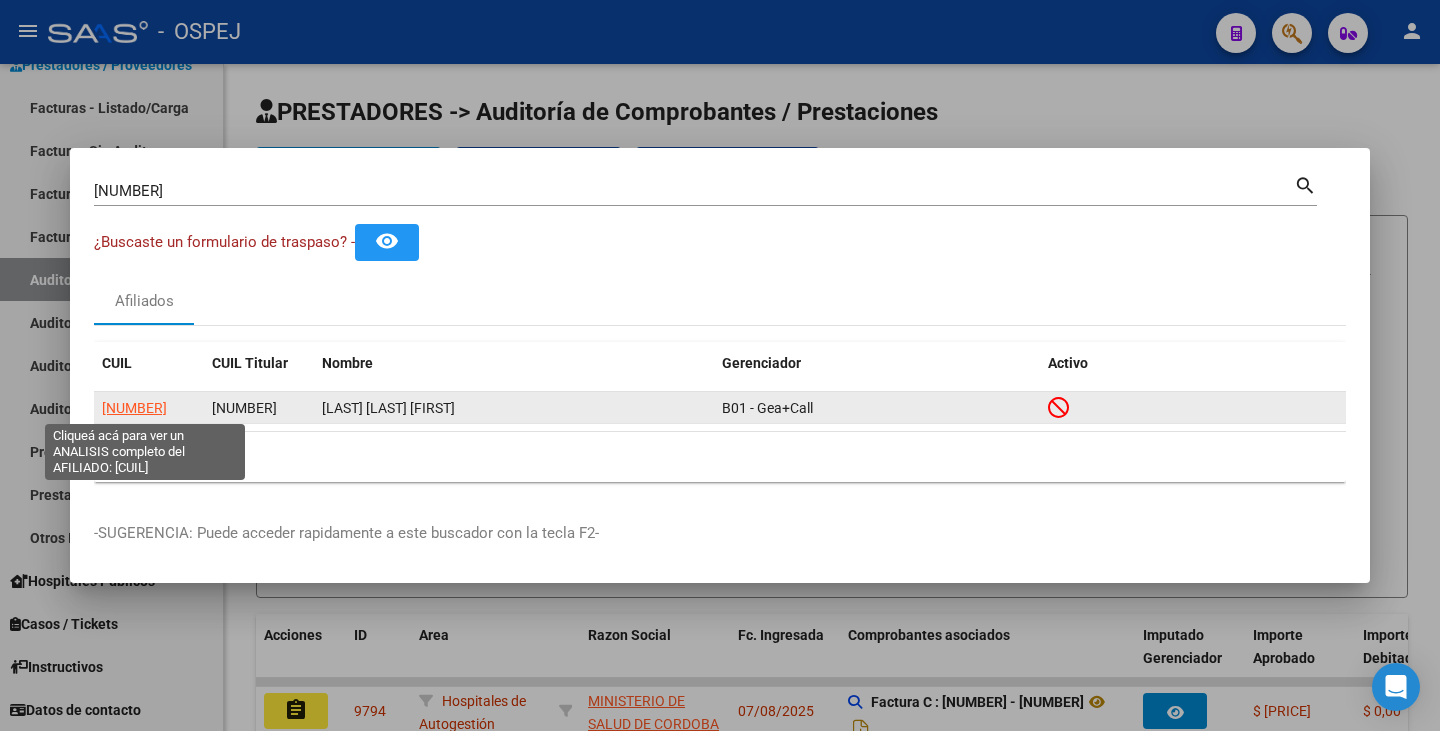 click on "[NUMBER]" 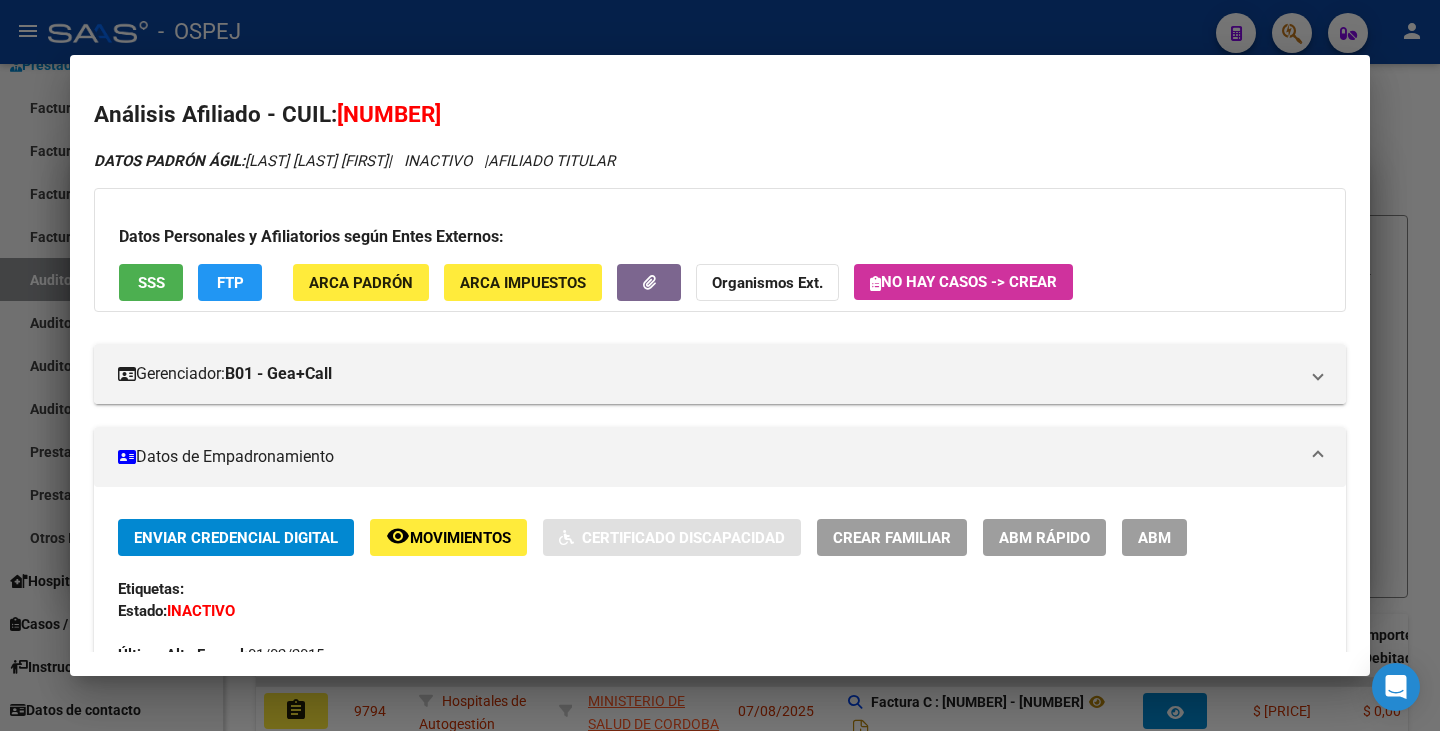 click at bounding box center (720, 365) 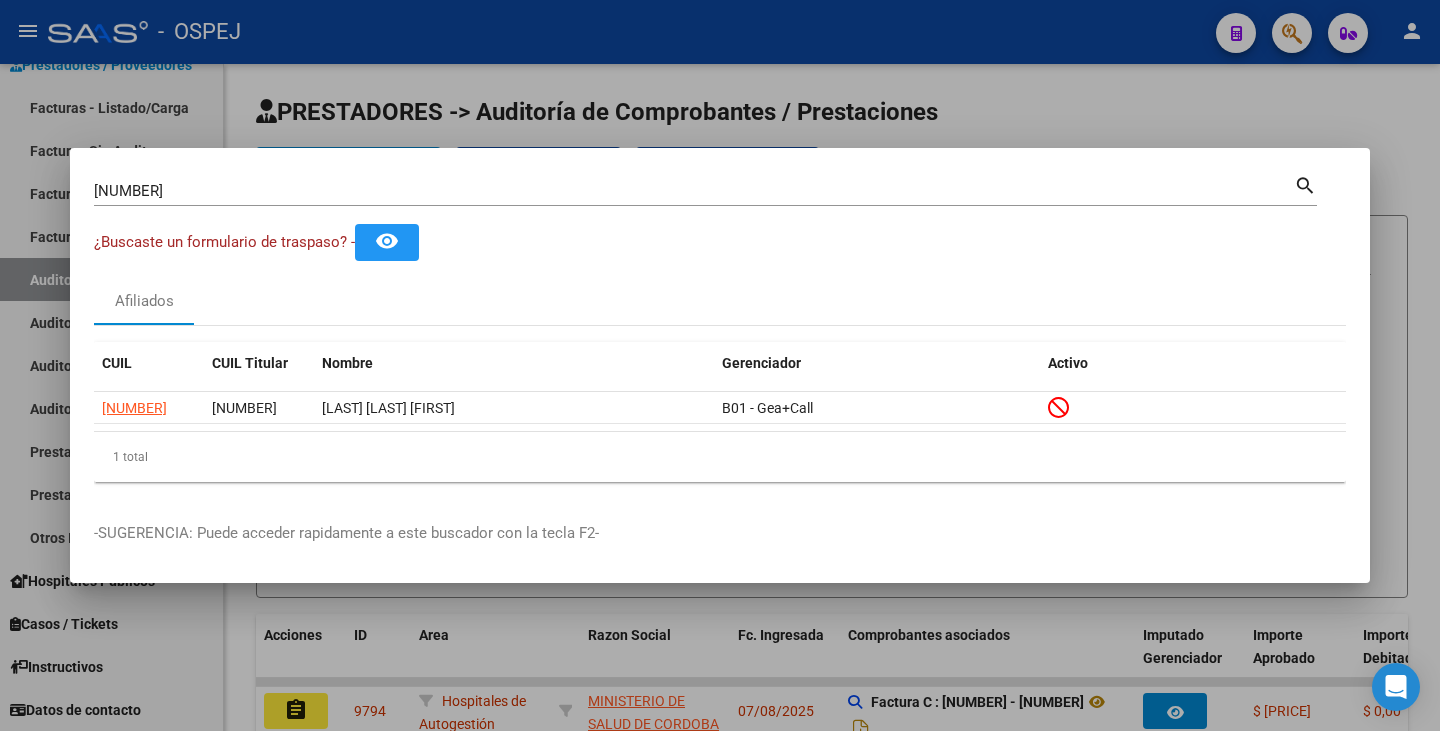 click on "[NUMBER]" at bounding box center (694, 191) 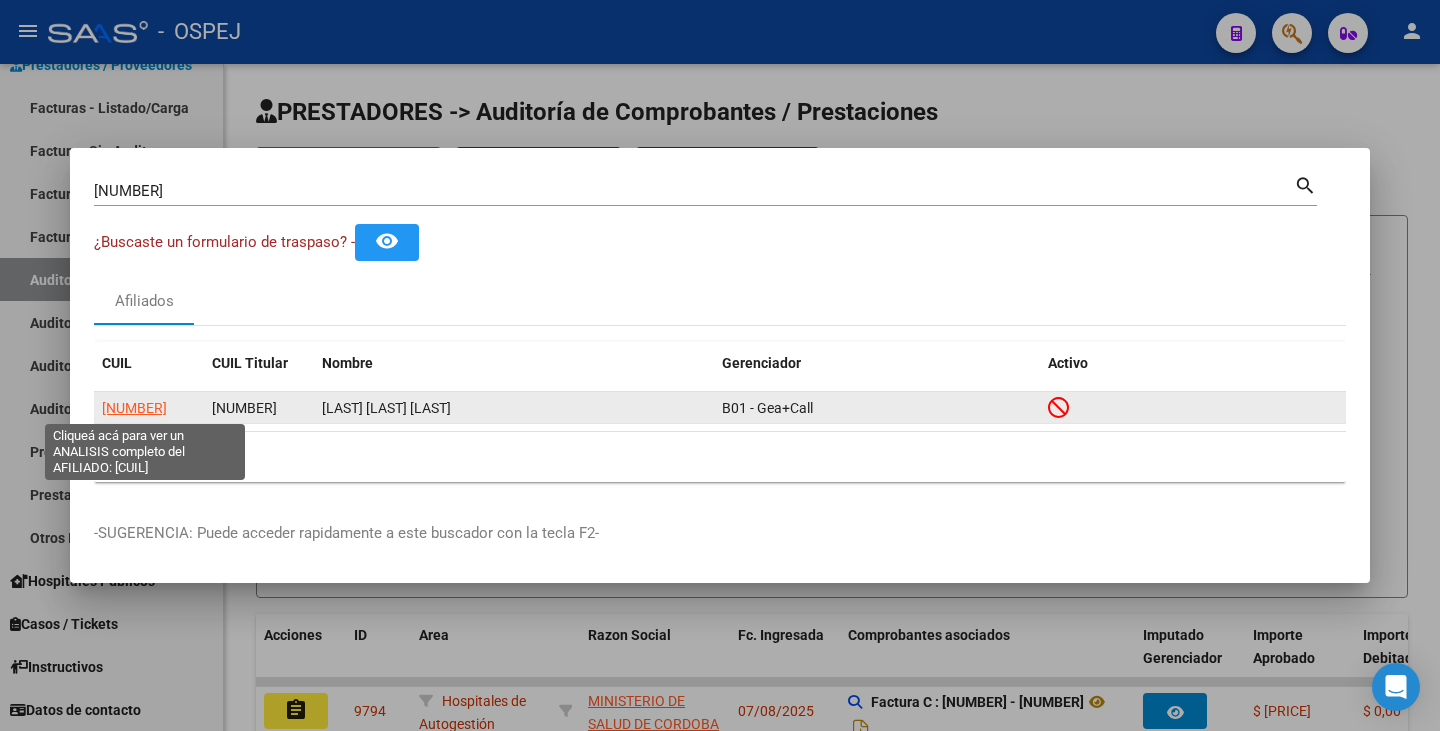 click on "[NUMBER]" 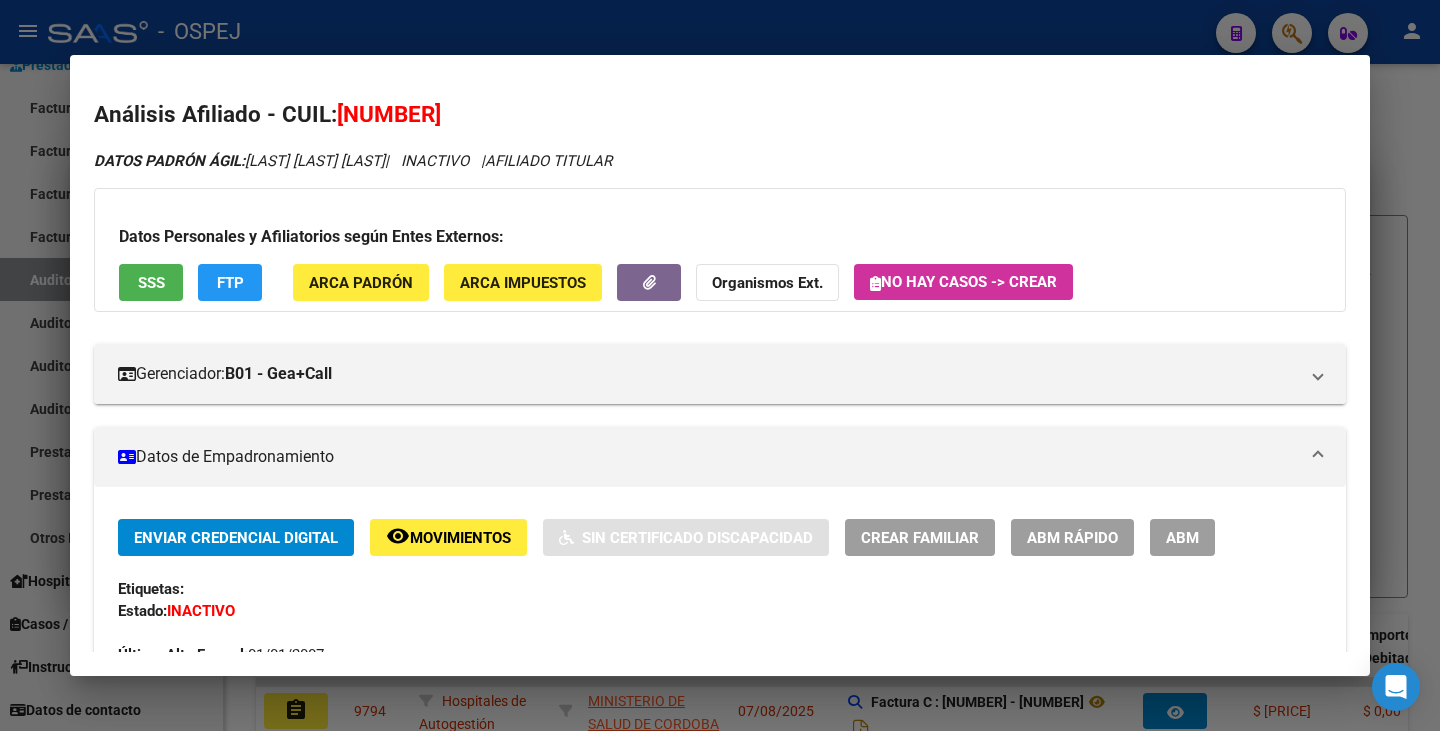 drag, startPoint x: 342, startPoint y: 108, endPoint x: 521, endPoint y: 112, distance: 179.0447 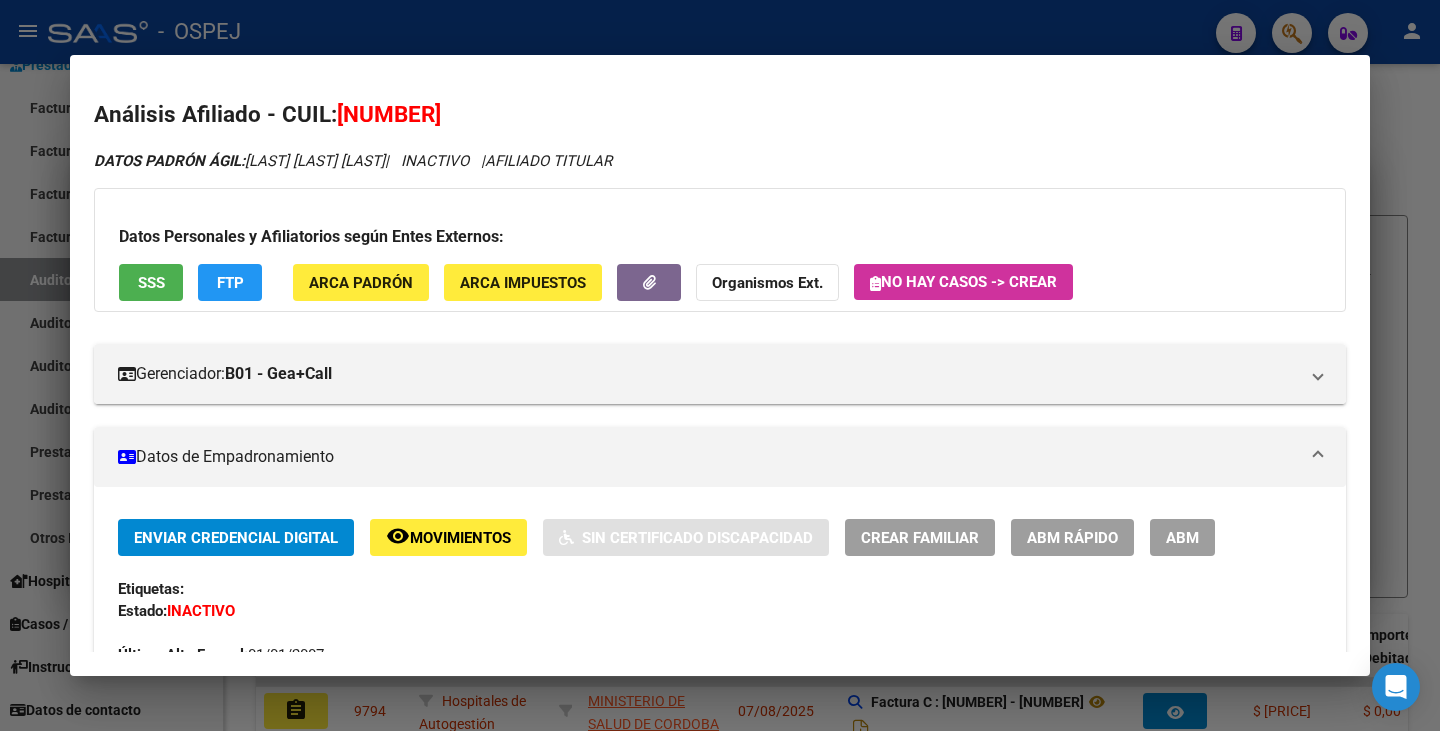 drag, startPoint x: 248, startPoint y: 165, endPoint x: 435, endPoint y: 164, distance: 187.00267 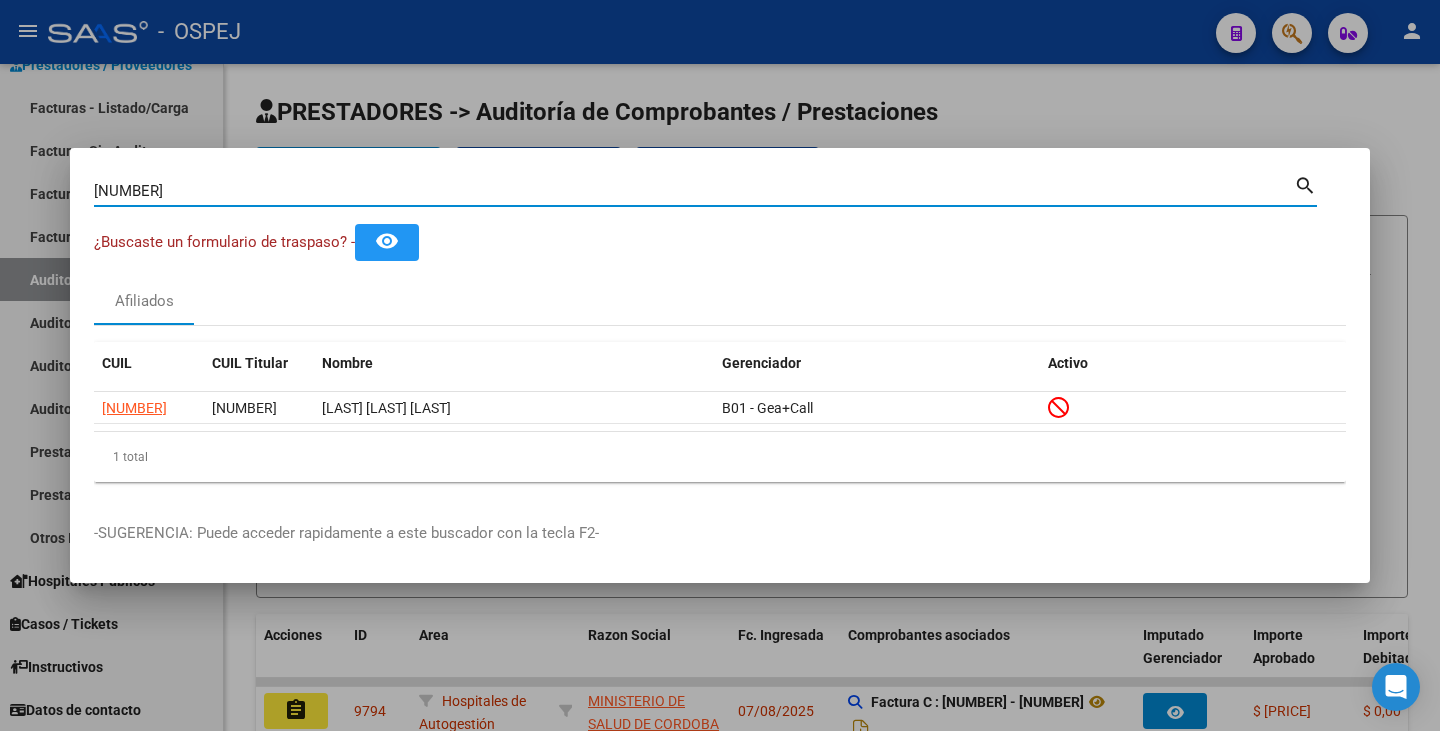 drag, startPoint x: 175, startPoint y: 197, endPoint x: 9, endPoint y: 193, distance: 166.04819 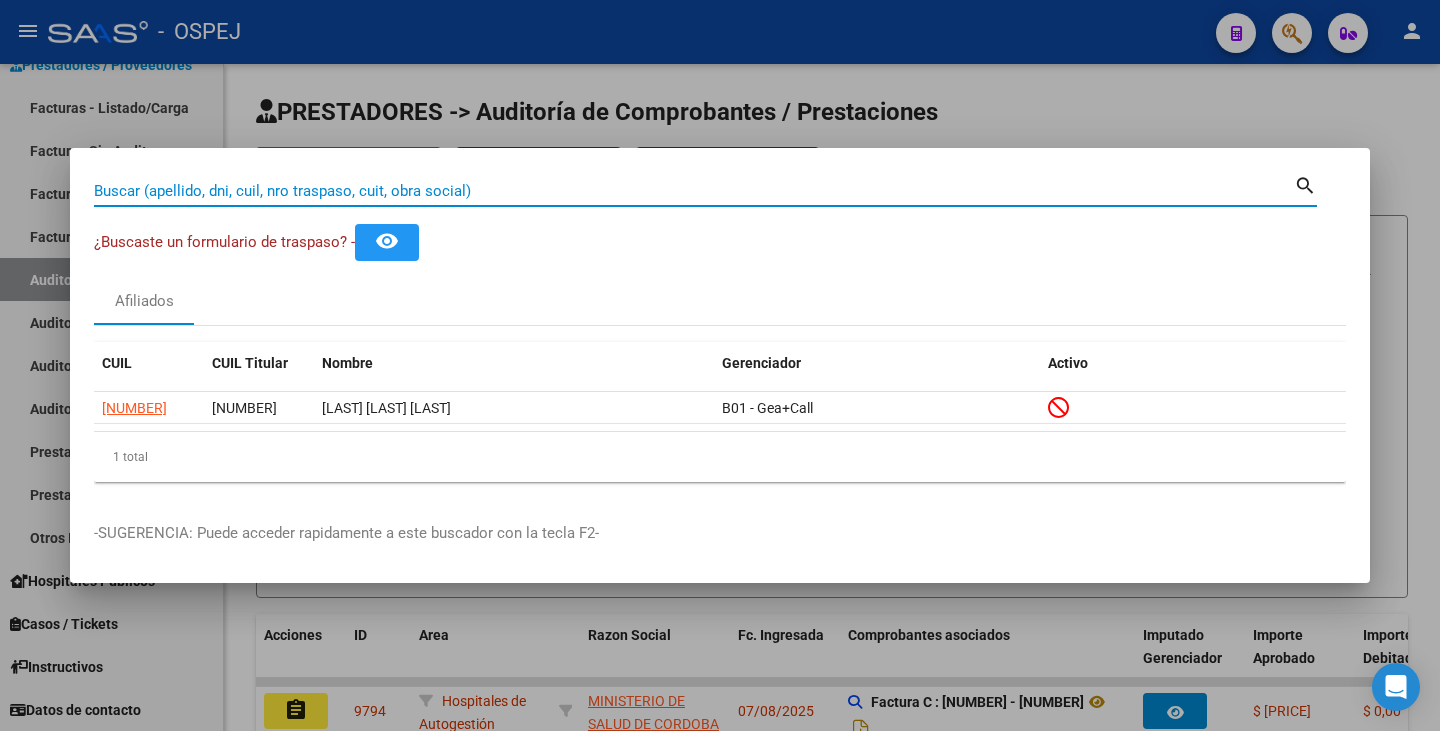 paste on "[NUMBER]" 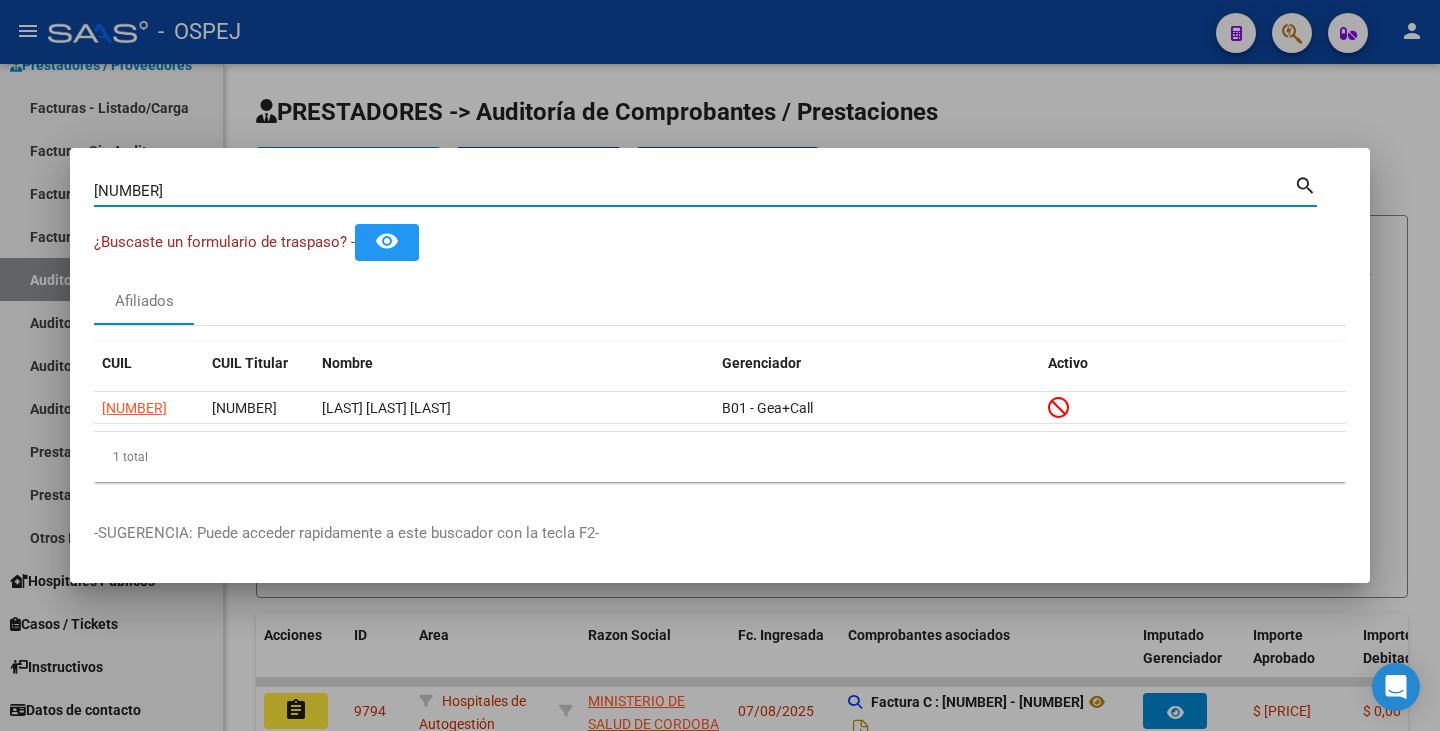 type on "[NUMBER]" 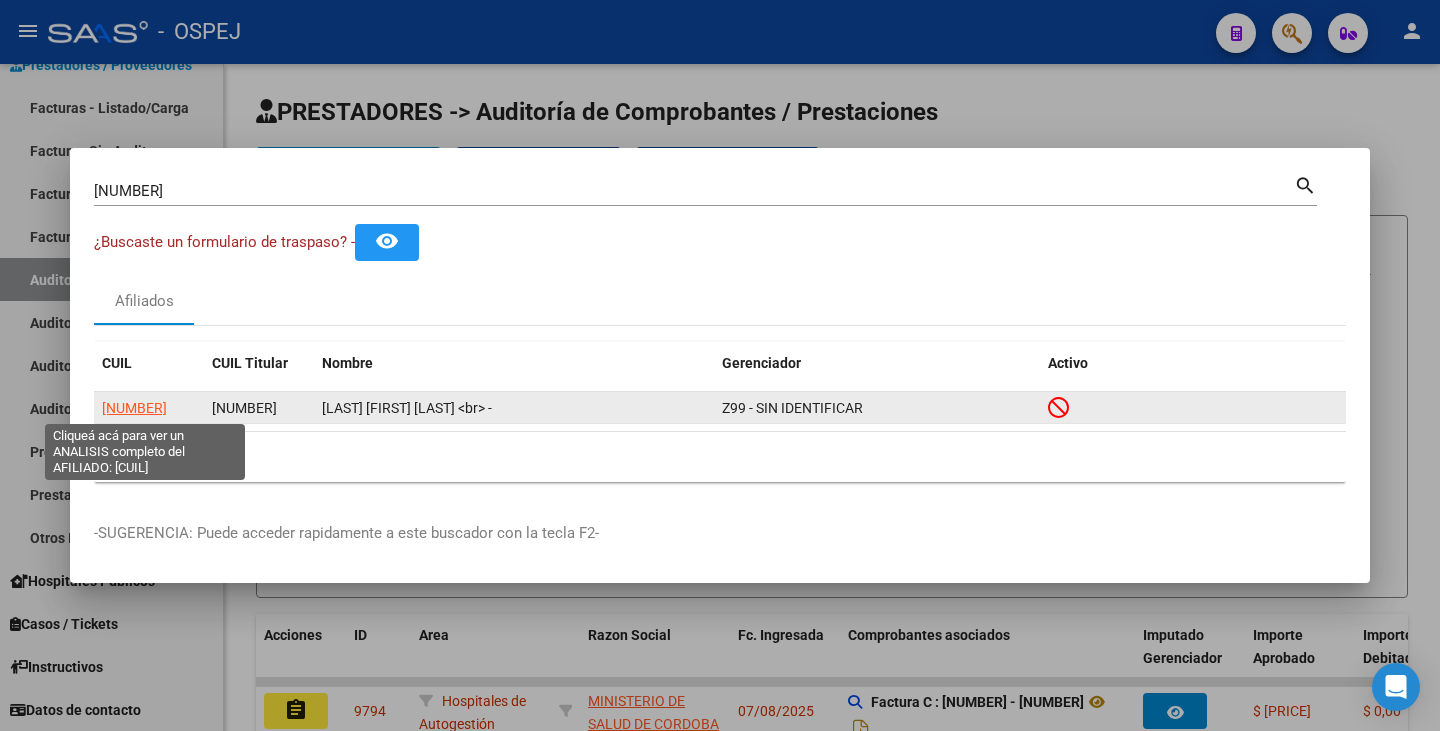 click on "[NUMBER]" 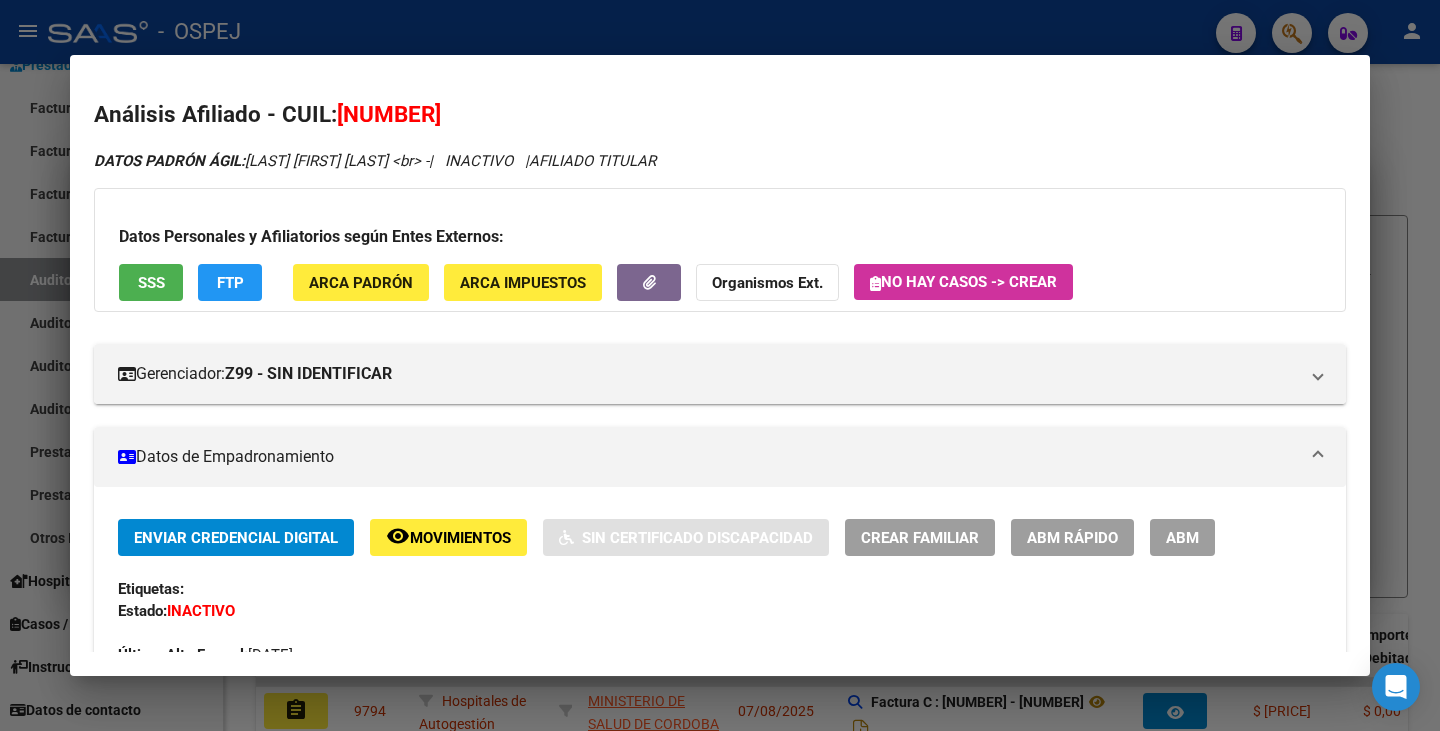 drag, startPoint x: 341, startPoint y: 108, endPoint x: 484, endPoint y: 98, distance: 143.34923 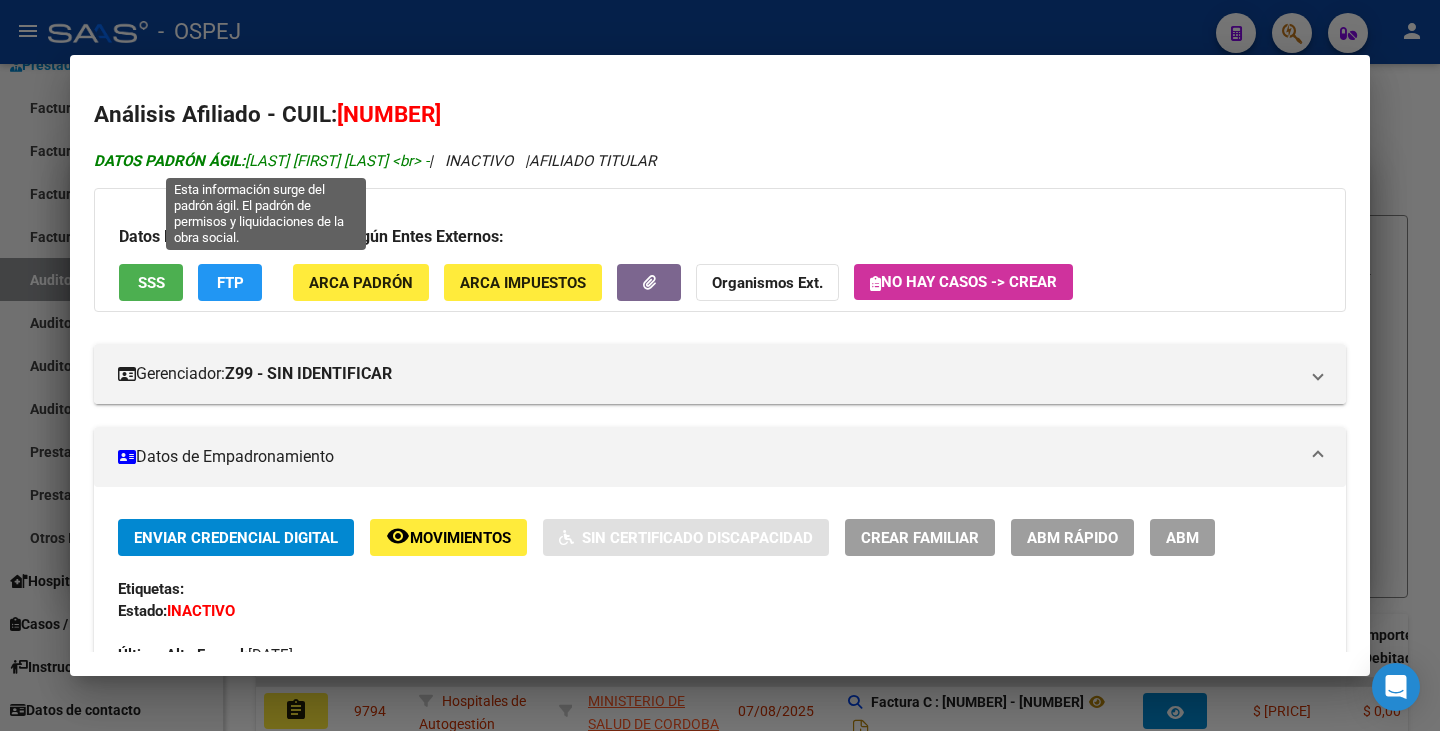 drag, startPoint x: 251, startPoint y: 163, endPoint x: 428, endPoint y: 161, distance: 177.01129 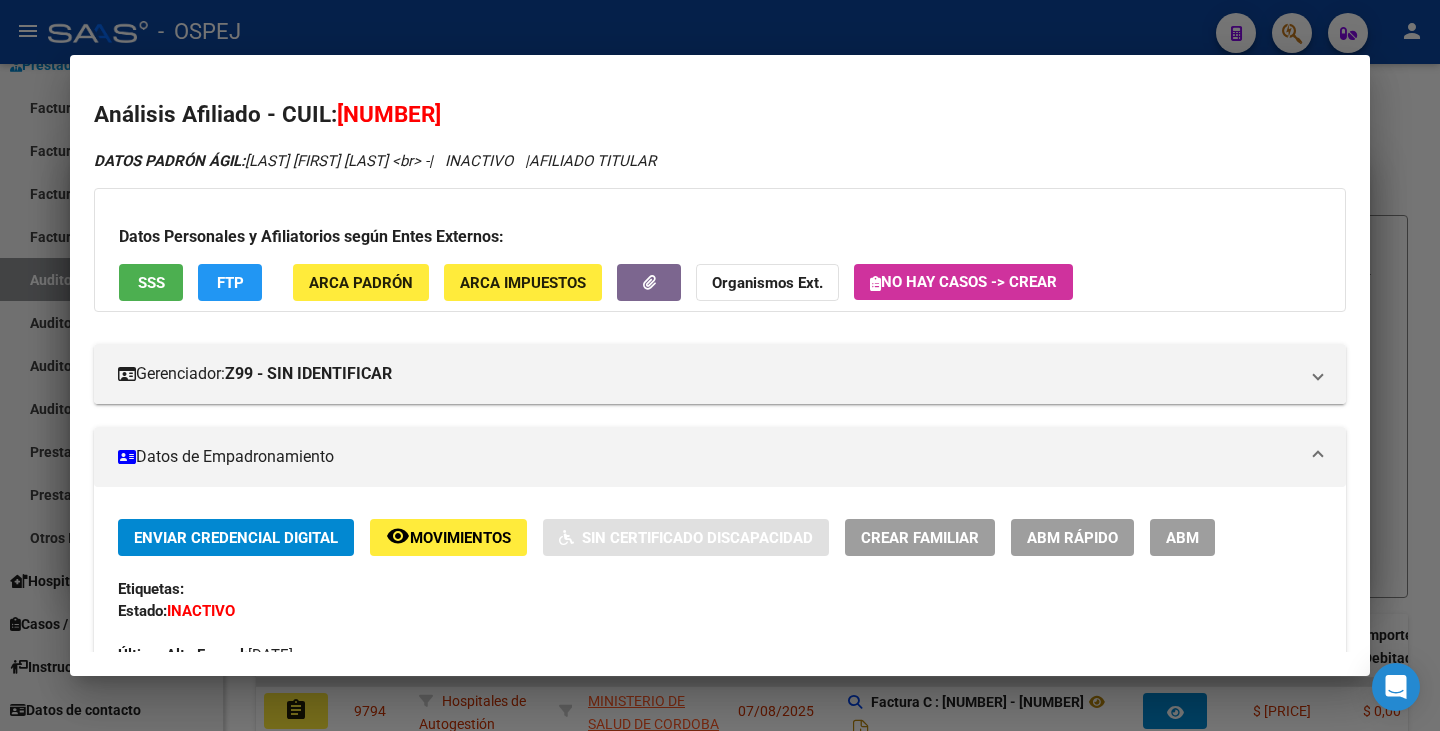 click at bounding box center (720, 365) 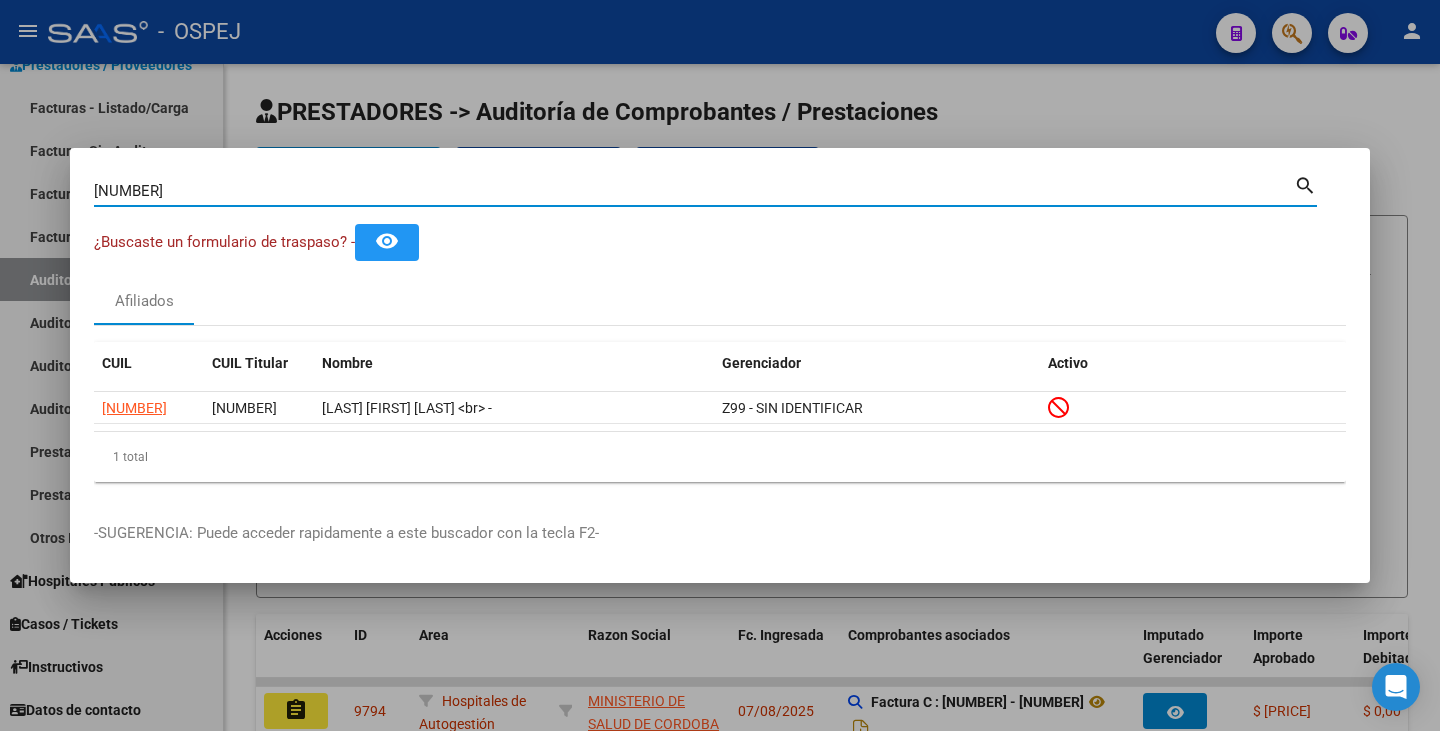 drag, startPoint x: 173, startPoint y: 199, endPoint x: 0, endPoint y: 168, distance: 175.75551 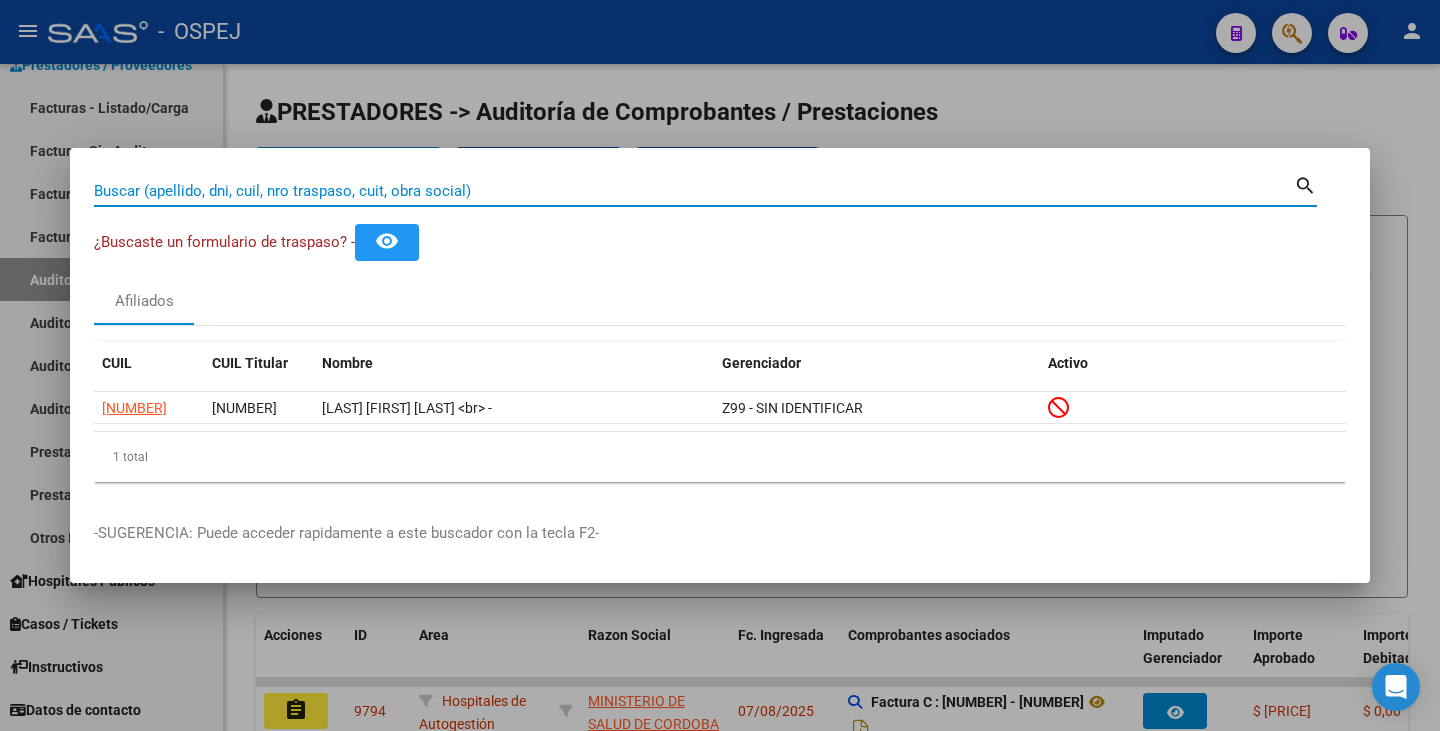 paste on "[DOCUMENT]" 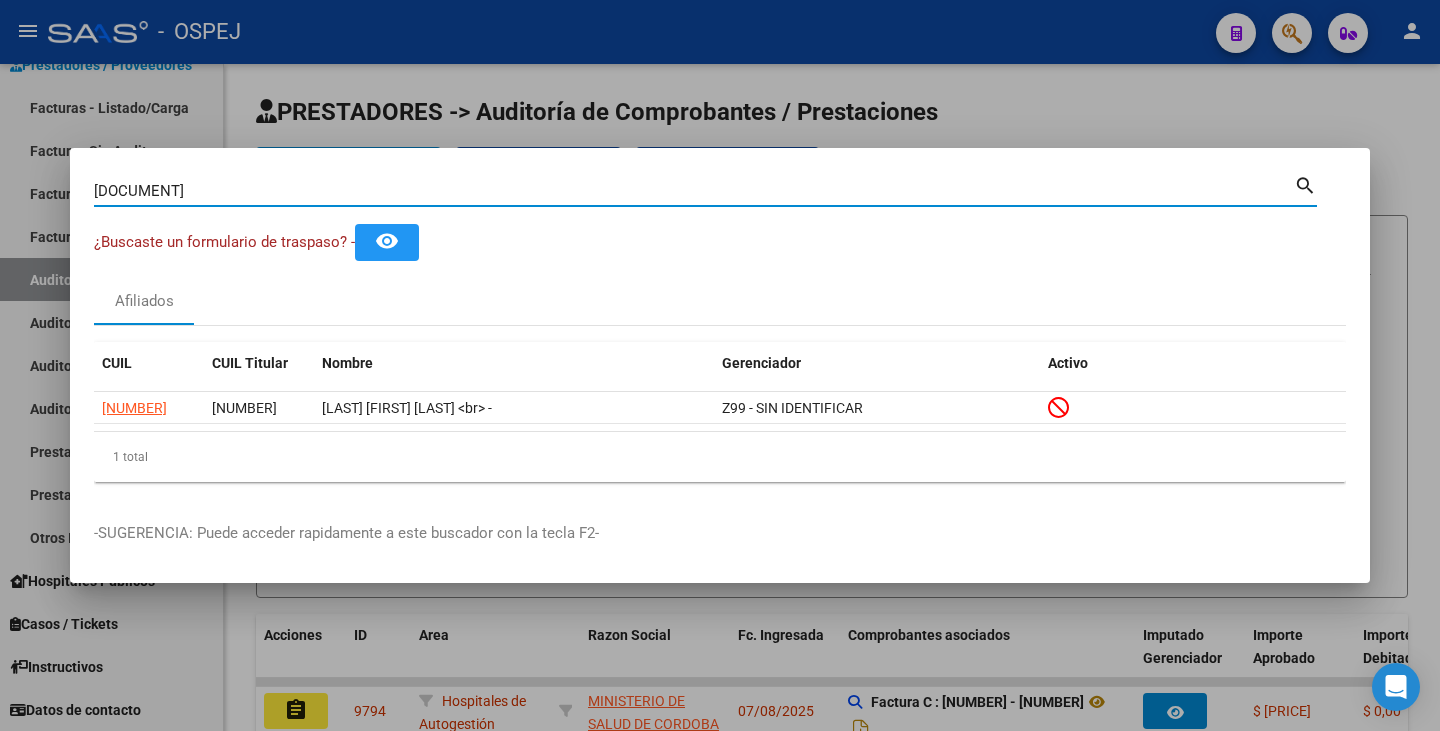 type on "[DOCUMENT]" 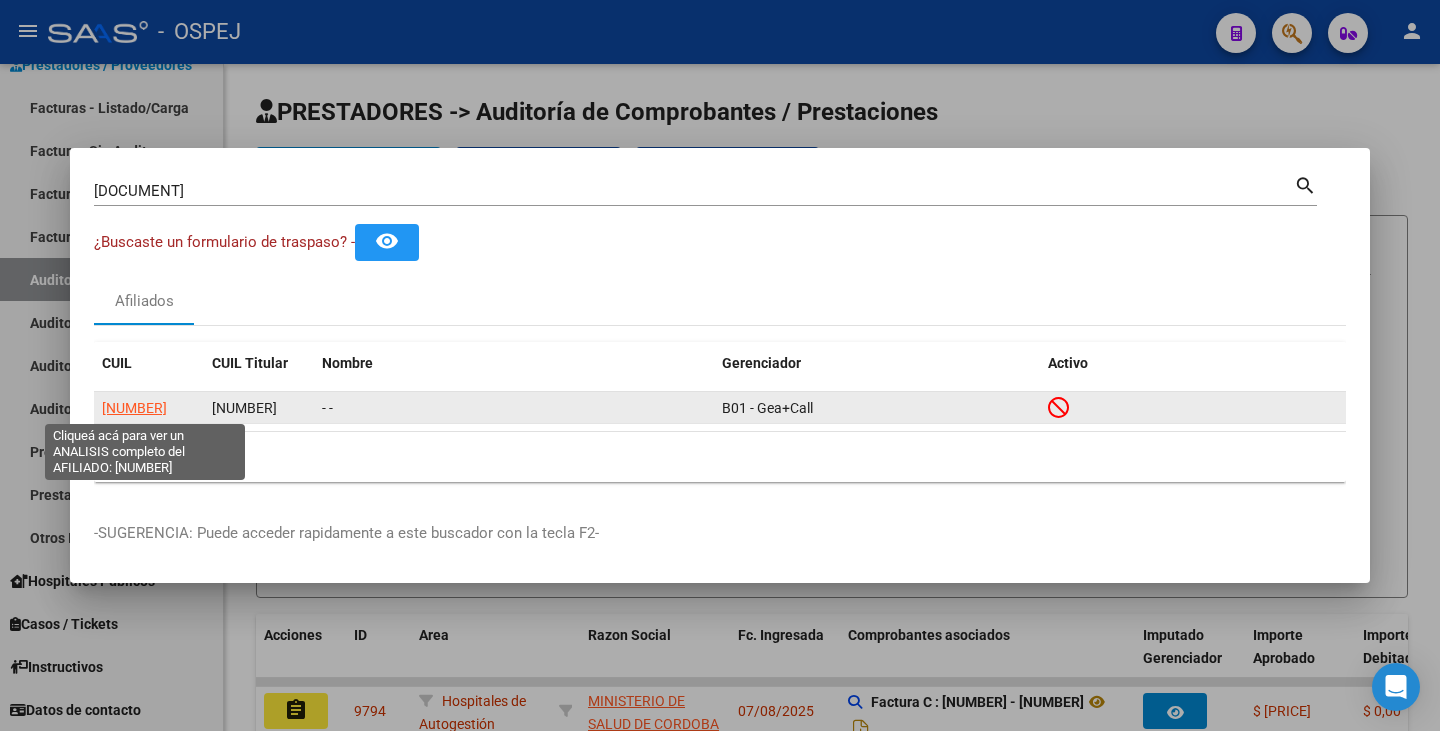click on "[NUMBER]" 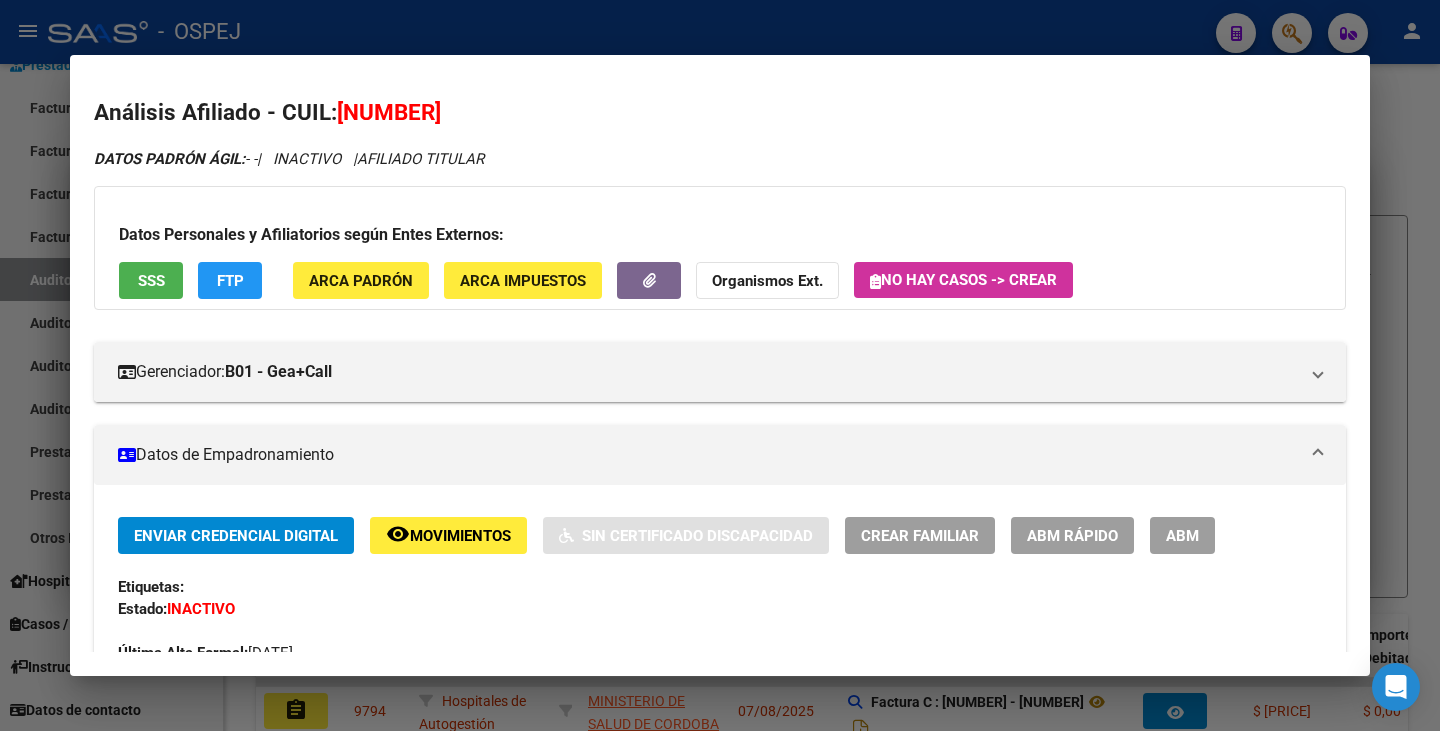 scroll, scrollTop: 0, scrollLeft: 0, axis: both 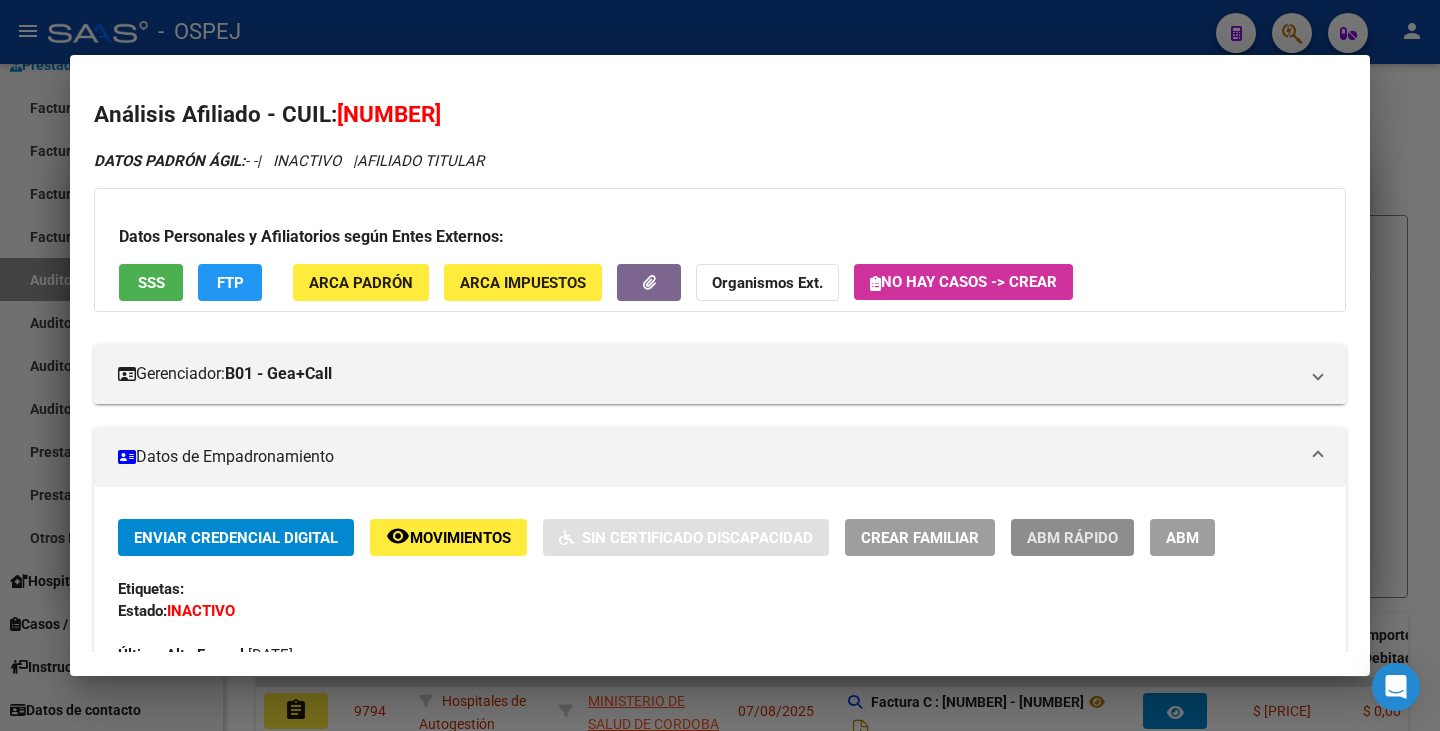 click on "ABM Rápido" 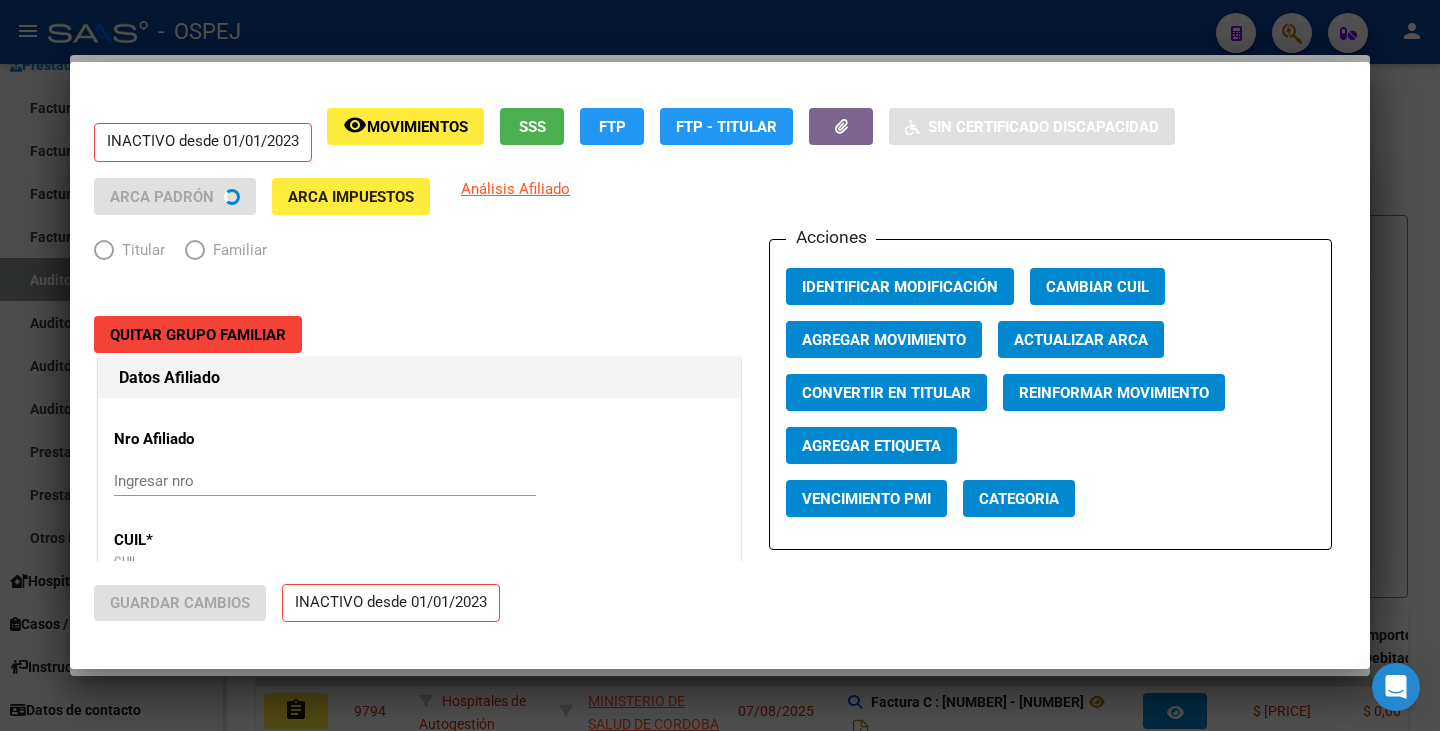 radio on "true" 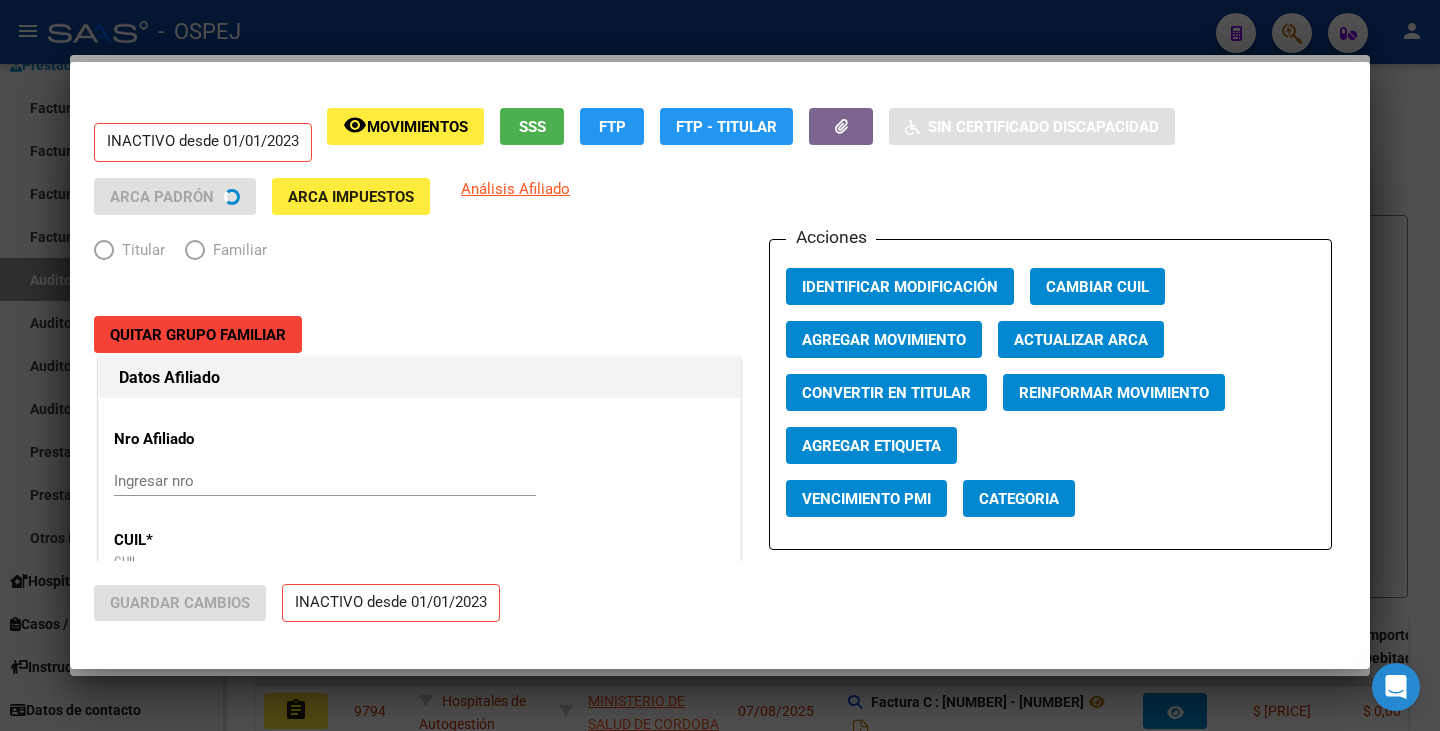 type on "[CUIL]" 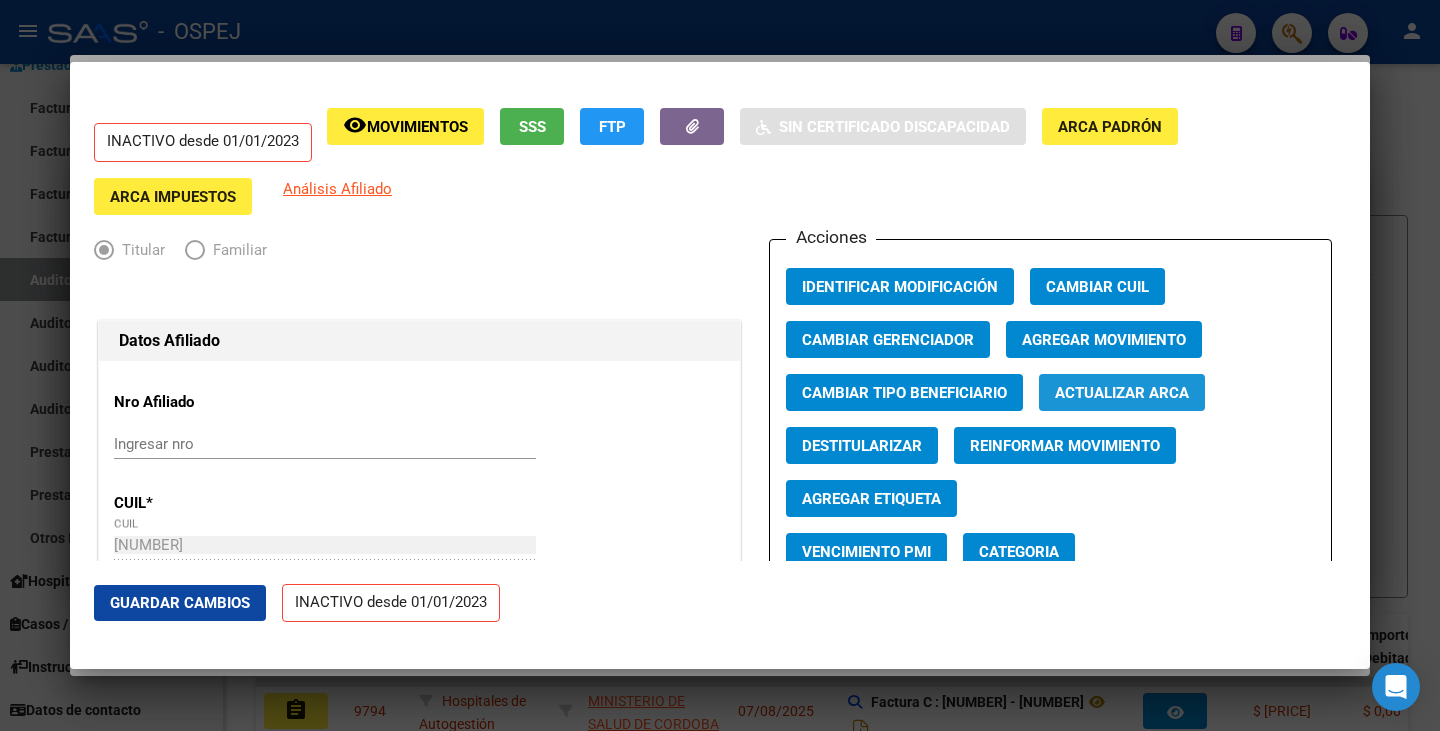 click on "Actualizar ARCA" at bounding box center (1122, 393) 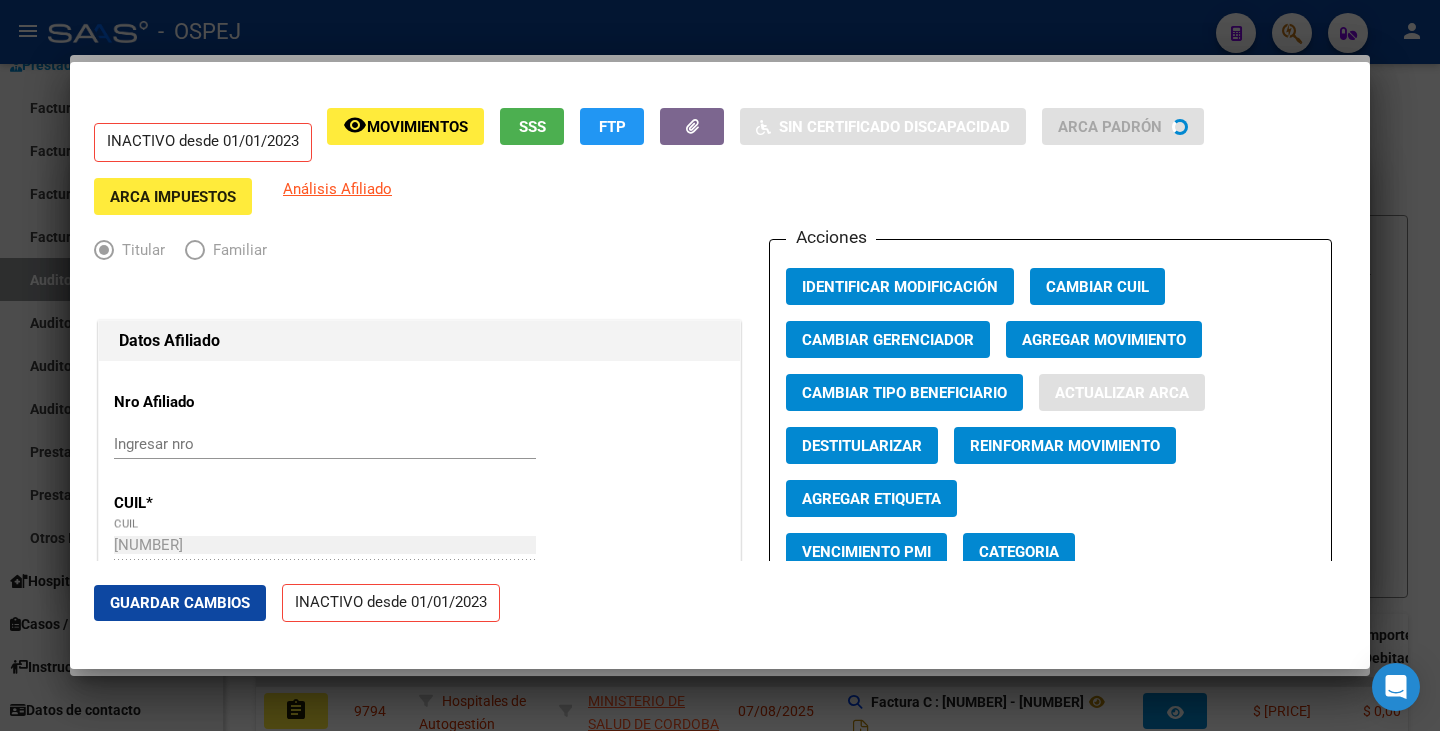 type on "[LAST]" 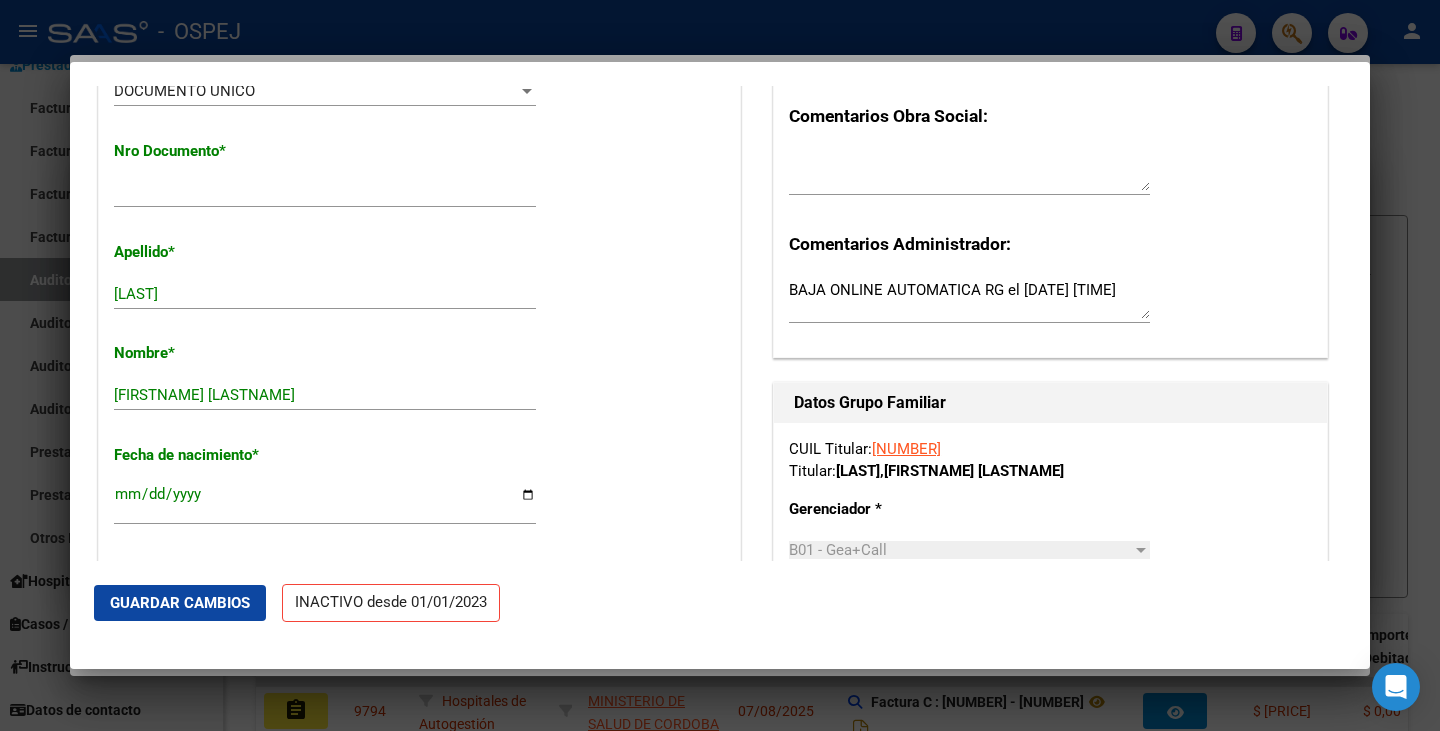 scroll, scrollTop: 700, scrollLeft: 0, axis: vertical 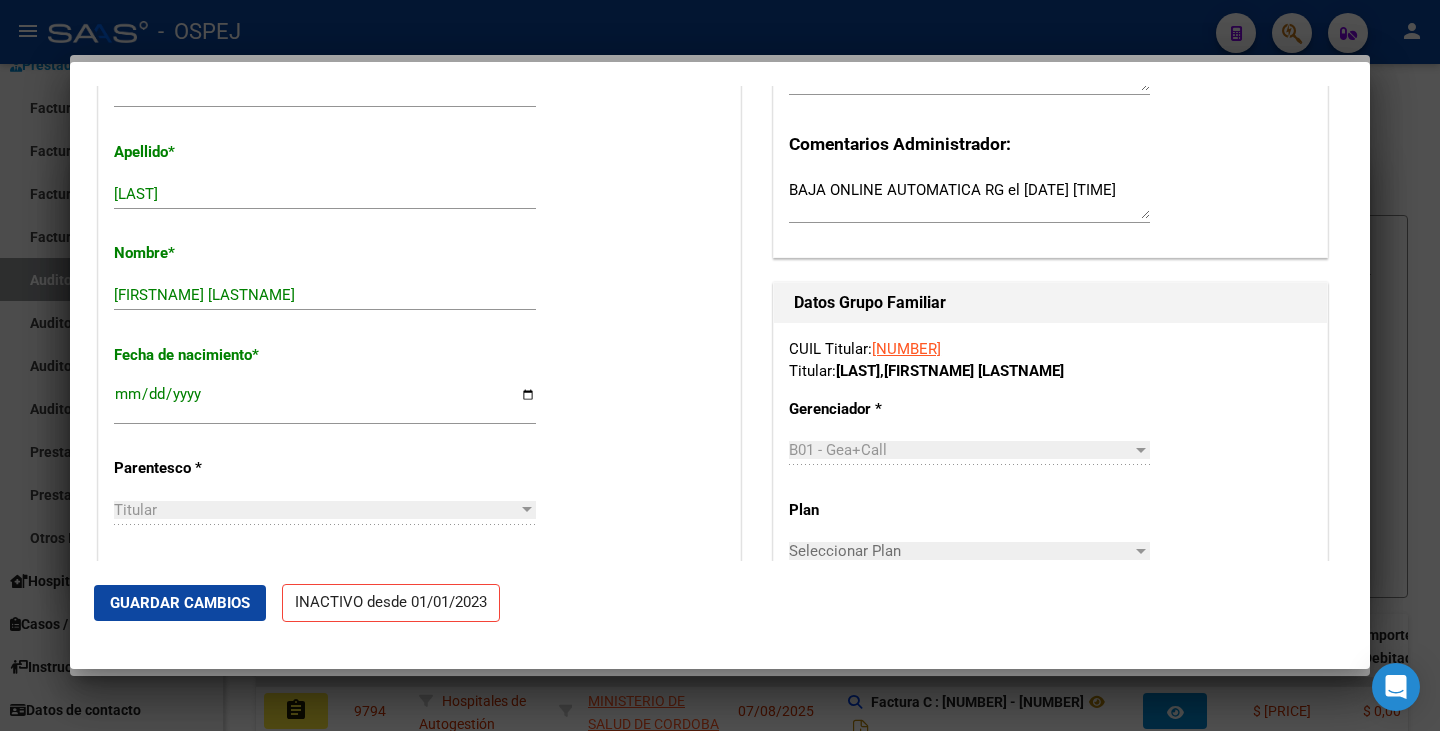 click on "Guardar Cambios" 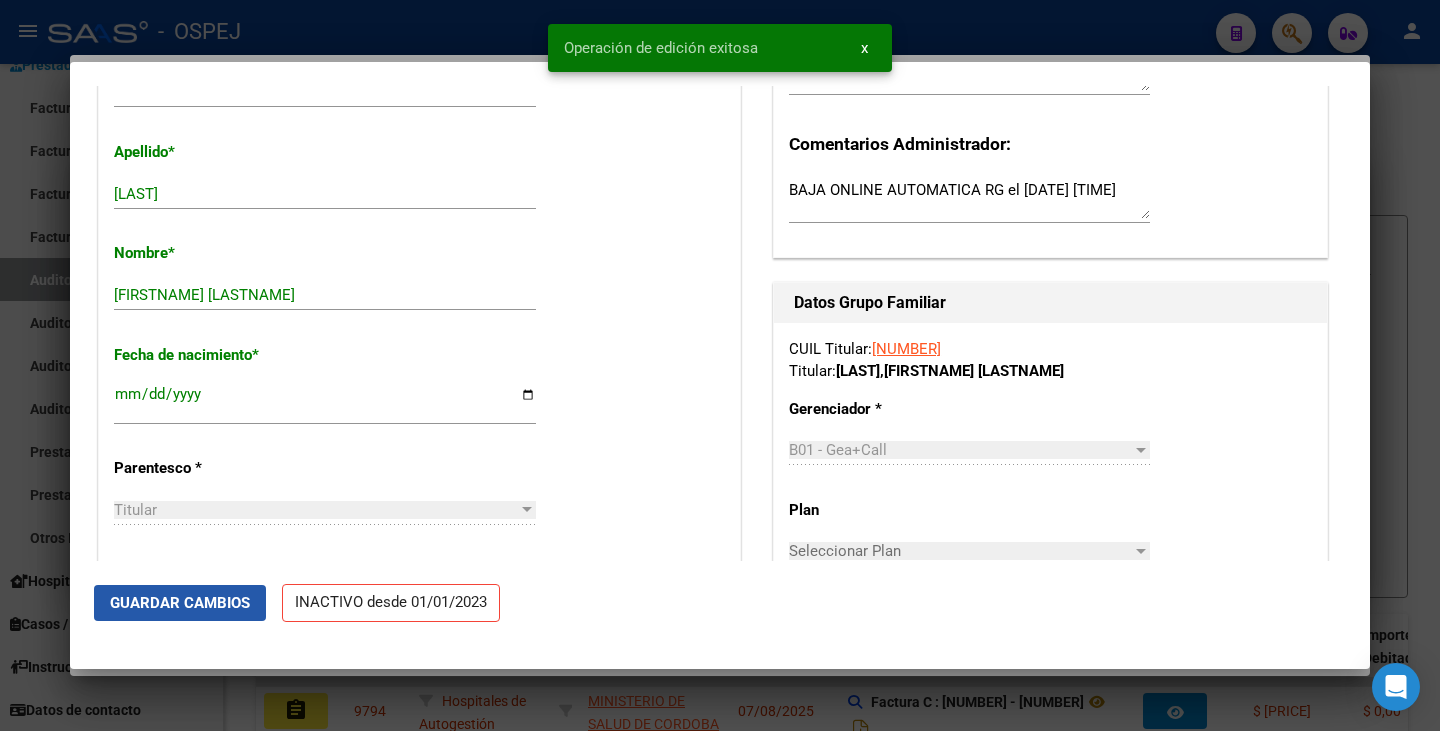 click on "Guardar Cambios" 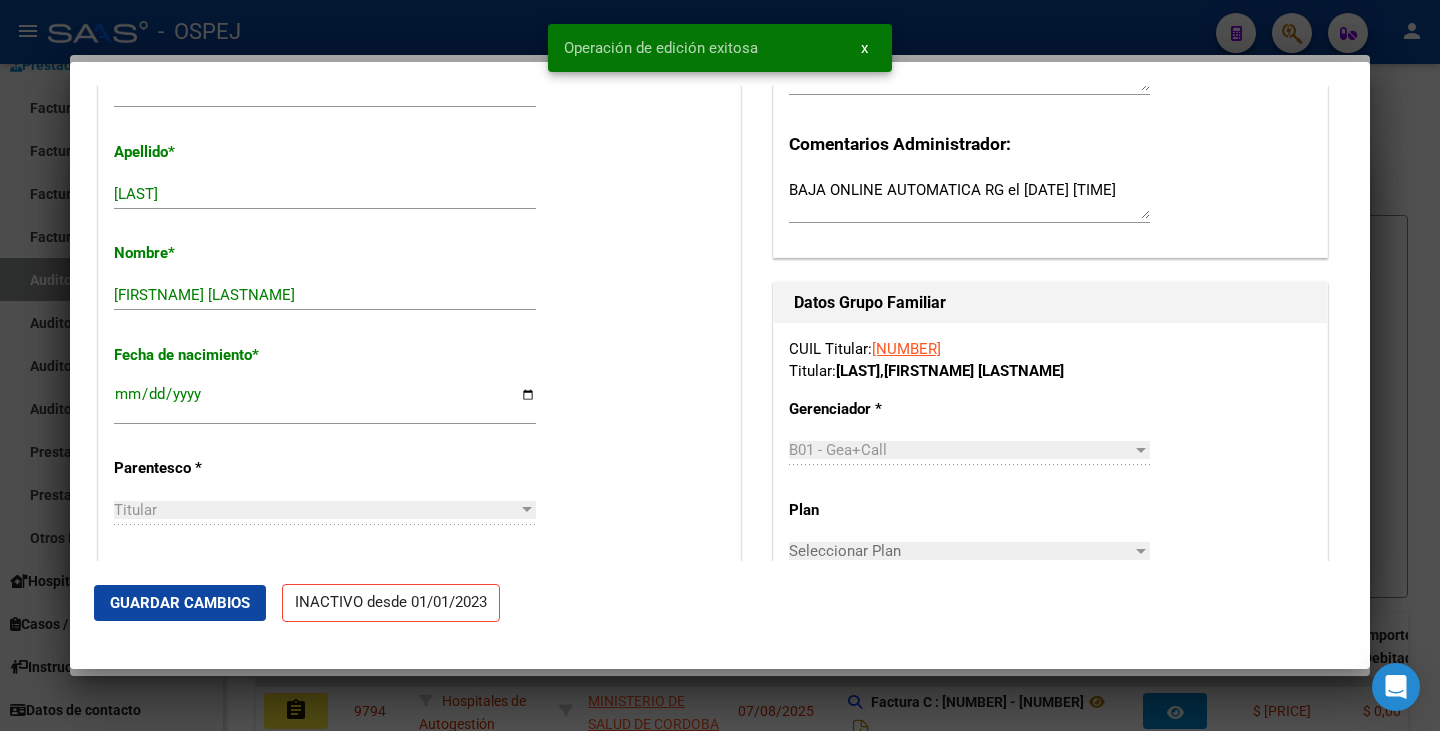 click at bounding box center (720, 365) 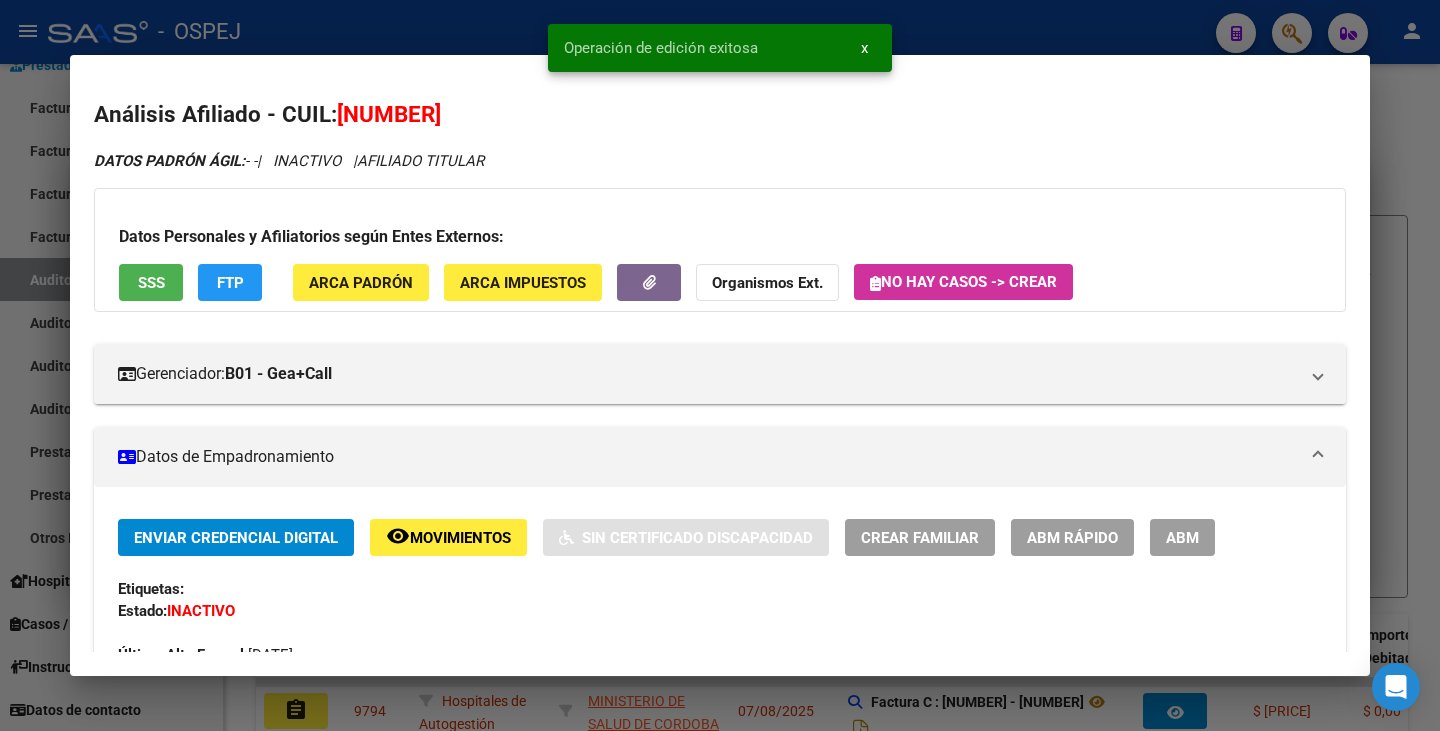 click at bounding box center (720, 365) 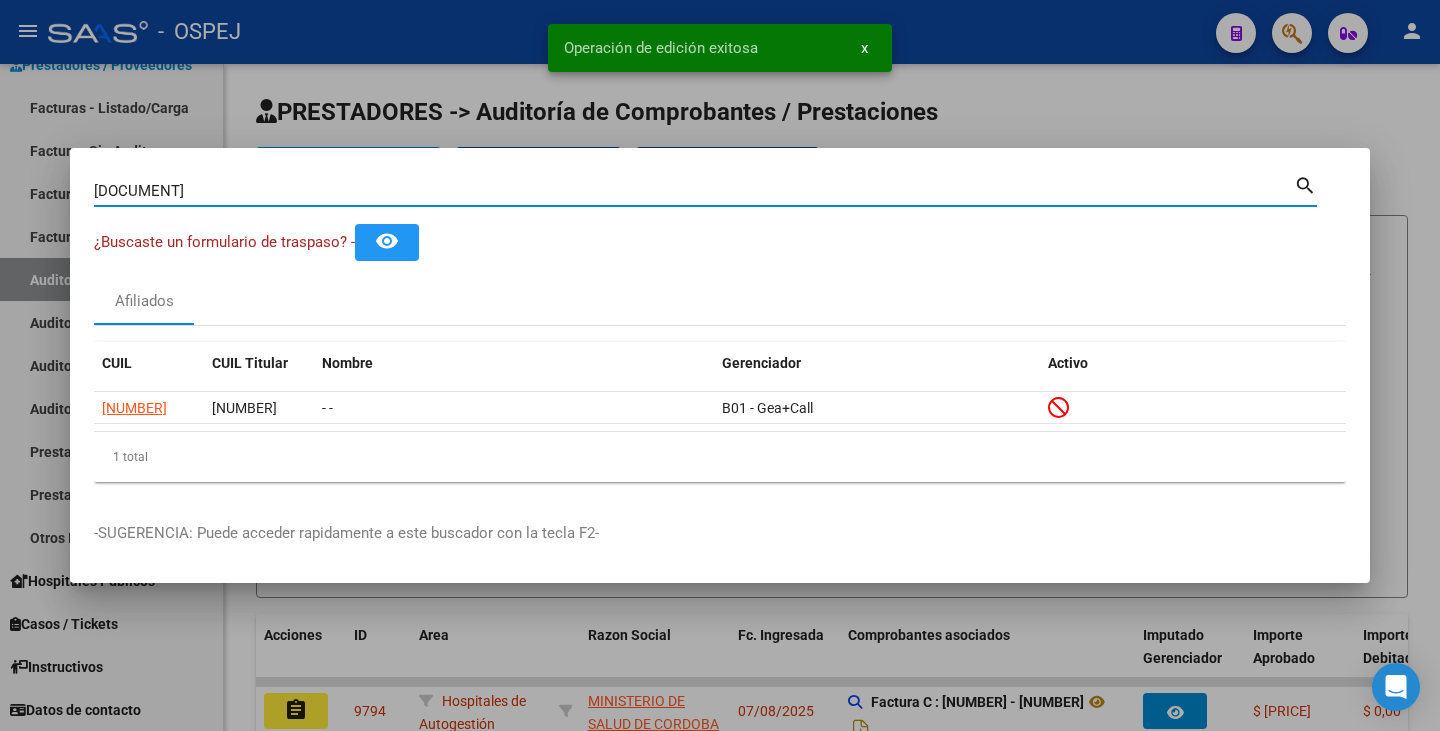 click on "[DOCUMENT]" at bounding box center [694, 191] 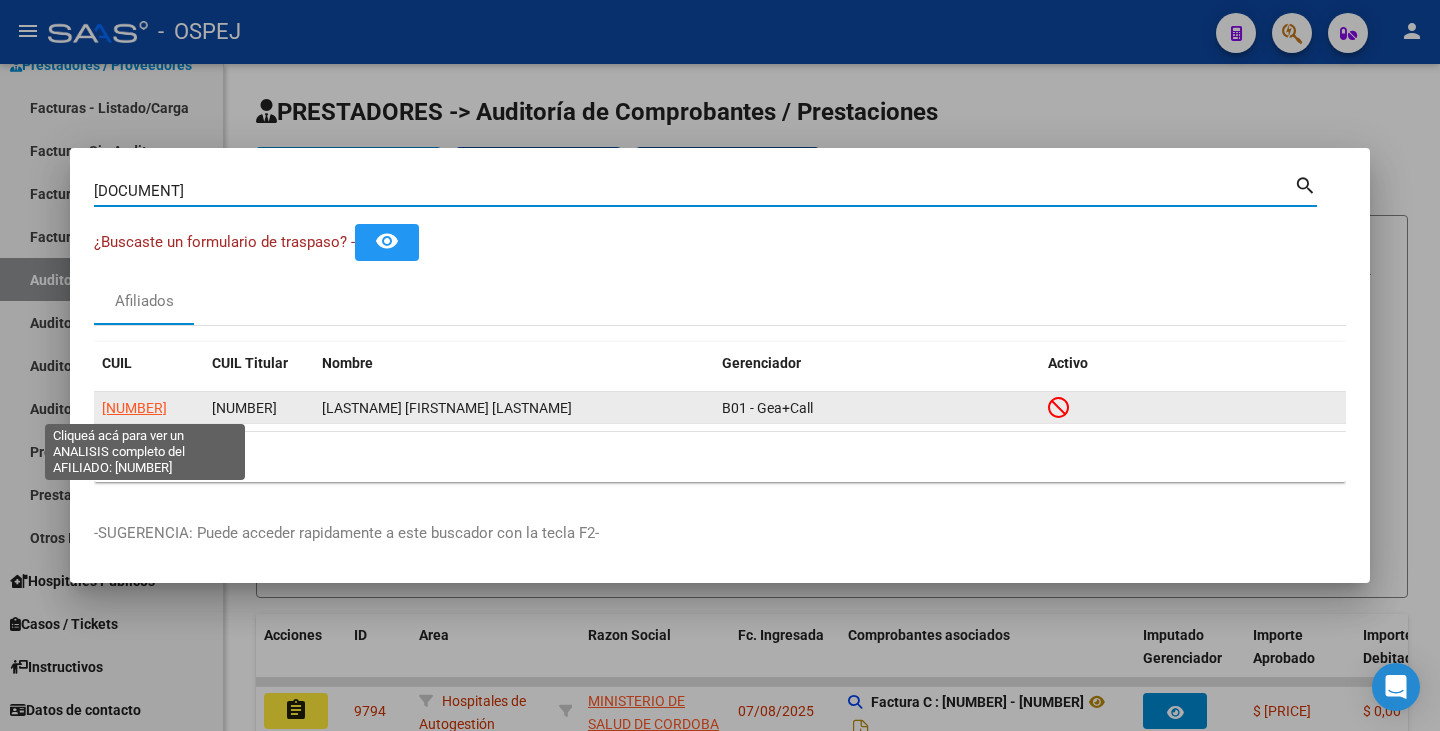 click on "[NUMBER]" 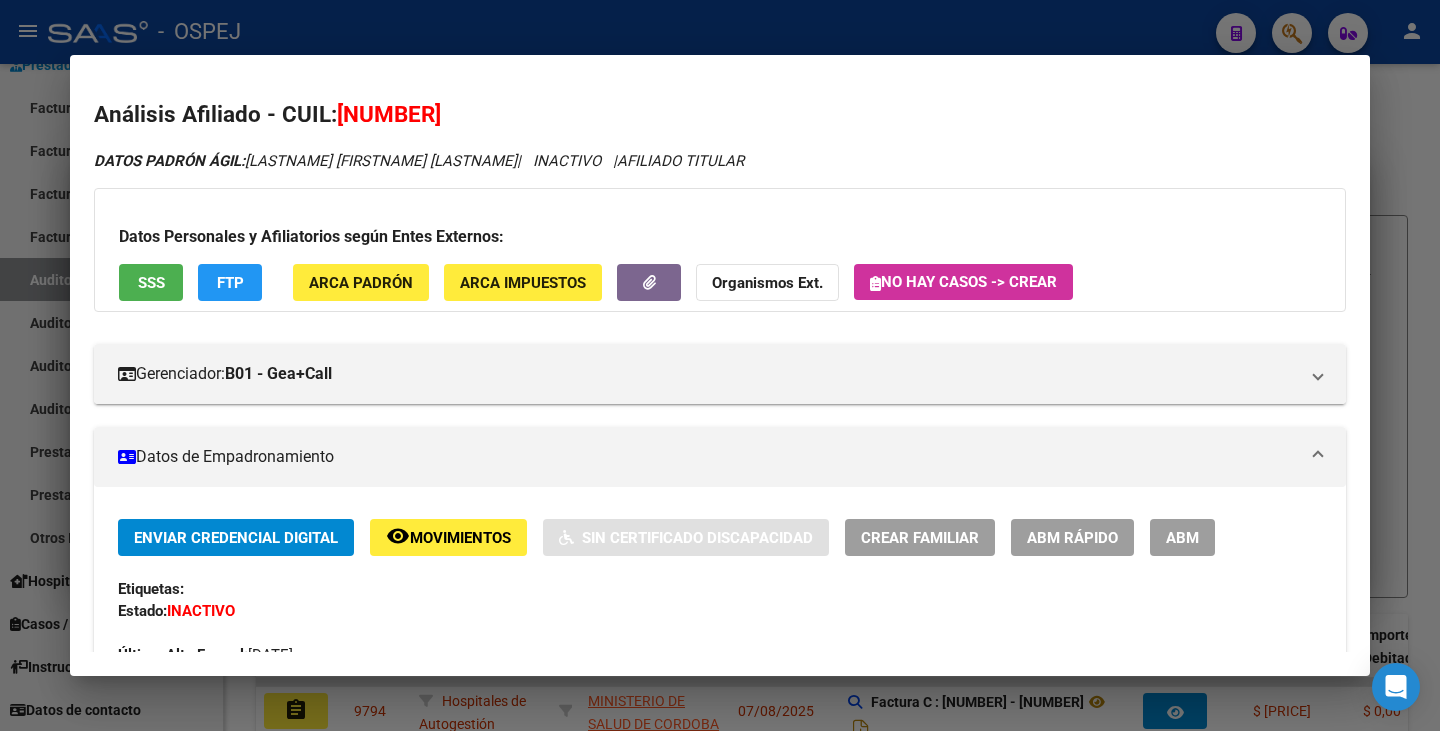 drag, startPoint x: 344, startPoint y: 115, endPoint x: 475, endPoint y: 103, distance: 131.54848 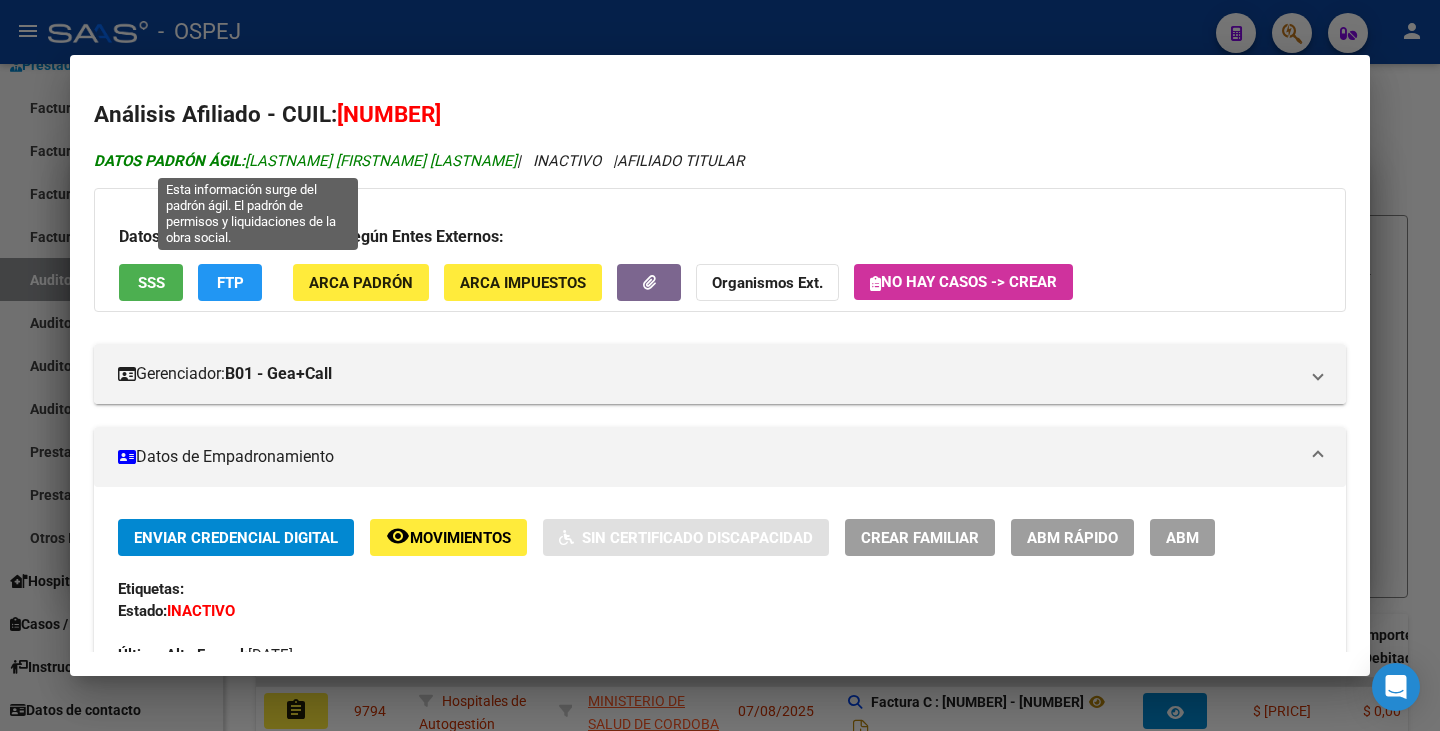 drag, startPoint x: 250, startPoint y: 159, endPoint x: 419, endPoint y: 166, distance: 169.14491 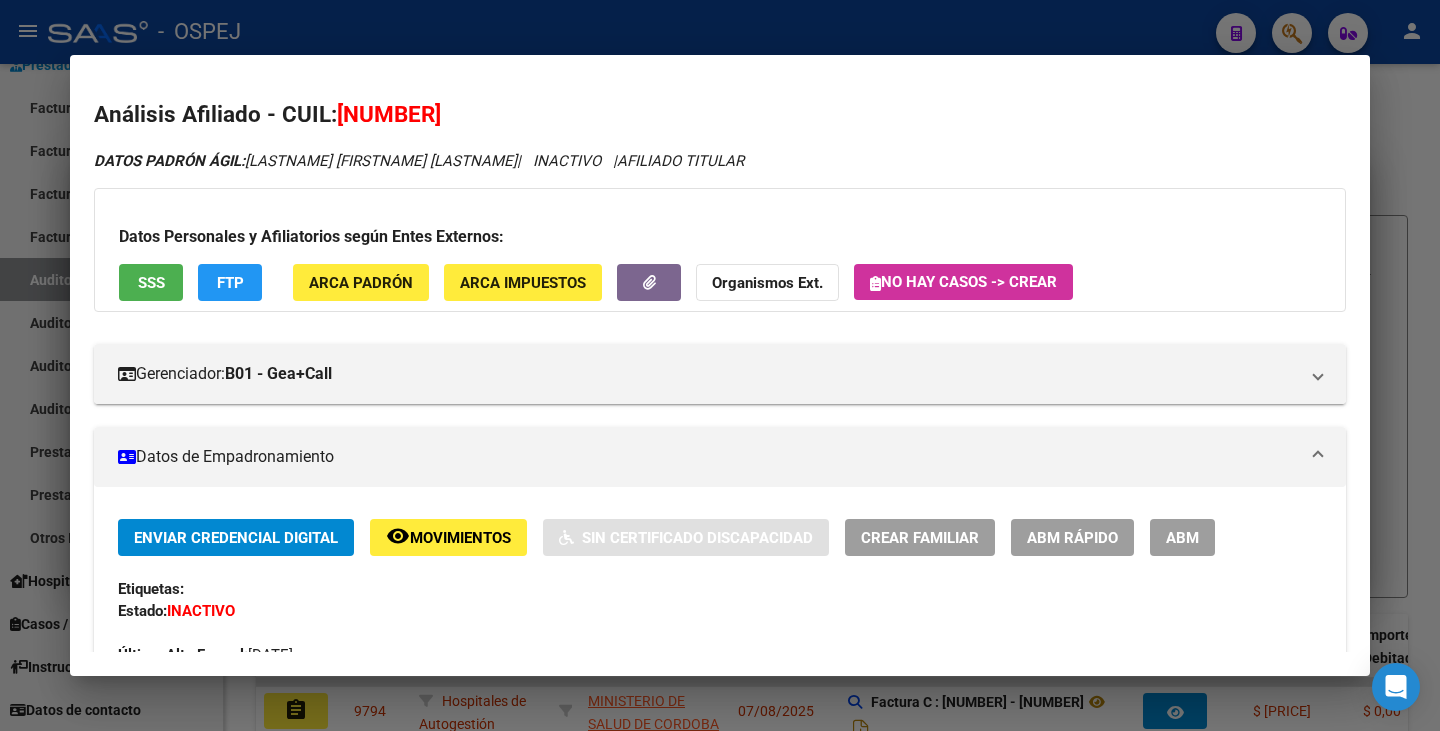 click at bounding box center [720, 365] 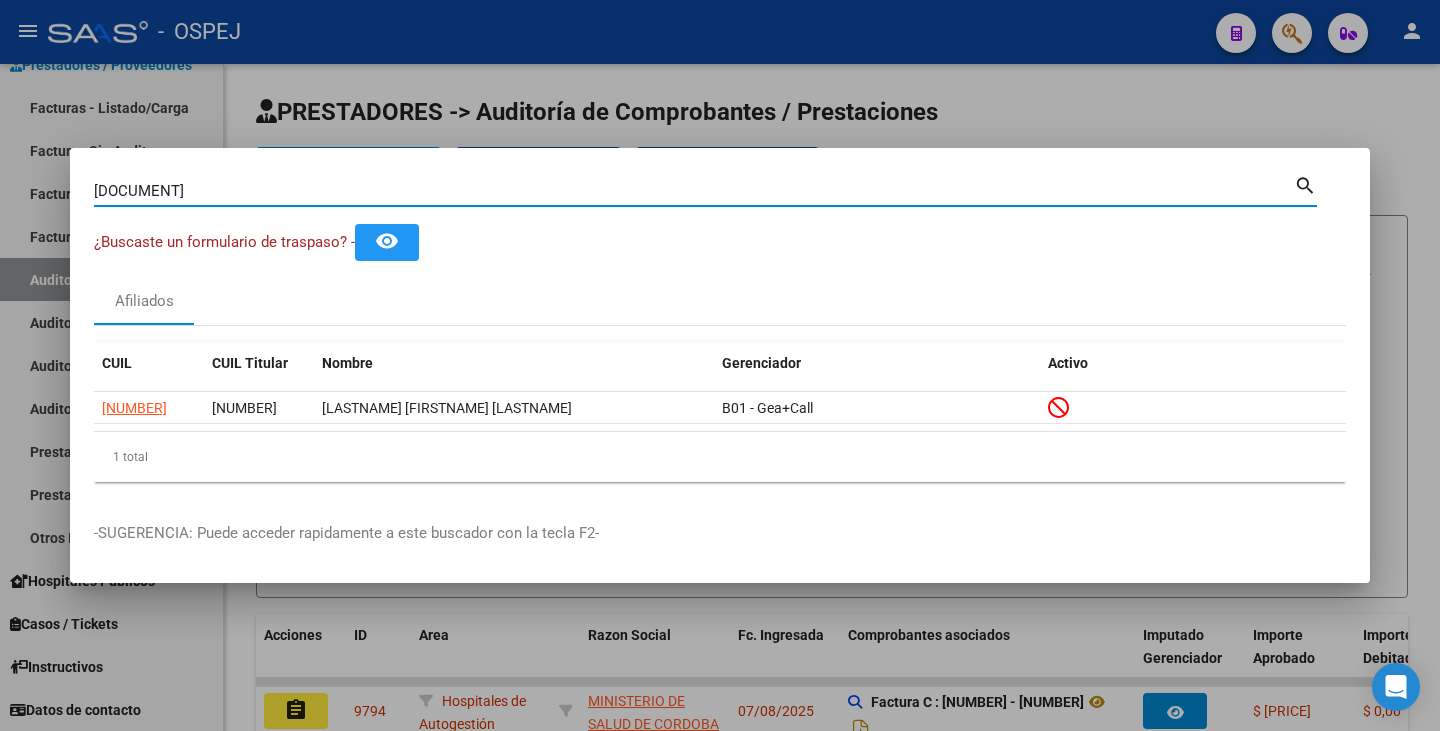 drag, startPoint x: 171, startPoint y: 189, endPoint x: 24, endPoint y: 193, distance: 147.05441 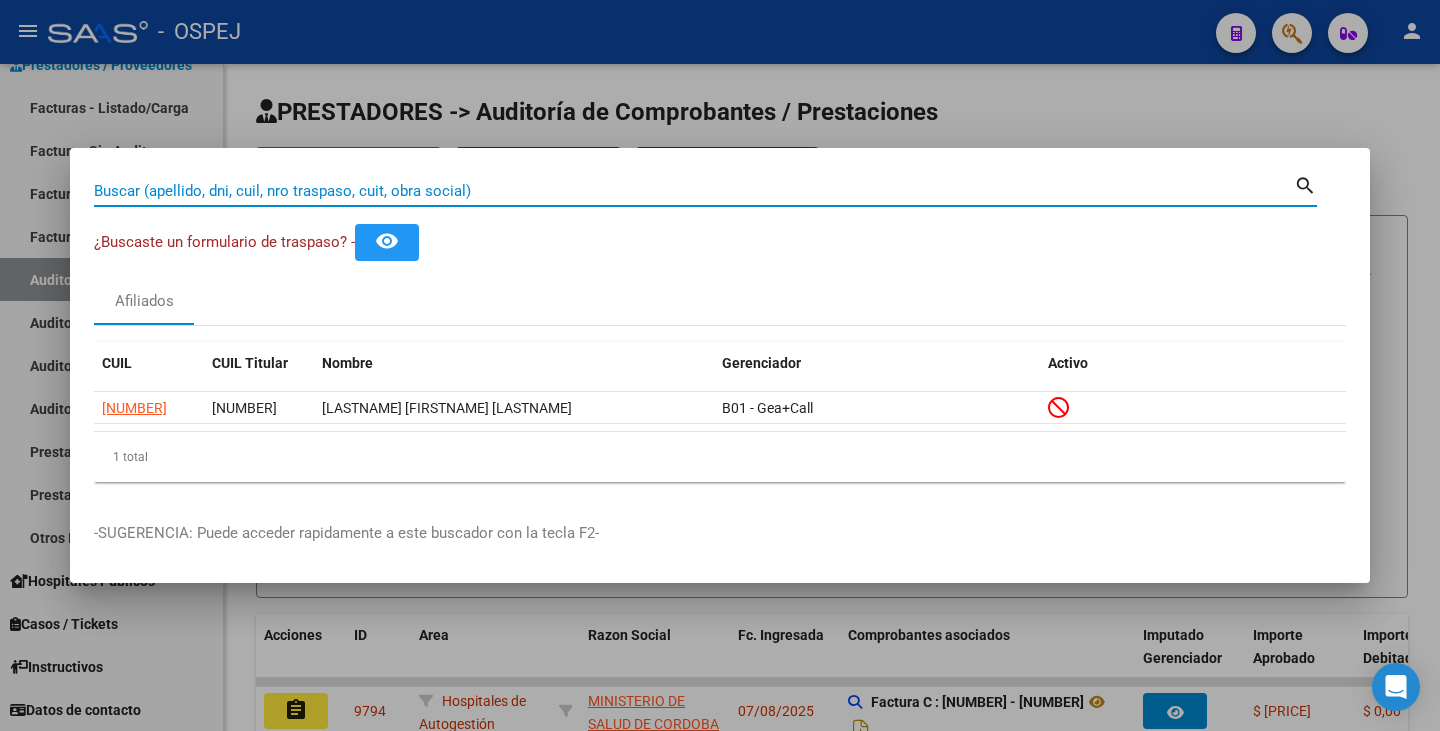 paste on "[DOCUMENT]" 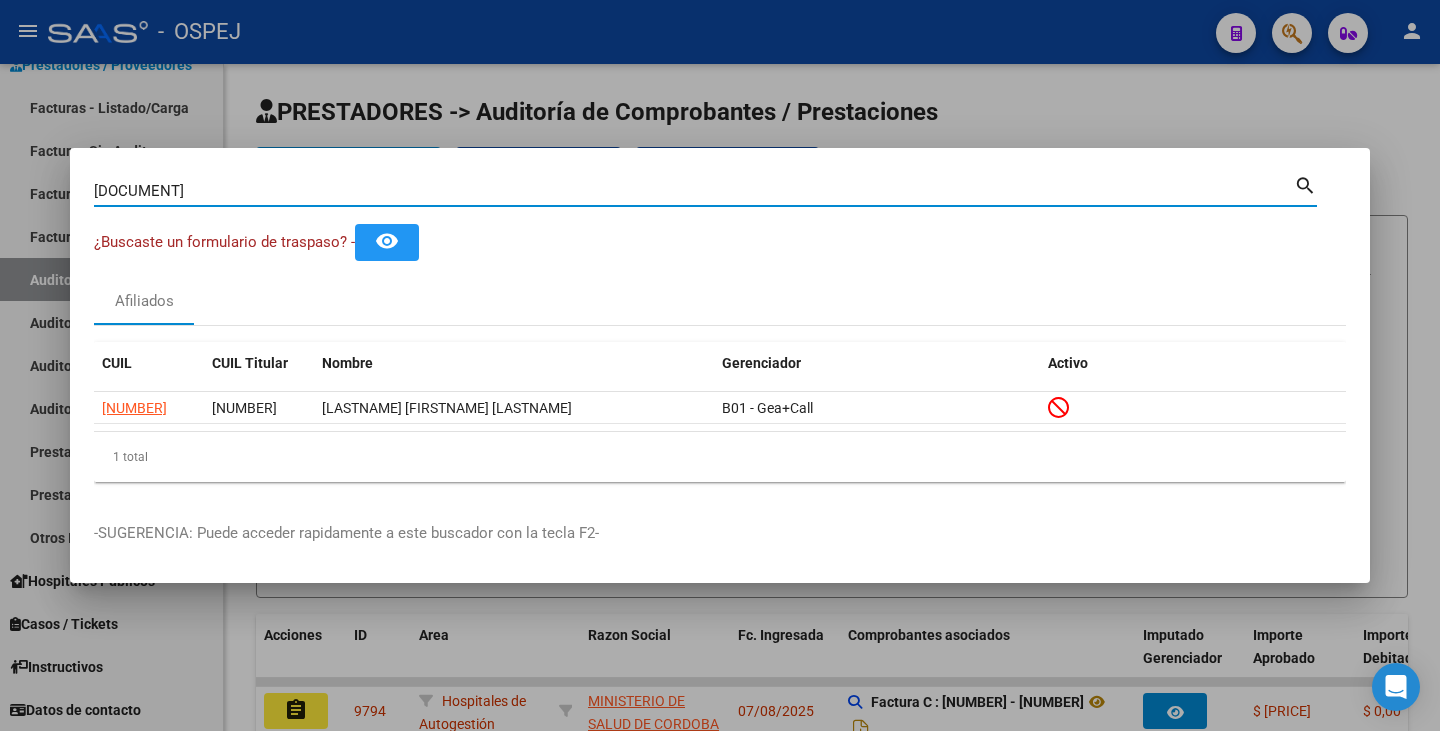 type on "[DOCUMENT]" 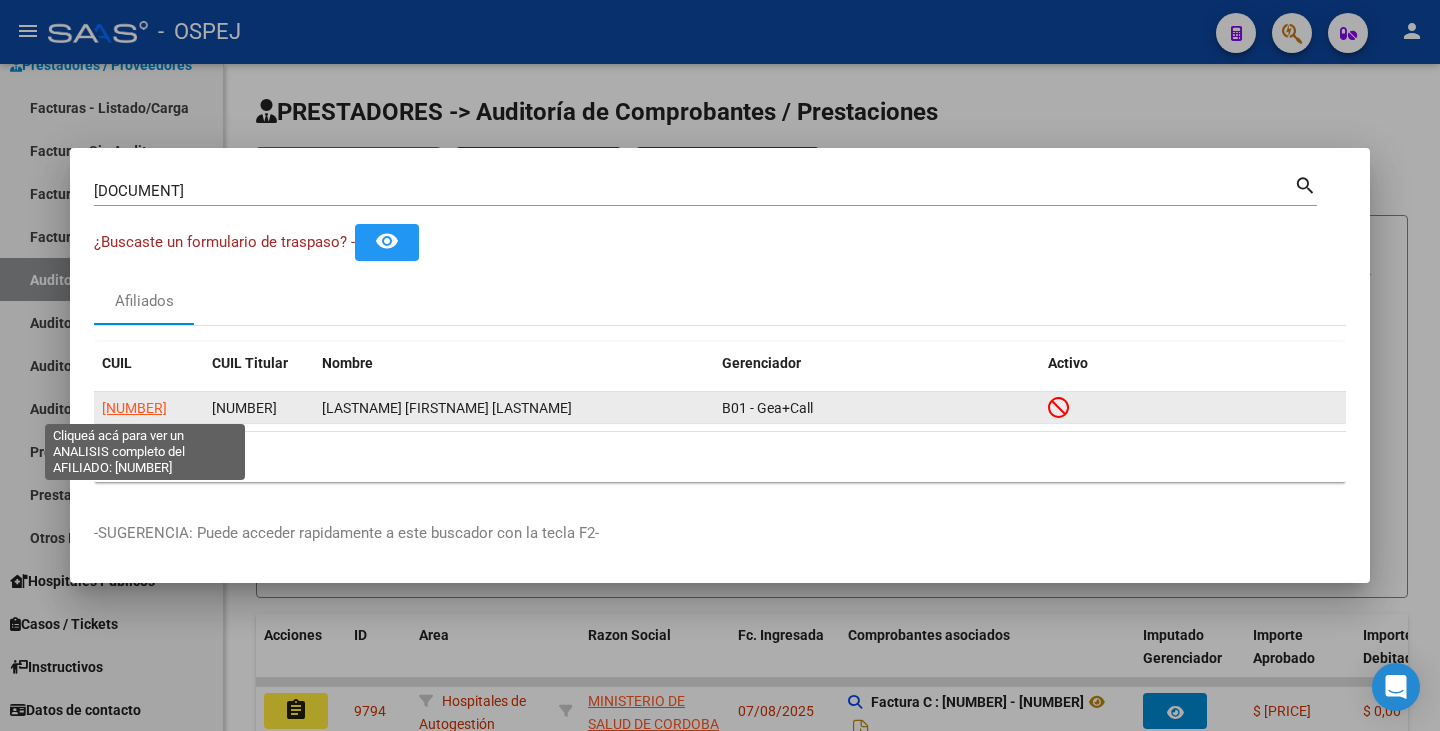 click on "[NUMBER]" 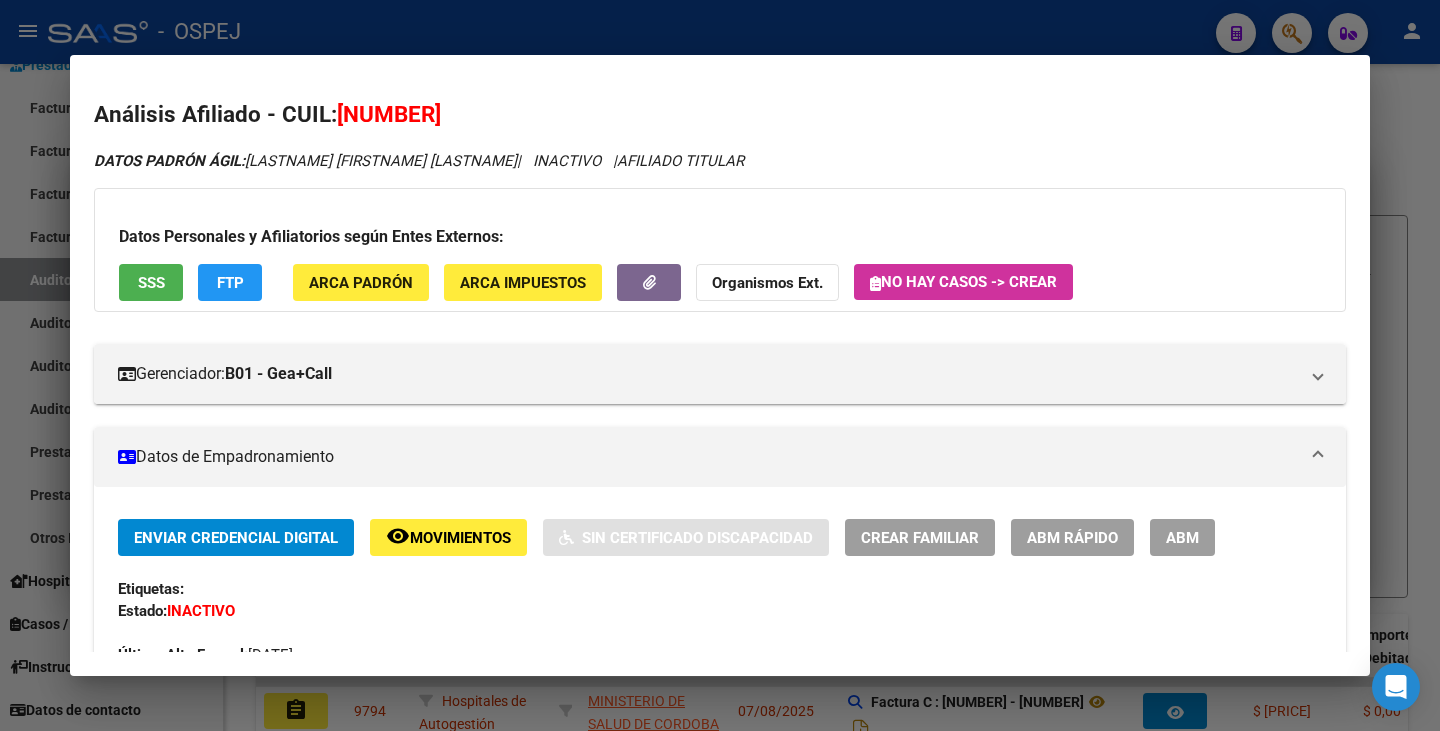 drag, startPoint x: 341, startPoint y: 114, endPoint x: 475, endPoint y: 108, distance: 134.13426 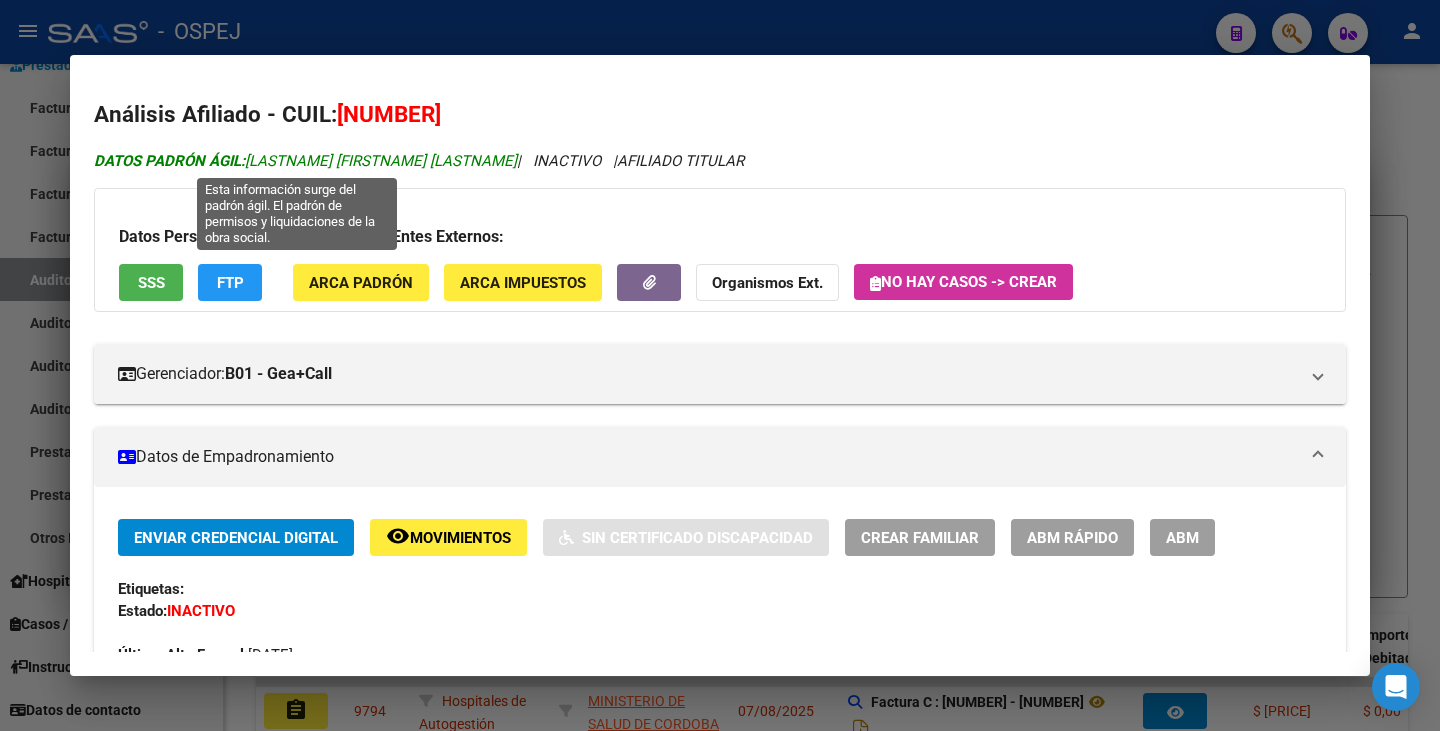 drag, startPoint x: 250, startPoint y: 155, endPoint x: 484, endPoint y: 166, distance: 234.2584 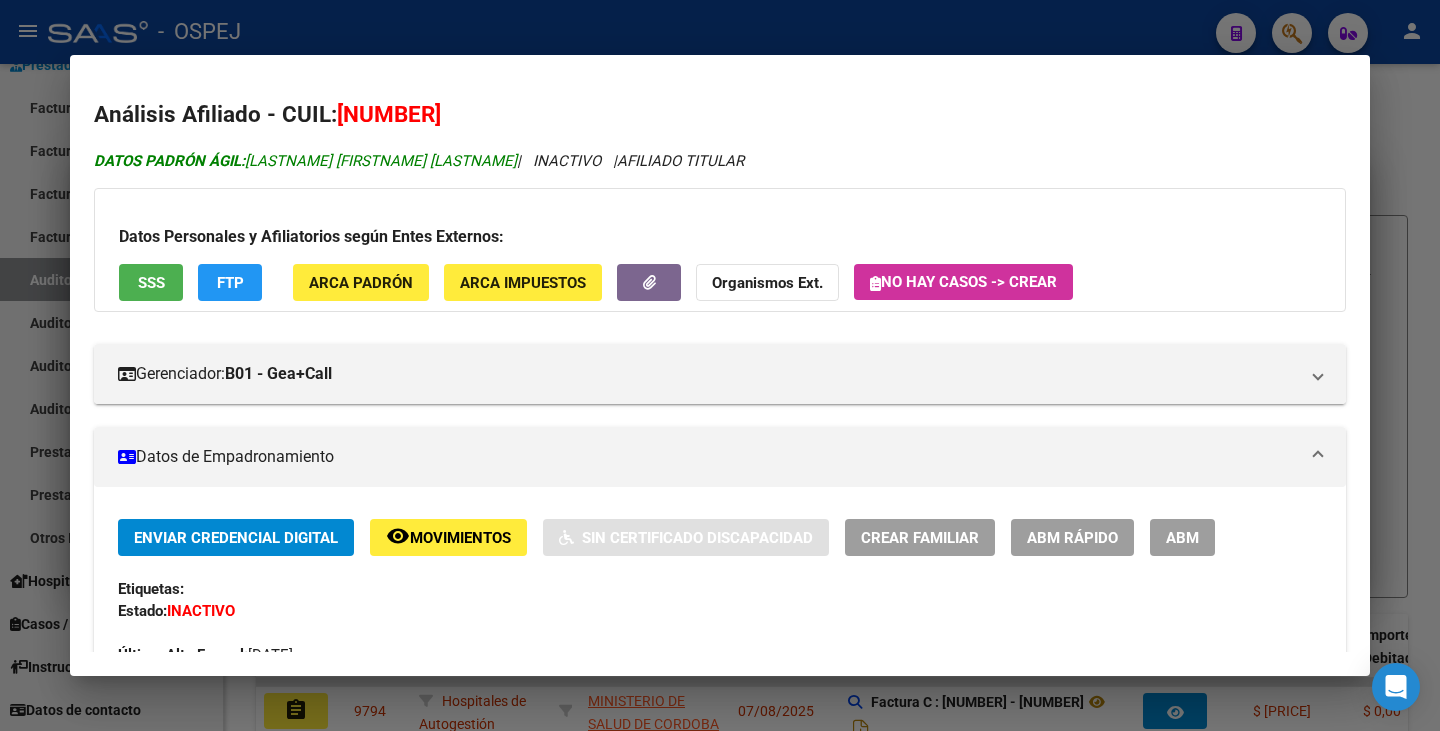 click on "DATOS PADRÓN ÁGIL: [LAST] [LAST] [LAST]" at bounding box center (305, 161) 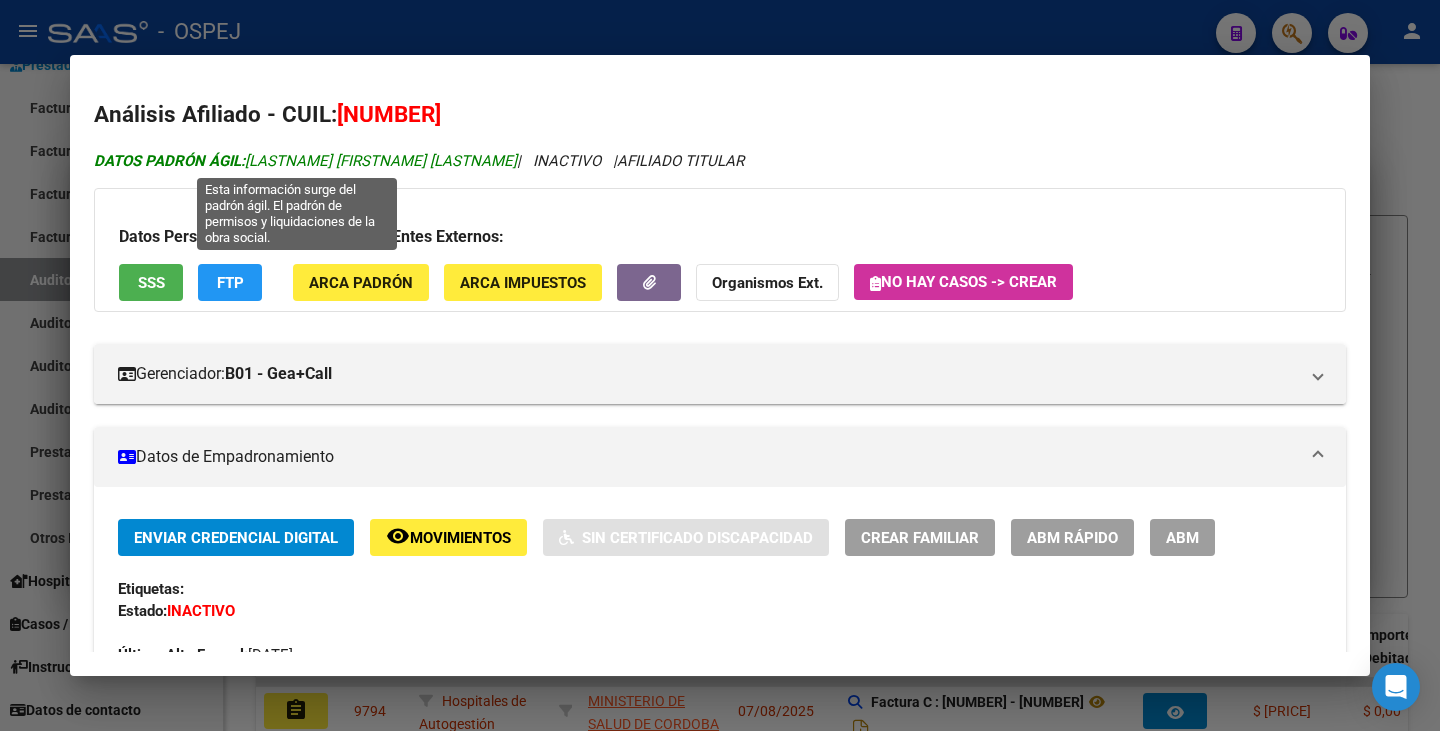 drag, startPoint x: 498, startPoint y: 163, endPoint x: 251, endPoint y: 162, distance: 247.00203 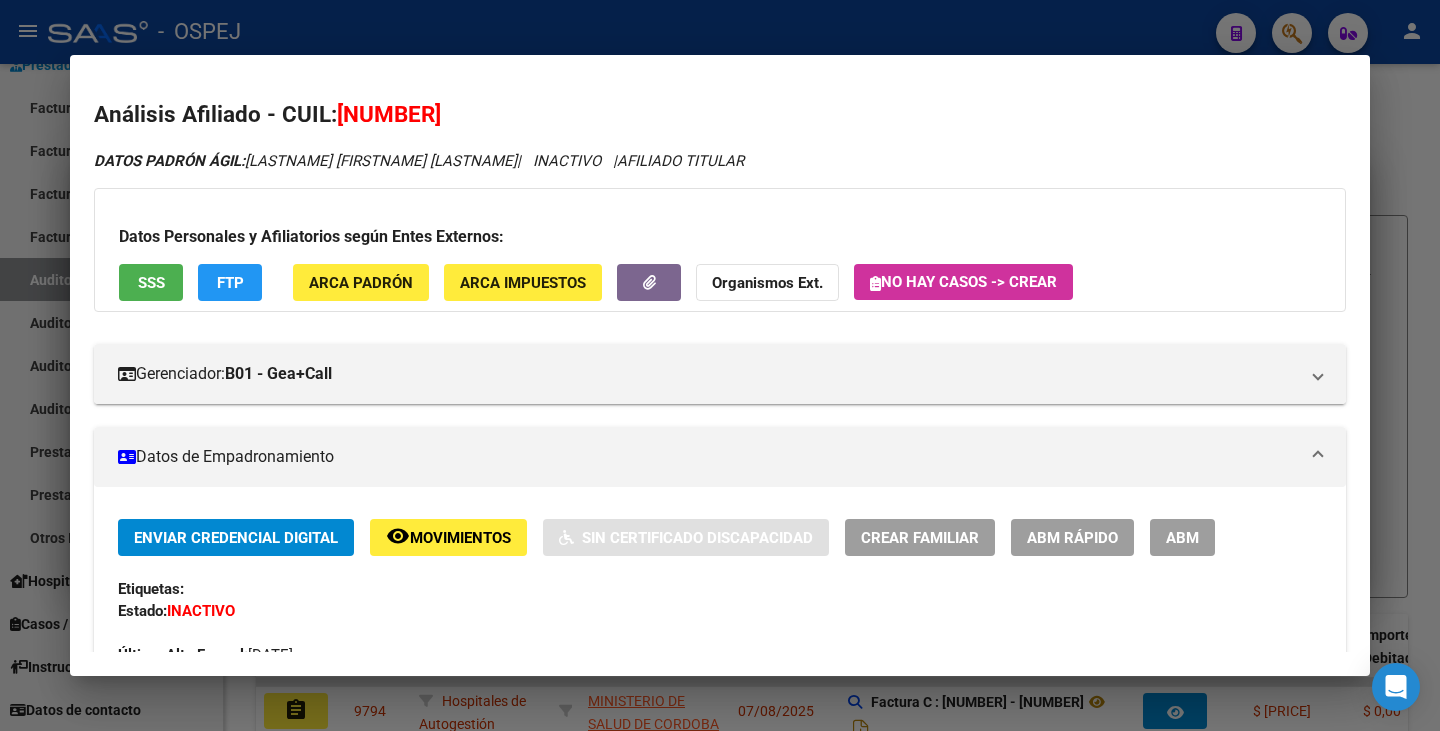 click at bounding box center (720, 365) 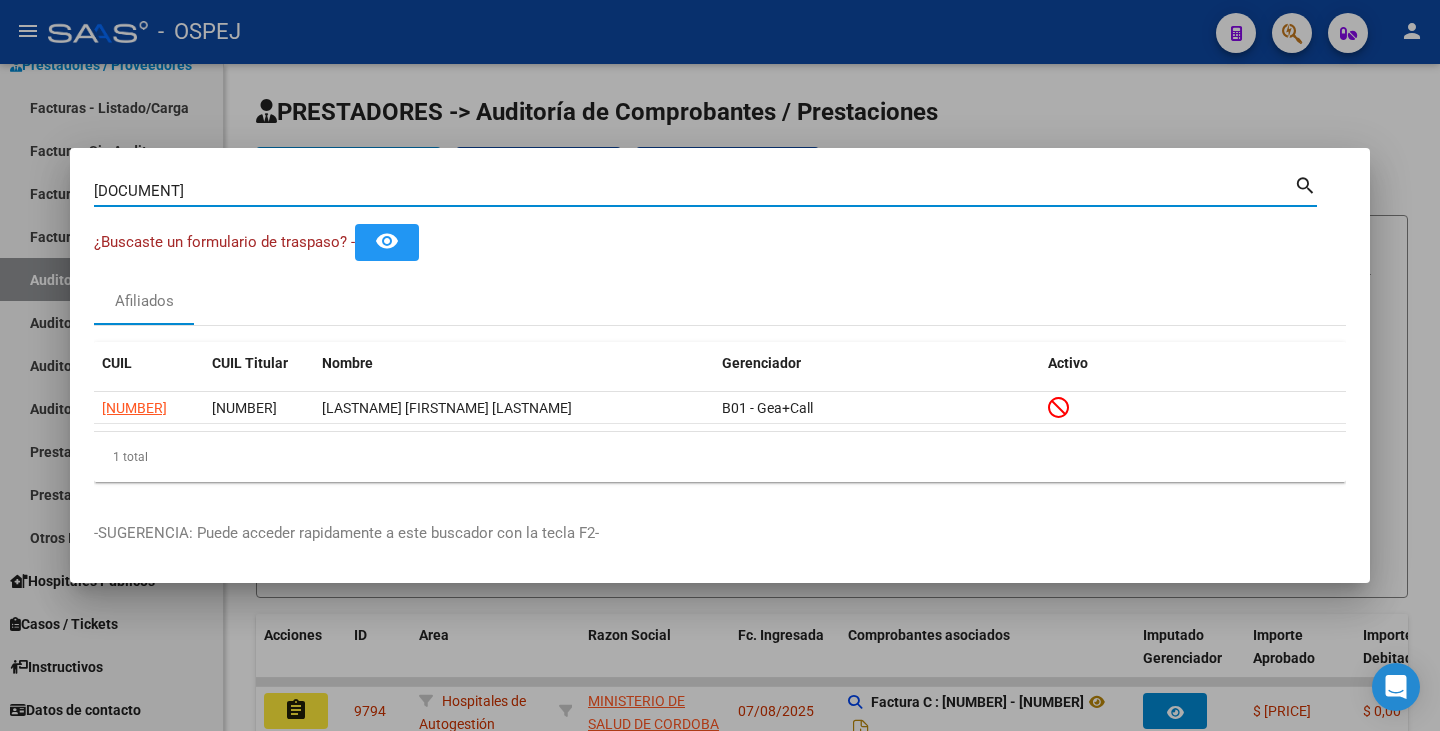 drag, startPoint x: 204, startPoint y: 195, endPoint x: 0, endPoint y: 176, distance: 204.88289 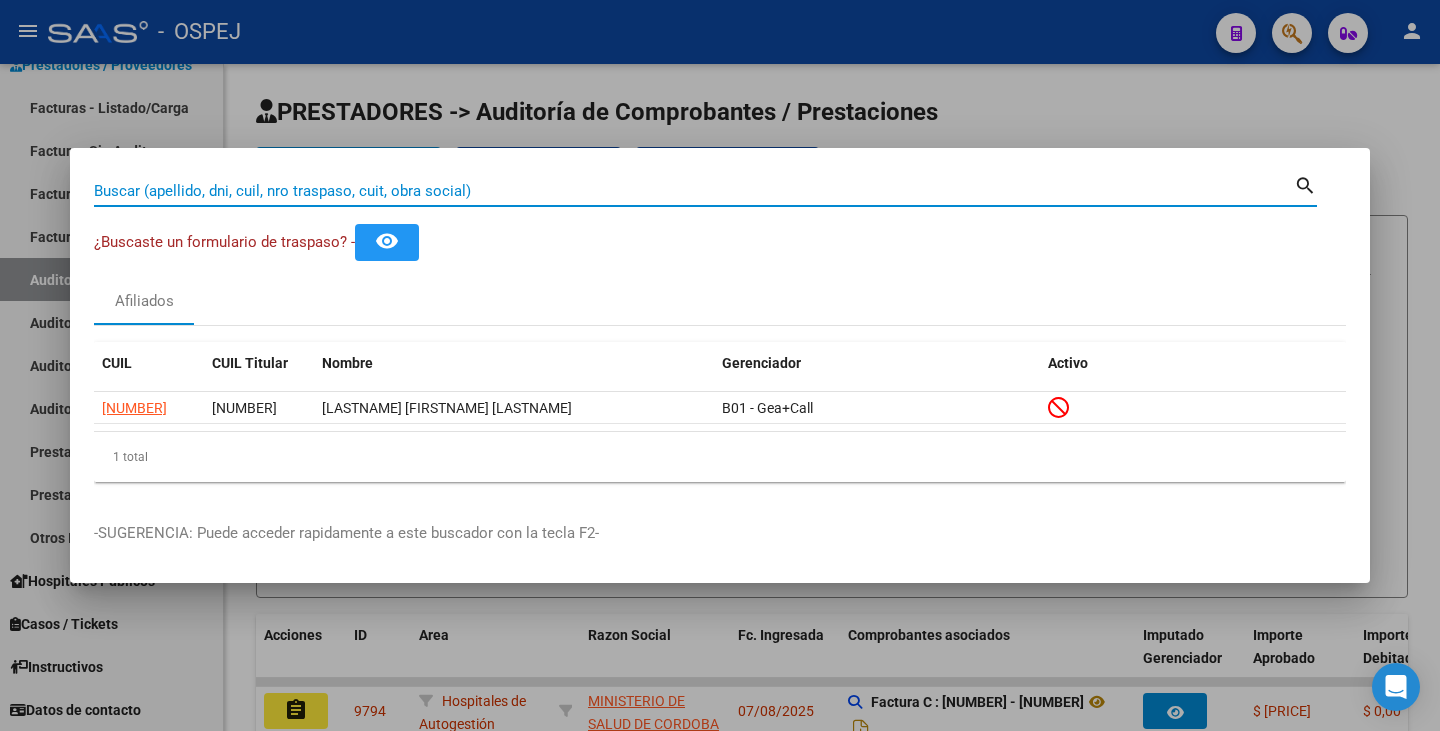 paste on "[NUMBER]" 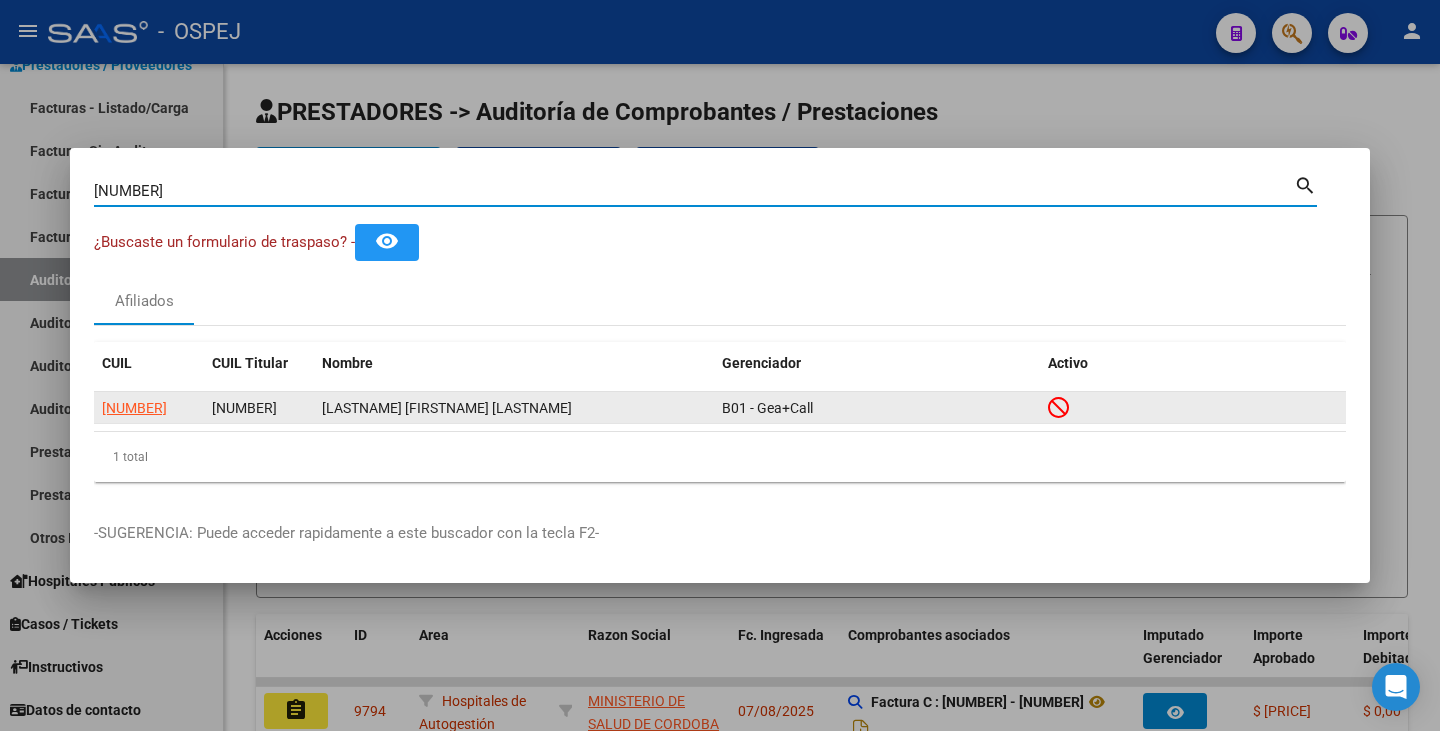 type on "[NUMBER]" 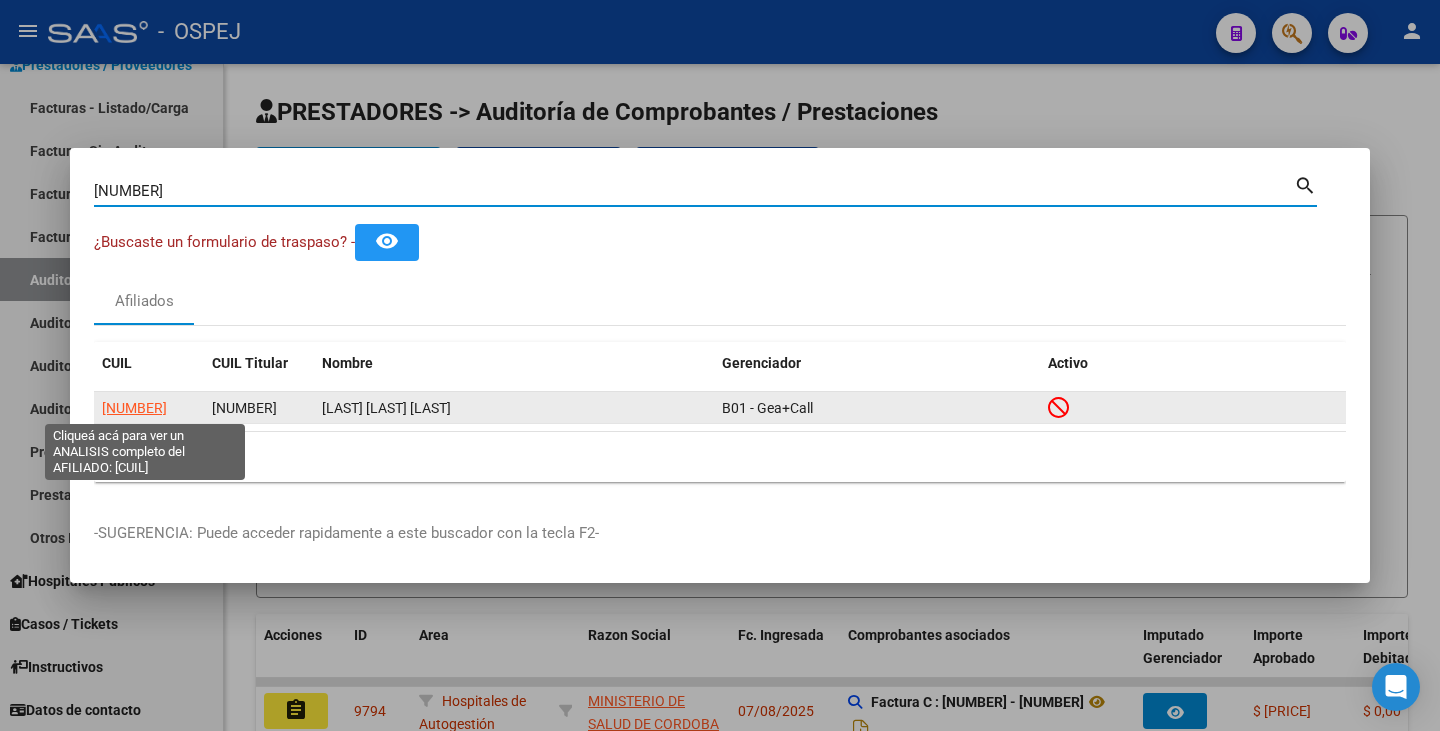 click on "[NUMBER]" 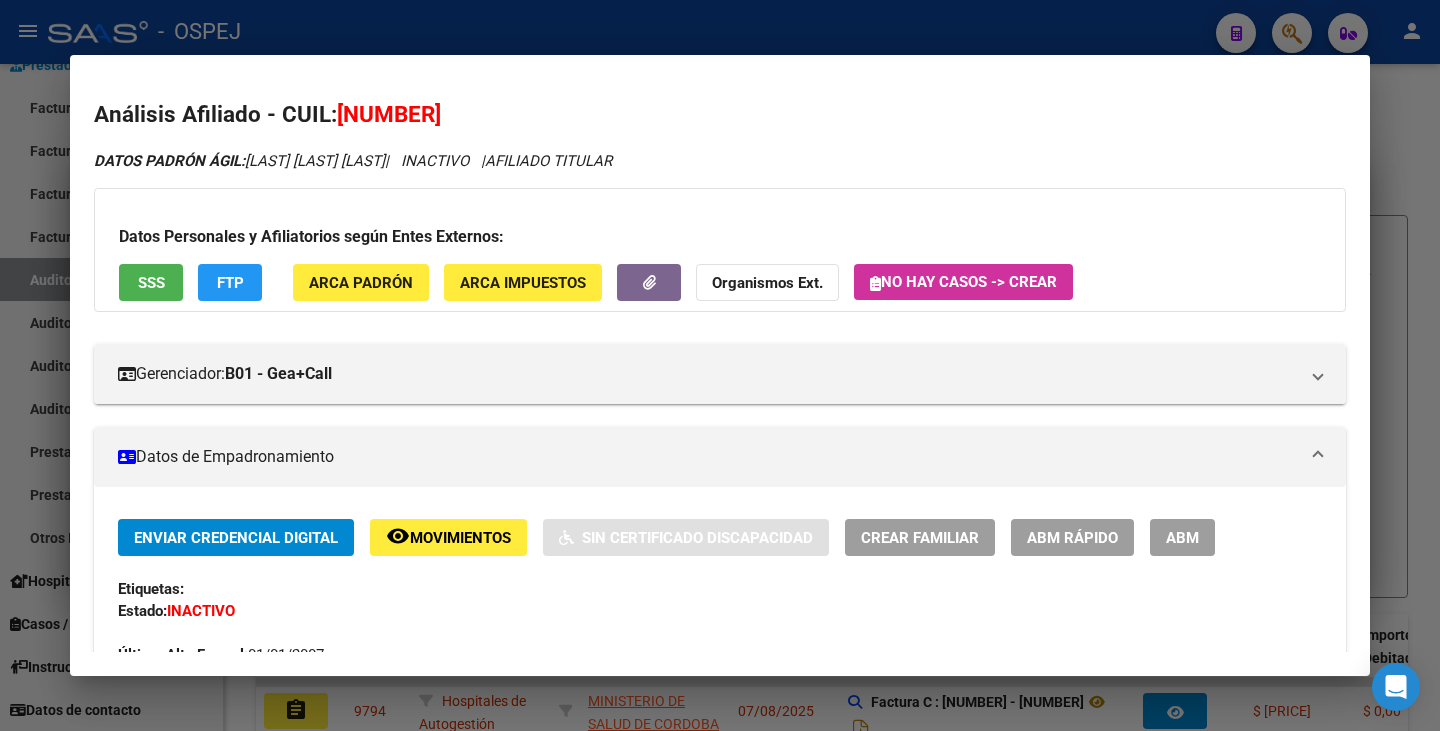 drag, startPoint x: 341, startPoint y: 116, endPoint x: 489, endPoint y: 98, distance: 149.09058 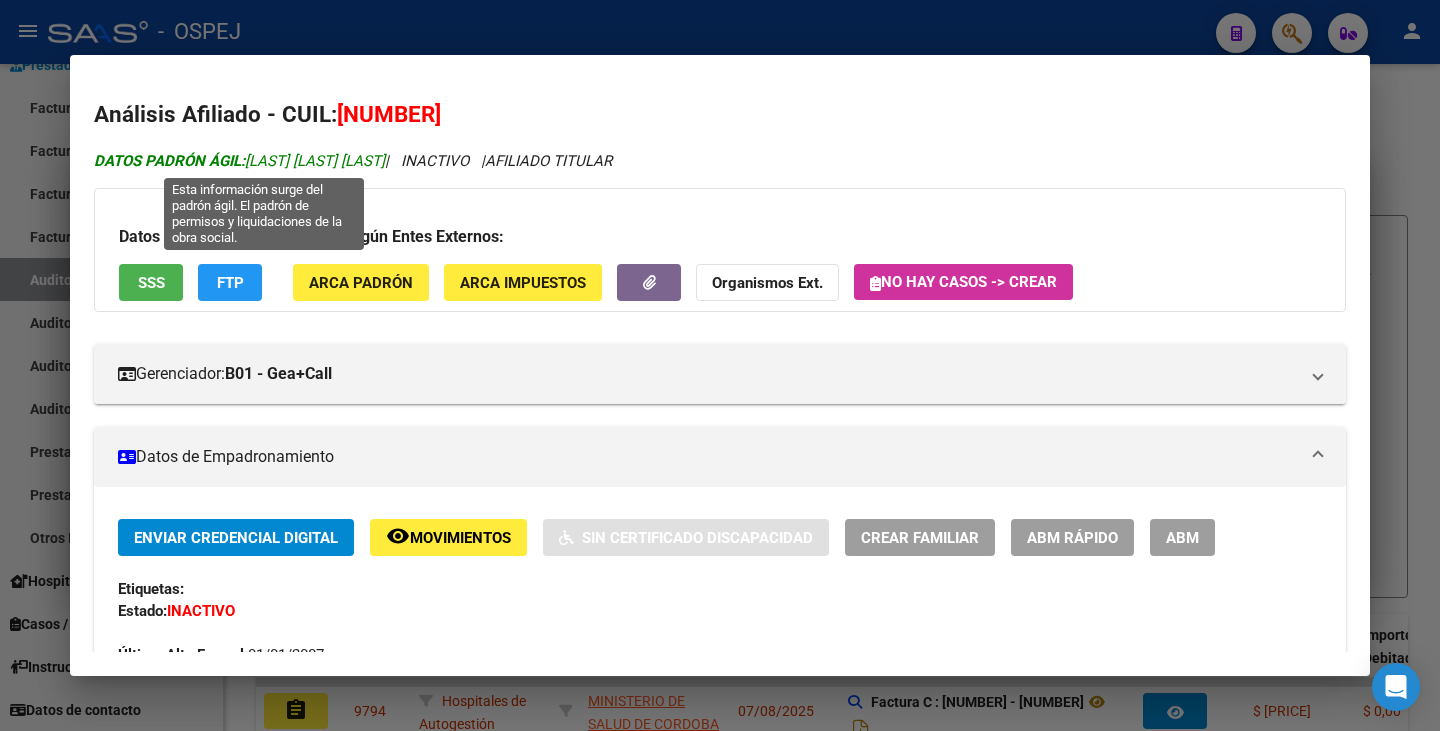 drag, startPoint x: 250, startPoint y: 156, endPoint x: 428, endPoint y: 155, distance: 178.0028 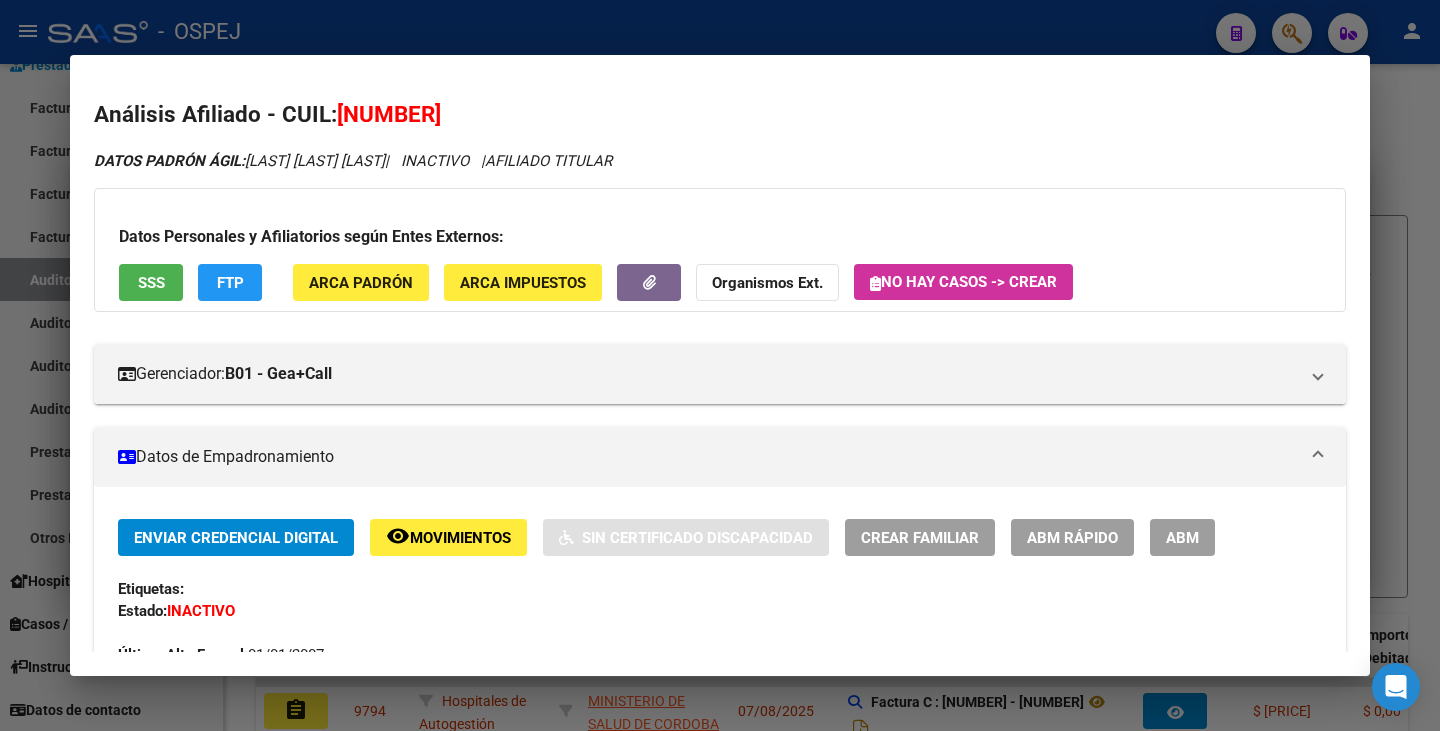 click at bounding box center (720, 365) 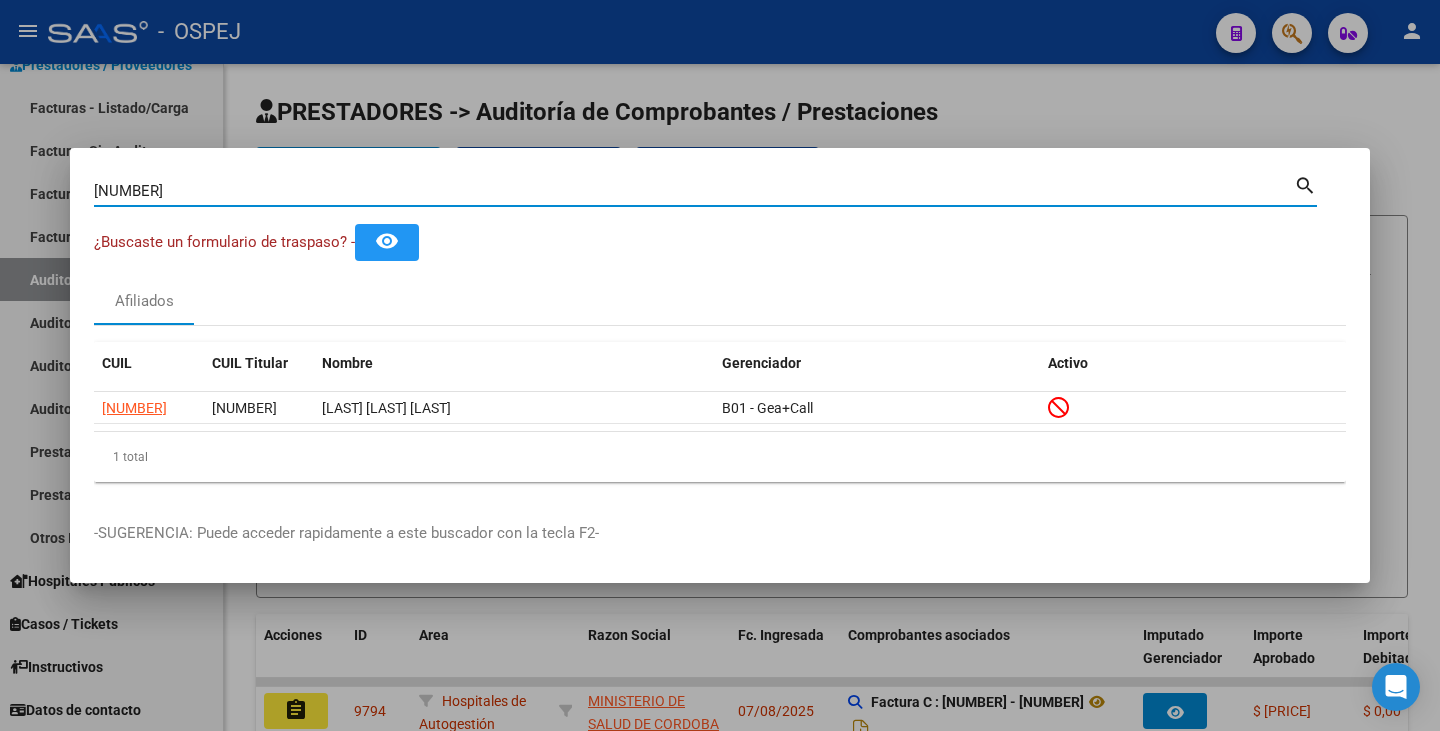drag, startPoint x: 159, startPoint y: 188, endPoint x: 0, endPoint y: 184, distance: 159.05031 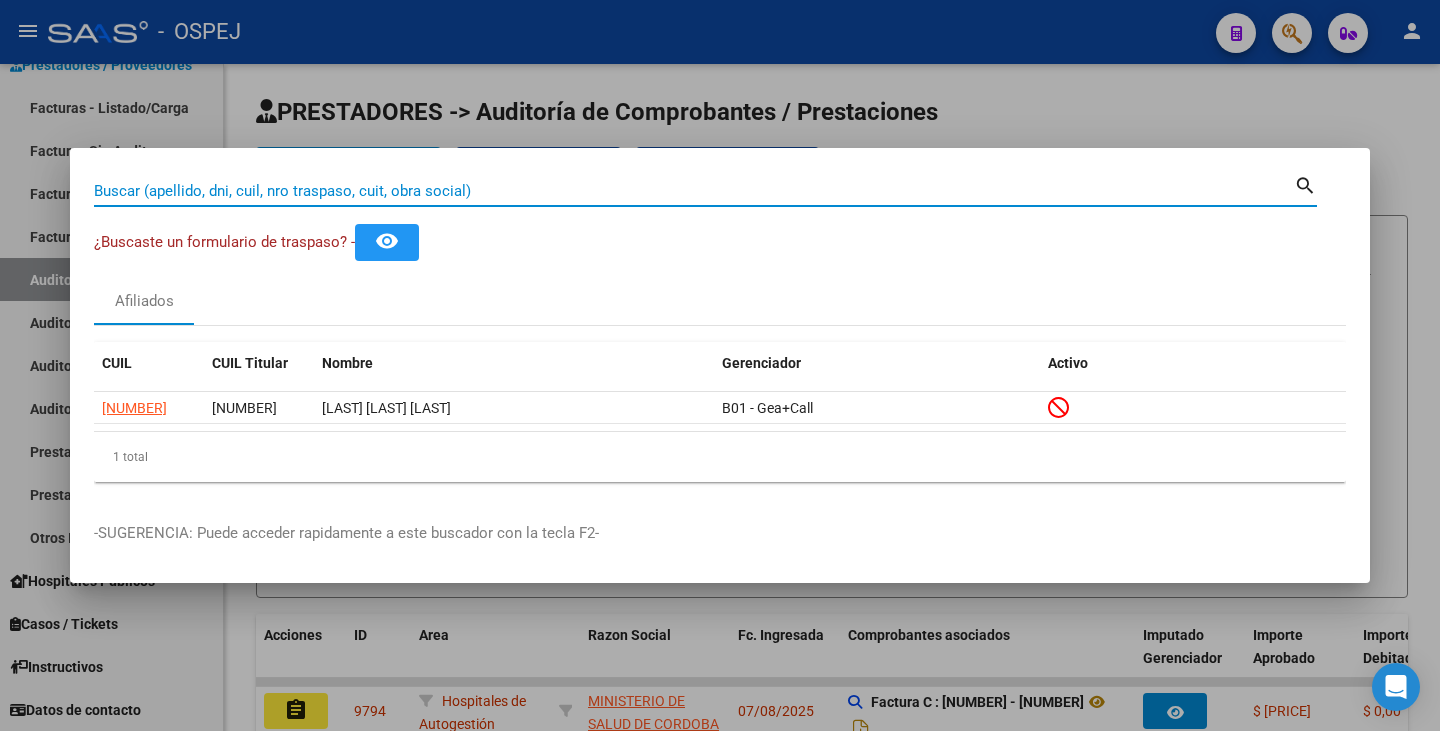paste on "[DOCUMENT]" 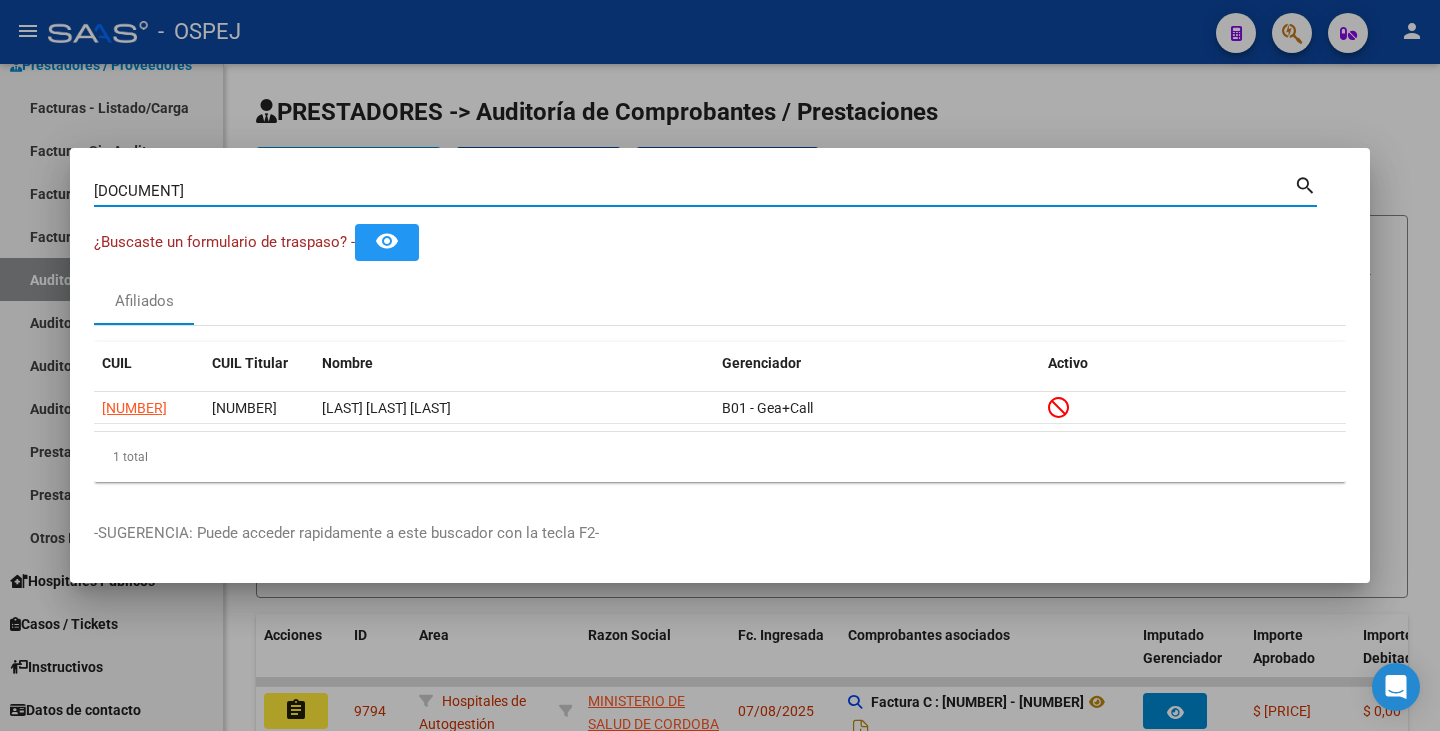 type on "[DOCUMENT]" 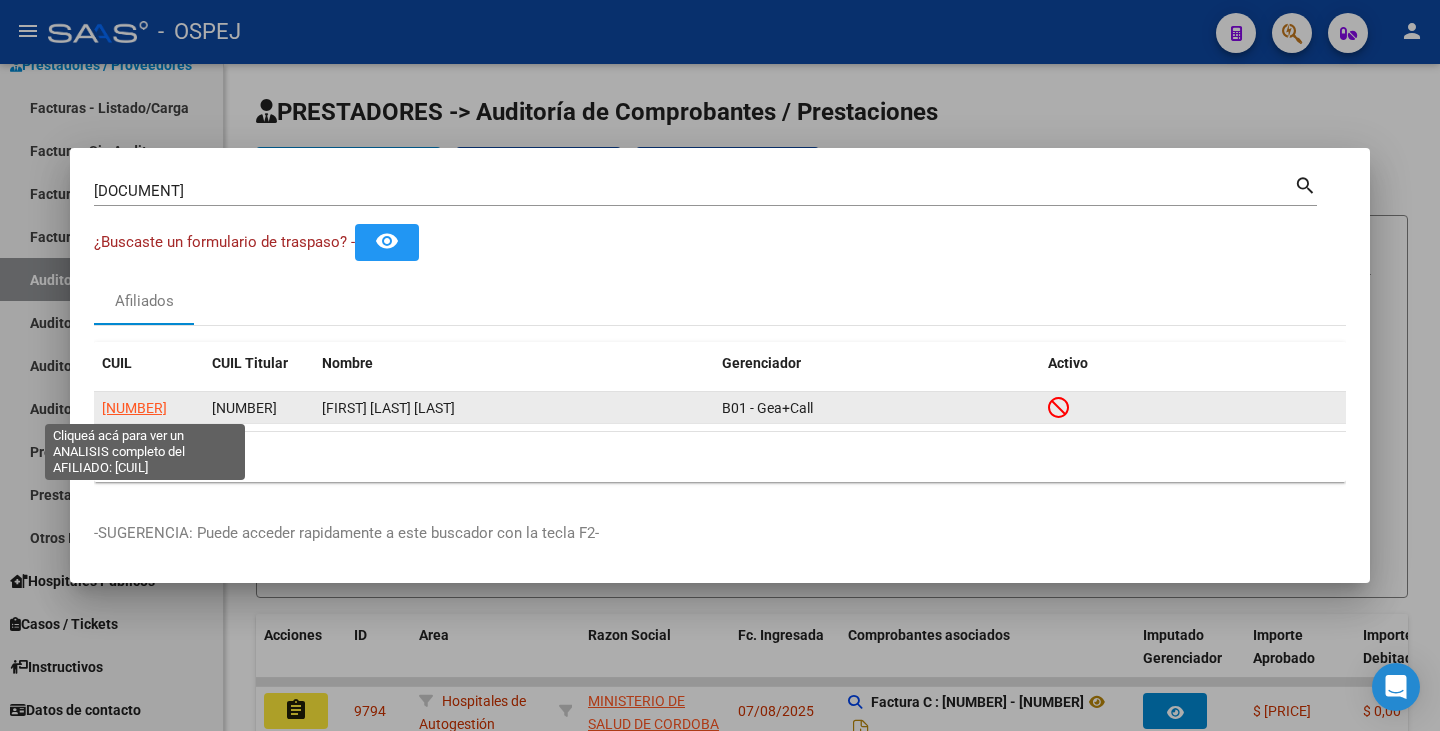 click on "[NUMBER]" 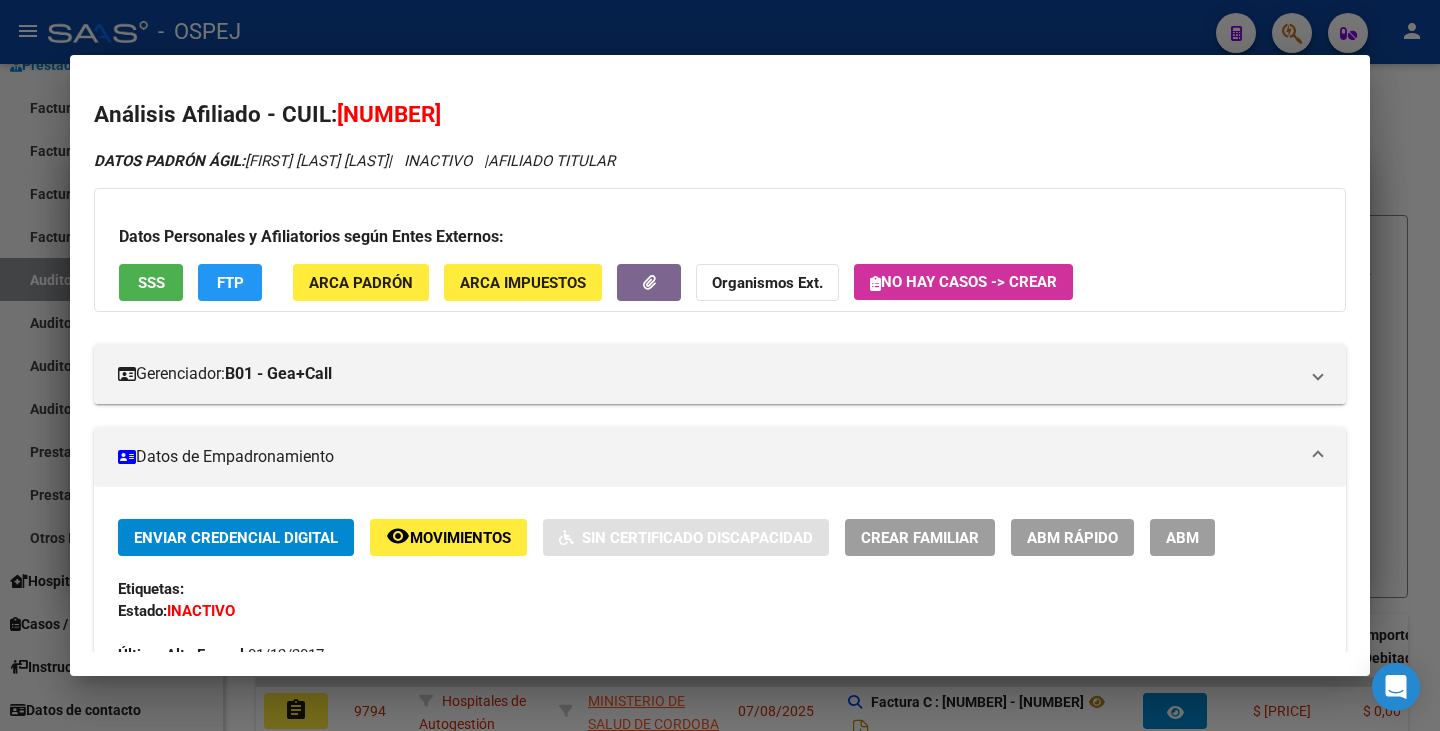 drag, startPoint x: 344, startPoint y: 118, endPoint x: 475, endPoint y: 115, distance: 131.03435 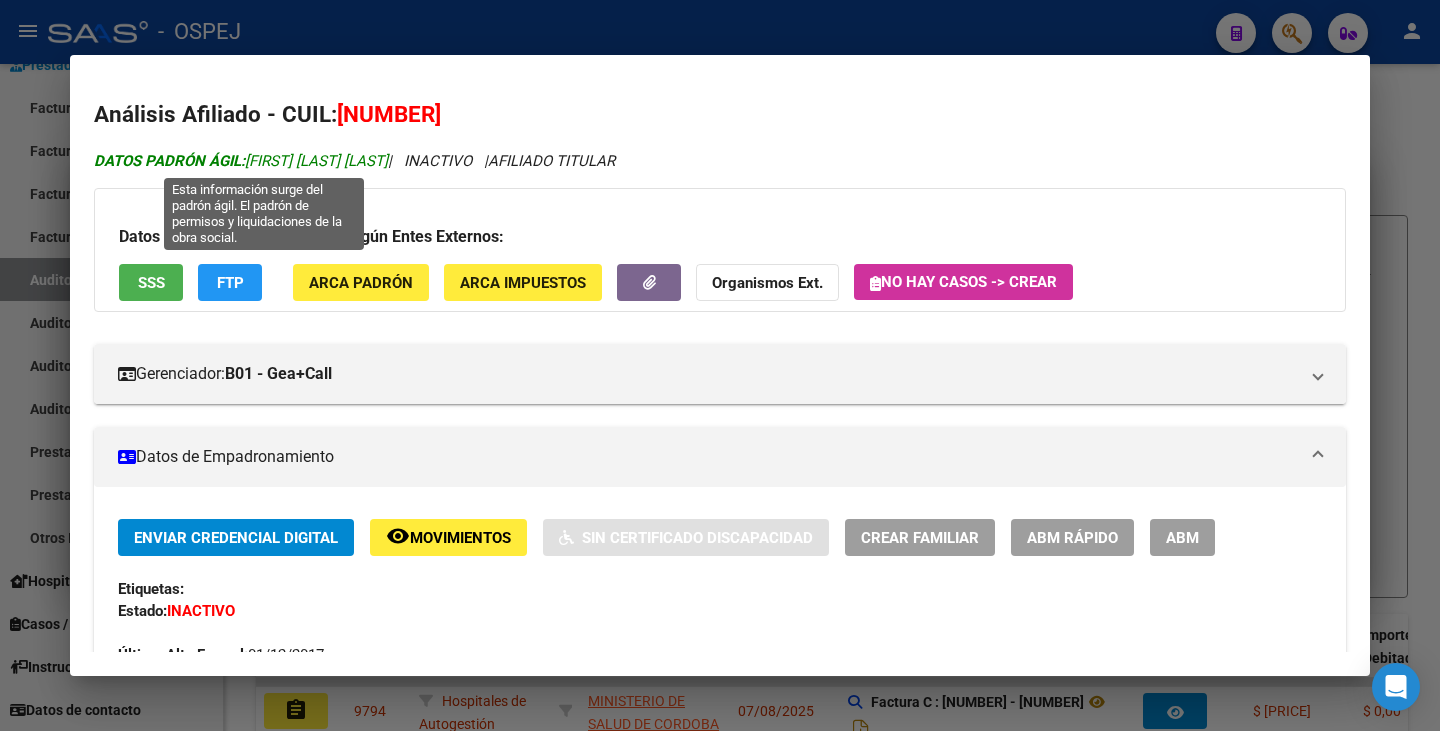 drag, startPoint x: 249, startPoint y: 160, endPoint x: 433, endPoint y: 158, distance: 184.01086 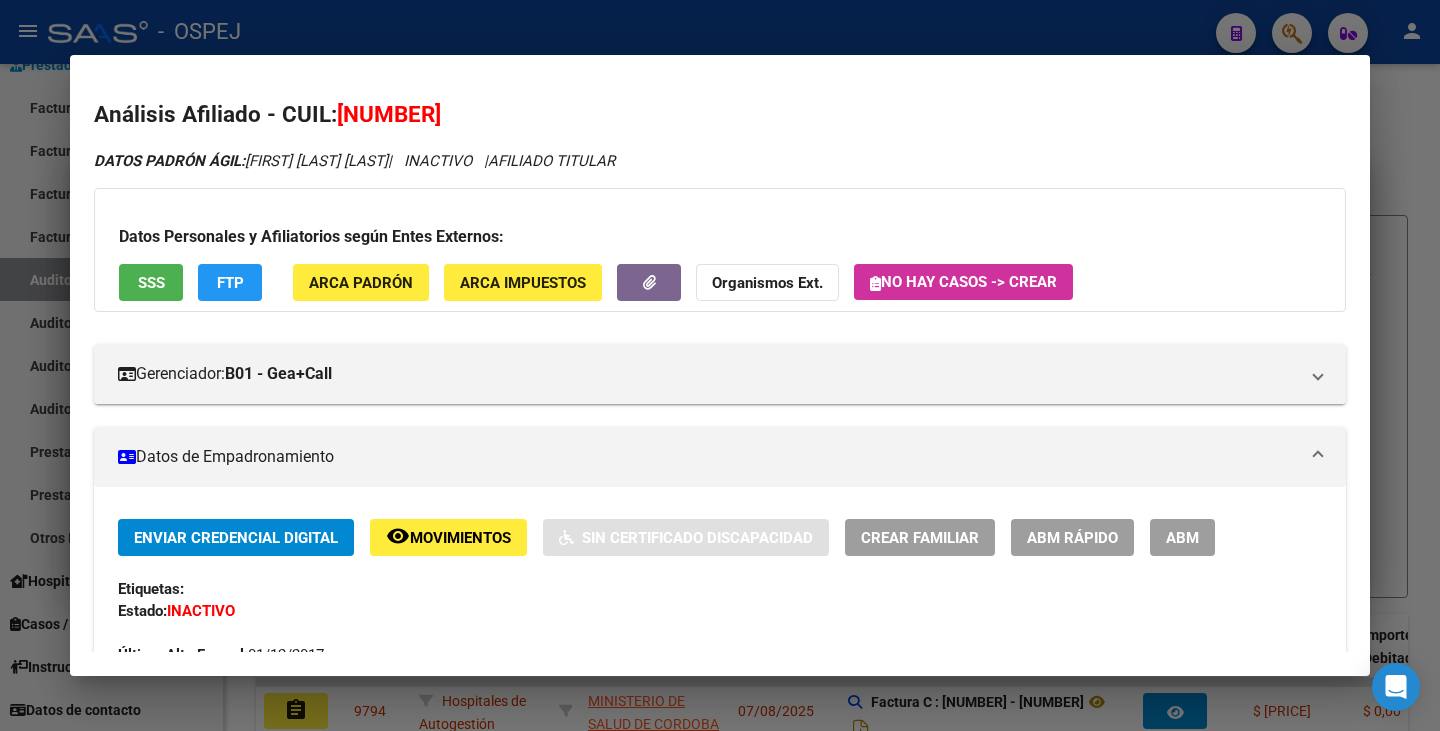 click at bounding box center [720, 365] 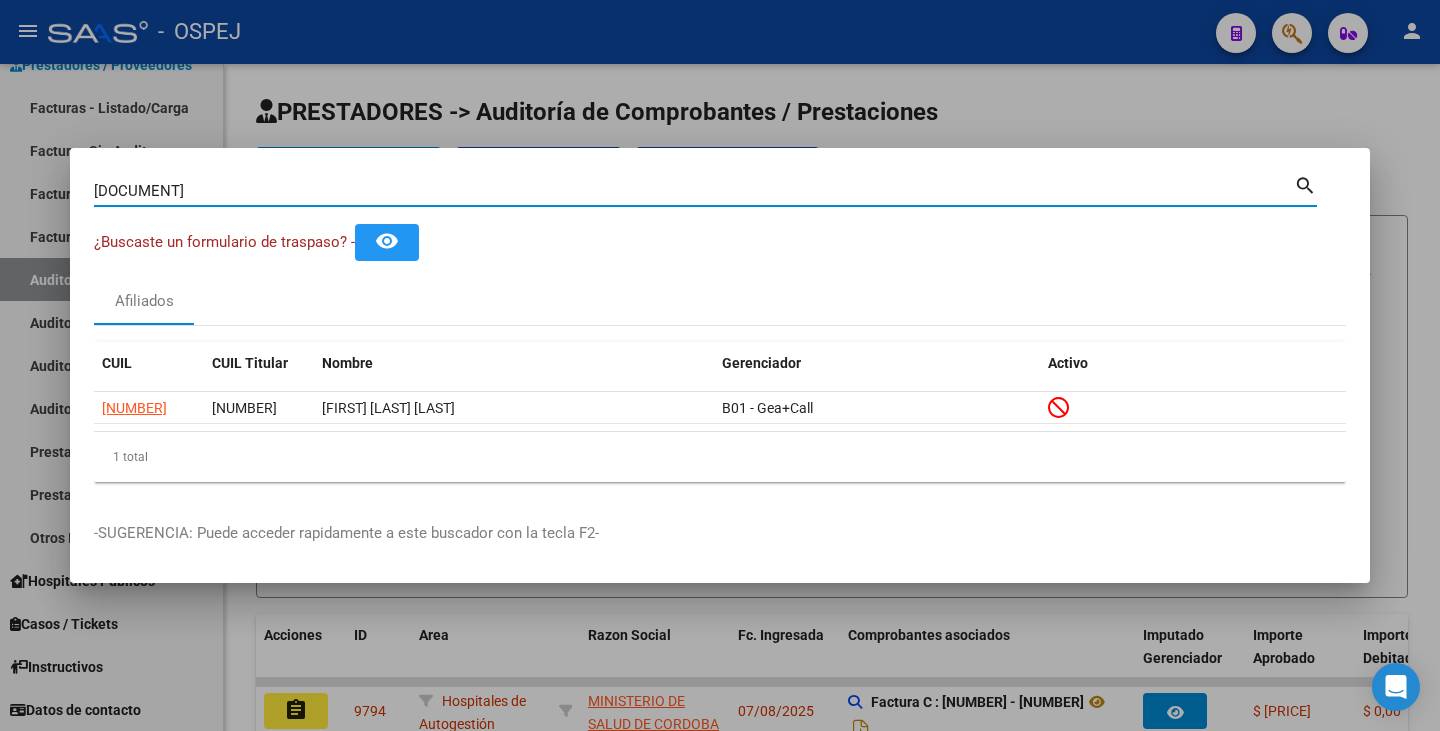 drag, startPoint x: 191, startPoint y: 189, endPoint x: 0, endPoint y: 147, distance: 195.5633 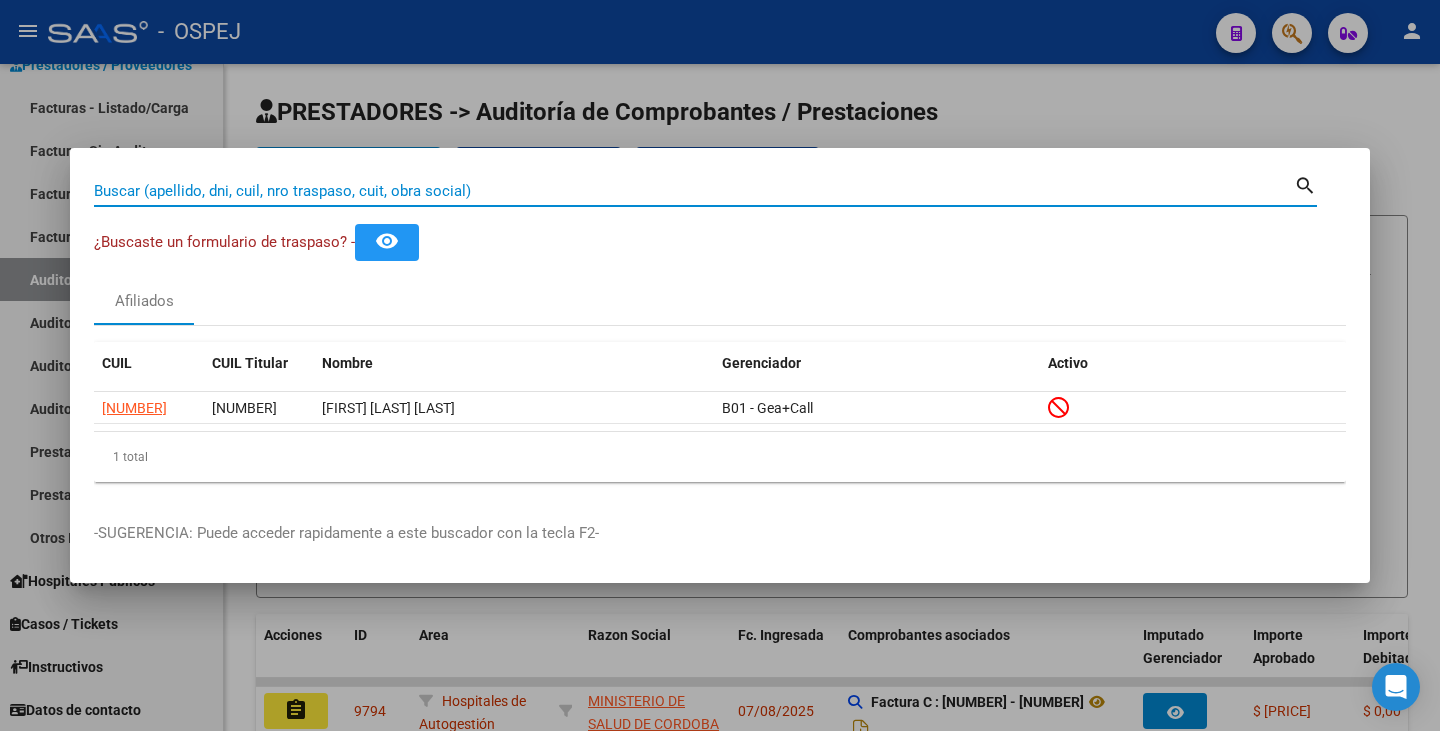 paste on "[NUMBER]" 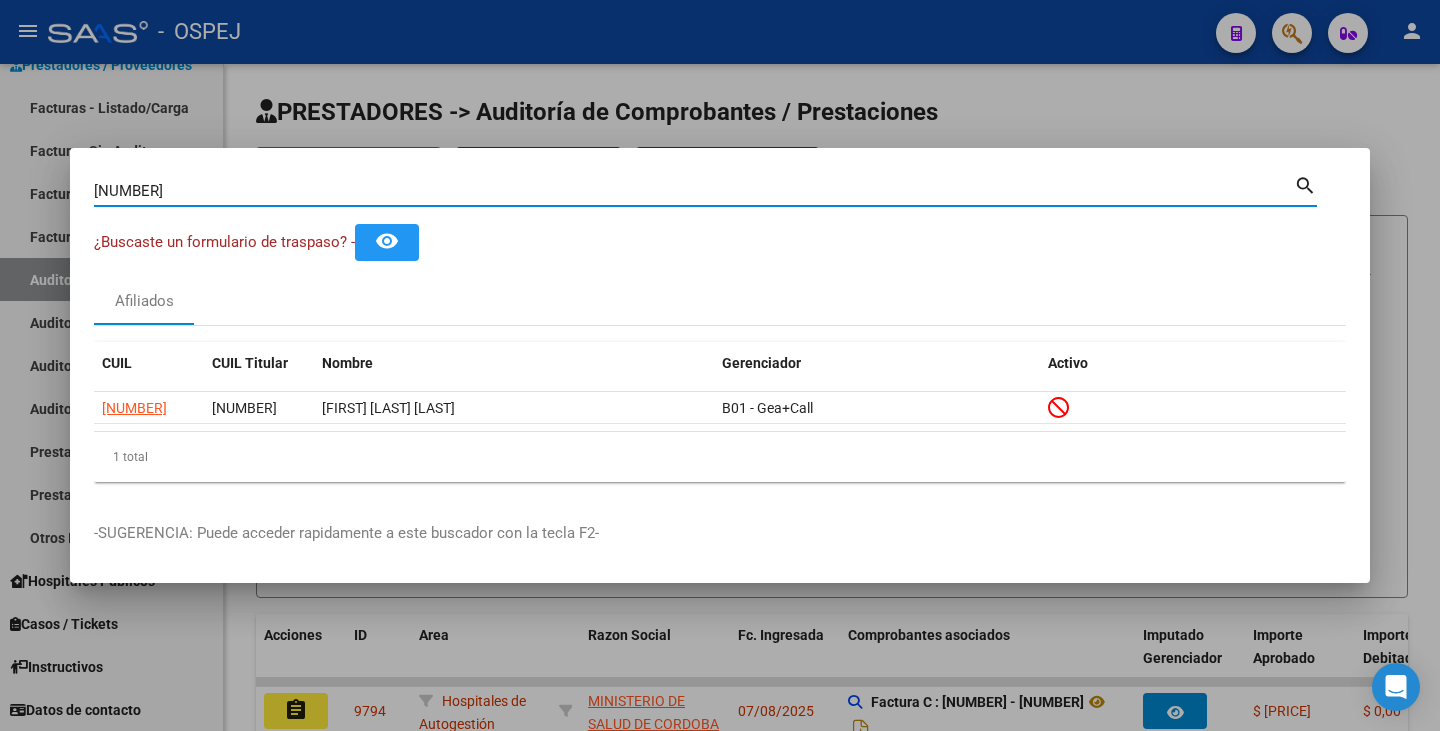 type on "[NUMBER]" 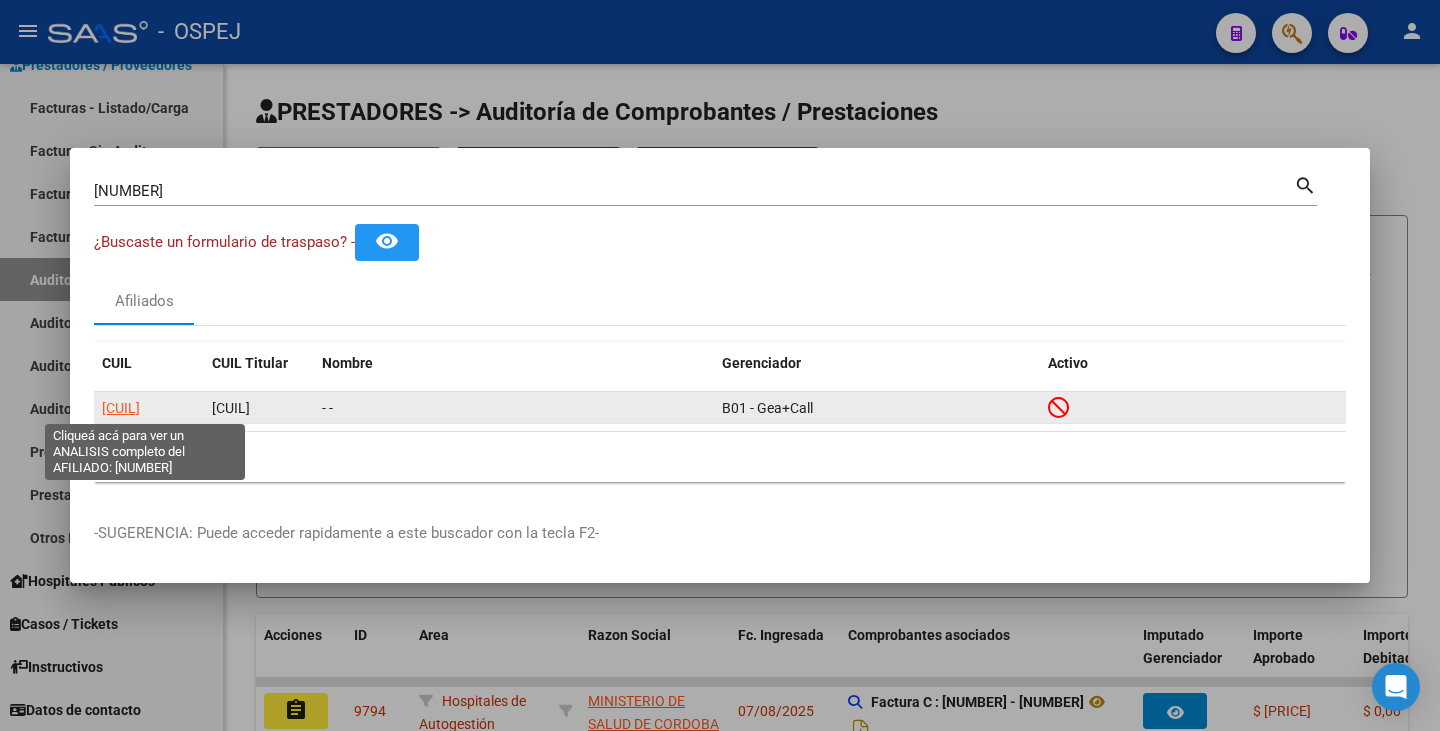 click on "[CUIL]" 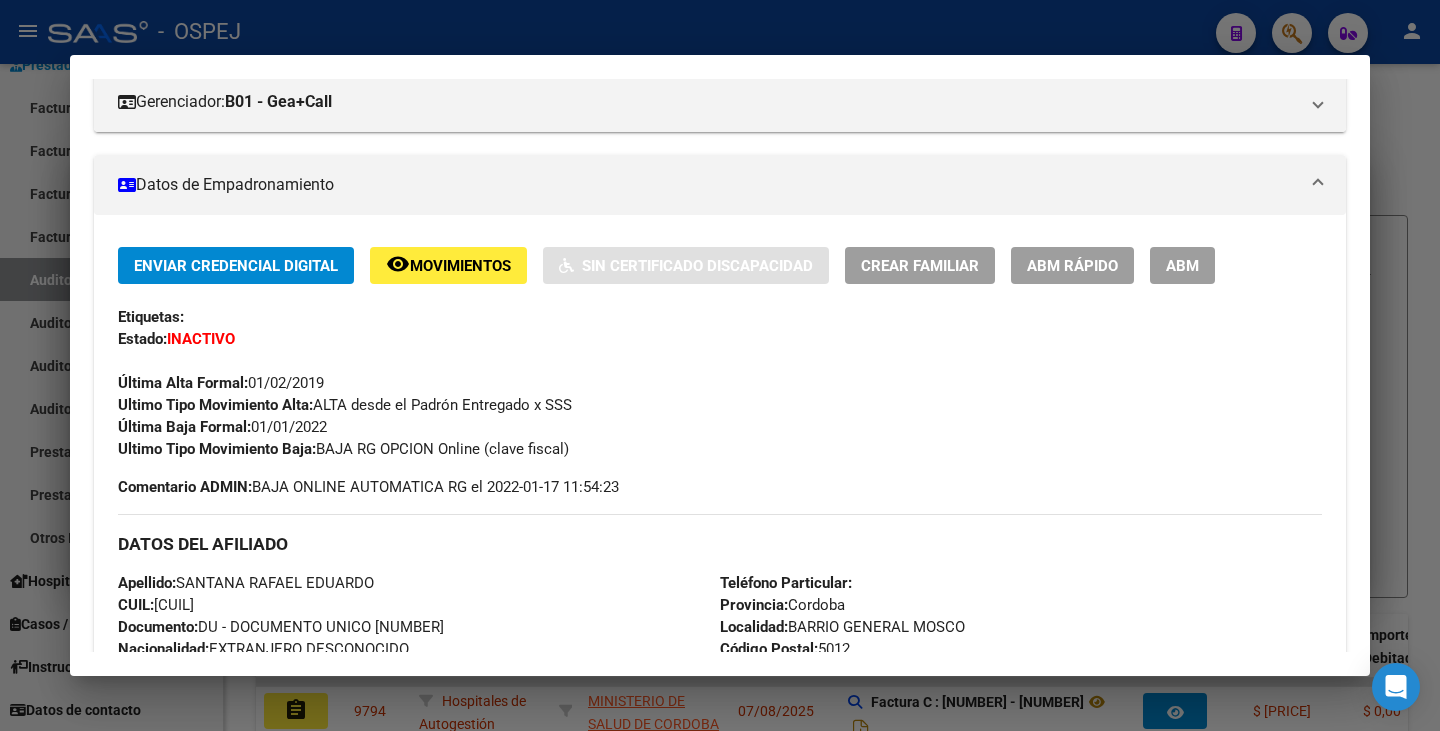 scroll, scrollTop: 300, scrollLeft: 0, axis: vertical 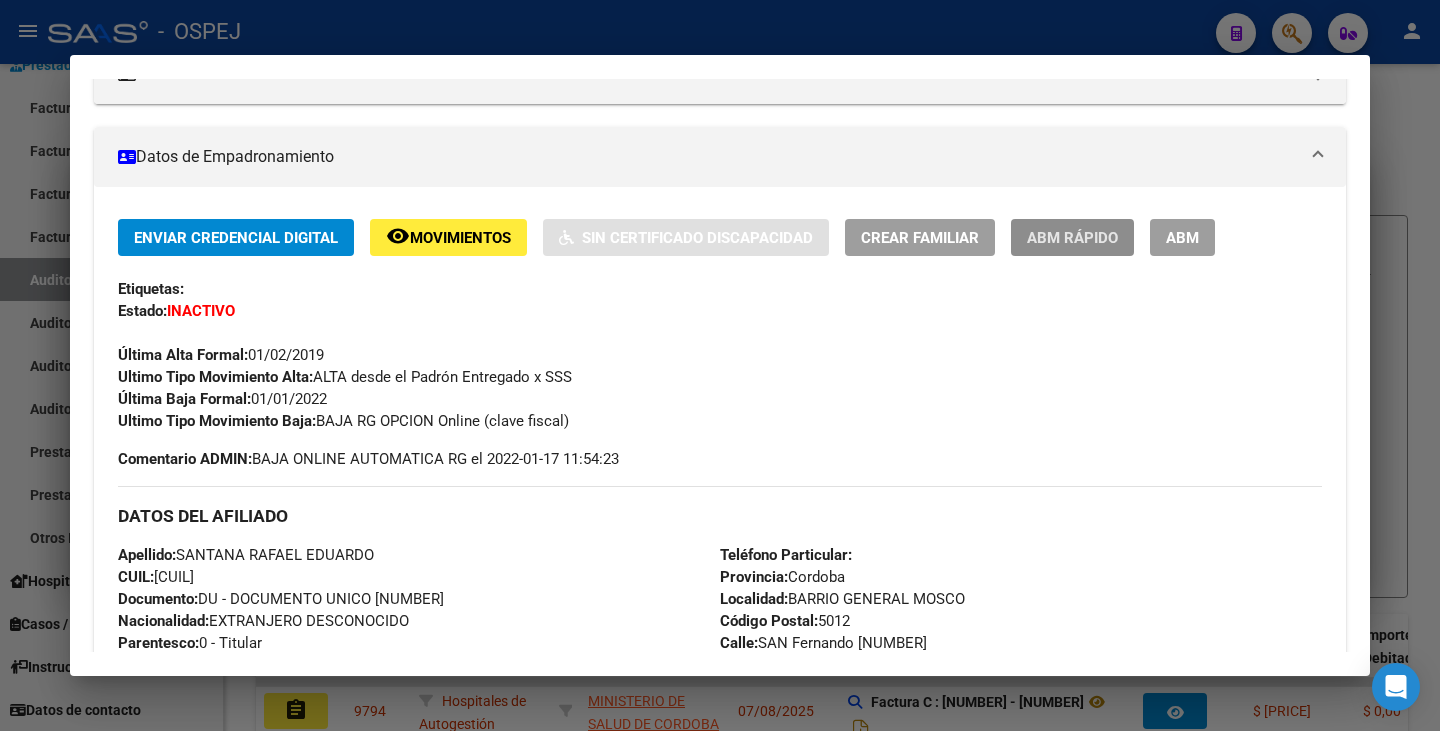 click on "ABM Rápido" 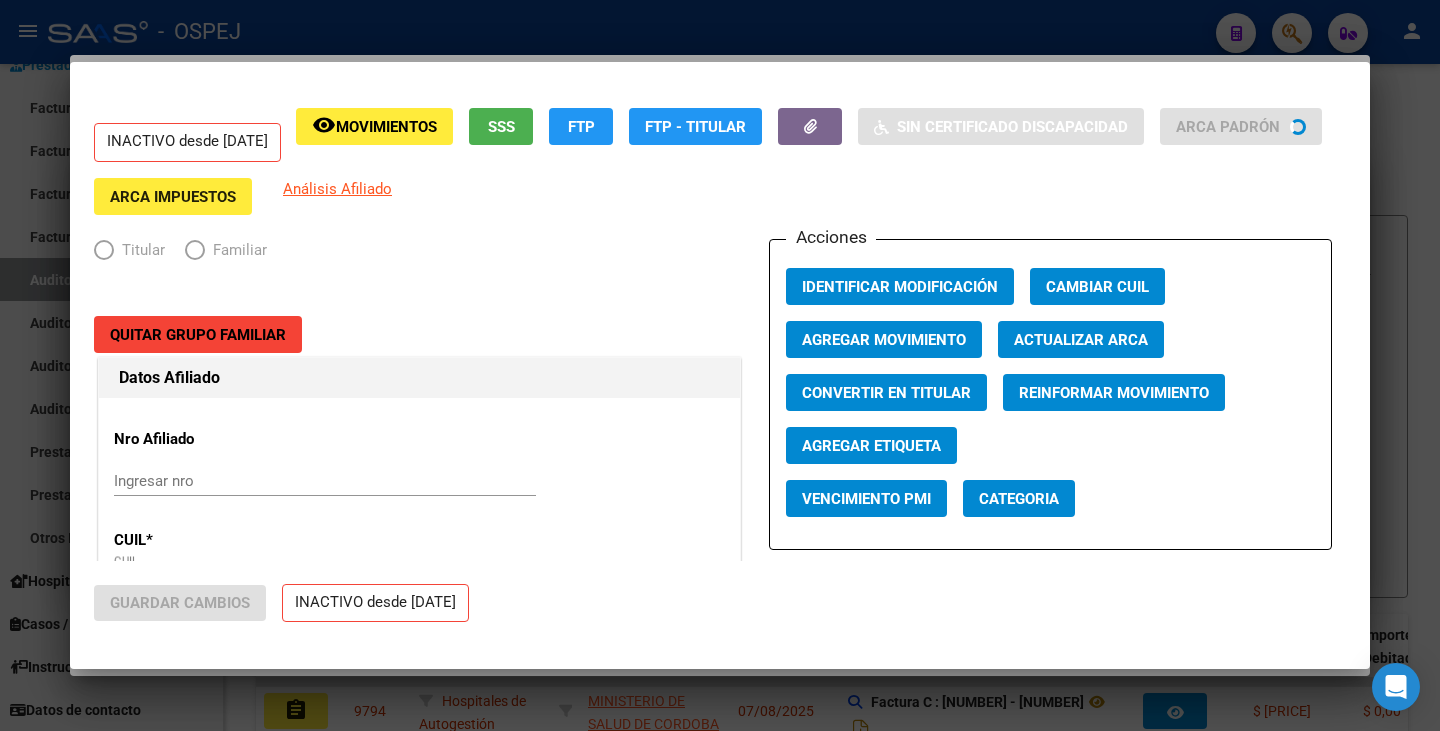 radio on "true" 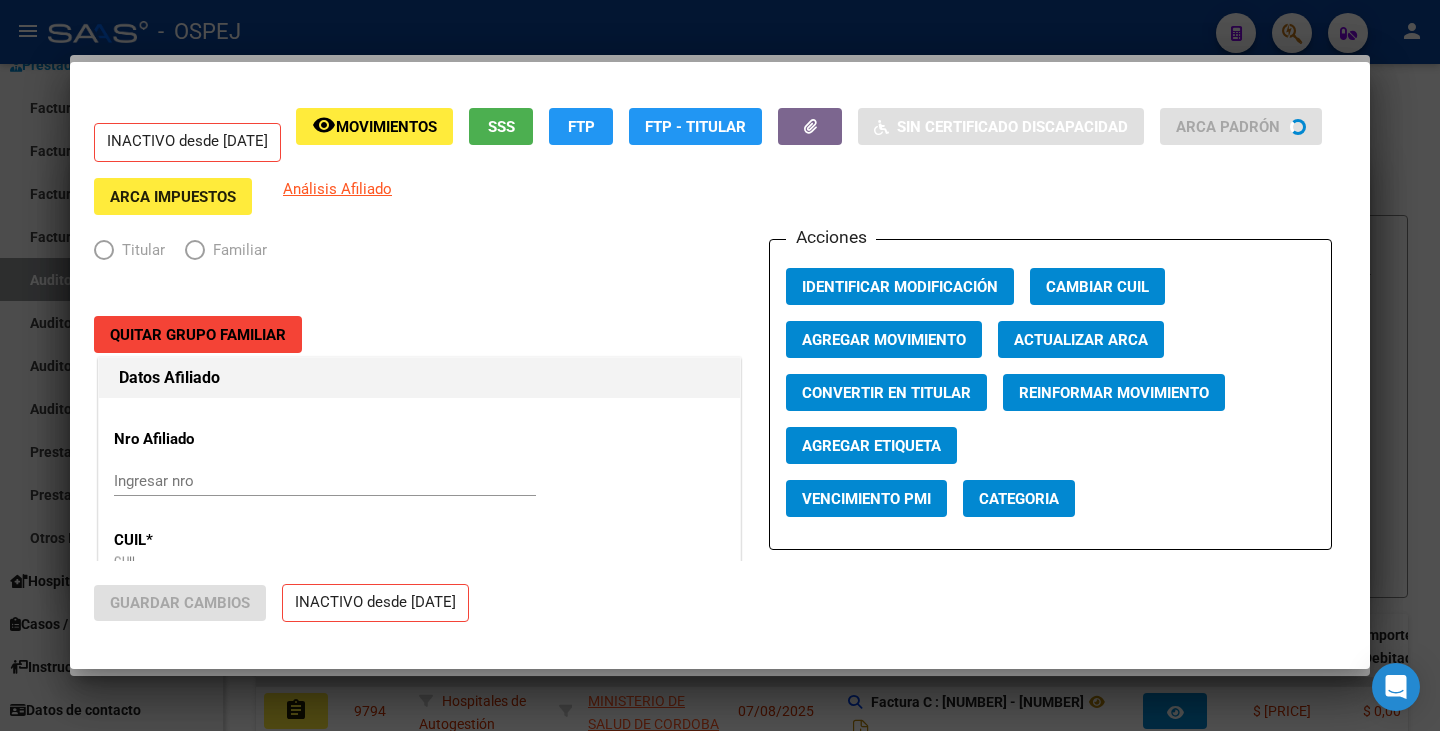 type on "[DOCUMENT_NUMBER]" 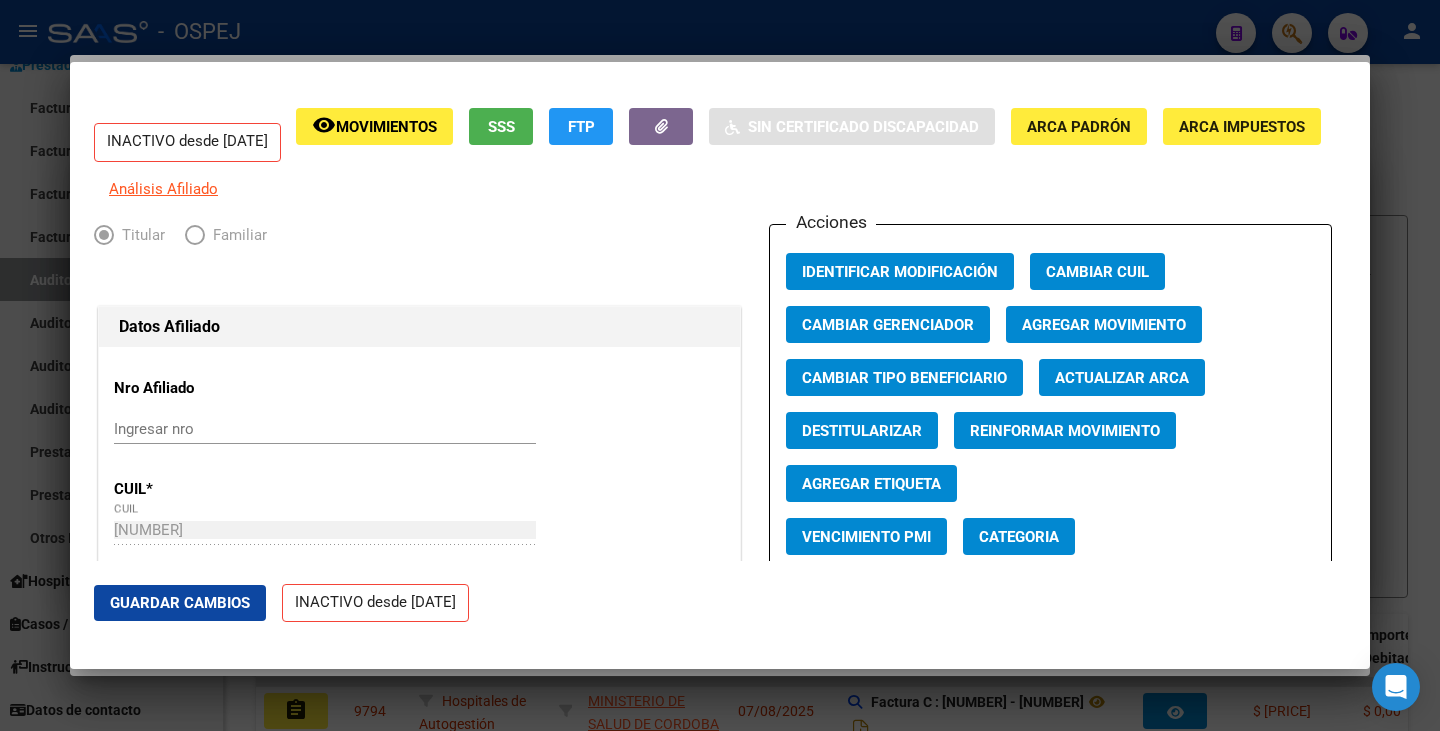 click on "Actualizar ARCA" at bounding box center (1122, 378) 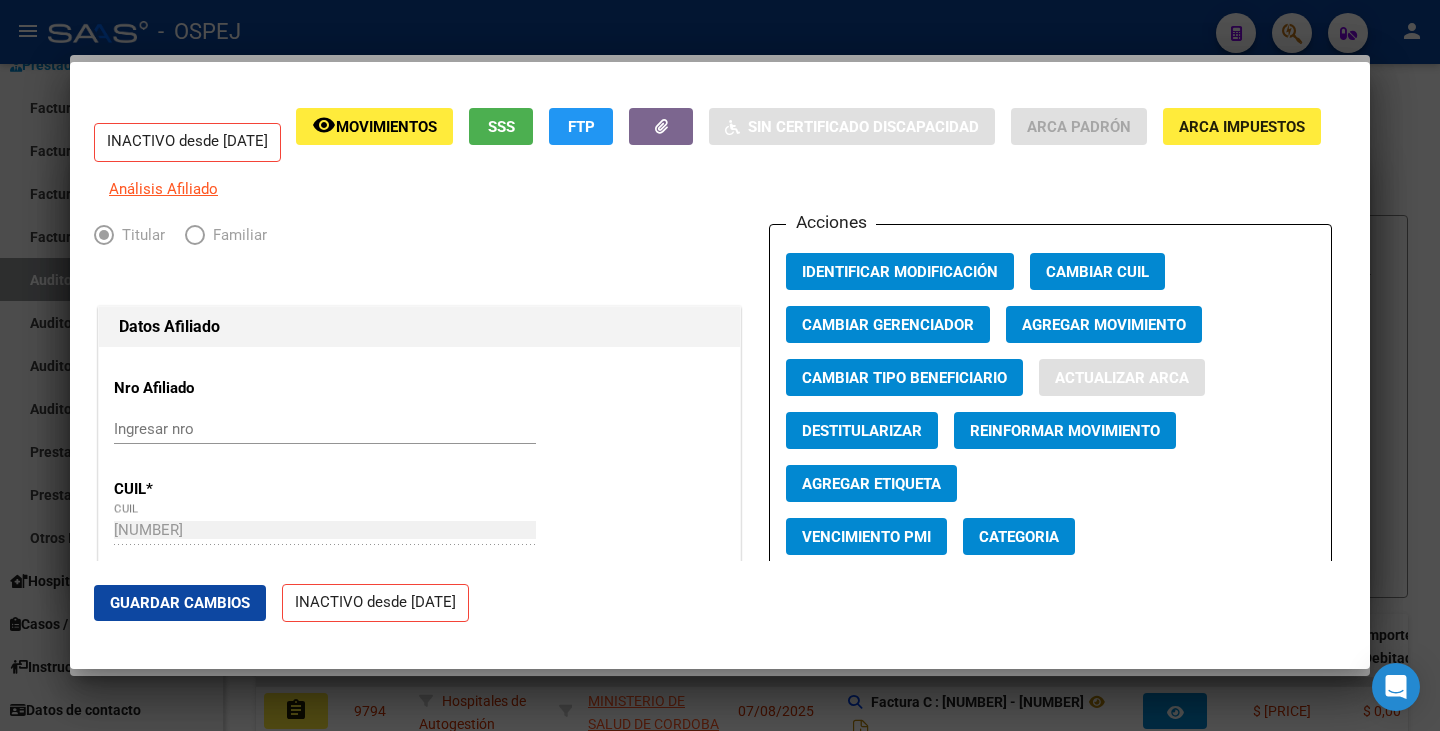 type on "[LAST]" 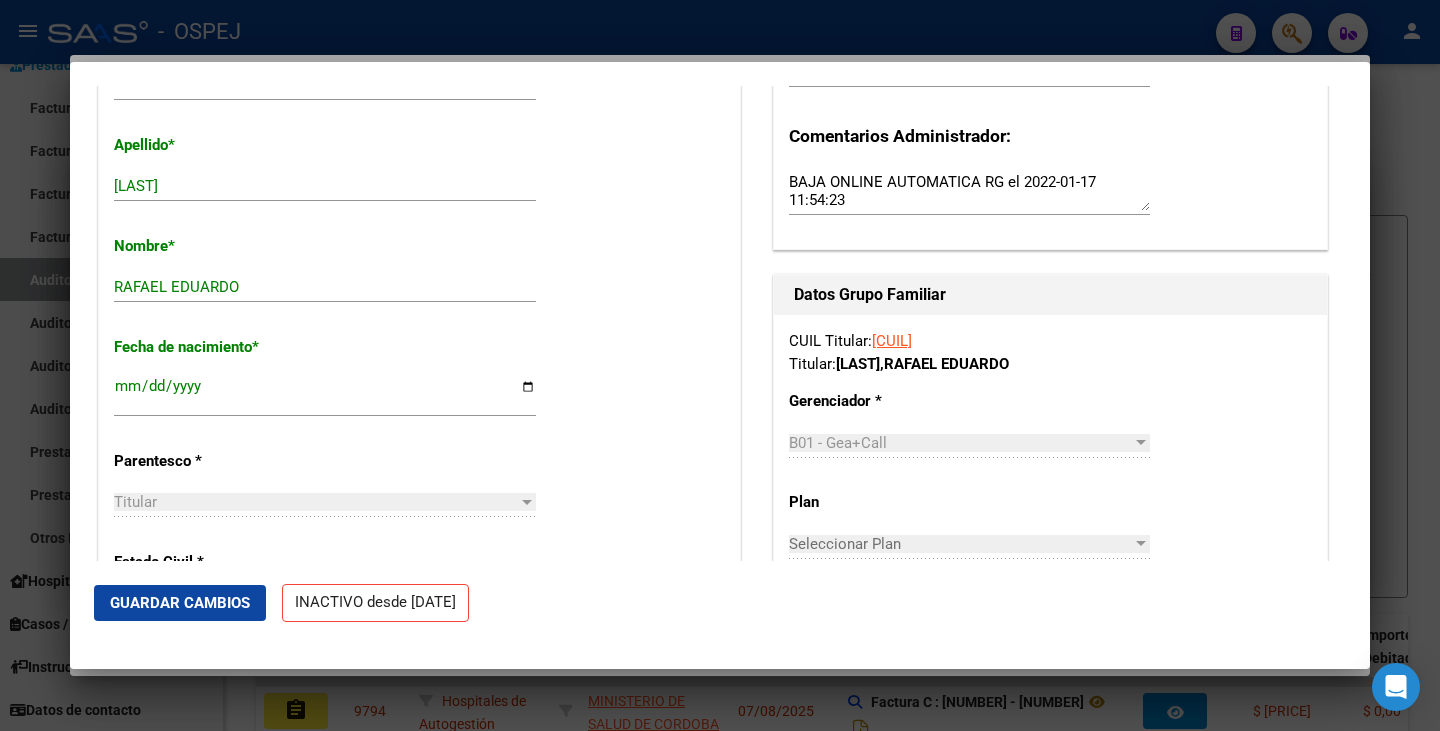 scroll, scrollTop: 700, scrollLeft: 0, axis: vertical 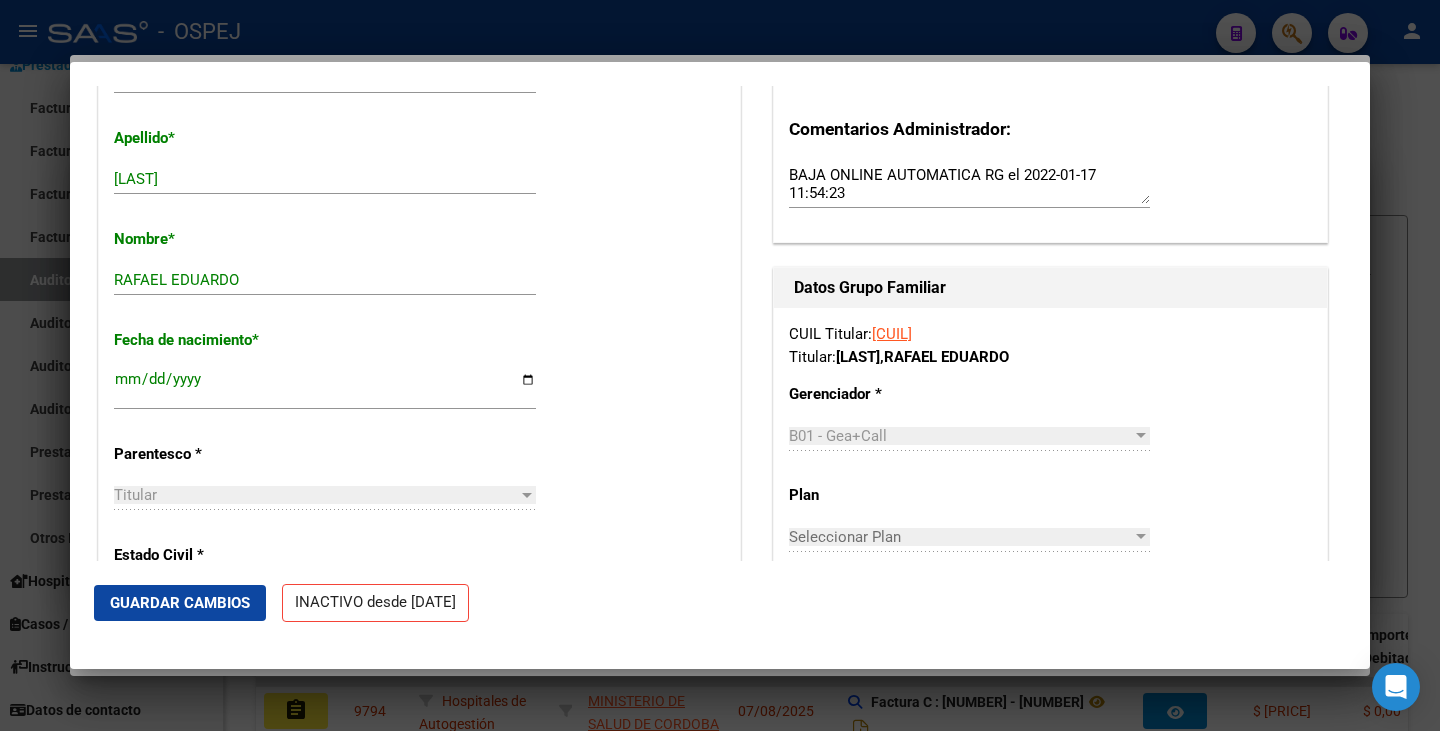 click on "Guardar Cambios" 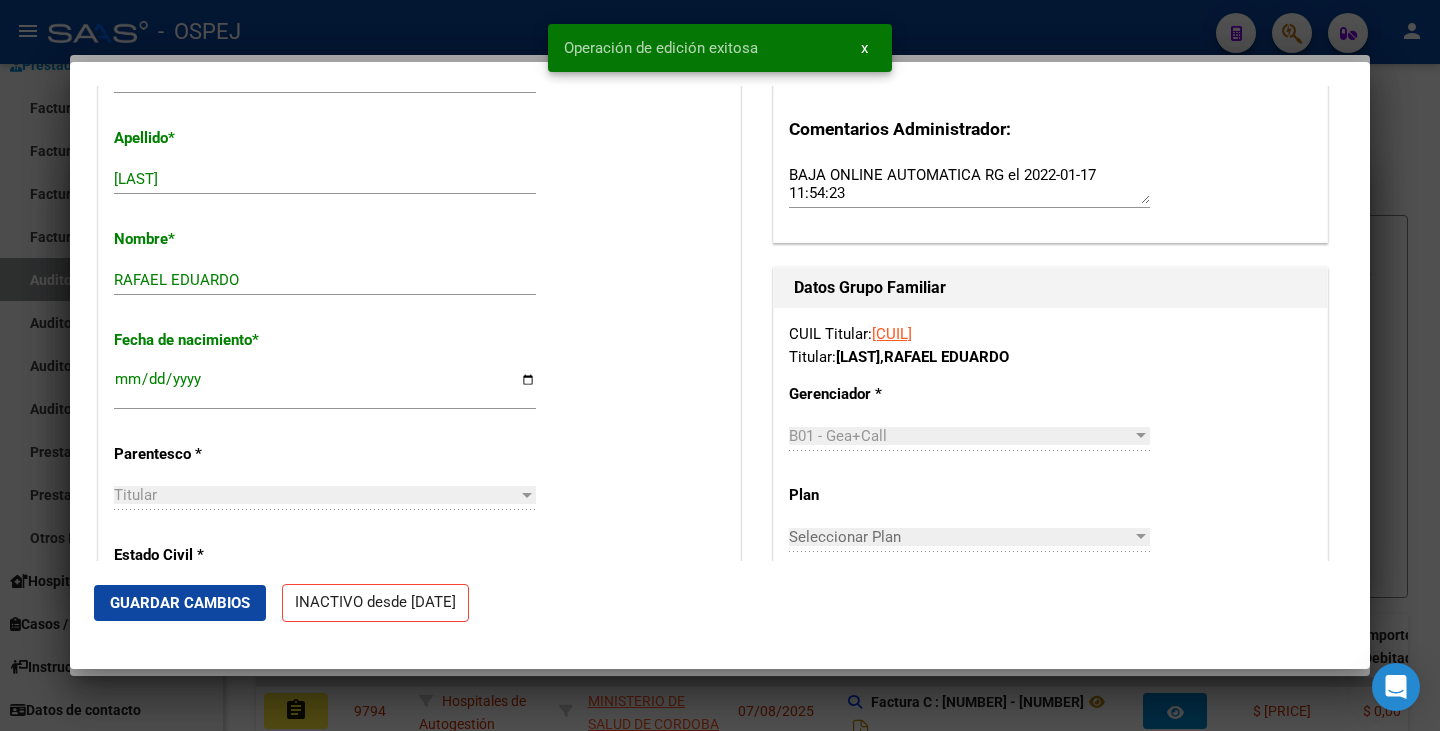 click at bounding box center (720, 365) 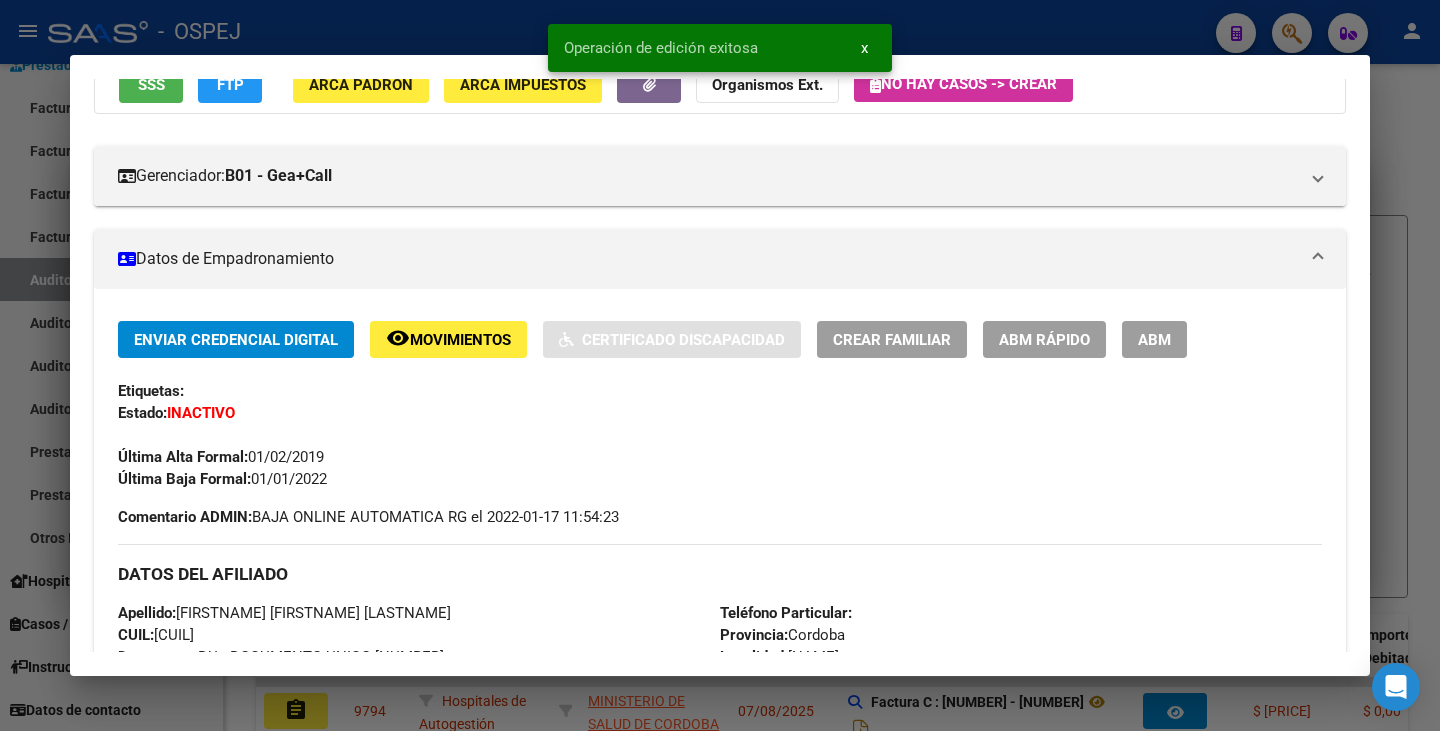 scroll, scrollTop: 300, scrollLeft: 0, axis: vertical 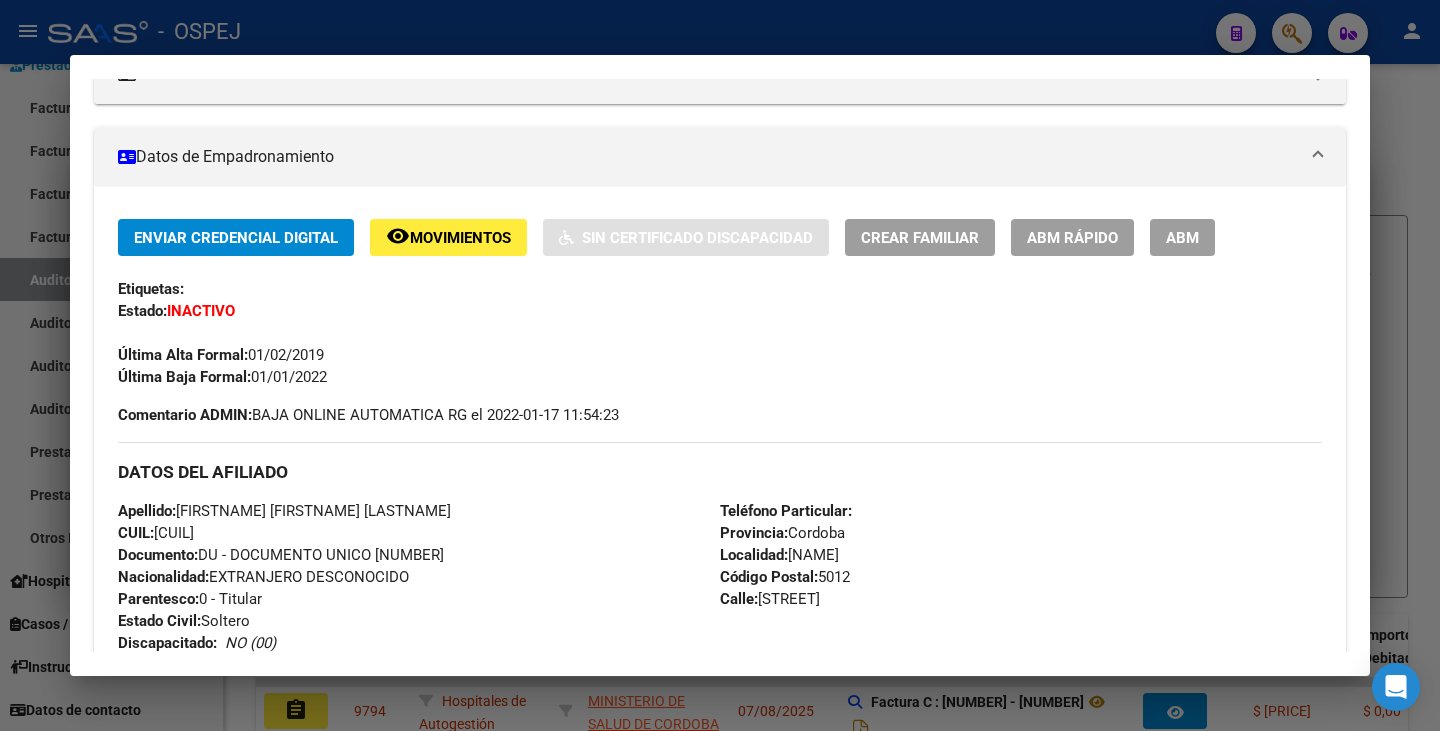 click at bounding box center (720, 365) 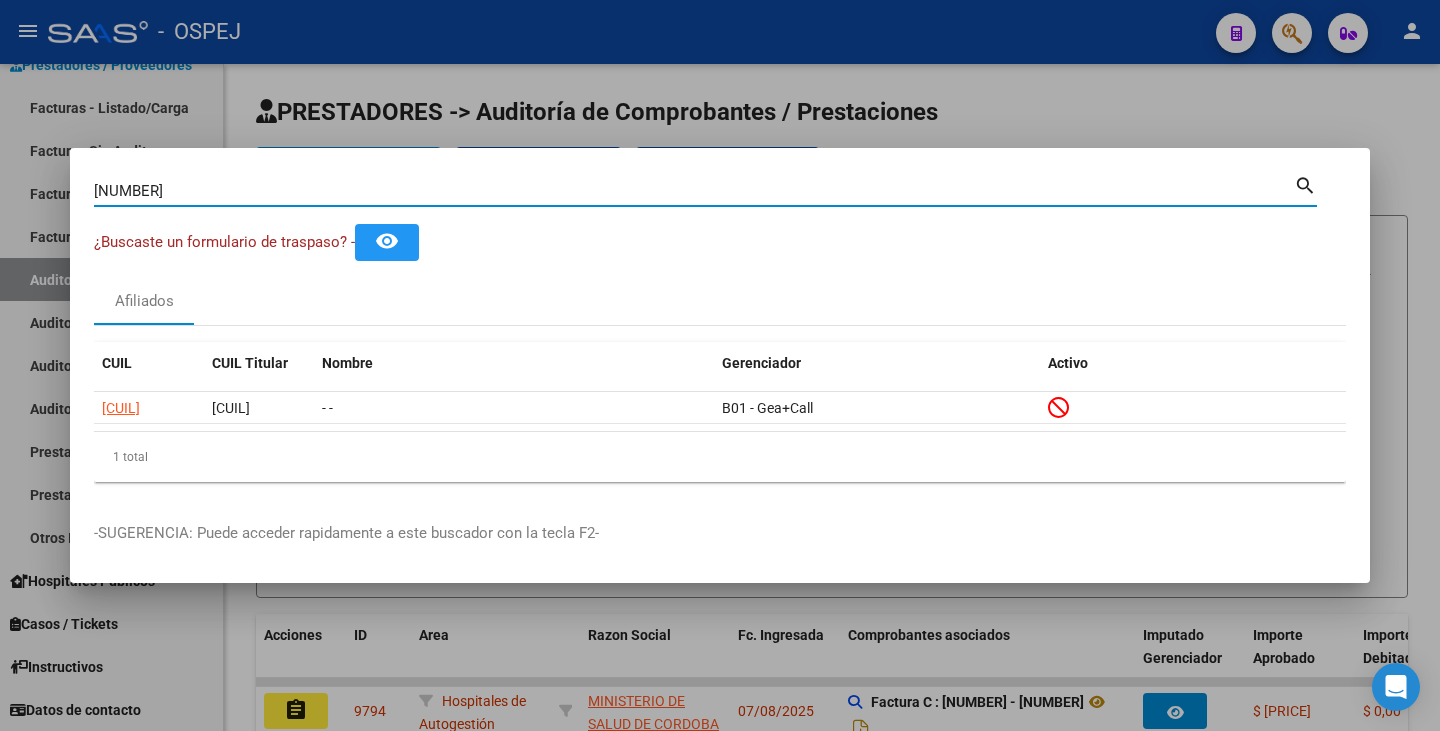click on "[NUMBER]" at bounding box center (694, 191) 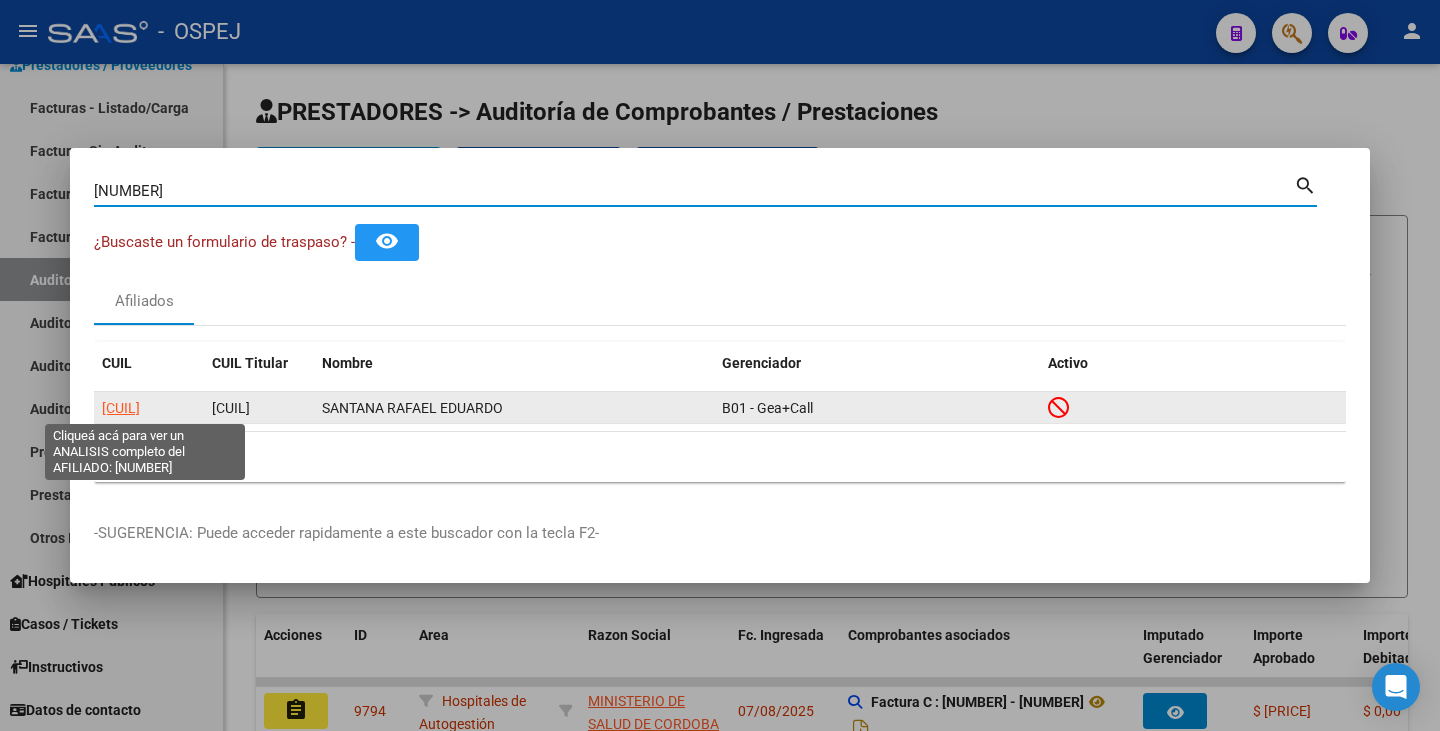click on "[CUIL]" 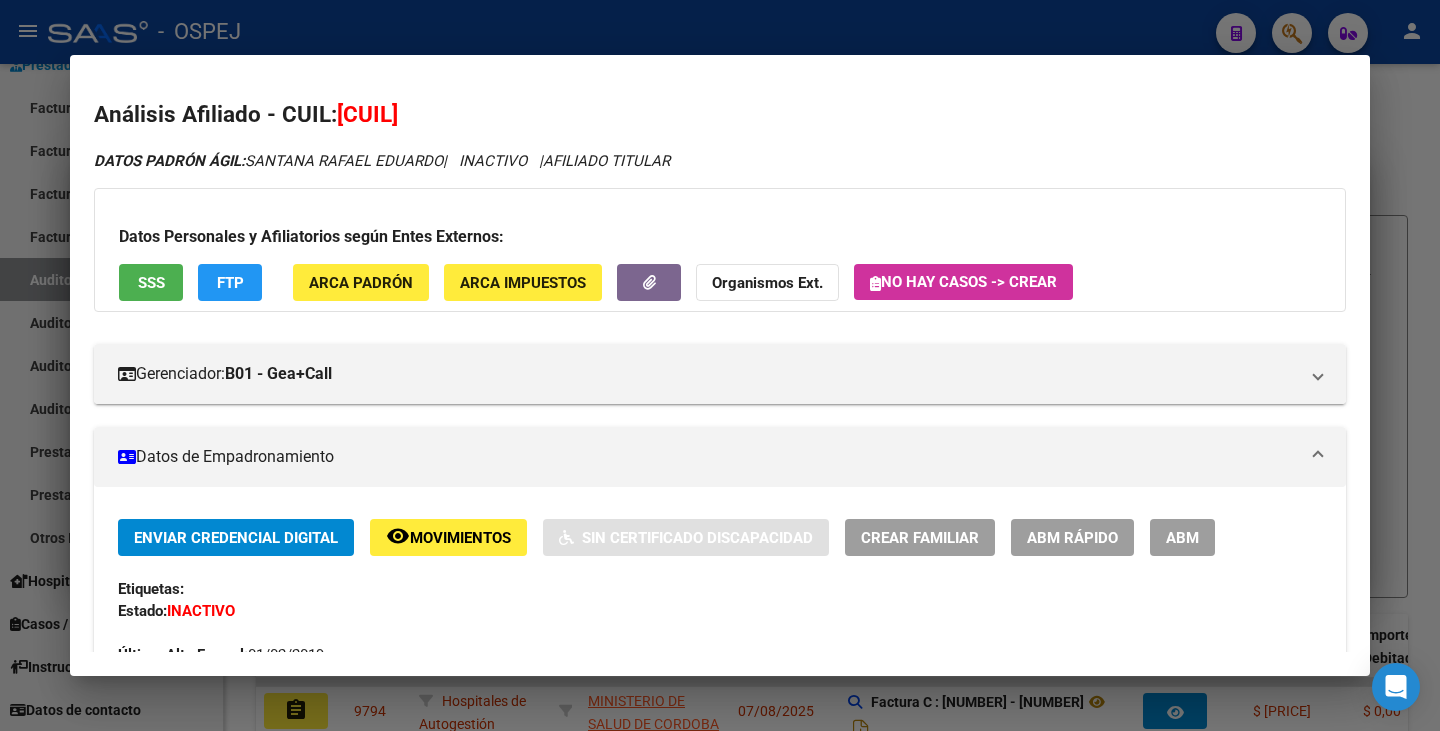 drag, startPoint x: 340, startPoint y: 112, endPoint x: 482, endPoint y: 118, distance: 142.12671 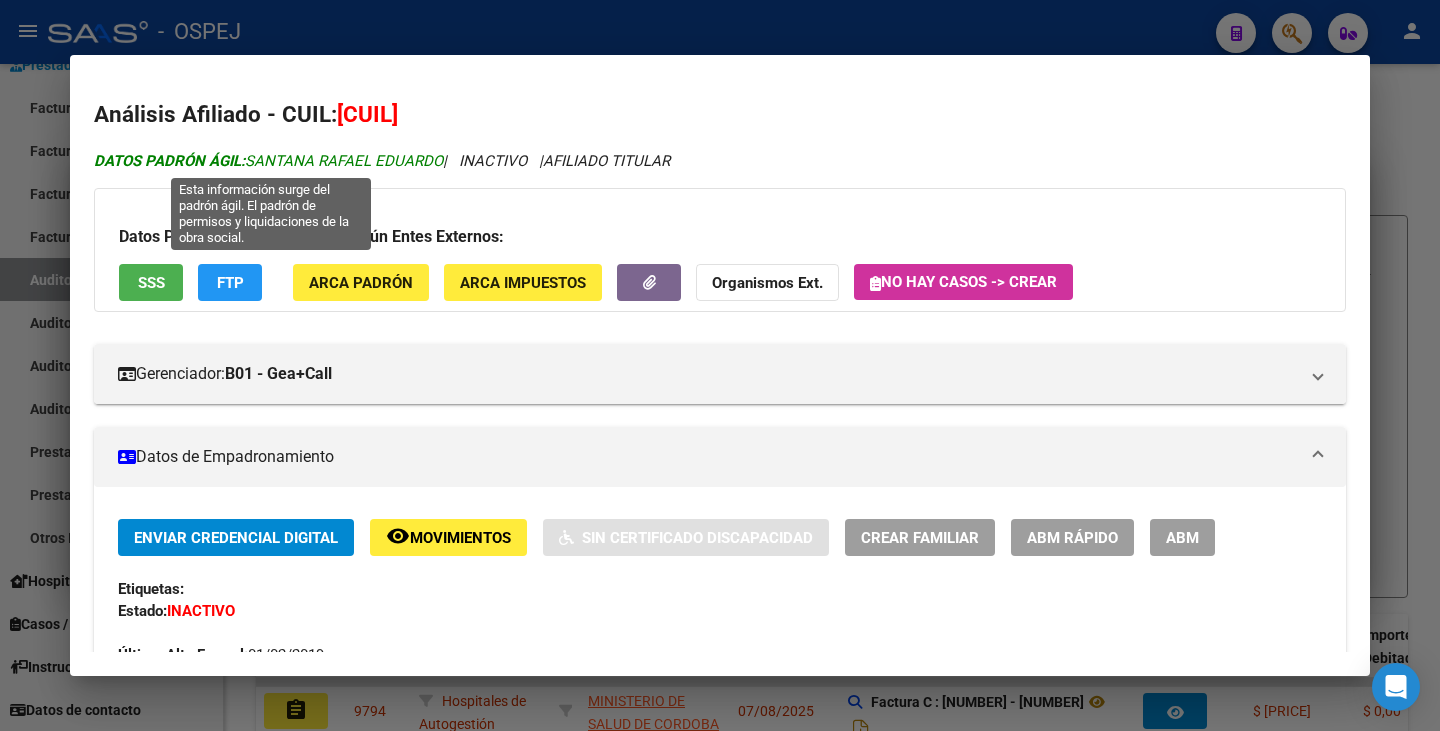 drag, startPoint x: 249, startPoint y: 153, endPoint x: 441, endPoint y: 169, distance: 192.66551 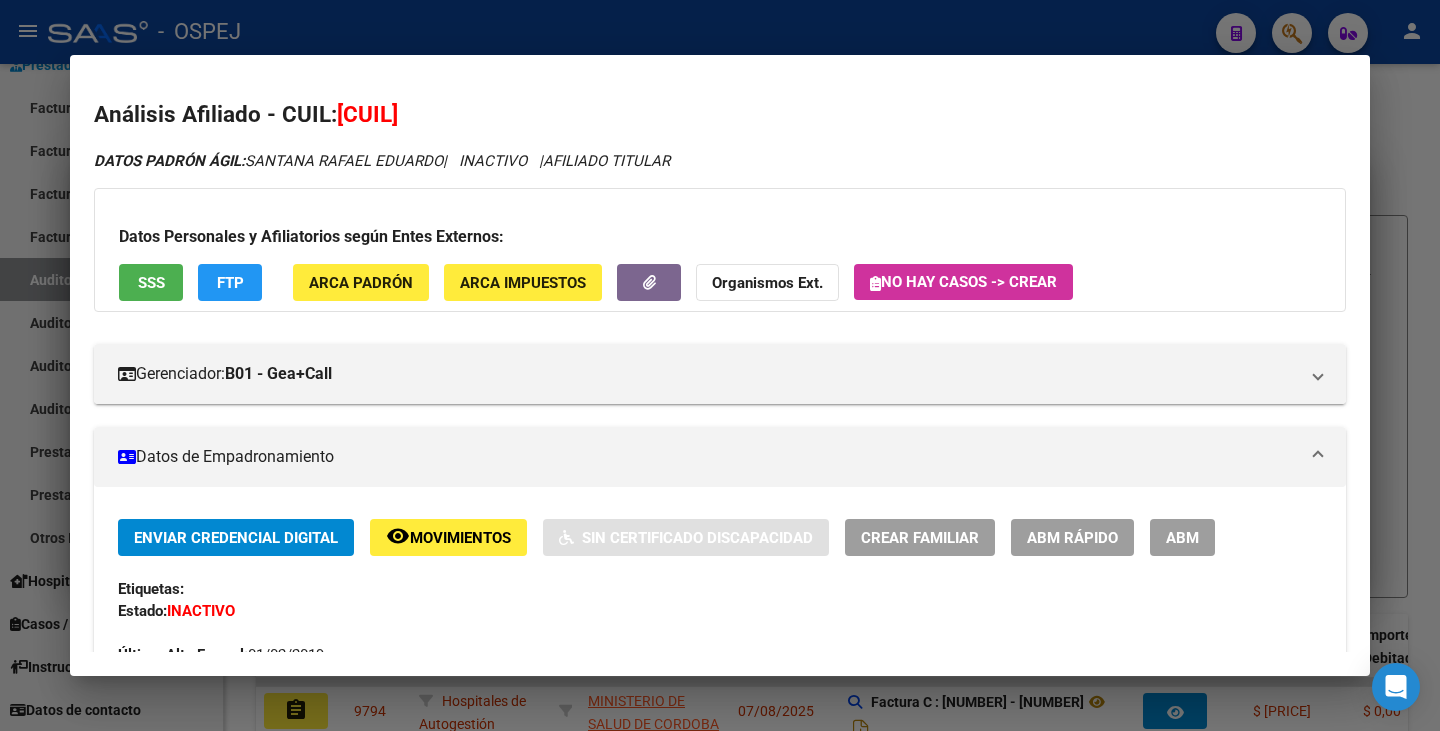 click at bounding box center [720, 365] 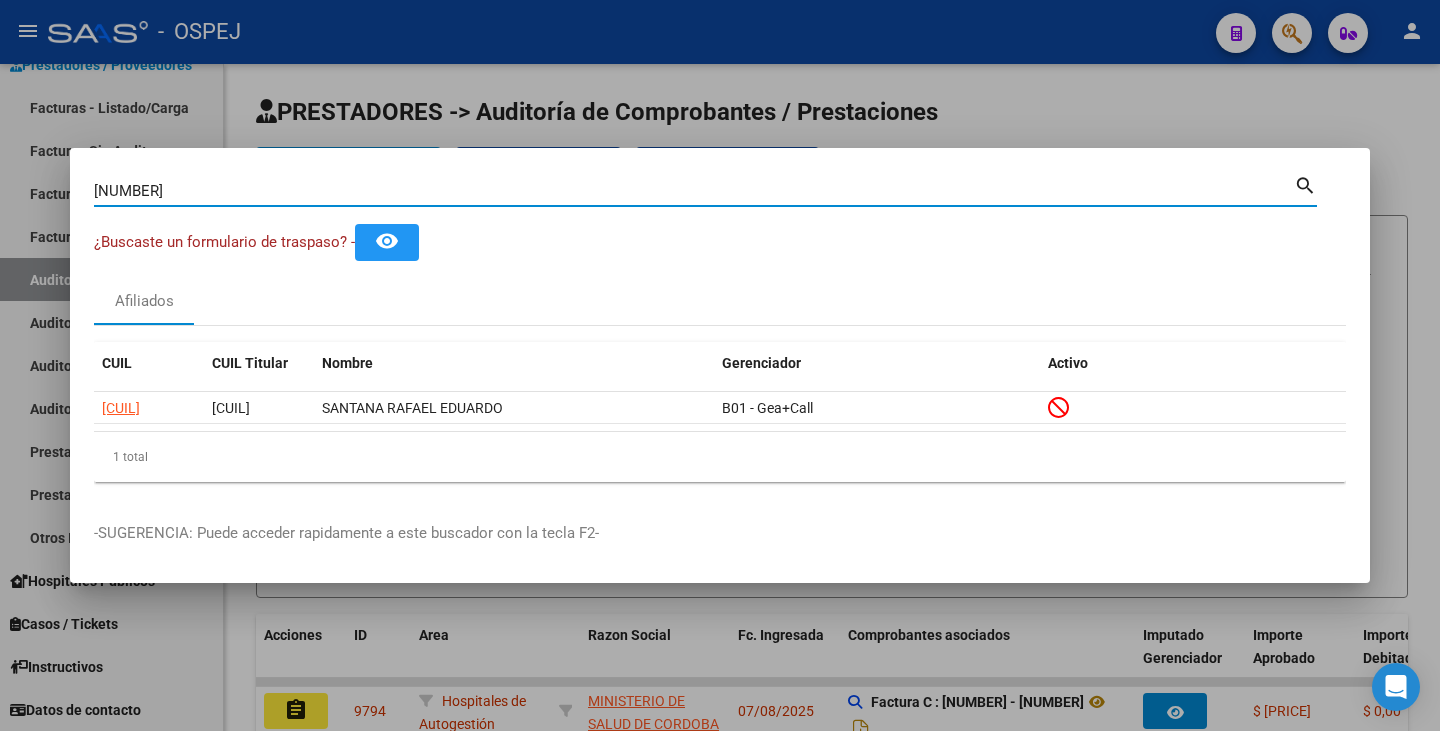 drag, startPoint x: 207, startPoint y: 194, endPoint x: 0, endPoint y: 156, distance: 210.45901 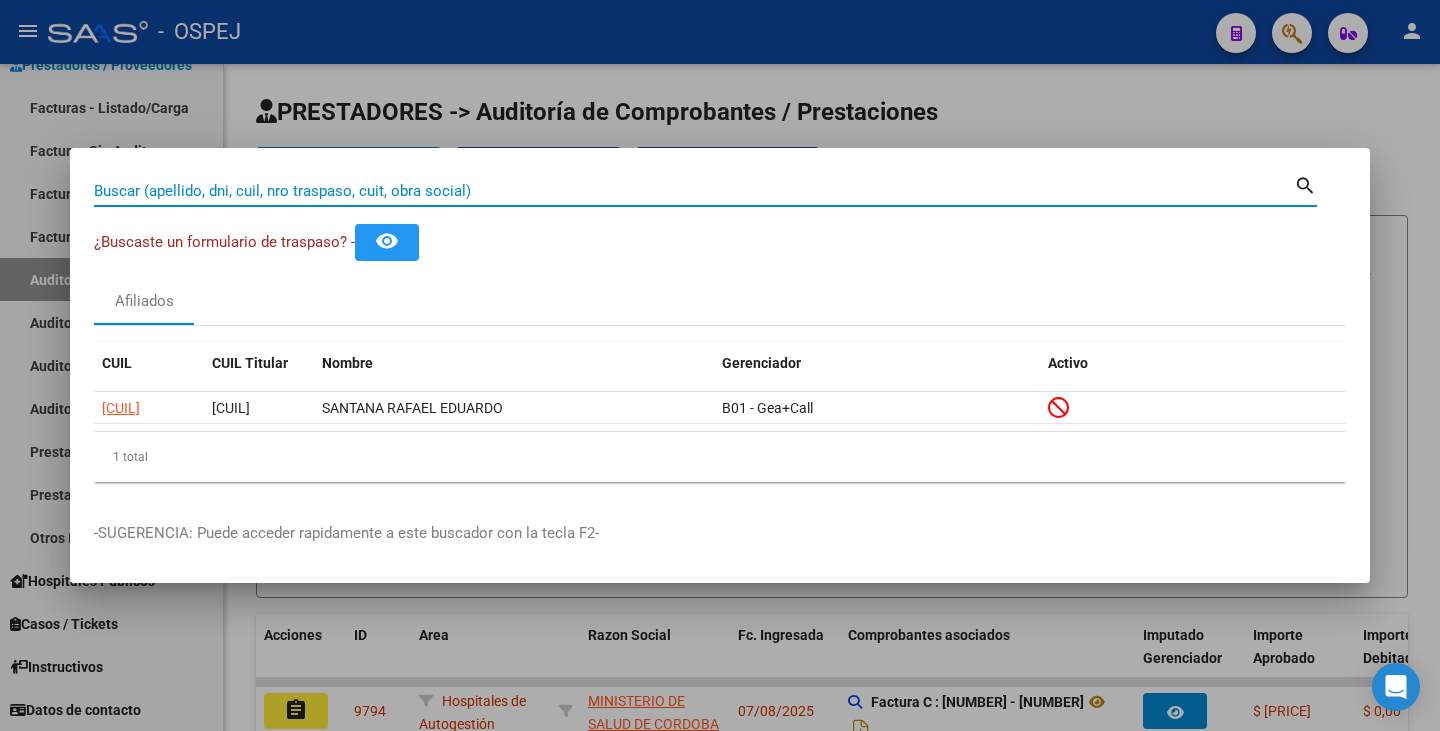 paste on "[DOCUMENT]" 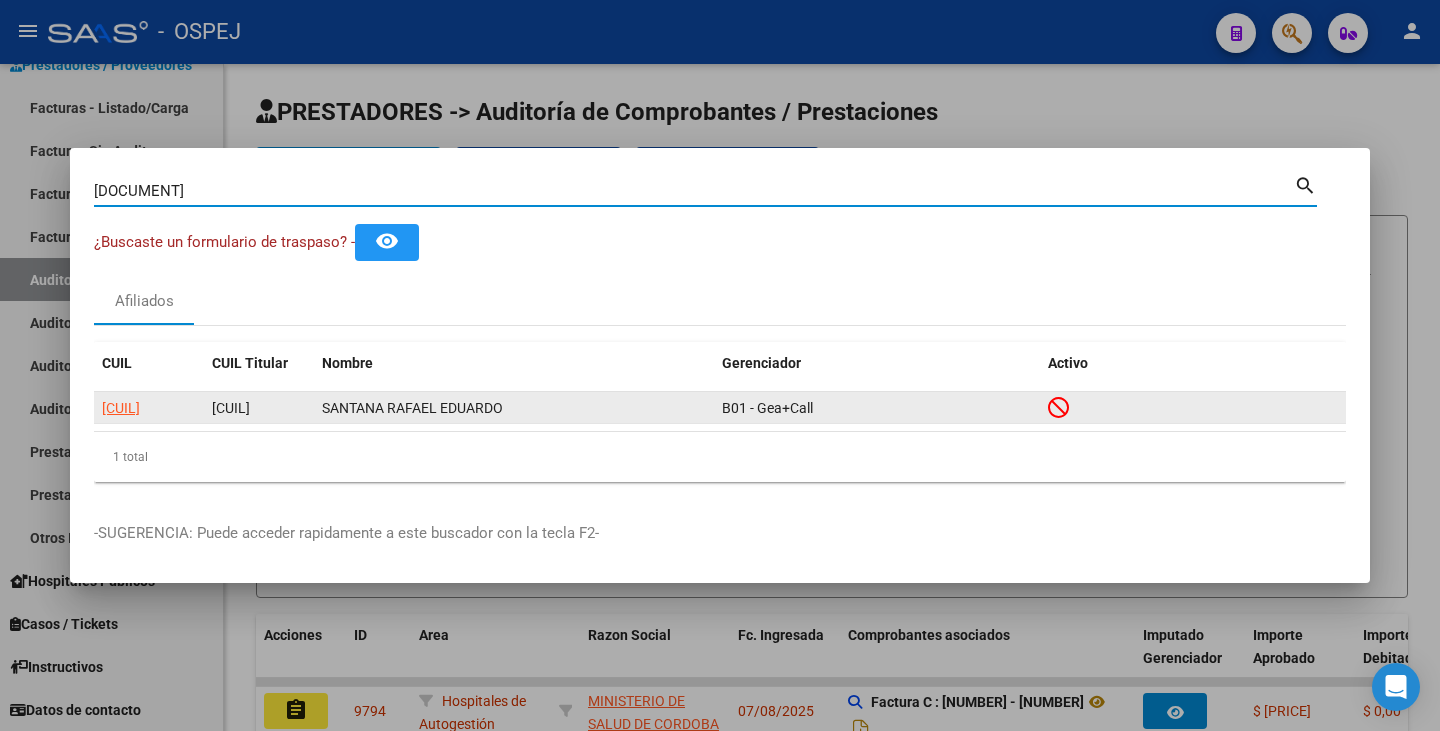 type on "[DOCUMENT]" 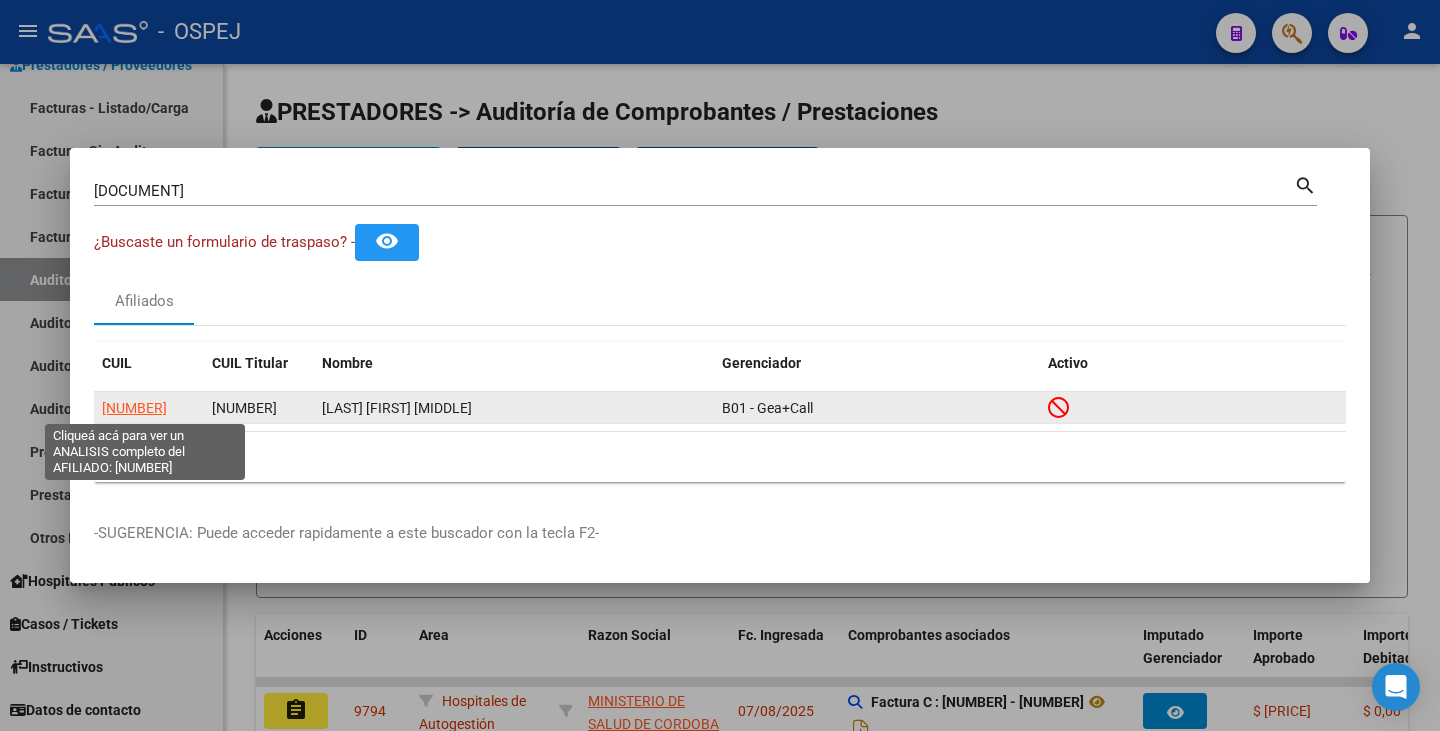 click on "[NUMBER]" 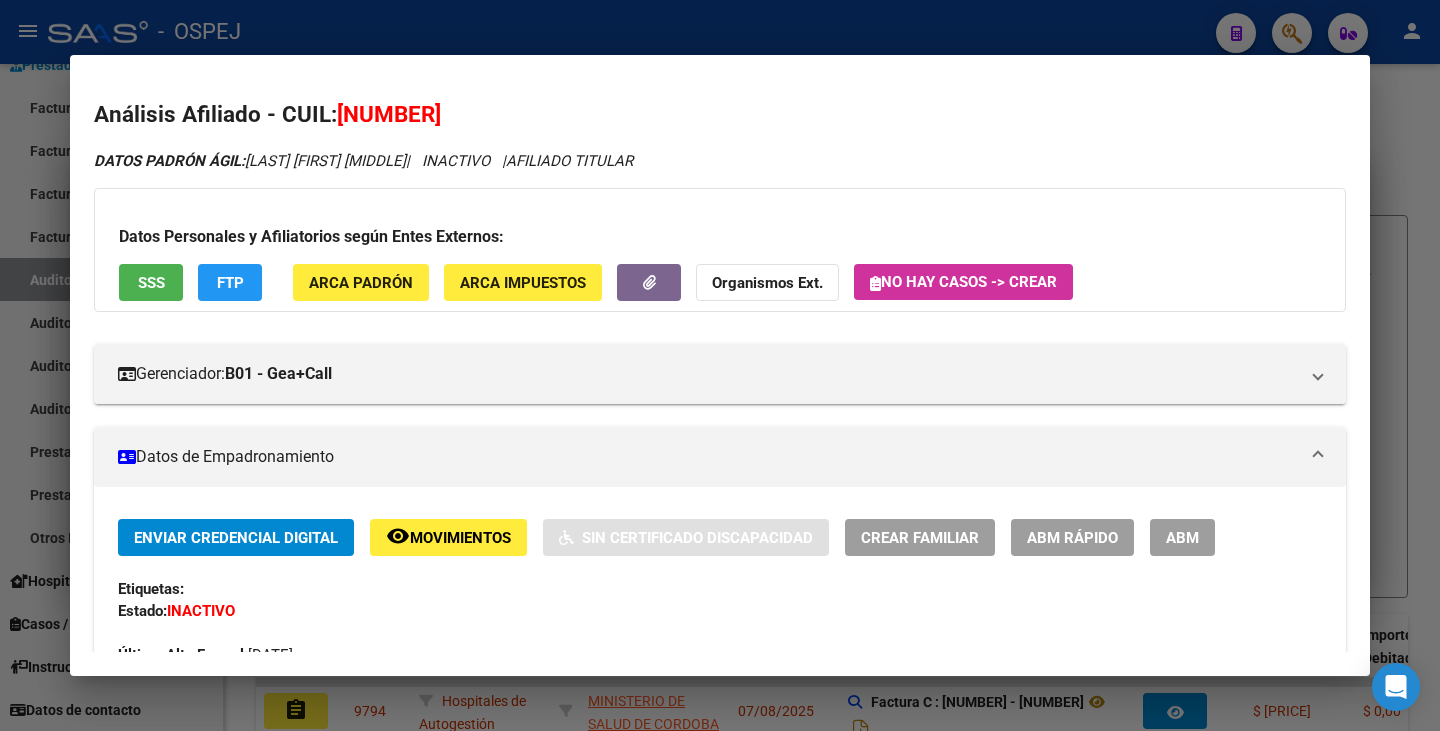 drag, startPoint x: 341, startPoint y: 110, endPoint x: 468, endPoint y: 119, distance: 127.3185 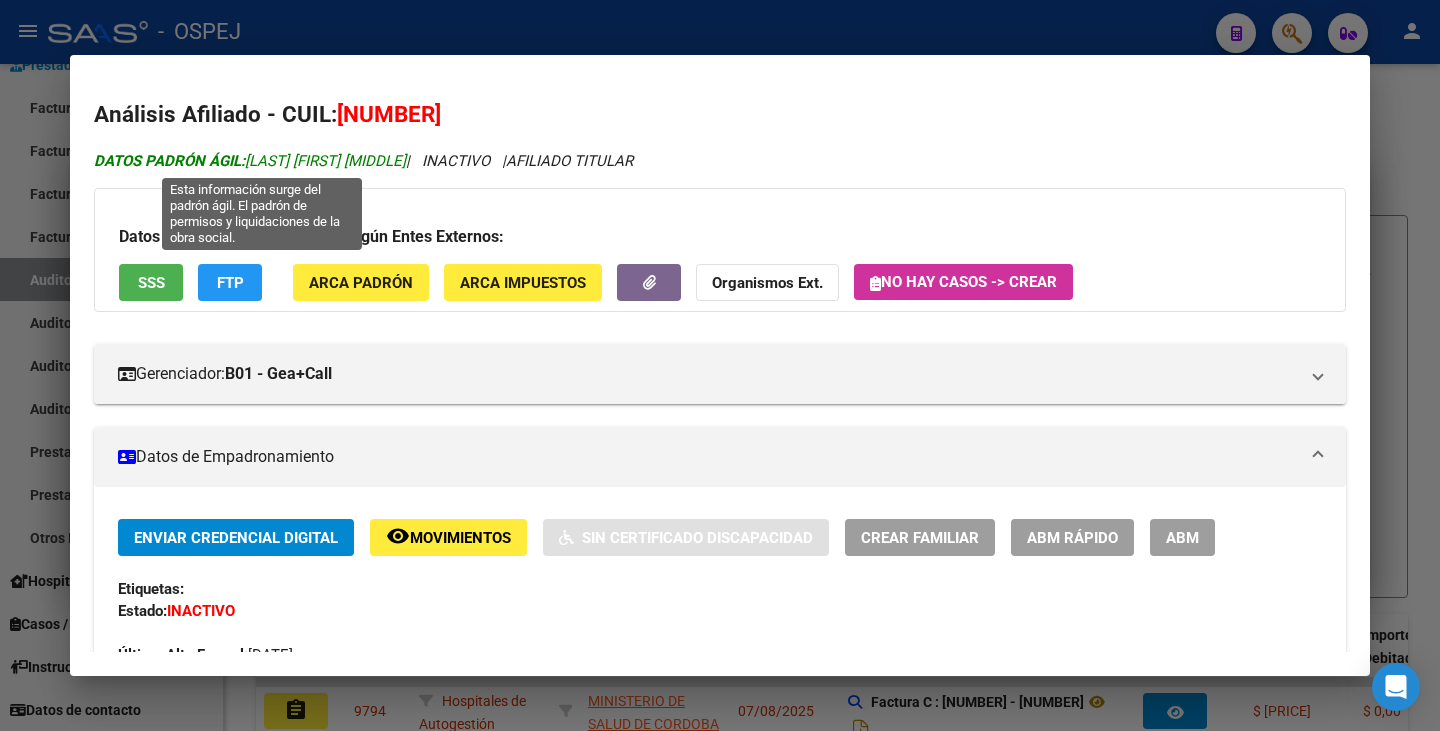 drag, startPoint x: 252, startPoint y: 164, endPoint x: 426, endPoint y: 151, distance: 174.48495 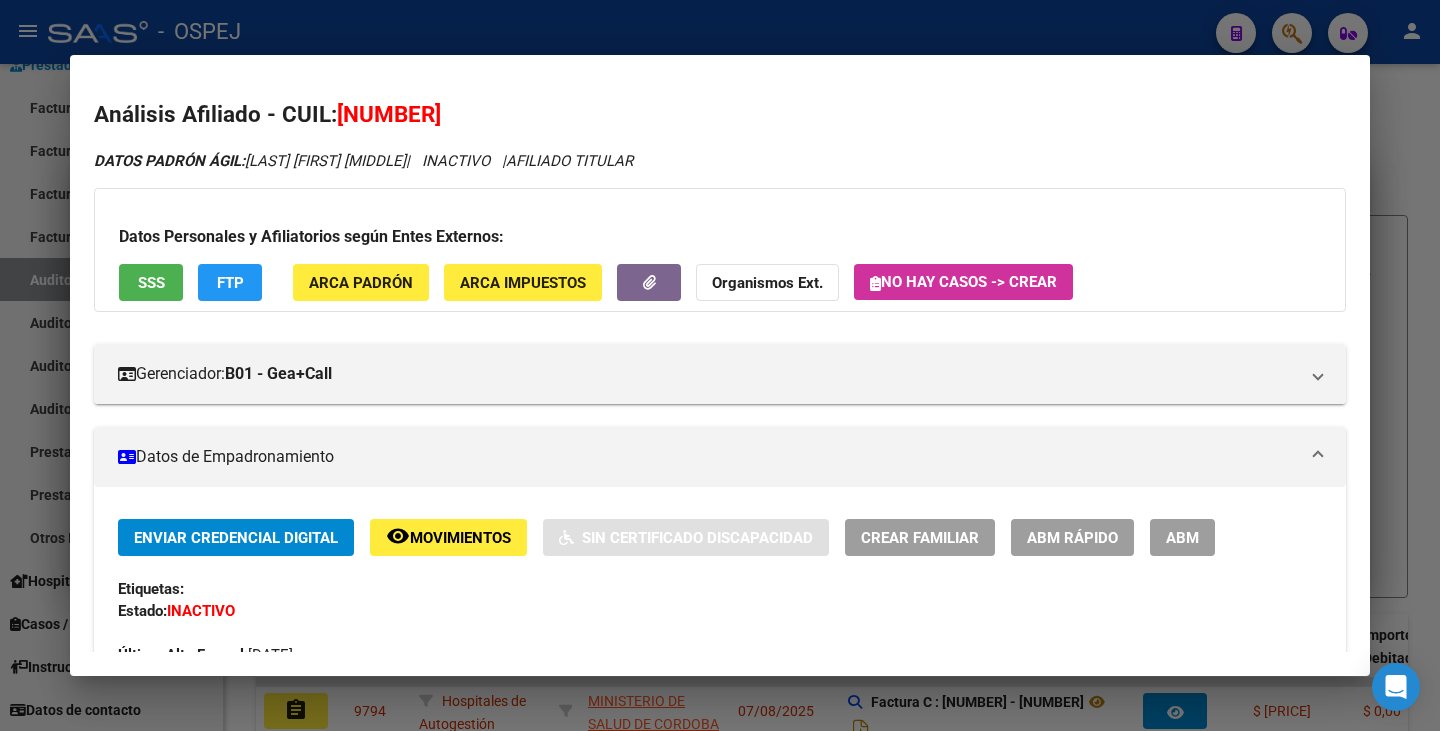 click at bounding box center [720, 365] 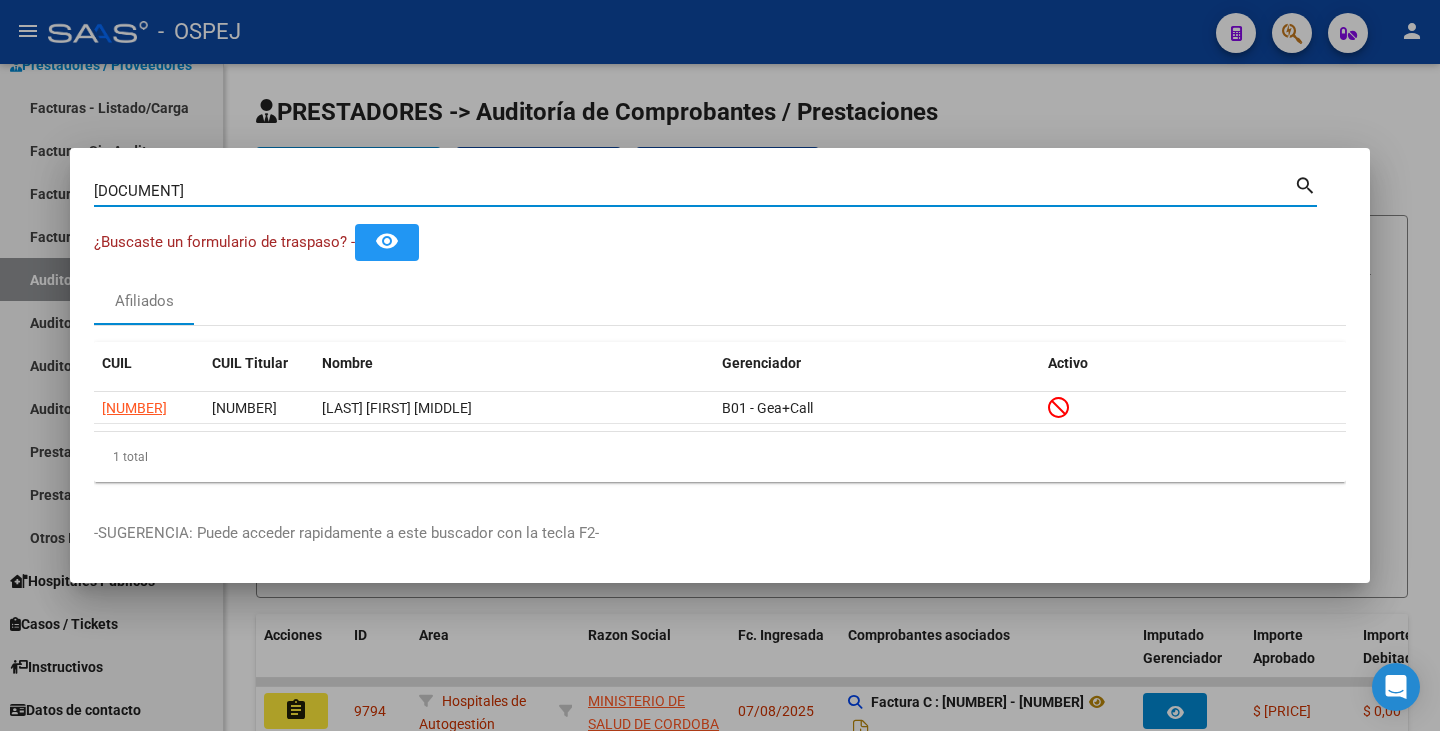 drag, startPoint x: 172, startPoint y: 195, endPoint x: 32, endPoint y: 181, distance: 140.69826 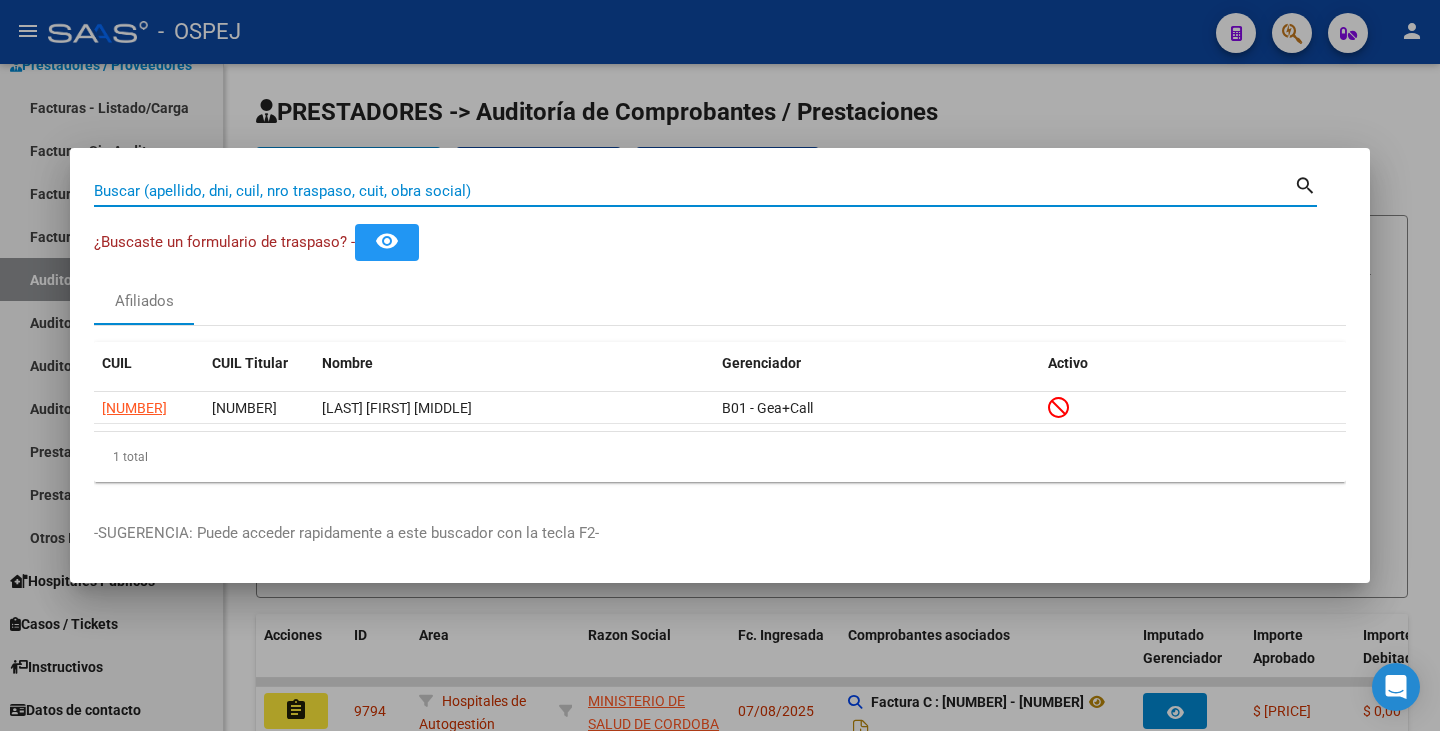 paste on "[DOCUMENT]" 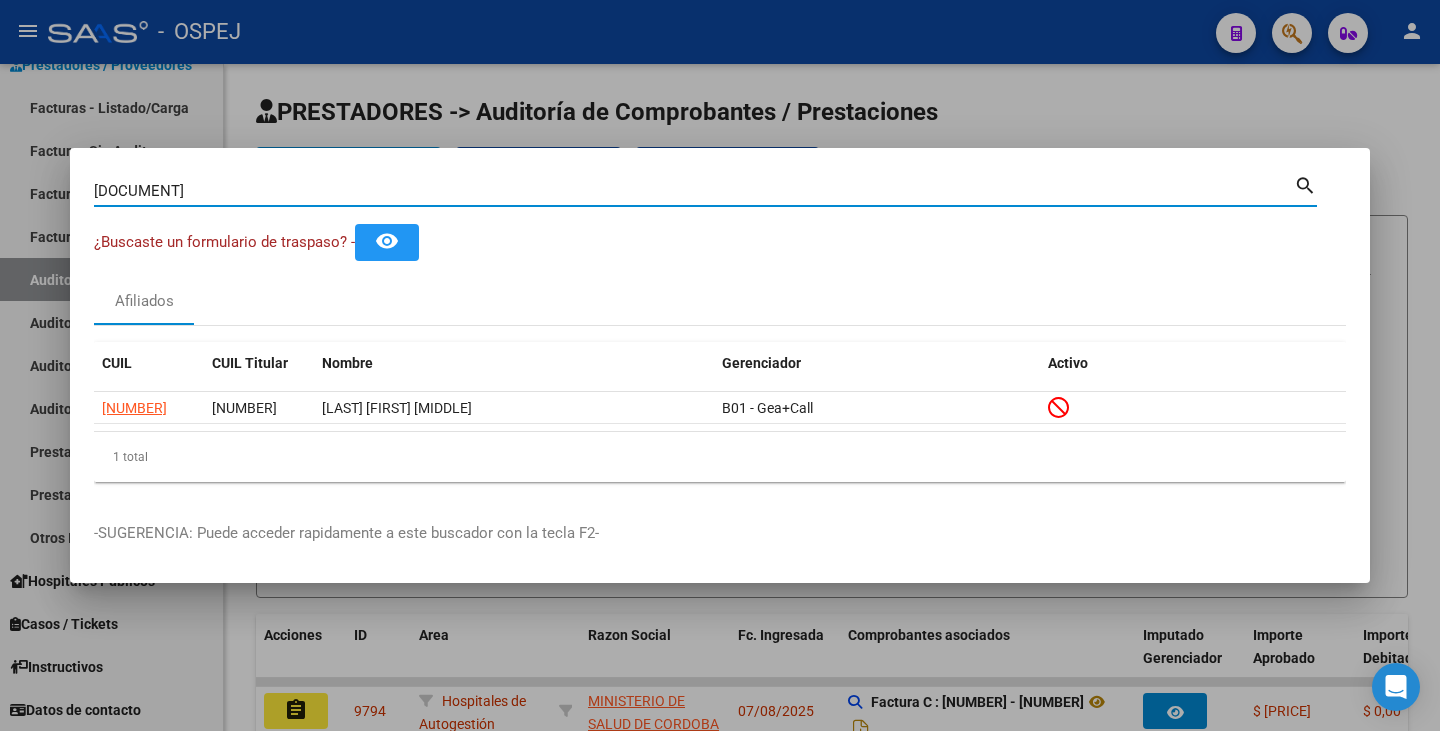type on "[DOCUMENT]" 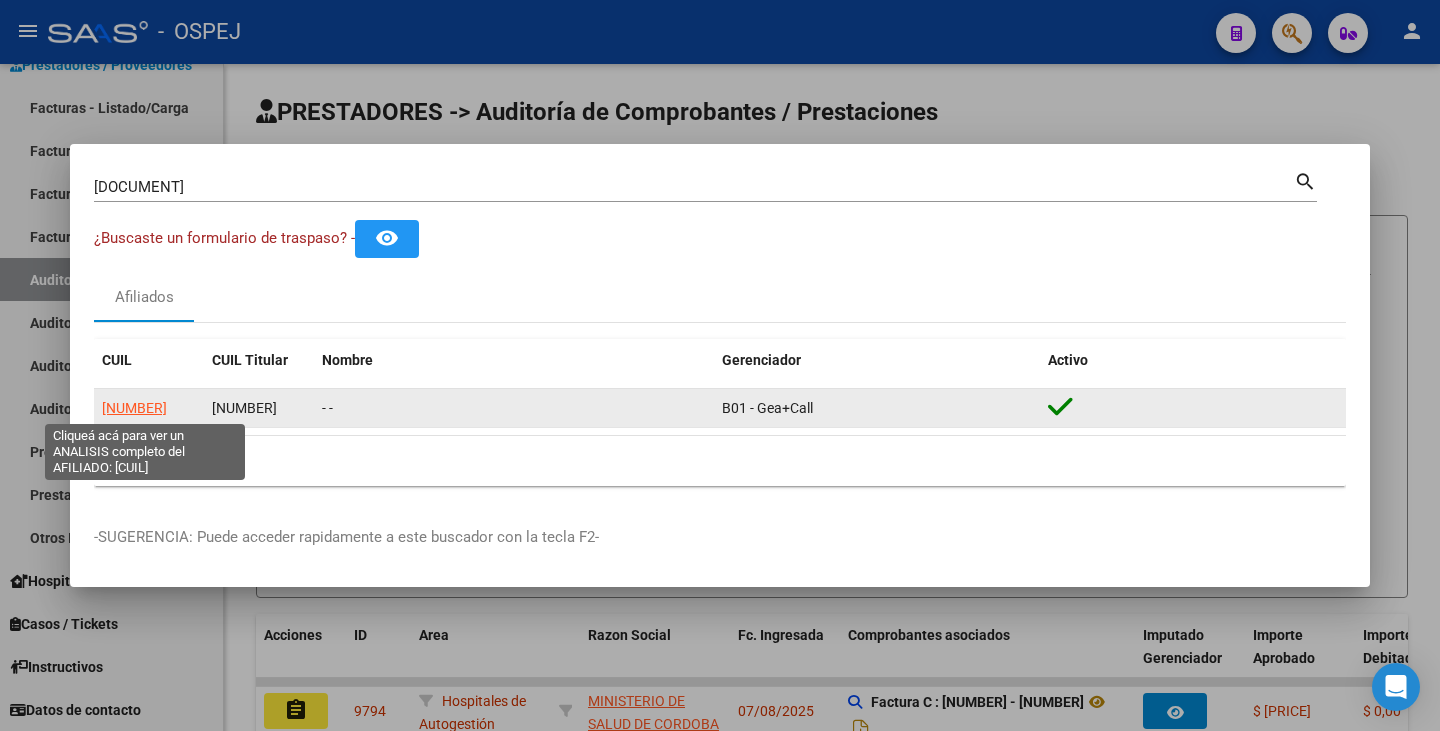 click on "[NUMBER]" 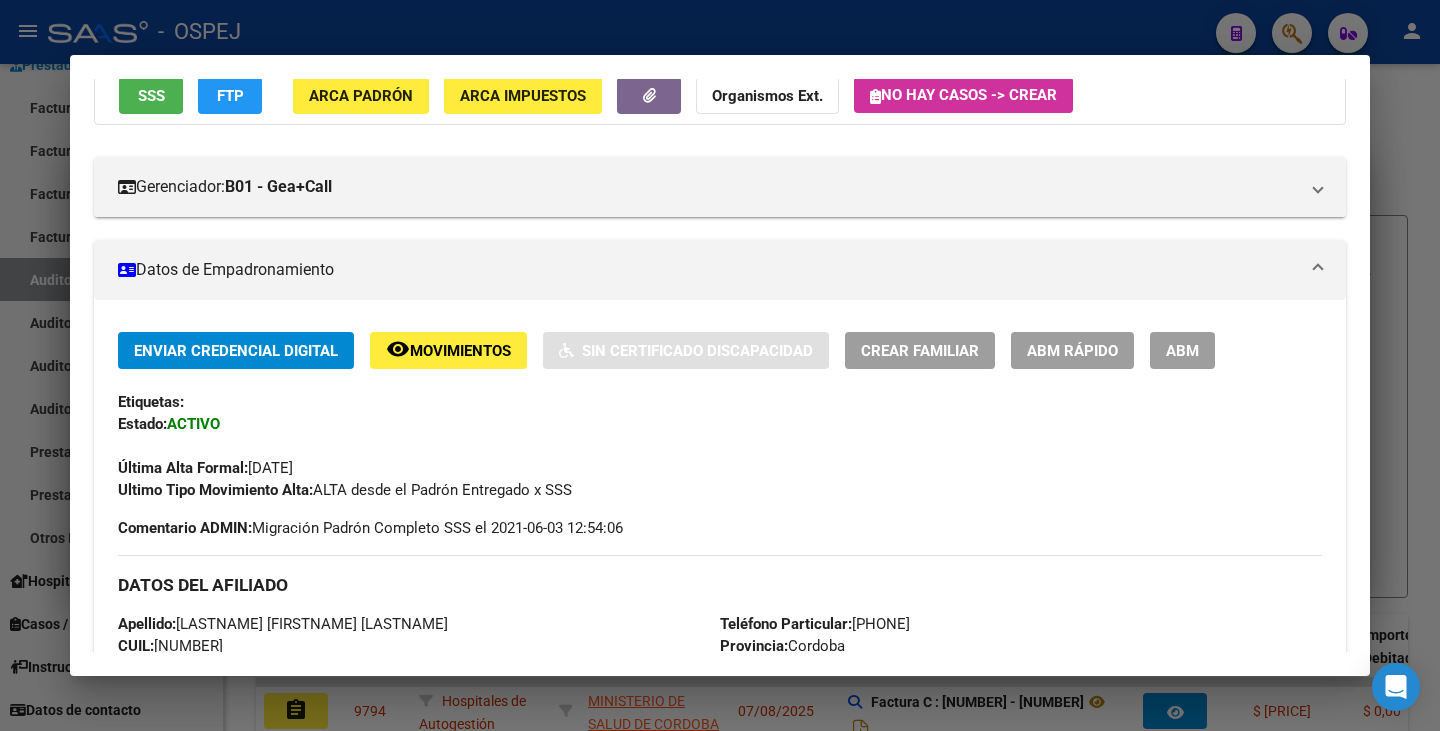 scroll, scrollTop: 0, scrollLeft: 0, axis: both 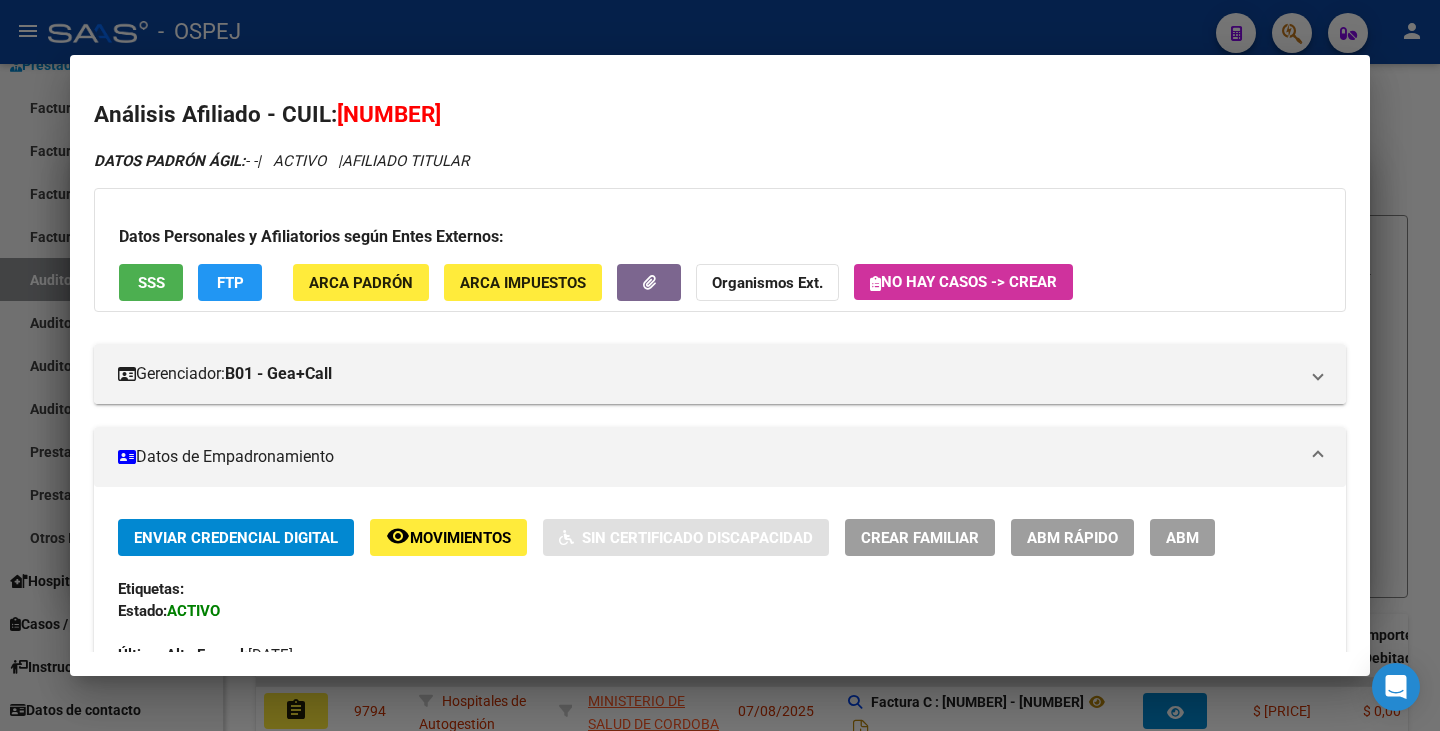 click on "ABM Rápido" 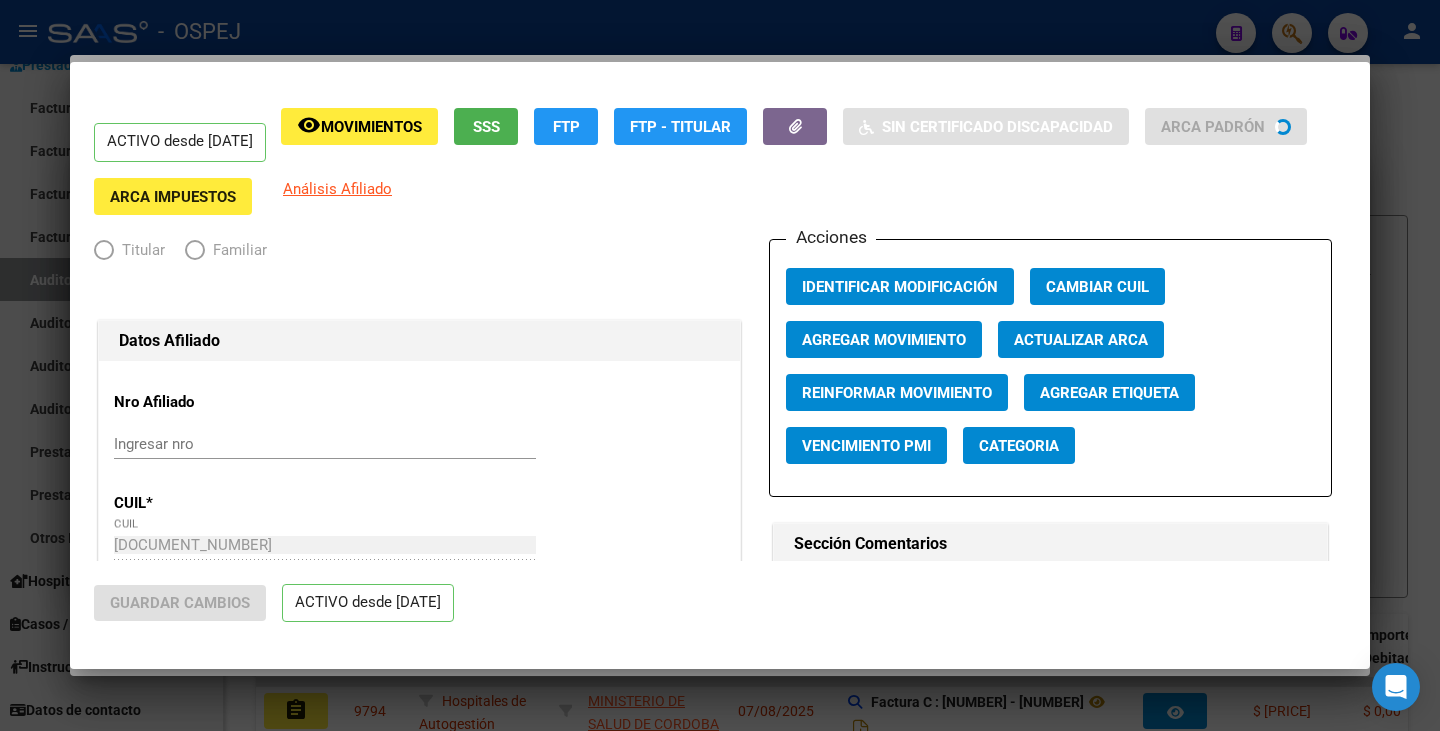 radio on "true" 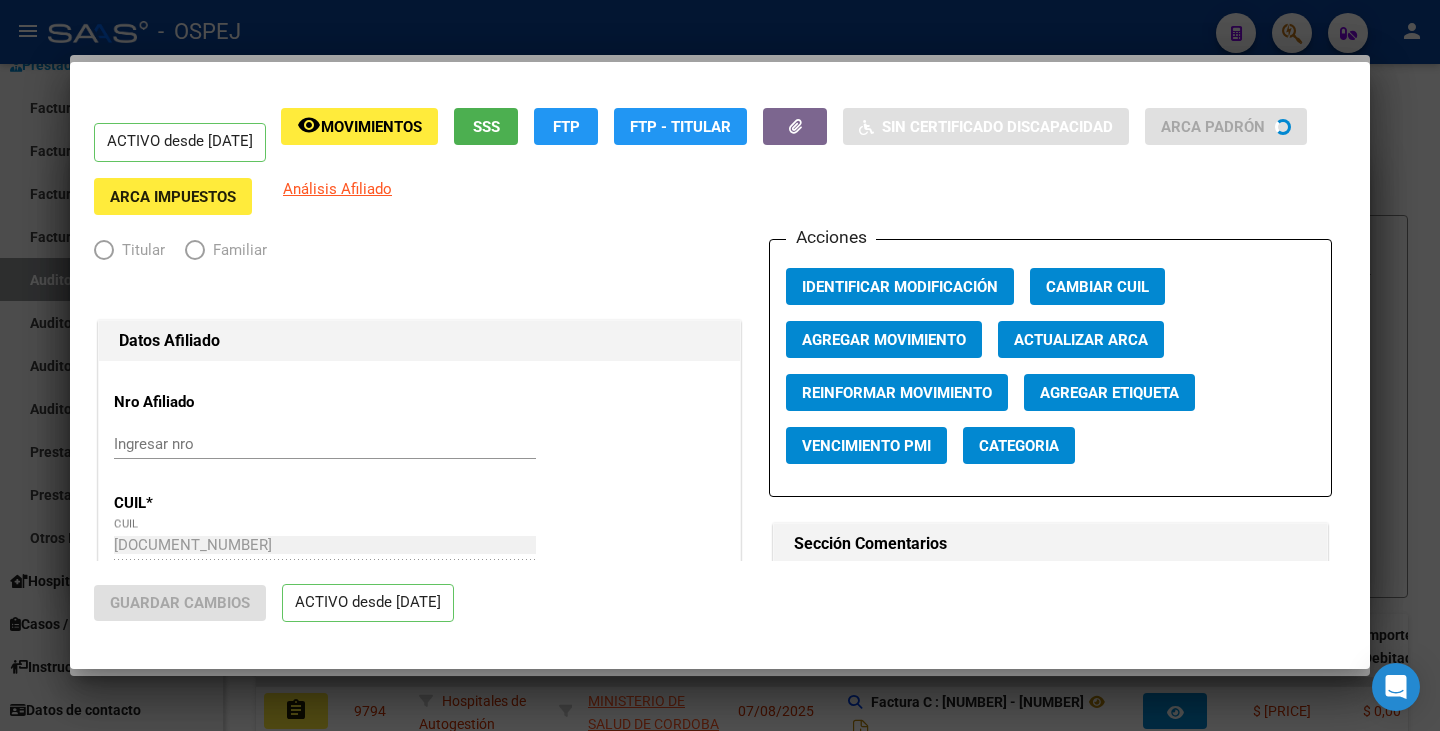type on "[CUIL]" 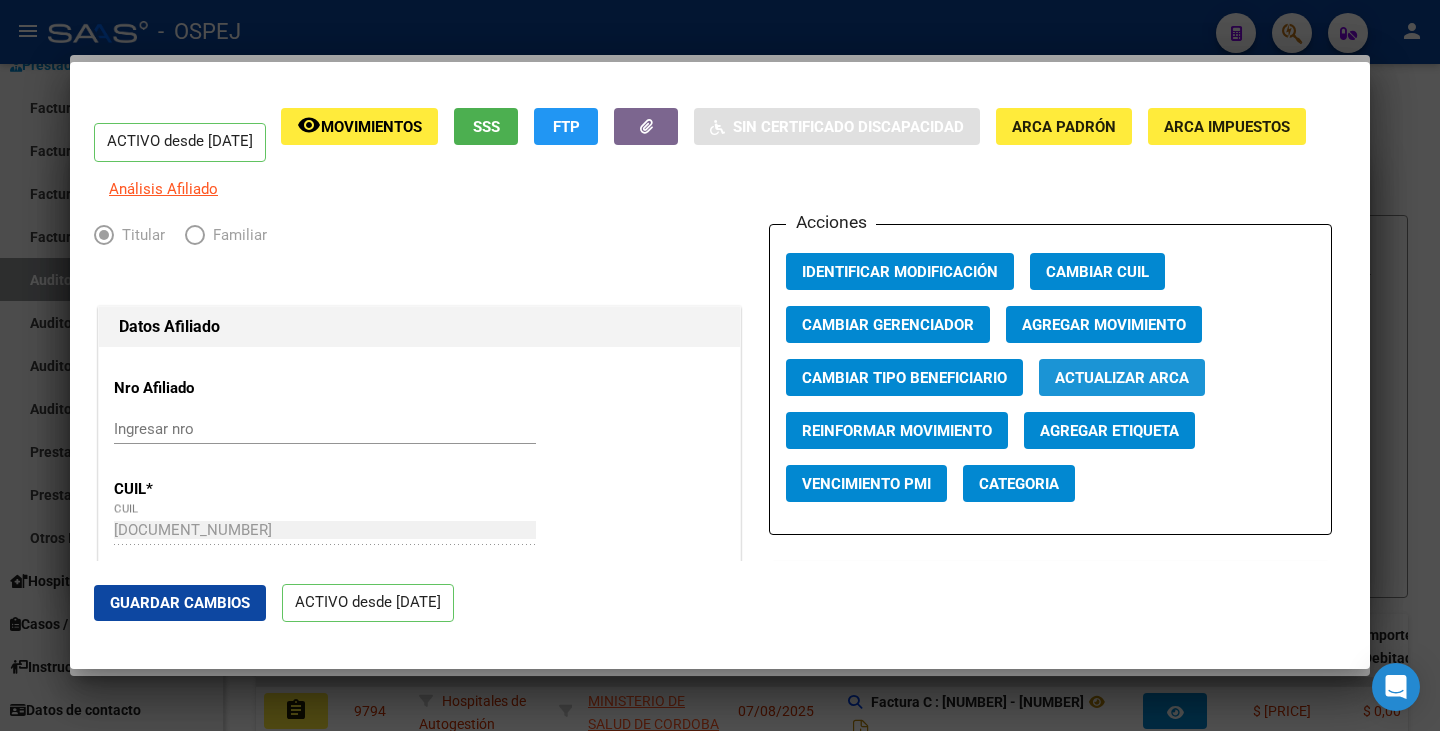 click on "Actualizar ARCA" at bounding box center (1122, 377) 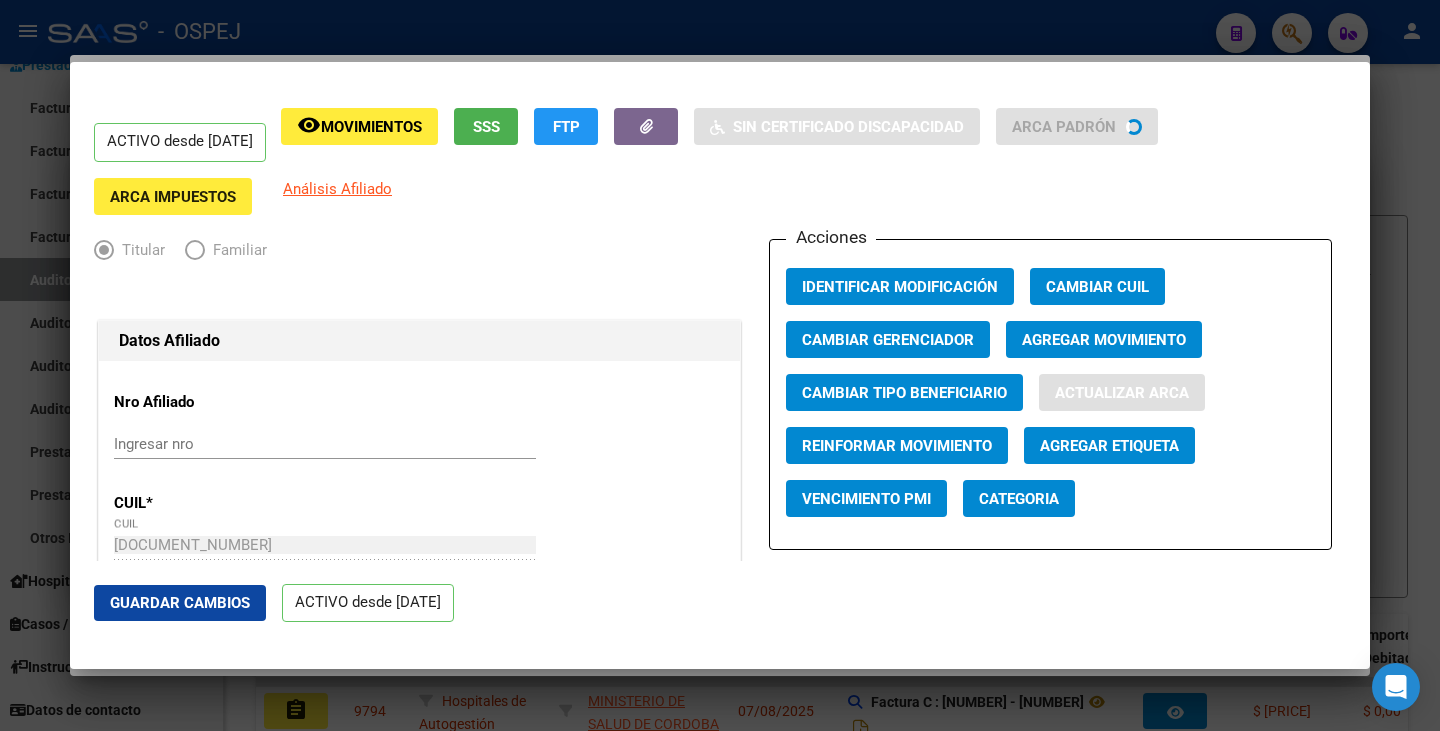type on "CABALLERO" 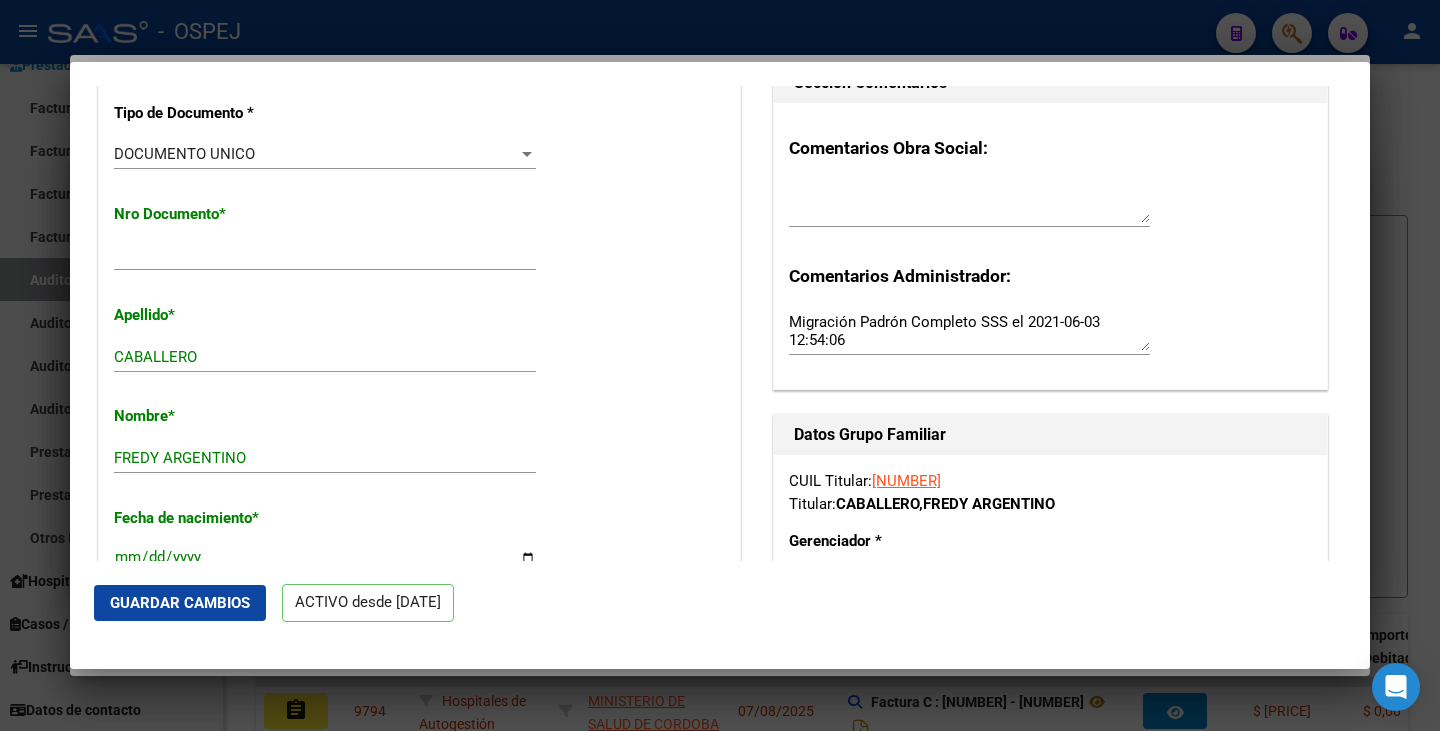 scroll, scrollTop: 600, scrollLeft: 0, axis: vertical 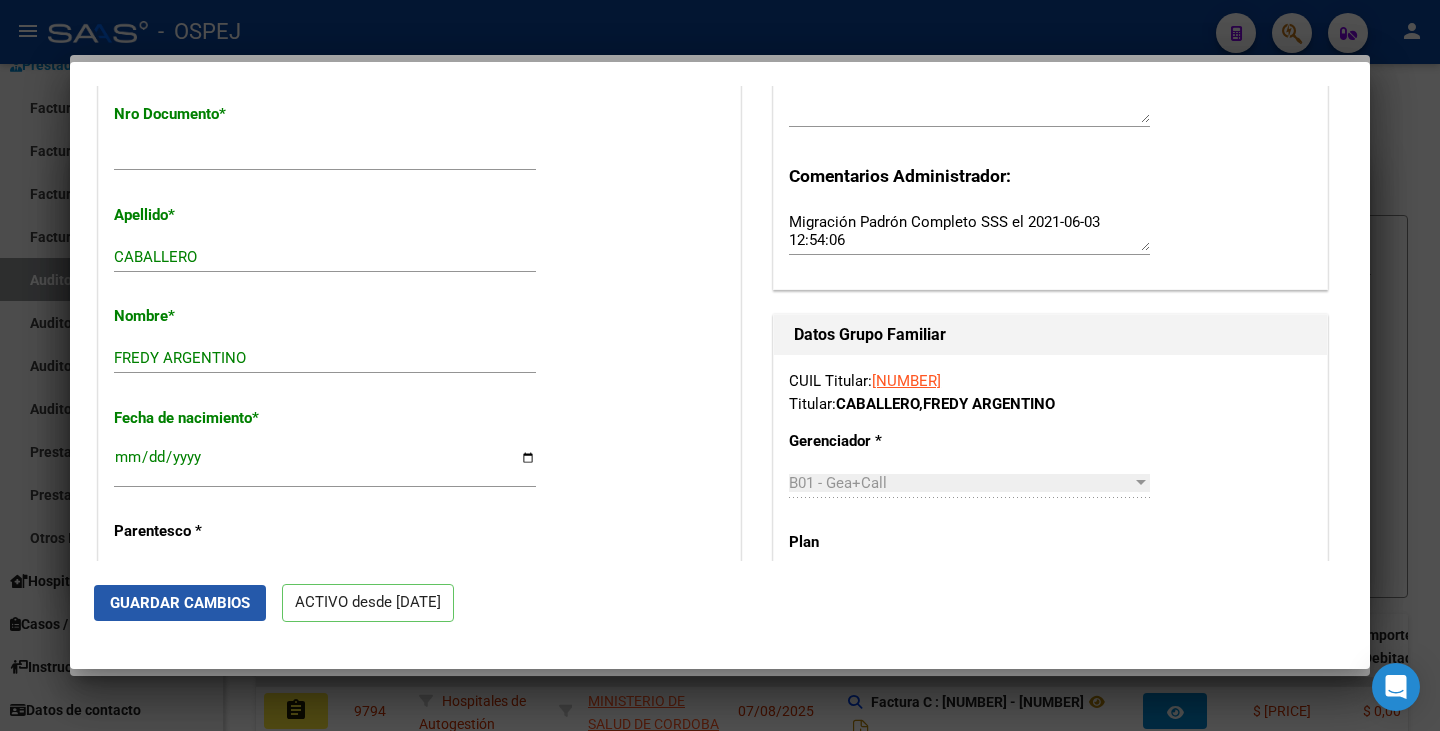 click on "Guardar Cambios" 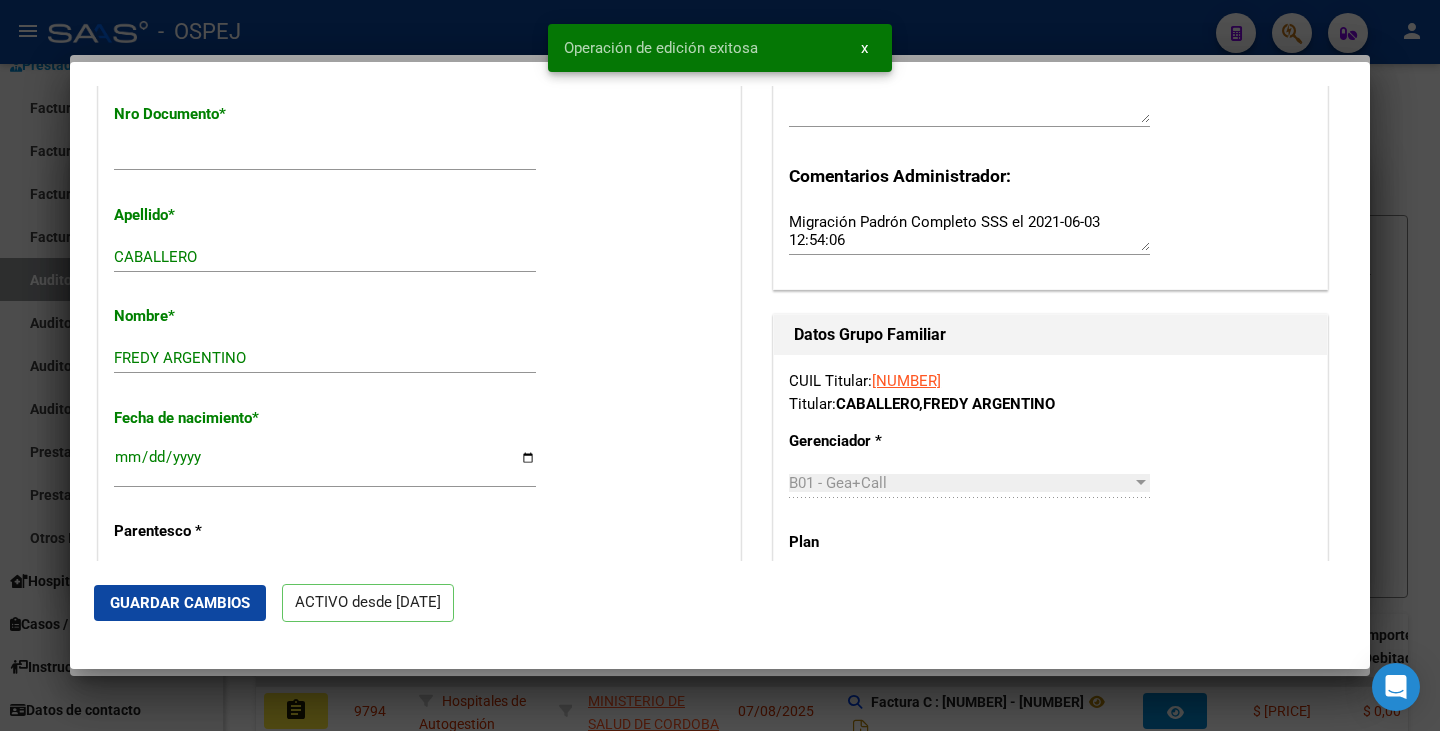 click at bounding box center [720, 365] 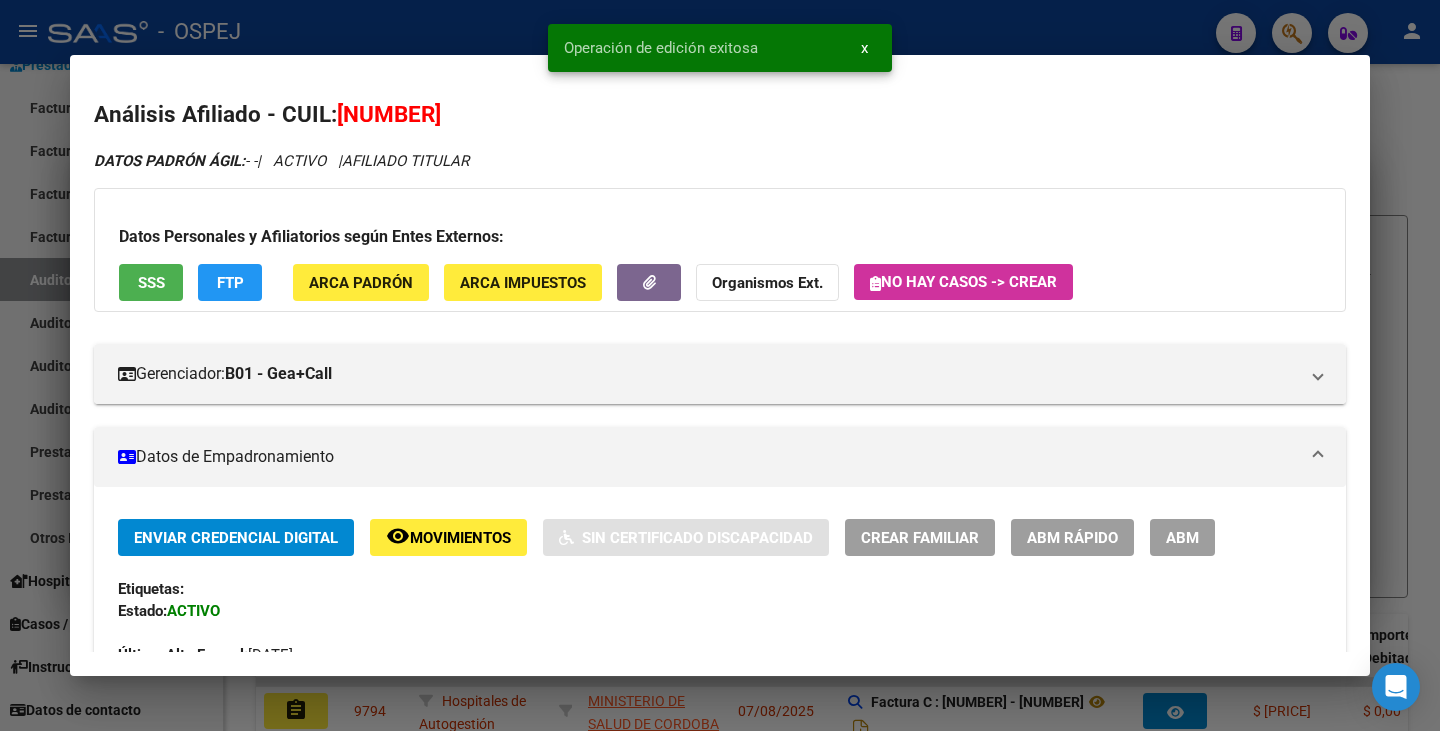 click at bounding box center (720, 365) 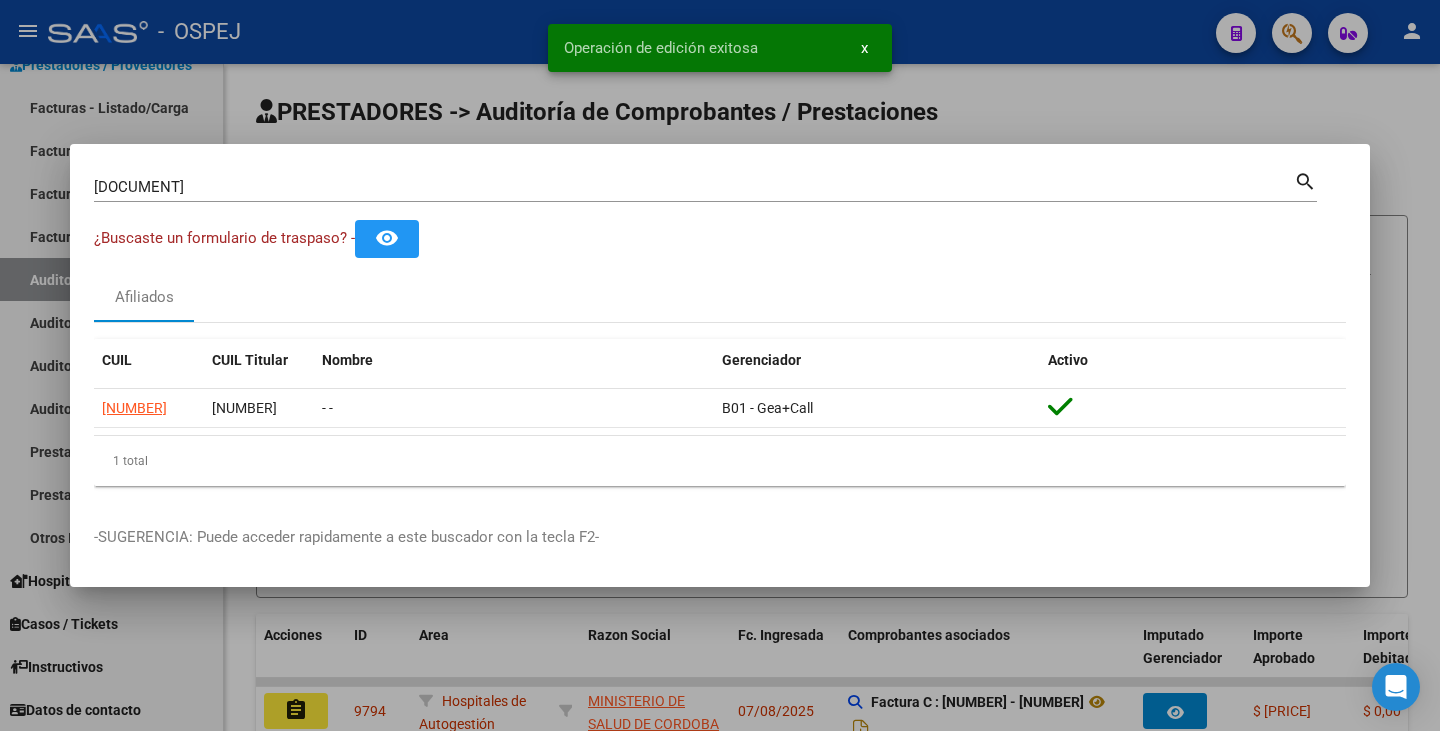 click on "[DOCUMENT]" at bounding box center [694, 187] 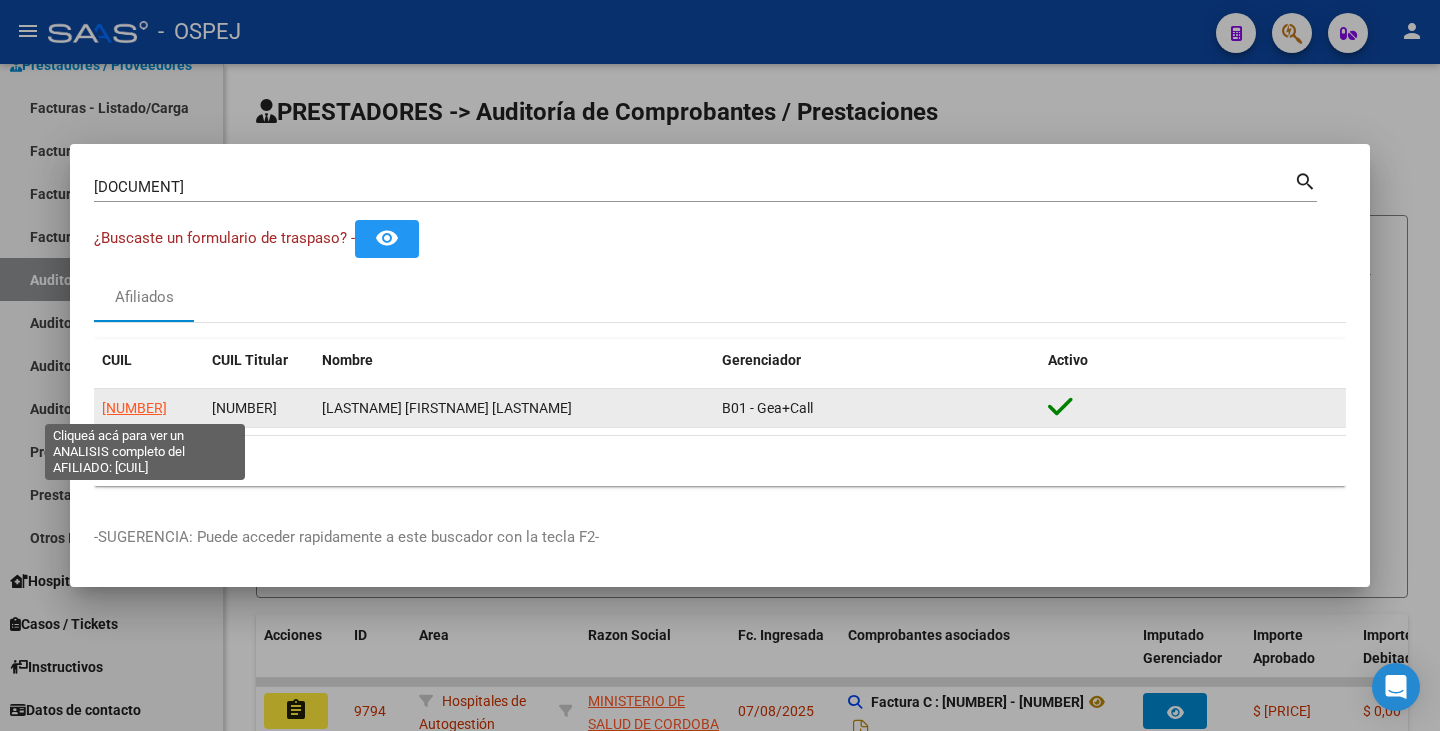 click on "[NUMBER]" 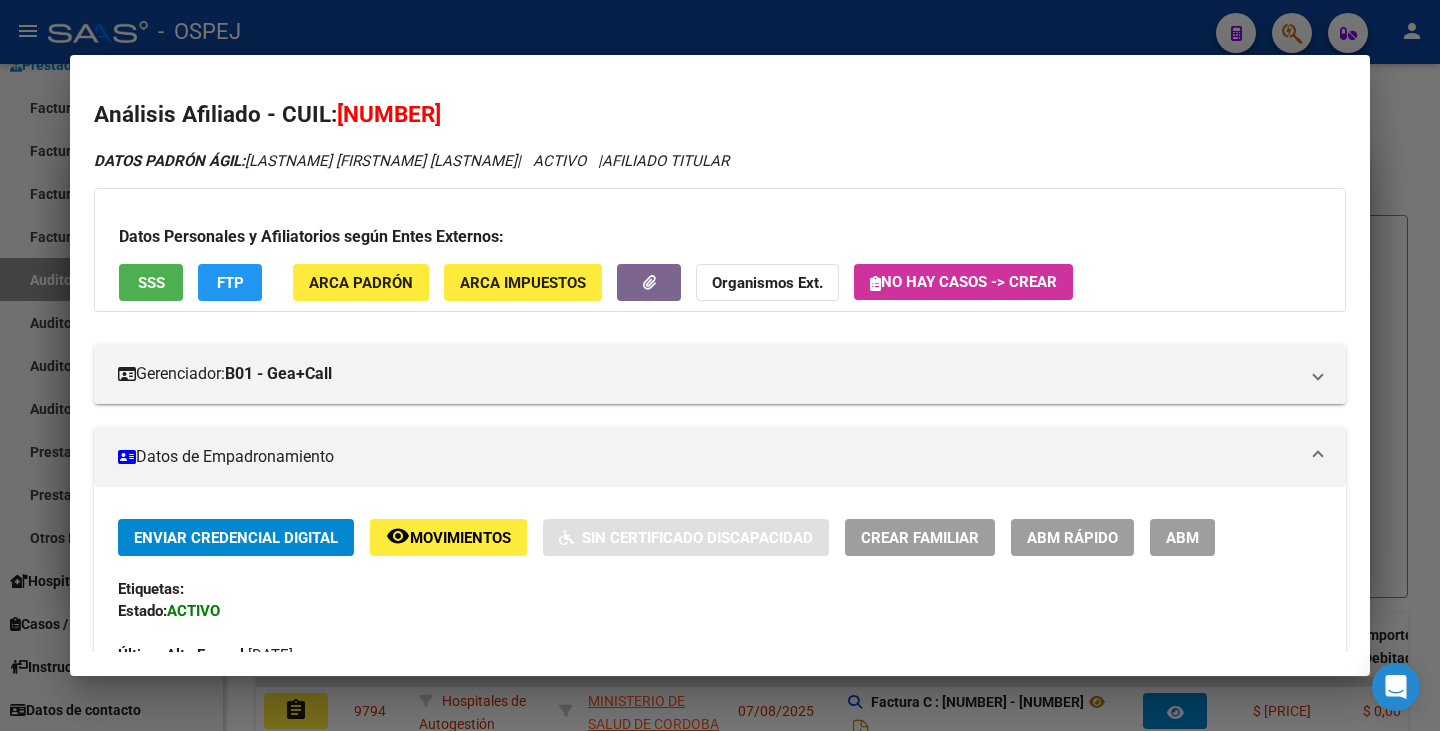 drag, startPoint x: 341, startPoint y: 110, endPoint x: 477, endPoint y: 103, distance: 136.18002 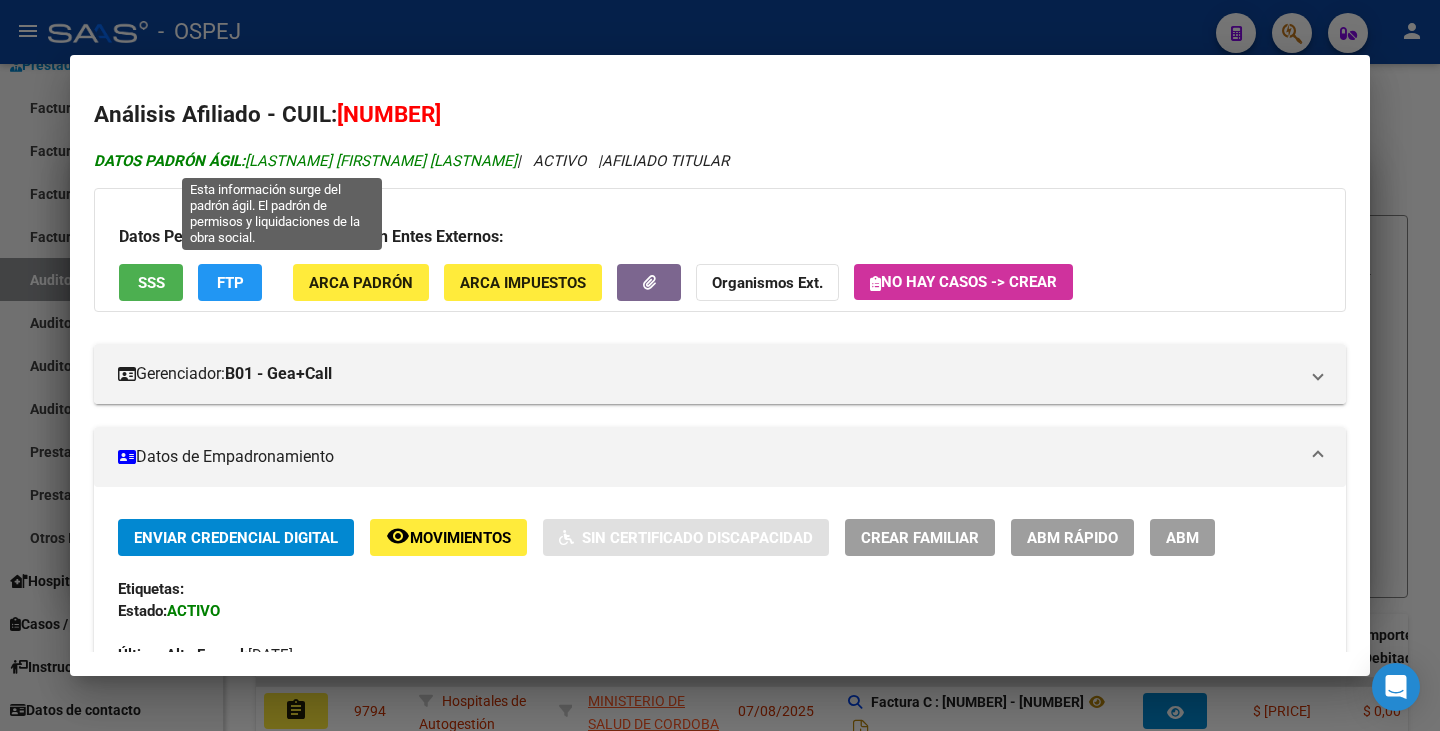 drag, startPoint x: 251, startPoint y: 159, endPoint x: 467, endPoint y: 166, distance: 216.1134 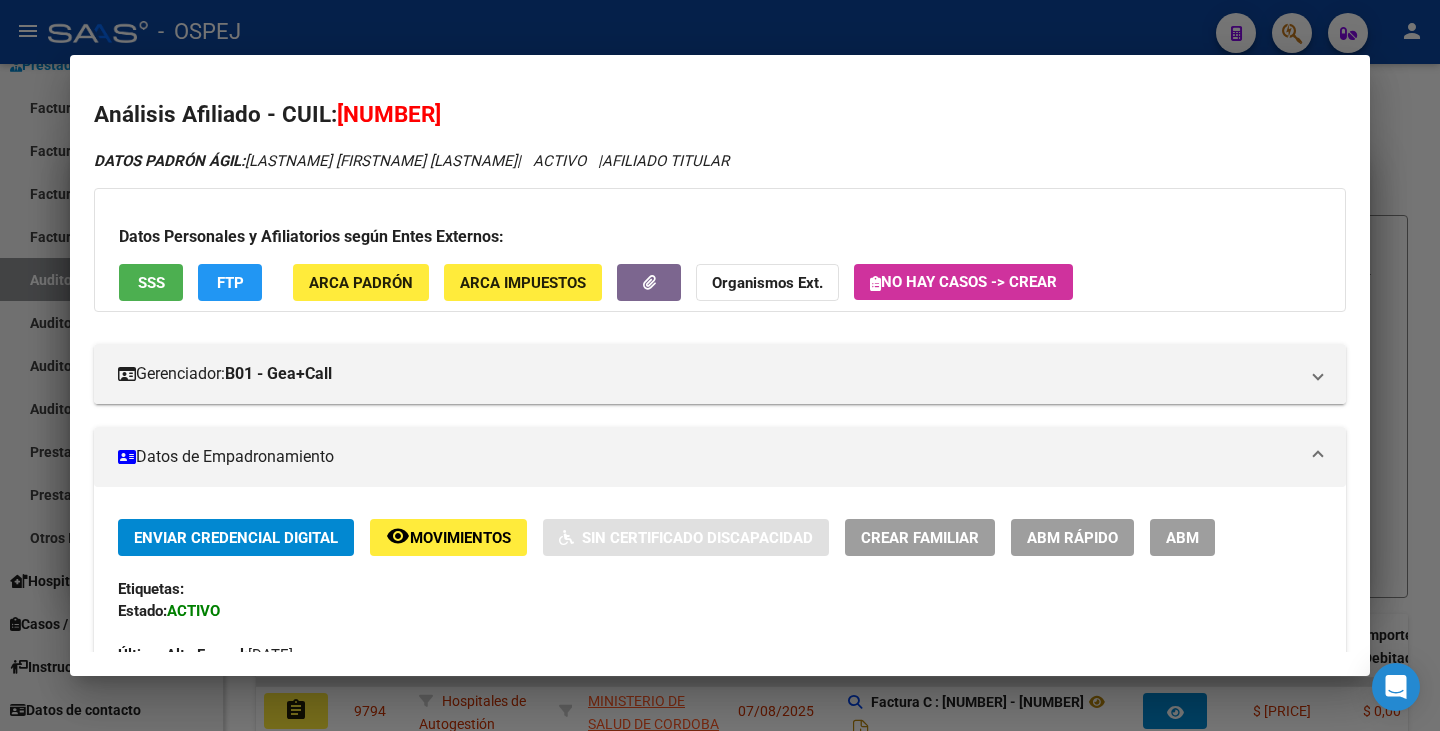 click on "Análisis Afiliado - CUIL: [NUMBER]" at bounding box center (720, 115) 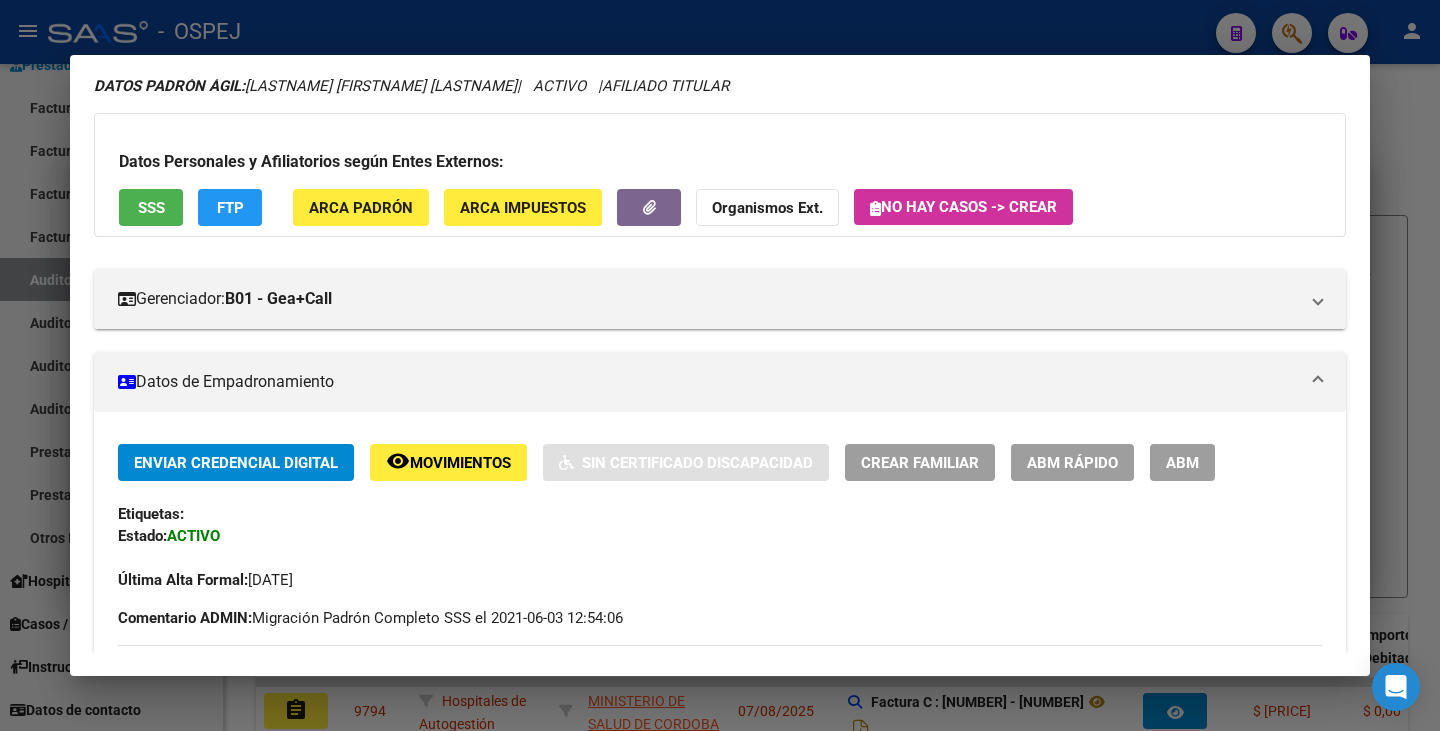 scroll, scrollTop: 0, scrollLeft: 0, axis: both 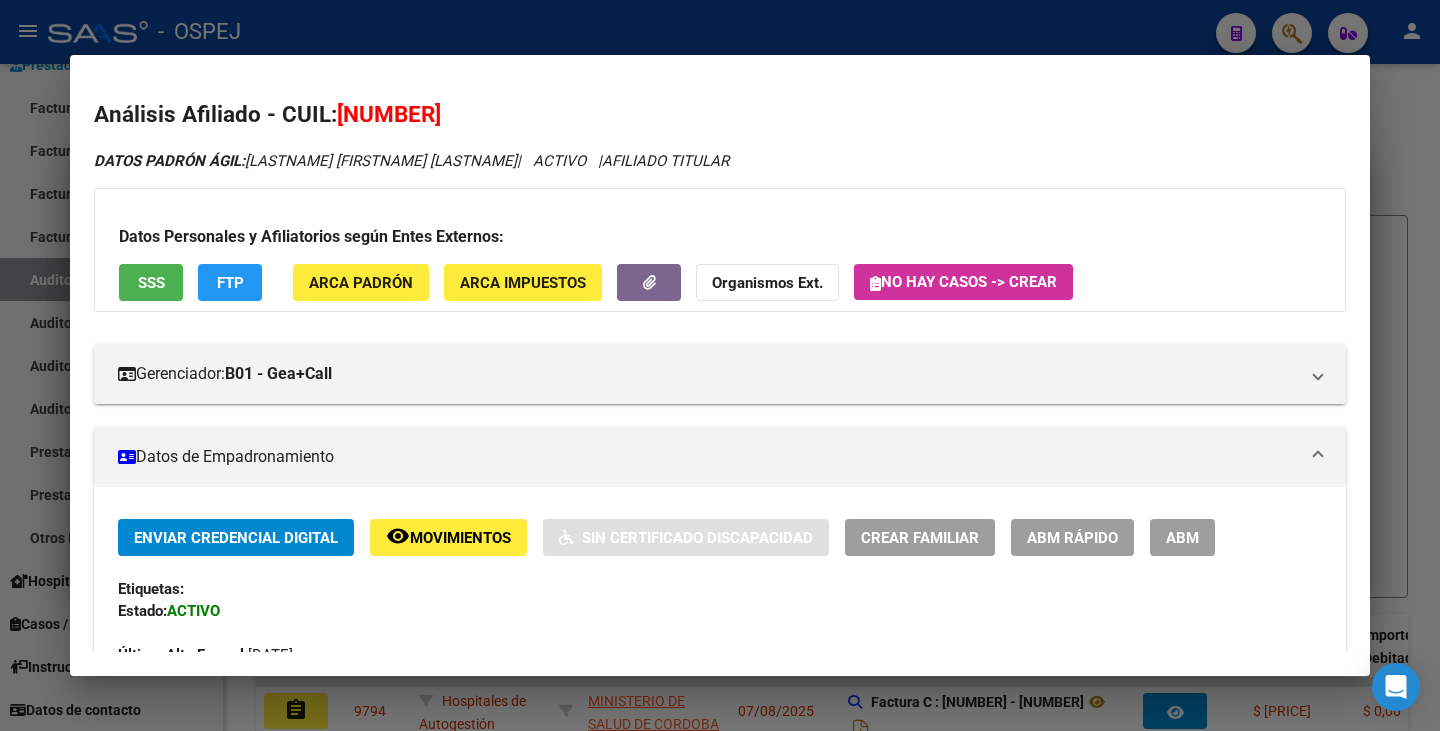click at bounding box center [720, 365] 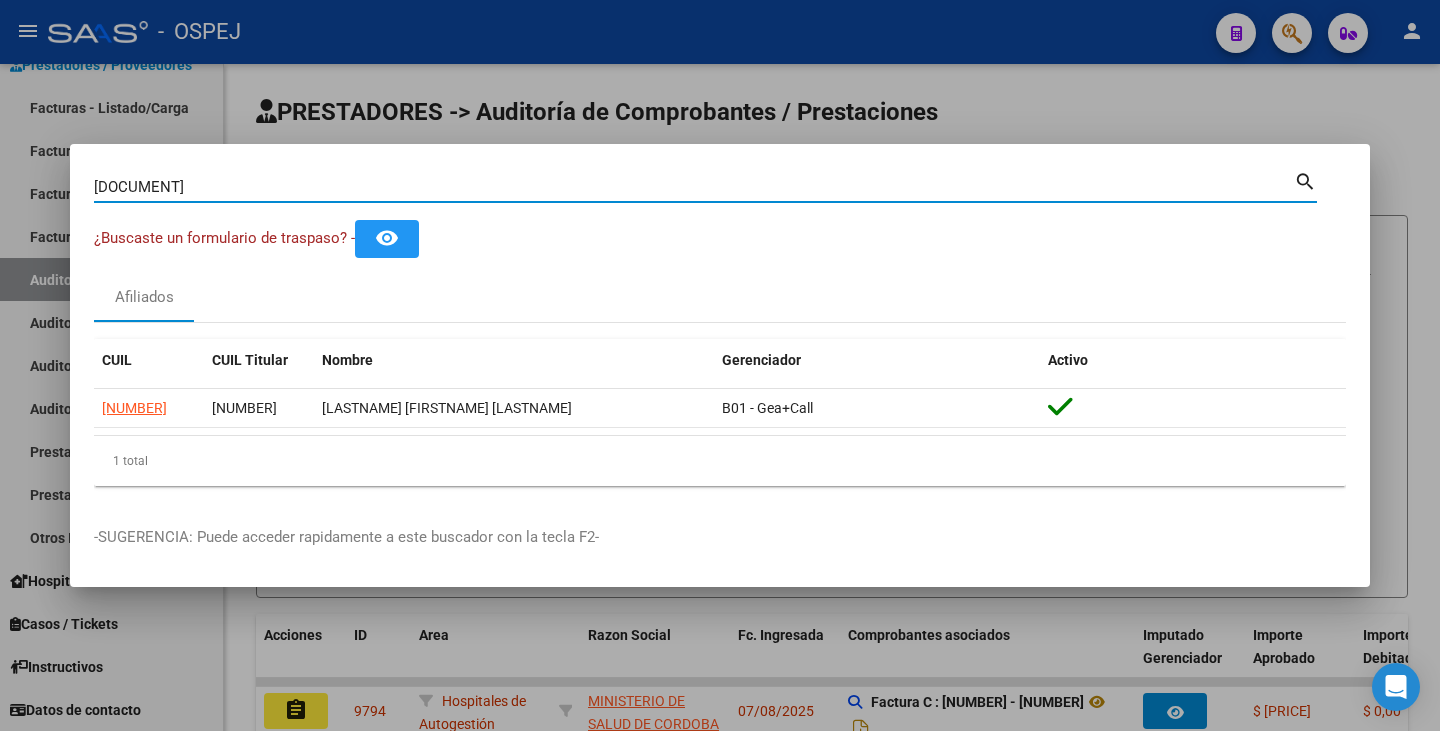 drag, startPoint x: 160, startPoint y: 185, endPoint x: 50, endPoint y: 189, distance: 110.0727 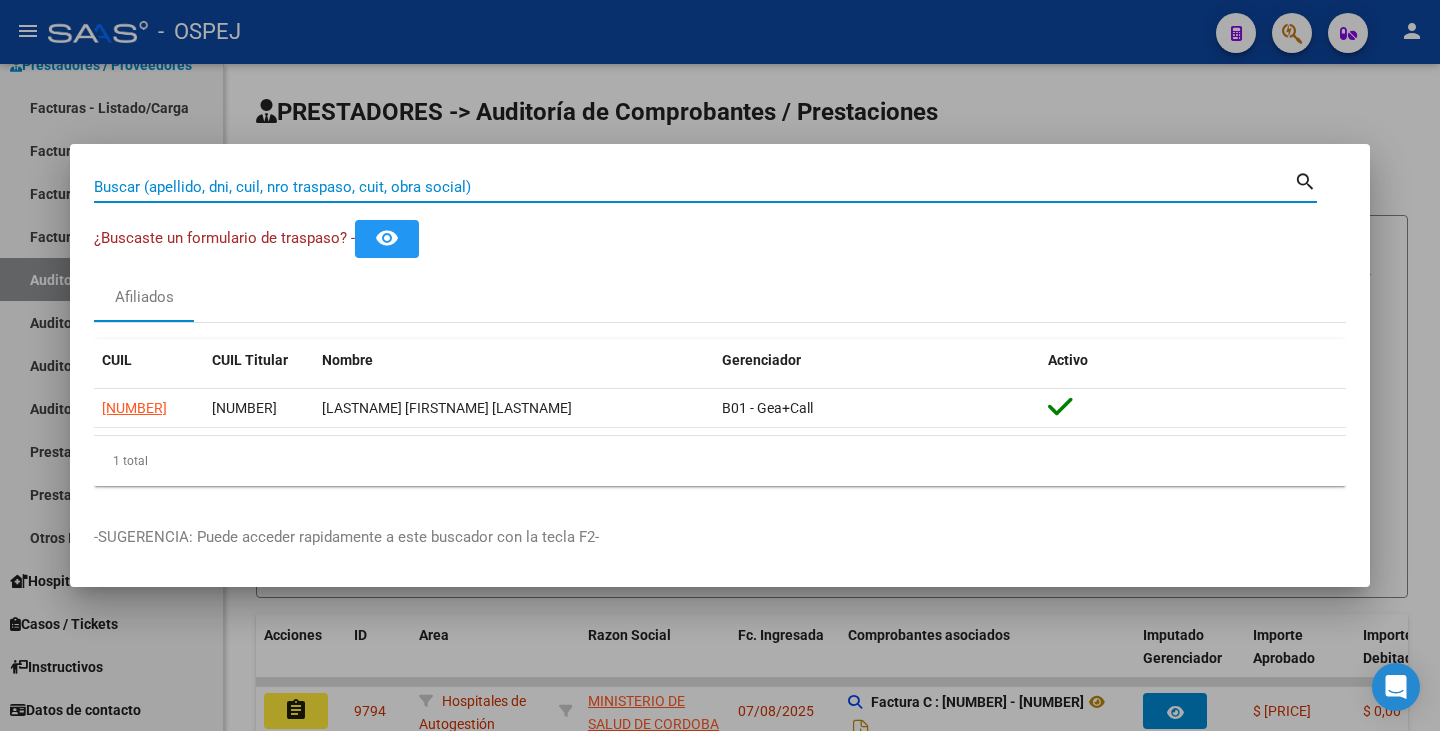 paste on "[NUMBER]" 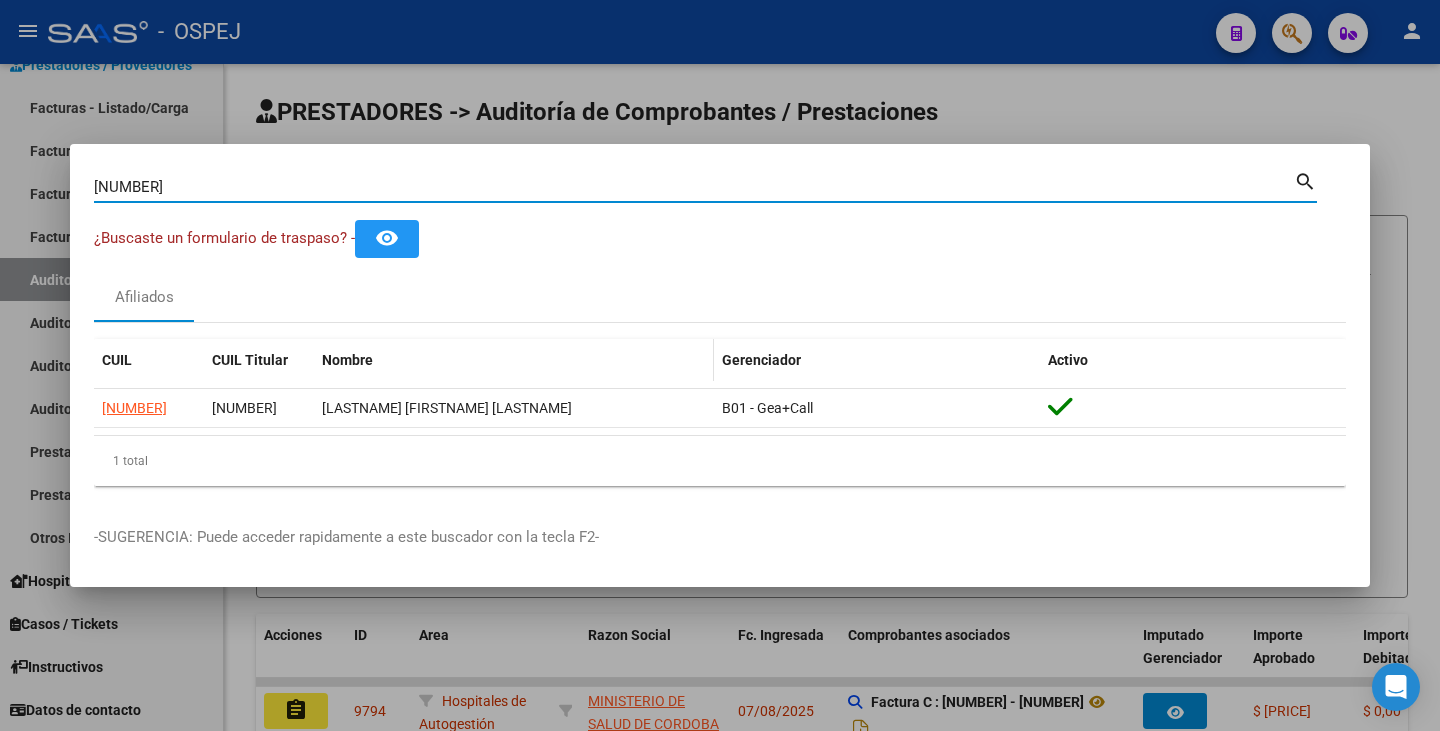 type on "[NUMBER]" 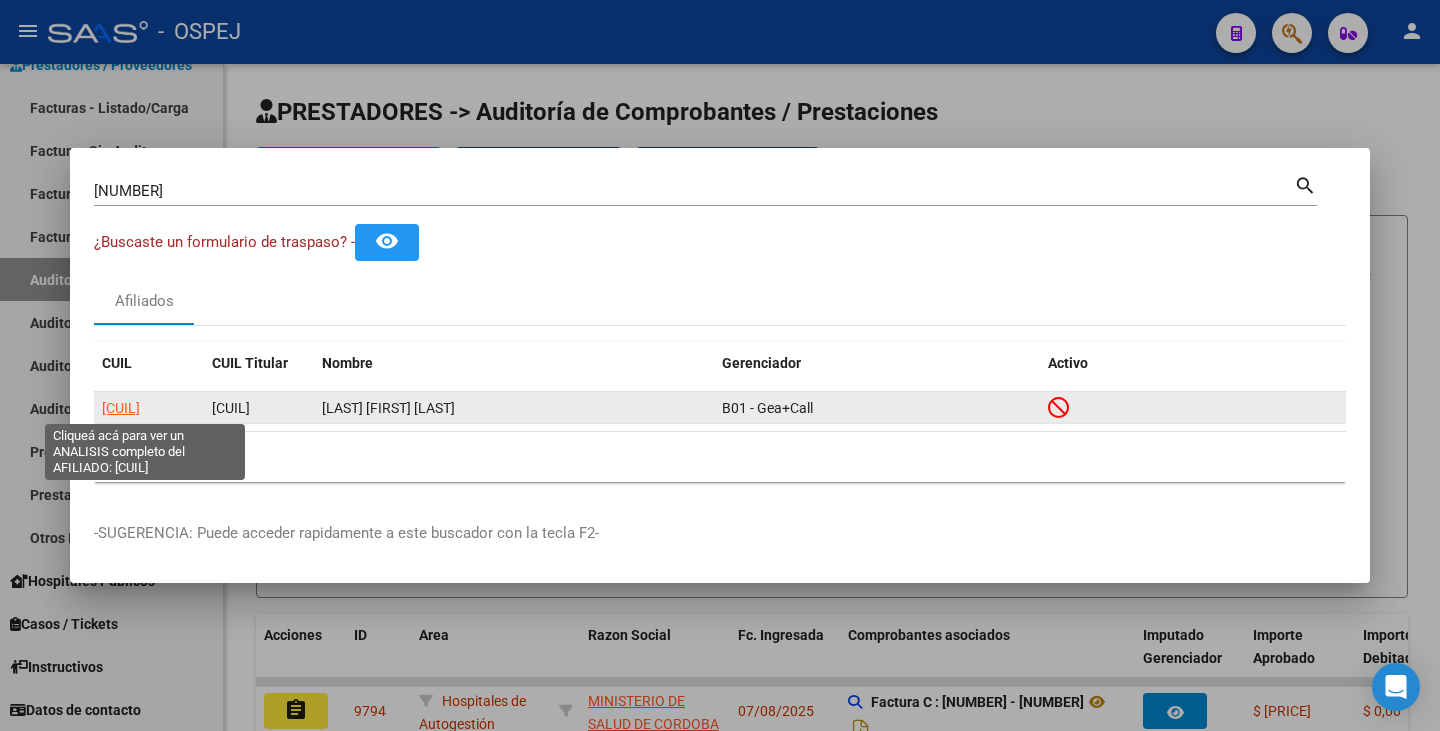 click on "[CUIL]" 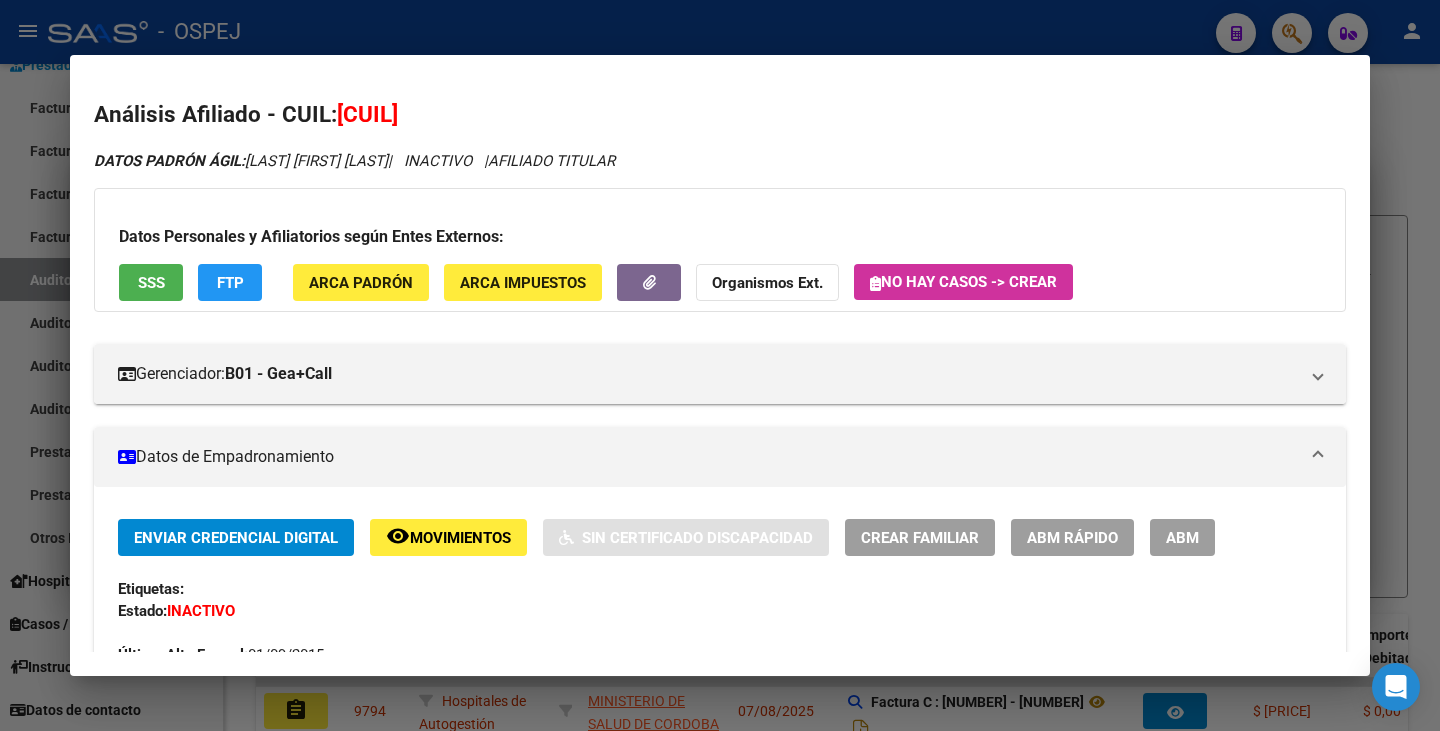 drag, startPoint x: 343, startPoint y: 115, endPoint x: 473, endPoint y: 110, distance: 130.09612 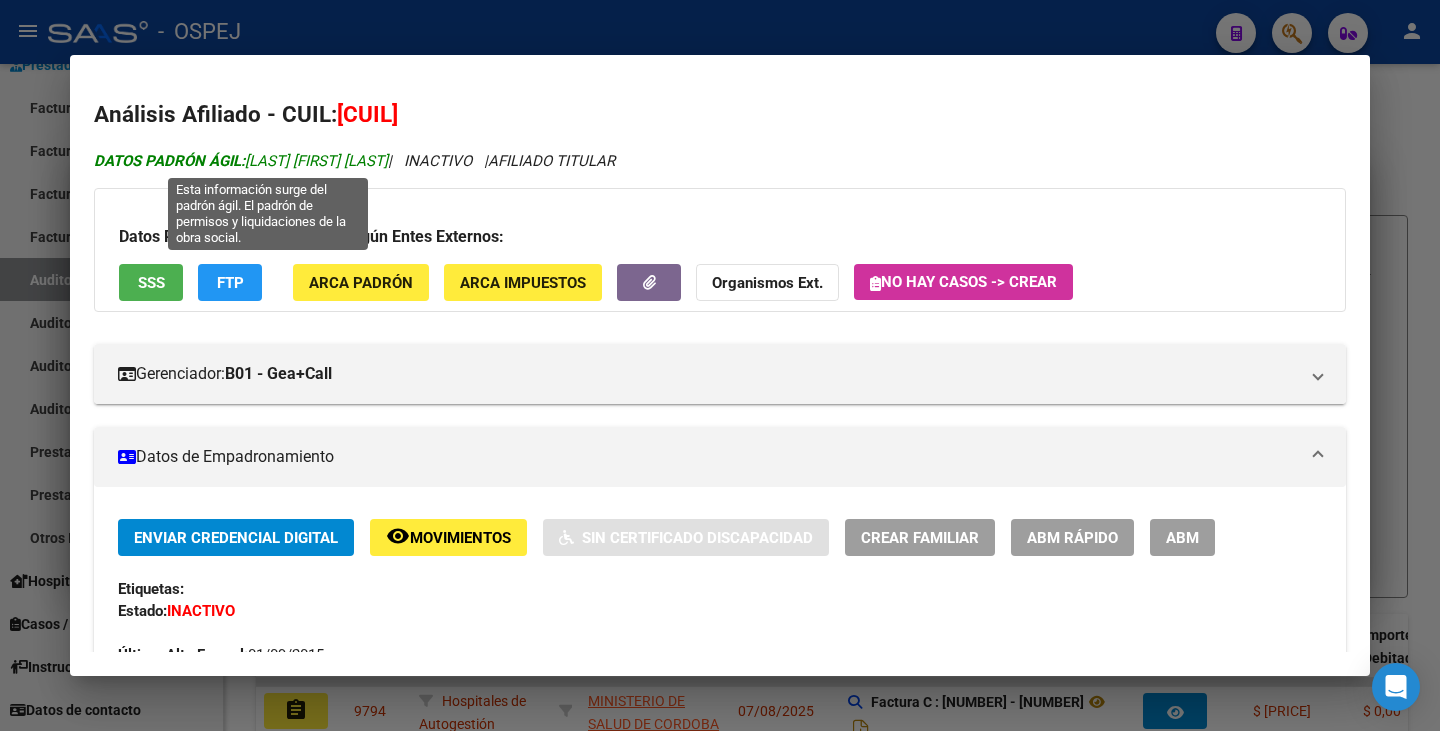 drag, startPoint x: 250, startPoint y: 162, endPoint x: 439, endPoint y: 168, distance: 189.09521 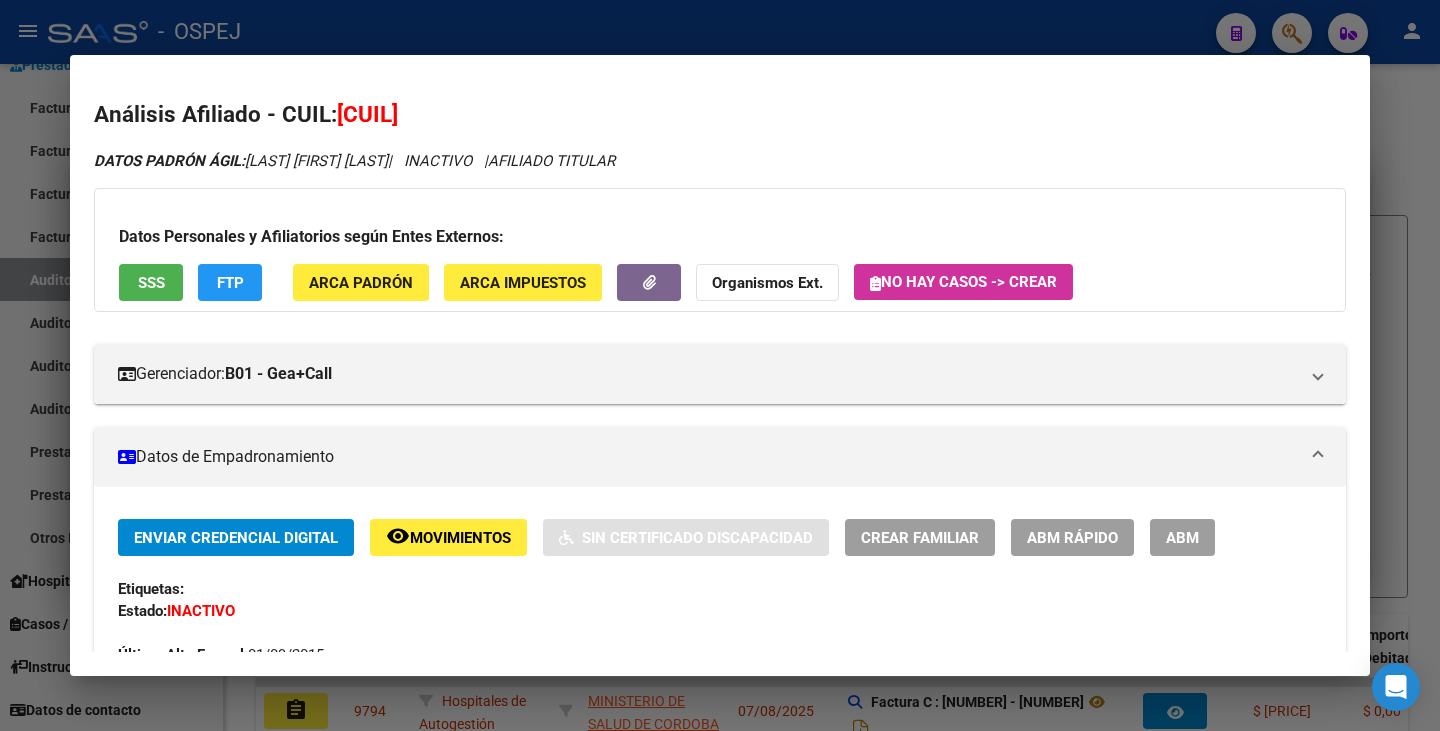 drag, startPoint x: 0, startPoint y: 439, endPoint x: 124, endPoint y: 321, distance: 171.17242 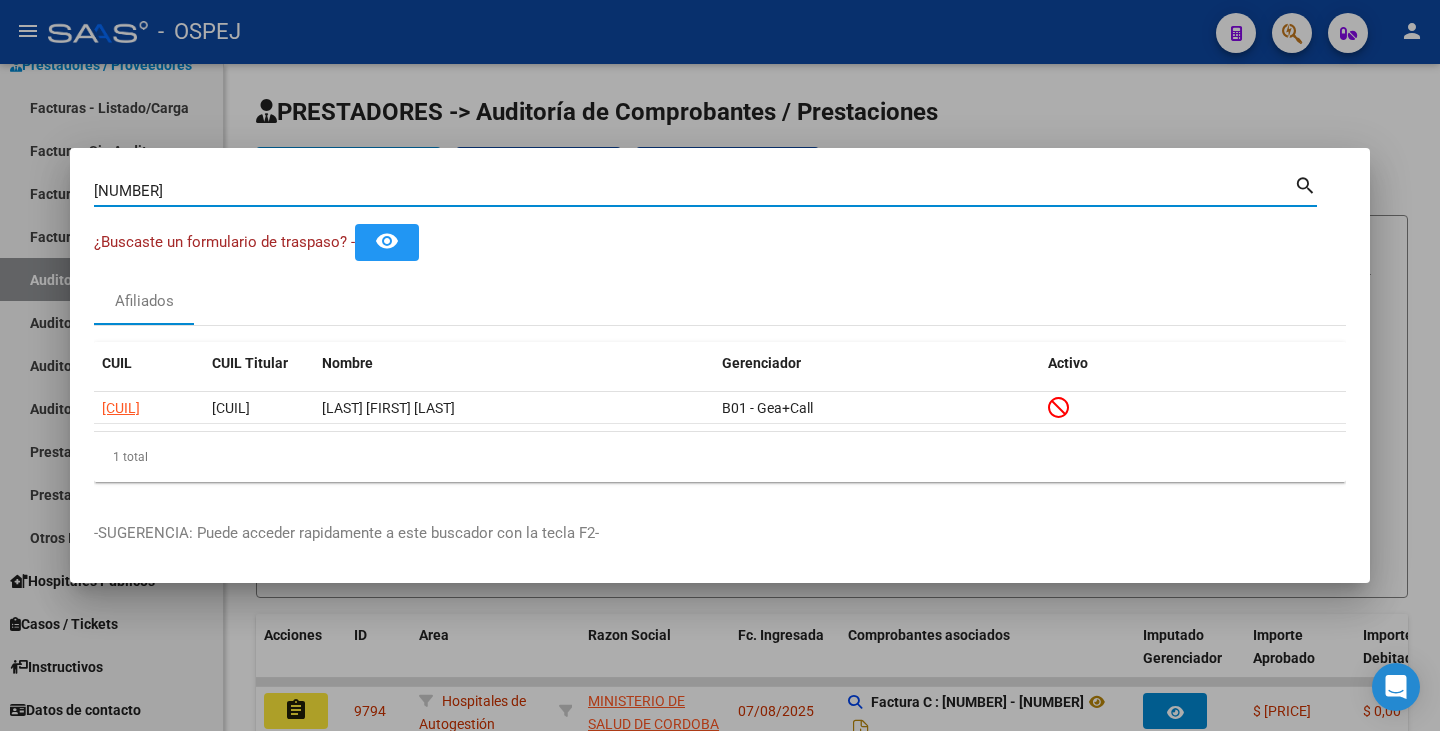 drag, startPoint x: 200, startPoint y: 183, endPoint x: 0, endPoint y: 201, distance: 200.80836 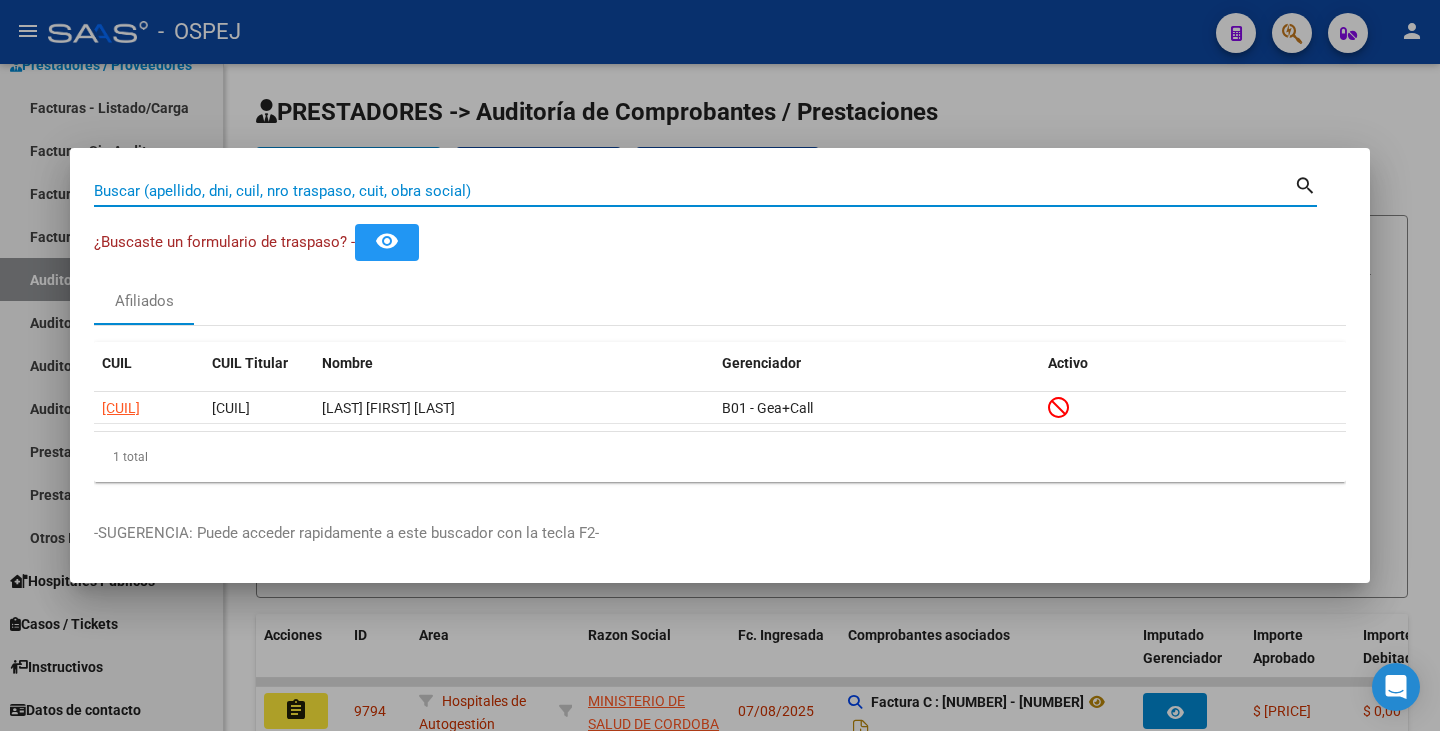 paste on "[NUMBER]" 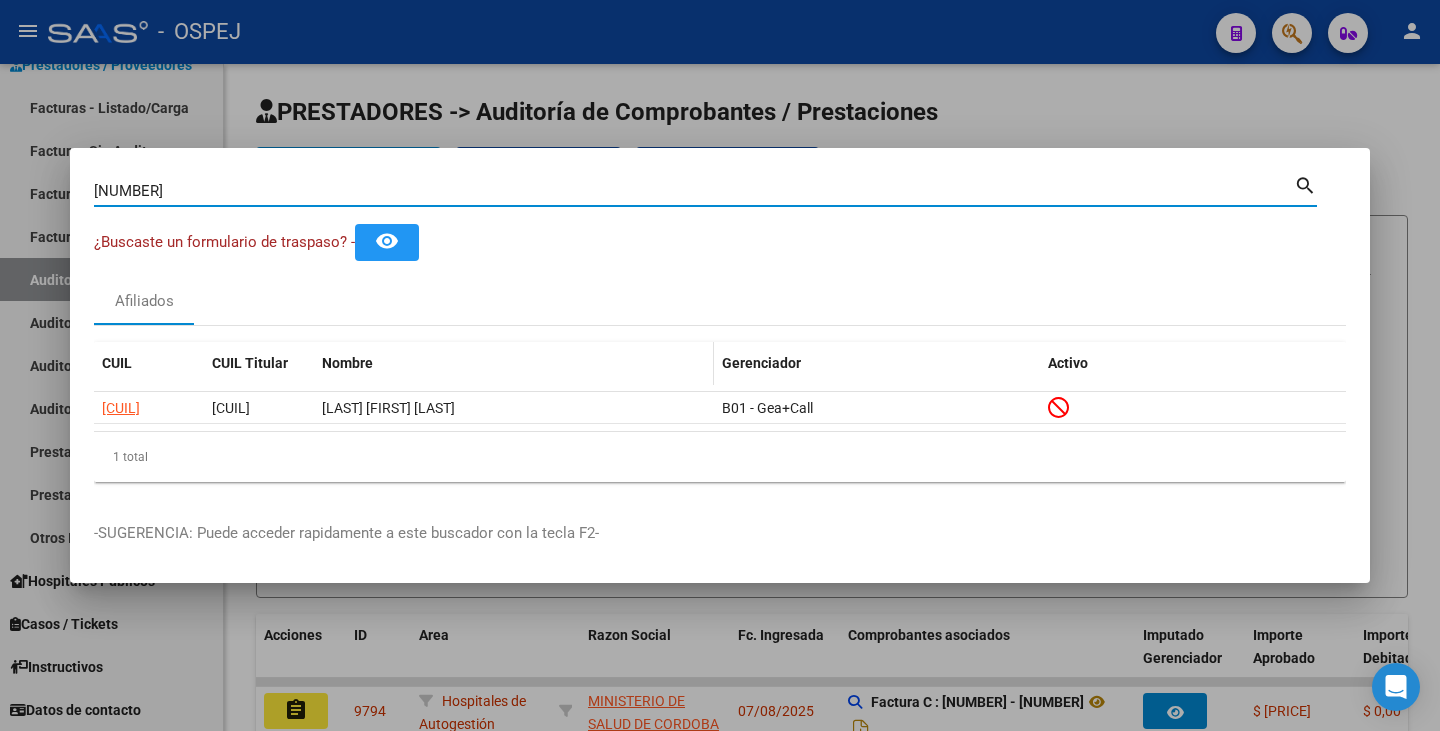 type on "[NUMBER]" 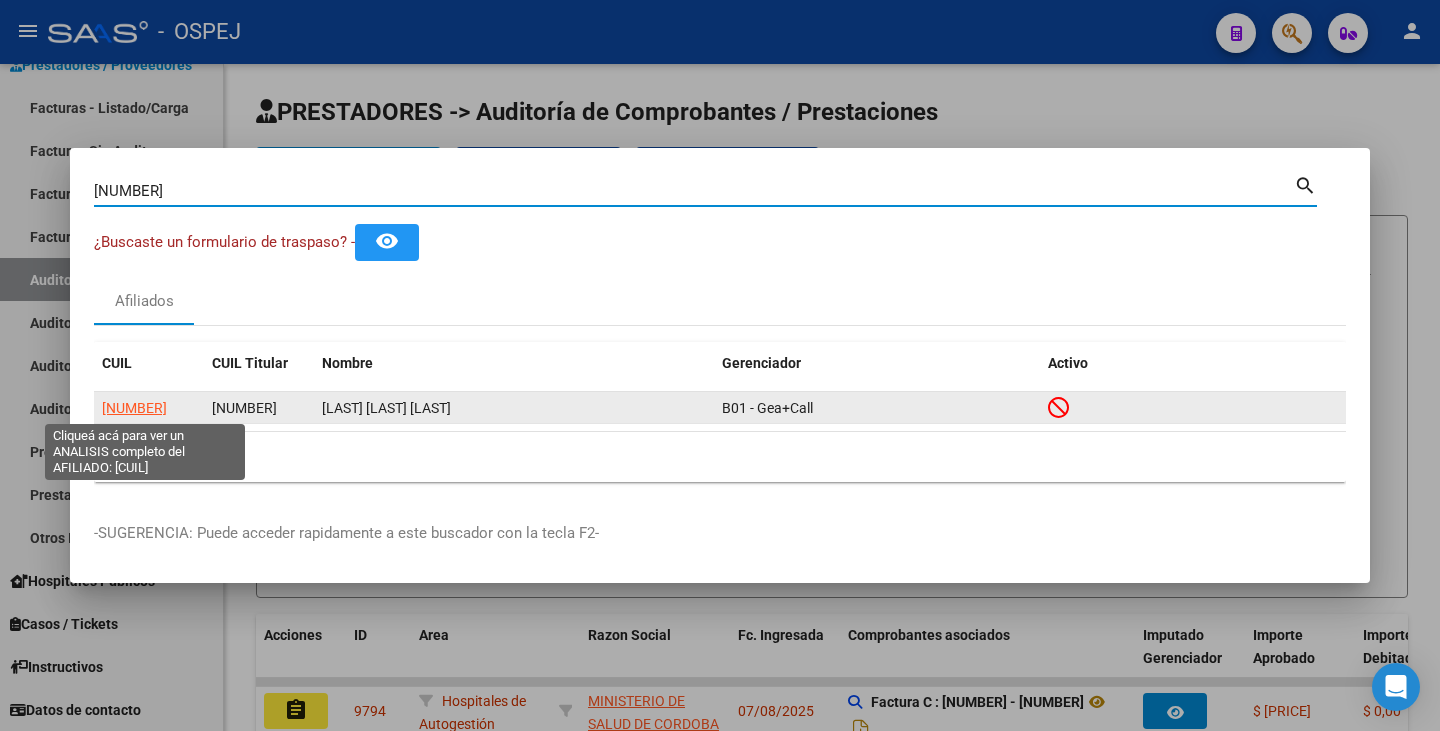 click on "[NUMBER]" 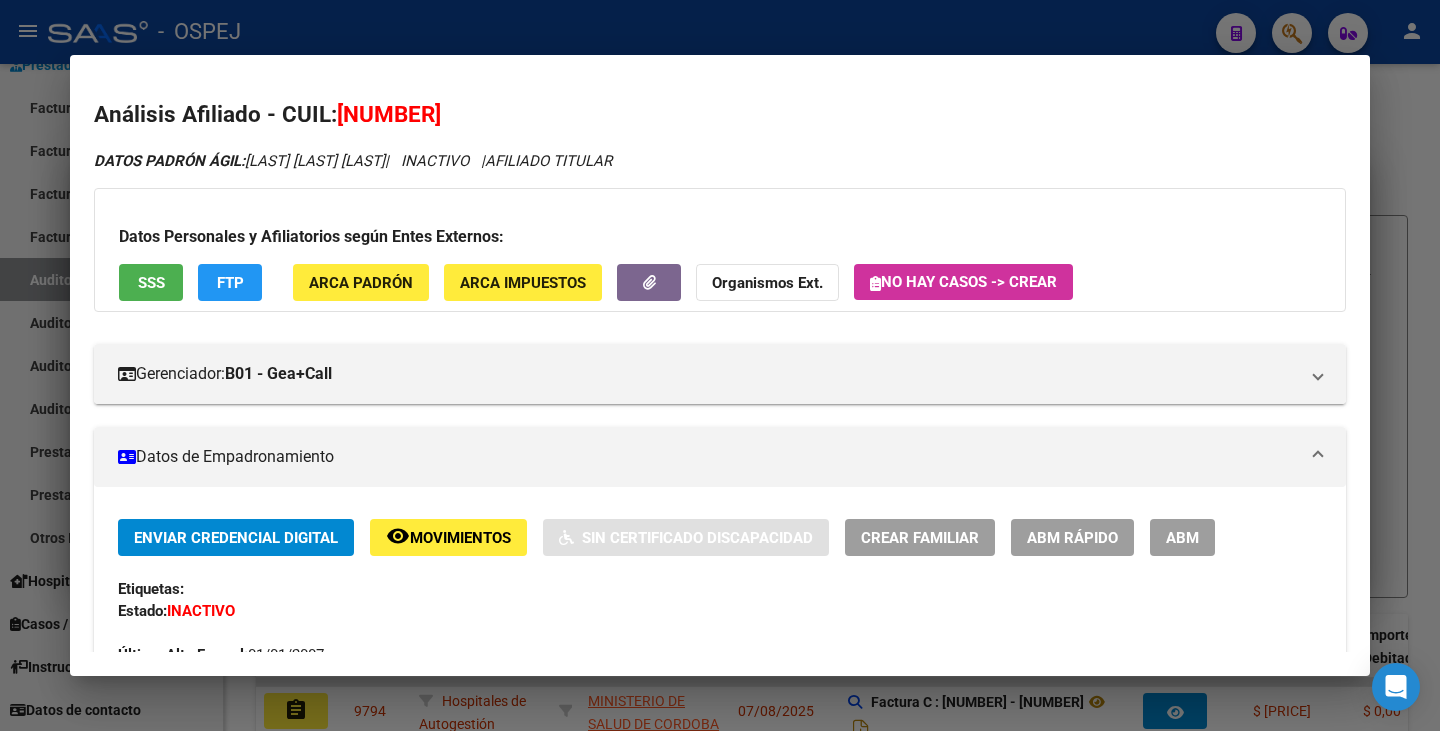 click on "Análisis Afiliado - CUIL: [NUMBER]" at bounding box center (720, 115) 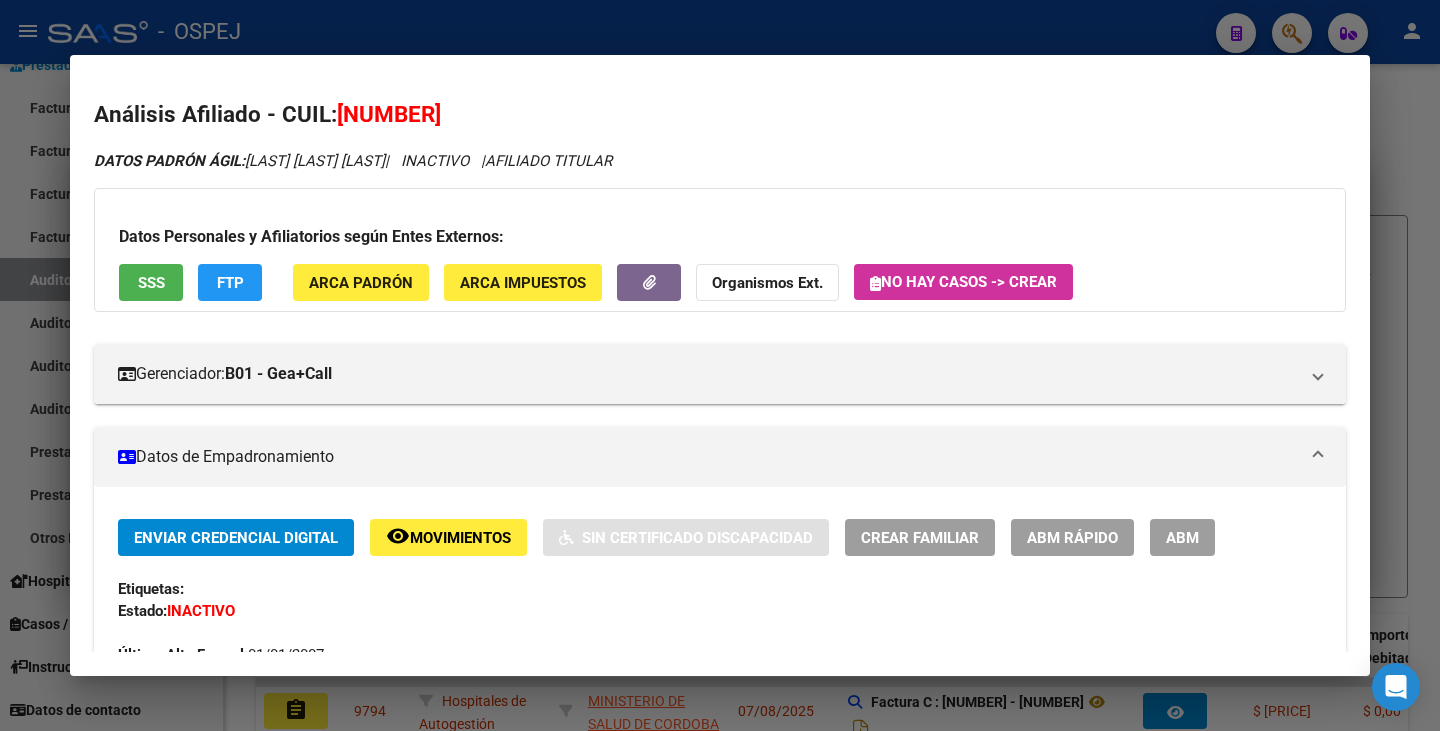 drag, startPoint x: 343, startPoint y: 117, endPoint x: 473, endPoint y: 119, distance: 130.01538 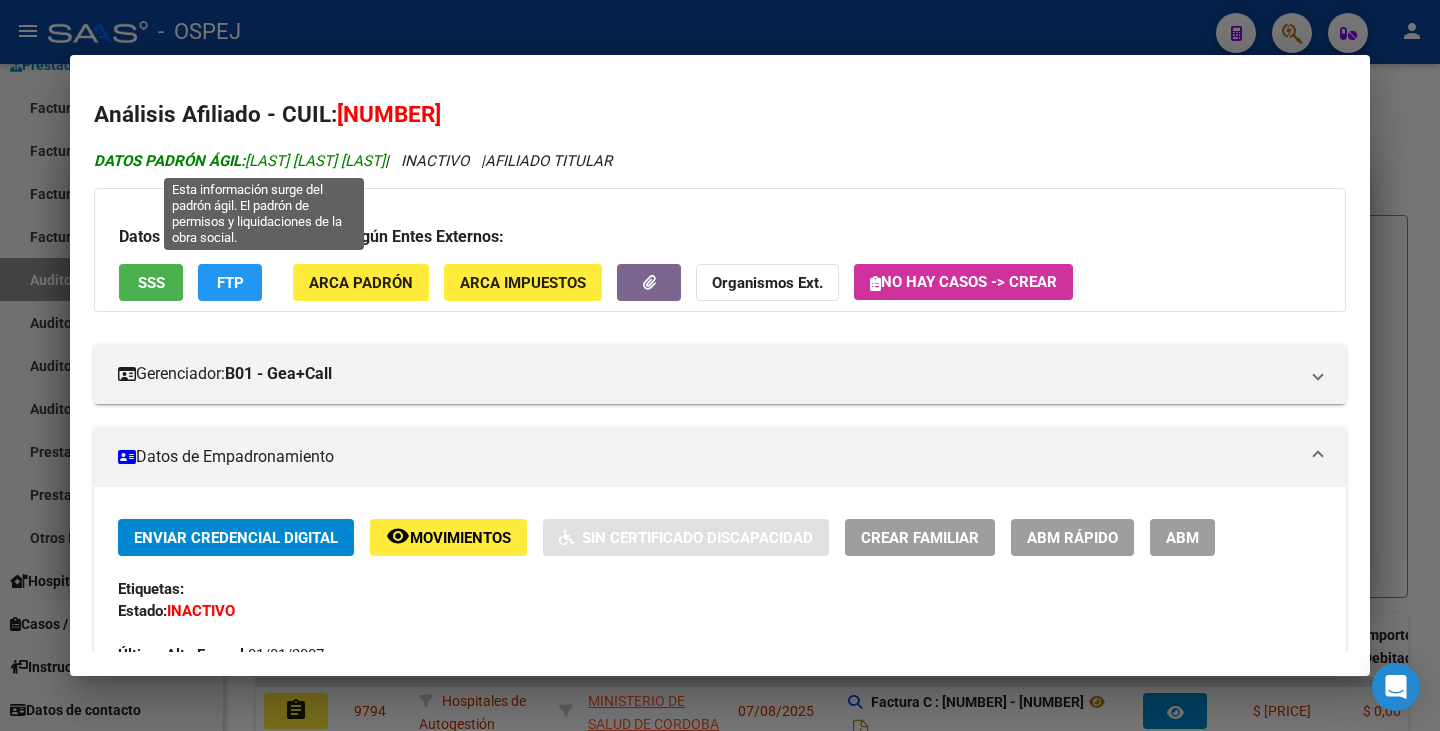 drag, startPoint x: 250, startPoint y: 162, endPoint x: 430, endPoint y: 158, distance: 180.04443 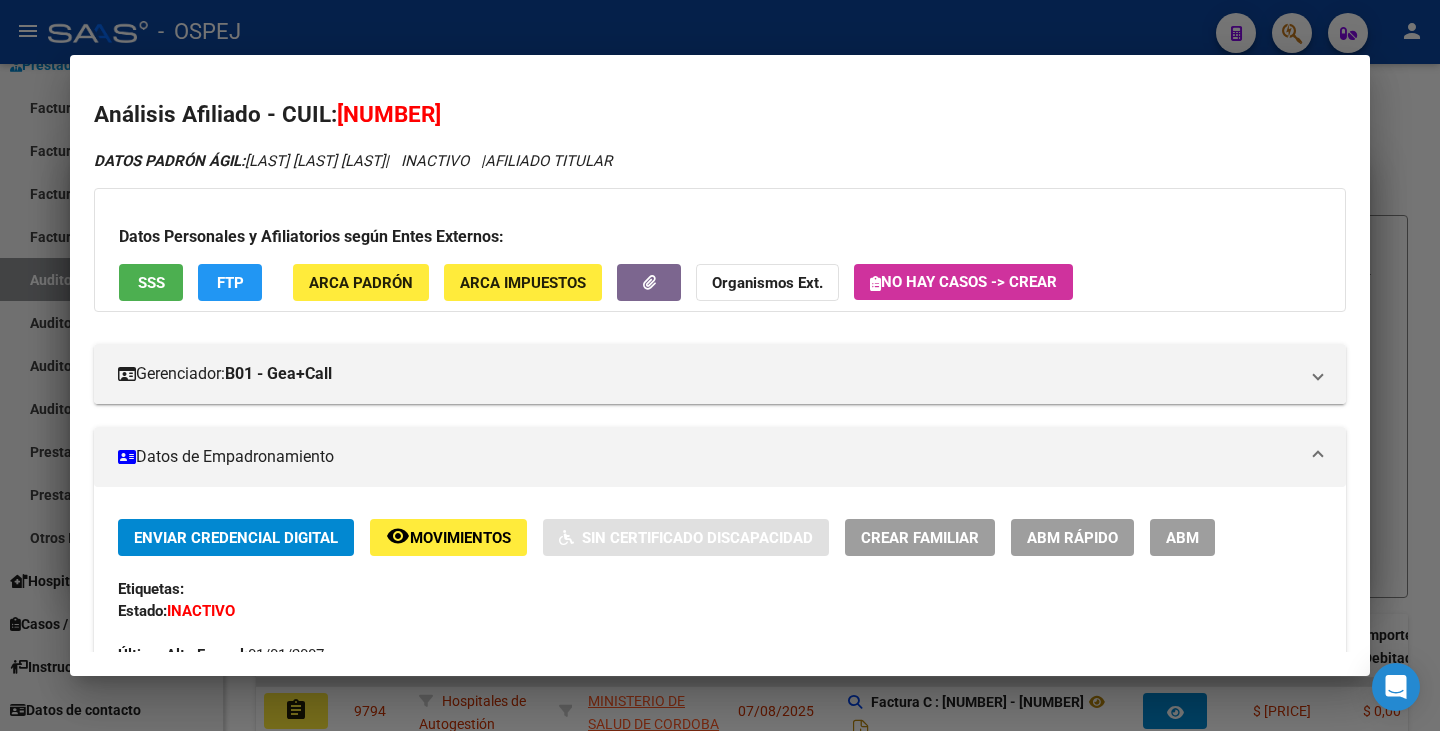 click at bounding box center (720, 365) 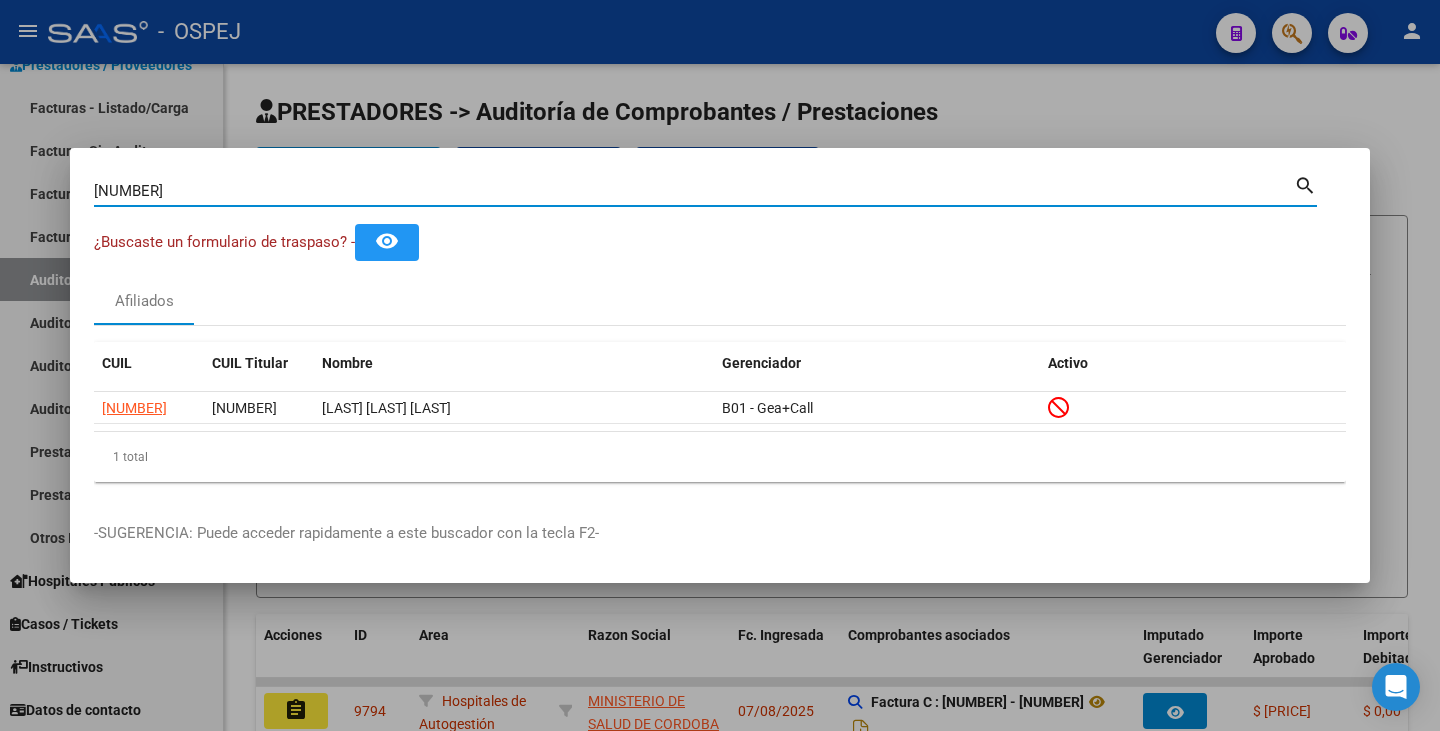 drag, startPoint x: 210, startPoint y: 188, endPoint x: 0, endPoint y: 158, distance: 212.13203 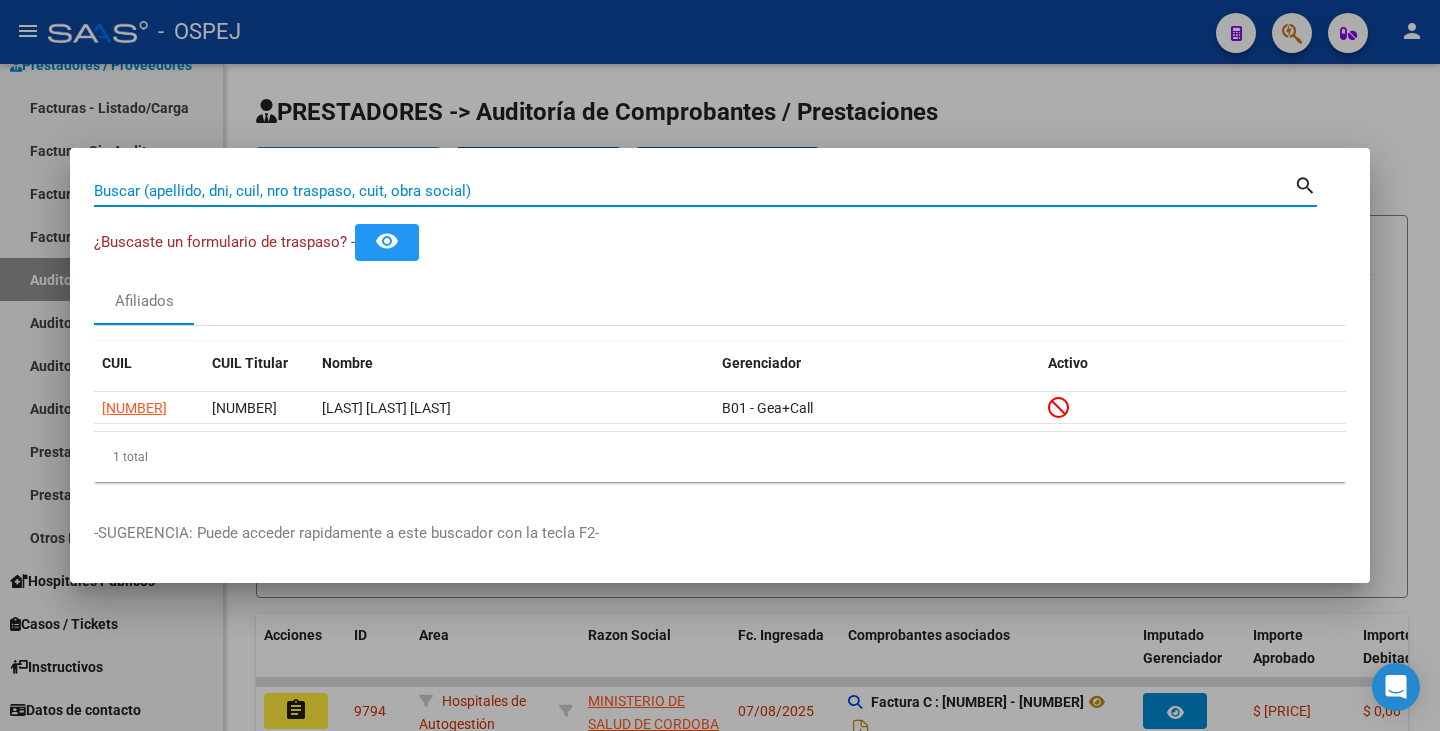 paste on "[DOCUMENT]" 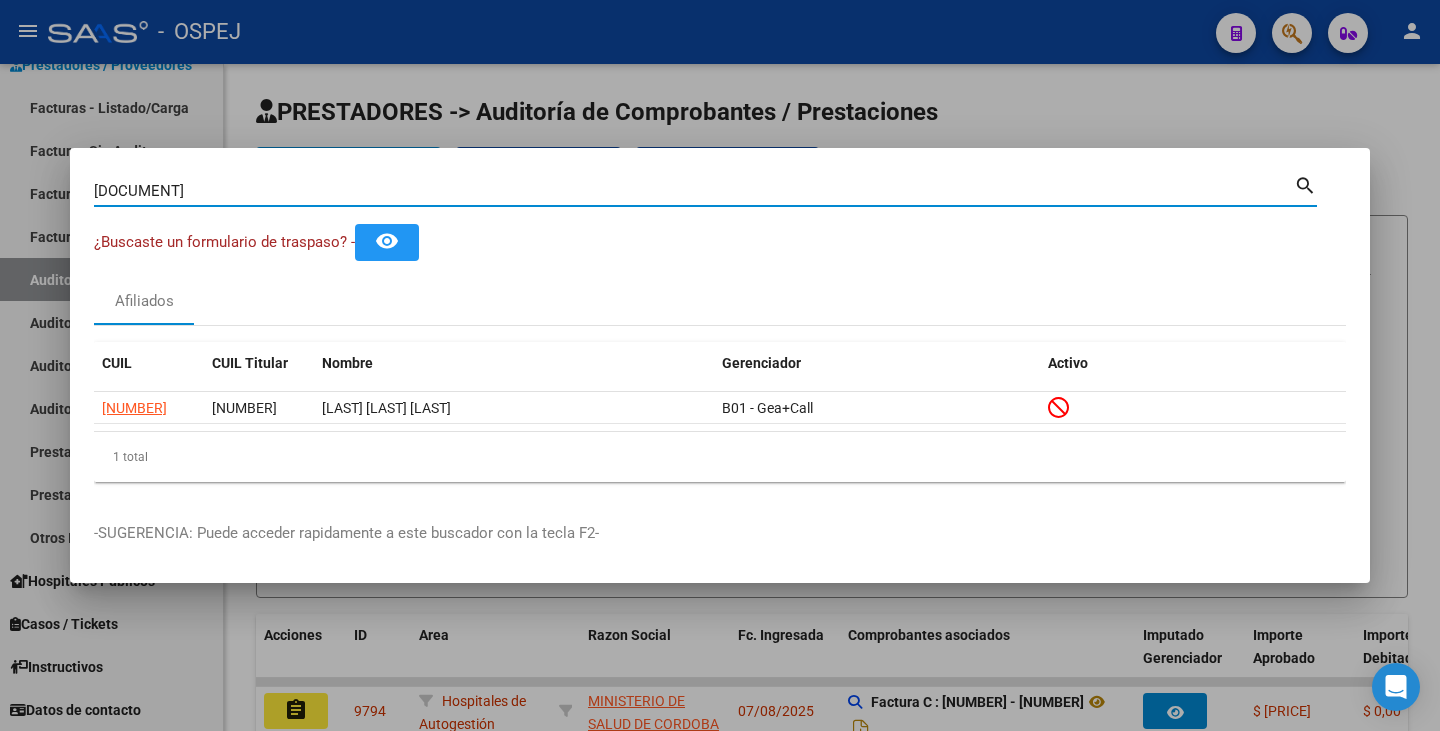 type on "[DOCUMENT]" 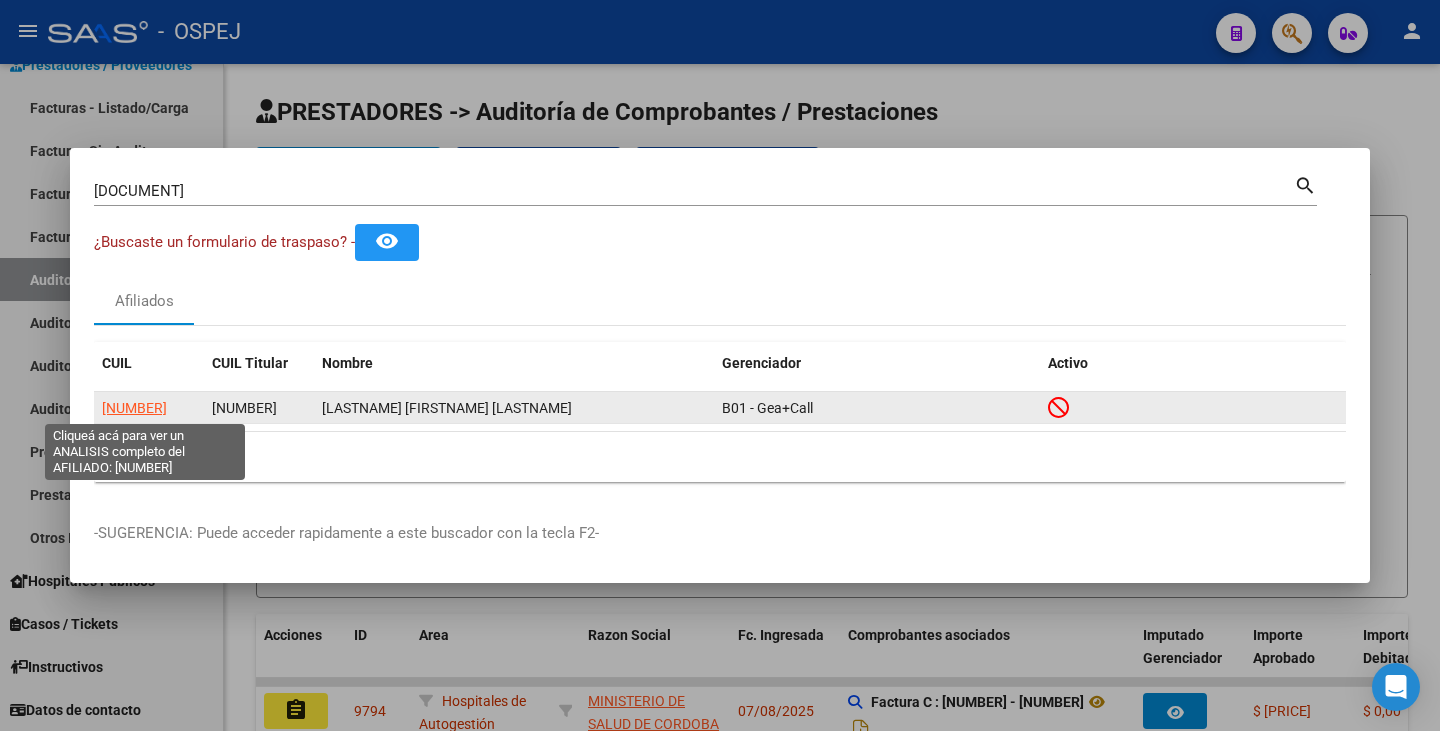 click on "[NUMBER]" 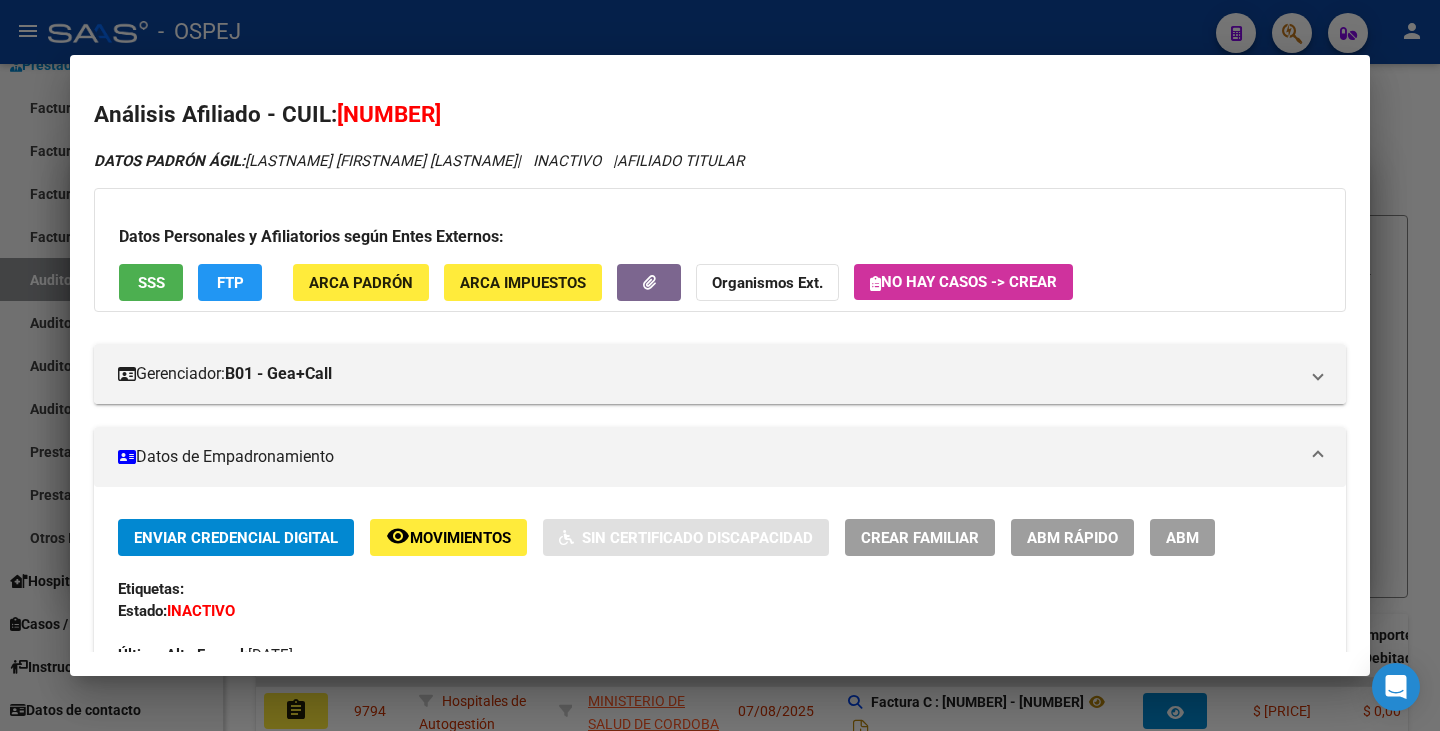 drag, startPoint x: 342, startPoint y: 117, endPoint x: 478, endPoint y: 101, distance: 136.93794 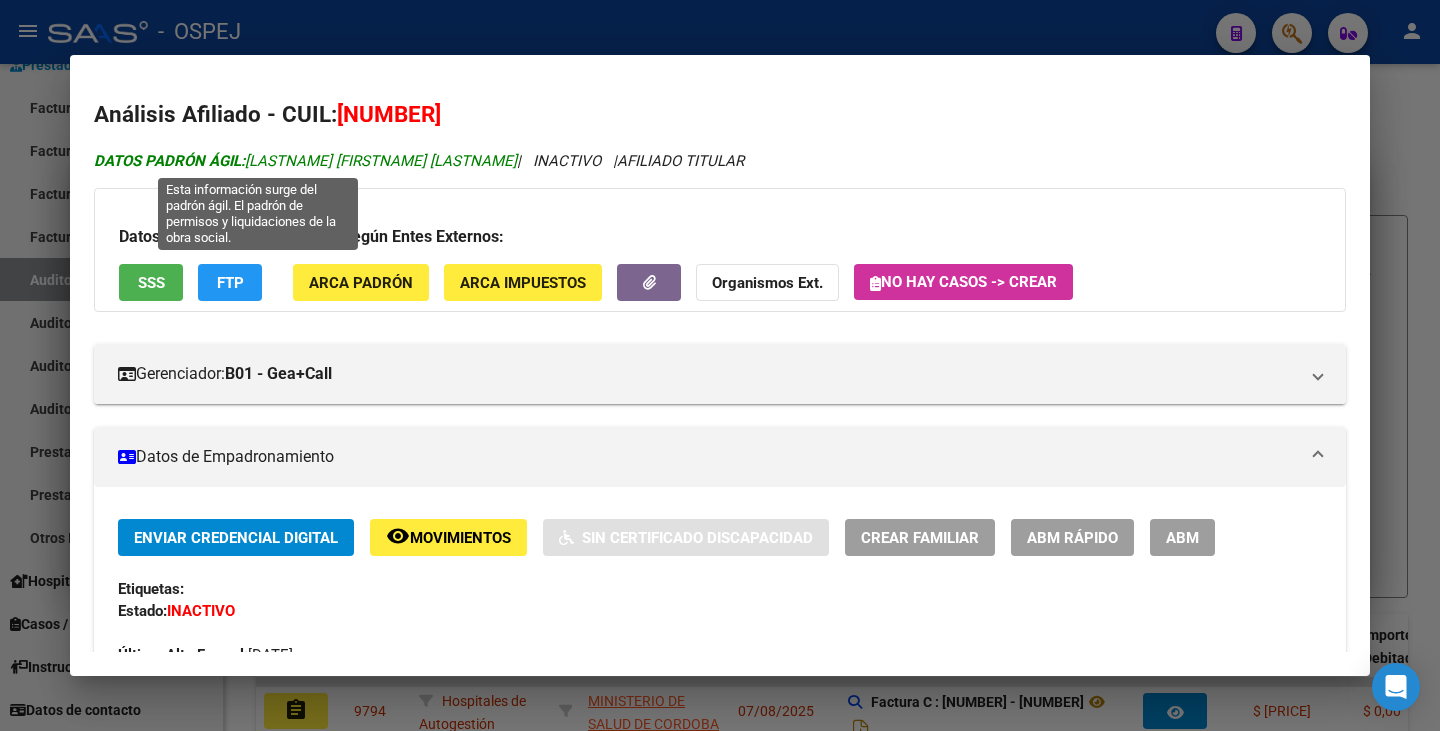 drag, startPoint x: 250, startPoint y: 160, endPoint x: 416, endPoint y: 161, distance: 166.003 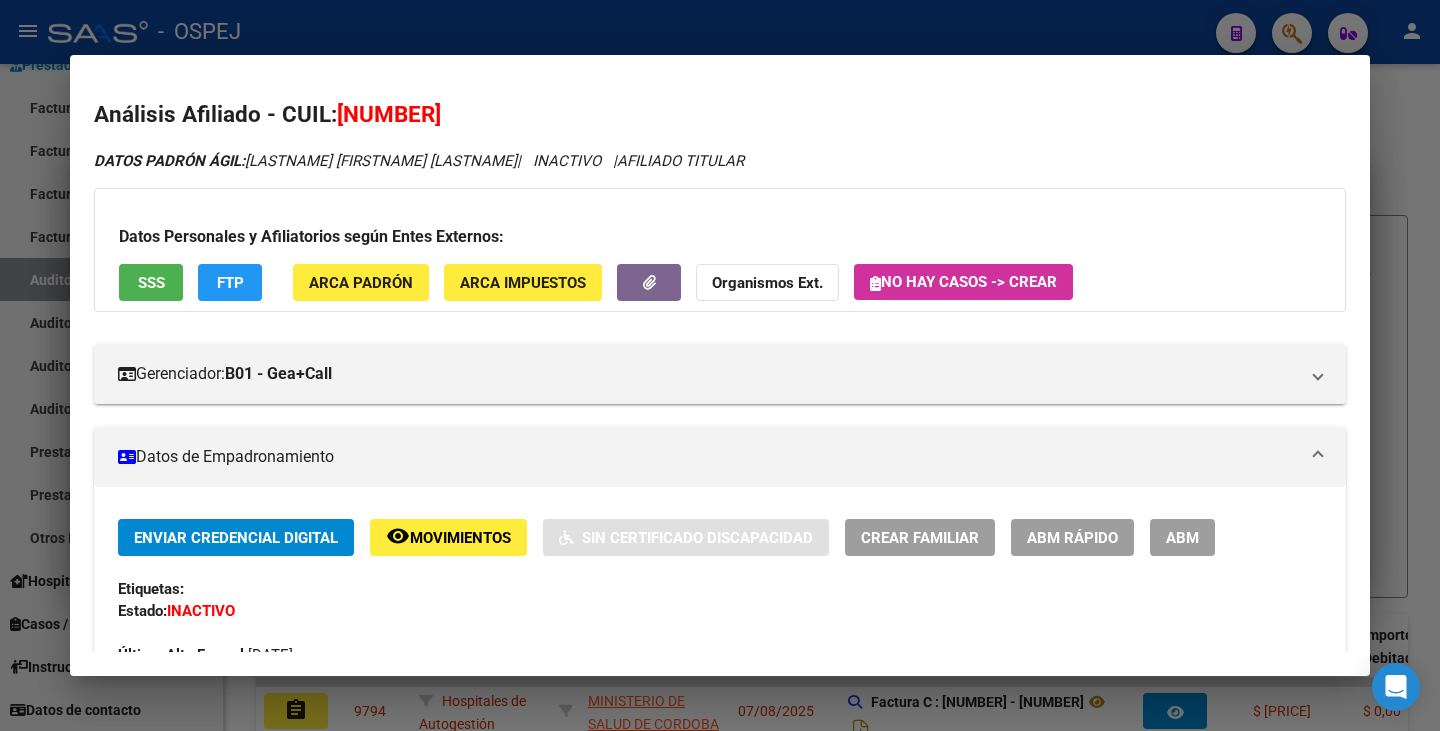 click at bounding box center [720, 365] 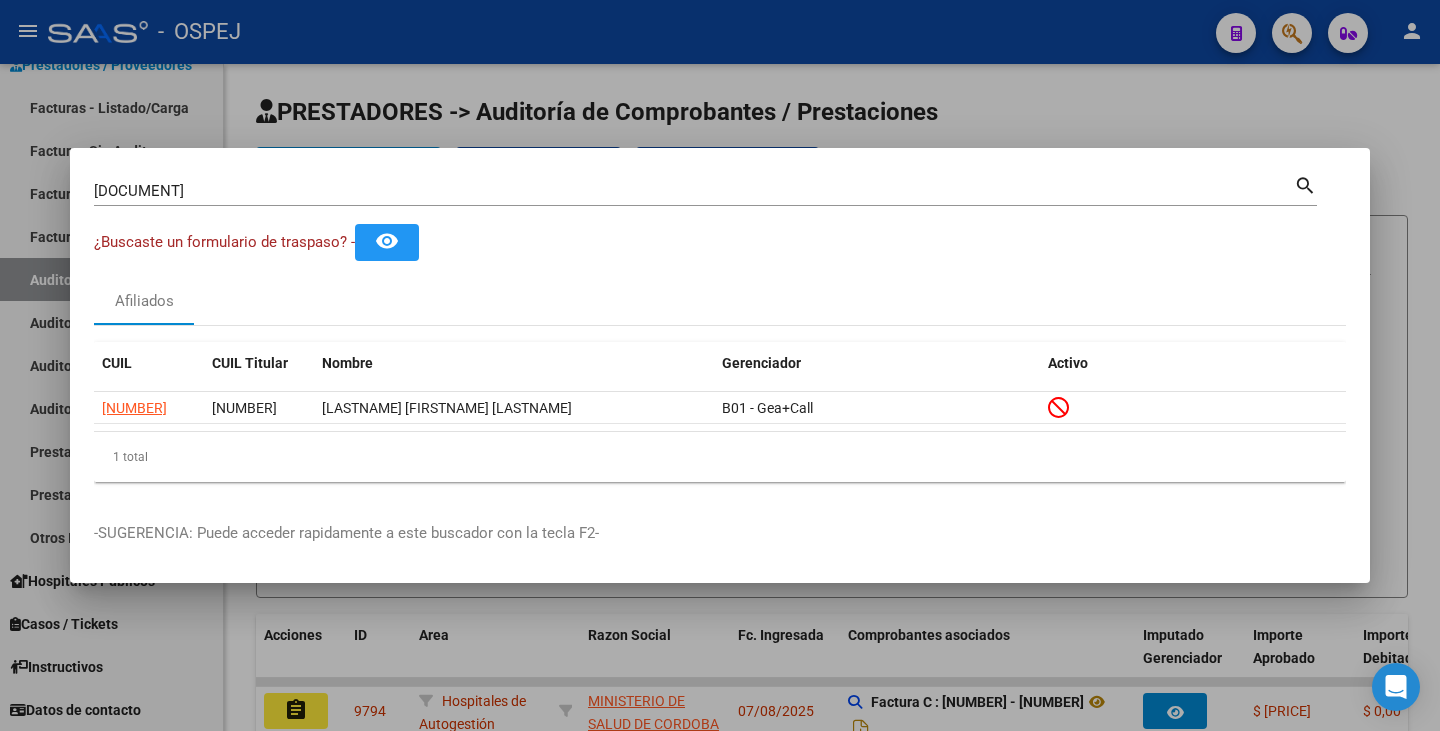 click at bounding box center (720, 365) 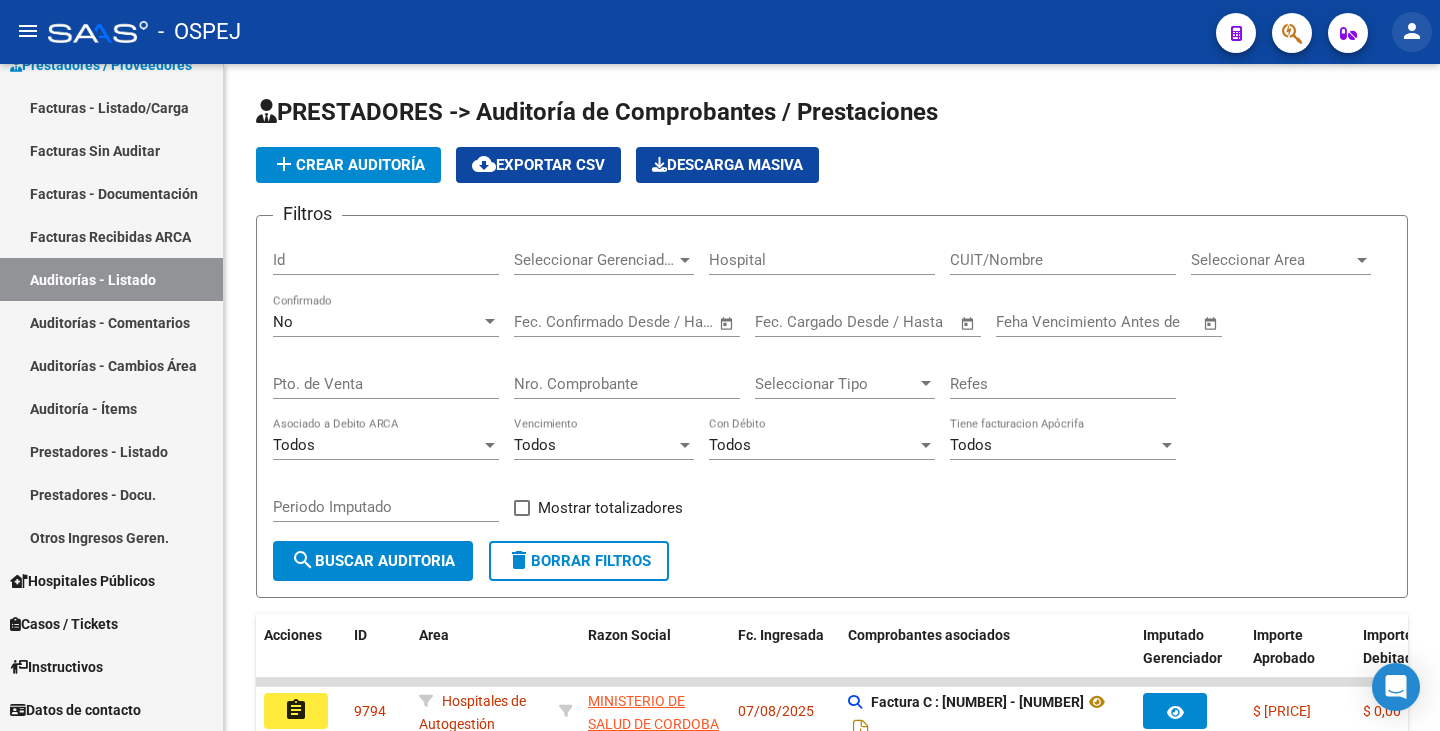 click on "person" 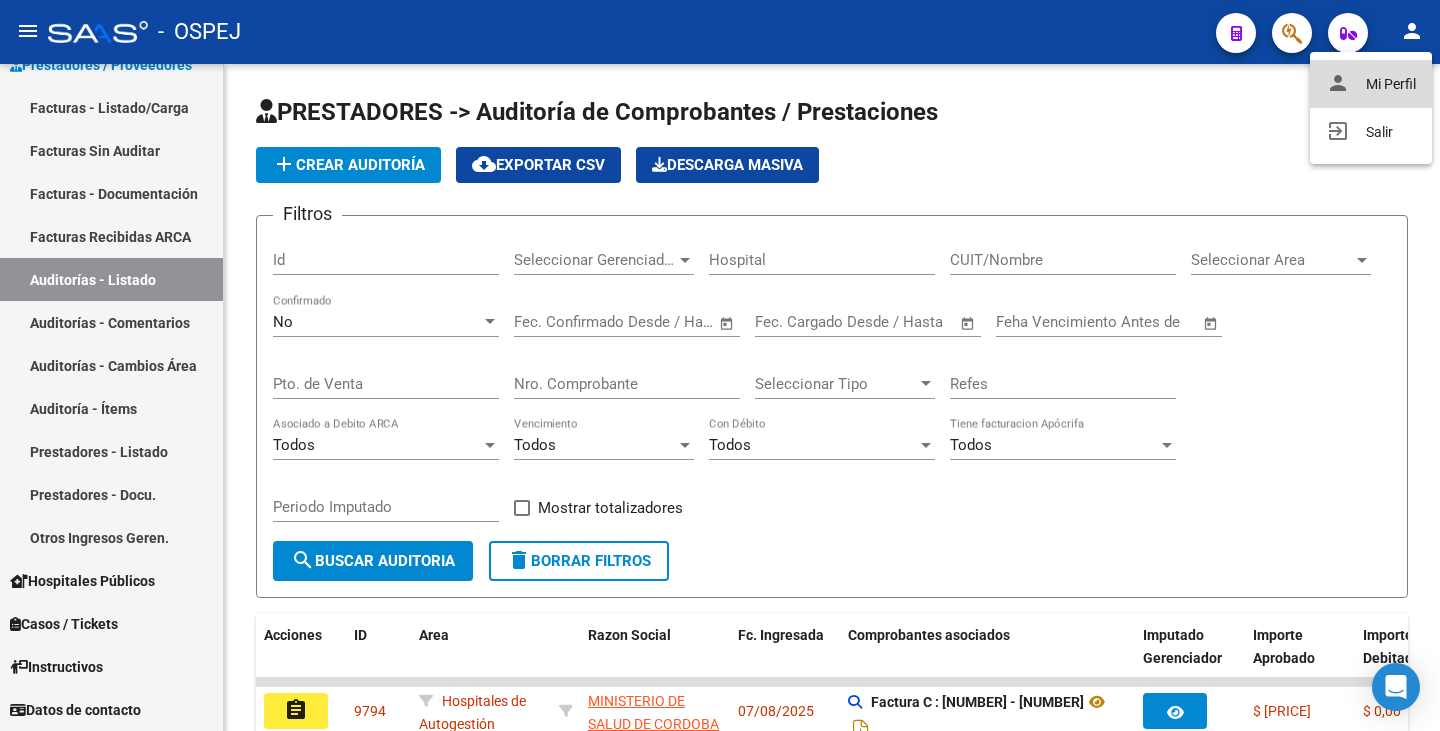click on "person  Mi Perfil" at bounding box center [1371, 84] 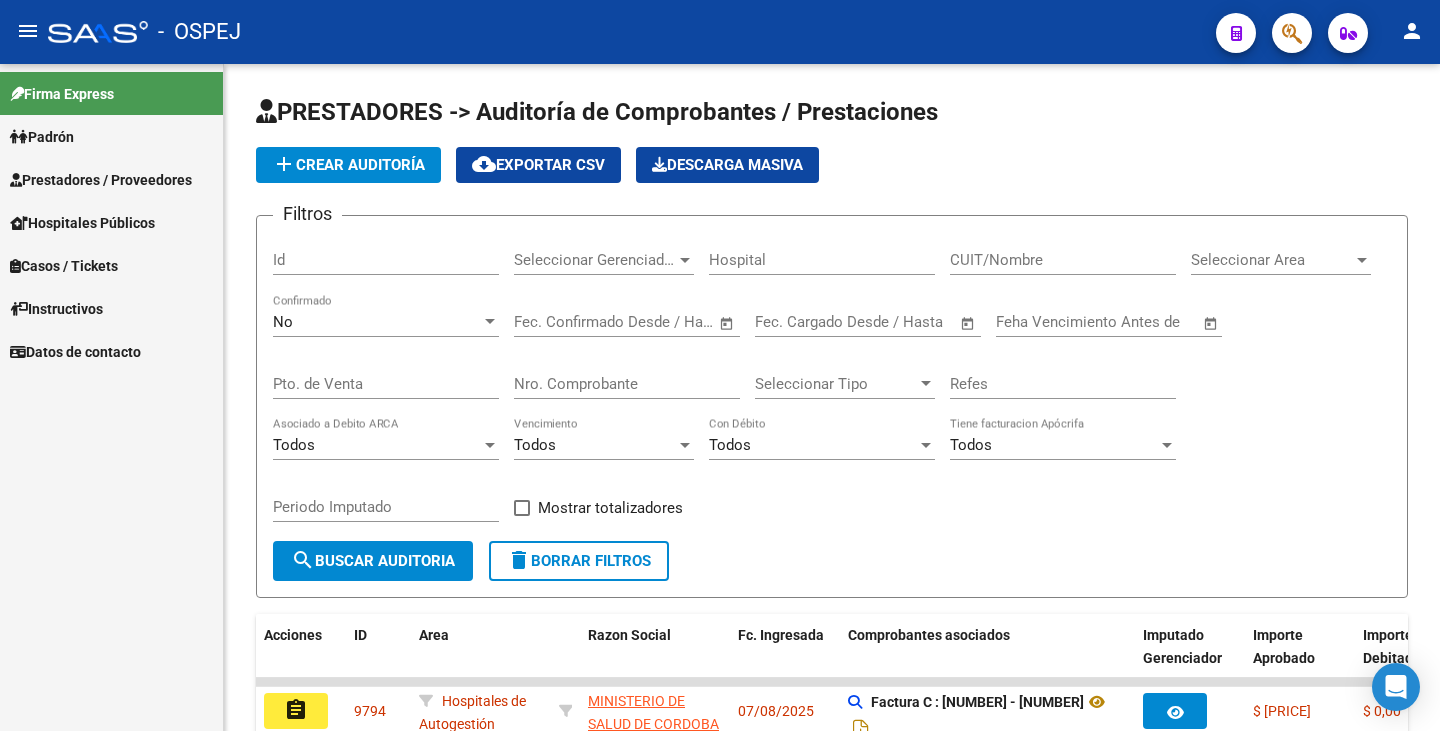 scroll, scrollTop: 0, scrollLeft: 0, axis: both 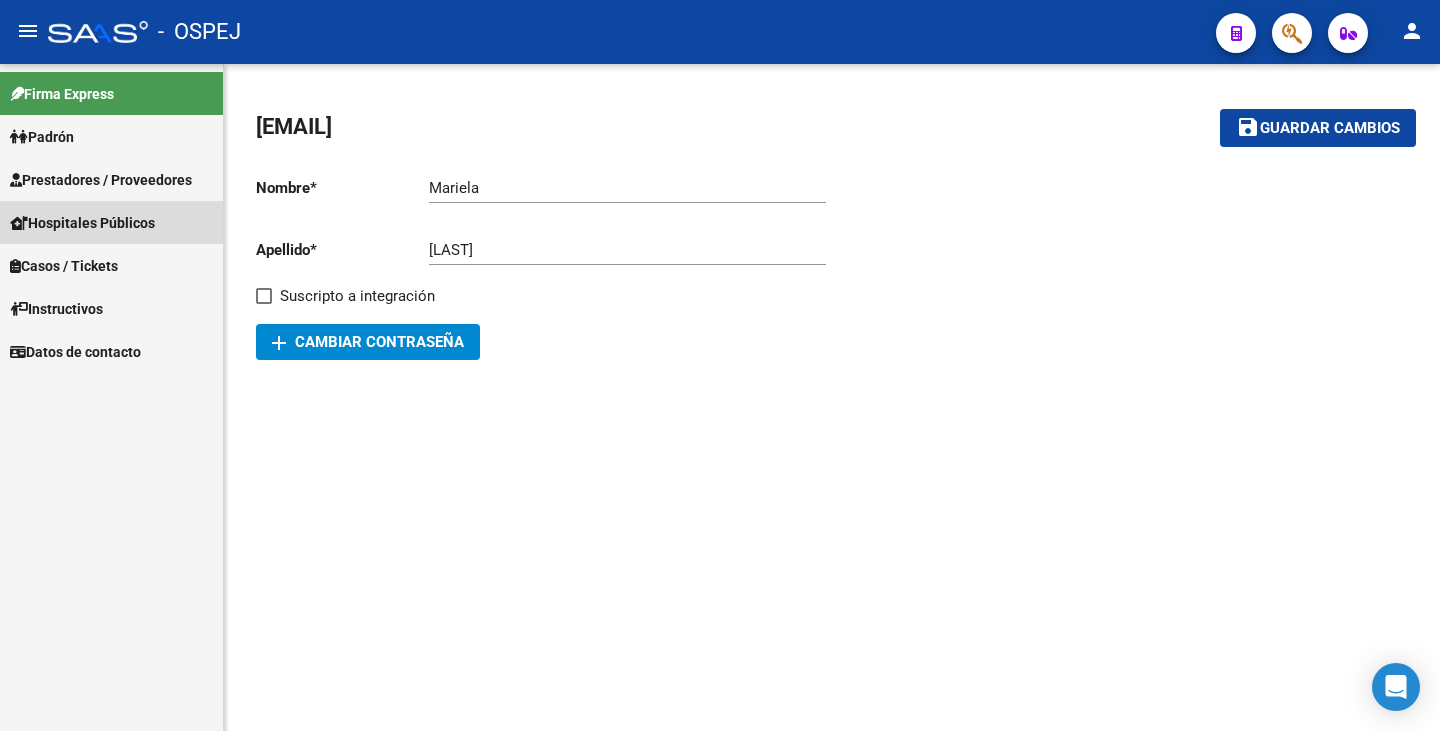 click on "Hospitales Públicos" at bounding box center (82, 223) 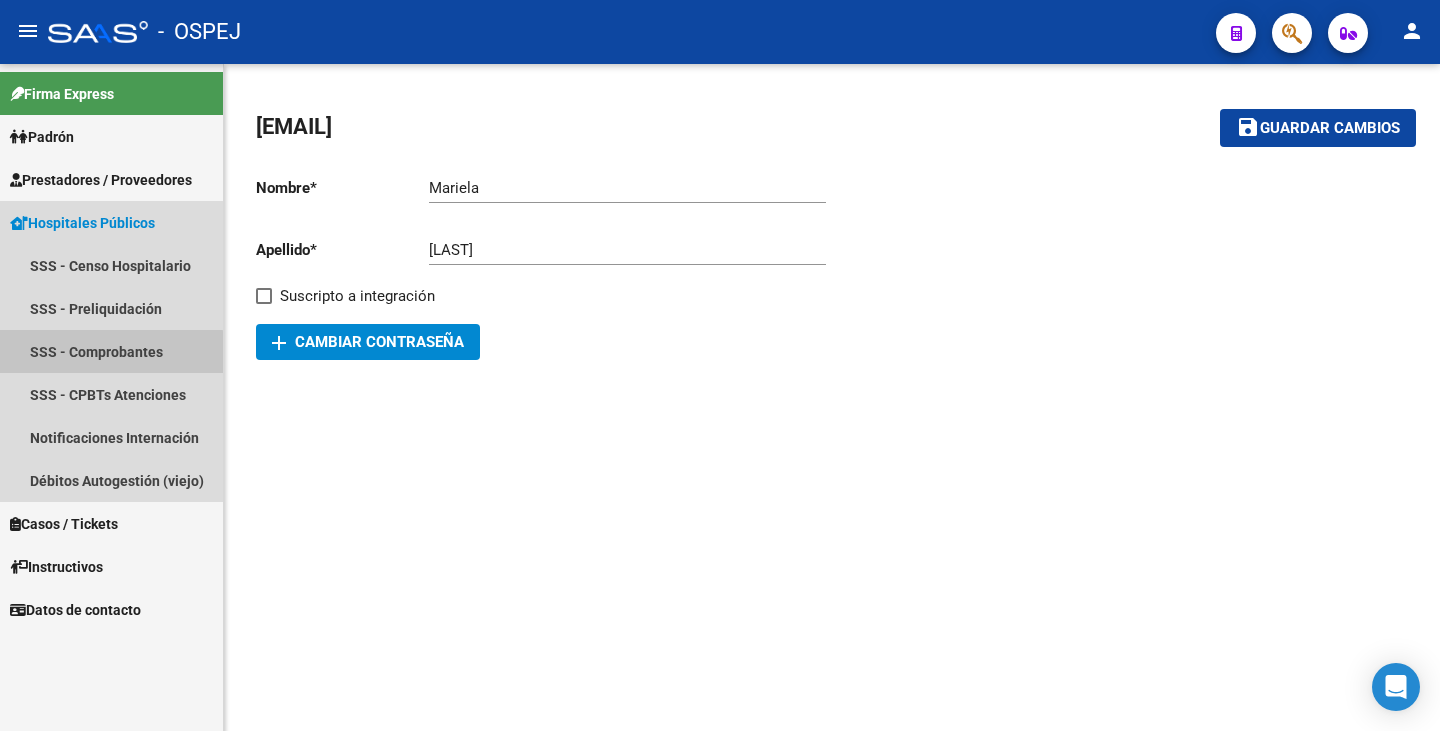 click on "SSS - Comprobantes" at bounding box center [111, 351] 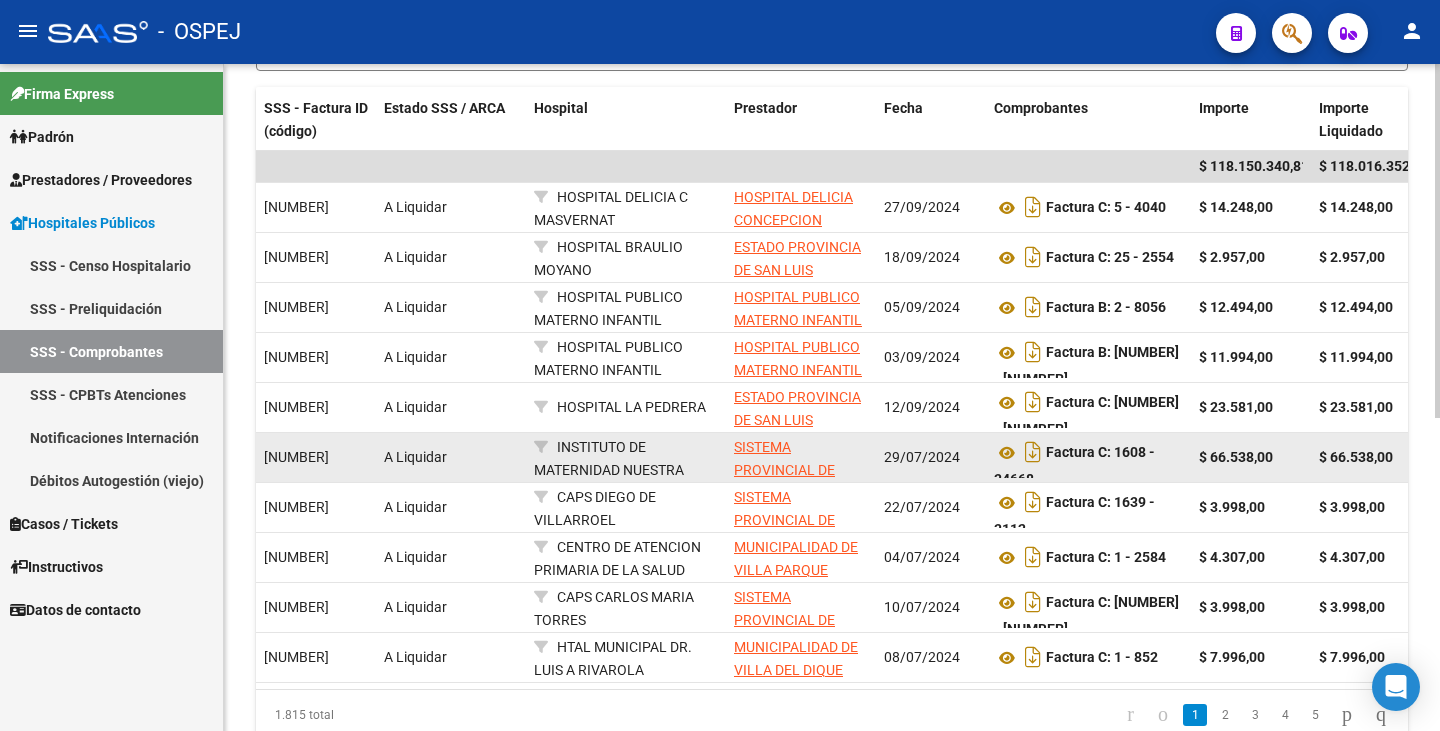 scroll, scrollTop: 588, scrollLeft: 0, axis: vertical 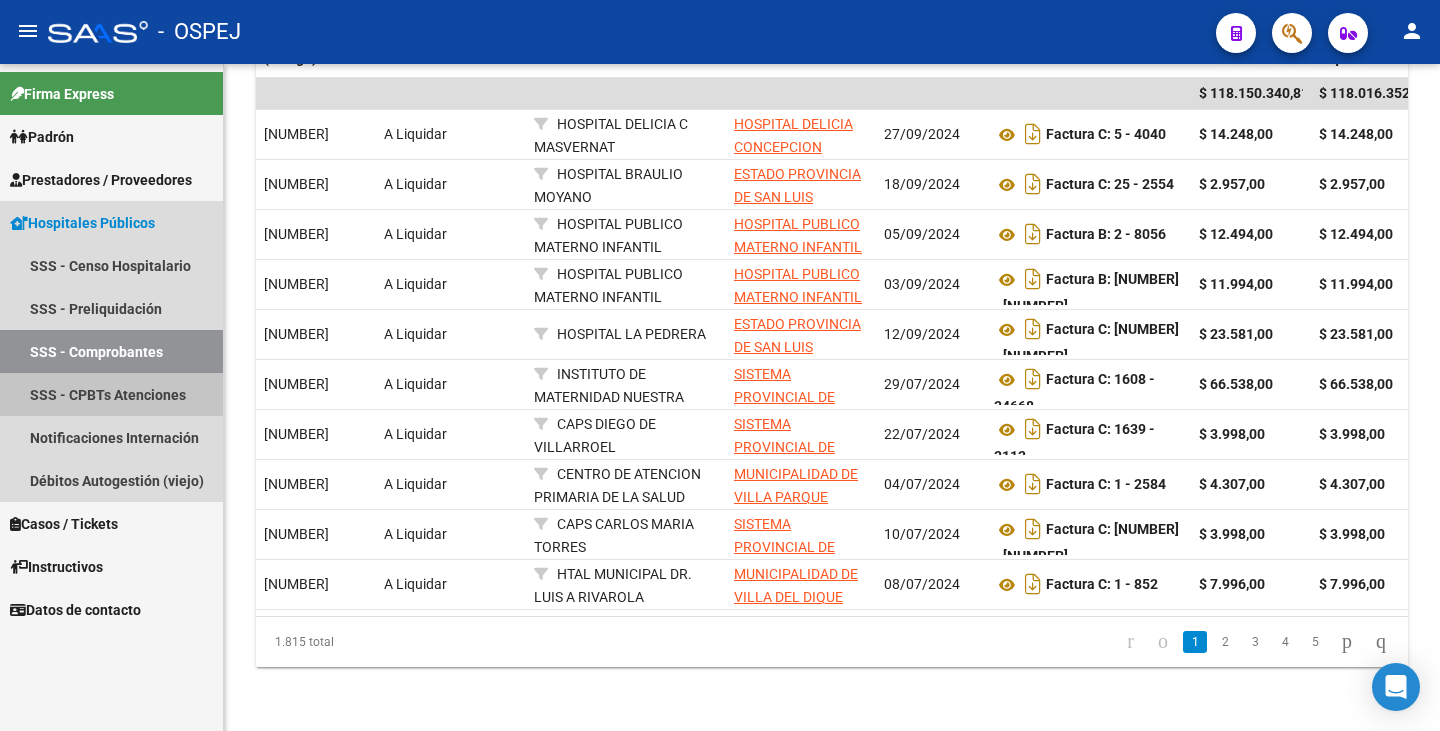 click on "SSS - CPBTs Atenciones" at bounding box center [111, 394] 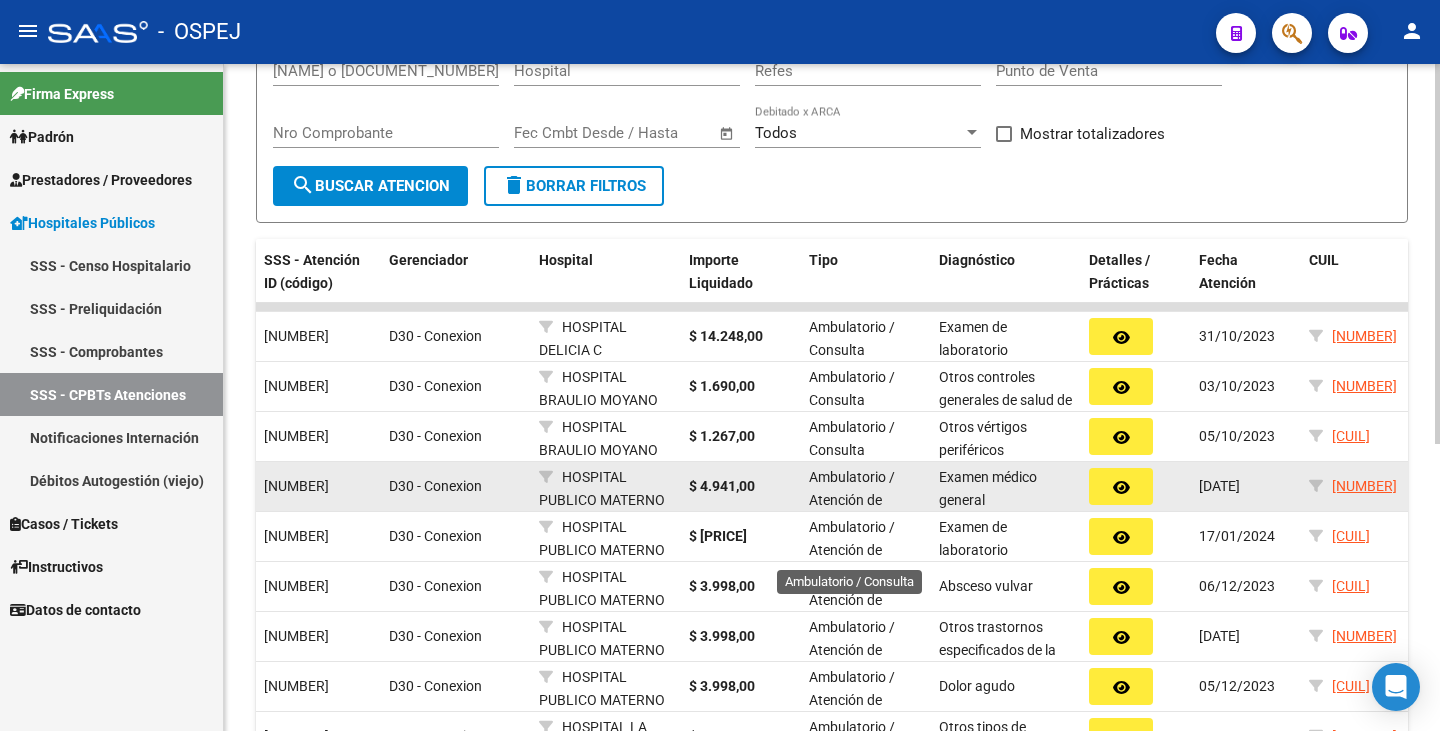 scroll, scrollTop: 300, scrollLeft: 0, axis: vertical 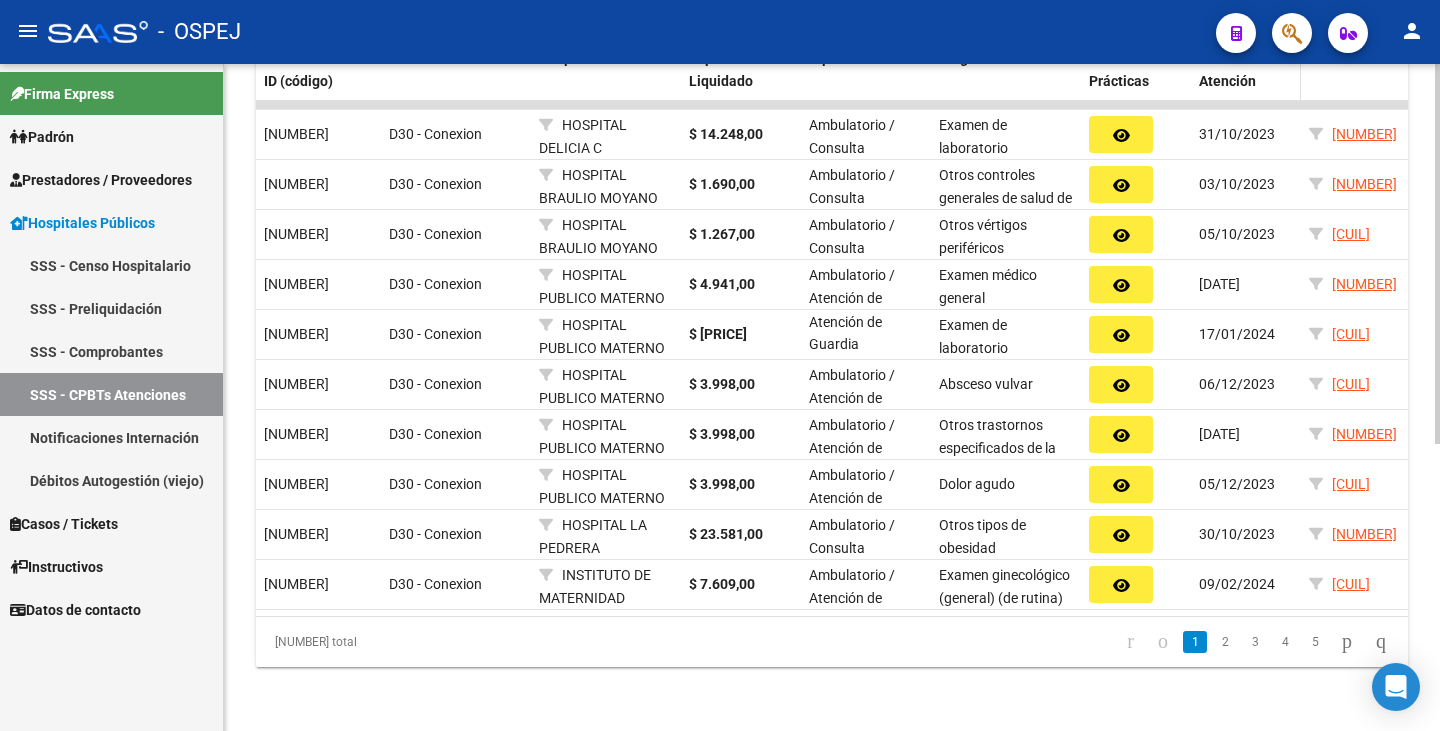 click on "Fecha Atención" 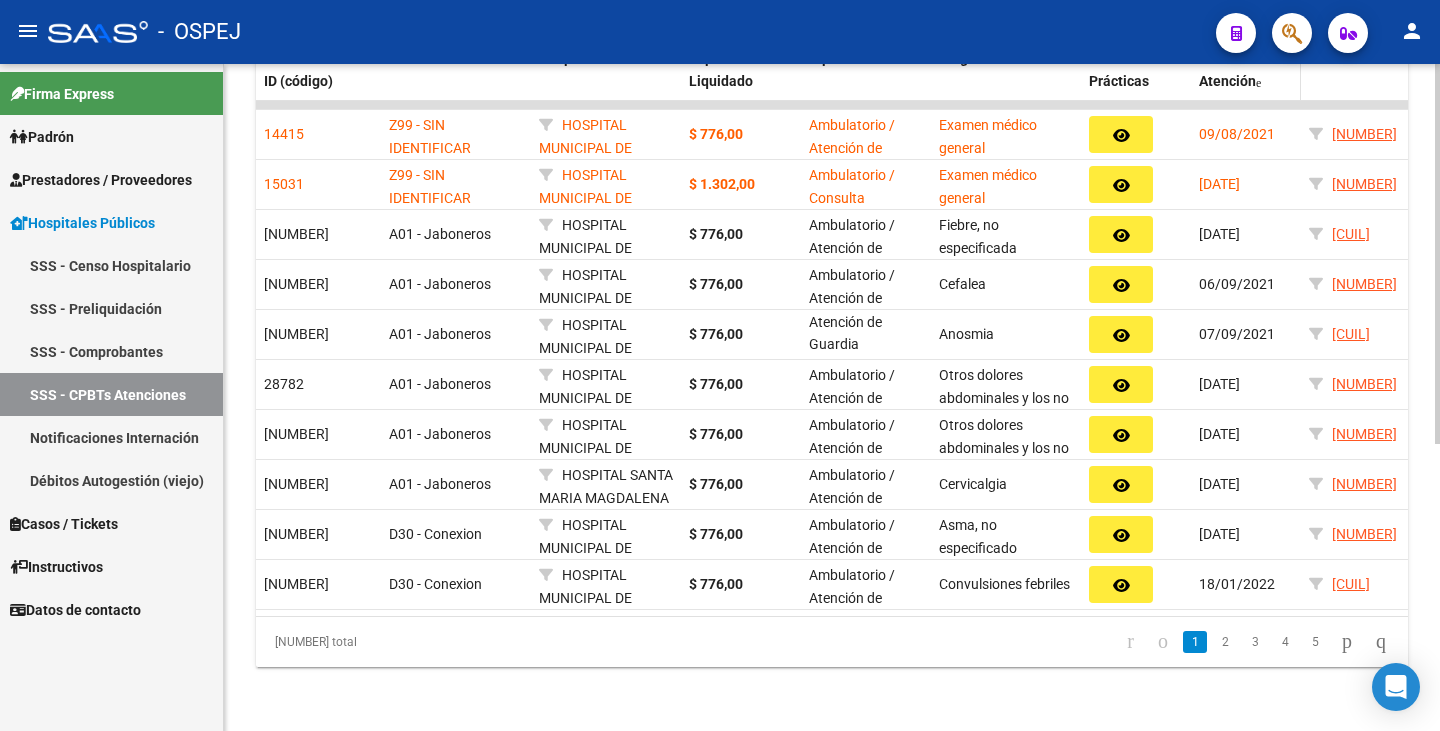 click on "Fecha Atención" 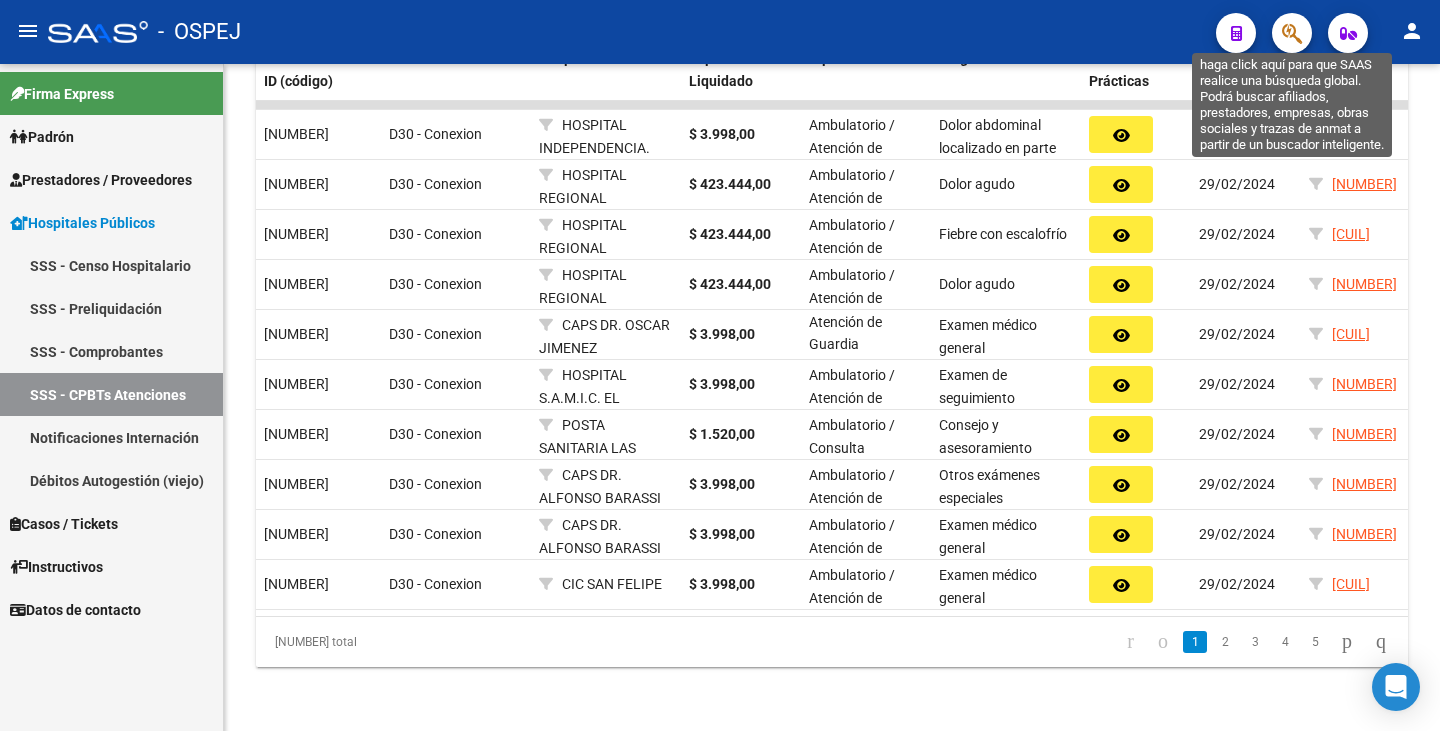 click 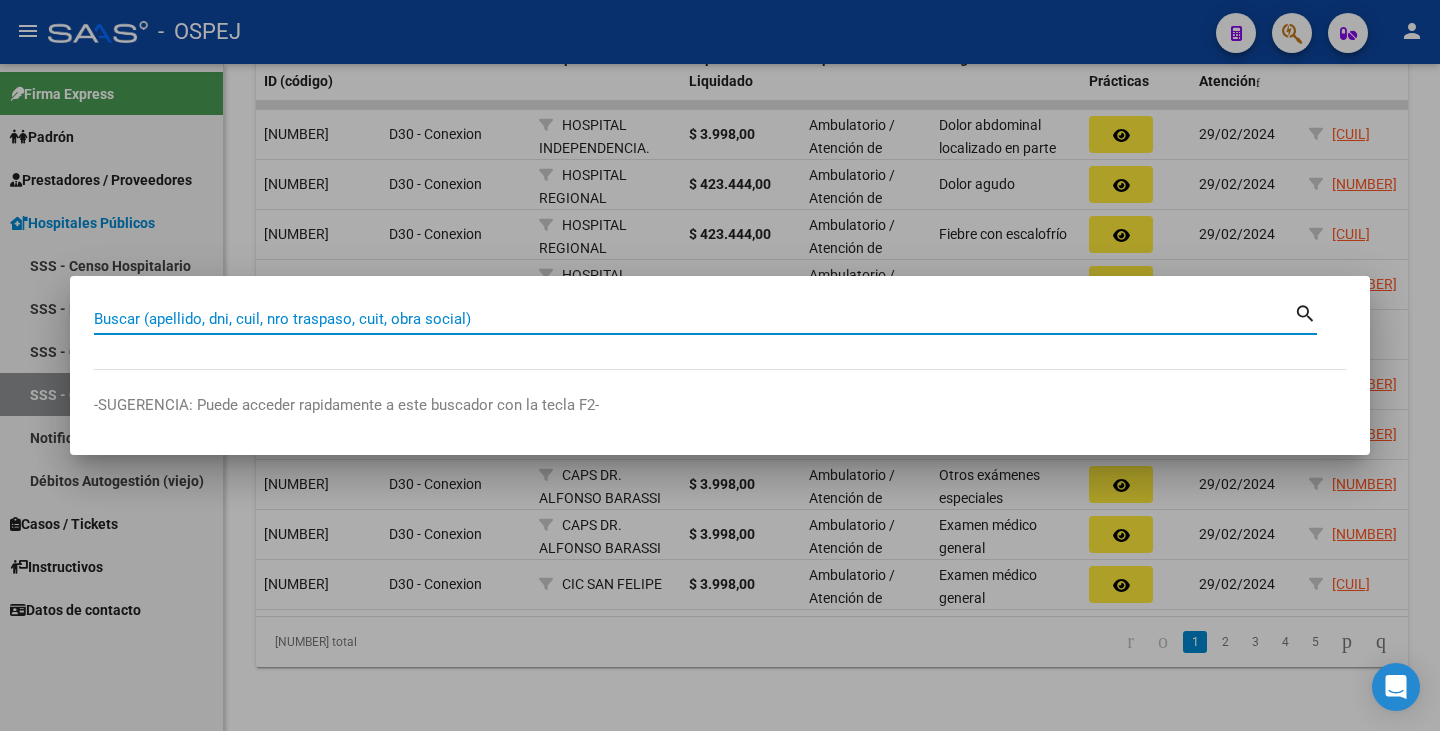 paste on "[NUMBER]" 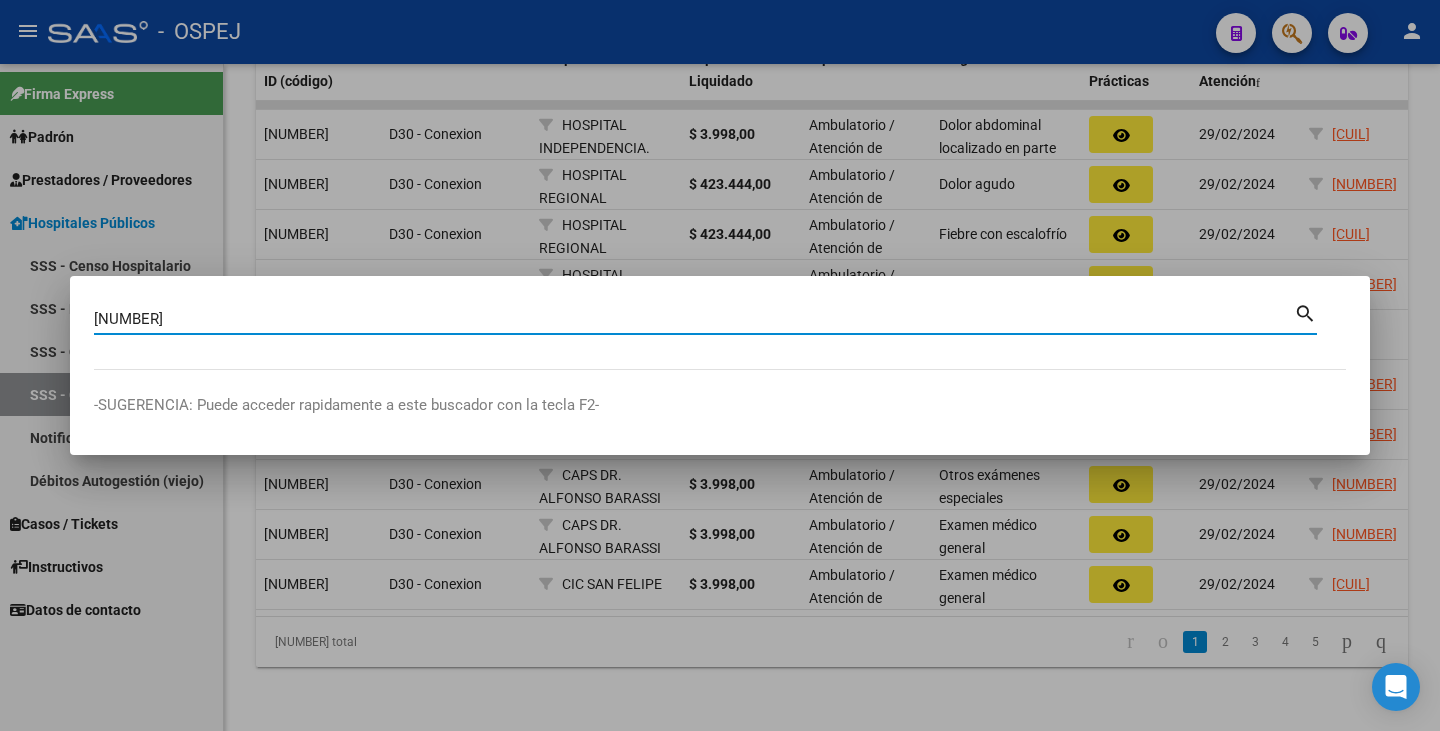 type on "[NUMBER]" 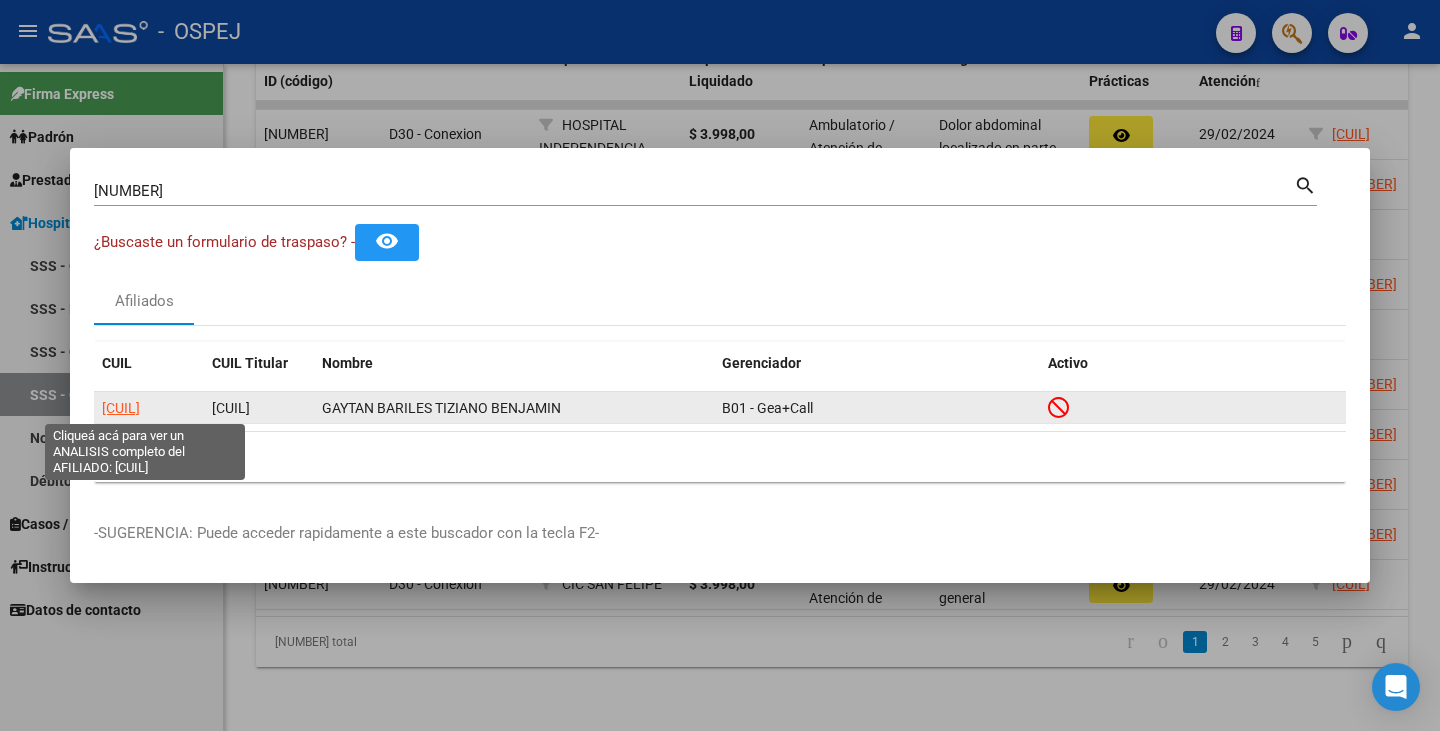click on "[CUIL]" 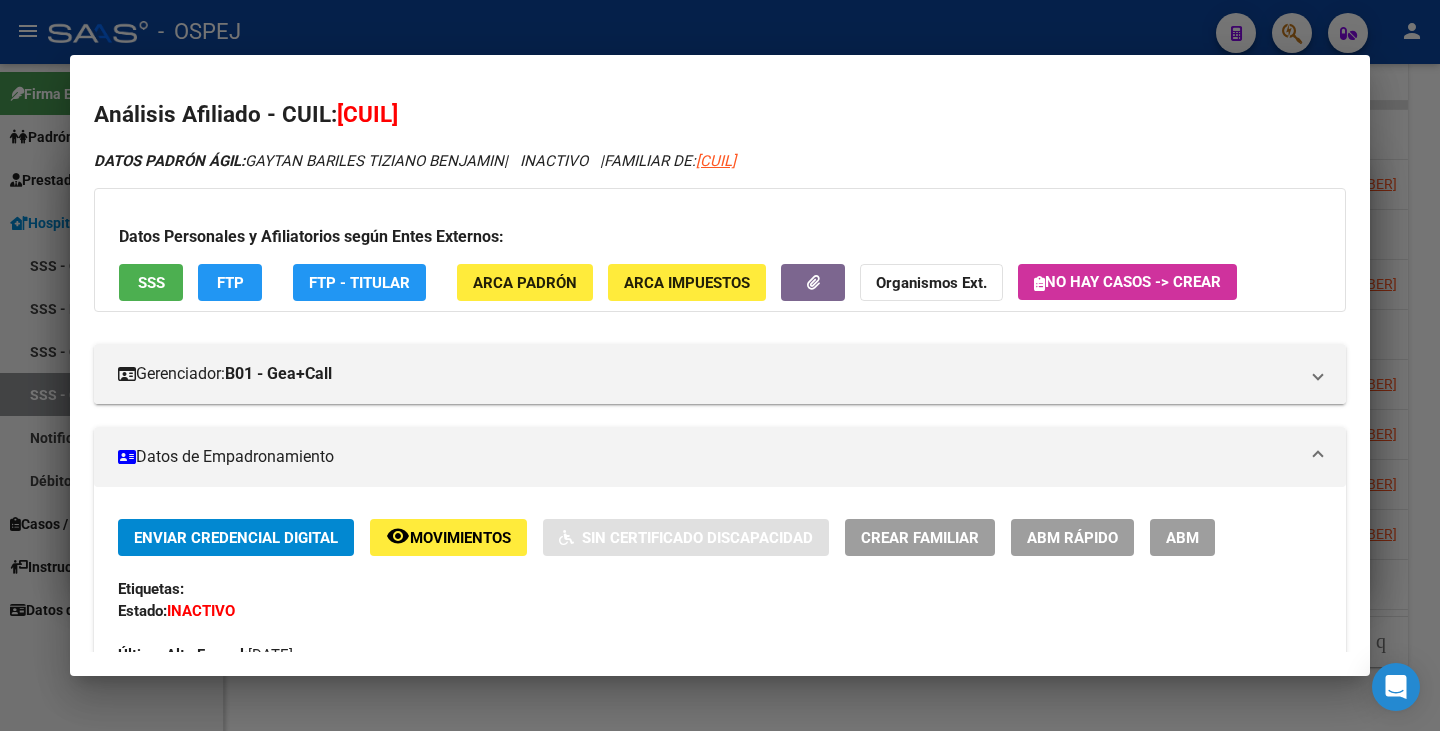 drag, startPoint x: 340, startPoint y: 111, endPoint x: 479, endPoint y: 120, distance: 139.29106 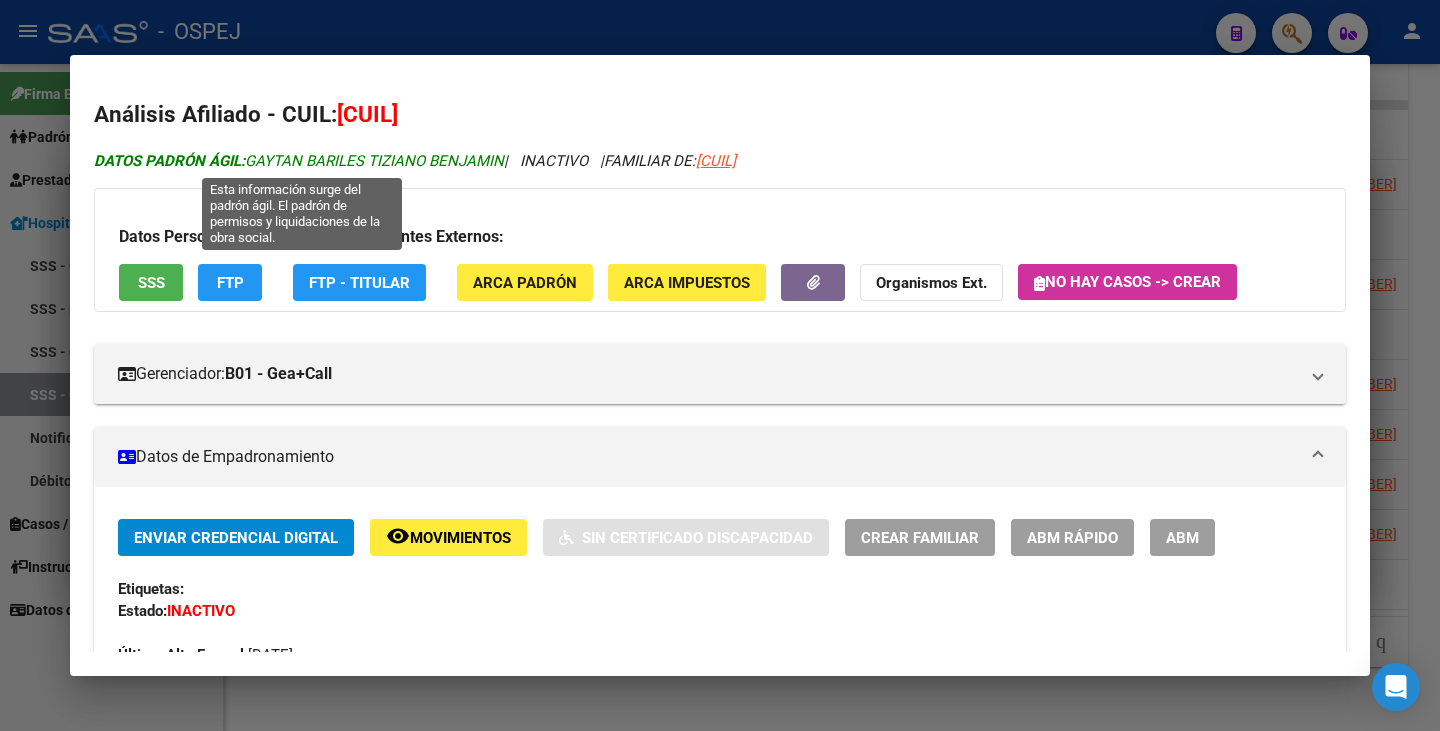 drag, startPoint x: 253, startPoint y: 164, endPoint x: 504, endPoint y: 163, distance: 251.002 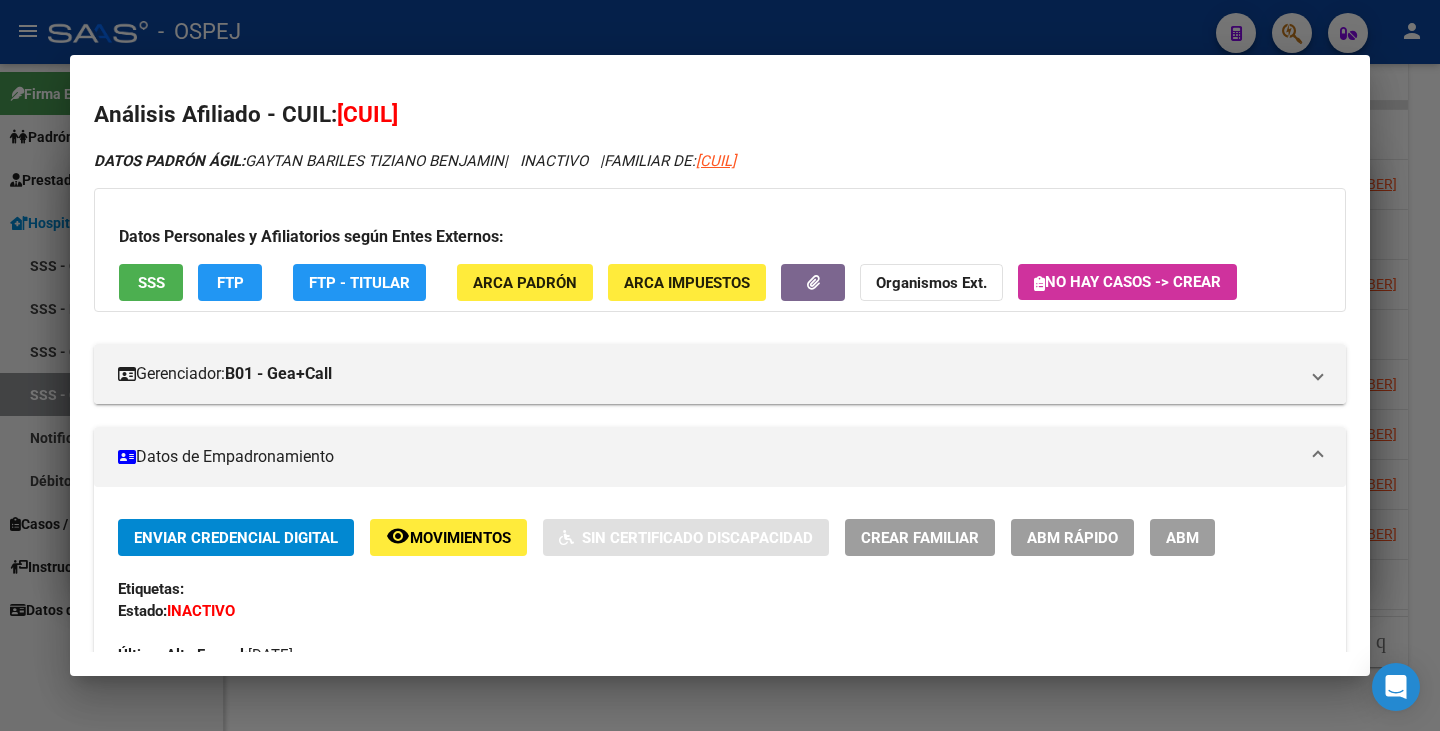 click at bounding box center (720, 365) 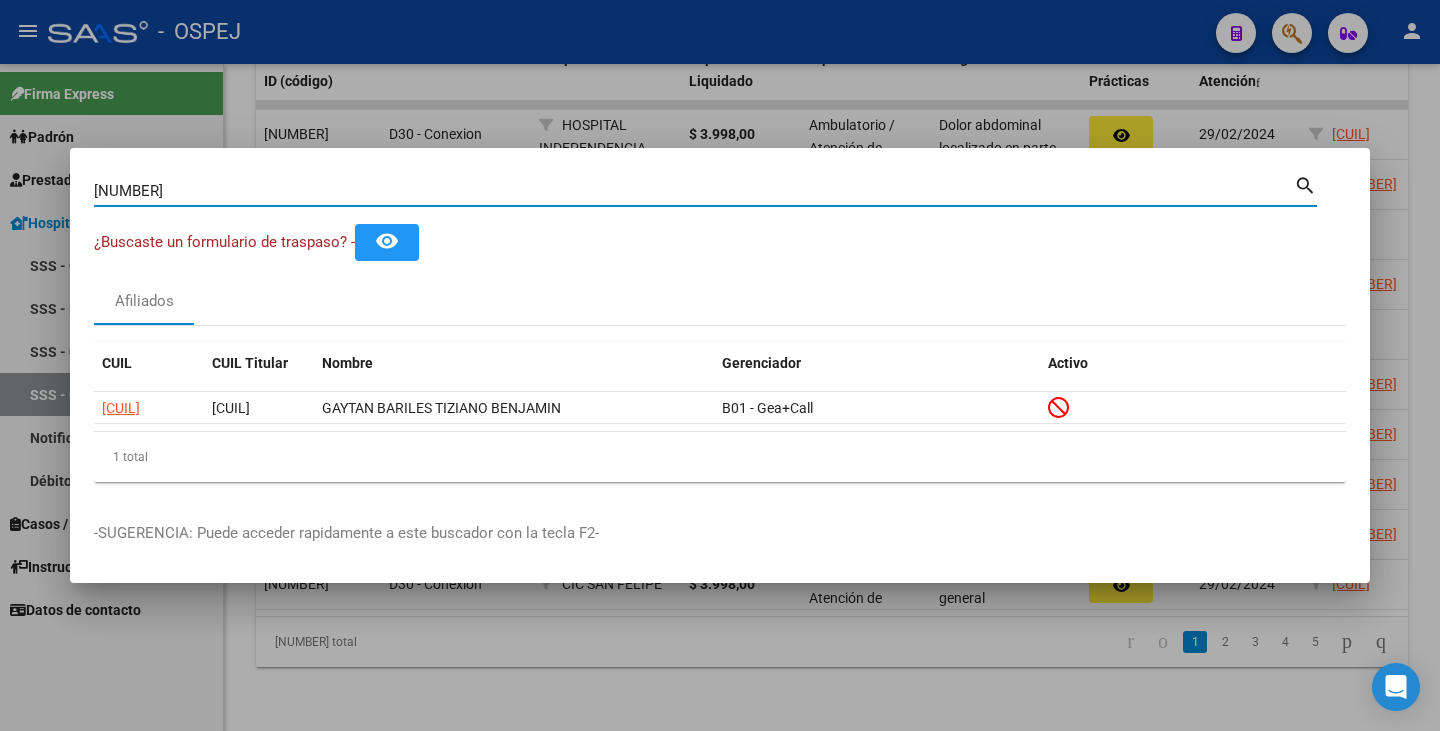 drag, startPoint x: 172, startPoint y: 189, endPoint x: 0, endPoint y: 165, distance: 173.66635 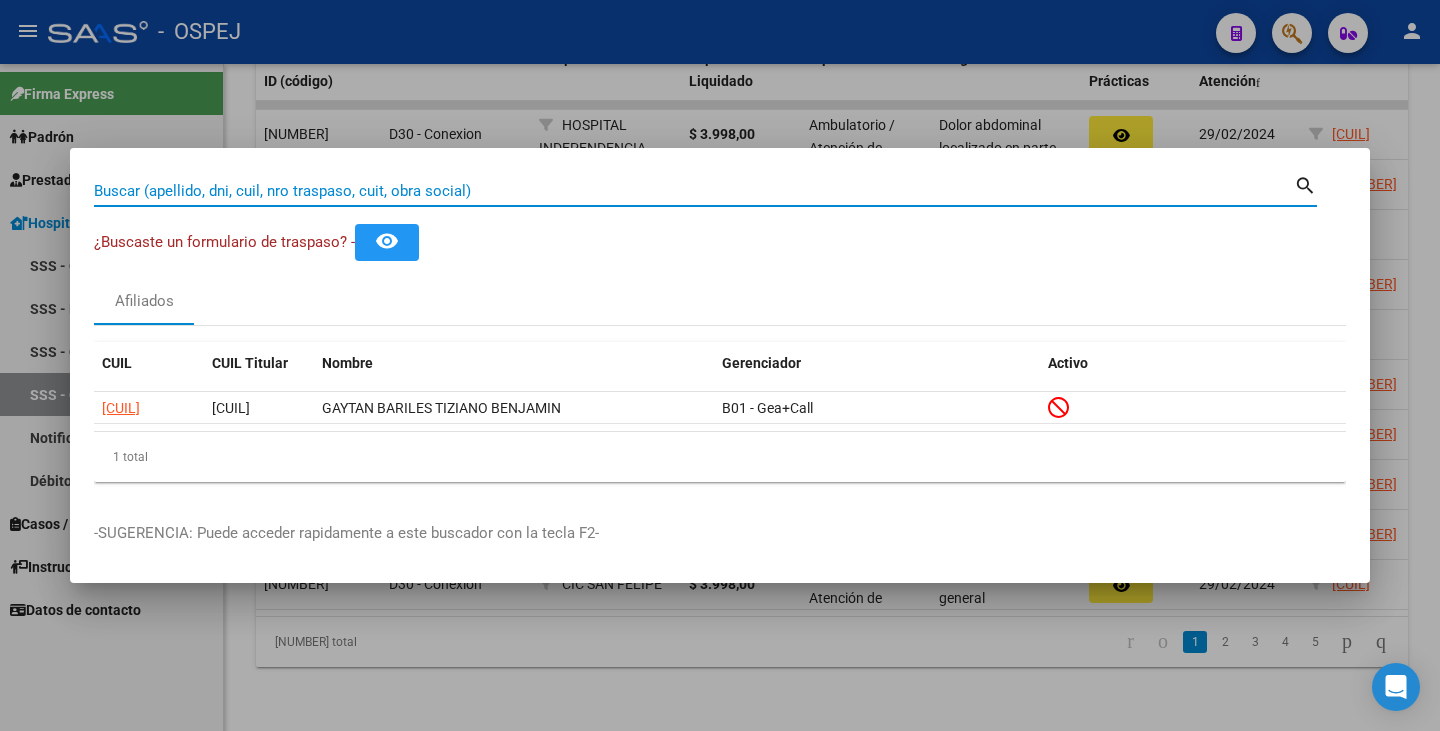paste on "[NUMBER]" 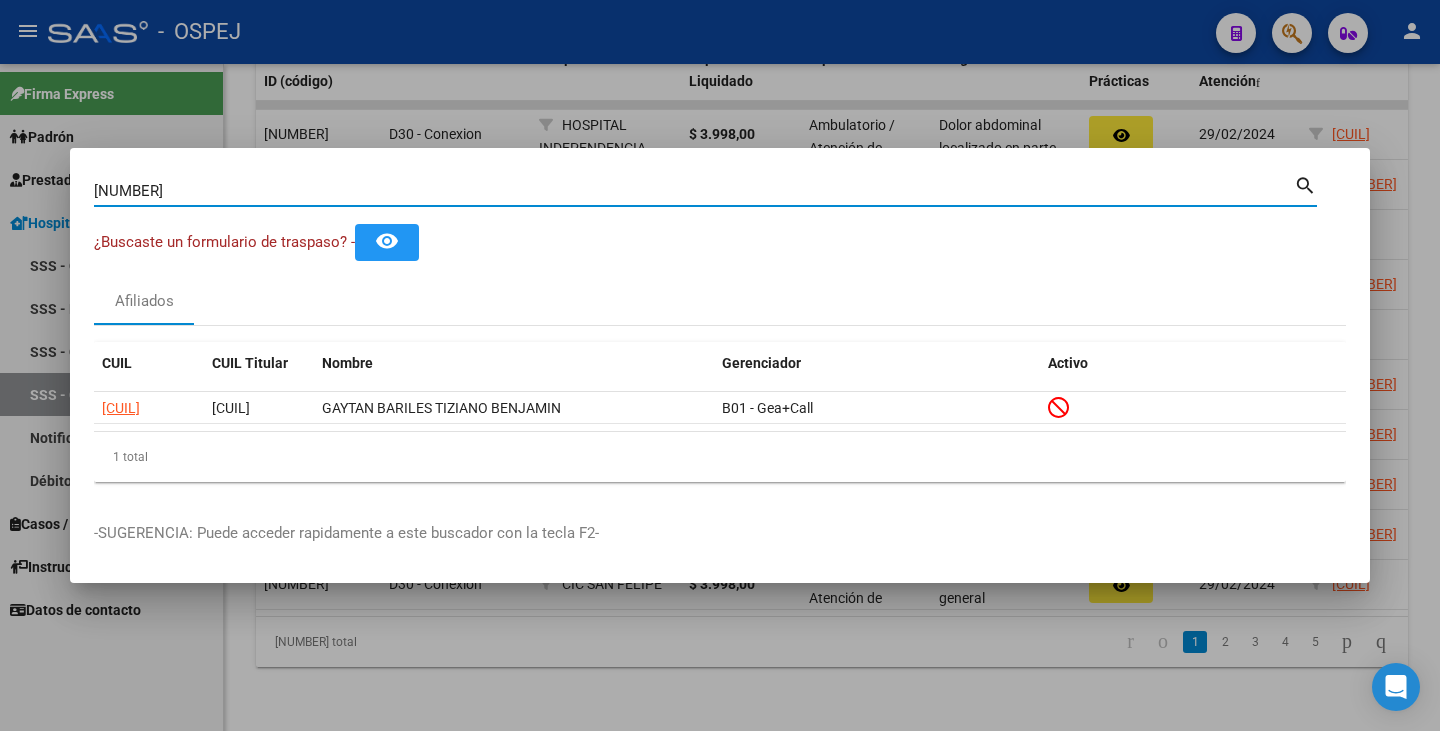 type on "[NUMBER]" 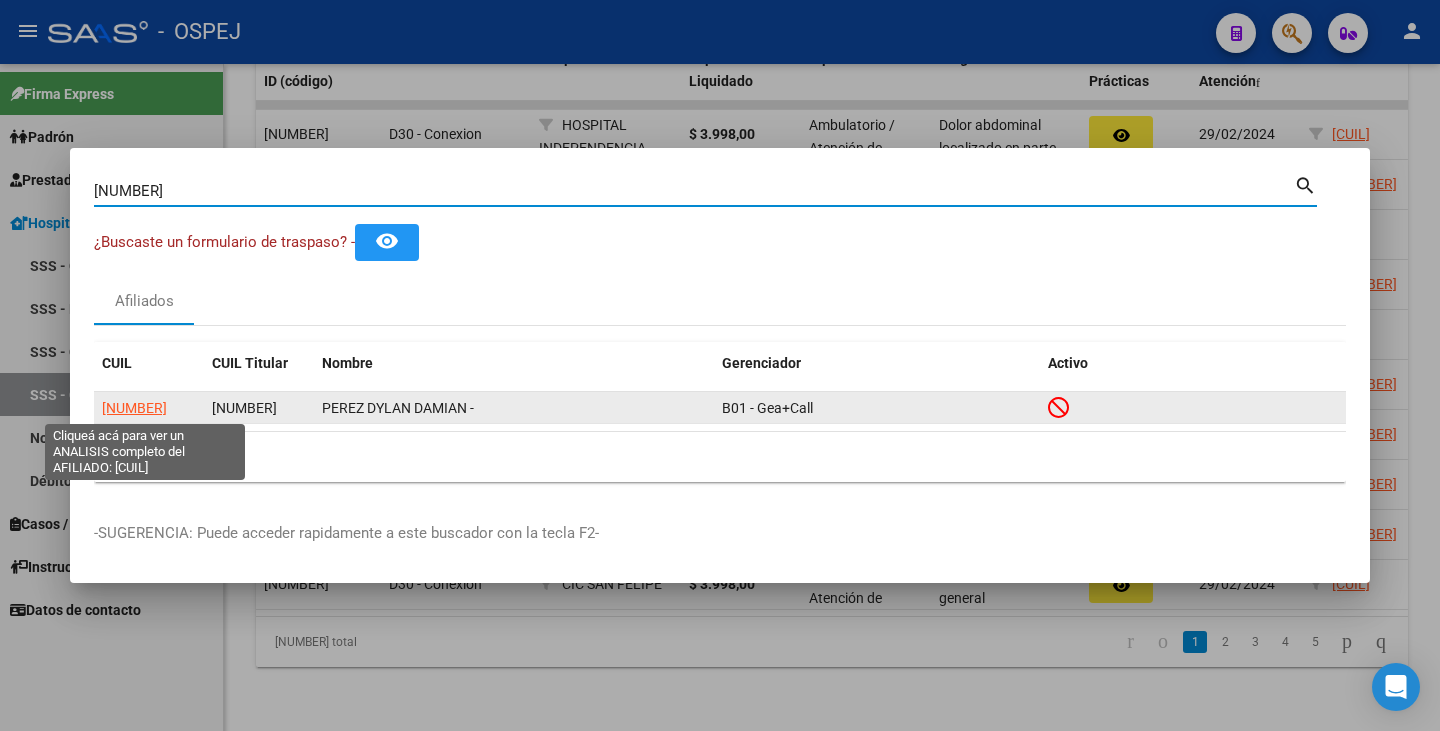 click on "[NUMBER]" 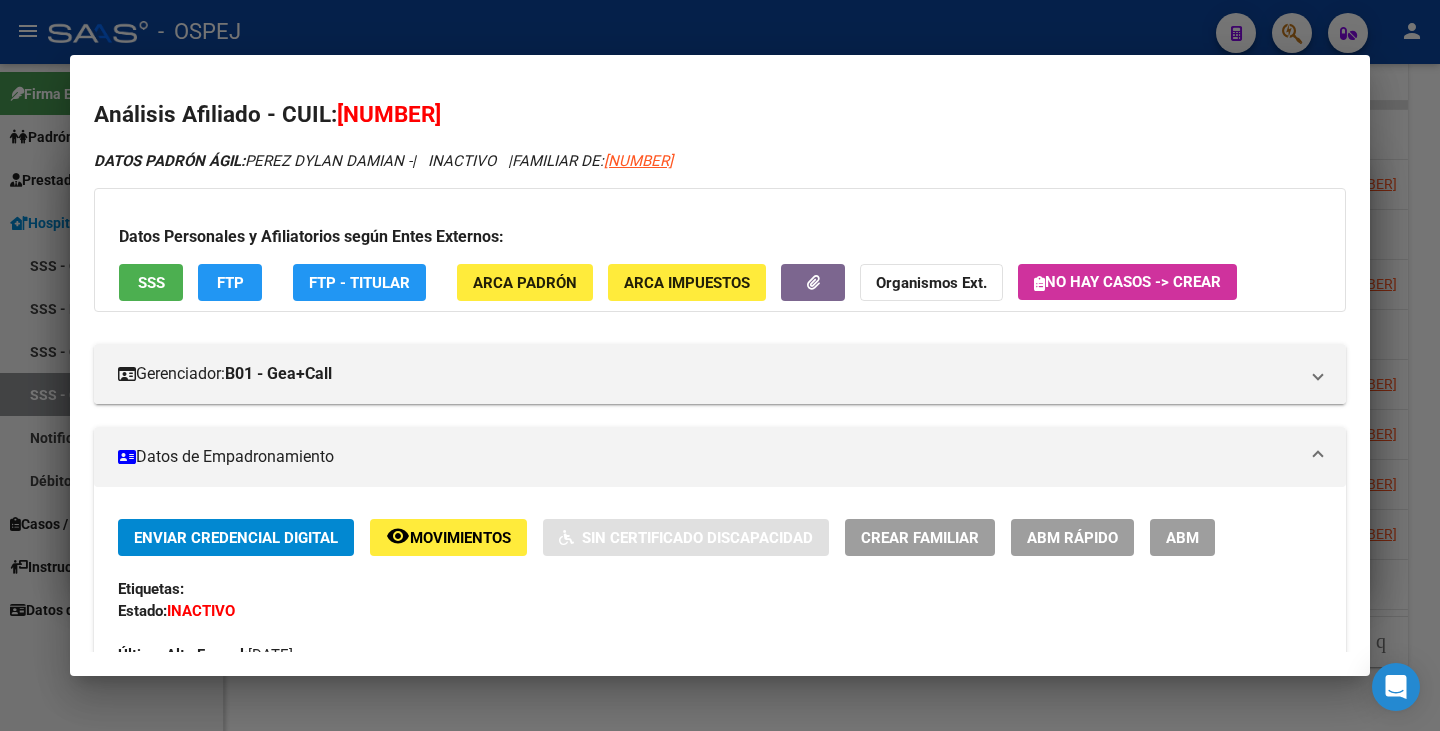 drag, startPoint x: 343, startPoint y: 114, endPoint x: 500, endPoint y: 111, distance: 157.02866 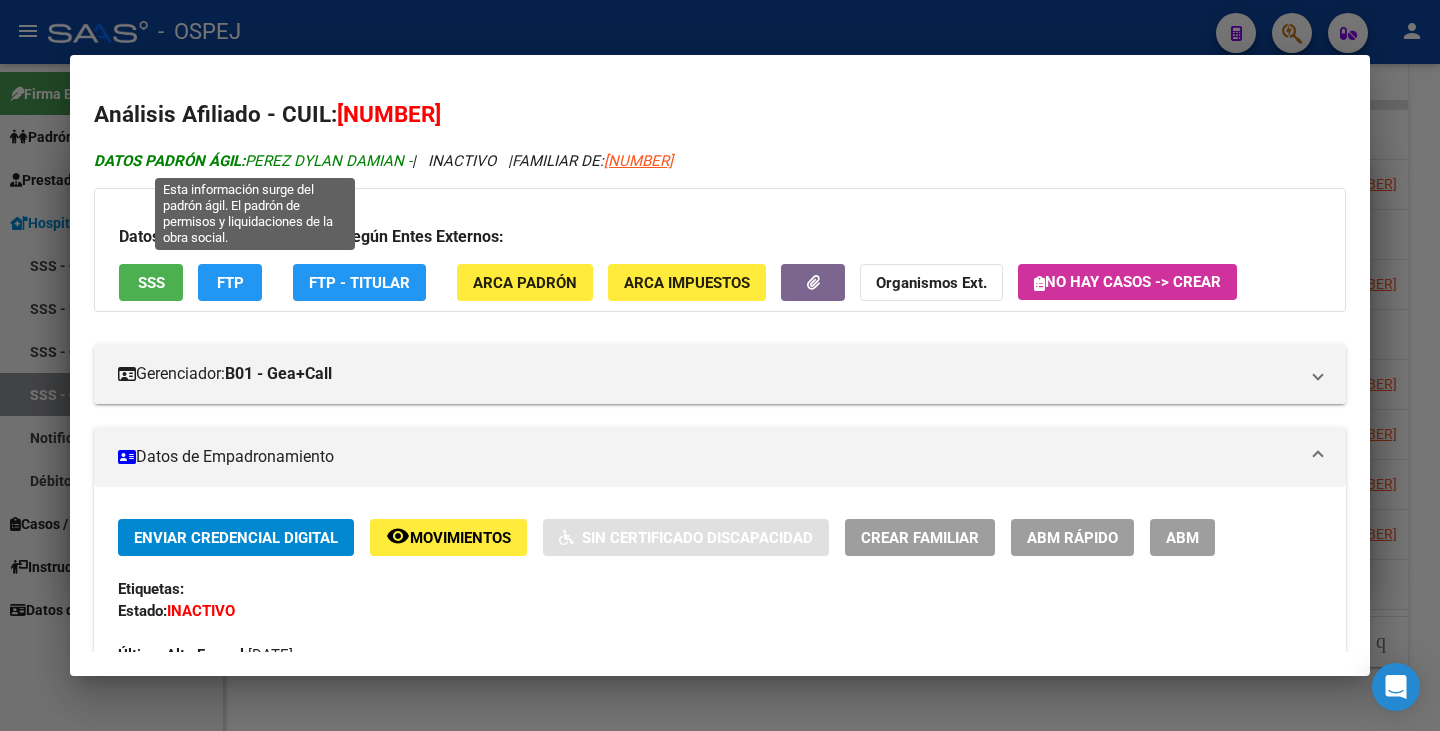 drag, startPoint x: 251, startPoint y: 161, endPoint x: 404, endPoint y: 168, distance: 153.16005 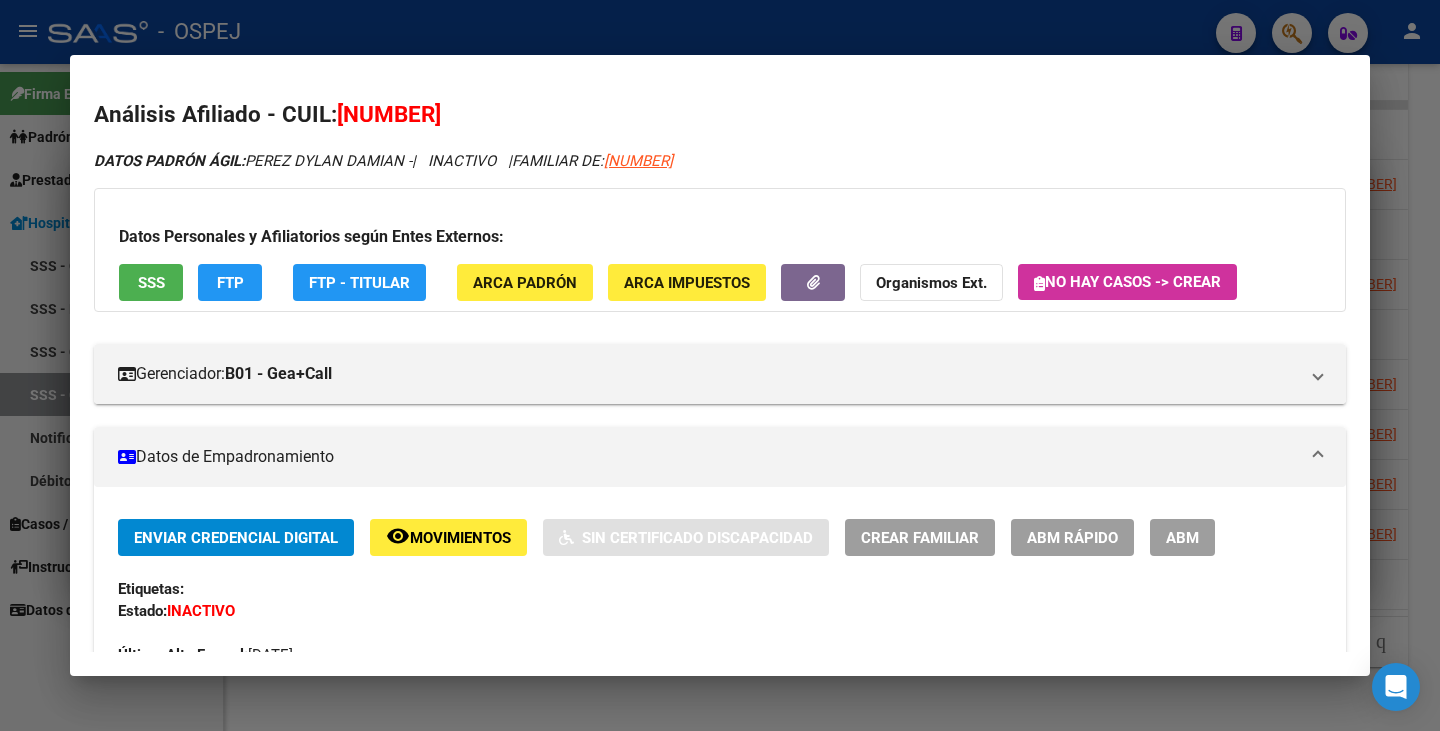 drag, startPoint x: 14, startPoint y: 191, endPoint x: 57, endPoint y: 169, distance: 48.30114 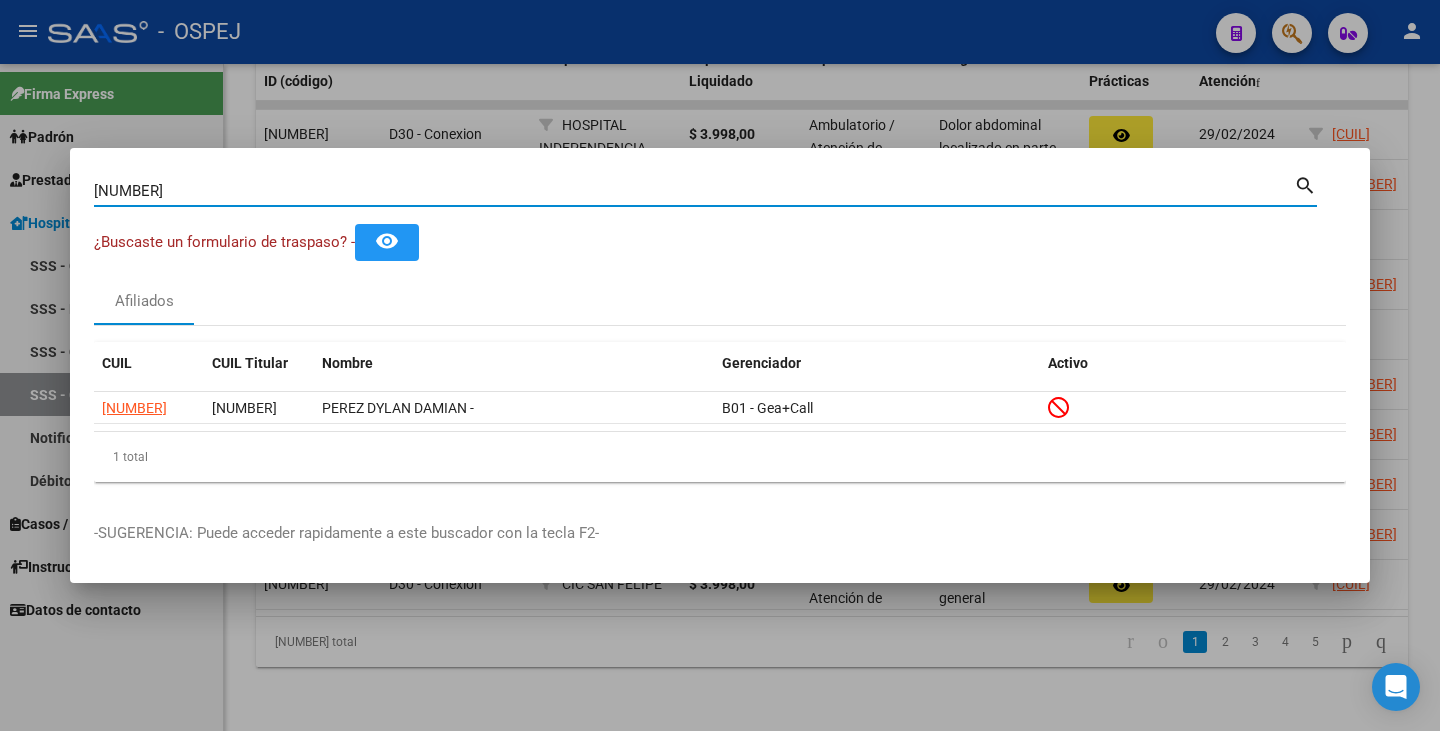 drag, startPoint x: 172, startPoint y: 191, endPoint x: 0, endPoint y: 160, distance: 174.77129 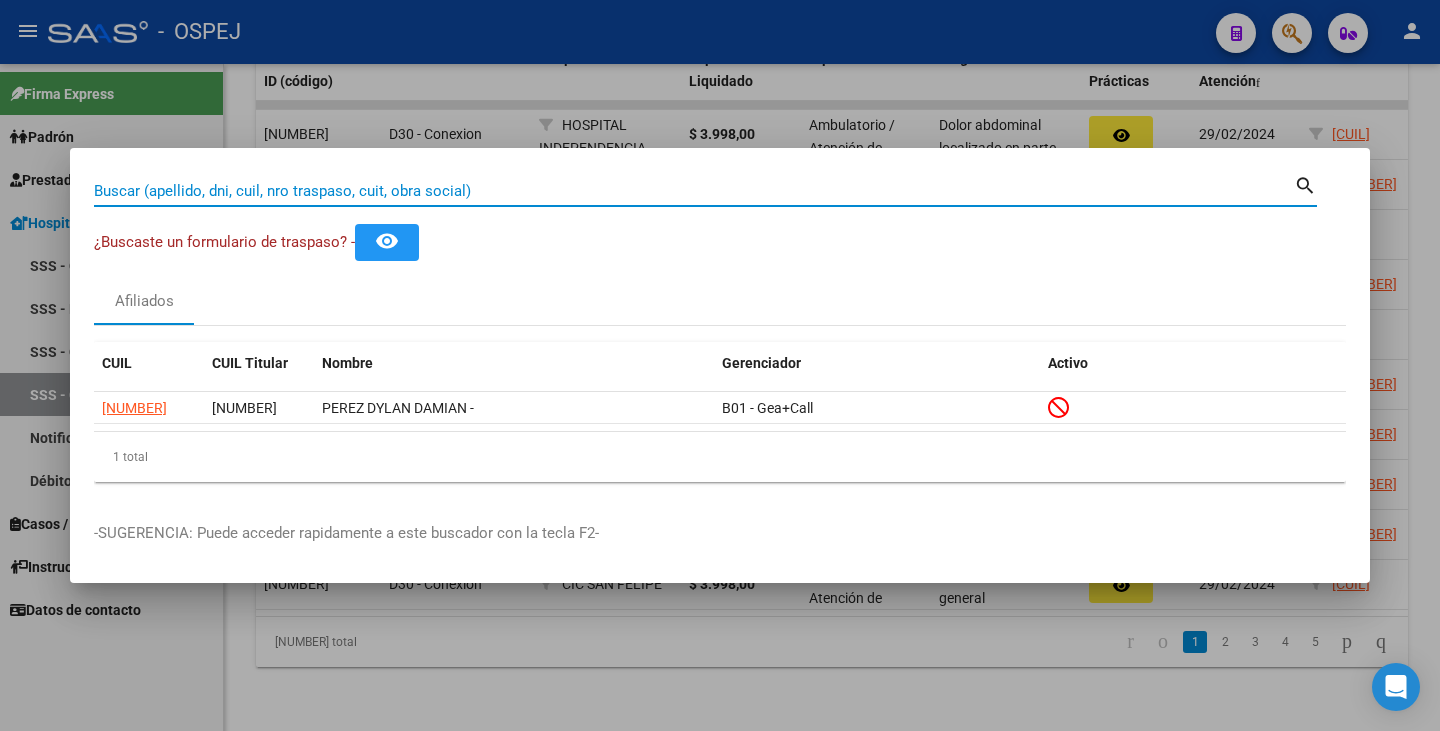 paste on "[DOCUMENT]" 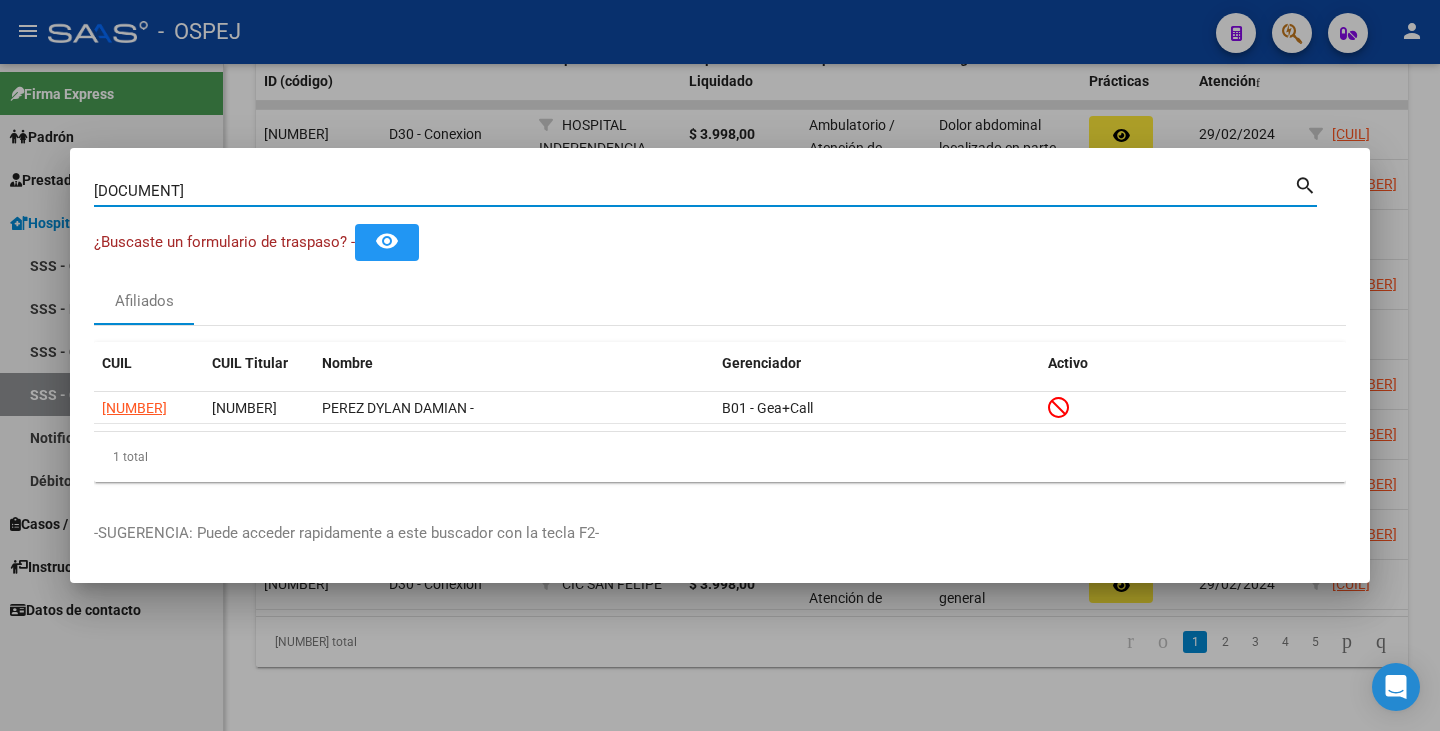 type on "[DOCUMENT]" 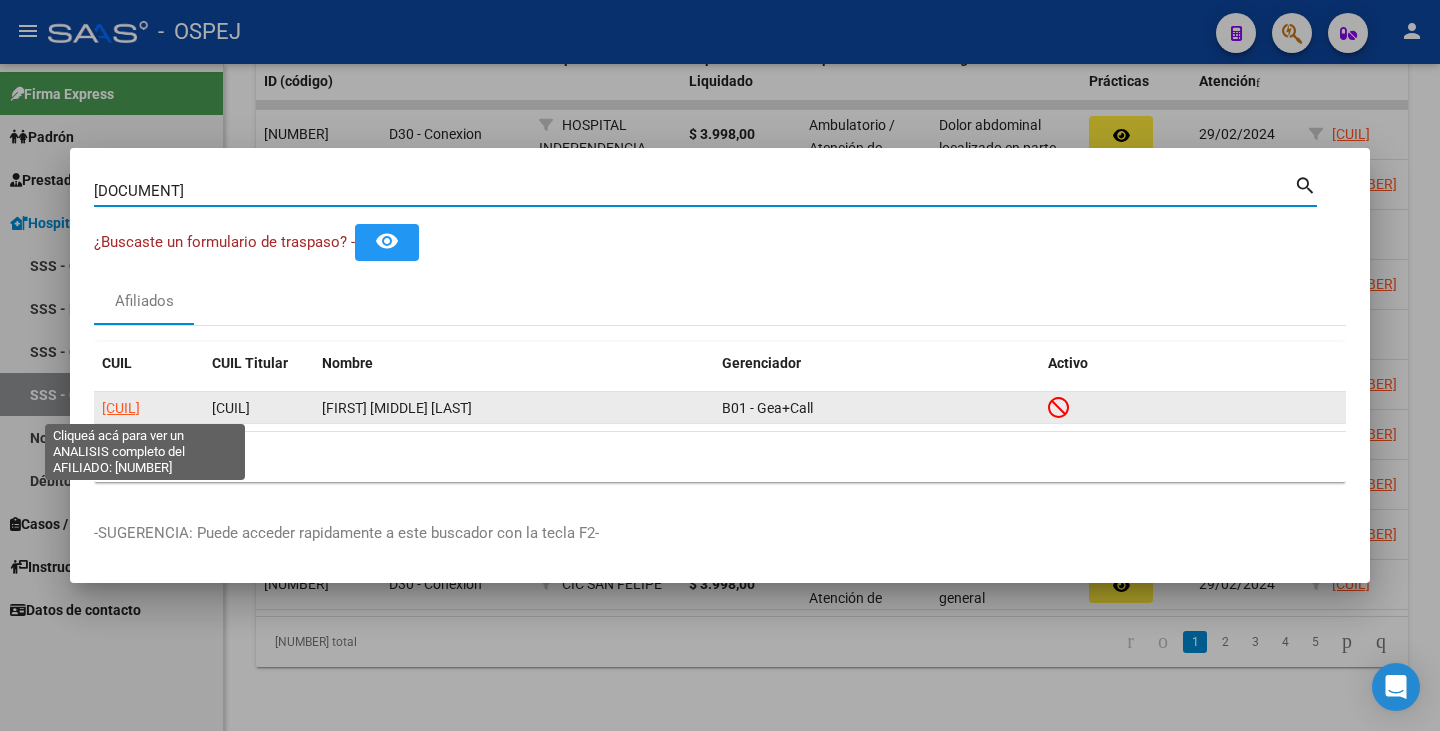 click on "[CUIL]" 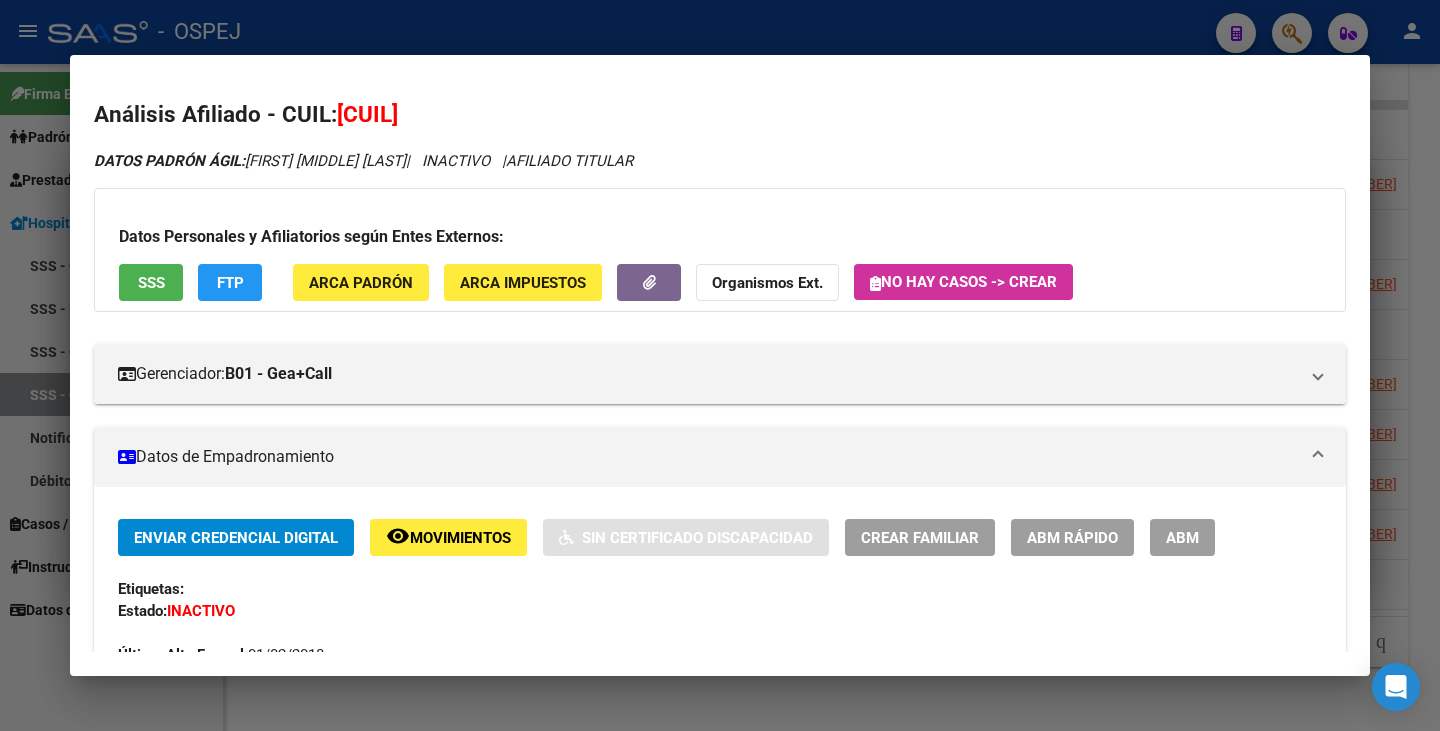 drag, startPoint x: 341, startPoint y: 103, endPoint x: 476, endPoint y: 113, distance: 135.36986 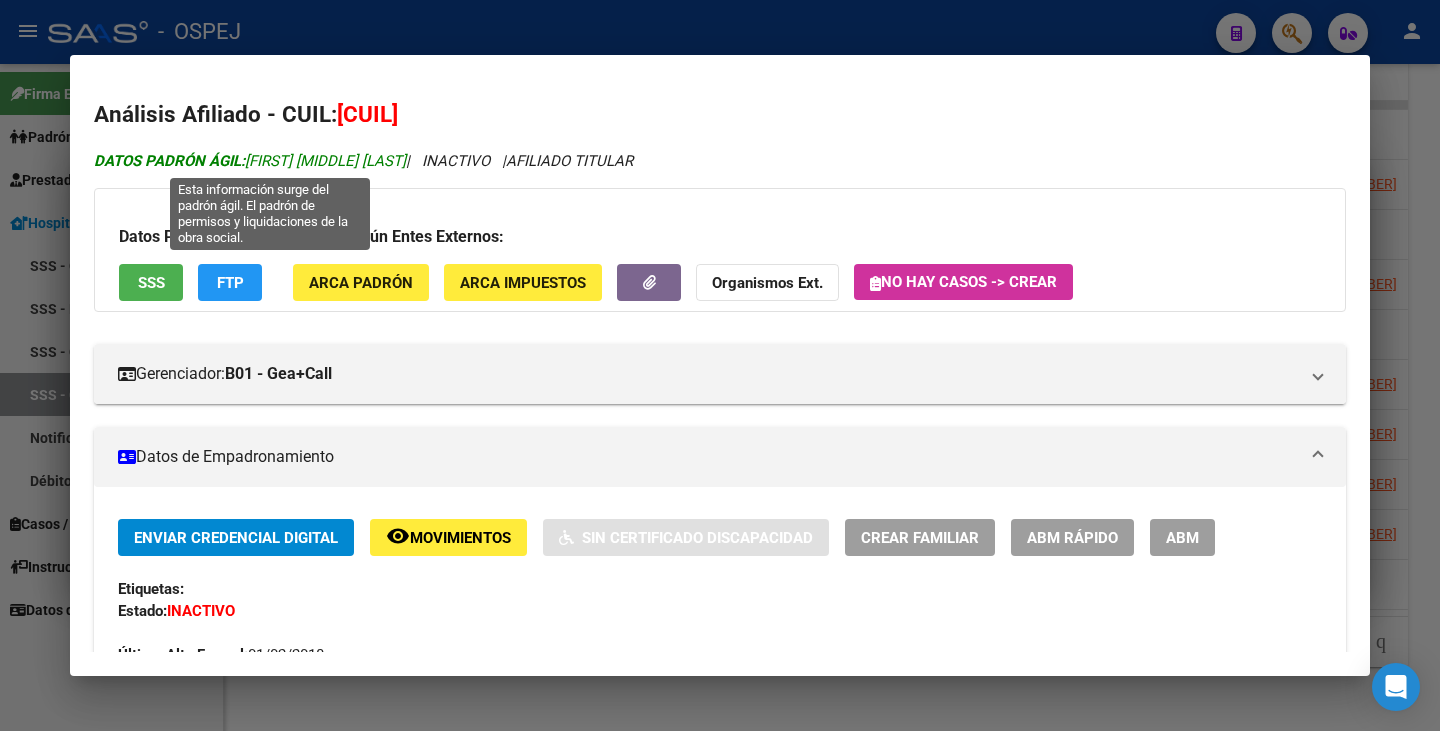 drag, startPoint x: 249, startPoint y: 160, endPoint x: 441, endPoint y: 167, distance: 192.12756 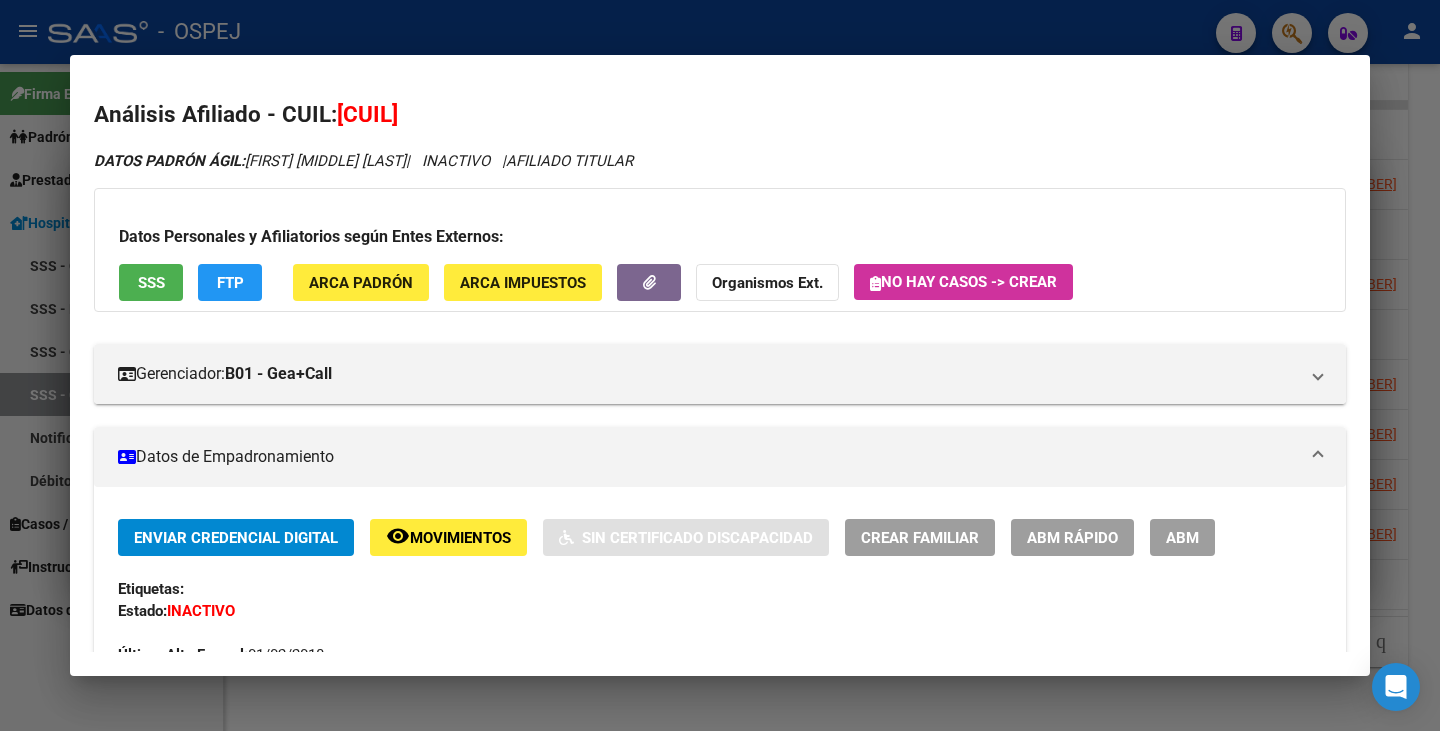 drag, startPoint x: 3, startPoint y: 254, endPoint x: 26, endPoint y: 242, distance: 25.942244 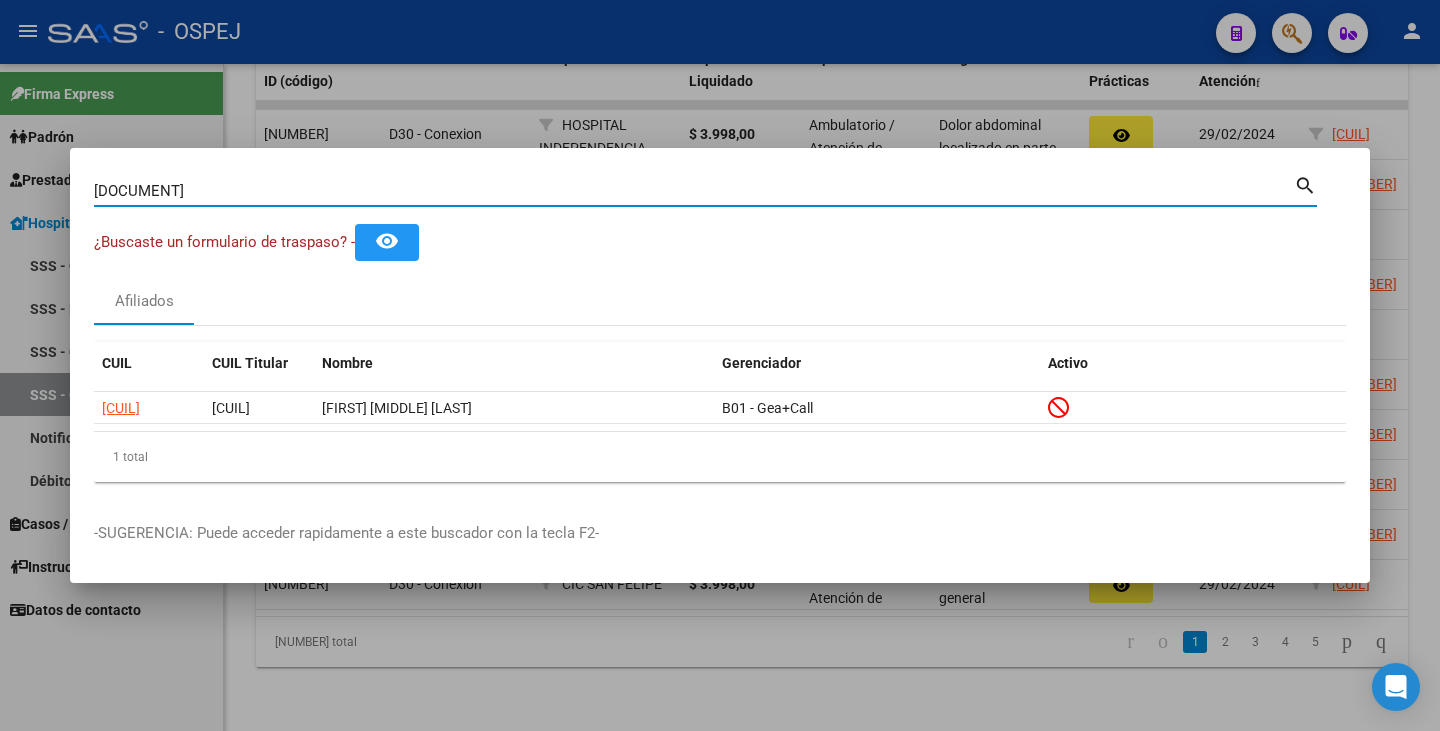 drag, startPoint x: 169, startPoint y: 195, endPoint x: 0, endPoint y: 188, distance: 169.14491 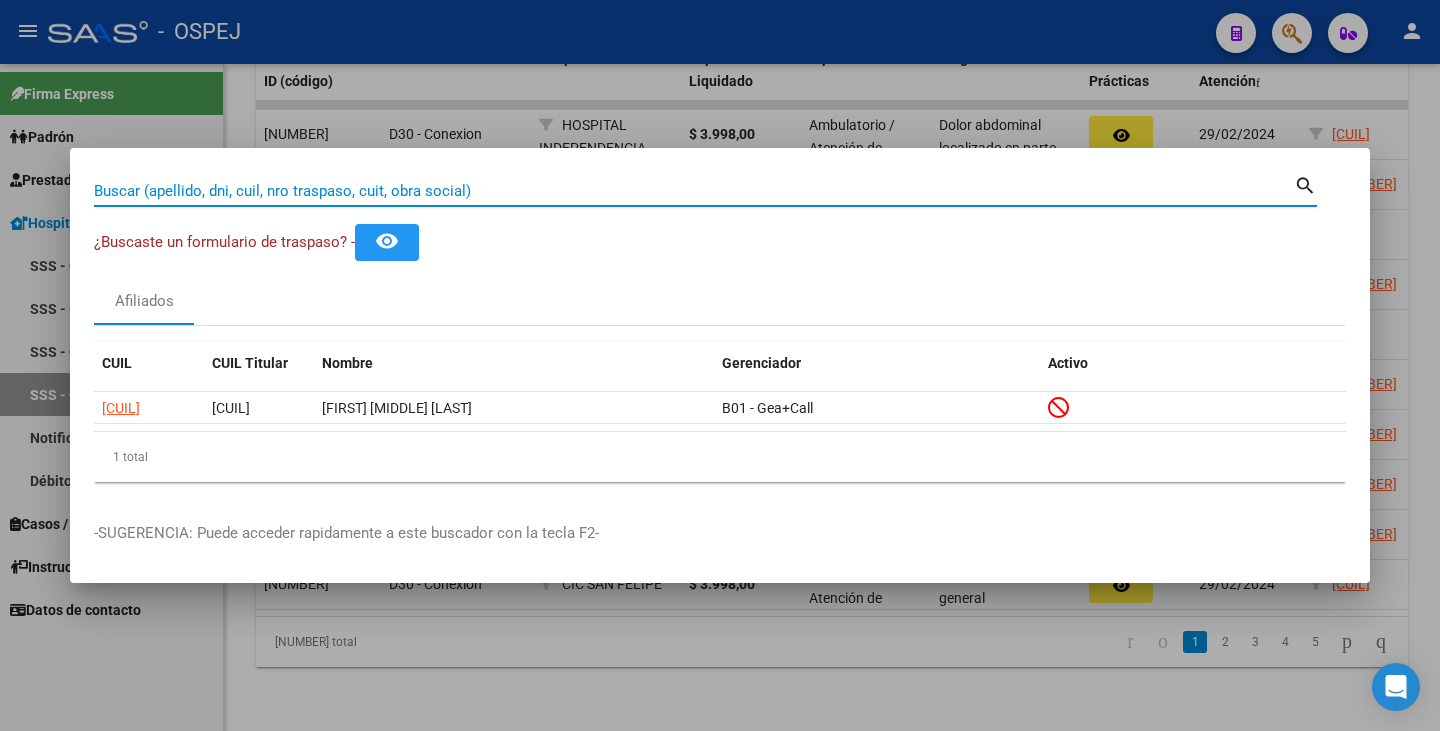 paste on "[NUMBER]" 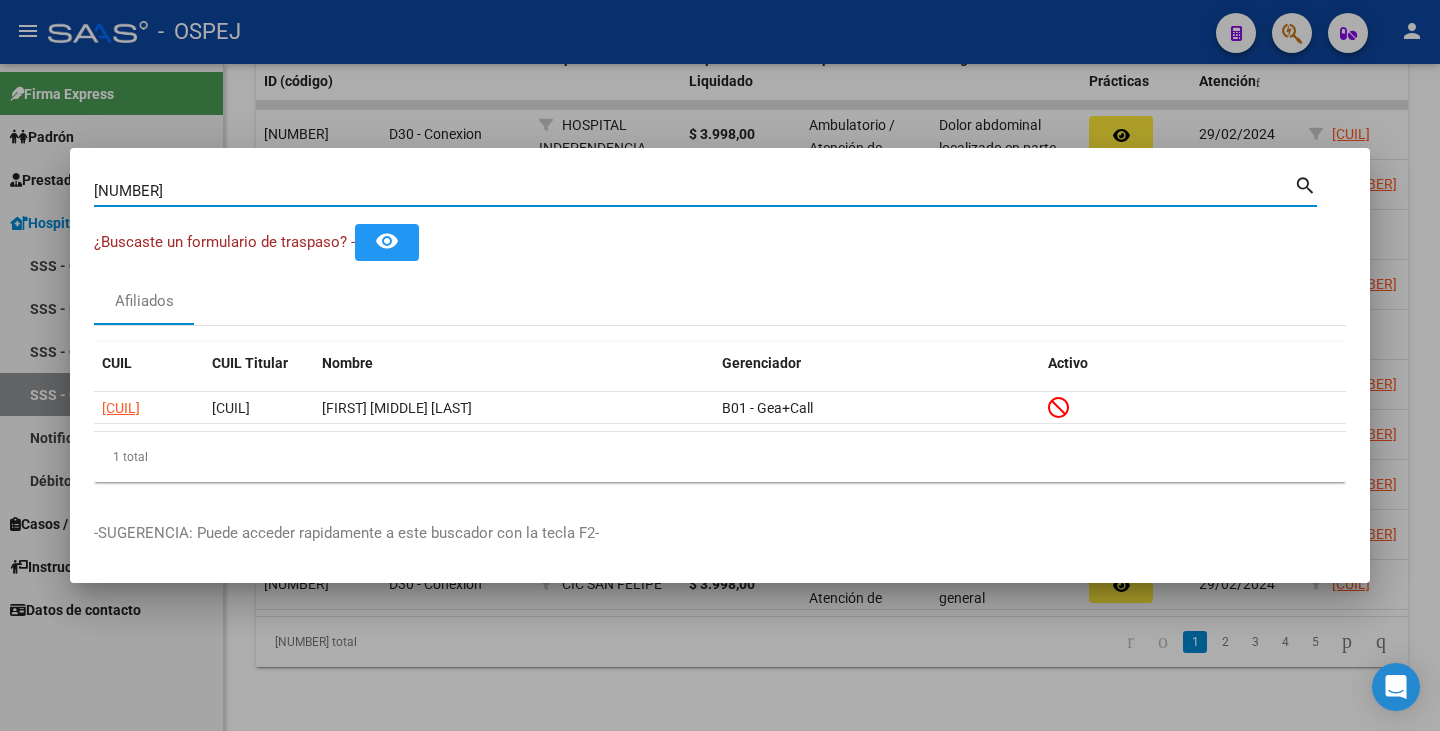 type on "[NUMBER]" 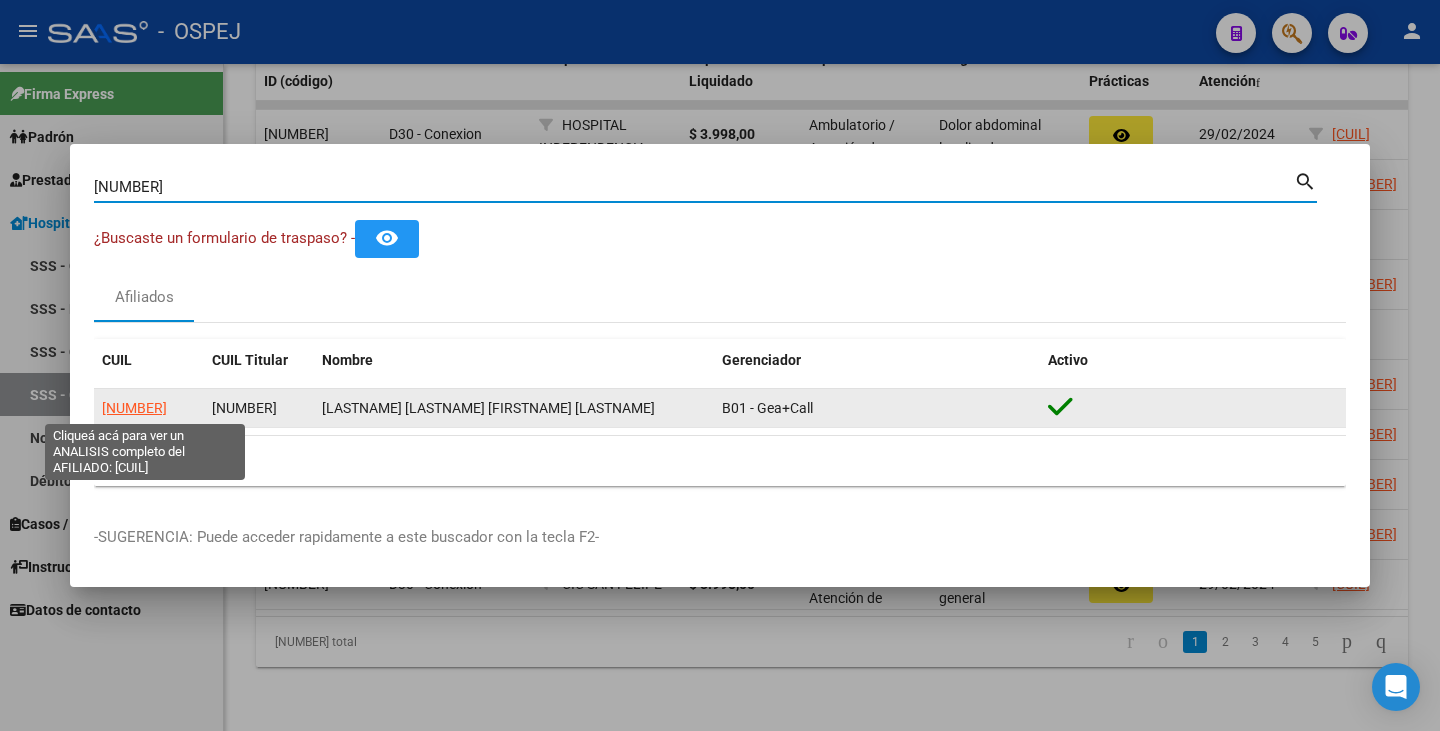 click on "[NUMBER]" 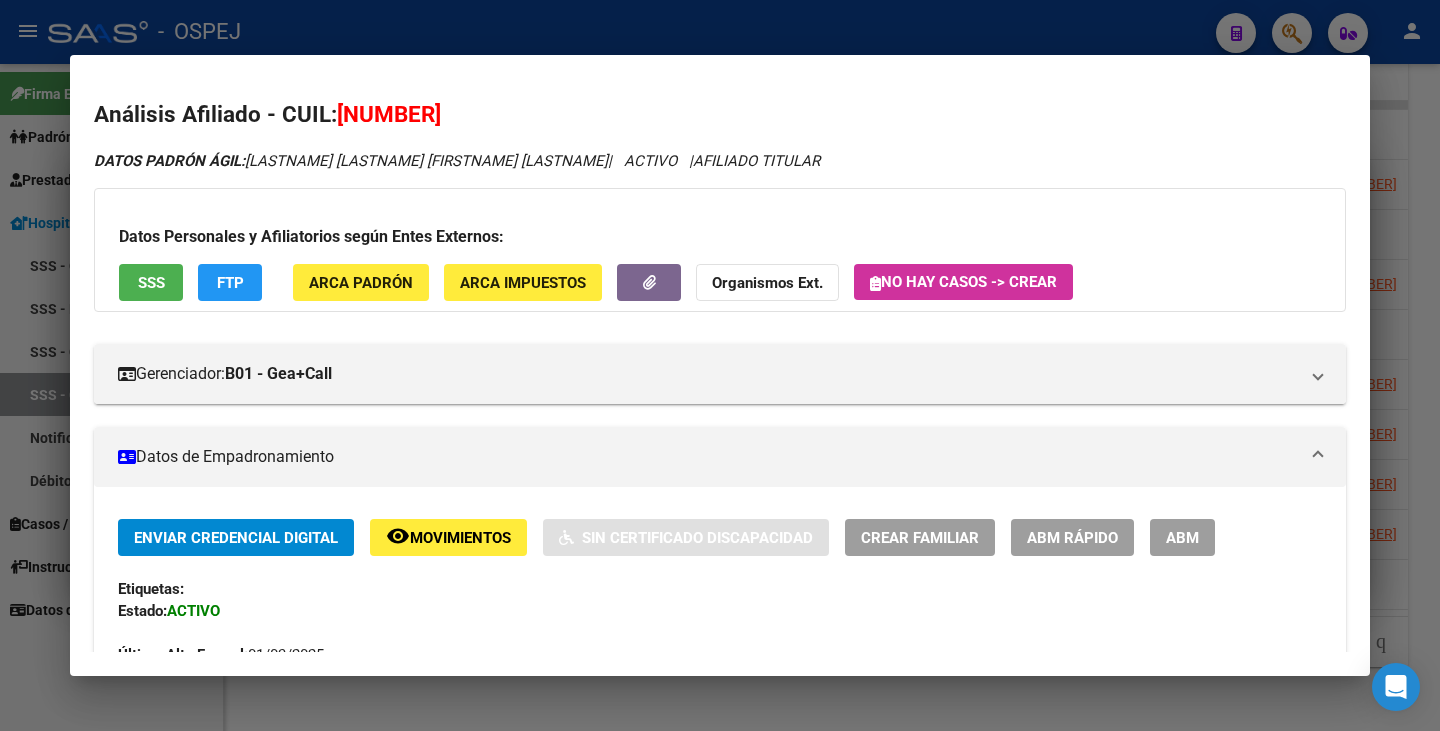 drag, startPoint x: 342, startPoint y: 117, endPoint x: 479, endPoint y: 125, distance: 137.23338 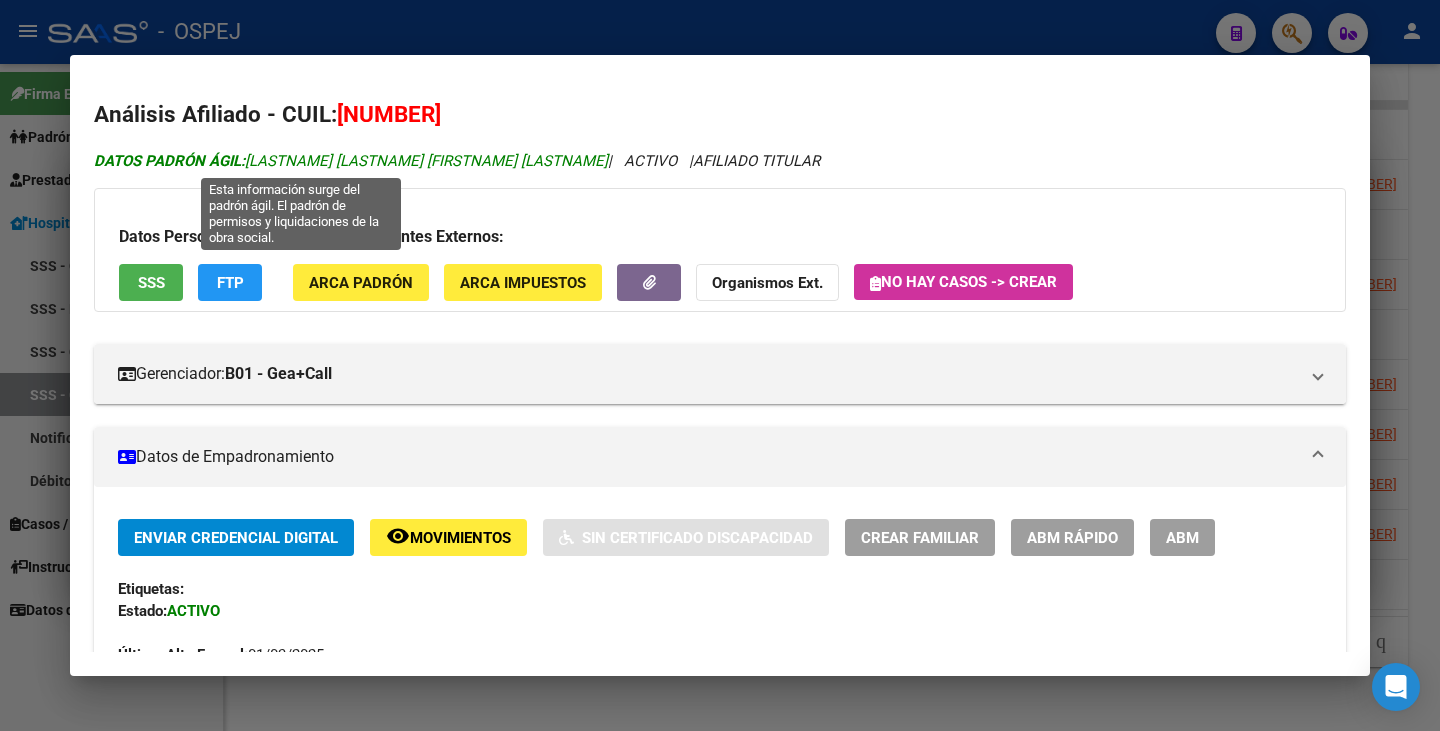 drag, startPoint x: 251, startPoint y: 156, endPoint x: 503, endPoint y: 164, distance: 252.12695 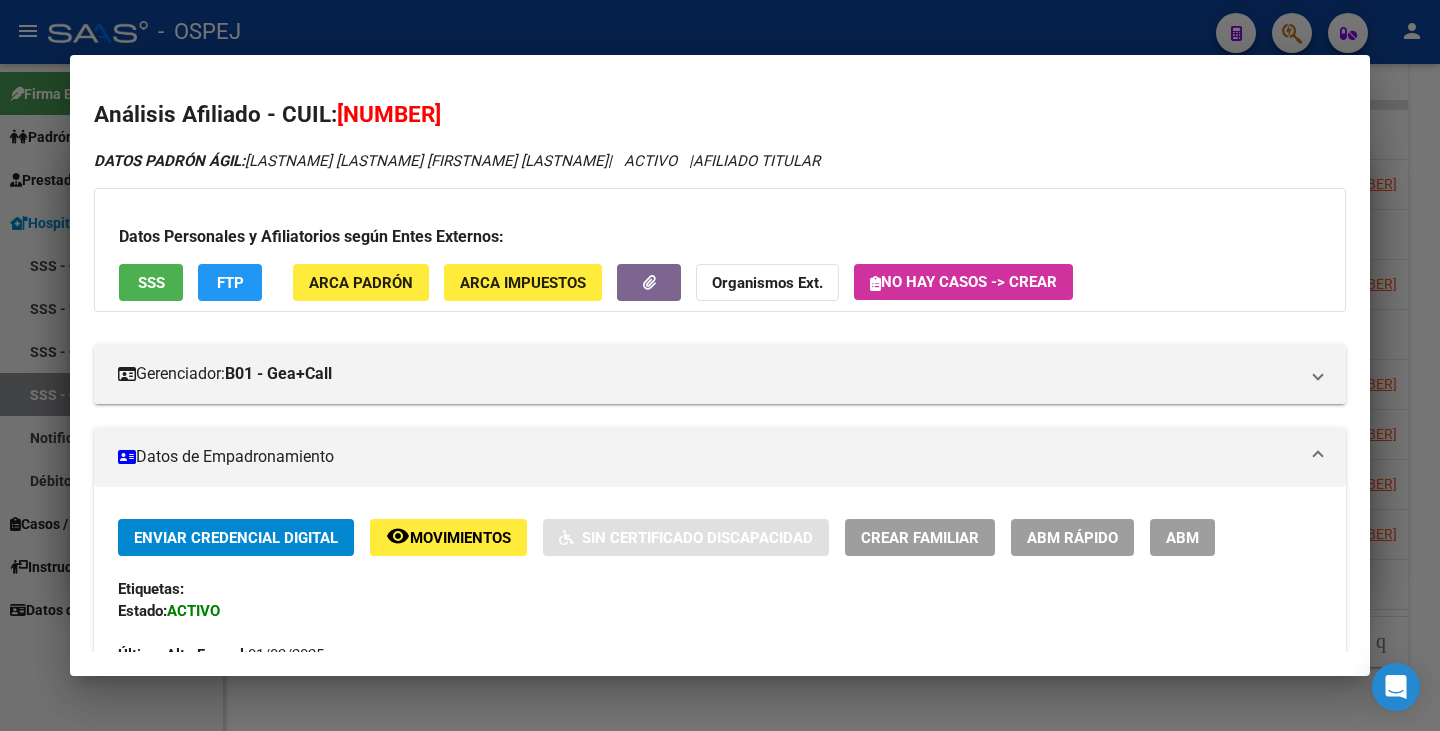 drag, startPoint x: 0, startPoint y: 351, endPoint x: 58, endPoint y: 297, distance: 79.24645 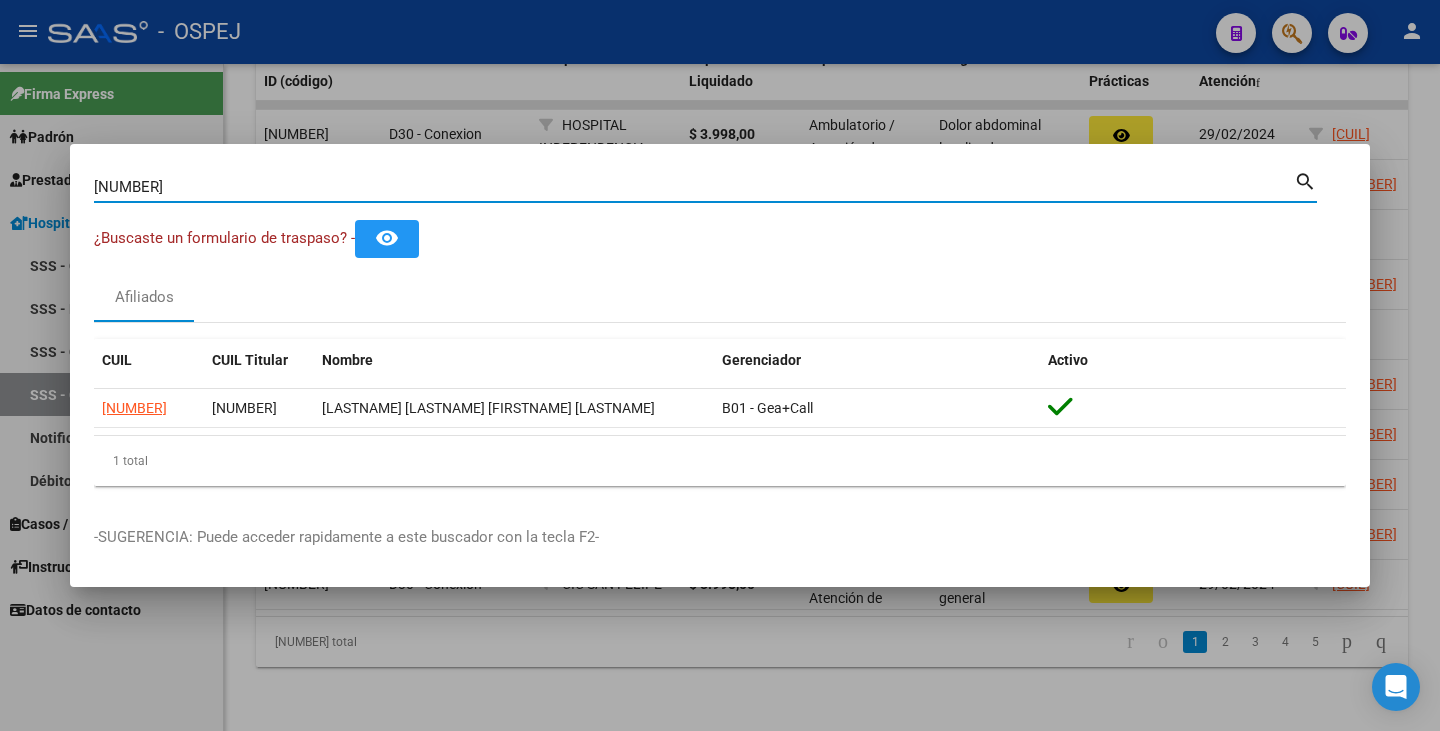 drag, startPoint x: 129, startPoint y: 186, endPoint x: 0, endPoint y: 173, distance: 129.65338 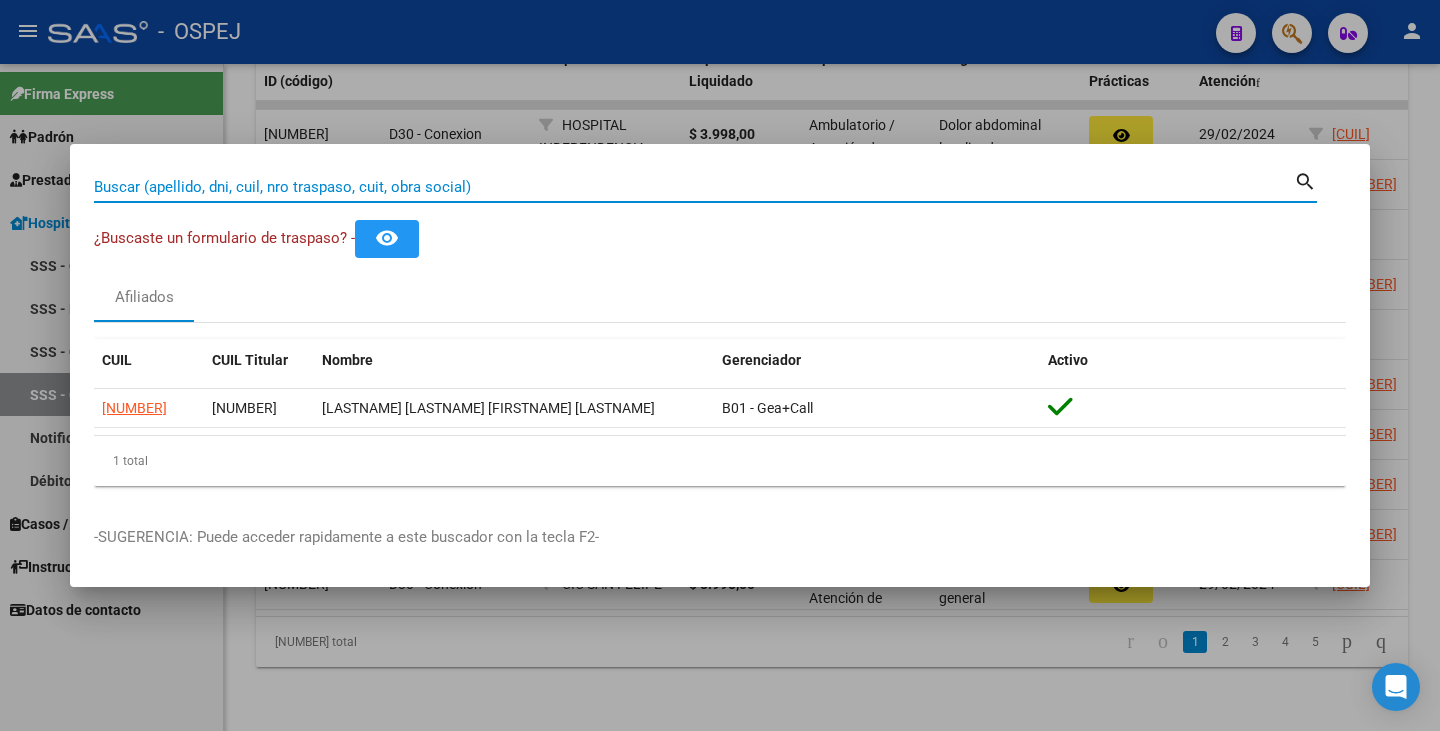 paste on "[NUMBER]" 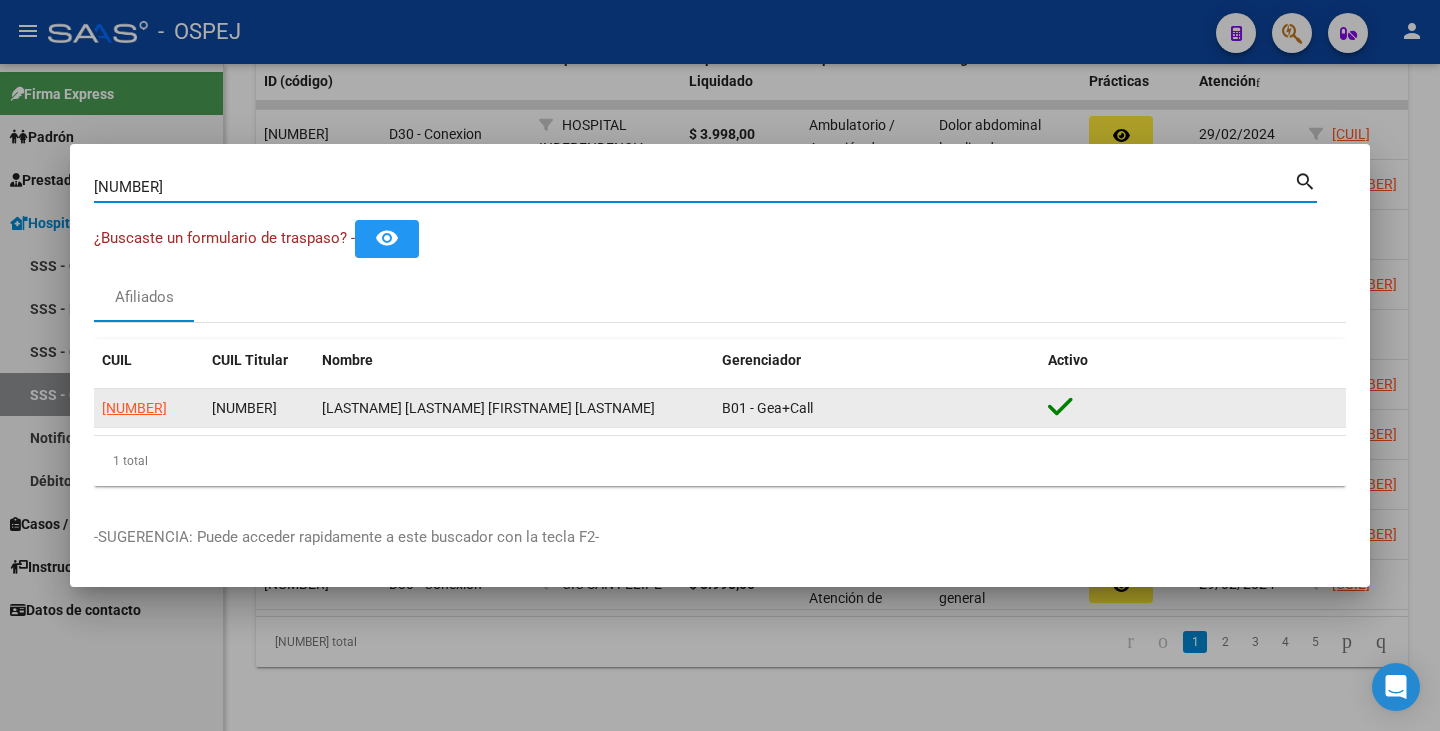 type on "[NUMBER]" 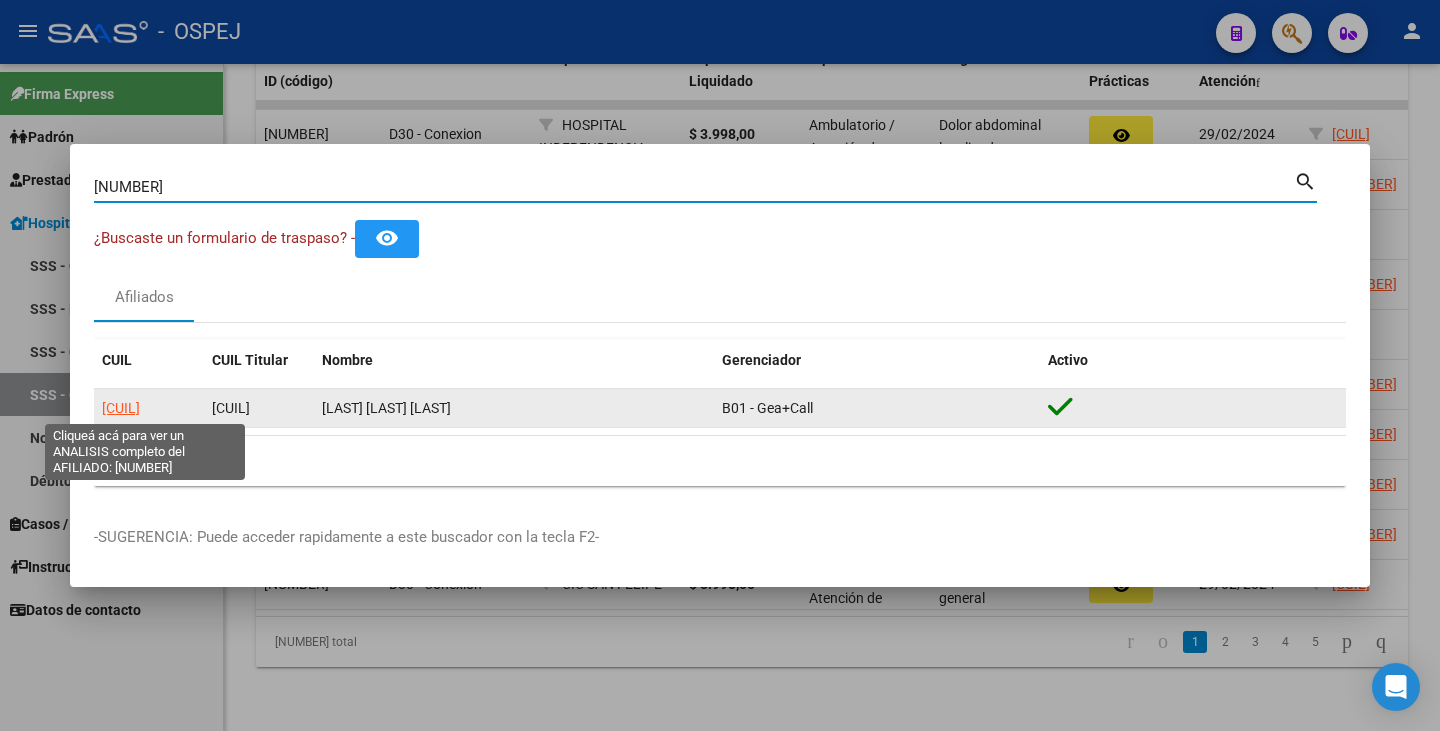 click on "[CUIL]" 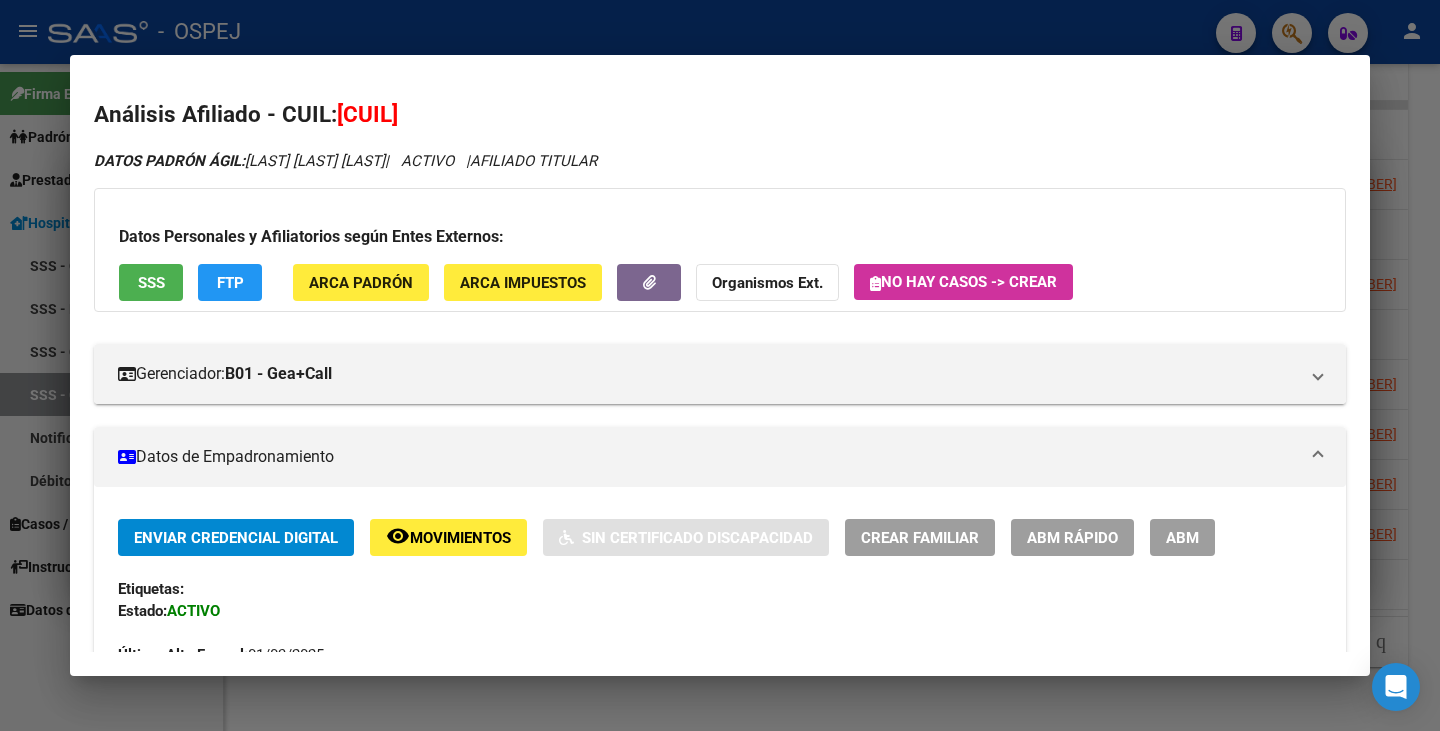 drag, startPoint x: 343, startPoint y: 111, endPoint x: 484, endPoint y: 90, distance: 142.55525 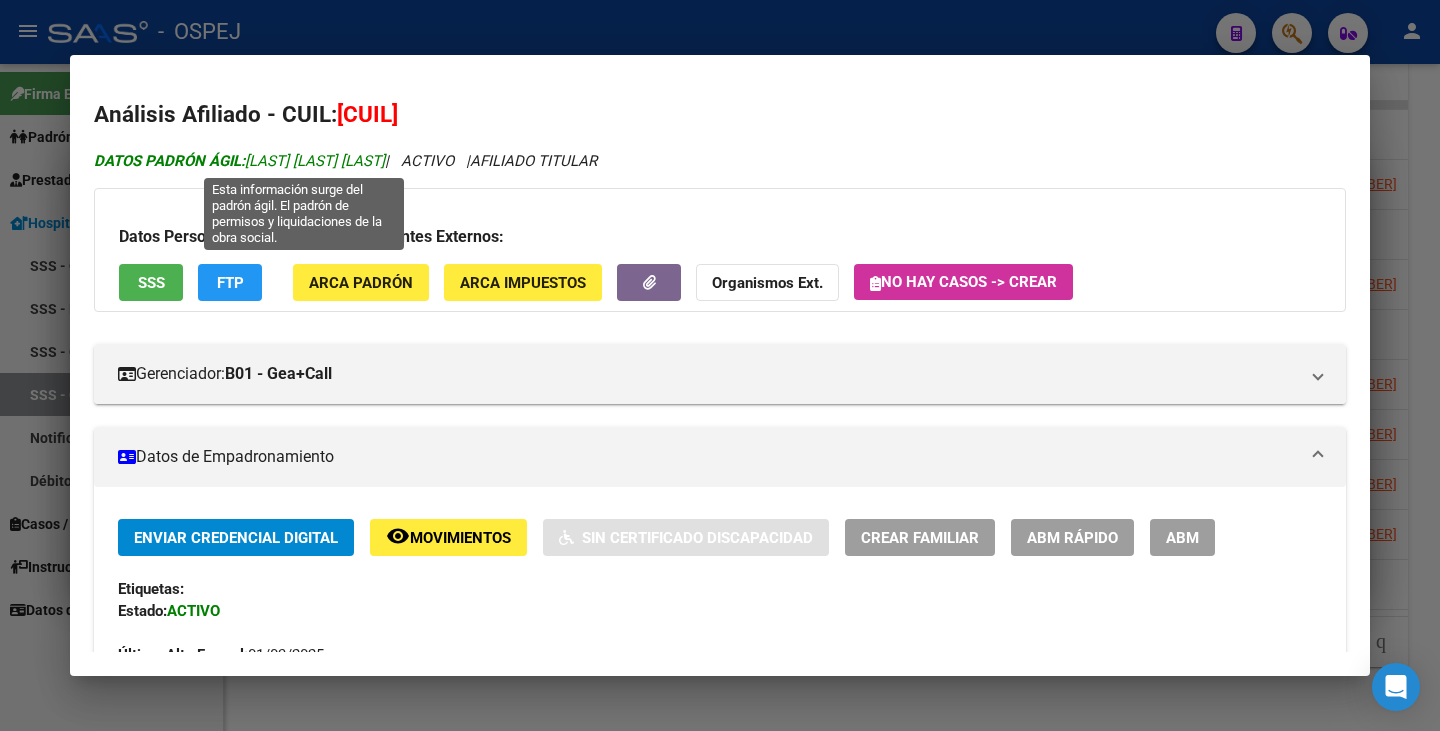 drag, startPoint x: 252, startPoint y: 161, endPoint x: 511, endPoint y: 155, distance: 259.0695 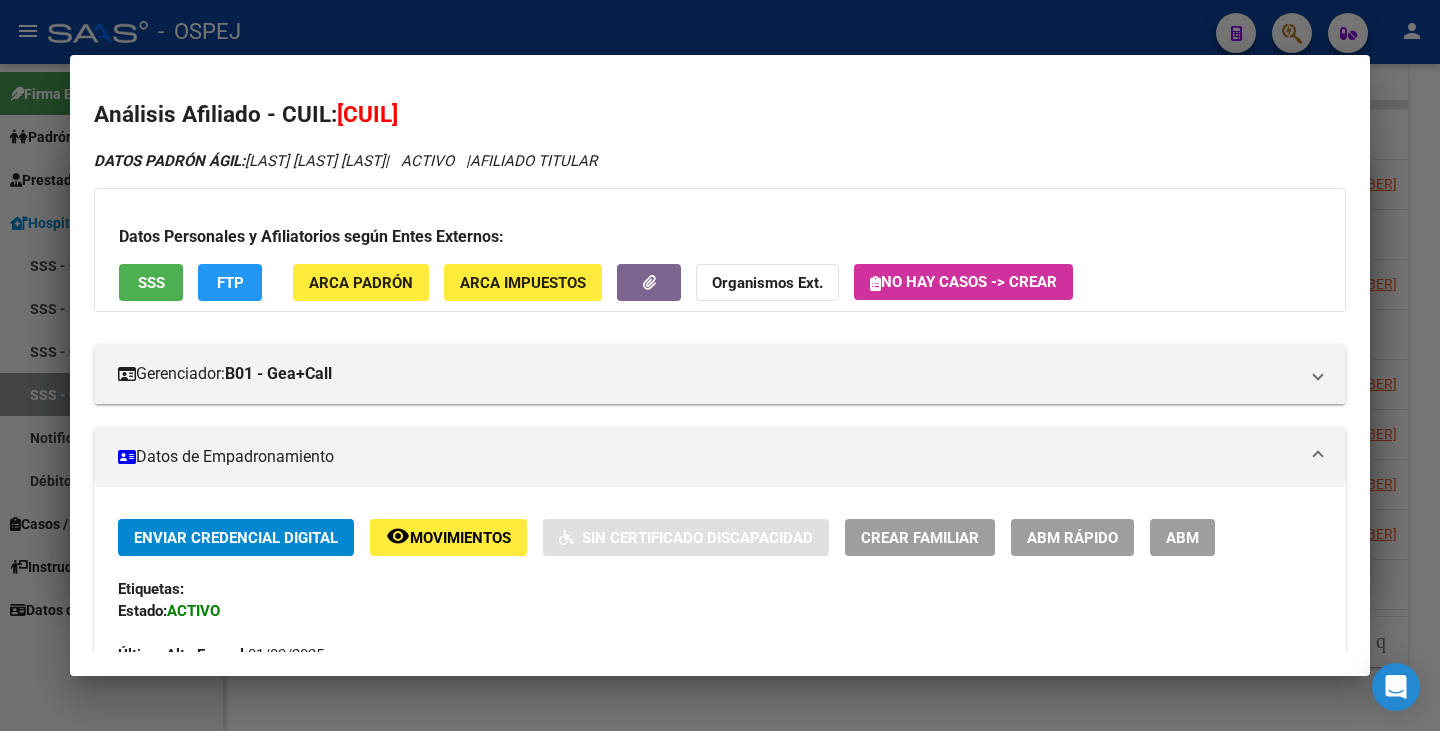 drag, startPoint x: 1, startPoint y: 367, endPoint x: 147, endPoint y: 291, distance: 164.59648 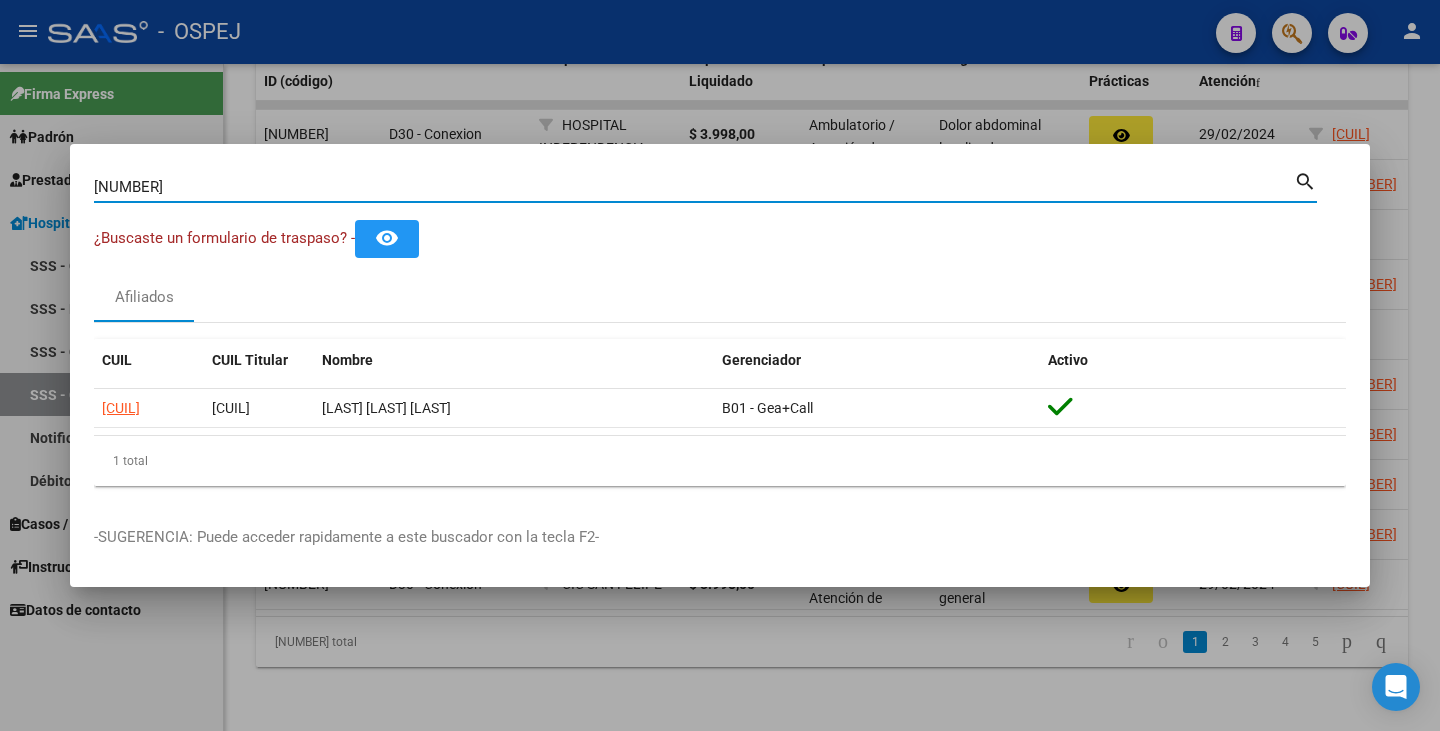 drag, startPoint x: 178, startPoint y: 194, endPoint x: 0, endPoint y: 172, distance: 179.3544 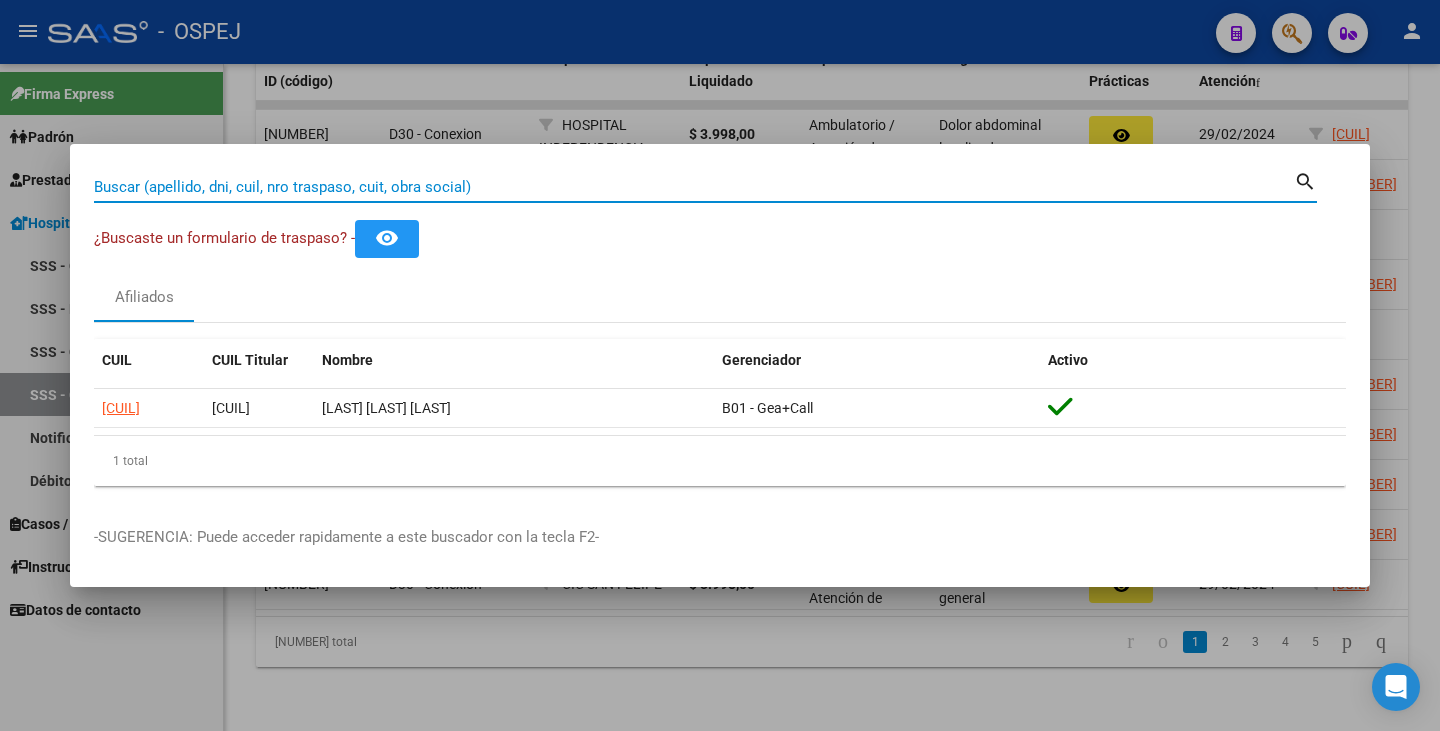 paste on "[NUMBER]" 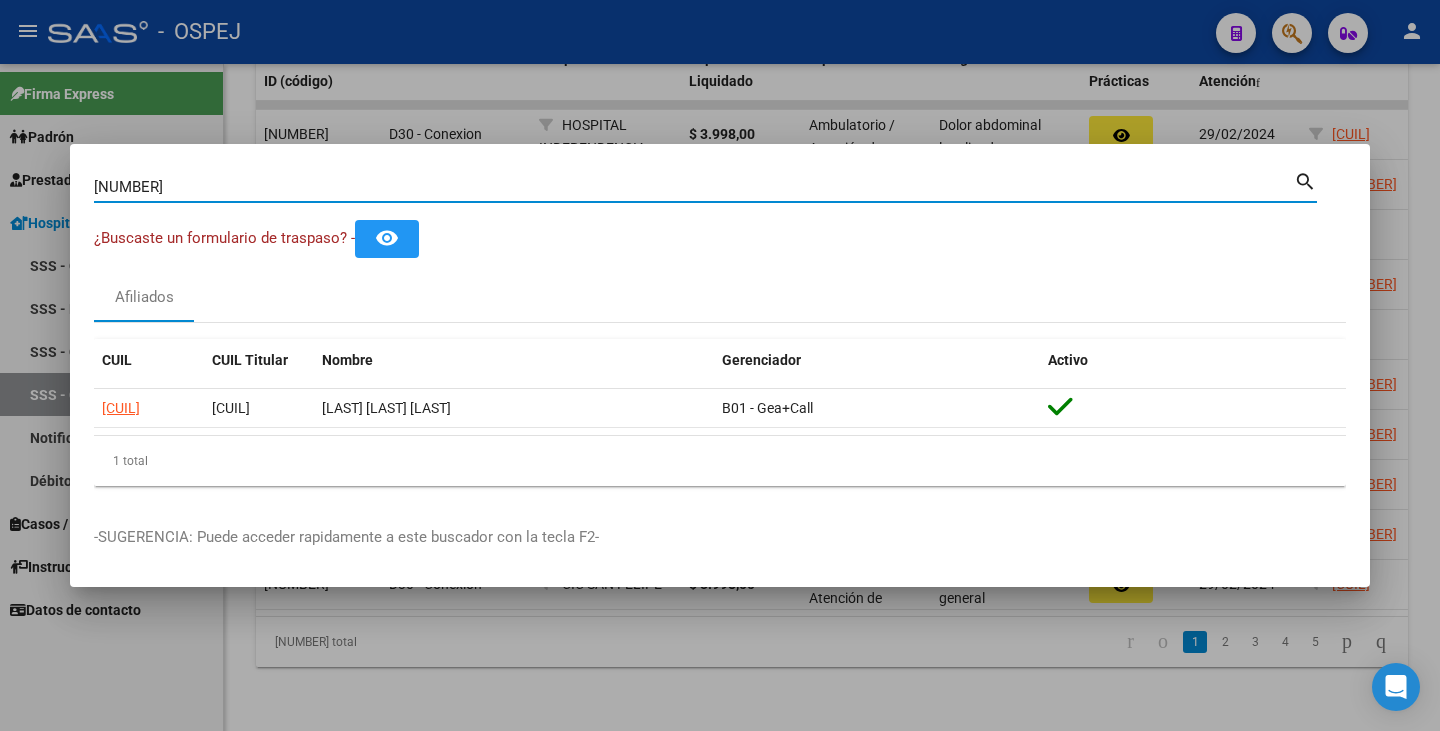type on "[NUMBER]" 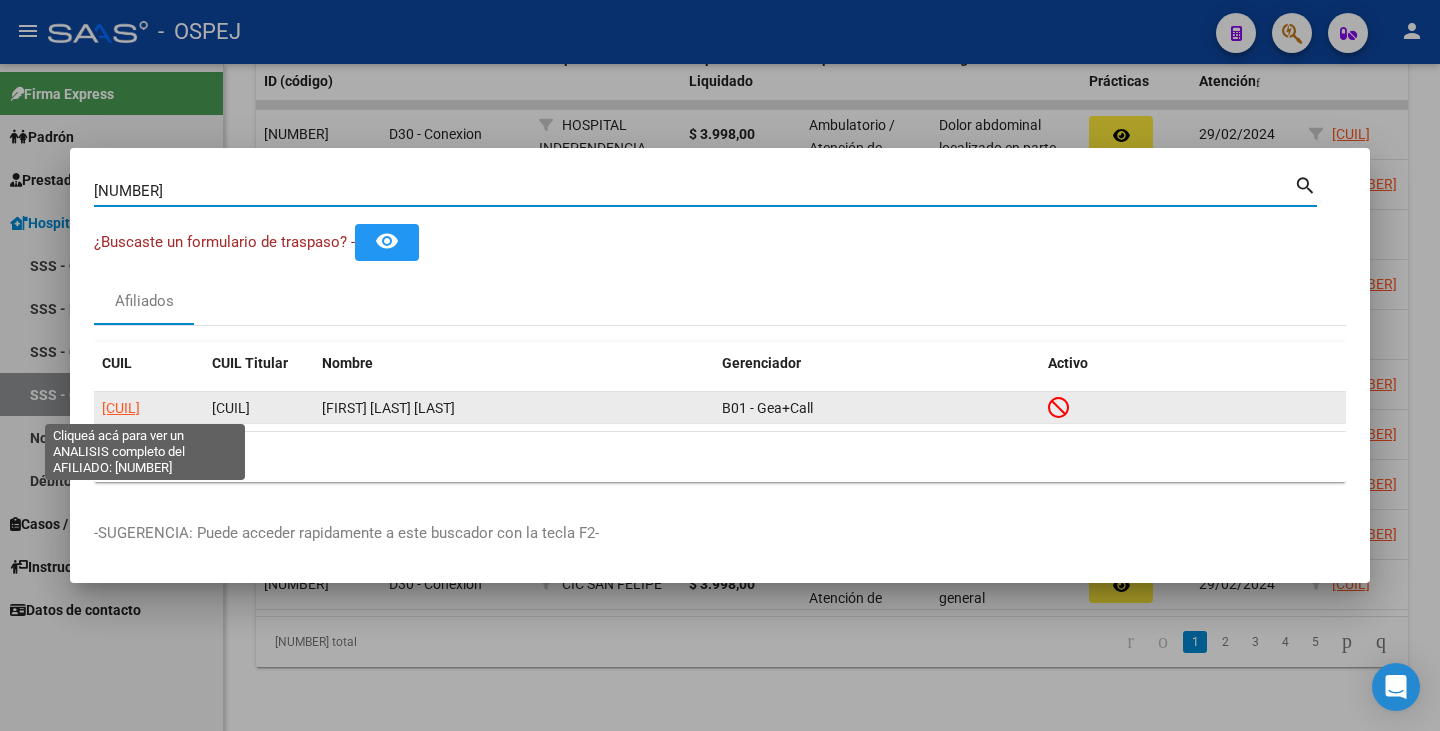 click on "[CUIL]" 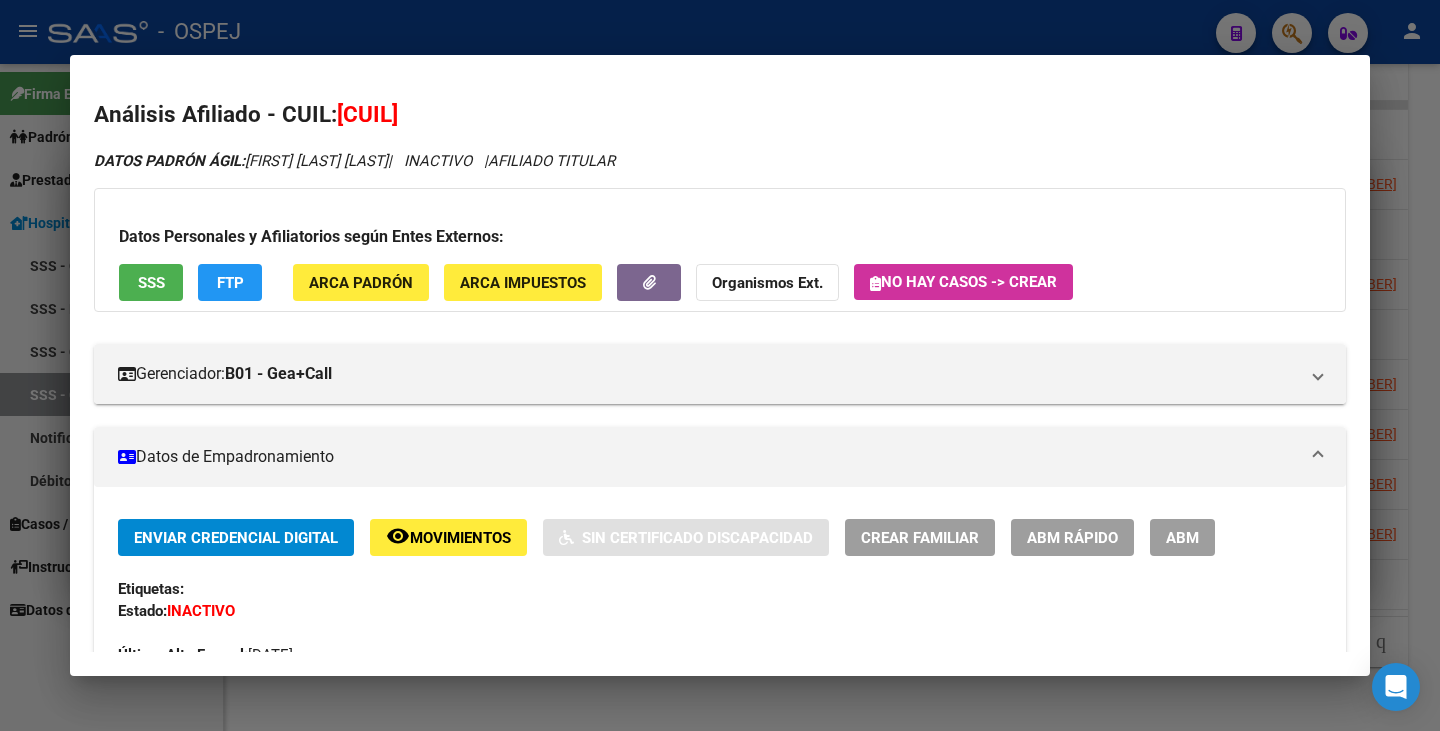 drag, startPoint x: 341, startPoint y: 113, endPoint x: 437, endPoint y: 104, distance: 96.42095 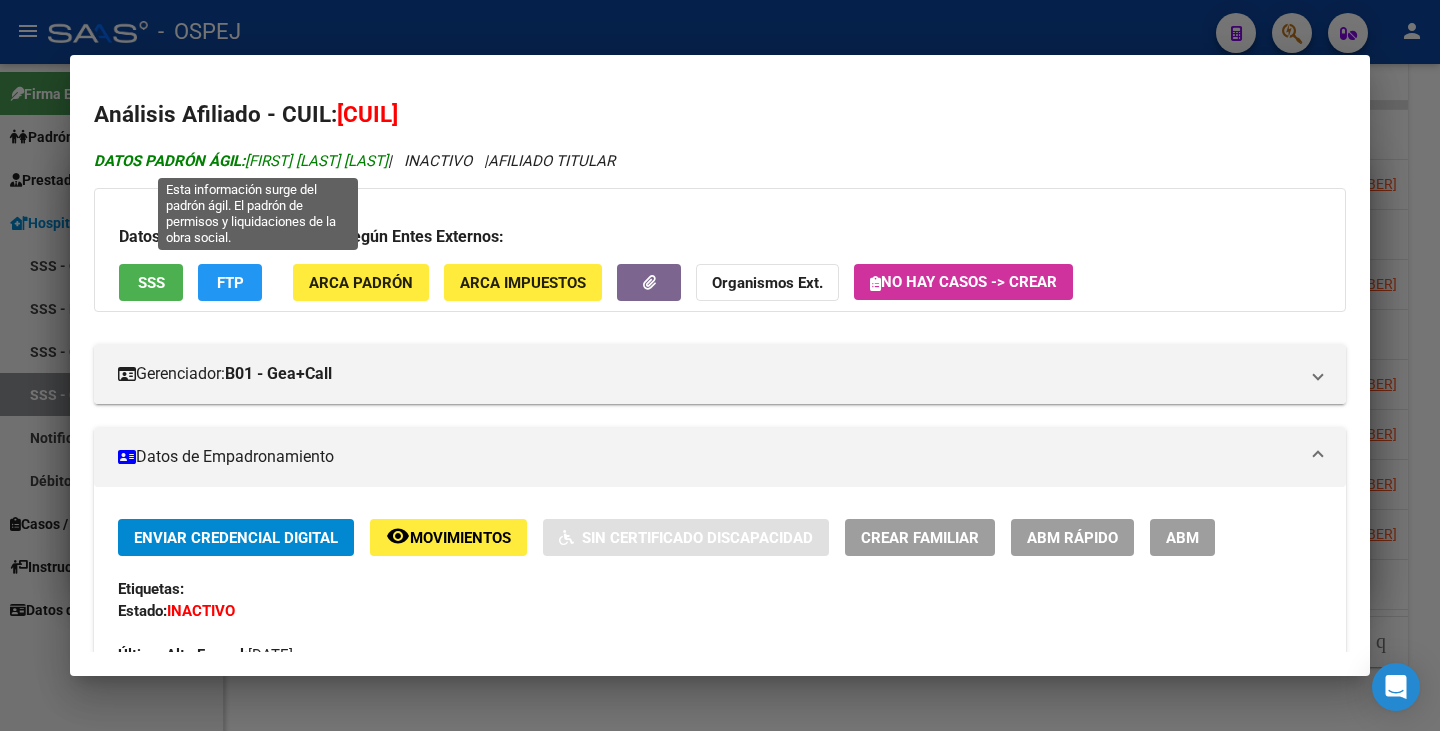 drag, startPoint x: 248, startPoint y: 161, endPoint x: 415, endPoint y: 167, distance: 167.10774 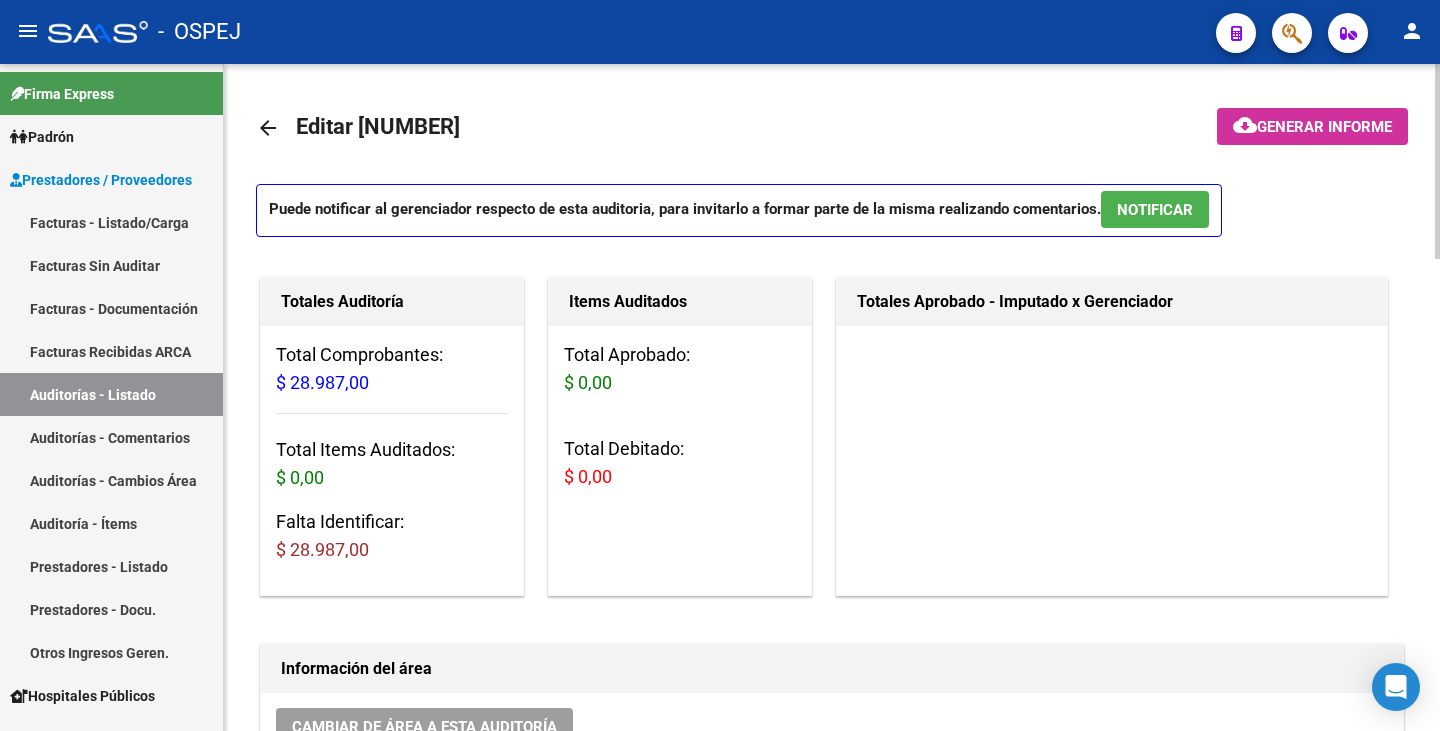 scroll, scrollTop: 0, scrollLeft: 0, axis: both 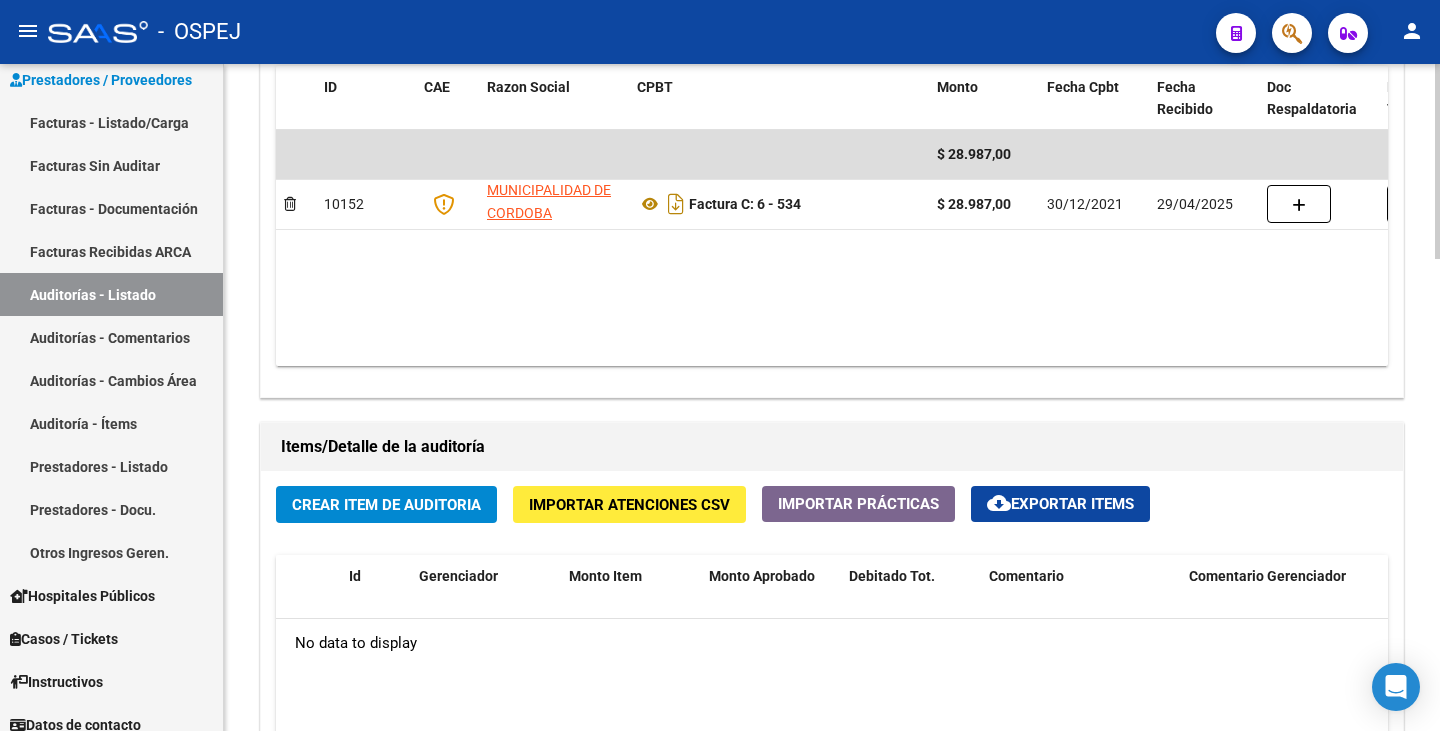 click on "Importar Atenciones CSV" 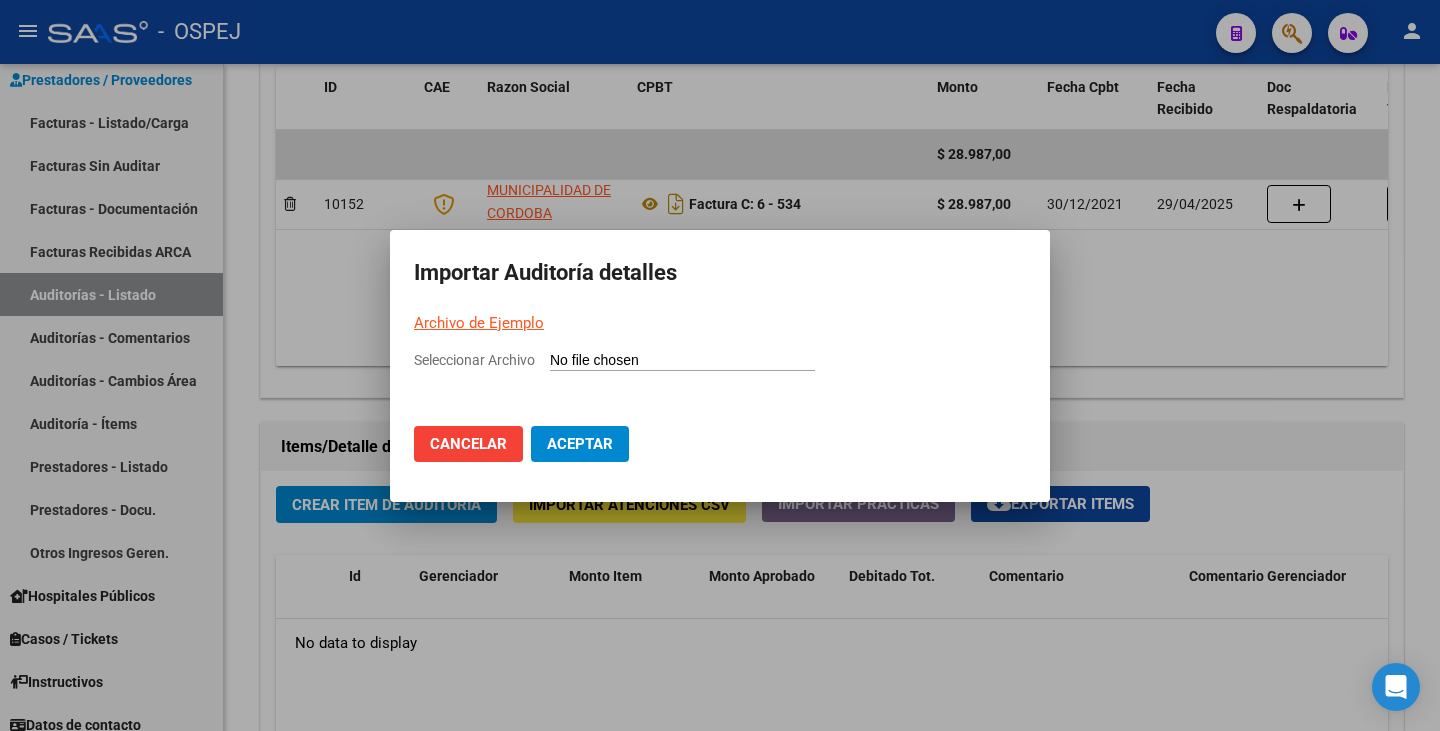click on "Seleccionar Archivo" at bounding box center [682, 361] 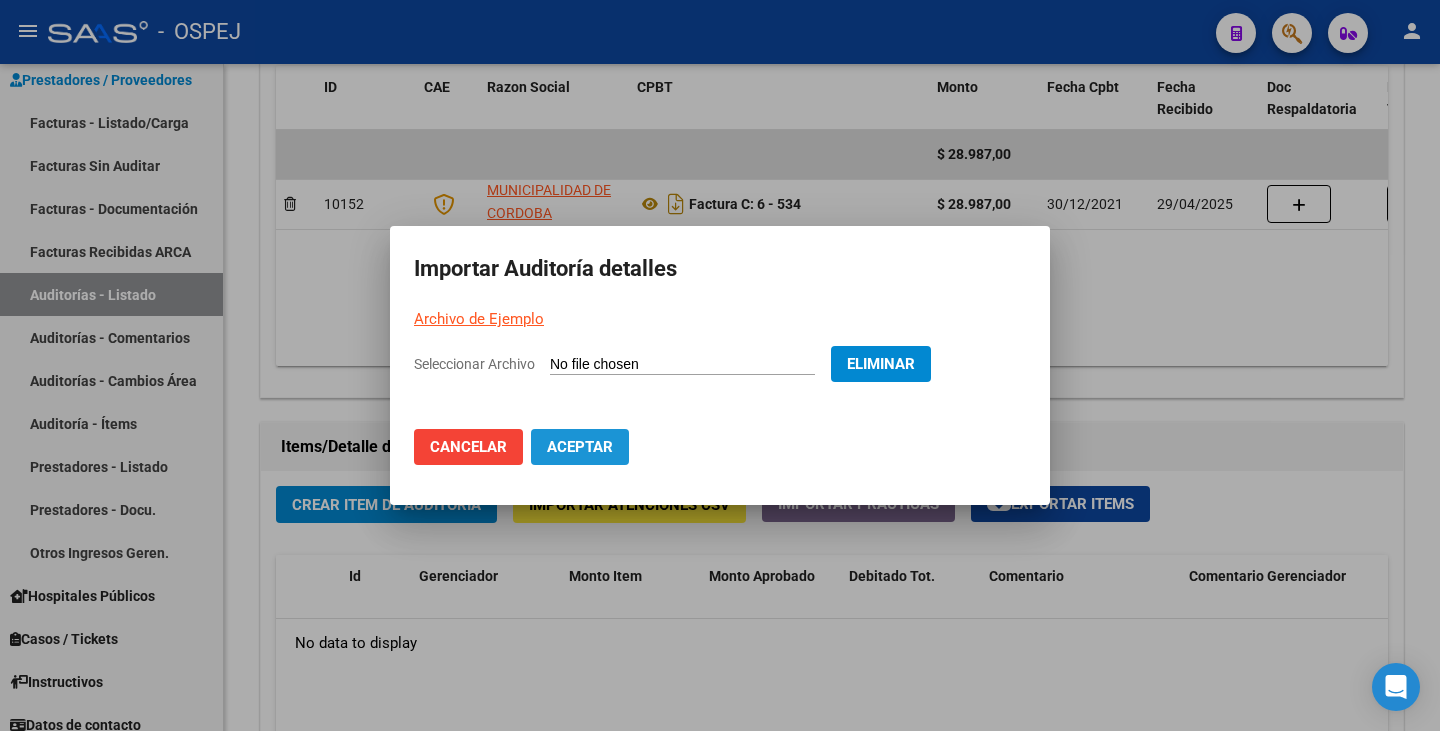 click on "Aceptar" 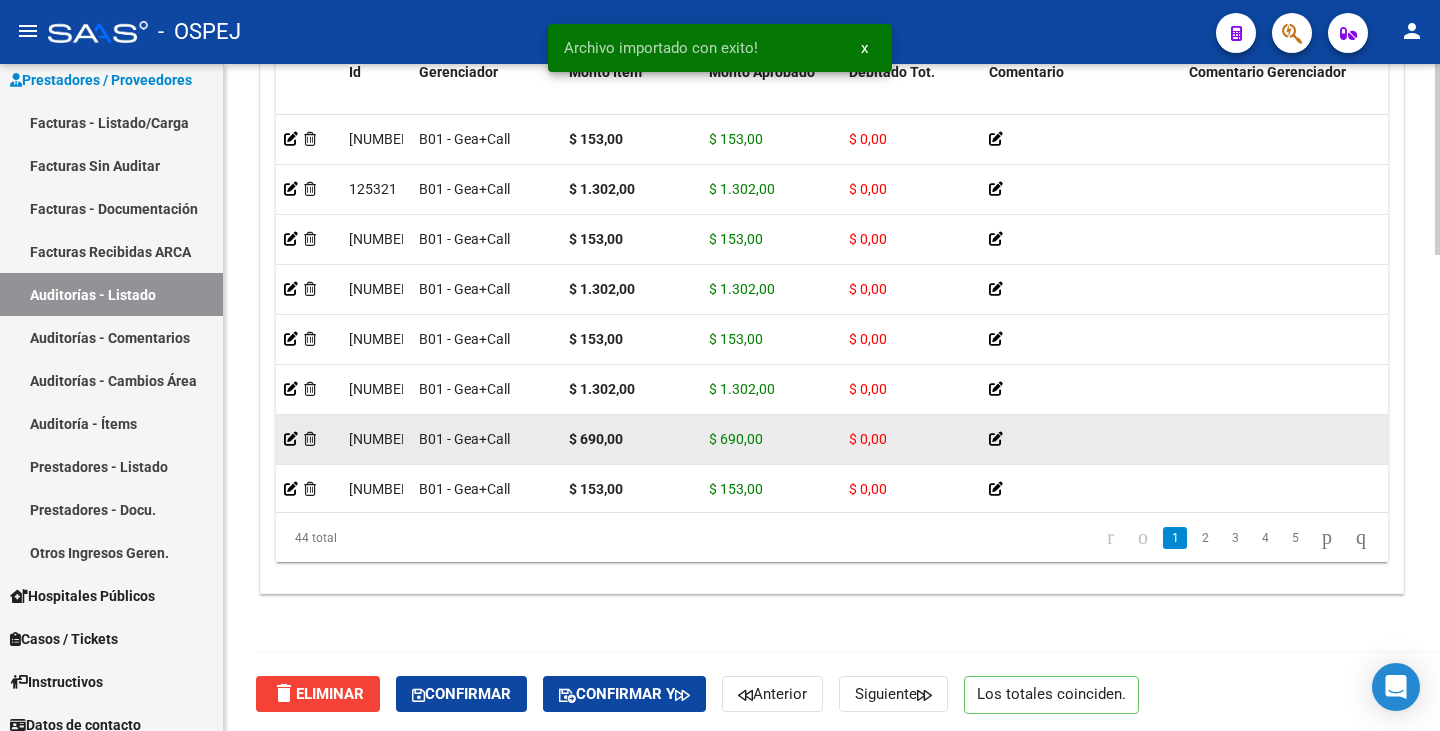 scroll, scrollTop: 1663, scrollLeft: 0, axis: vertical 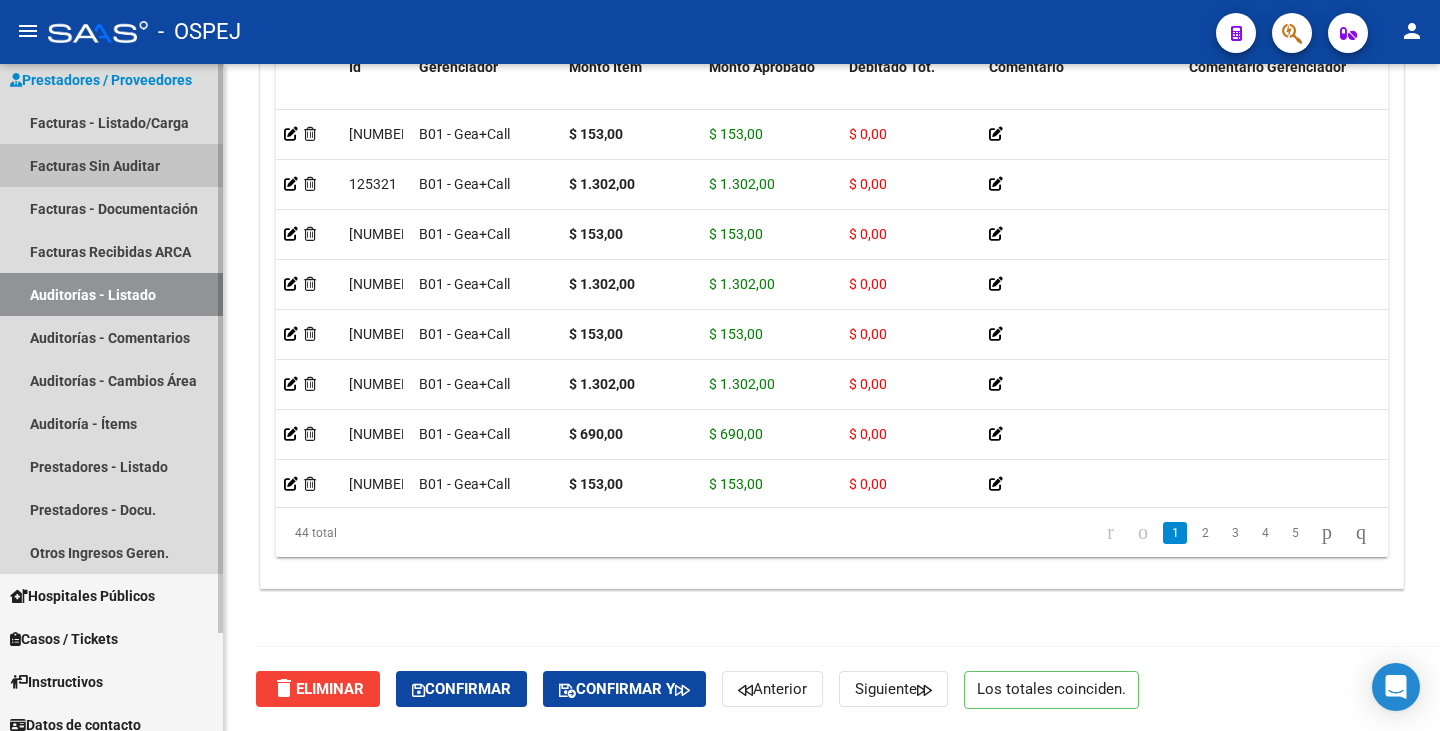 click on "Facturas Sin Auditar" at bounding box center (111, 165) 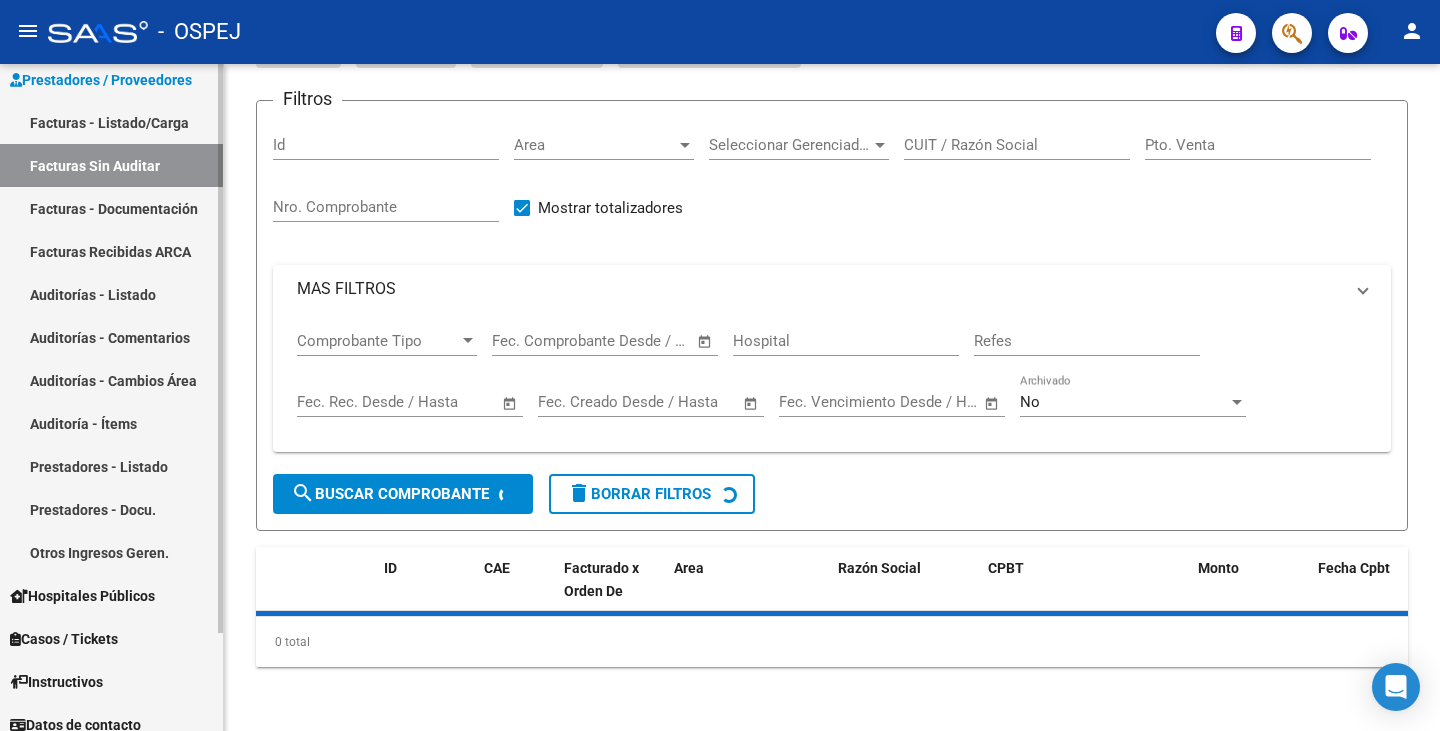 scroll, scrollTop: 0, scrollLeft: 0, axis: both 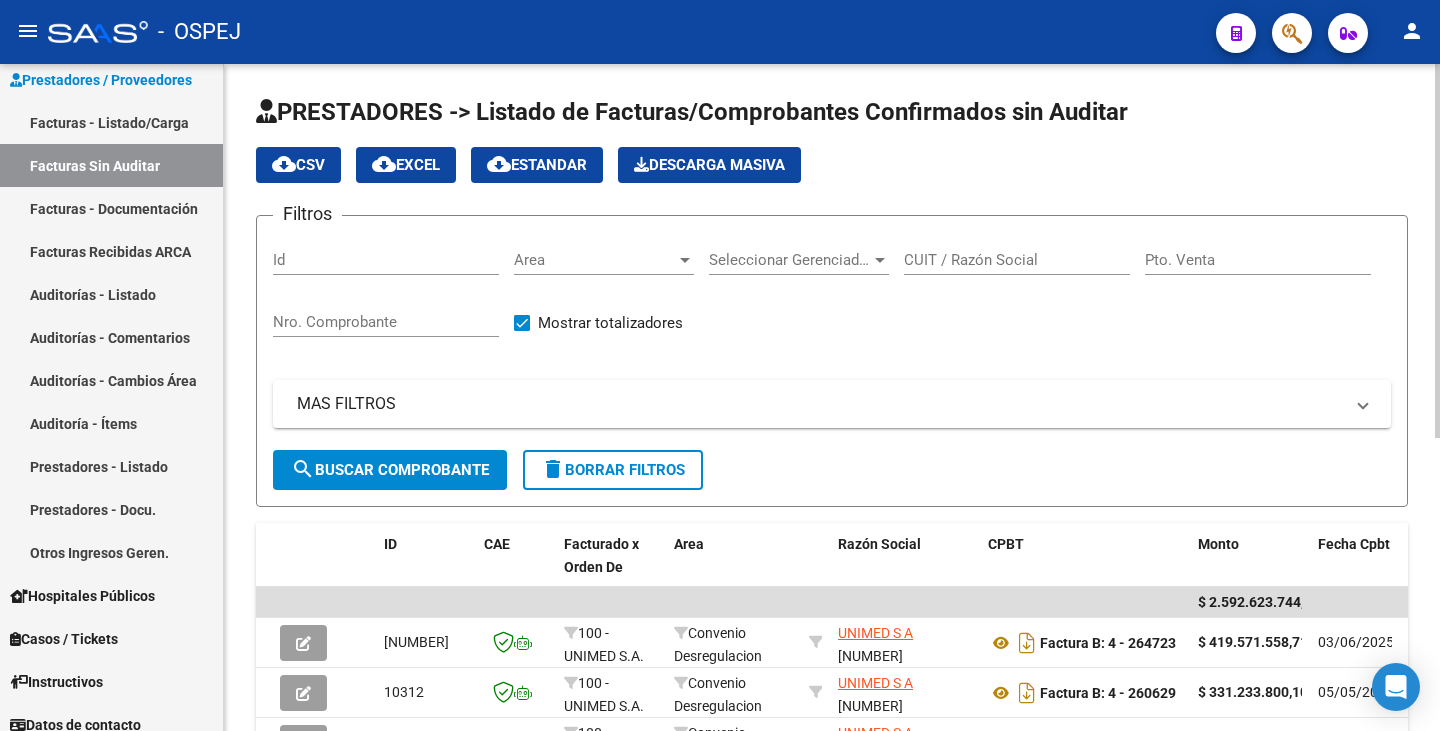 click on "Area" at bounding box center (595, 260) 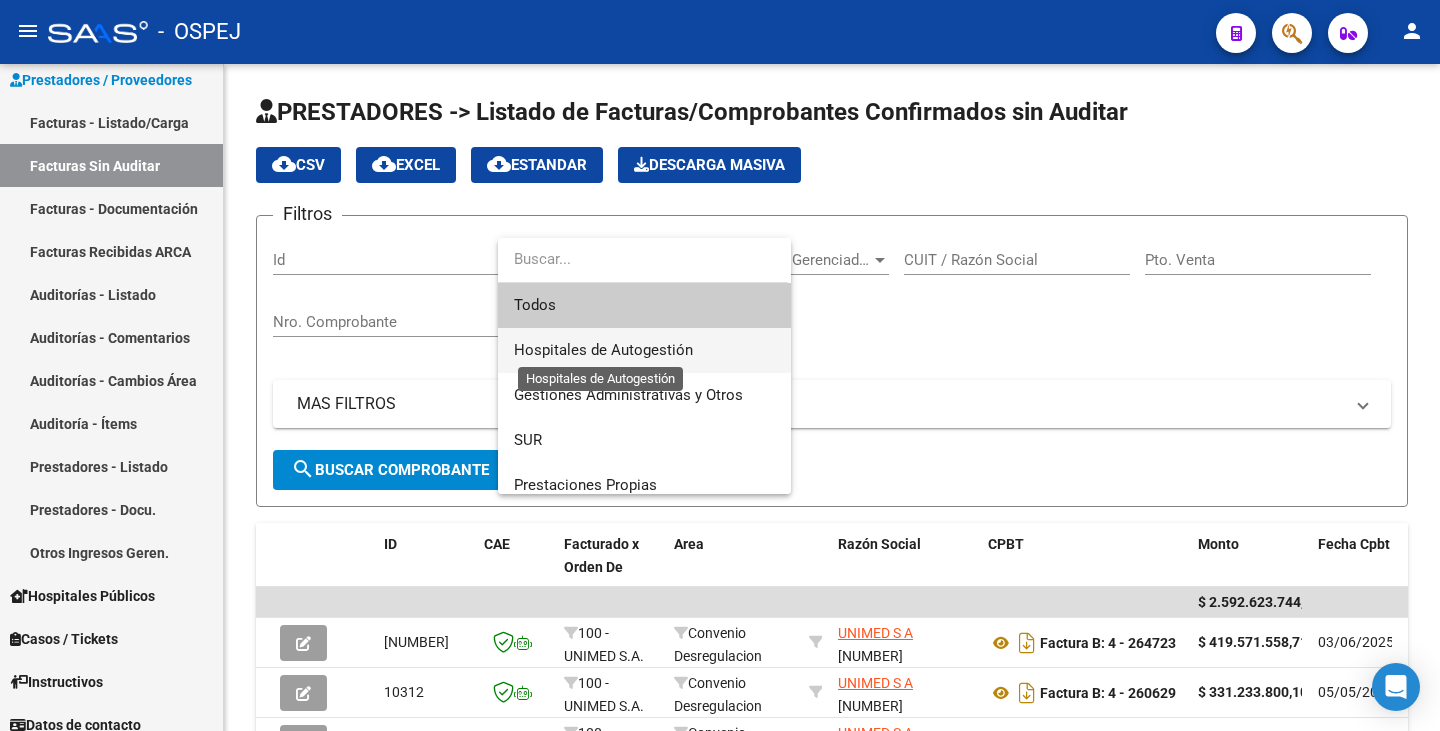 click on "Hospitales de Autogestión" at bounding box center [603, 350] 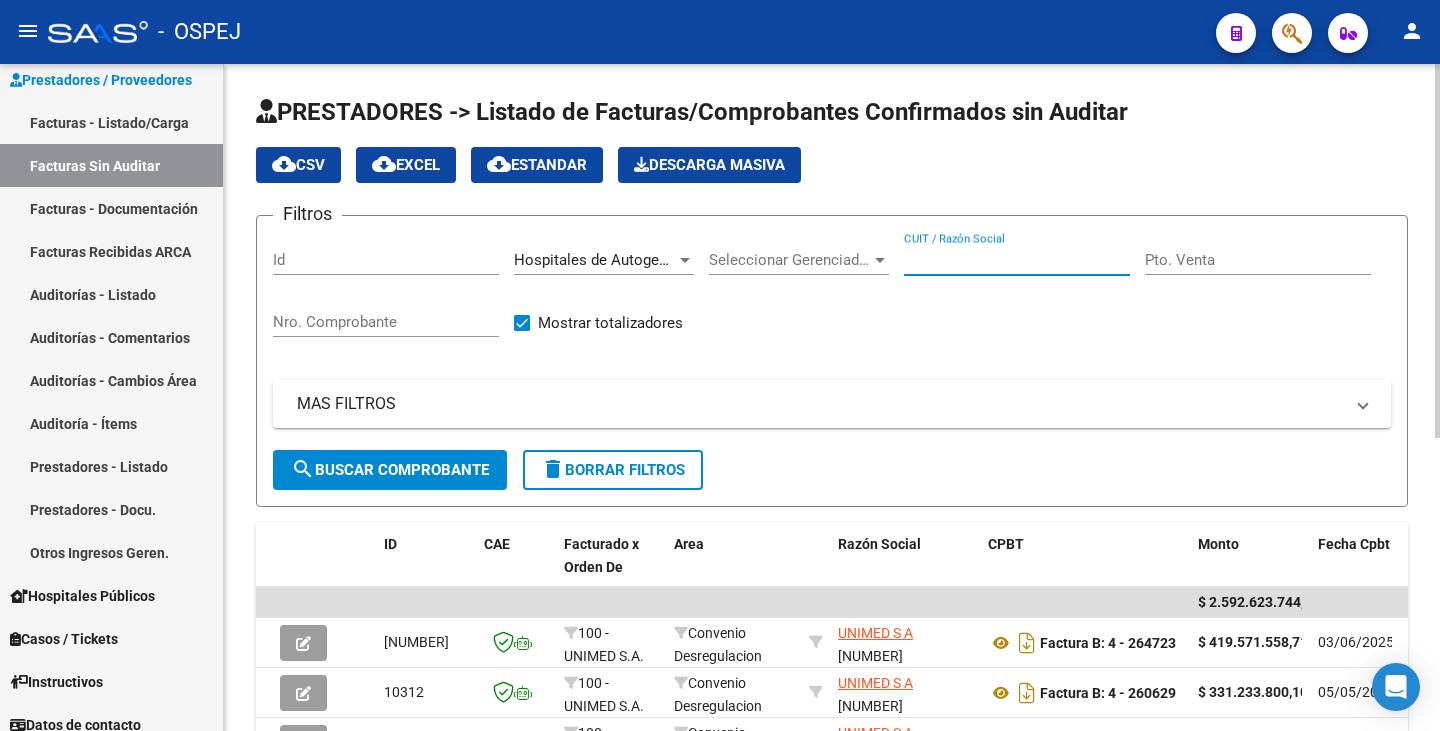 click on "CUIT / Razón Social" at bounding box center [1017, 260] 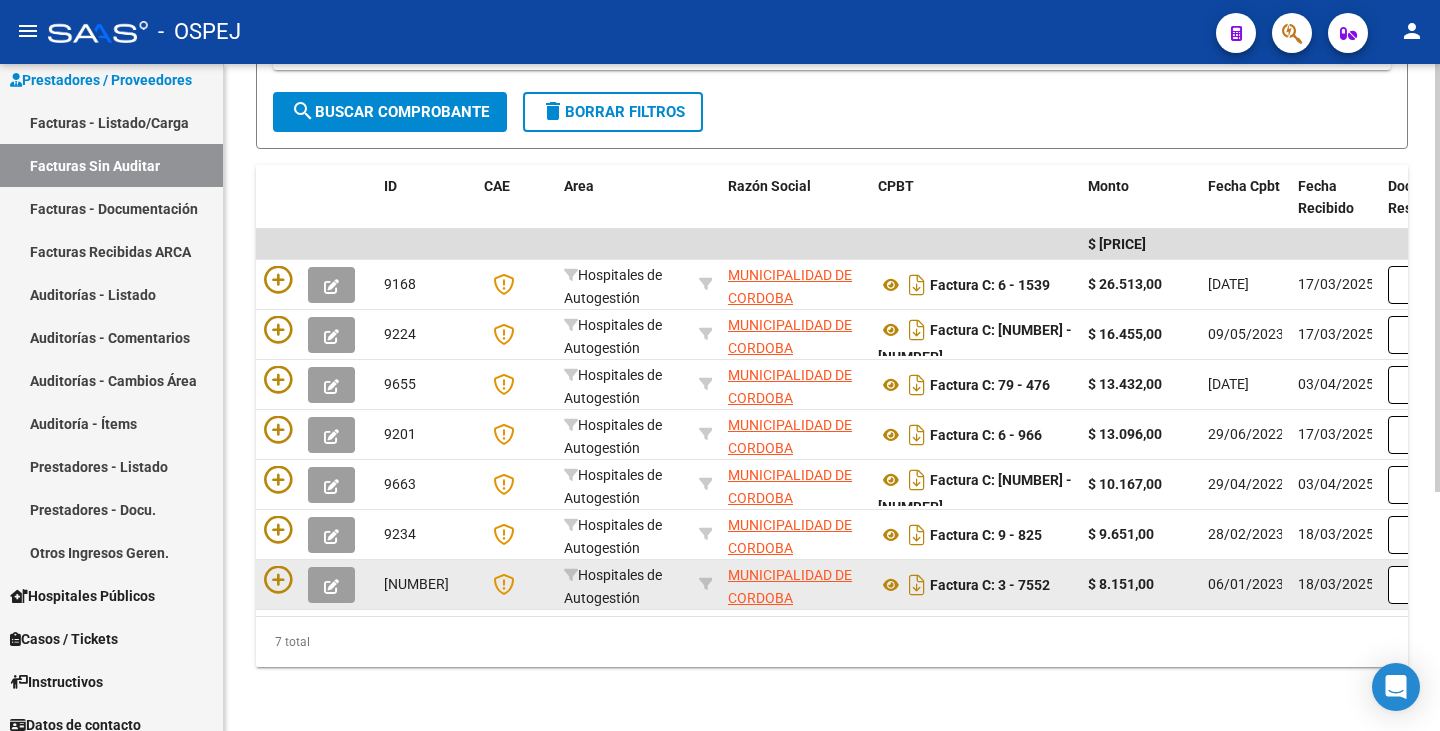 scroll, scrollTop: 373, scrollLeft: 0, axis: vertical 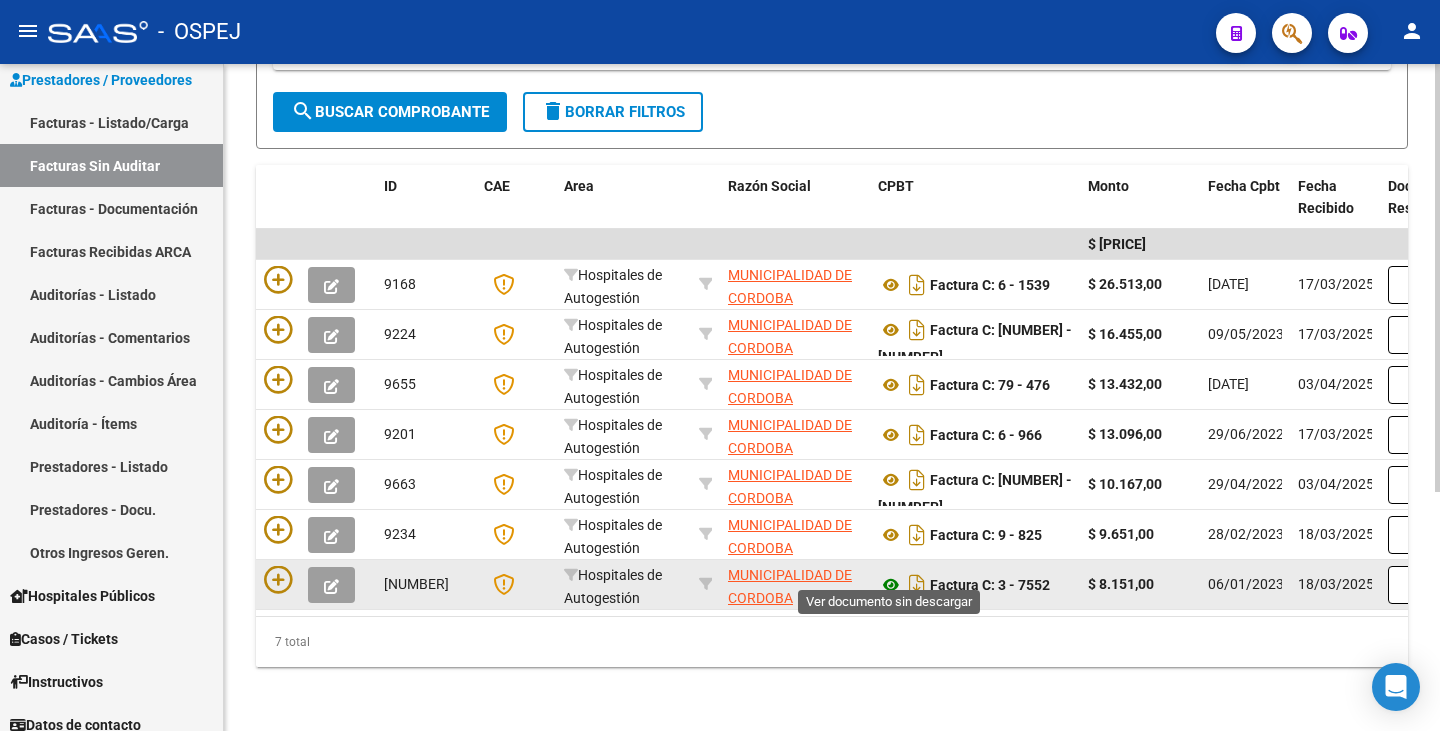 type on "municipalidad de cordoba" 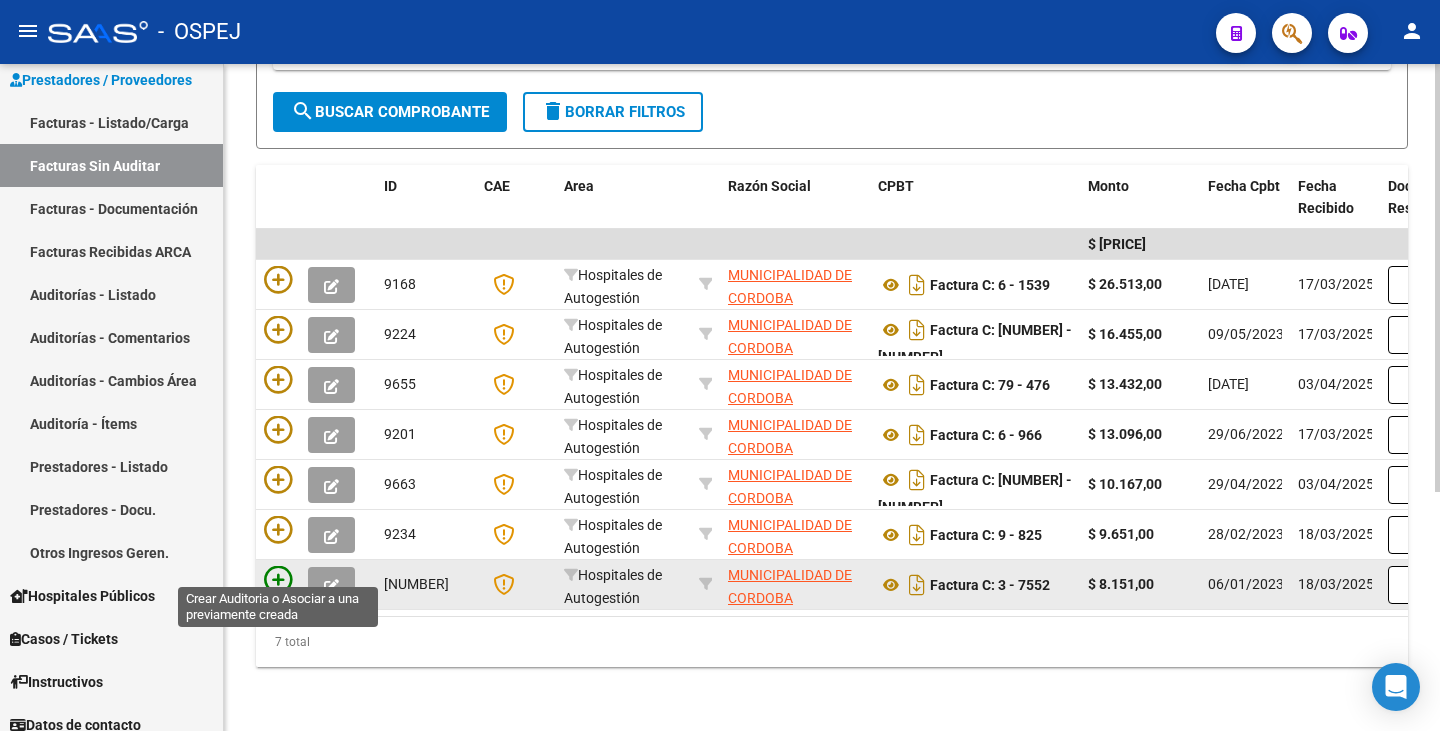 click 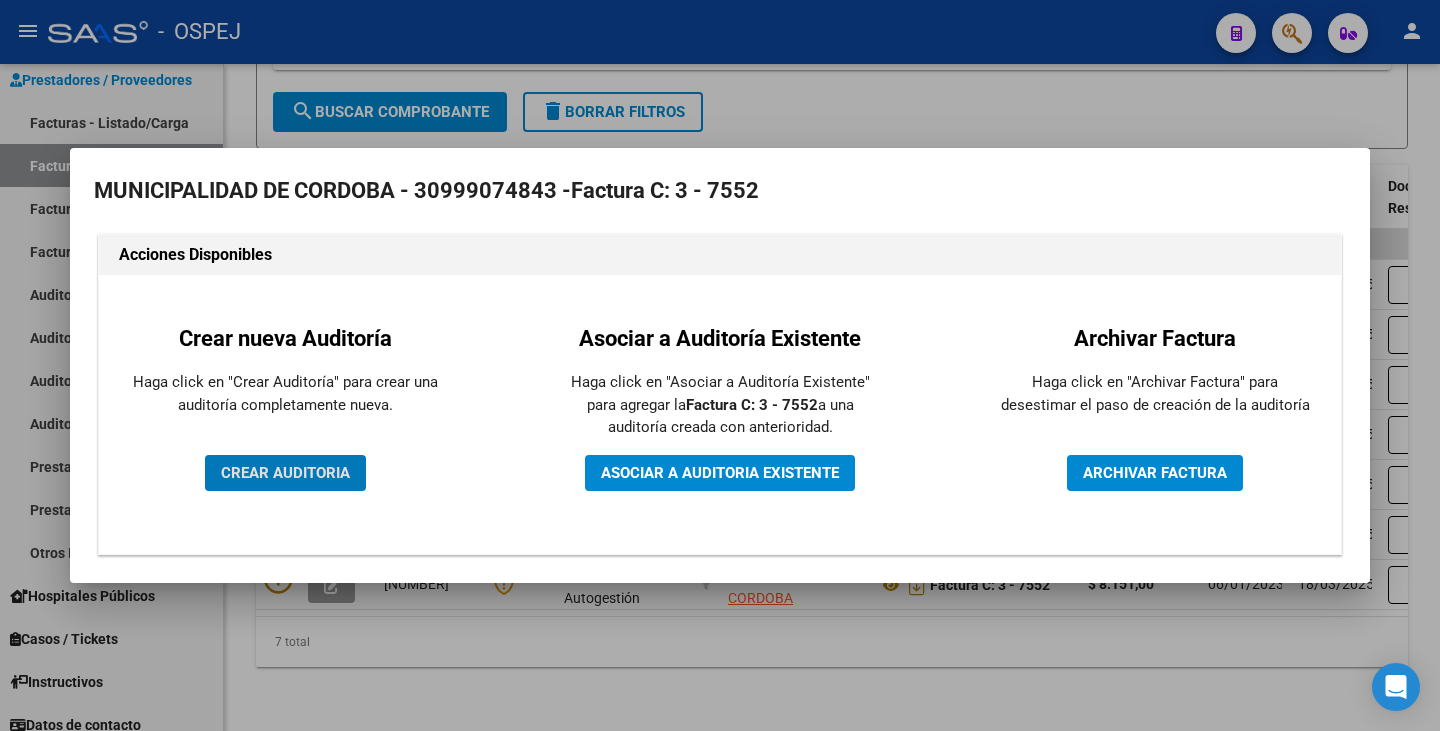 click on "CREAR AUDITORIA" at bounding box center [285, 473] 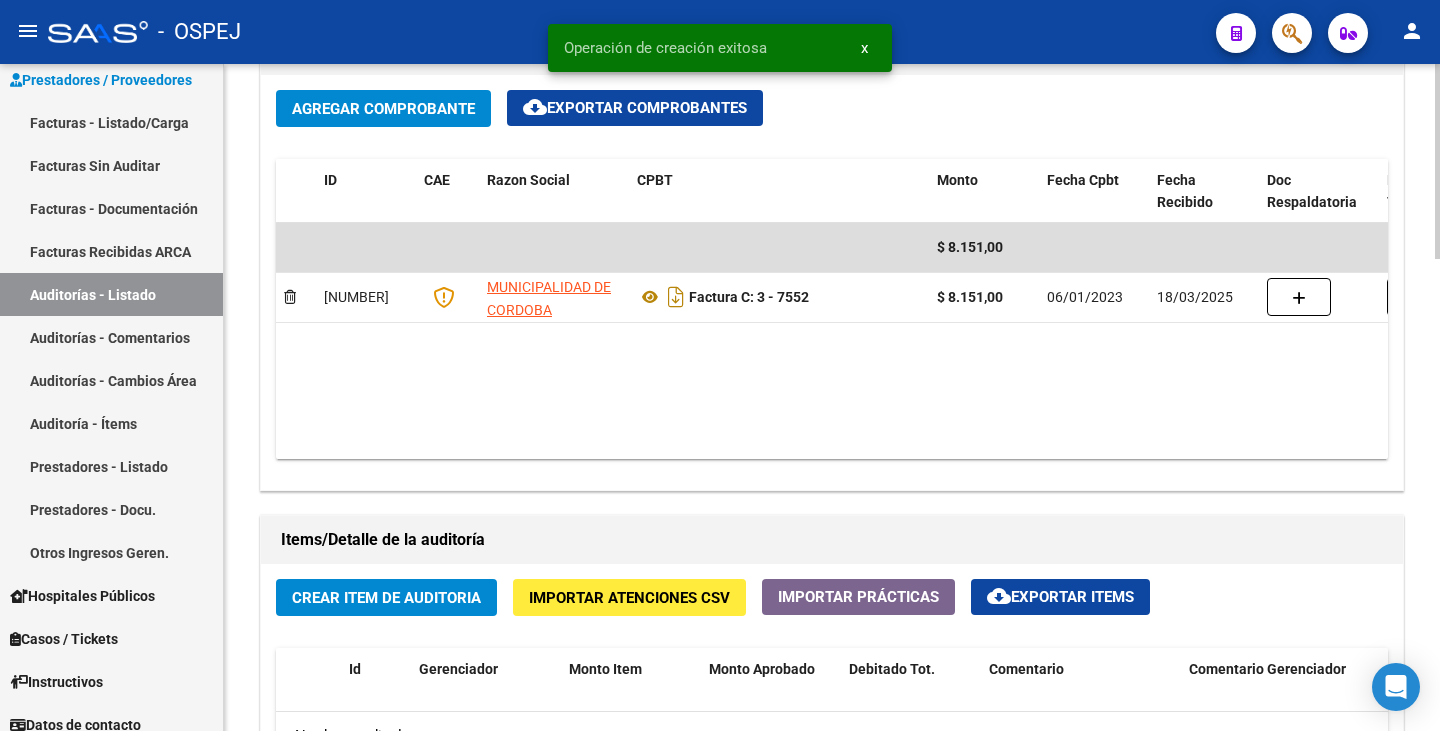 scroll, scrollTop: 1100, scrollLeft: 0, axis: vertical 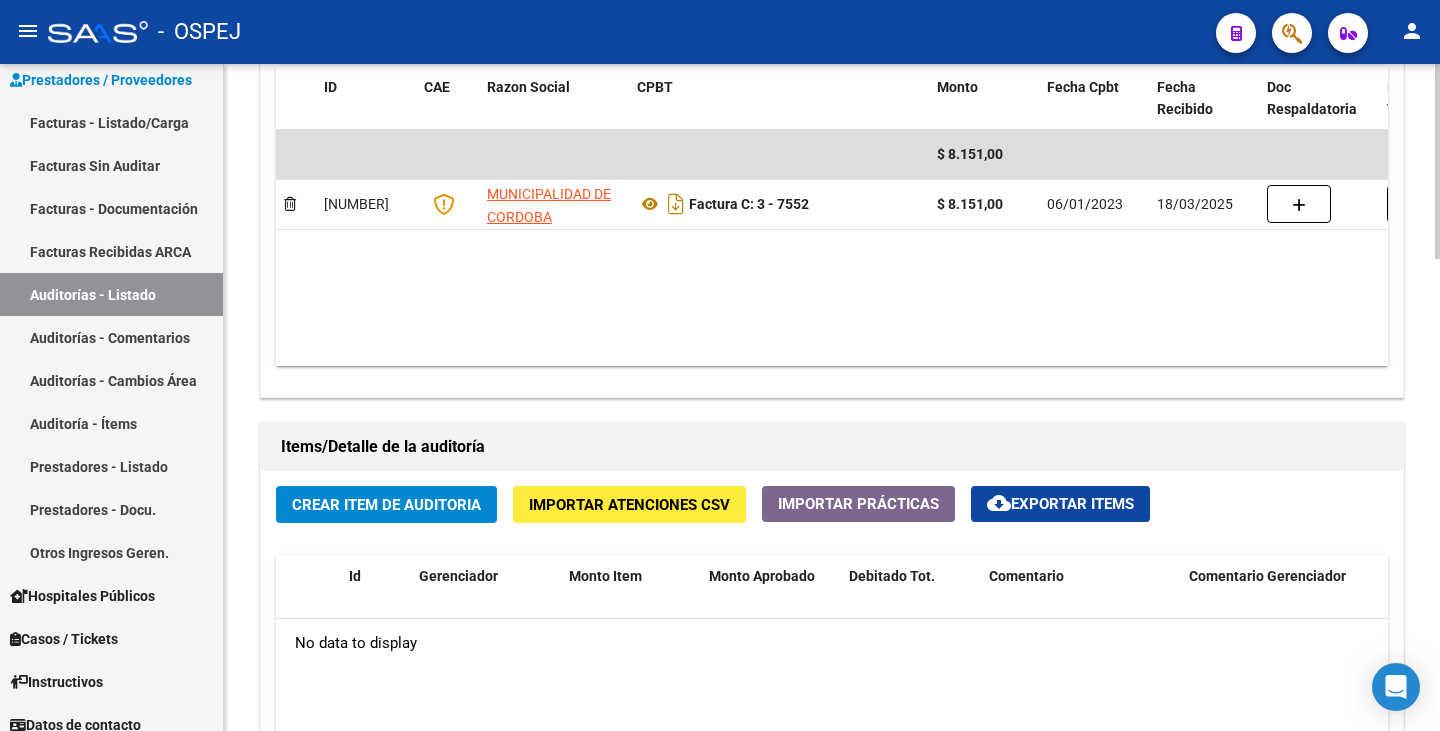 click on "Crear Item de Auditoria" 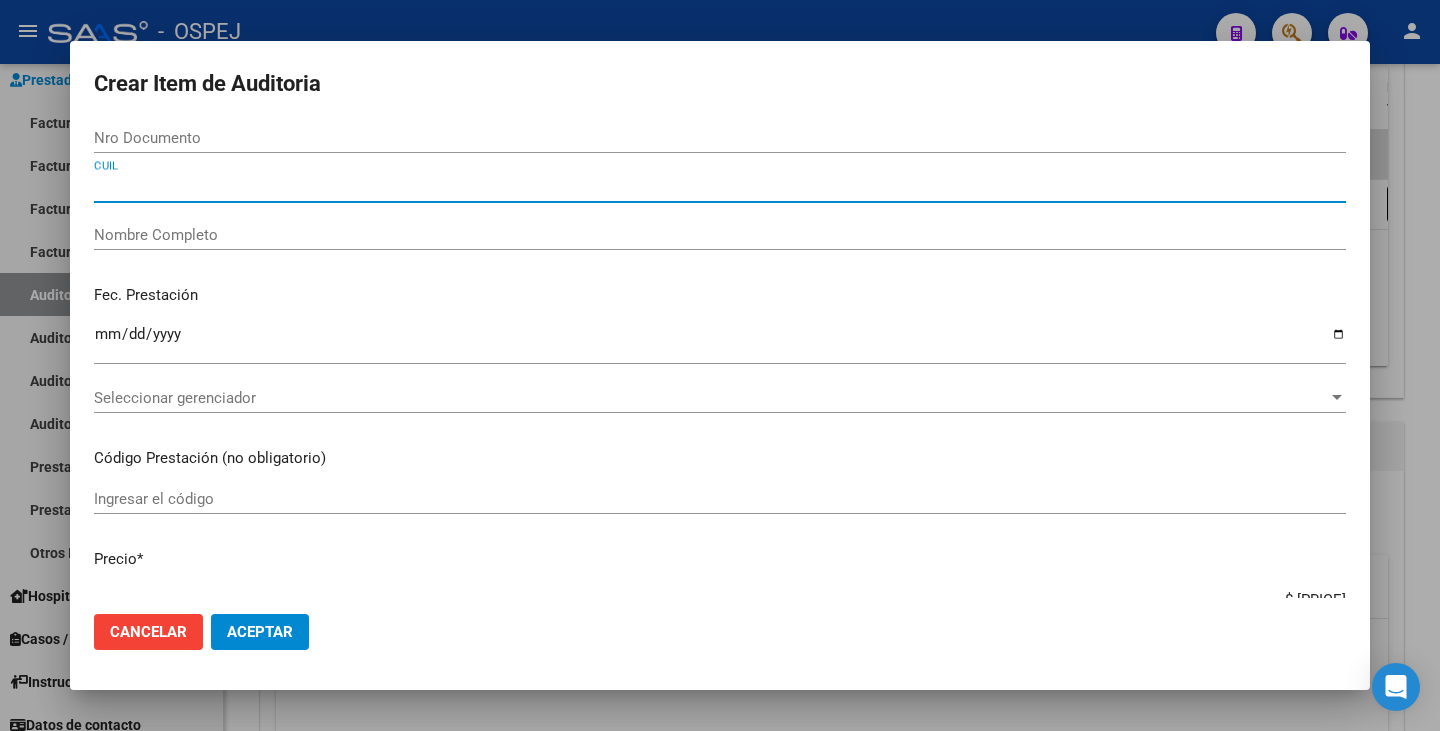 click on "CUIL" at bounding box center (720, 187) 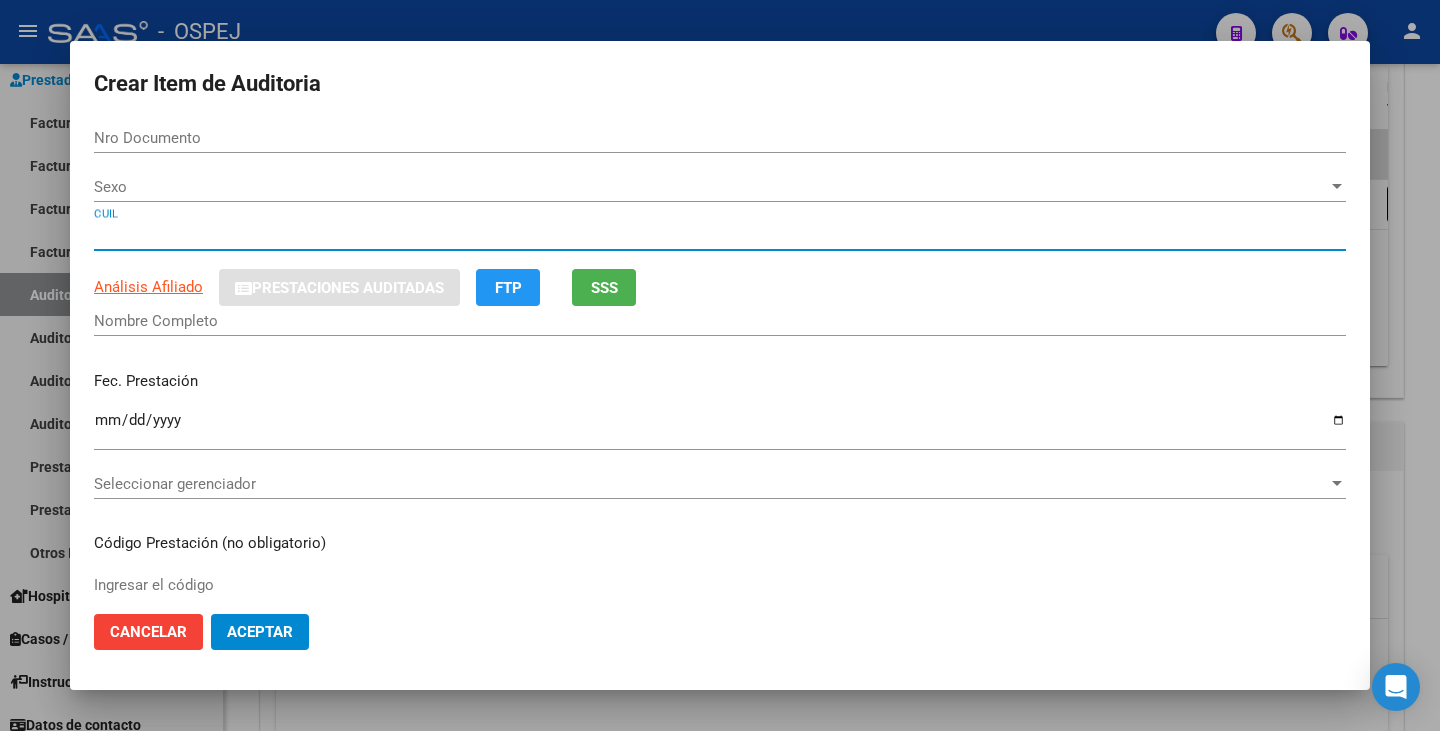 type on "31669331" 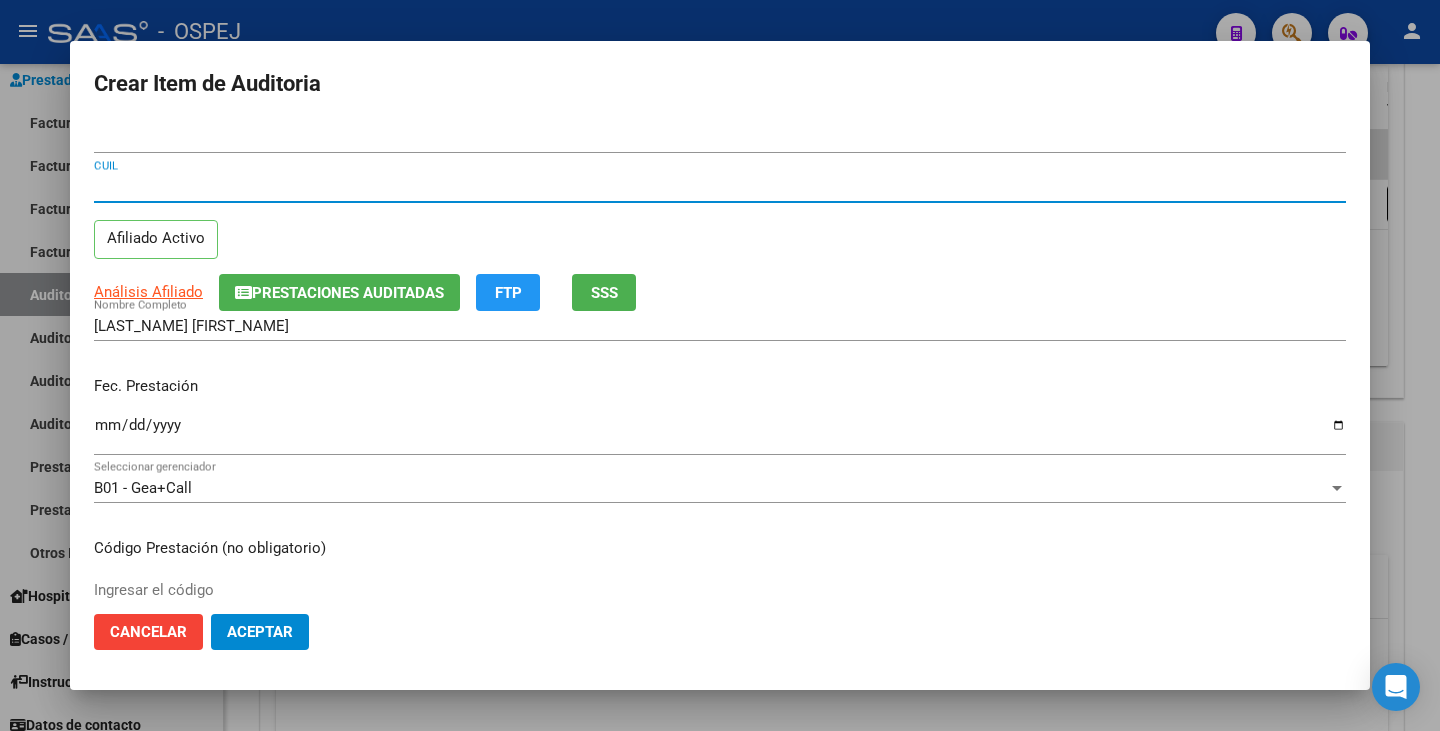 type on "20316693319" 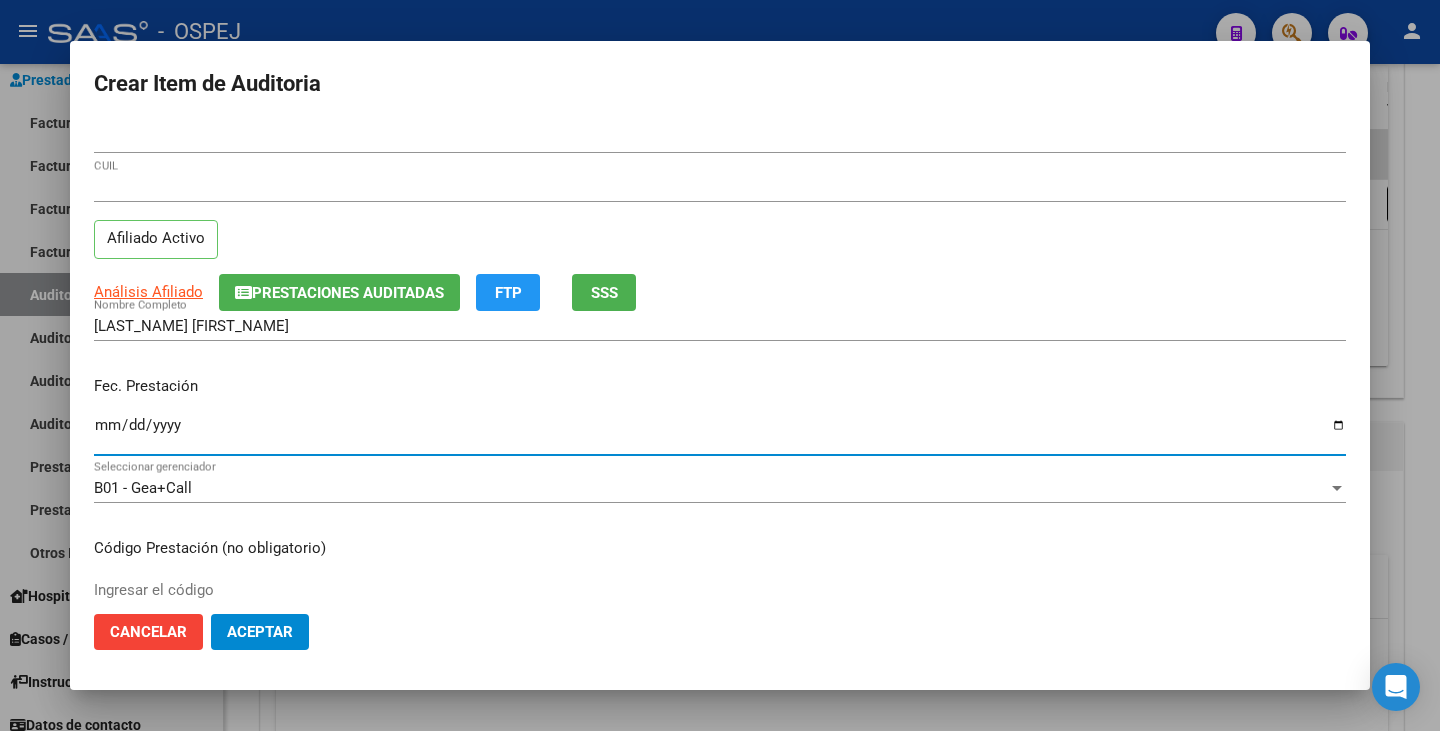 type on "2022-11-19" 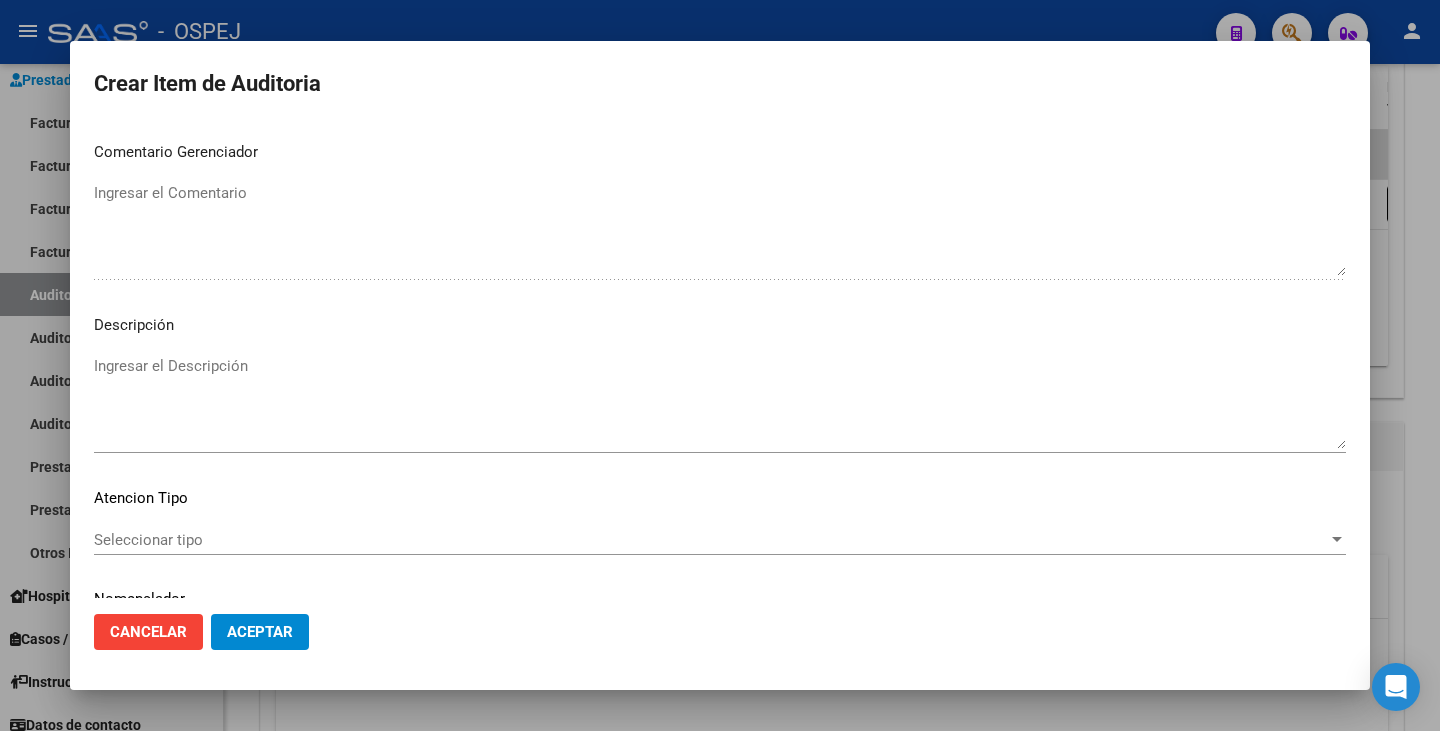 scroll, scrollTop: 1153, scrollLeft: 0, axis: vertical 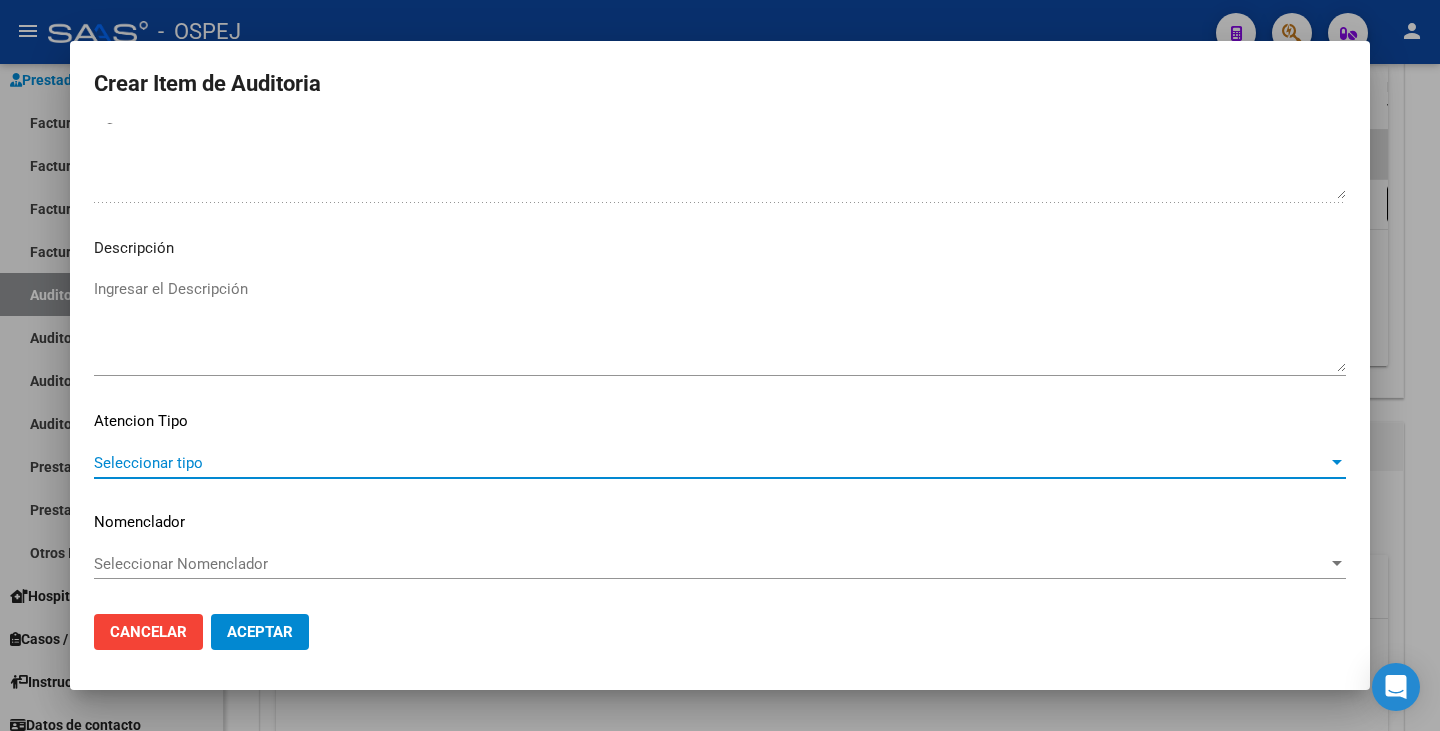 click on "Seleccionar tipo" at bounding box center (711, 463) 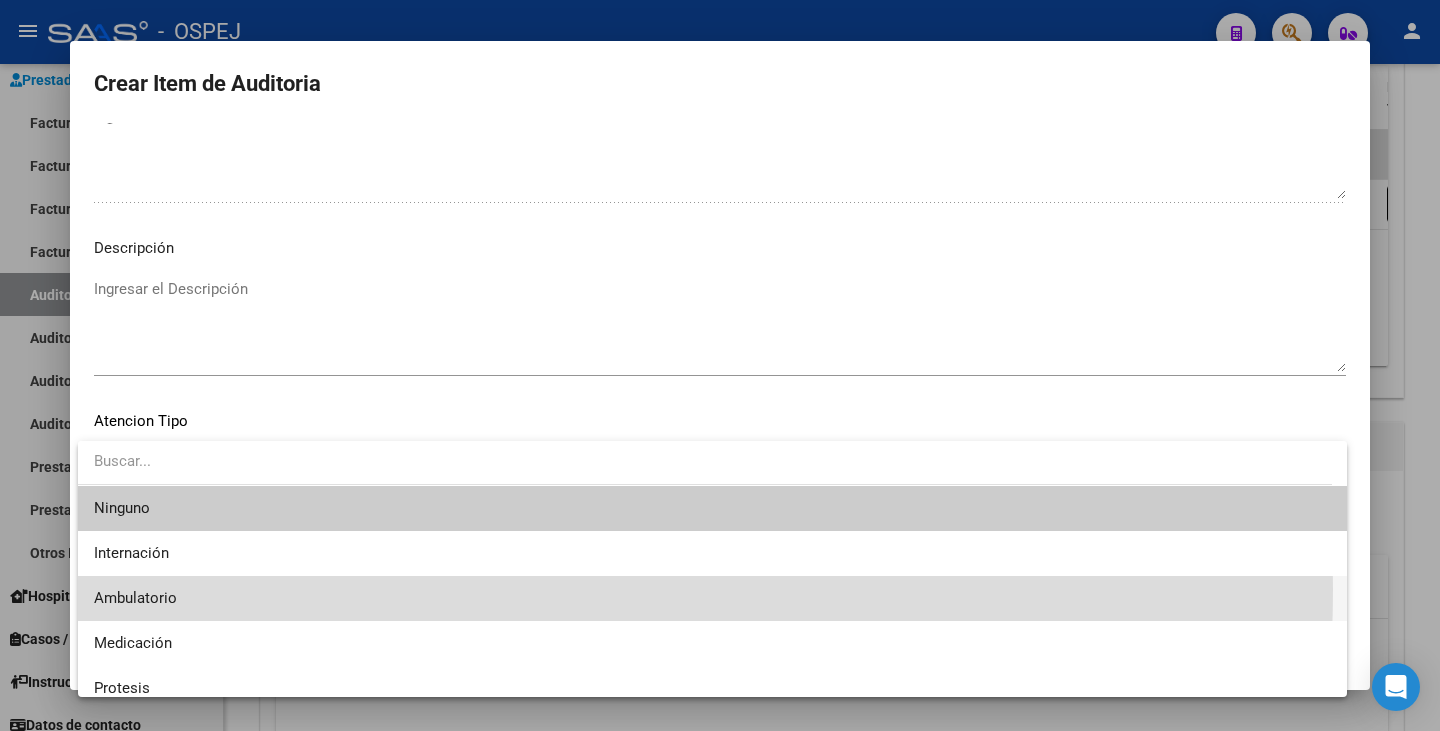click on "Ambulatorio" at bounding box center (712, 598) 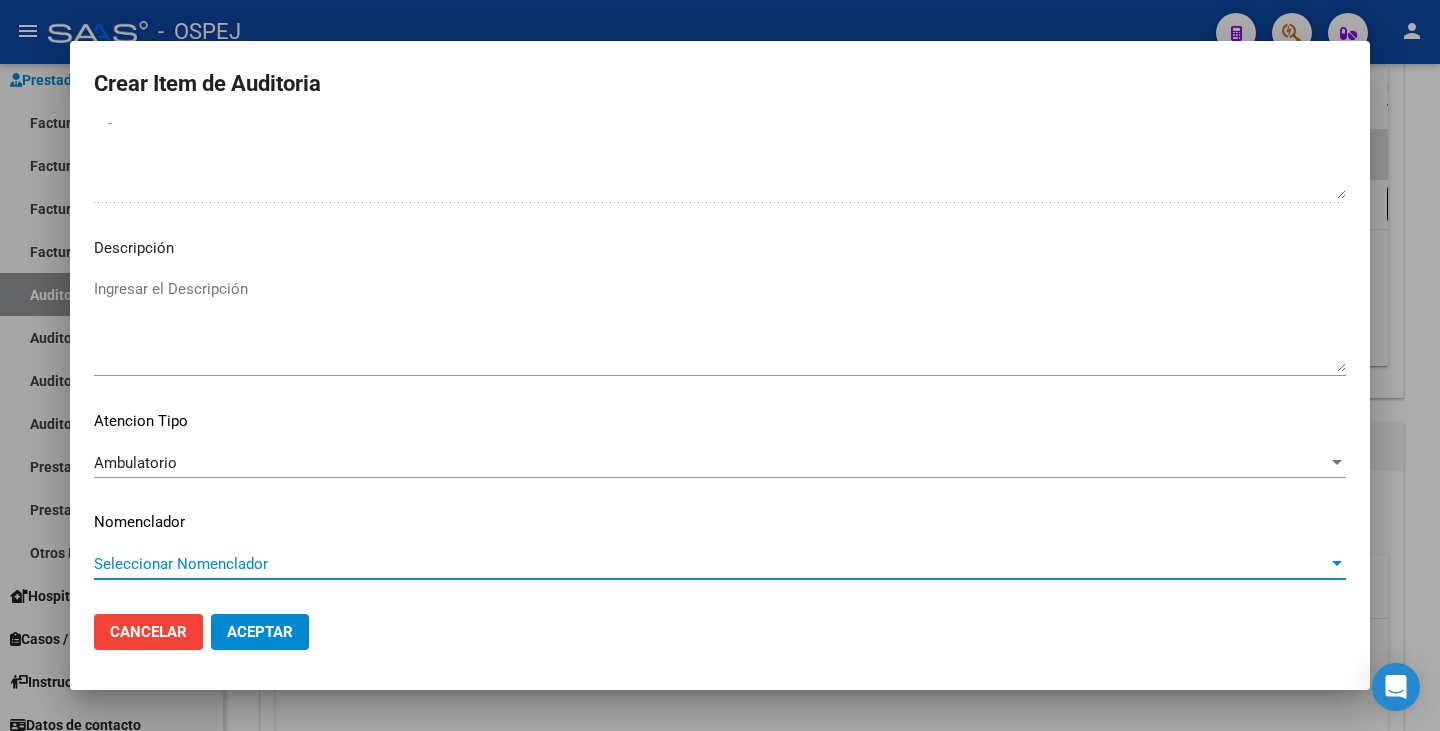 click on "Seleccionar Nomenclador" at bounding box center [711, 564] 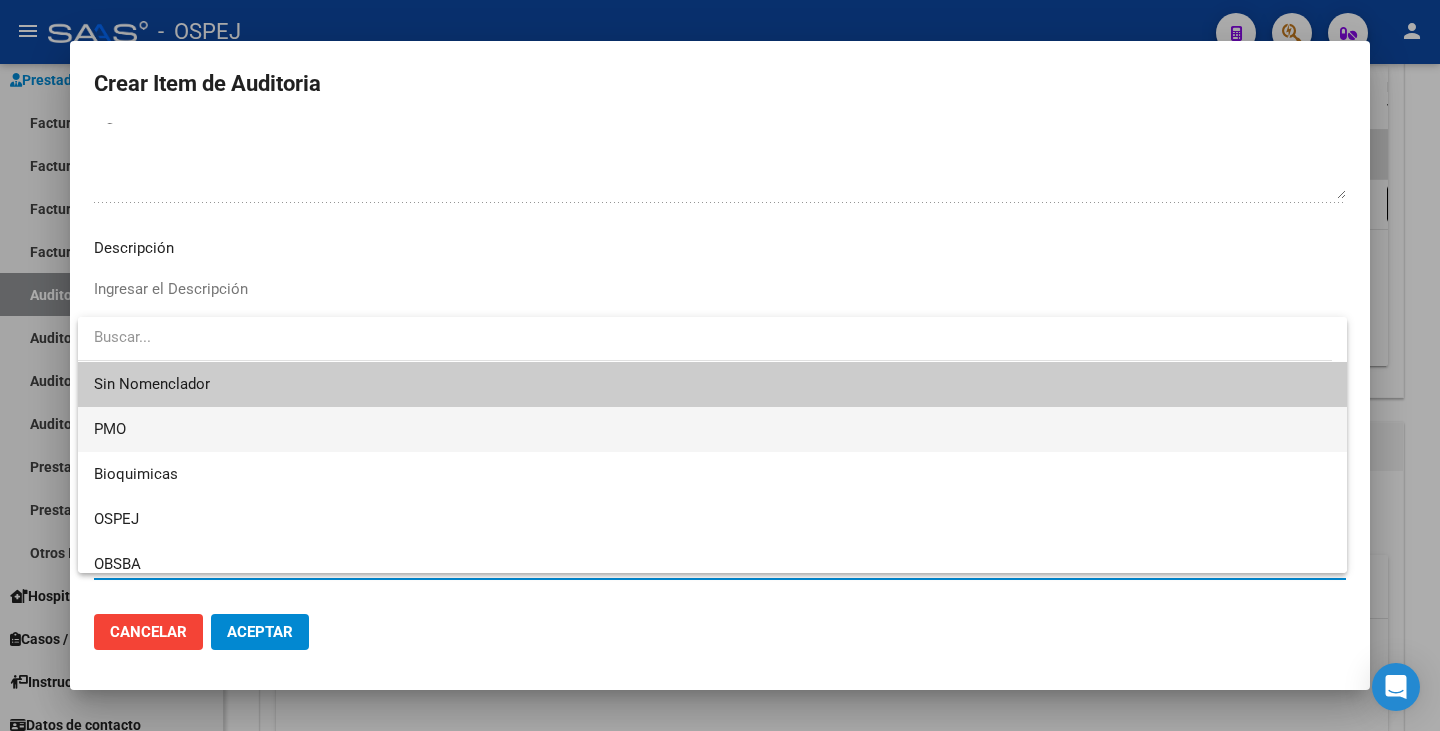 click on "PMO" at bounding box center [712, 429] 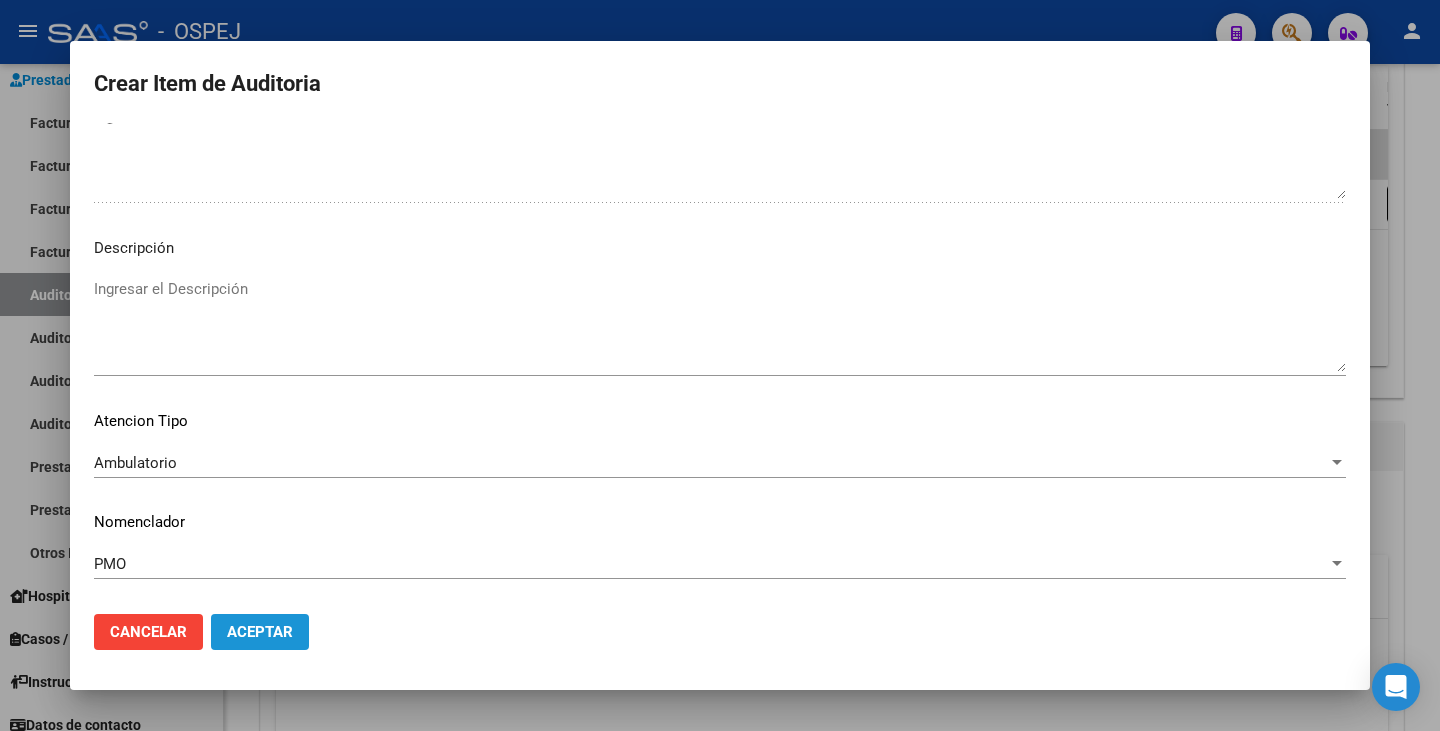 click on "Aceptar" 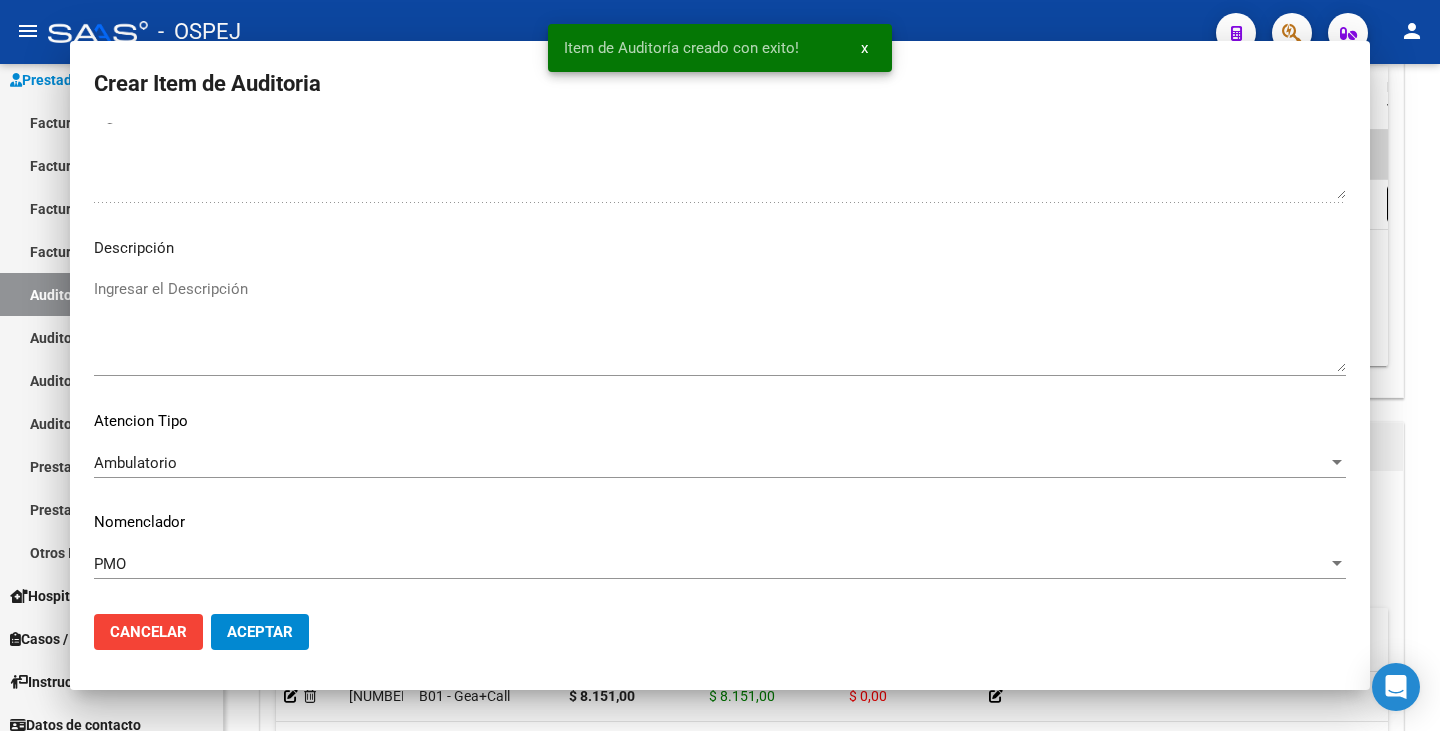 scroll, scrollTop: 0, scrollLeft: 0, axis: both 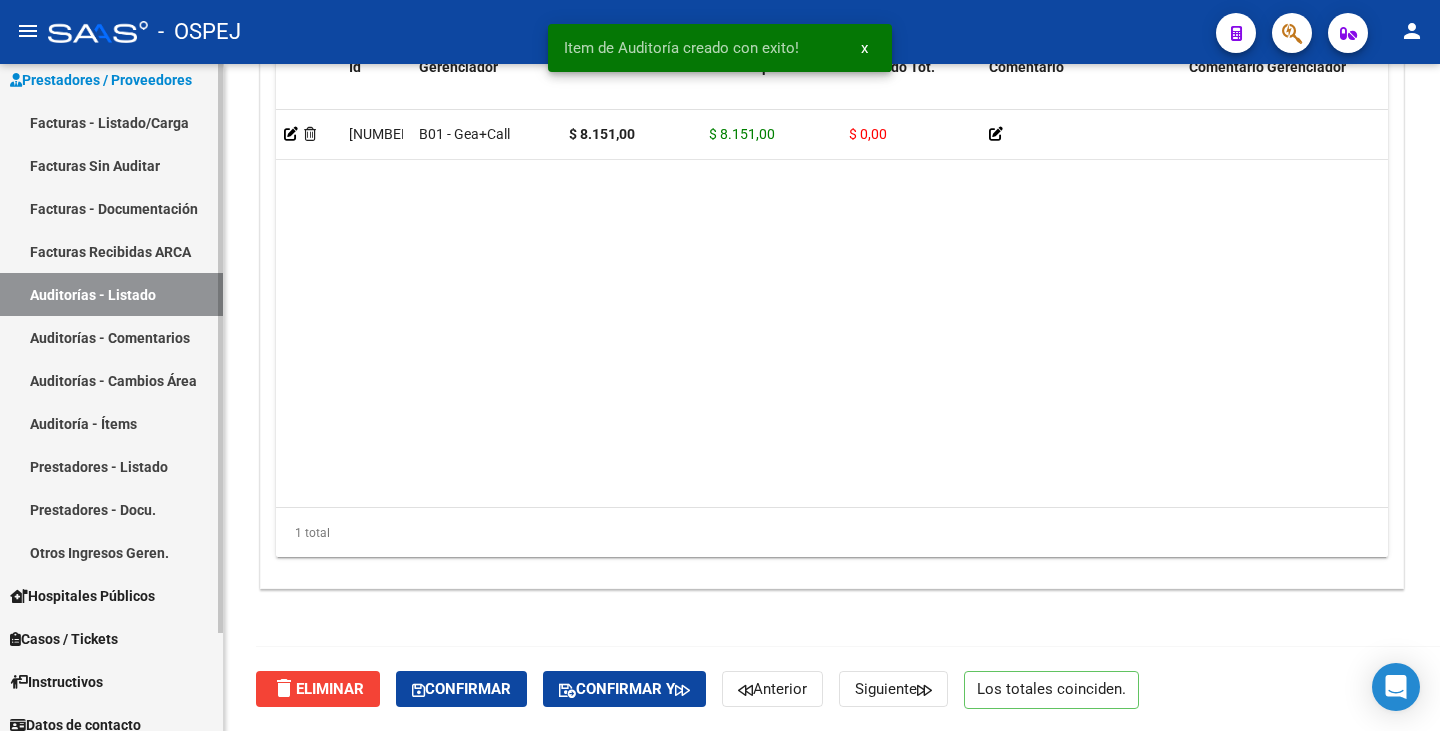 click on "Auditorías - Listado" at bounding box center [111, 294] 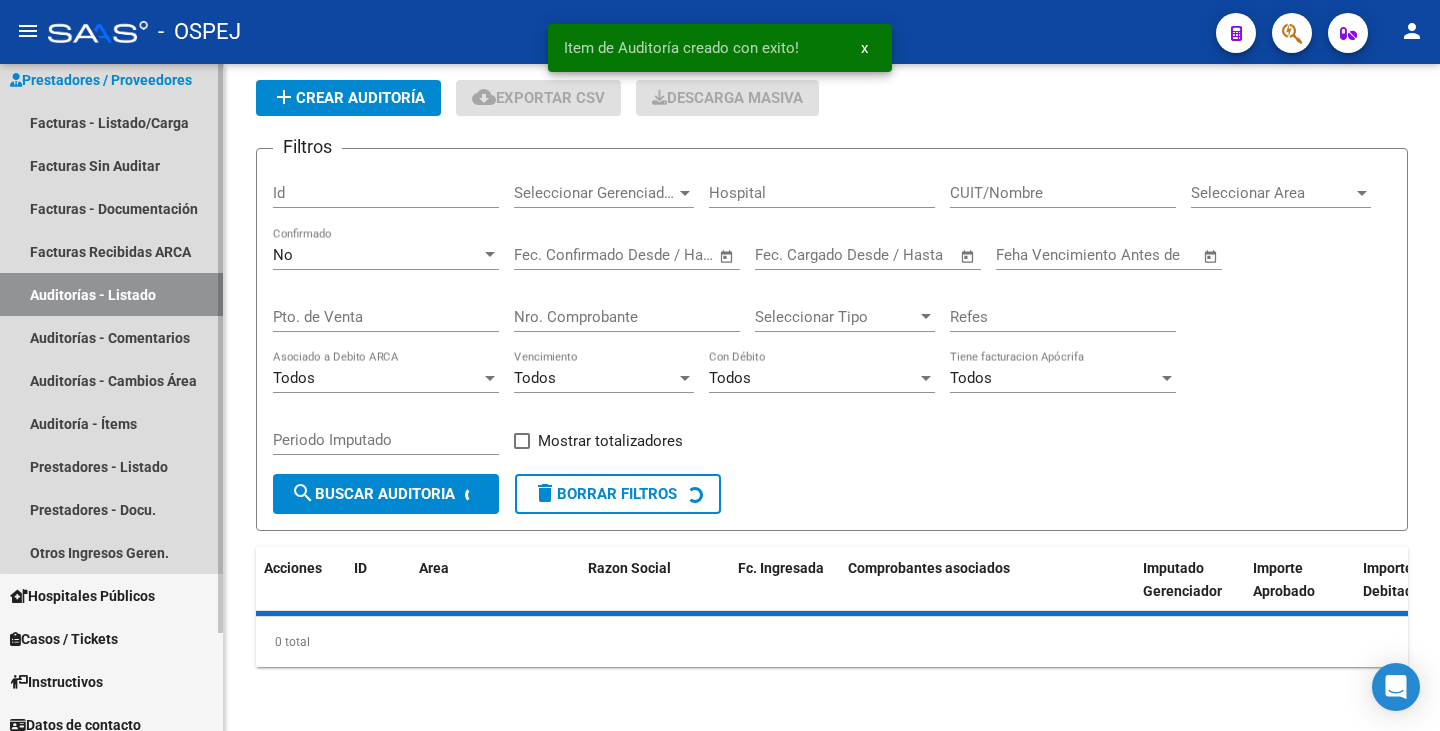 scroll, scrollTop: 0, scrollLeft: 0, axis: both 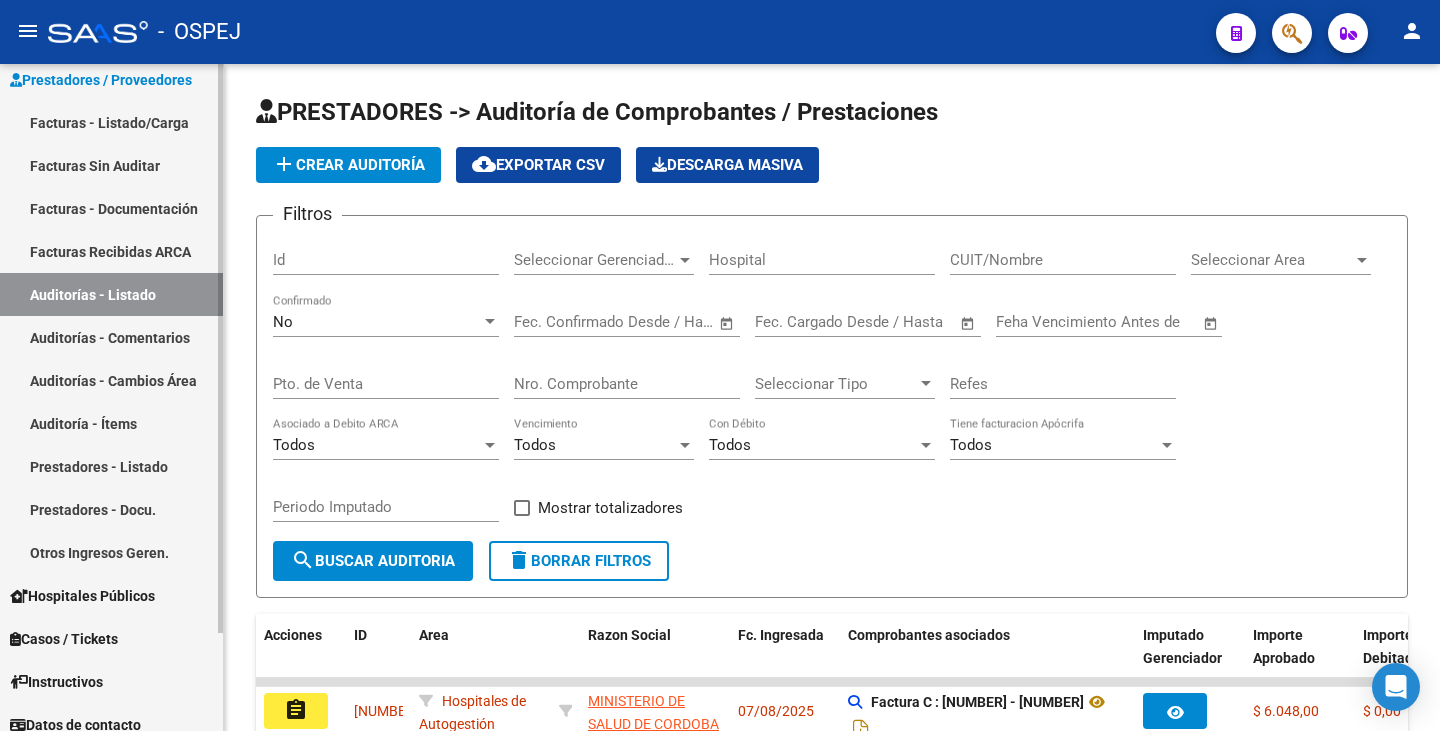click on "Facturas Sin Auditar" at bounding box center [111, 165] 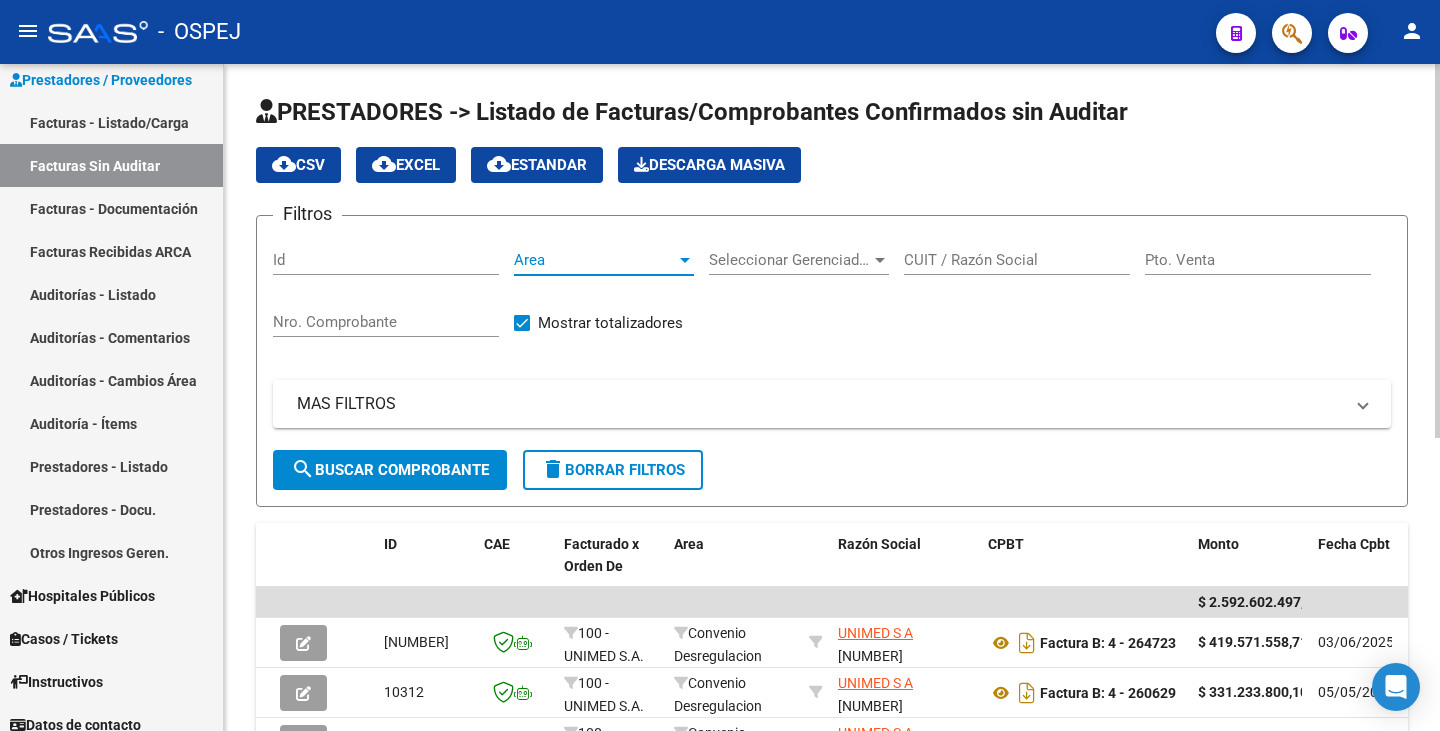 click on "Area" at bounding box center (595, 260) 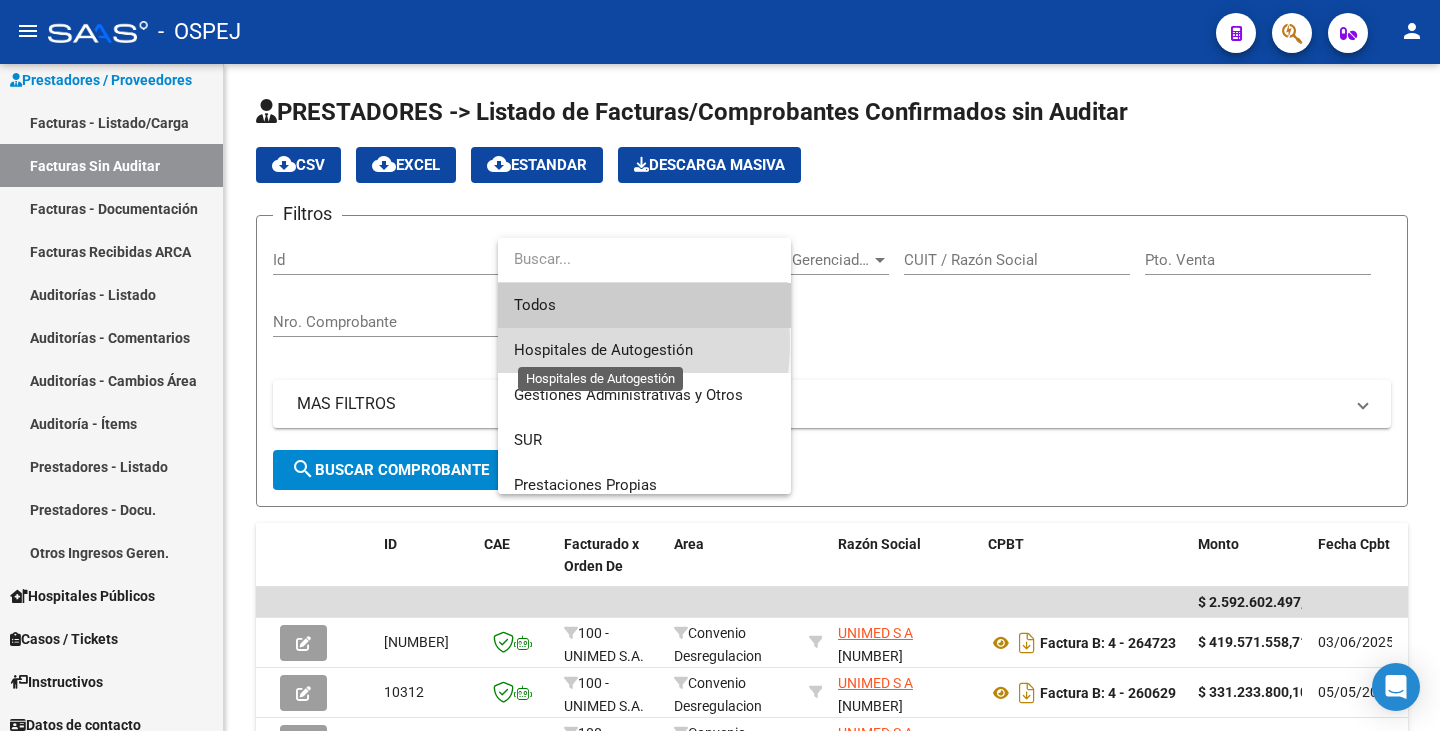 click on "Hospitales de Autogestión" at bounding box center (603, 350) 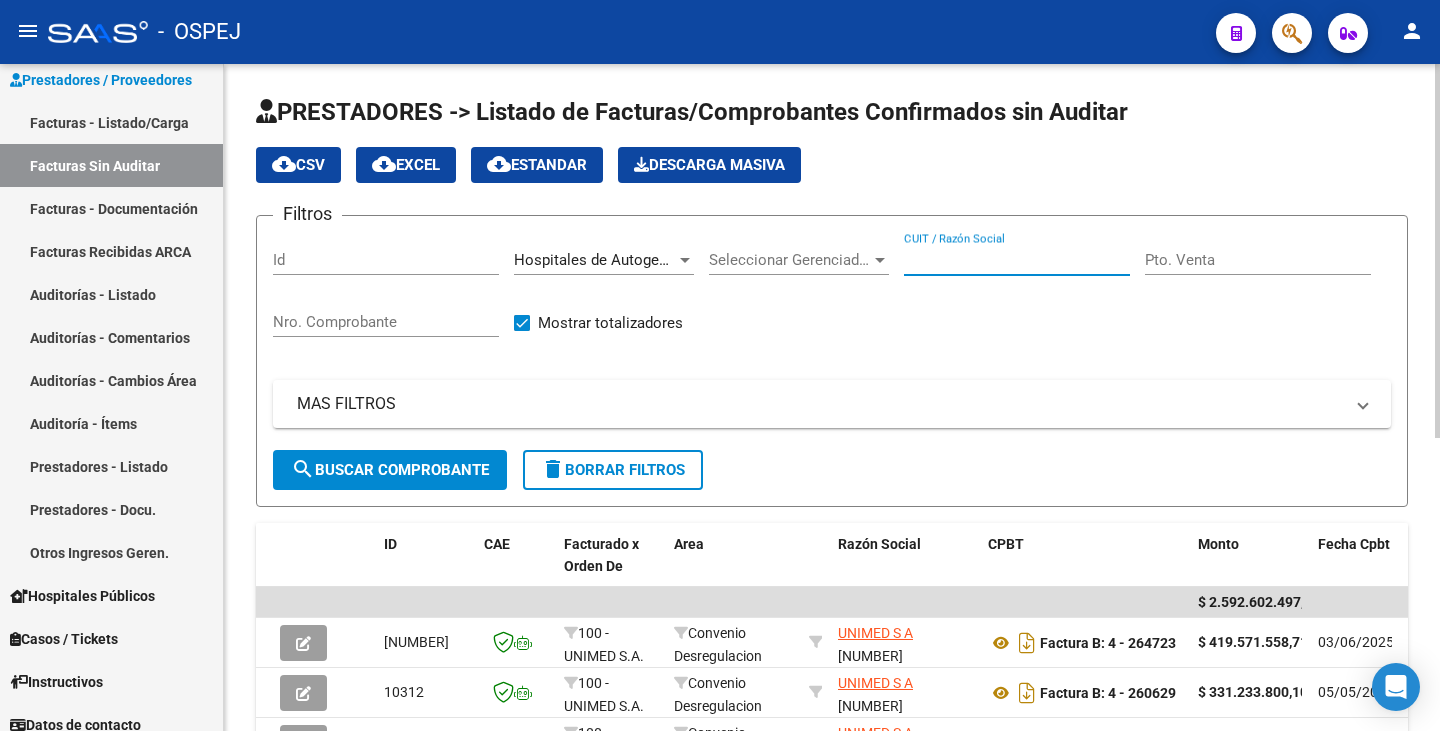 click on "CUIT / Razón Social" at bounding box center (1017, 260) 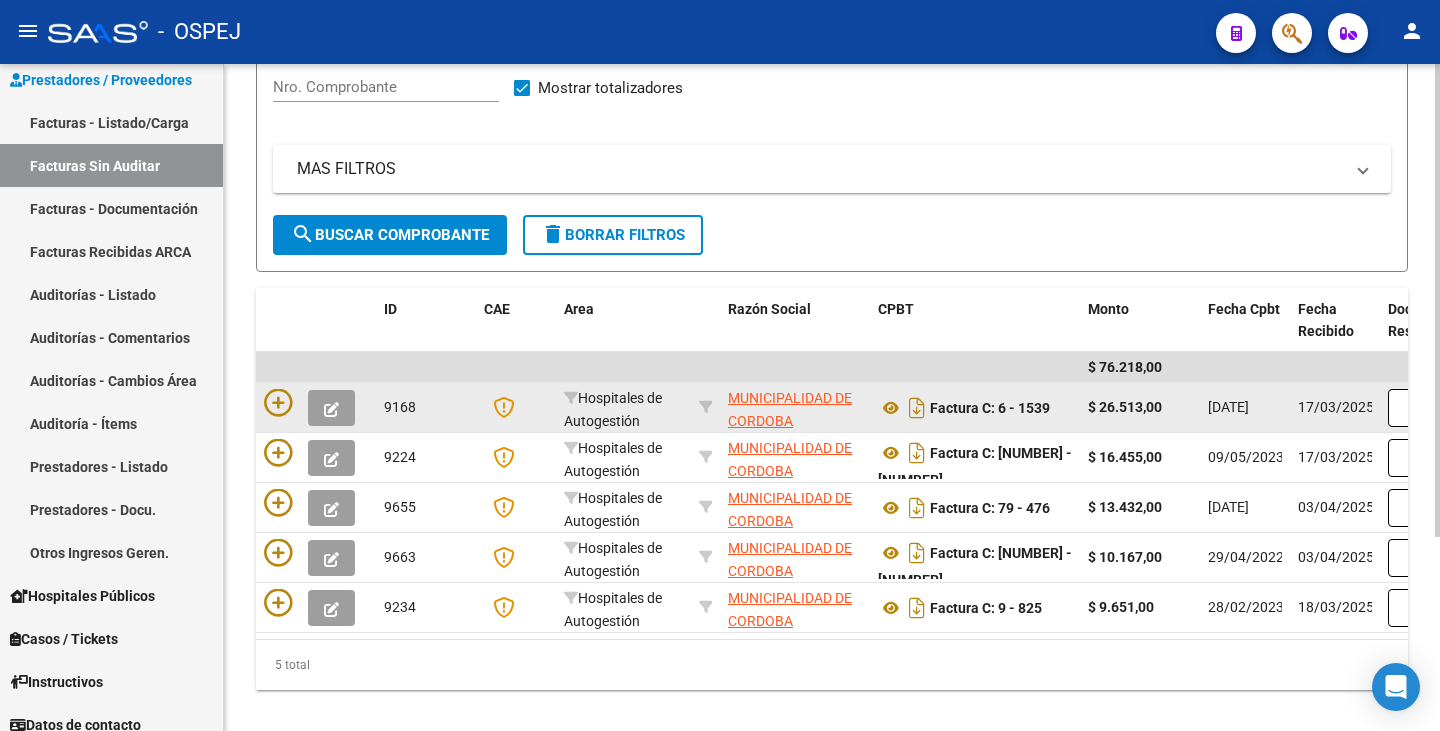 scroll, scrollTop: 273, scrollLeft: 0, axis: vertical 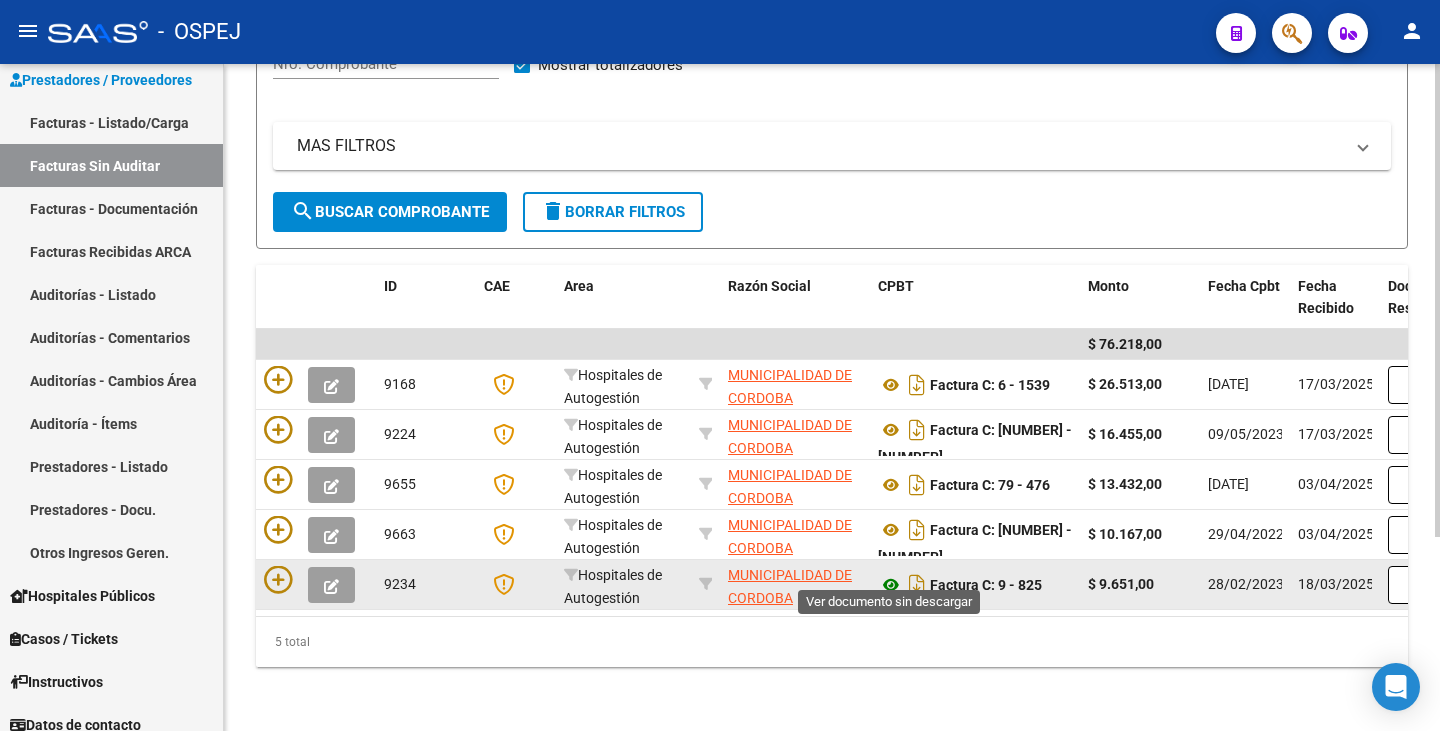 type on "municipalidad de cor" 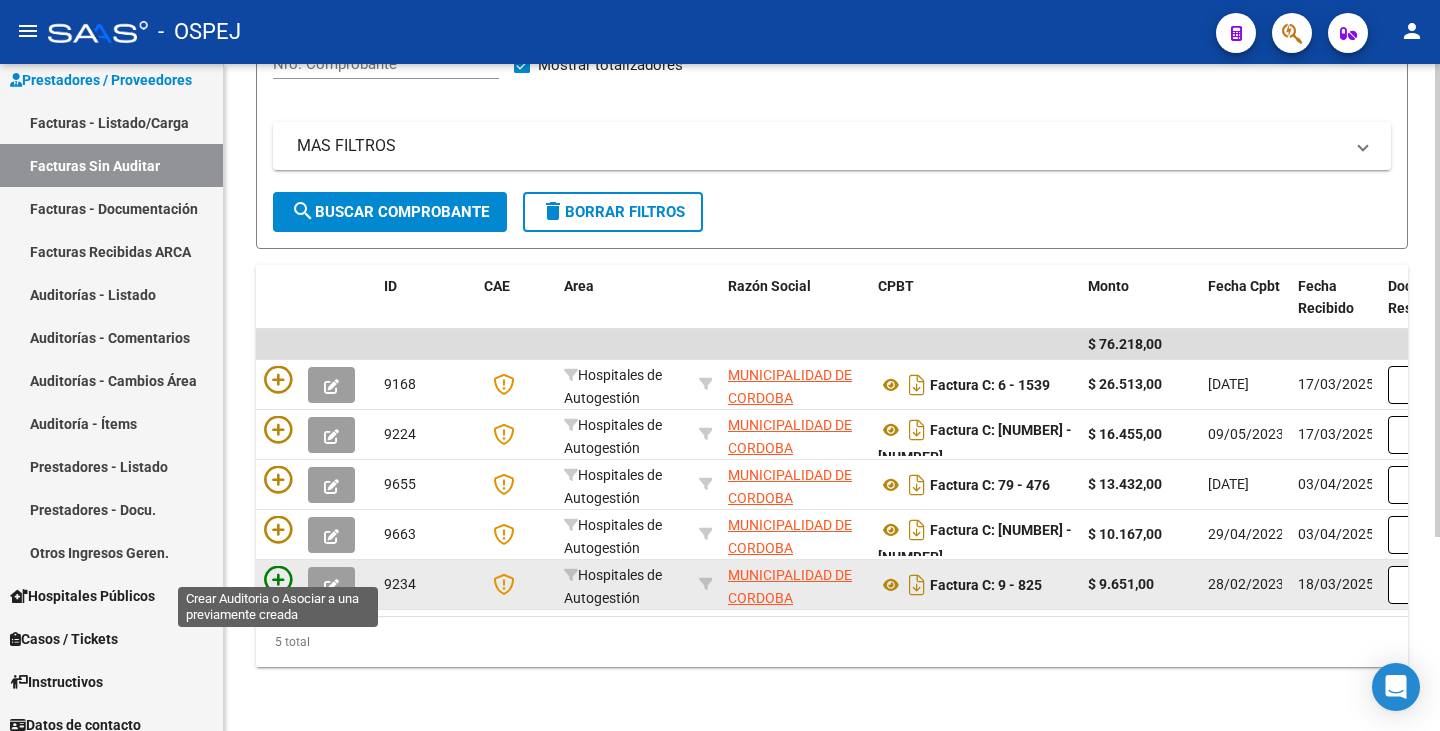 click 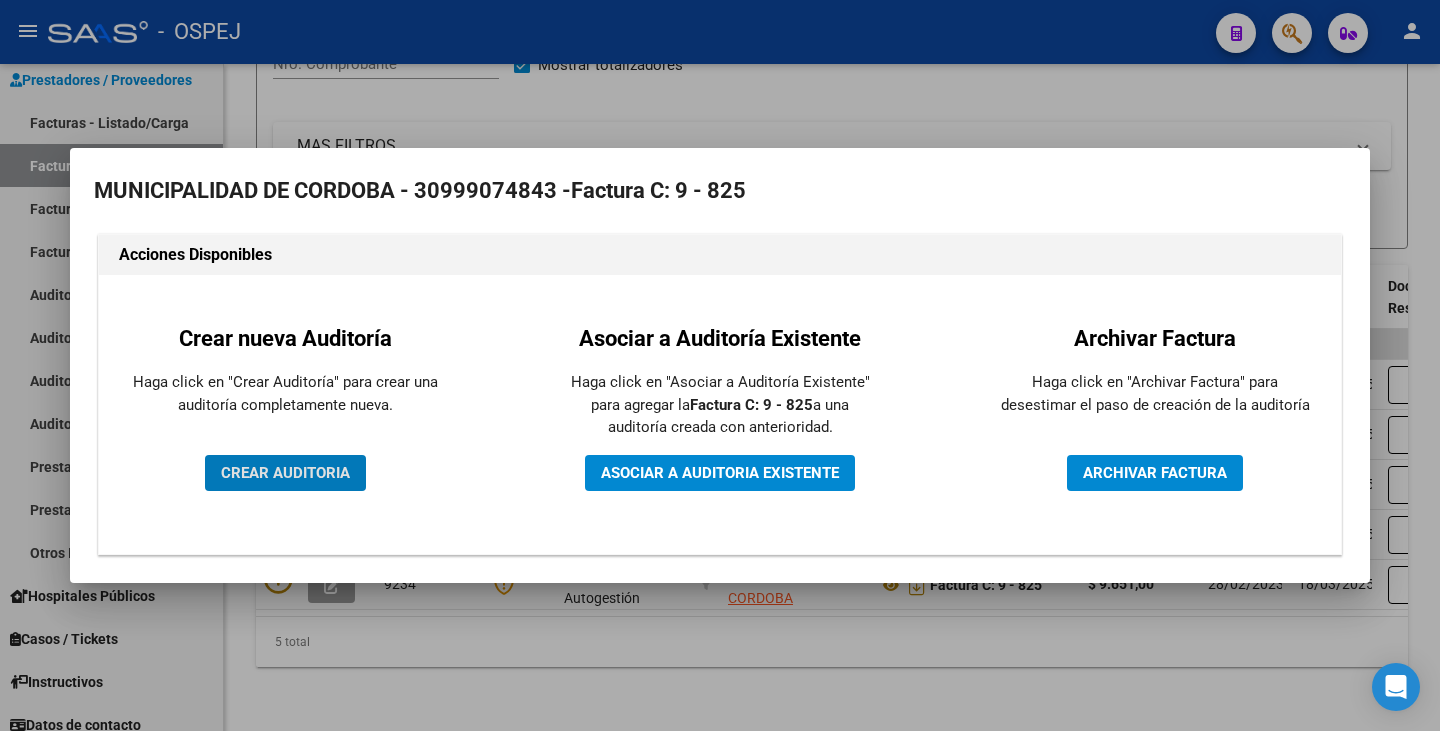 click on "Crear nueva Auditoría Haga click en "Crear Auditoría" para crear una auditoría completamente nueva.  CREAR AUDITORIA" at bounding box center (285, 414) 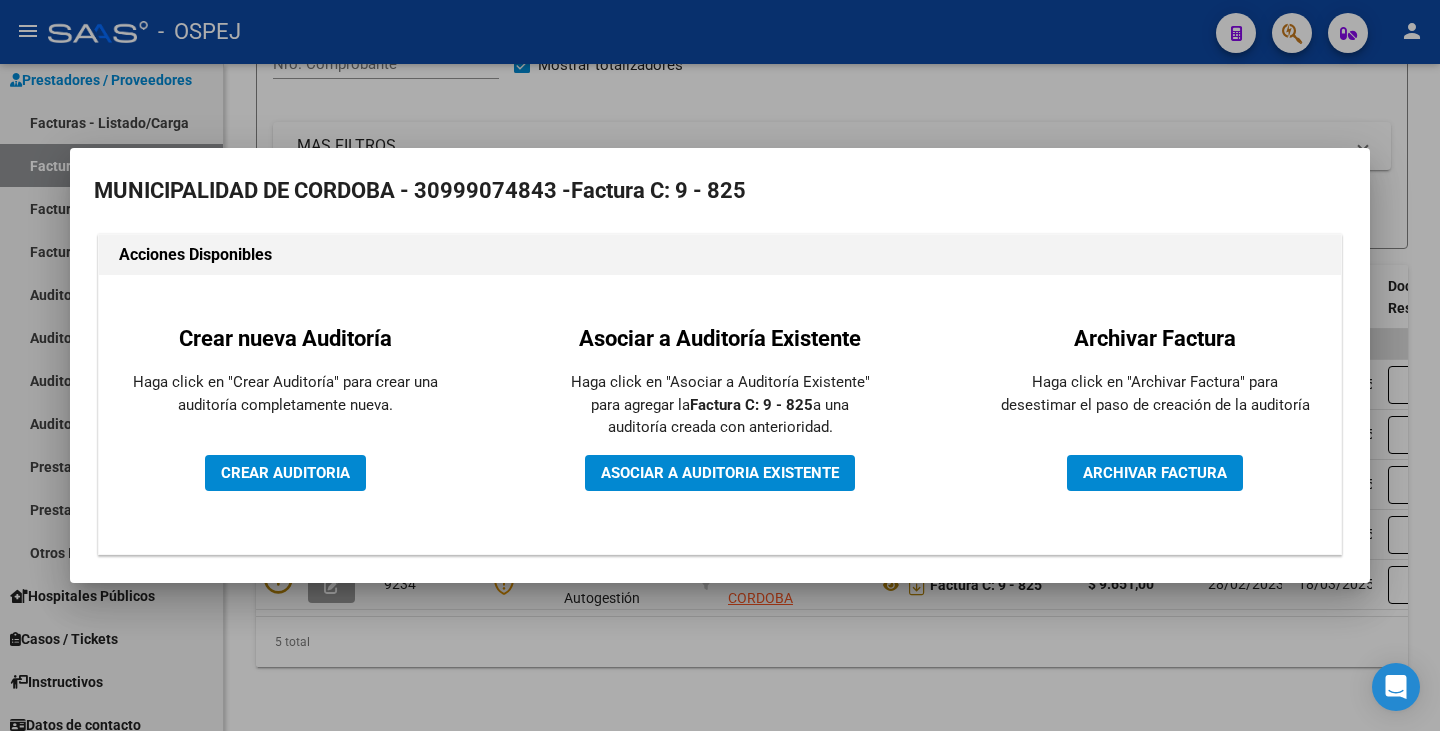 click on "CREAR AUDITORIA" at bounding box center (285, 473) 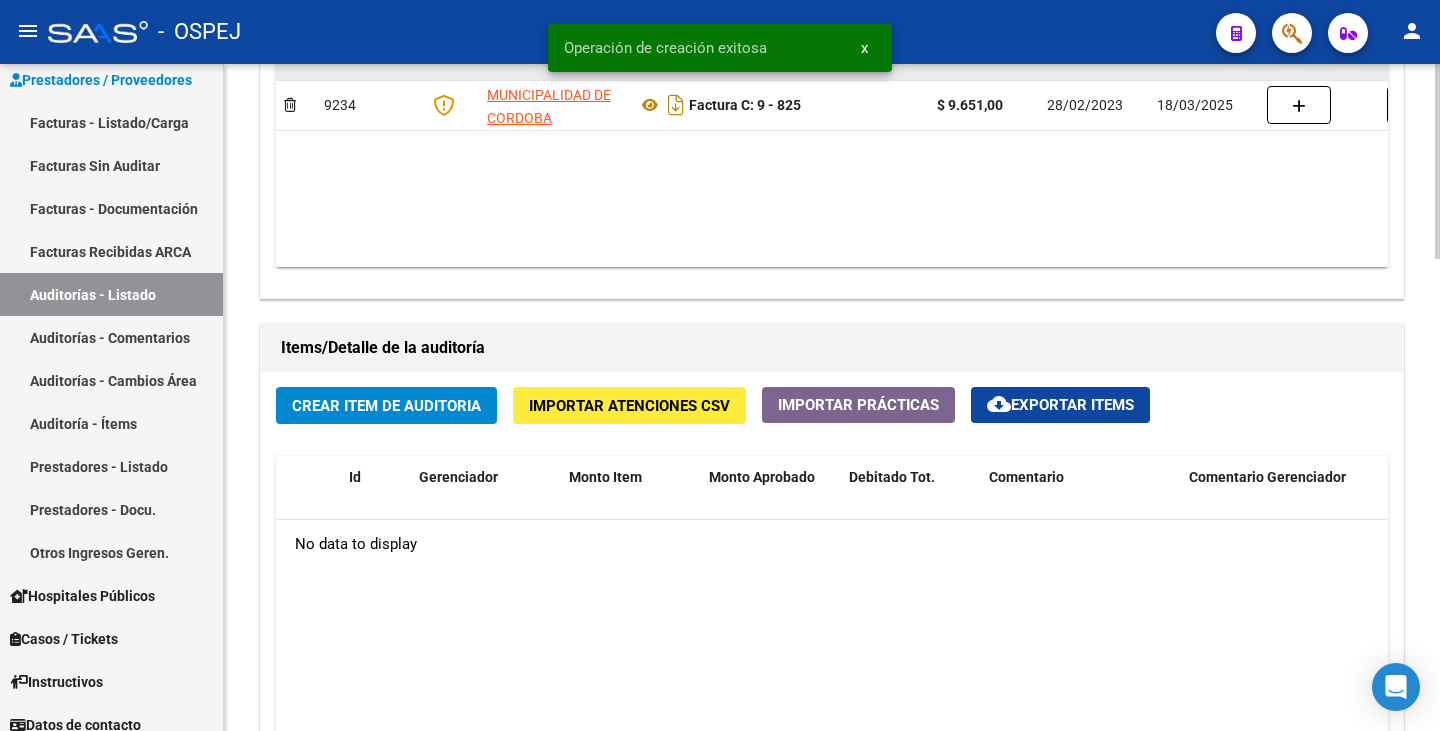 scroll, scrollTop: 1200, scrollLeft: 0, axis: vertical 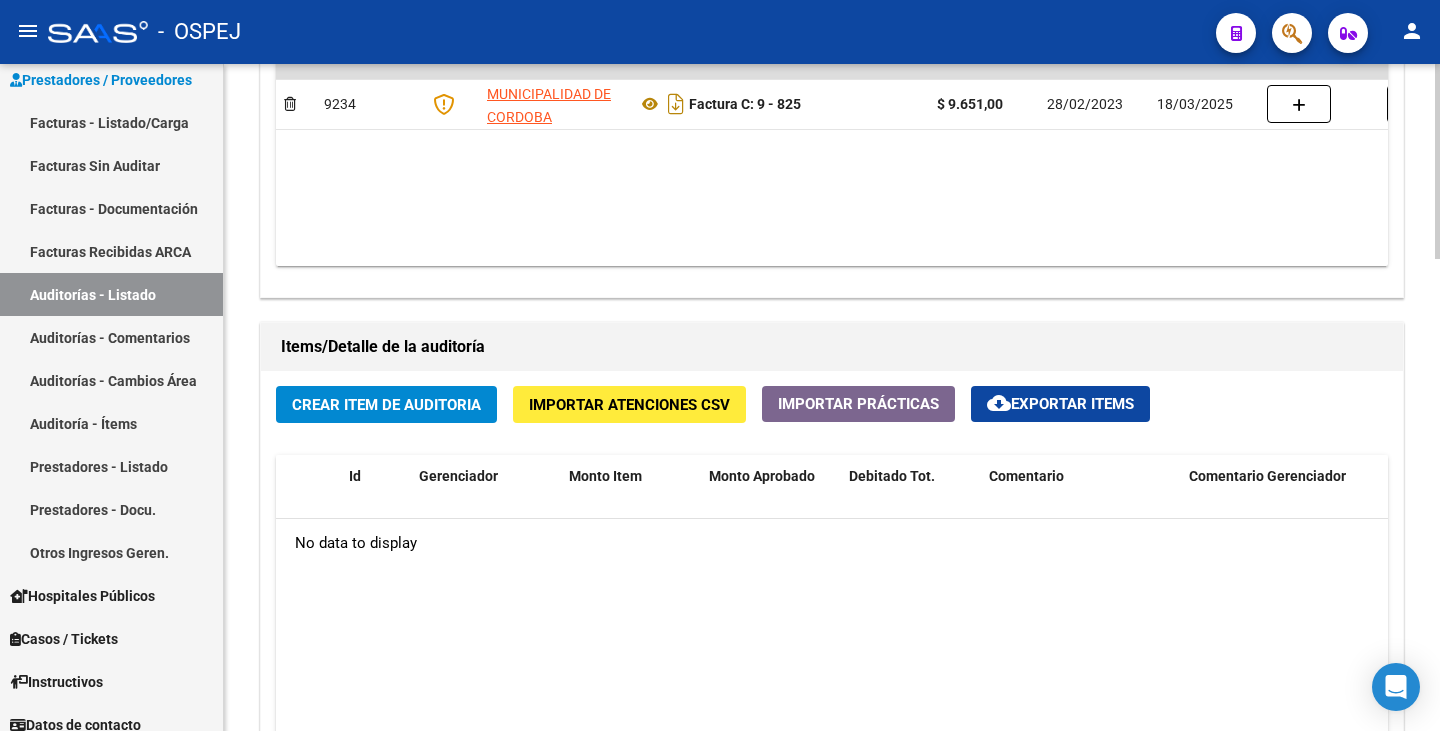 click on "Crear Item de Auditoria" 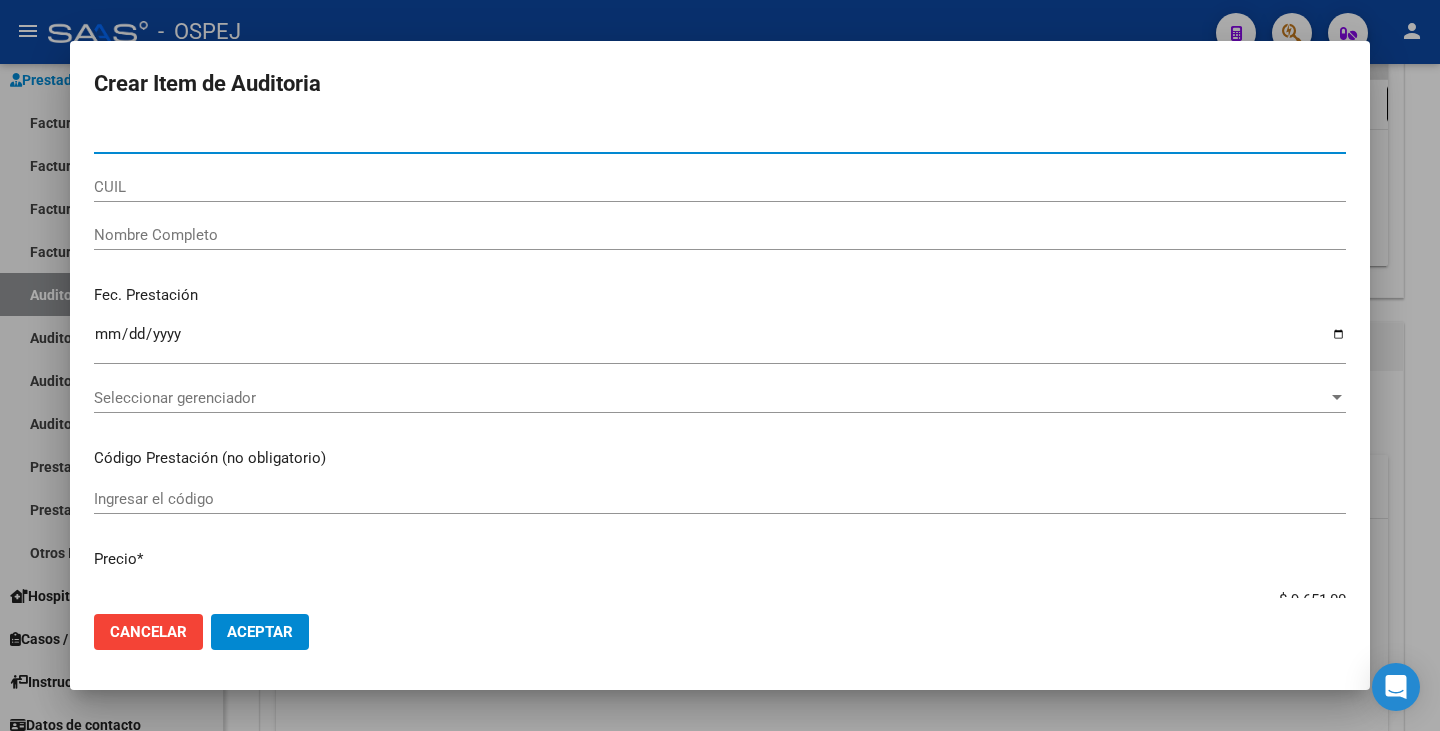 paste on "31868464" 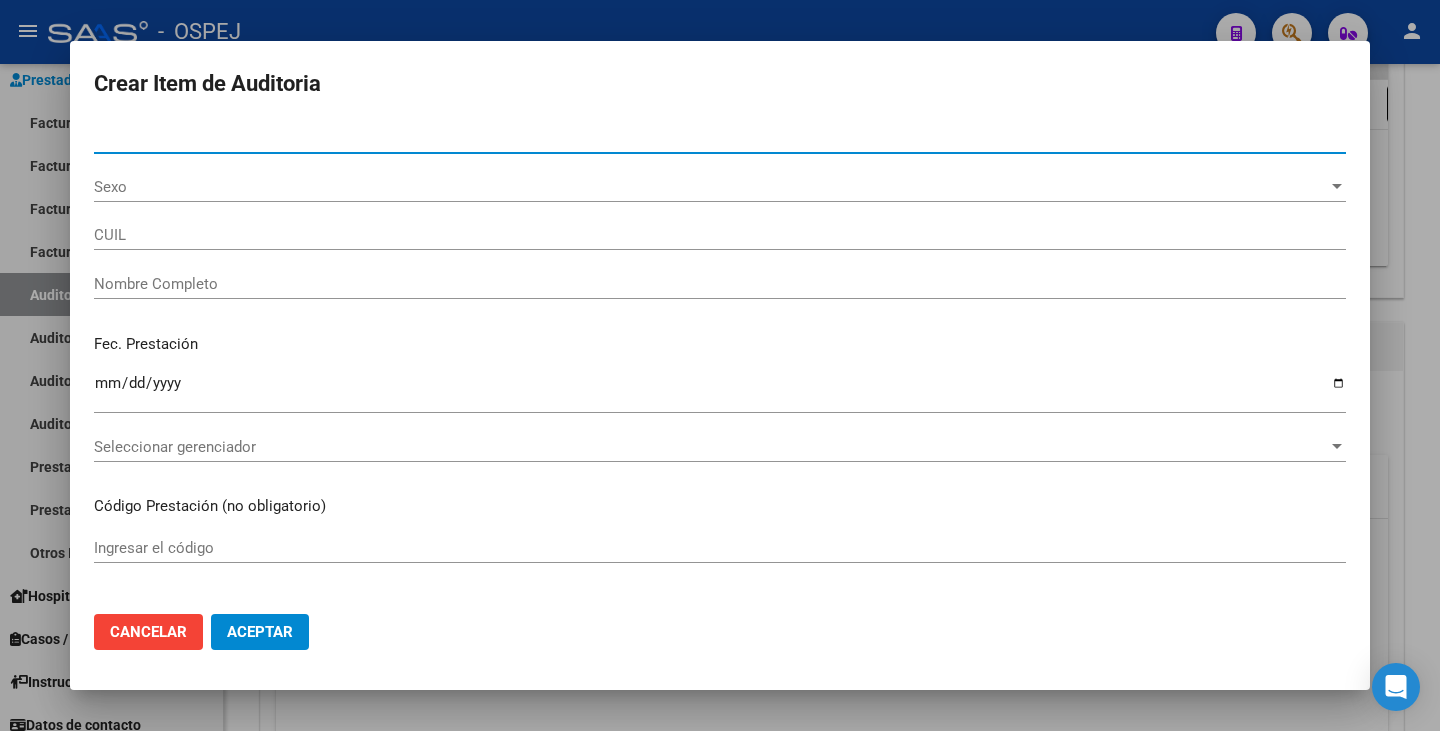 type on "27318684648" 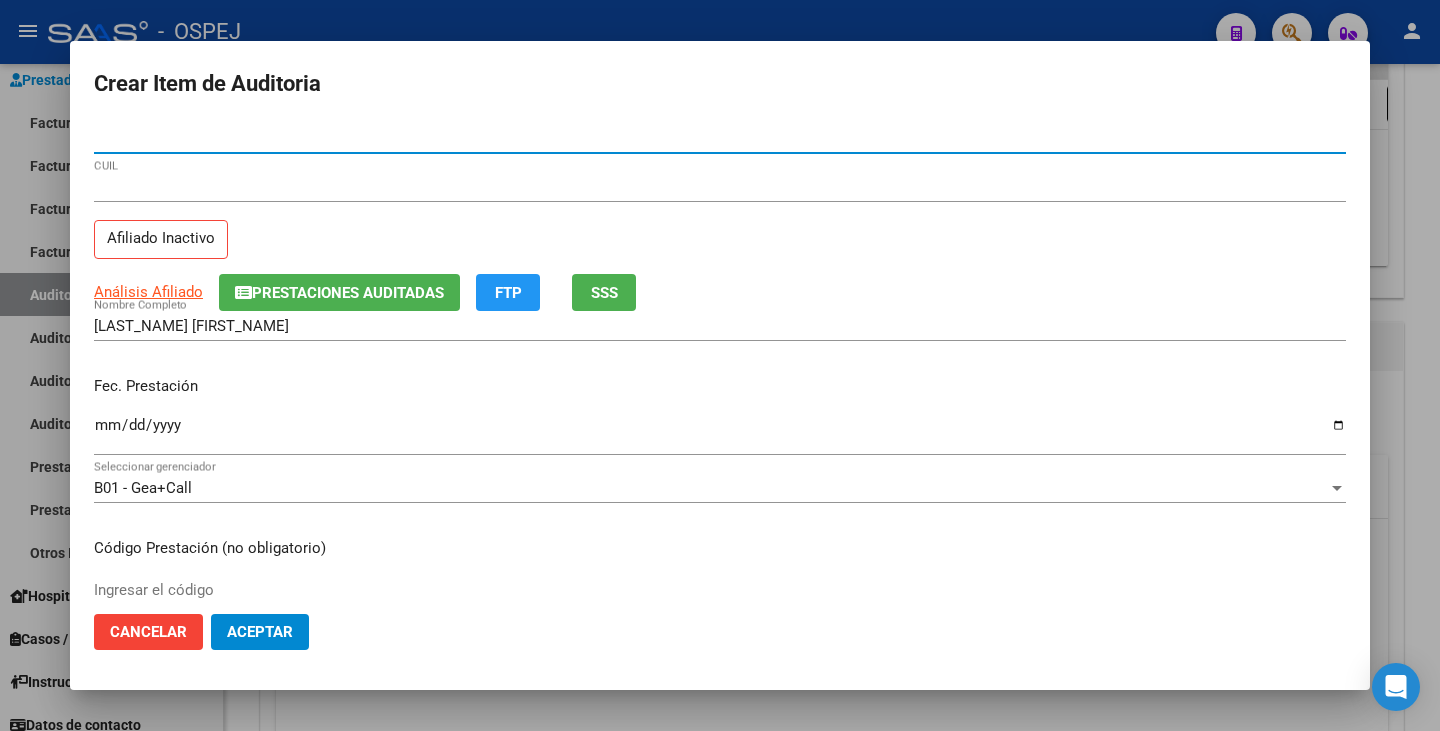 type on "31868464" 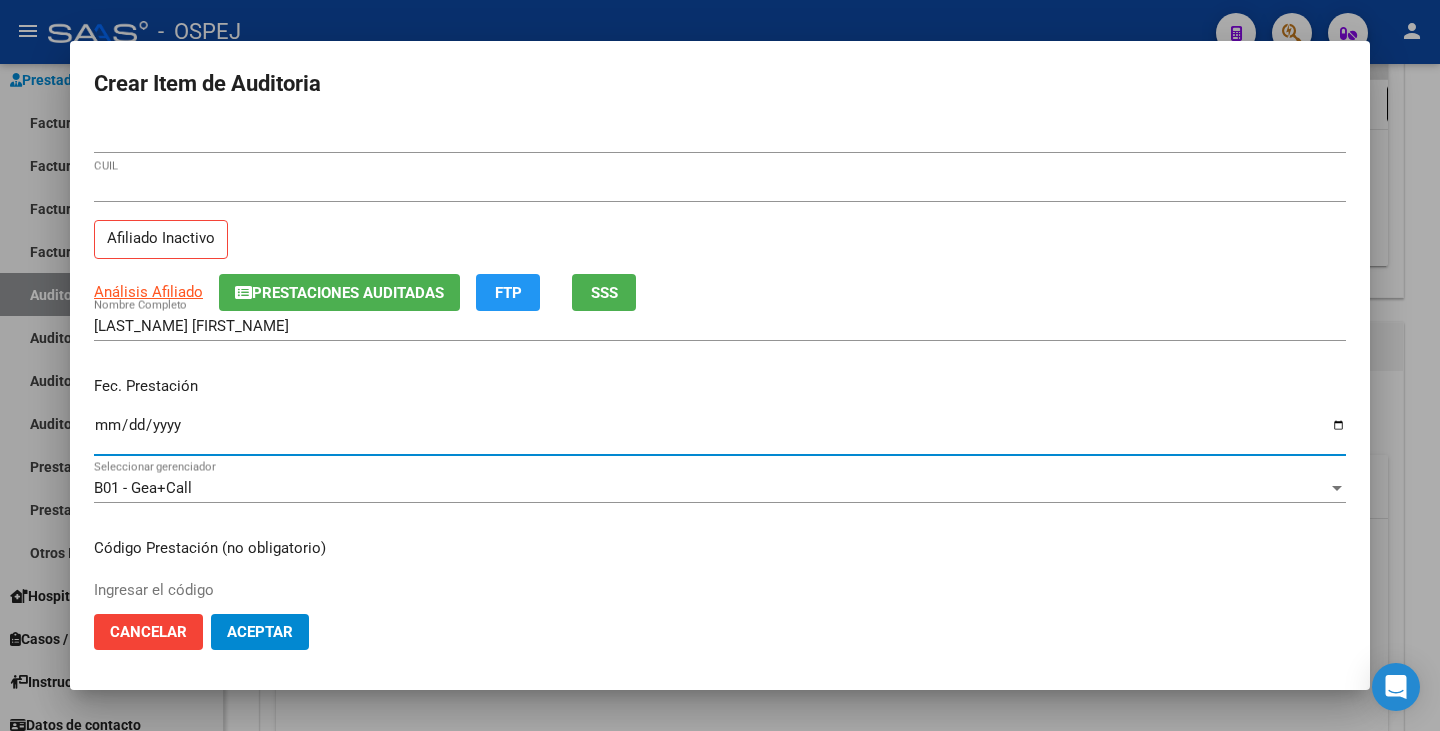click on "Ingresar la fecha" at bounding box center (720, 433) 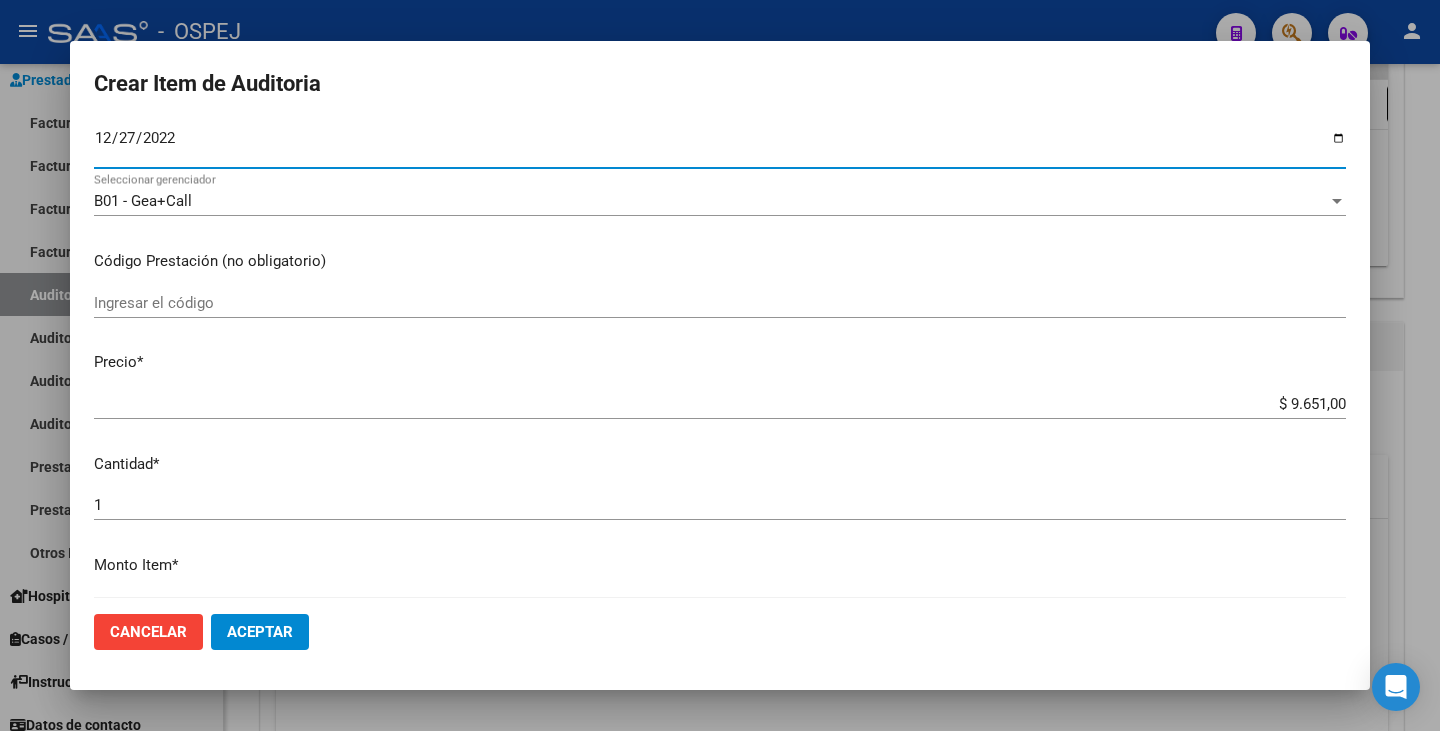 scroll, scrollTop: 300, scrollLeft: 0, axis: vertical 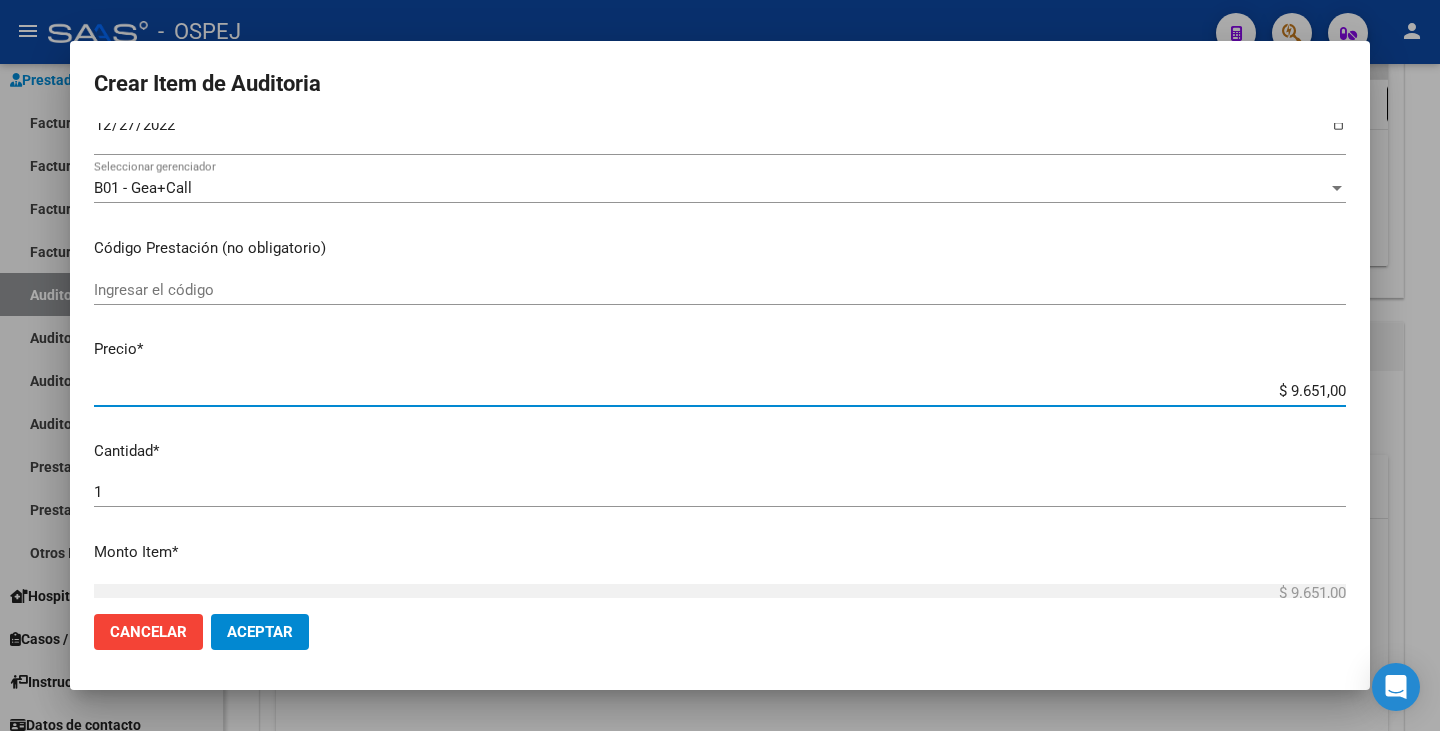 drag, startPoint x: 1270, startPoint y: 385, endPoint x: 1439, endPoint y: 409, distance: 170.69563 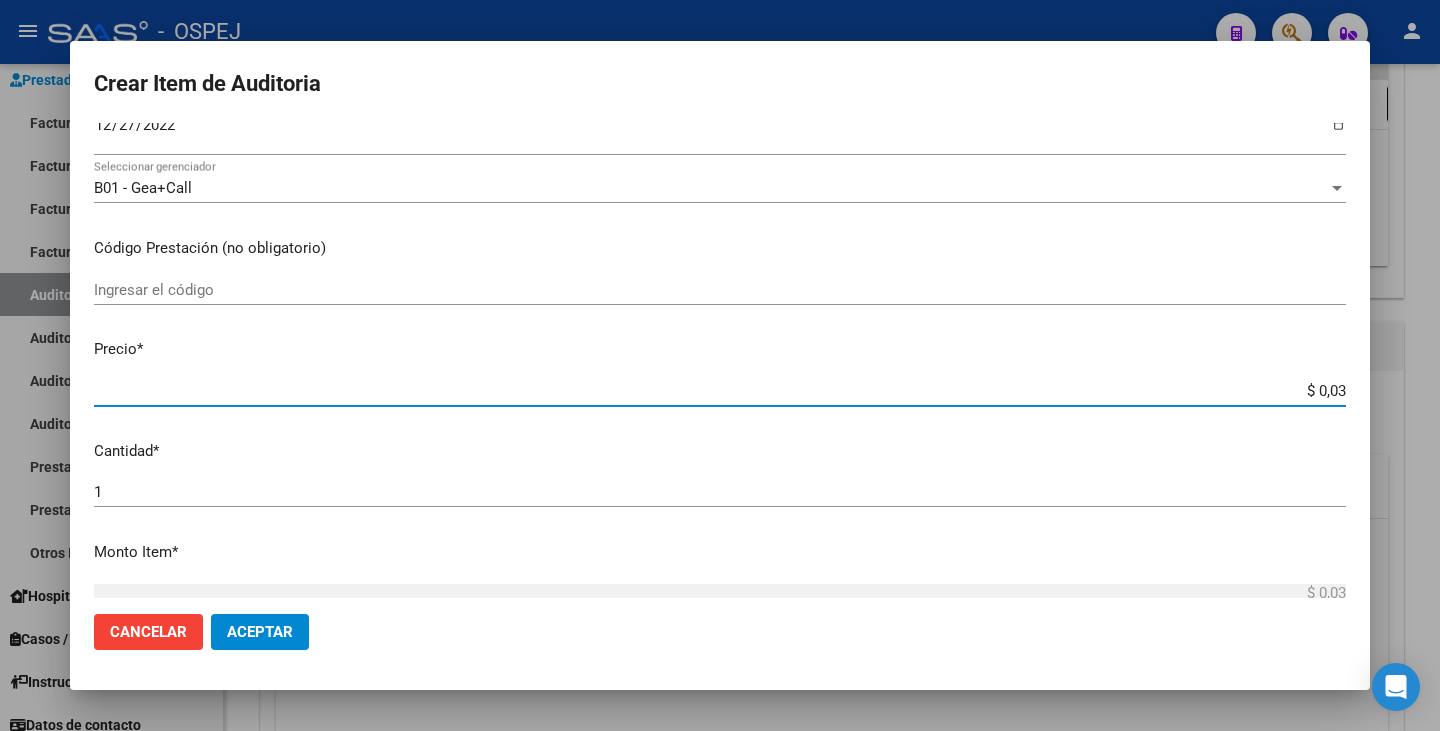 type on "$ 0,34" 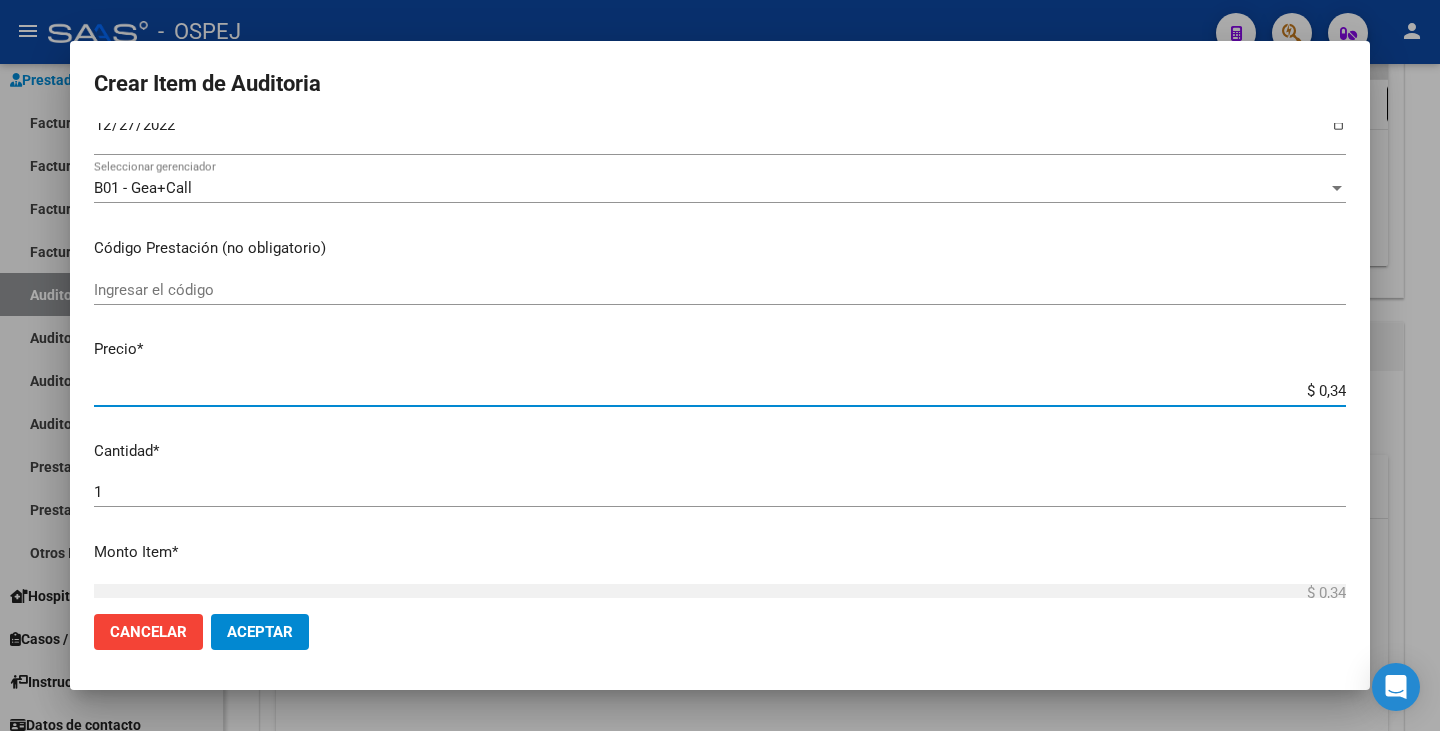 type on "$ 3,46" 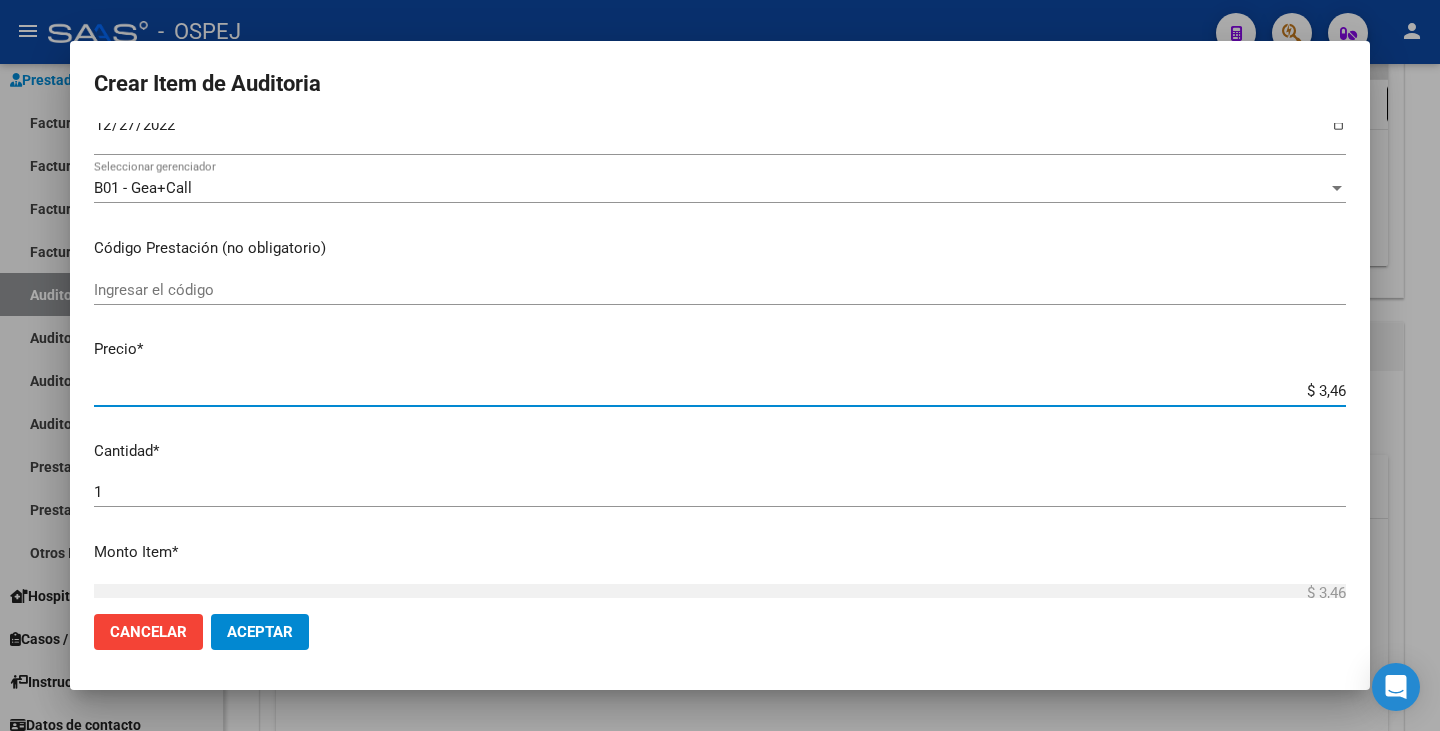 type on "$ 34,62" 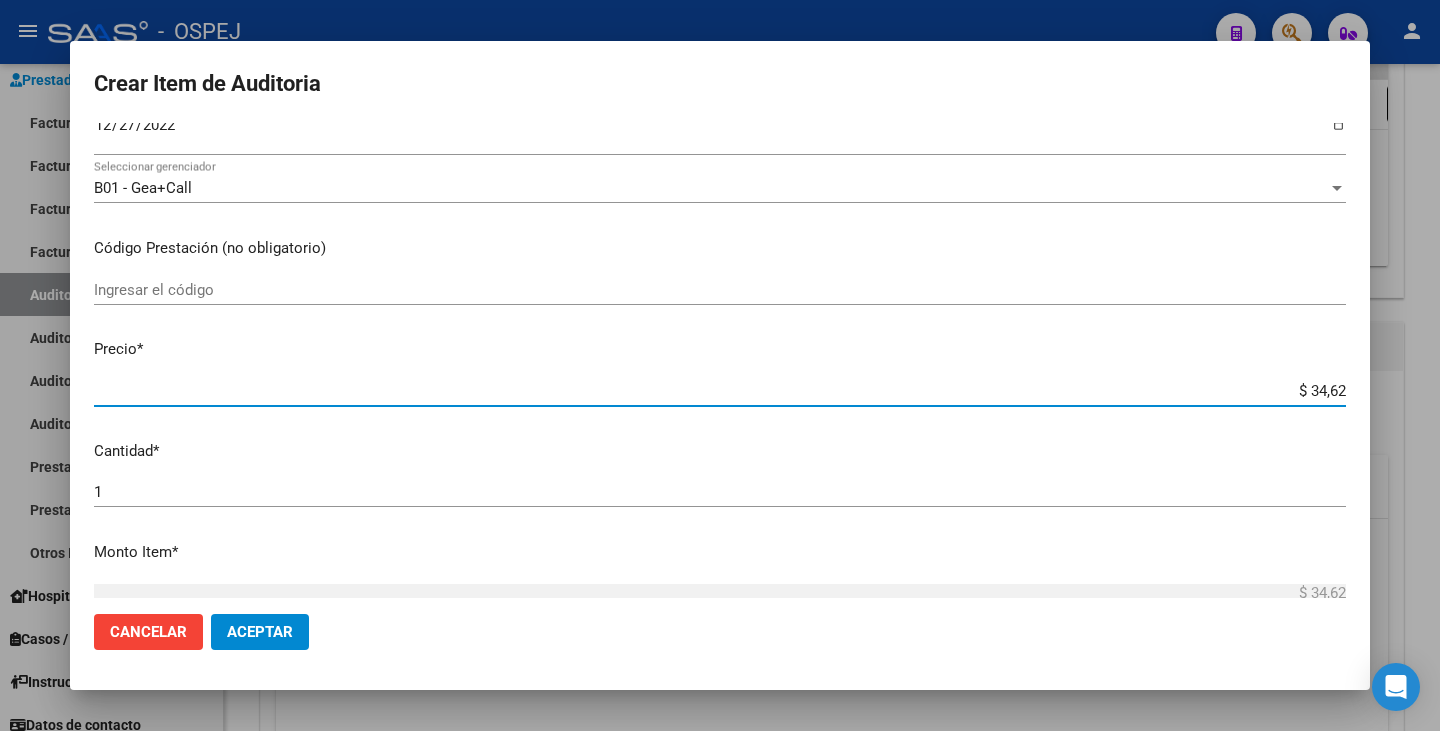 type on "$ 346,20" 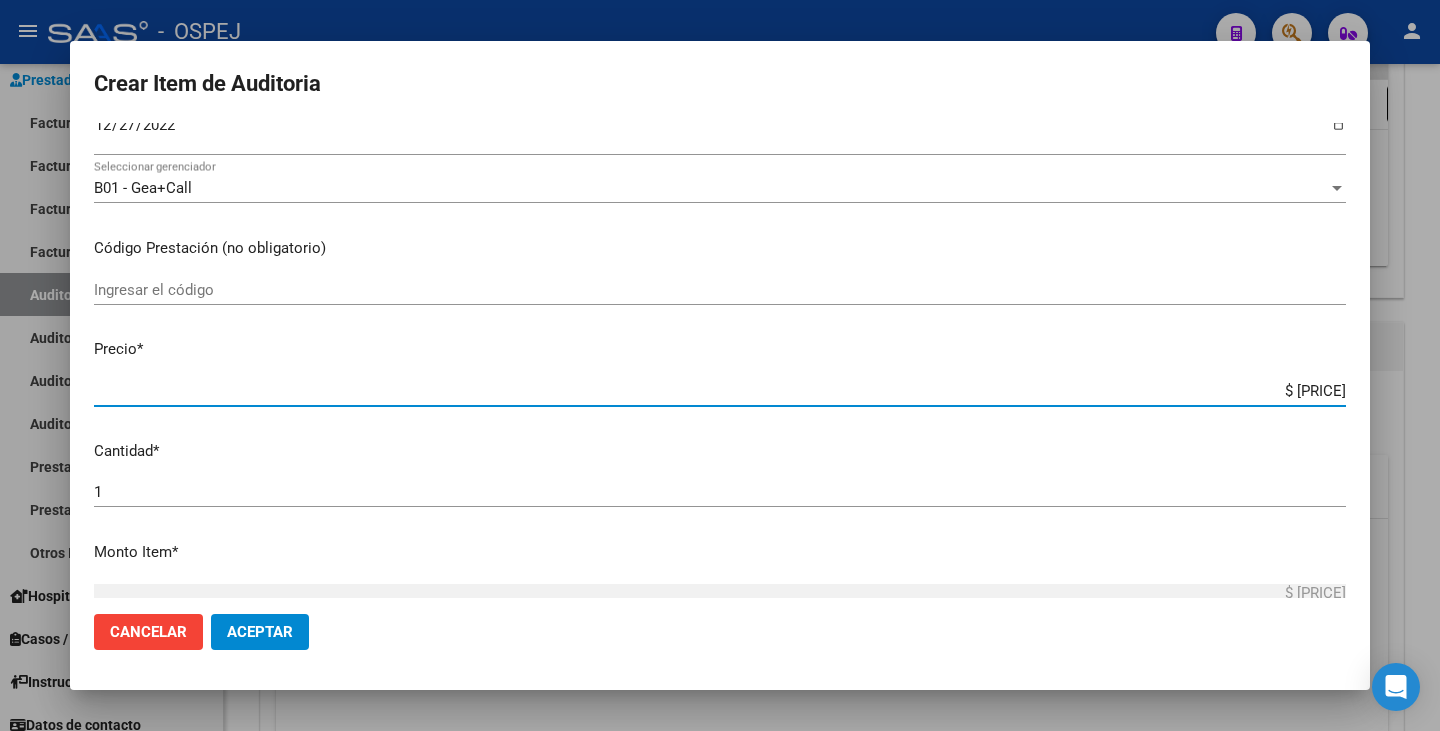 type on "$ 3.462,00" 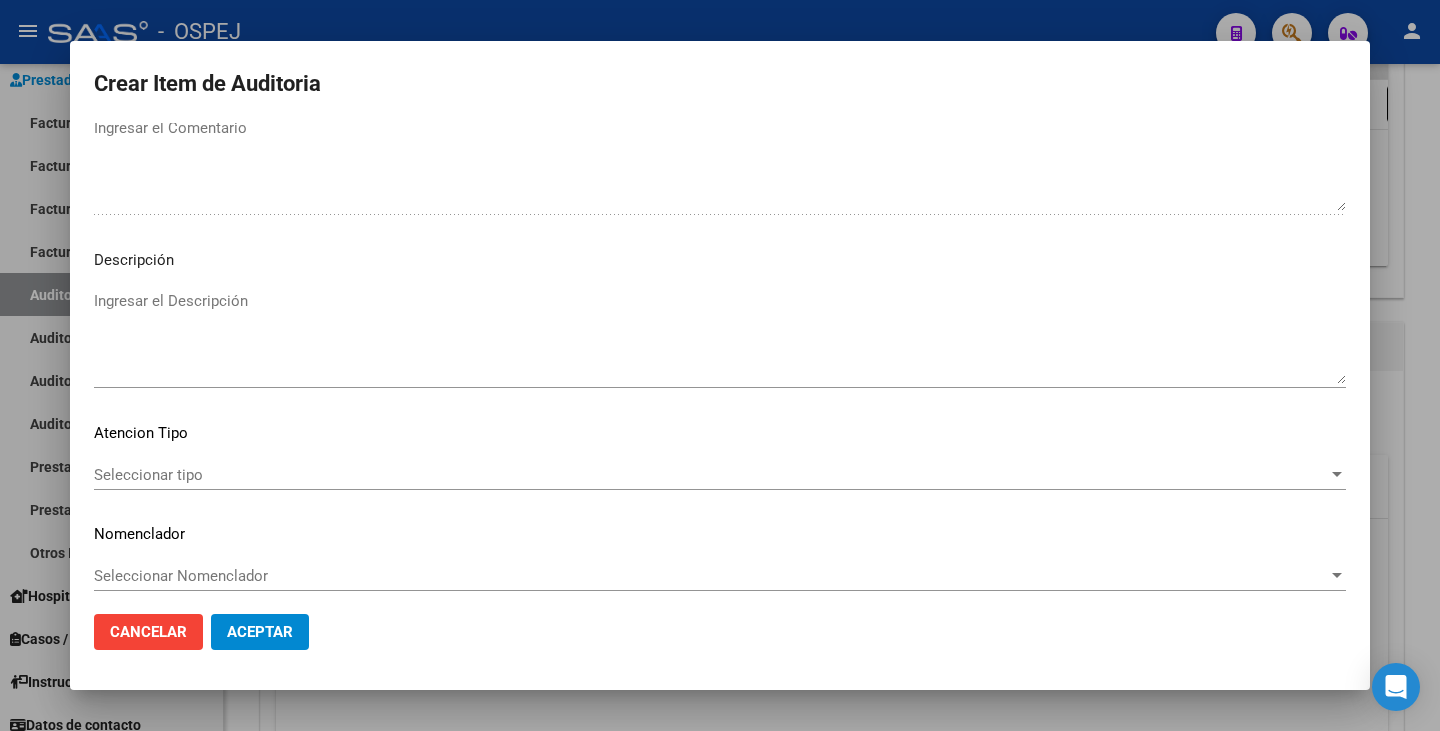 scroll, scrollTop: 1153, scrollLeft: 0, axis: vertical 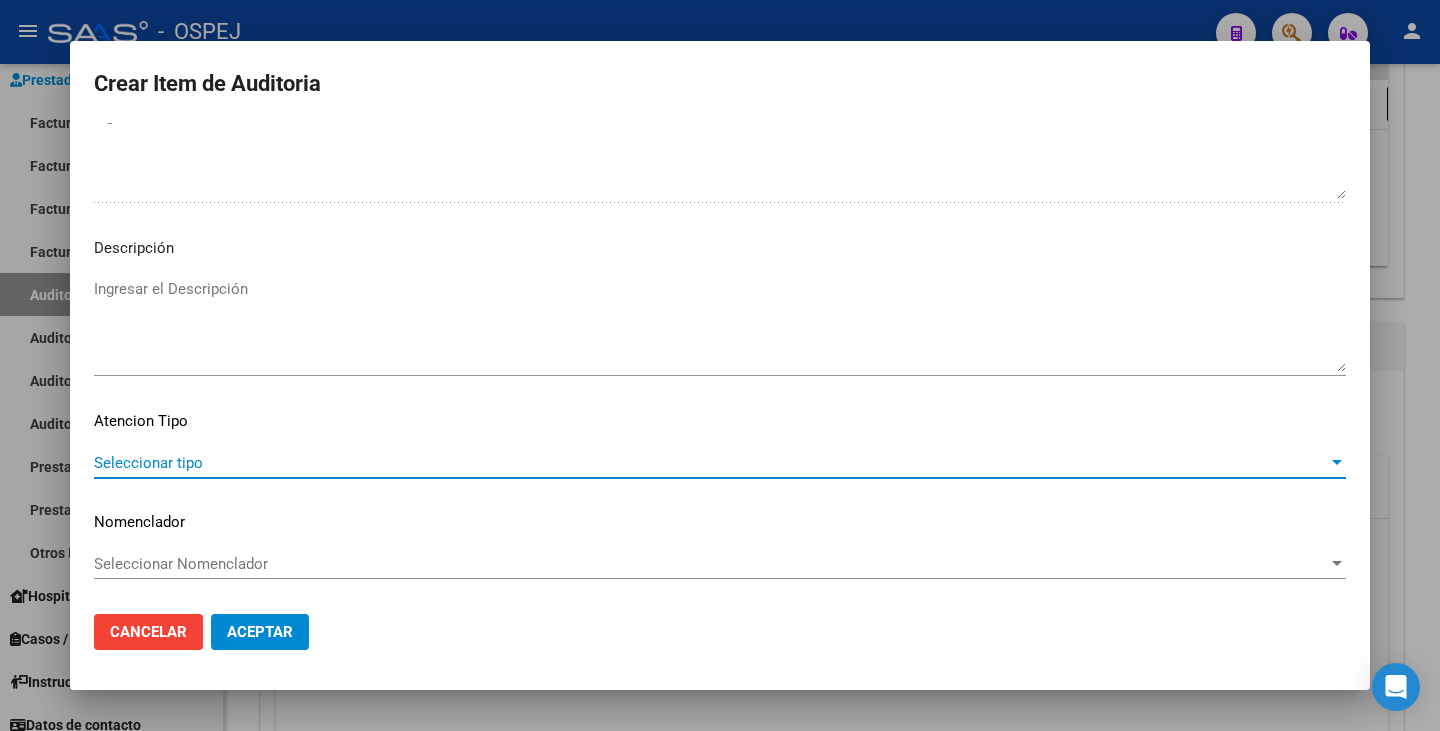 click on "Seleccionar tipo" at bounding box center (711, 463) 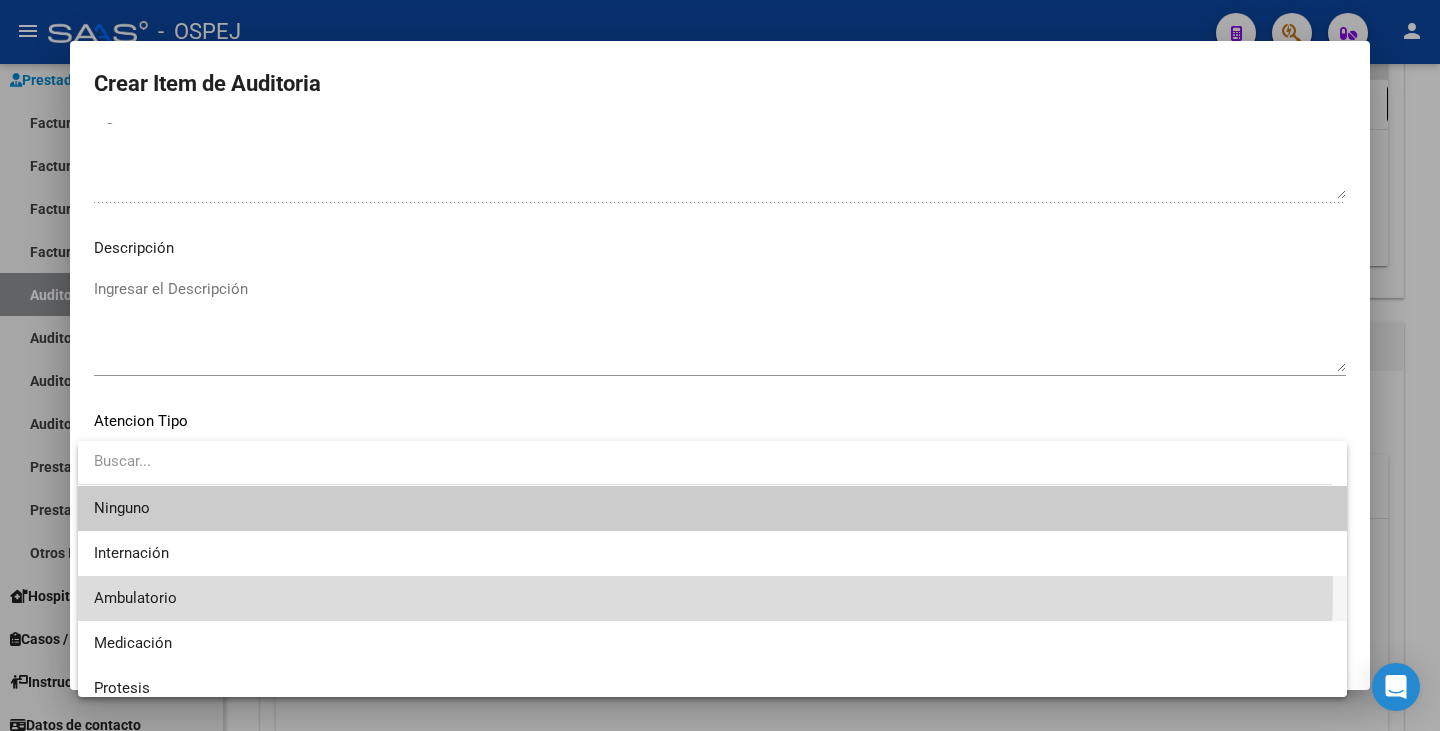 click on "Ambulatorio" at bounding box center (712, 598) 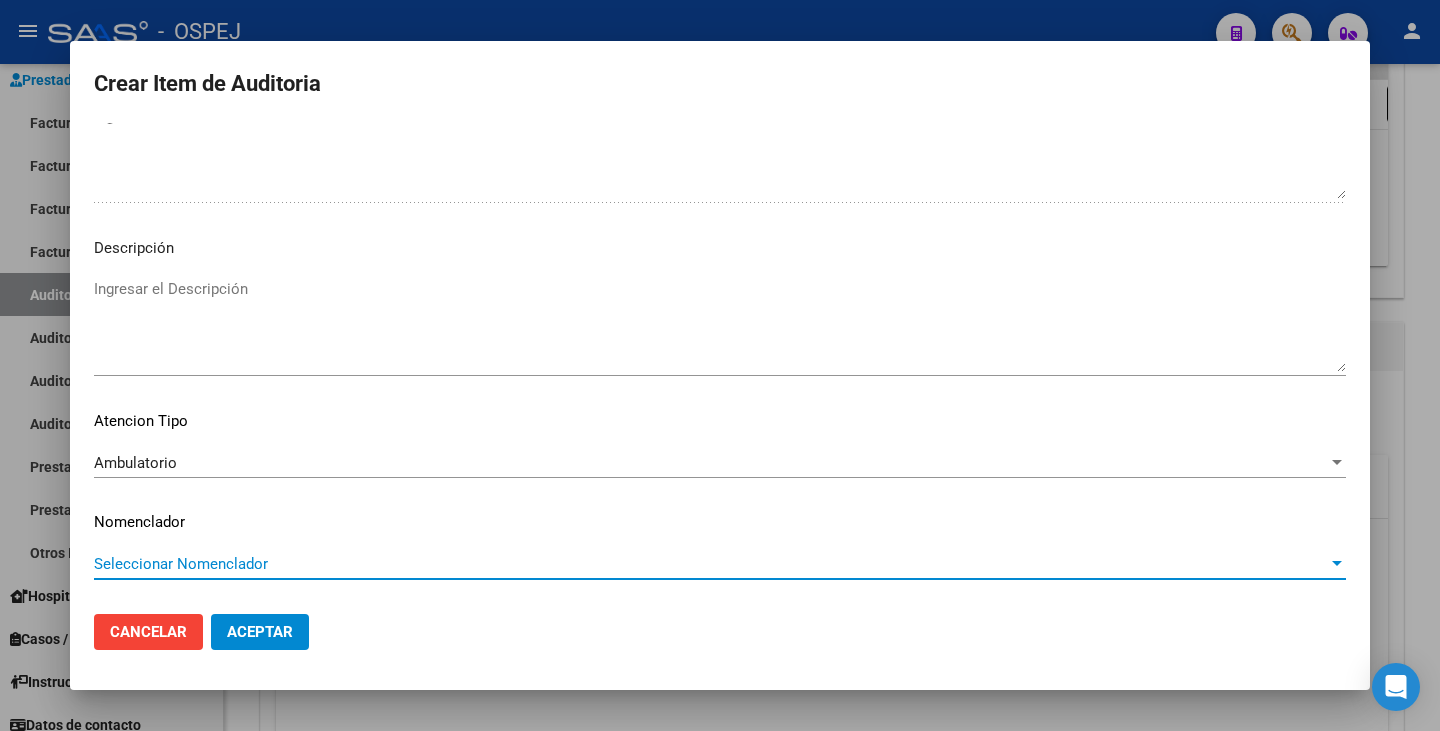 click on "Seleccionar Nomenclador" at bounding box center [711, 564] 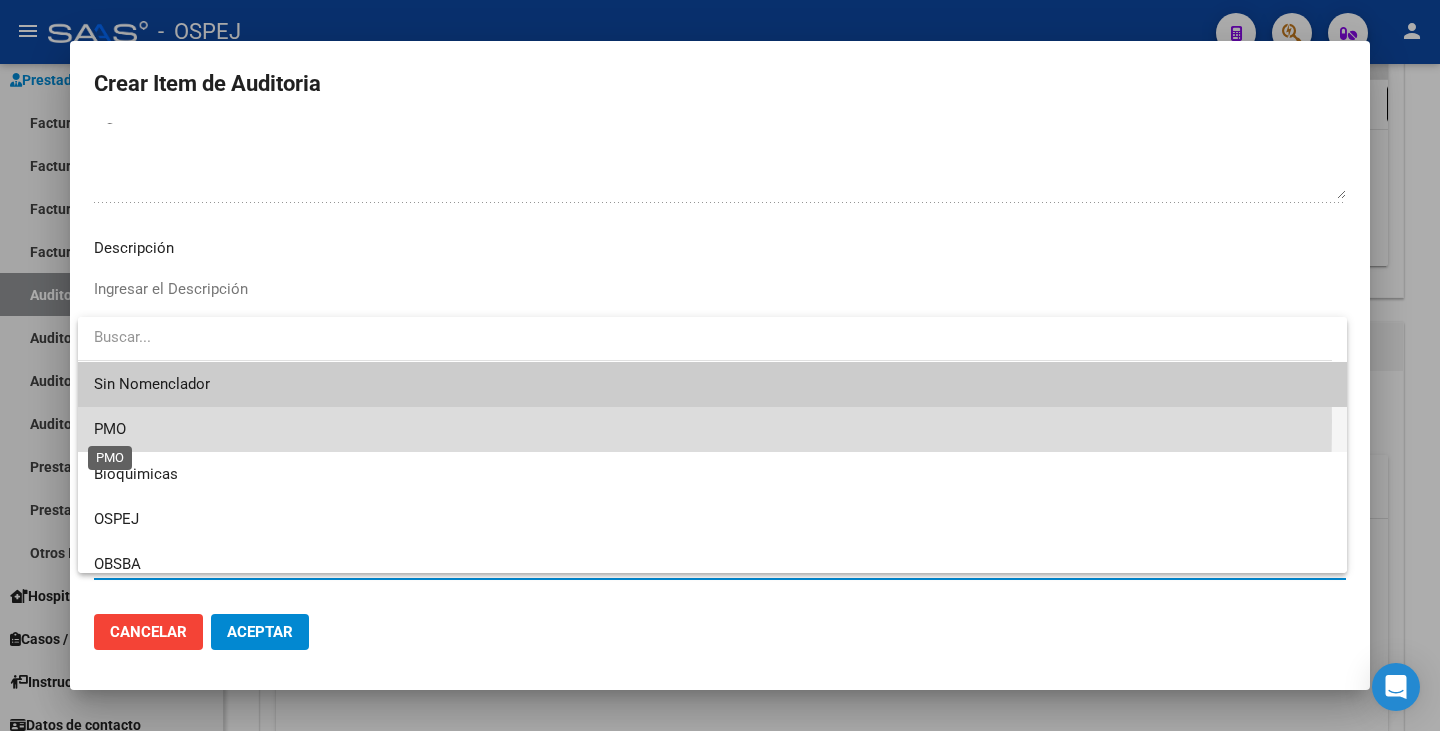 drag, startPoint x: 116, startPoint y: 421, endPoint x: 257, endPoint y: 449, distance: 143.75327 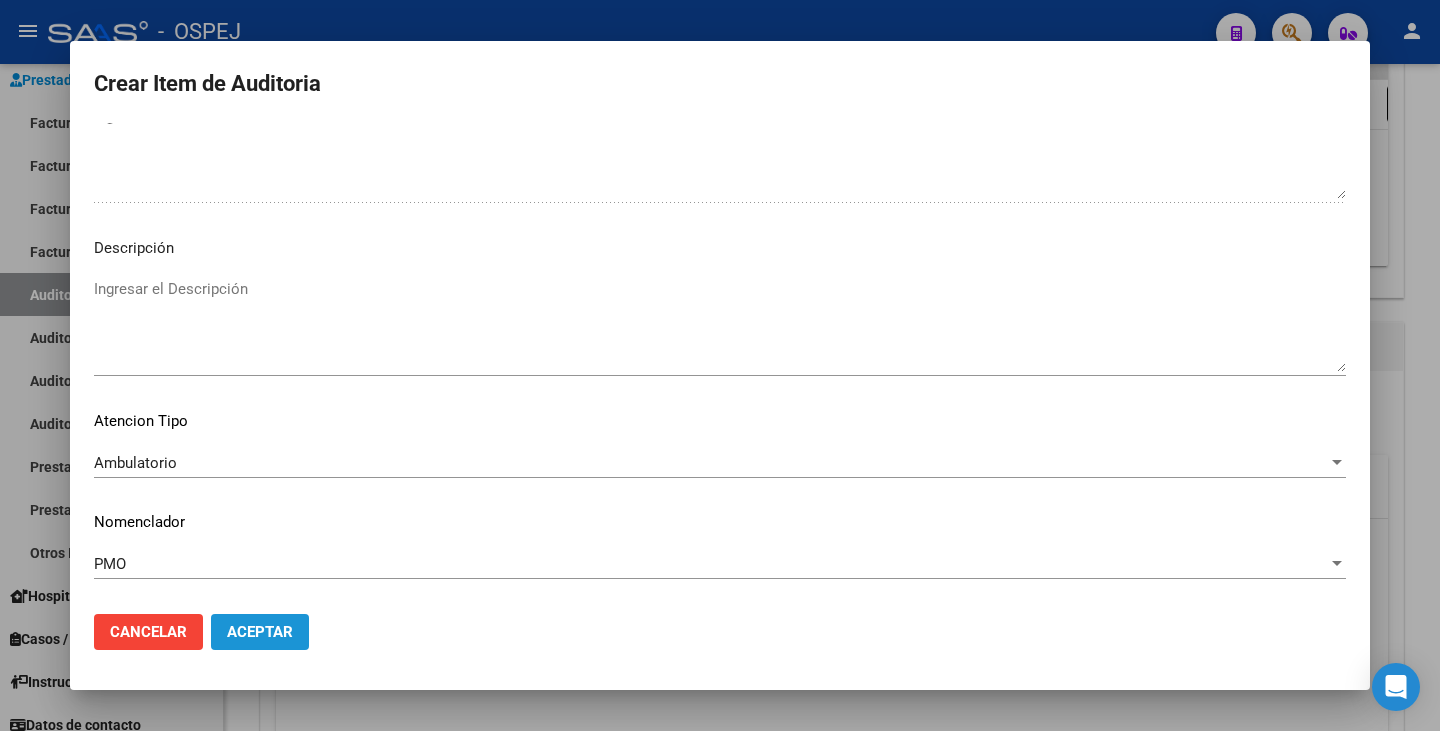 click on "Aceptar" 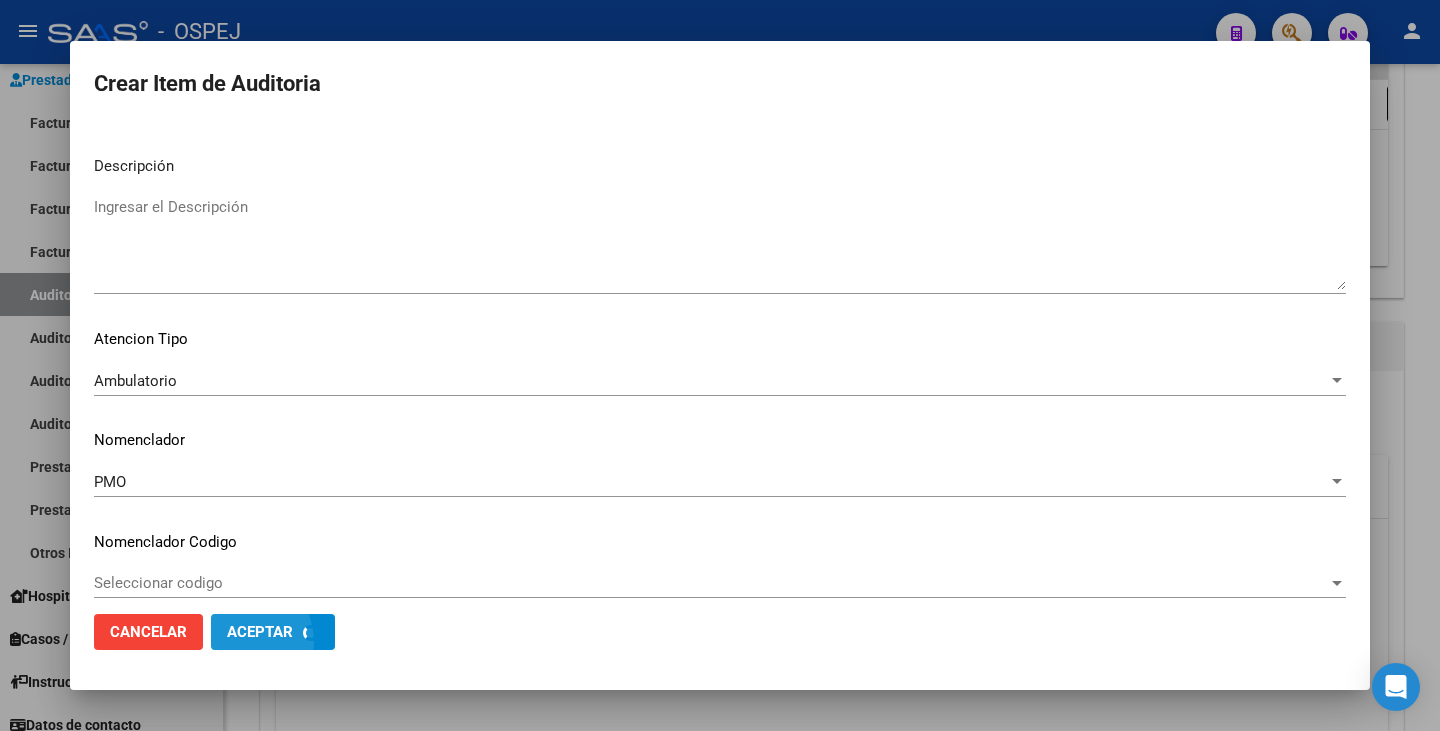 scroll, scrollTop: 1254, scrollLeft: 0, axis: vertical 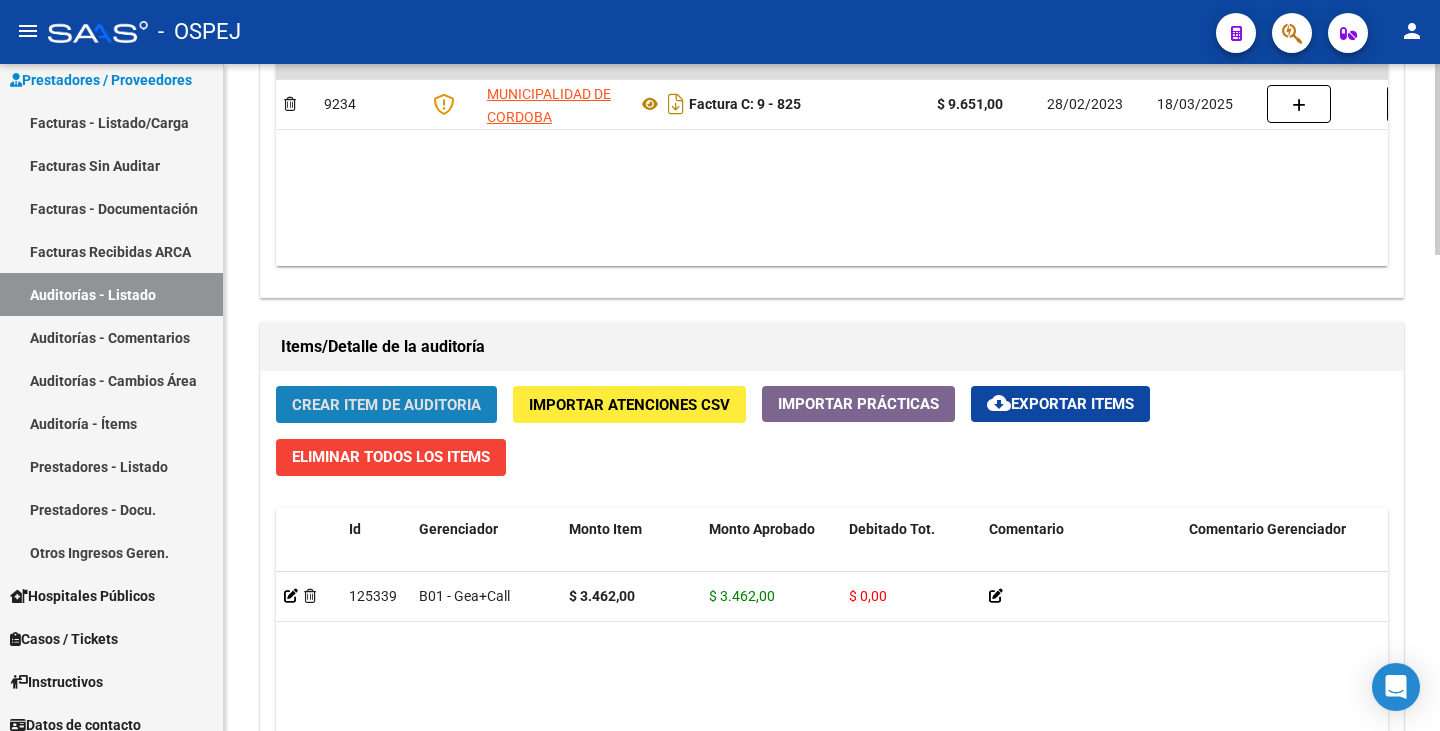click on "Crear Item de Auditoria" 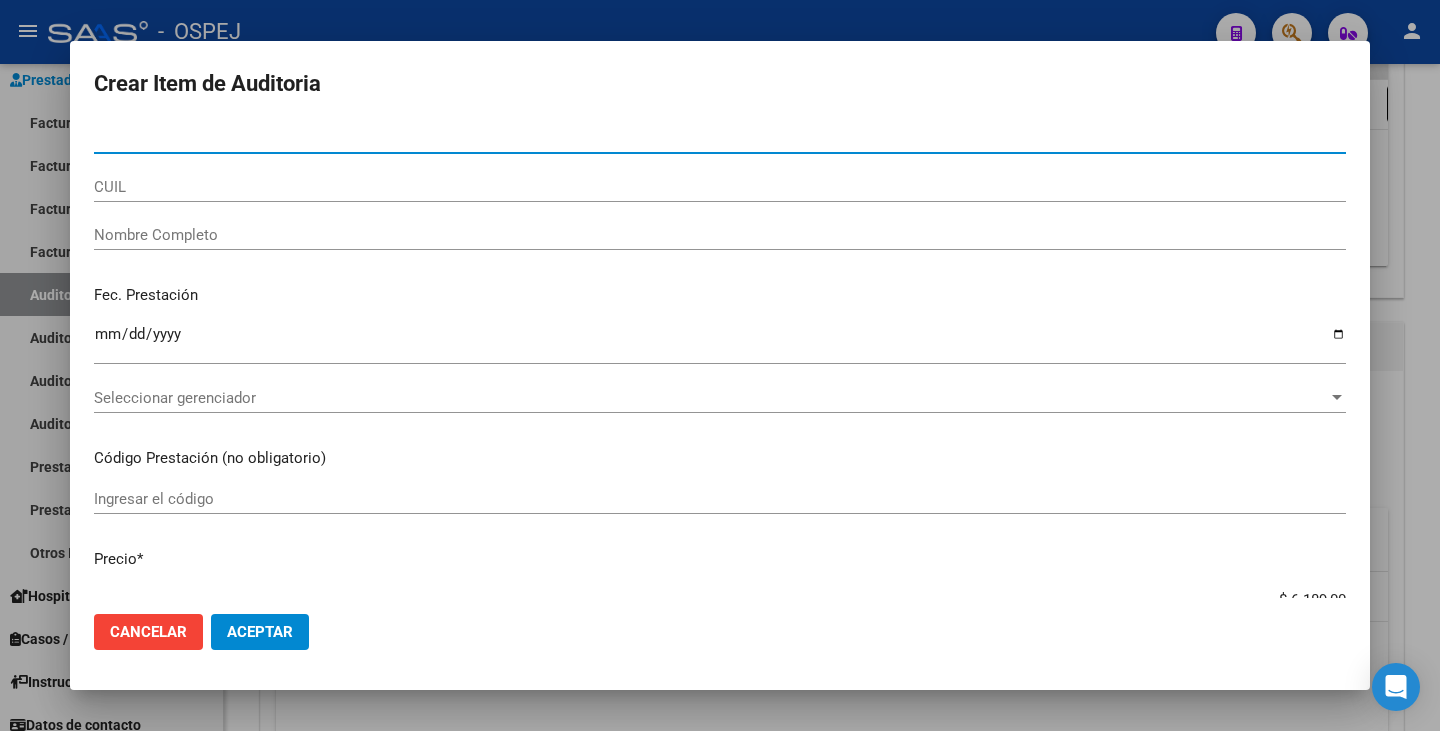 paste on "44194294" 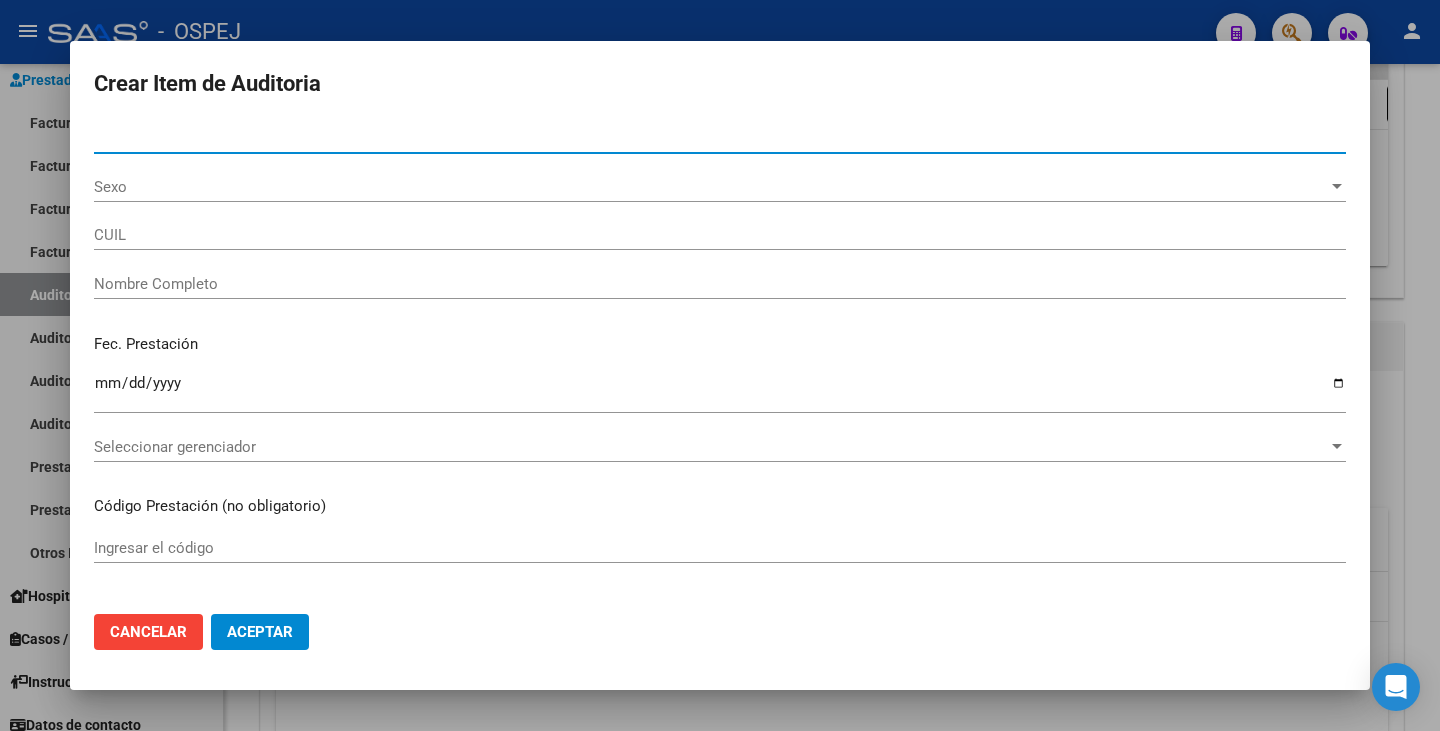 type on "27441942945" 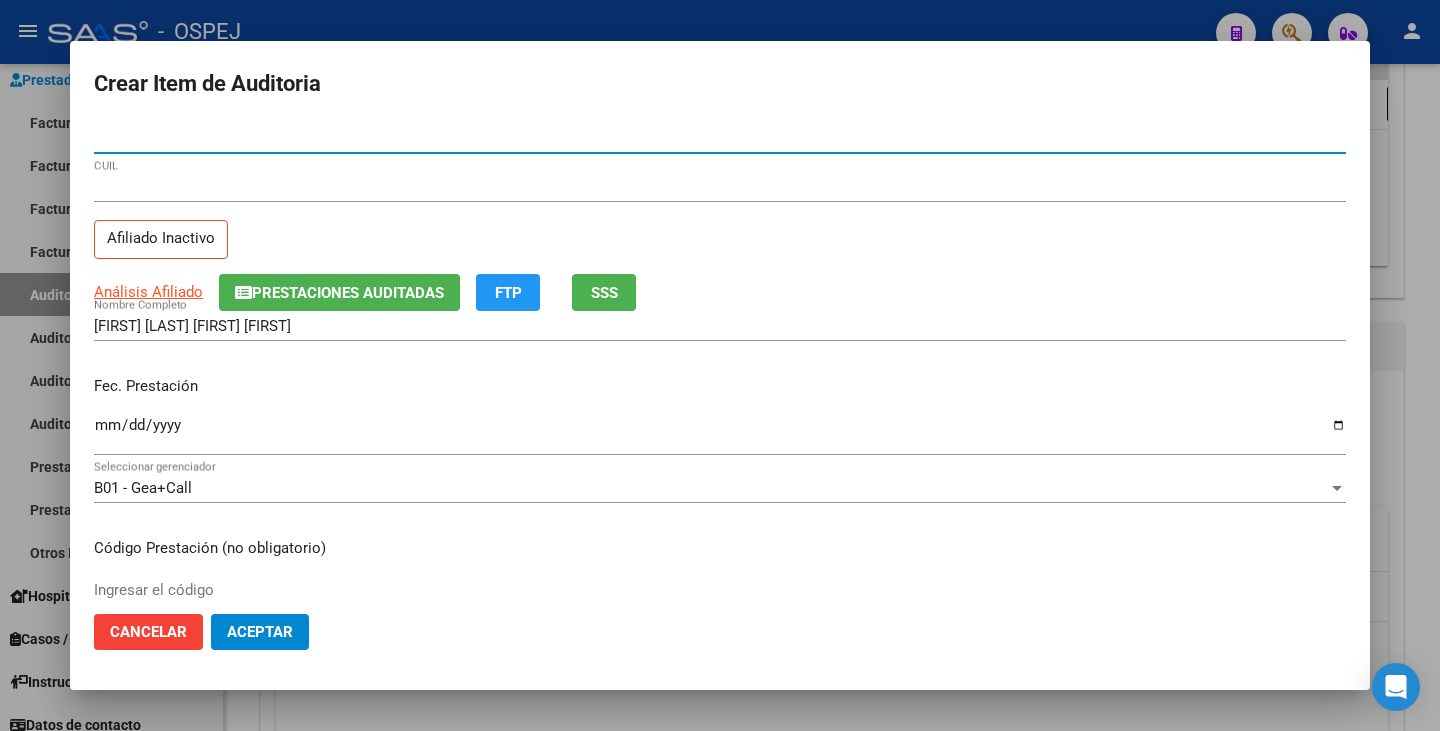 type on "44194294" 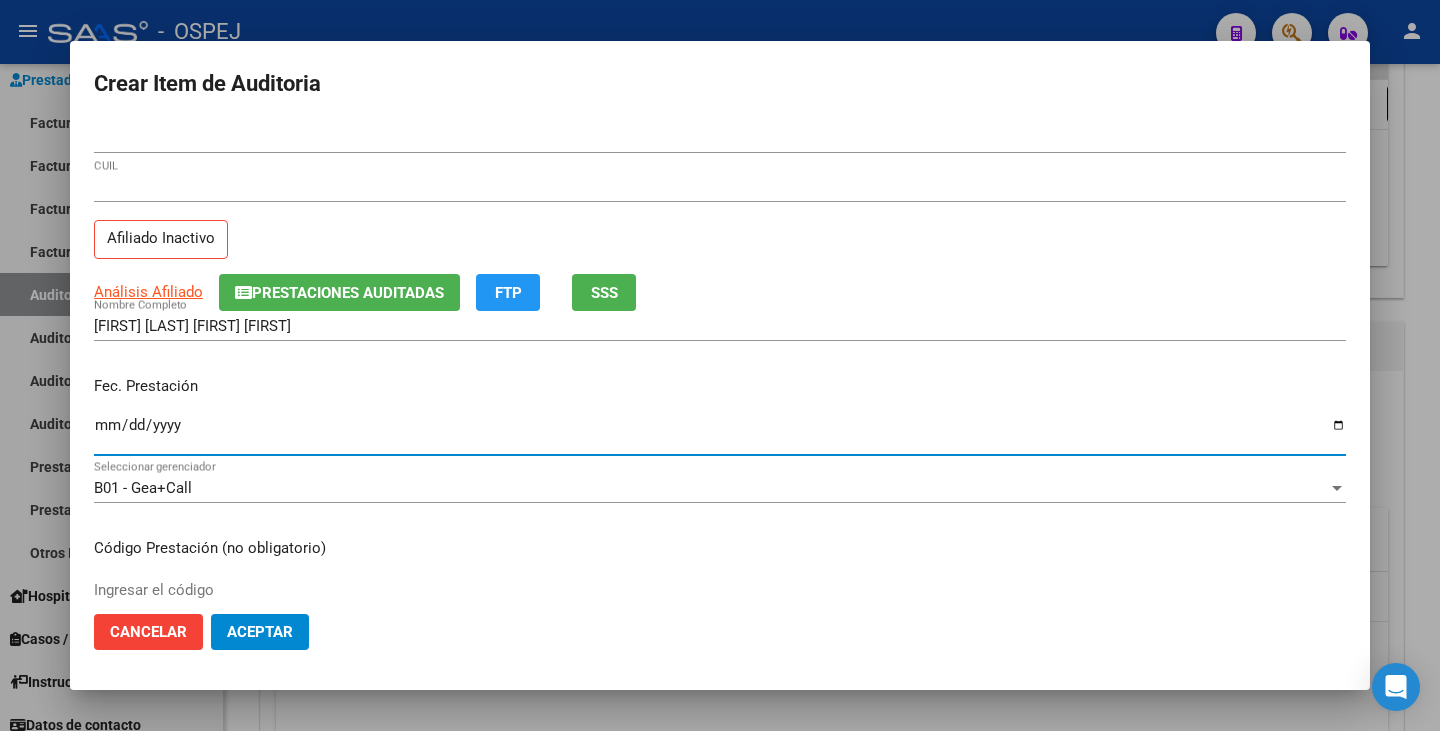 type on "2023-01-08" 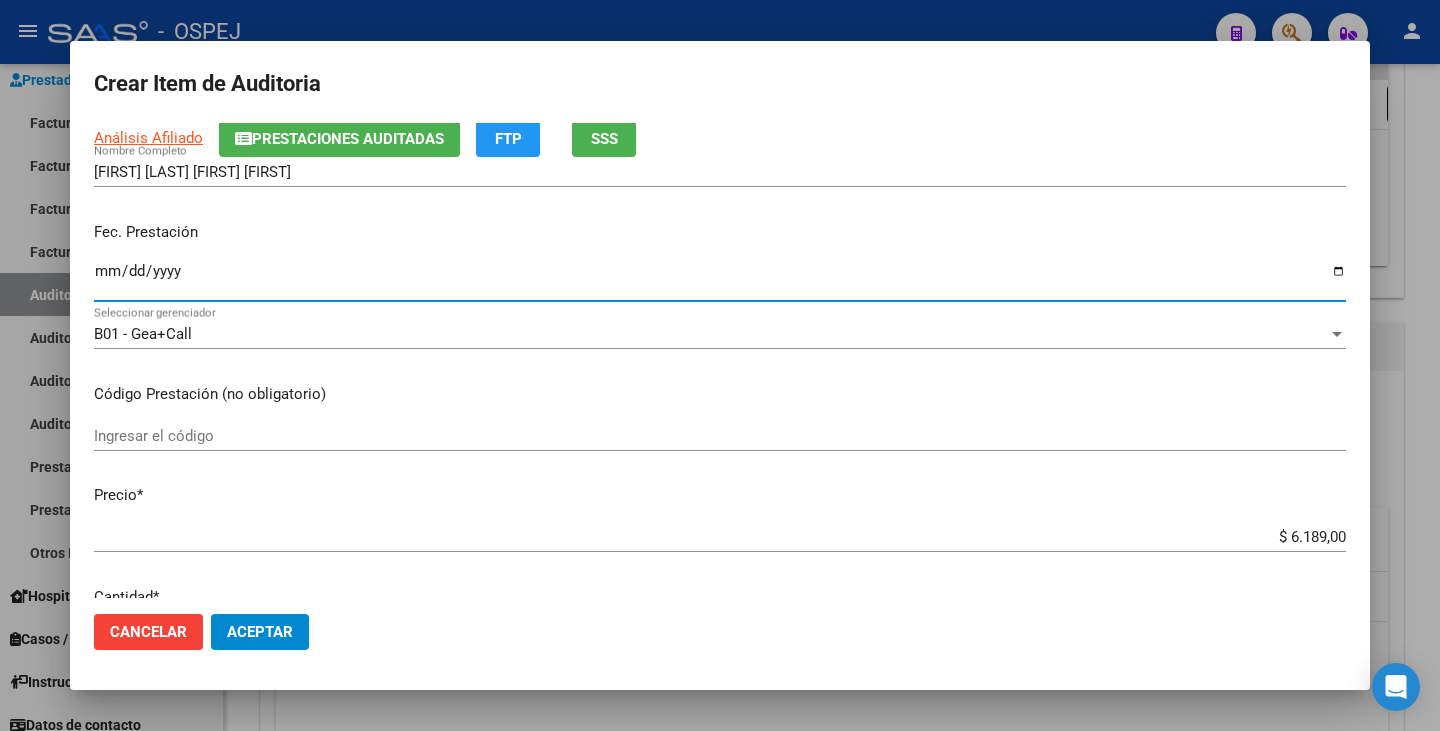 scroll, scrollTop: 300, scrollLeft: 0, axis: vertical 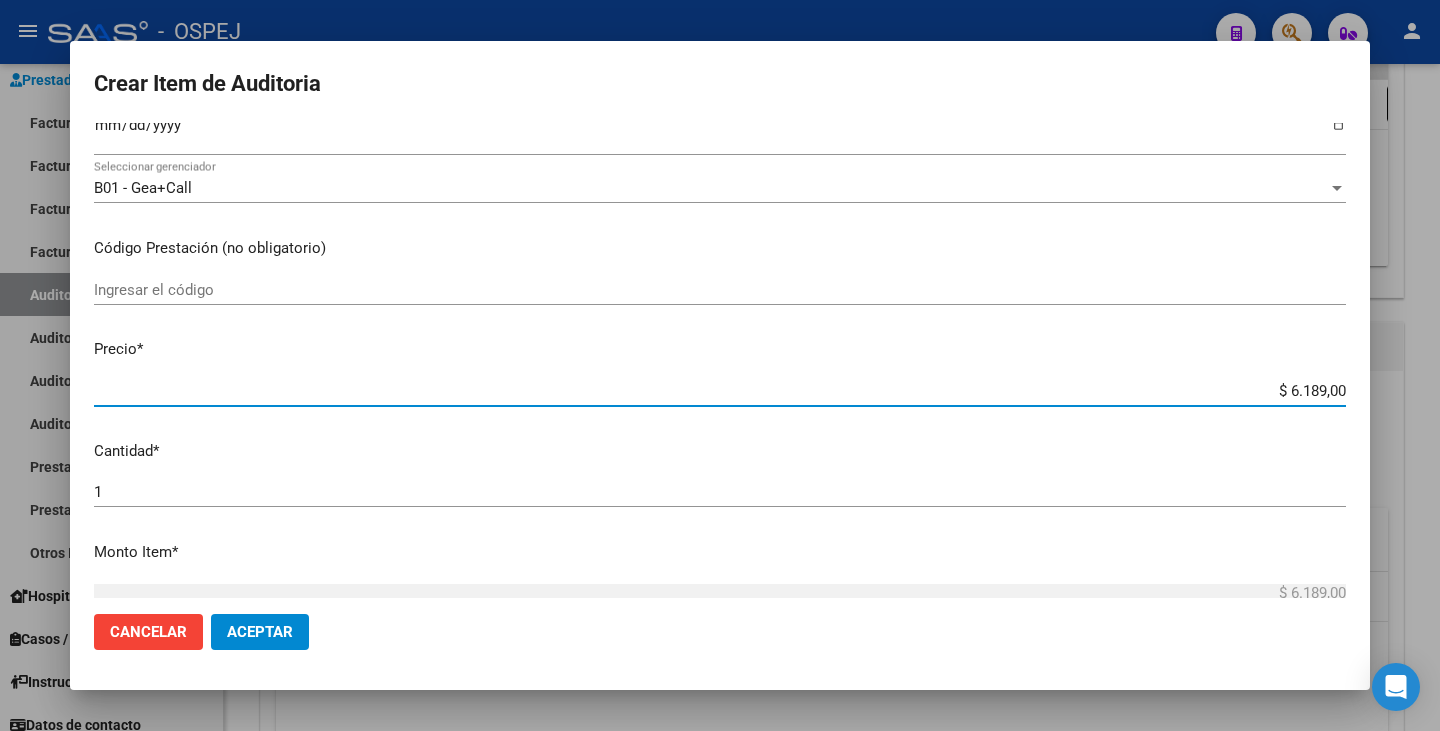 drag, startPoint x: 1274, startPoint y: 388, endPoint x: 1439, endPoint y: 400, distance: 165.43579 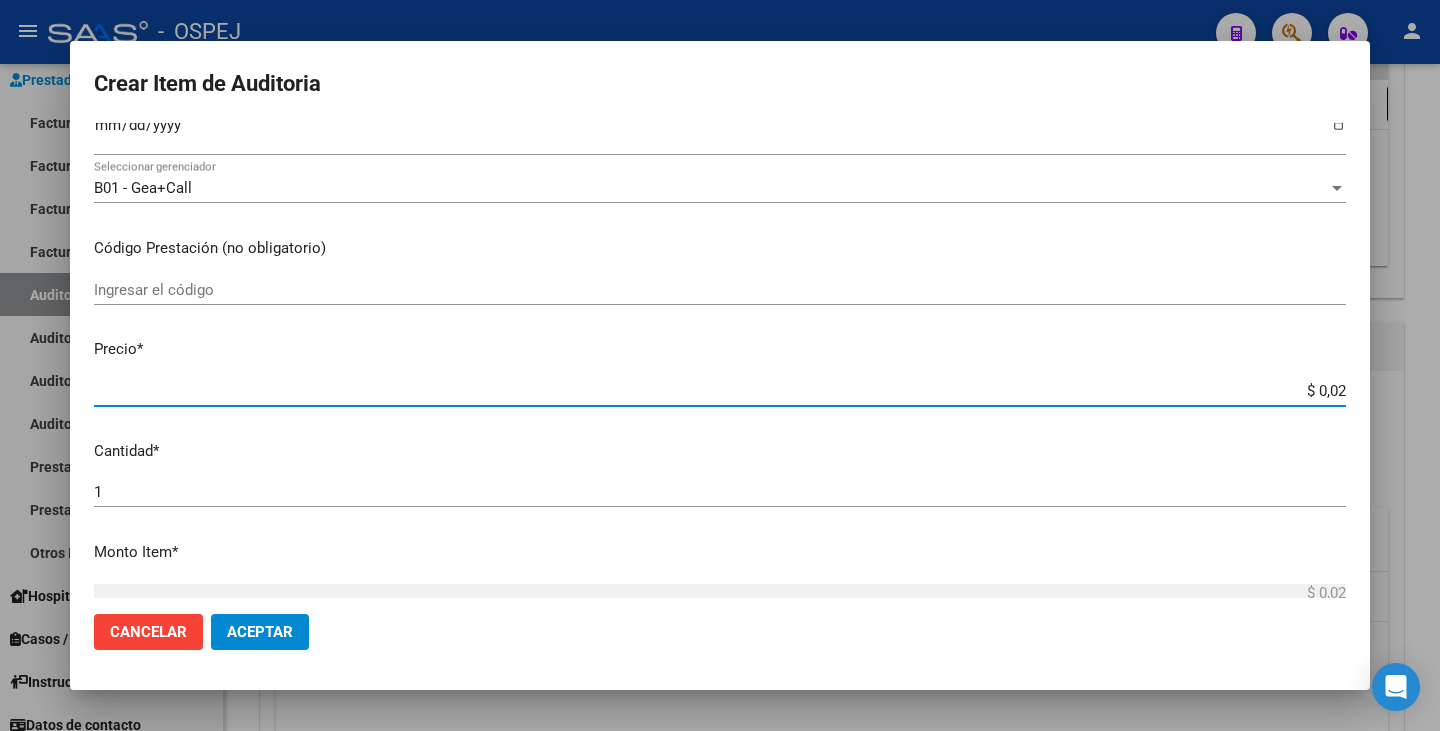 type on "$ 0,20" 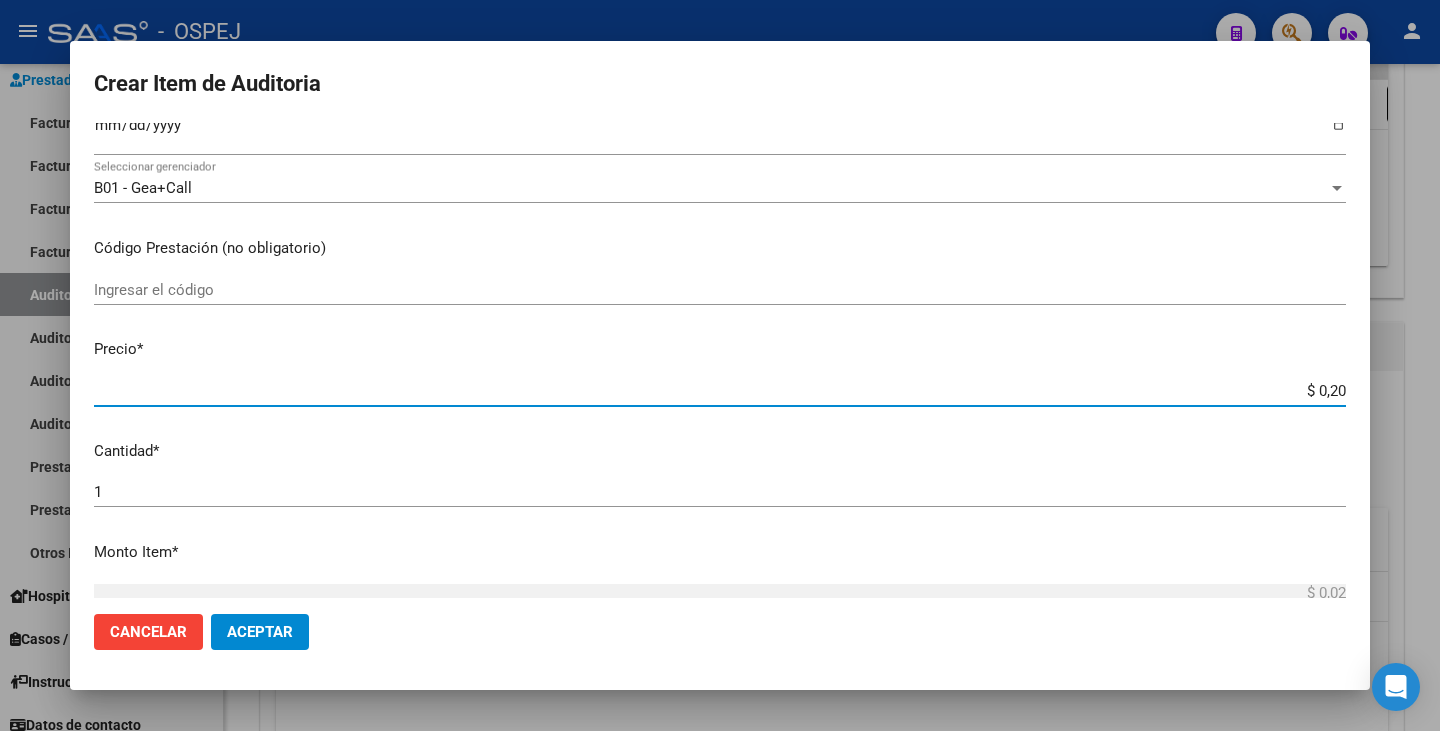 type on "$ 0,20" 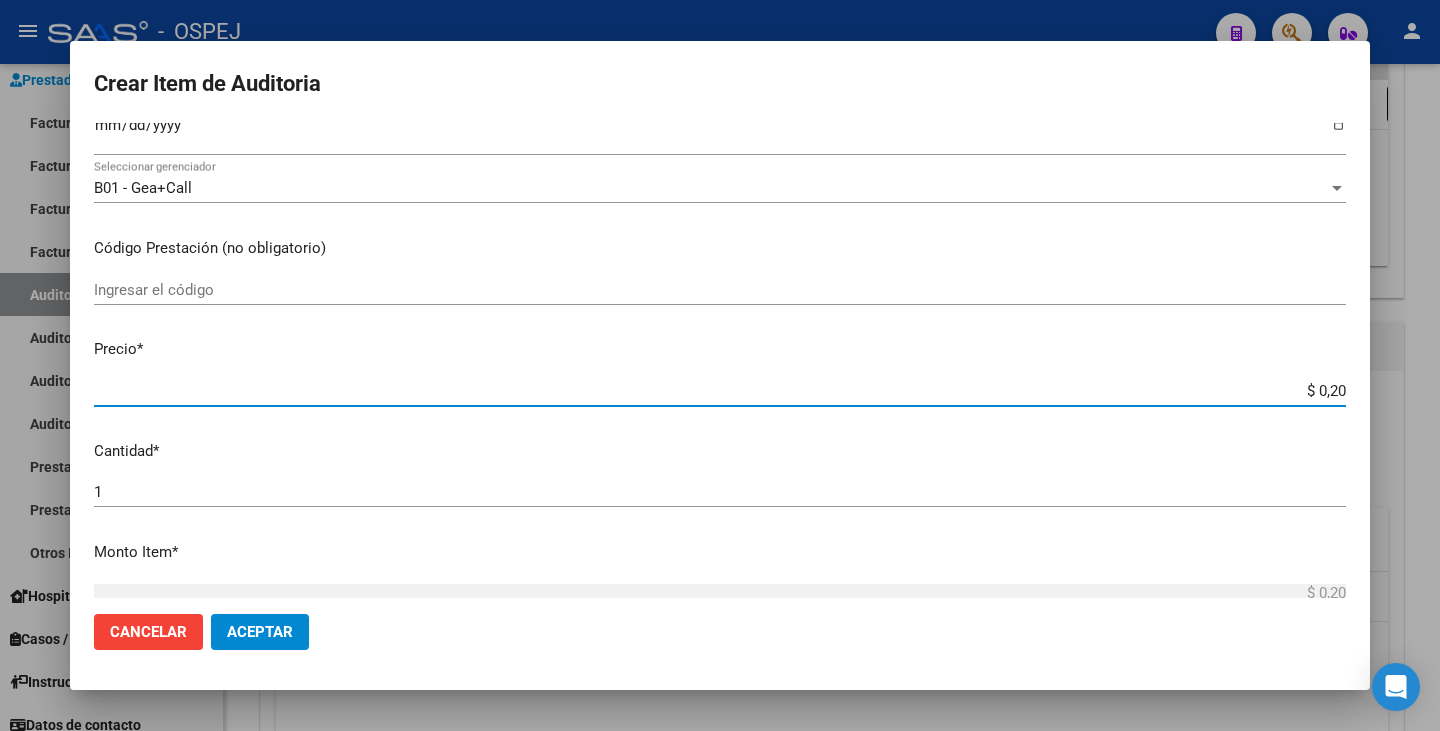 type on "$ 2,06" 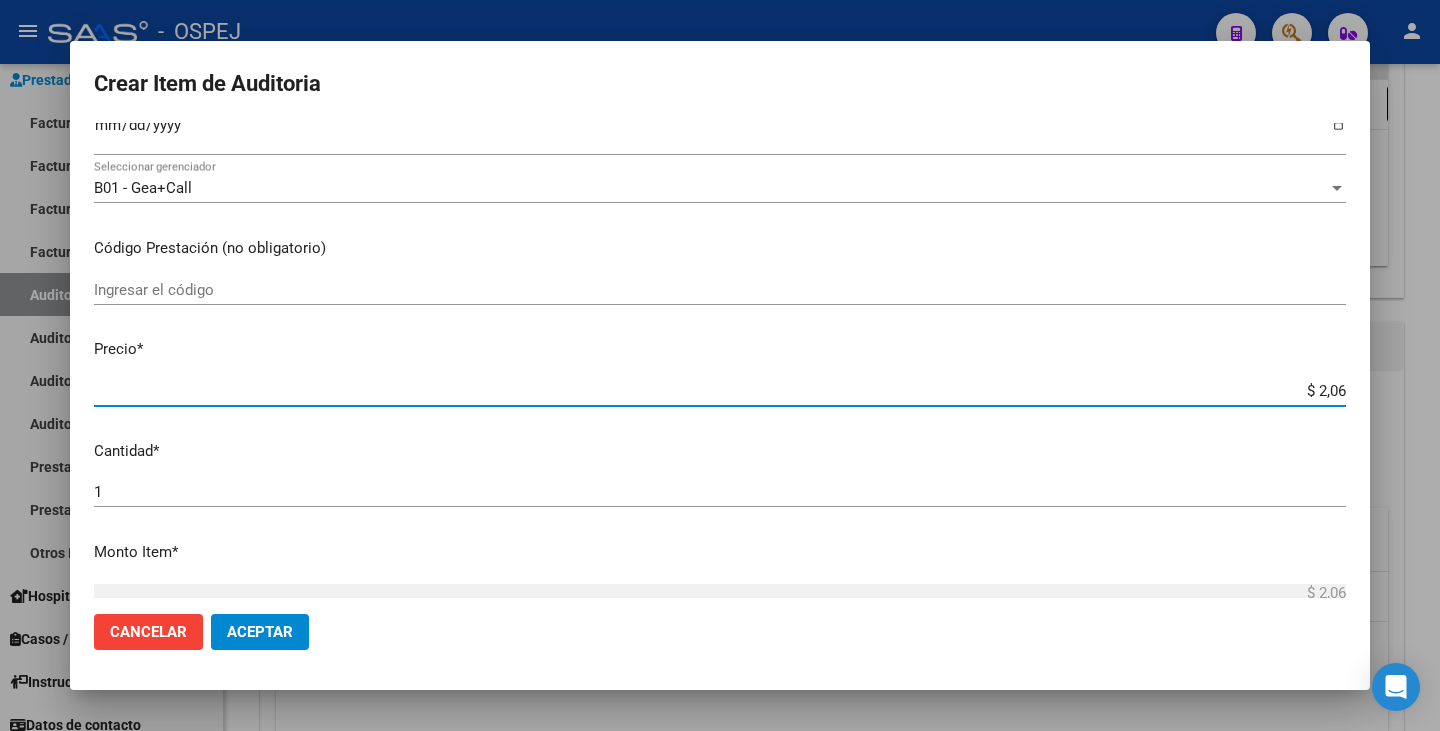 type on "$ 20,63" 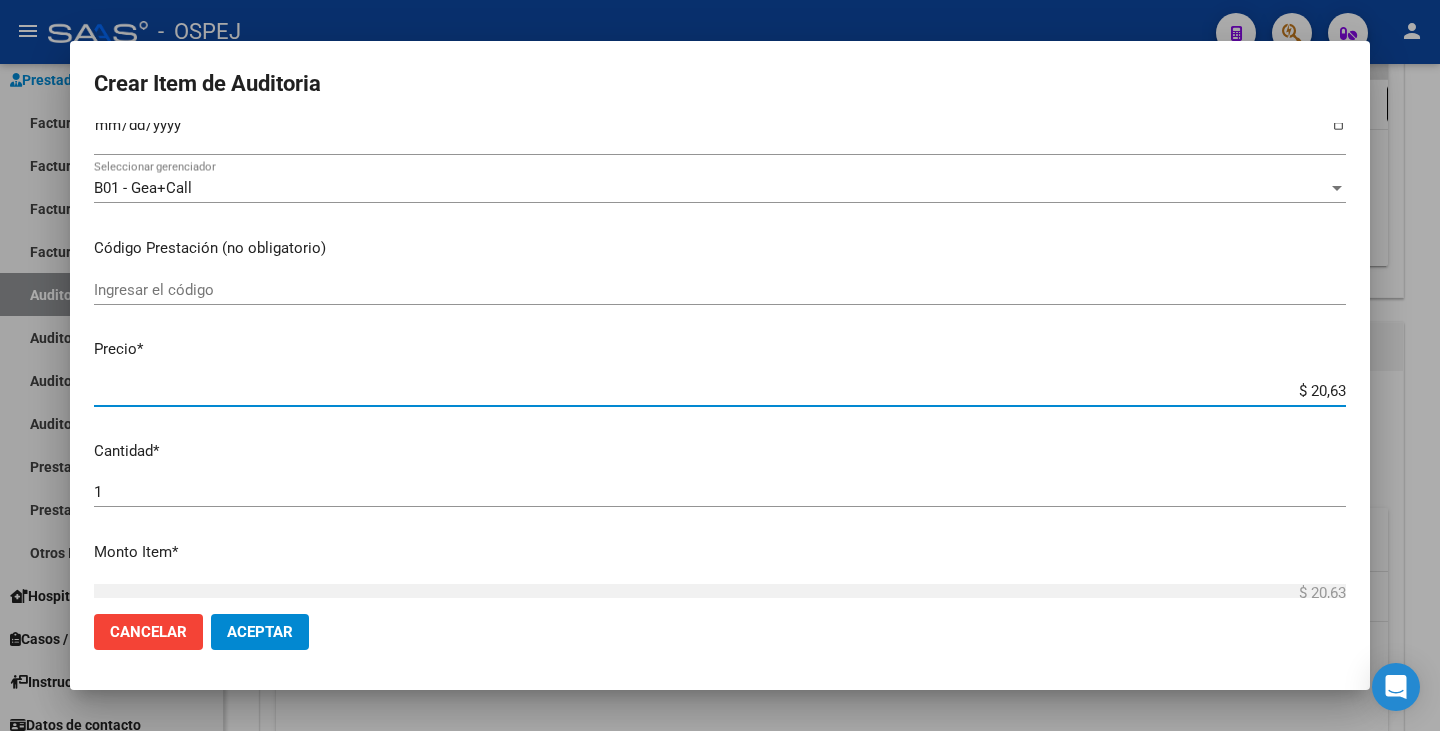 type on "$ 206,30" 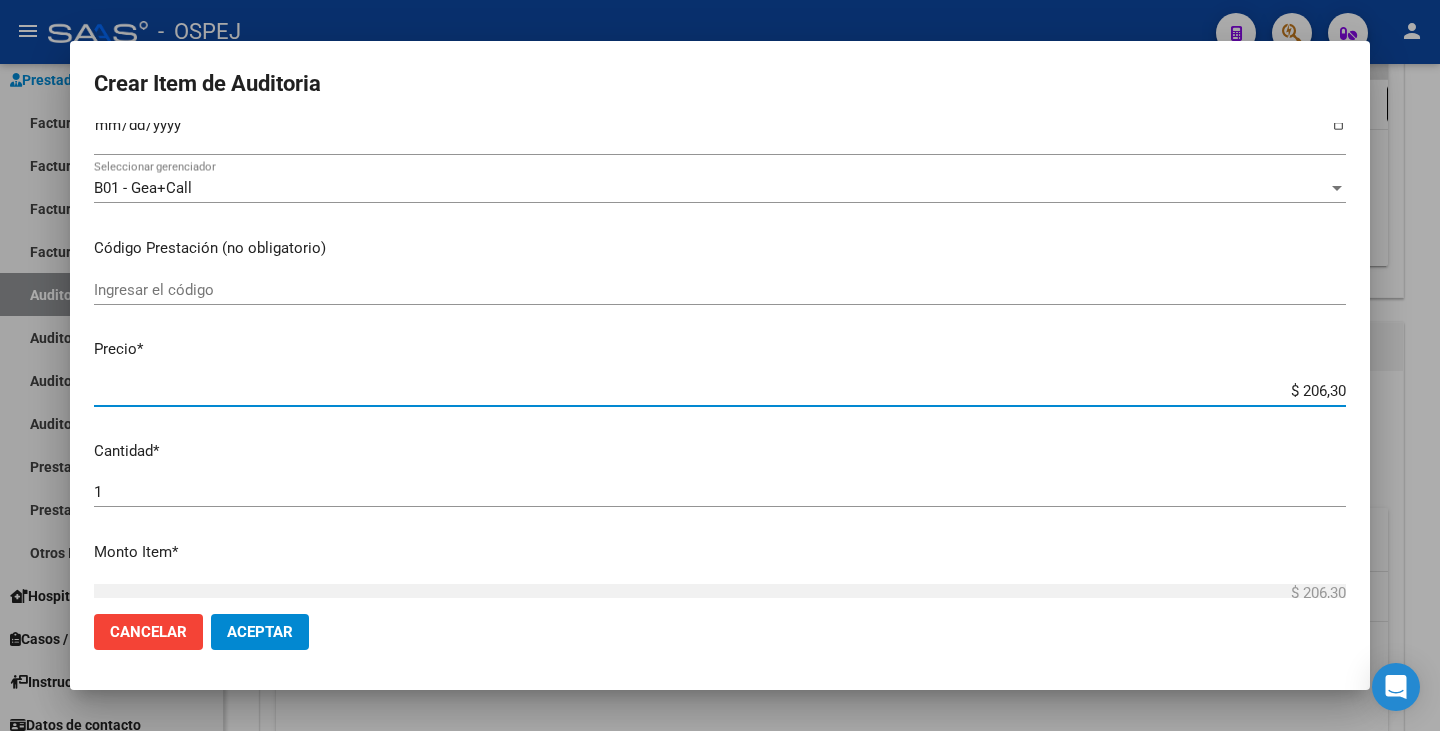 type on "$ 2.063,00" 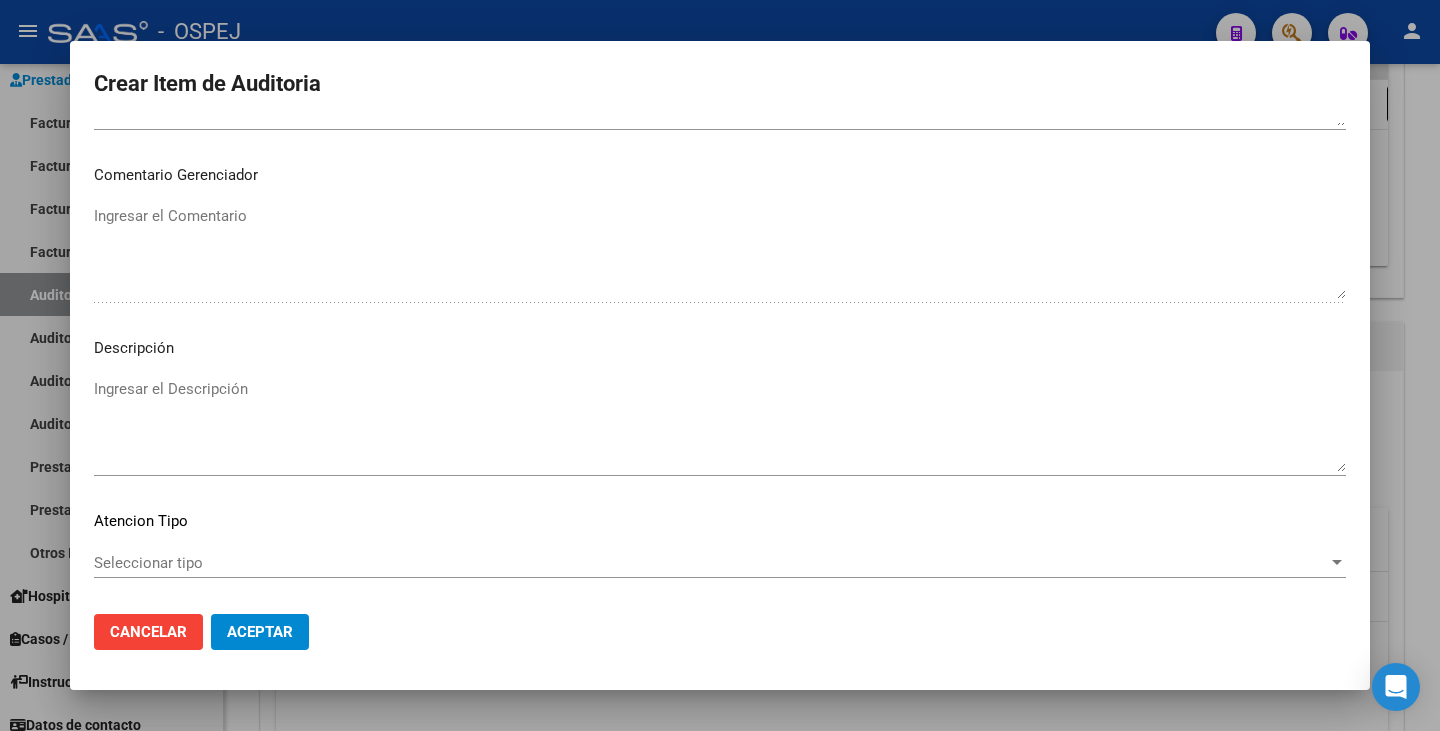 scroll, scrollTop: 1153, scrollLeft: 0, axis: vertical 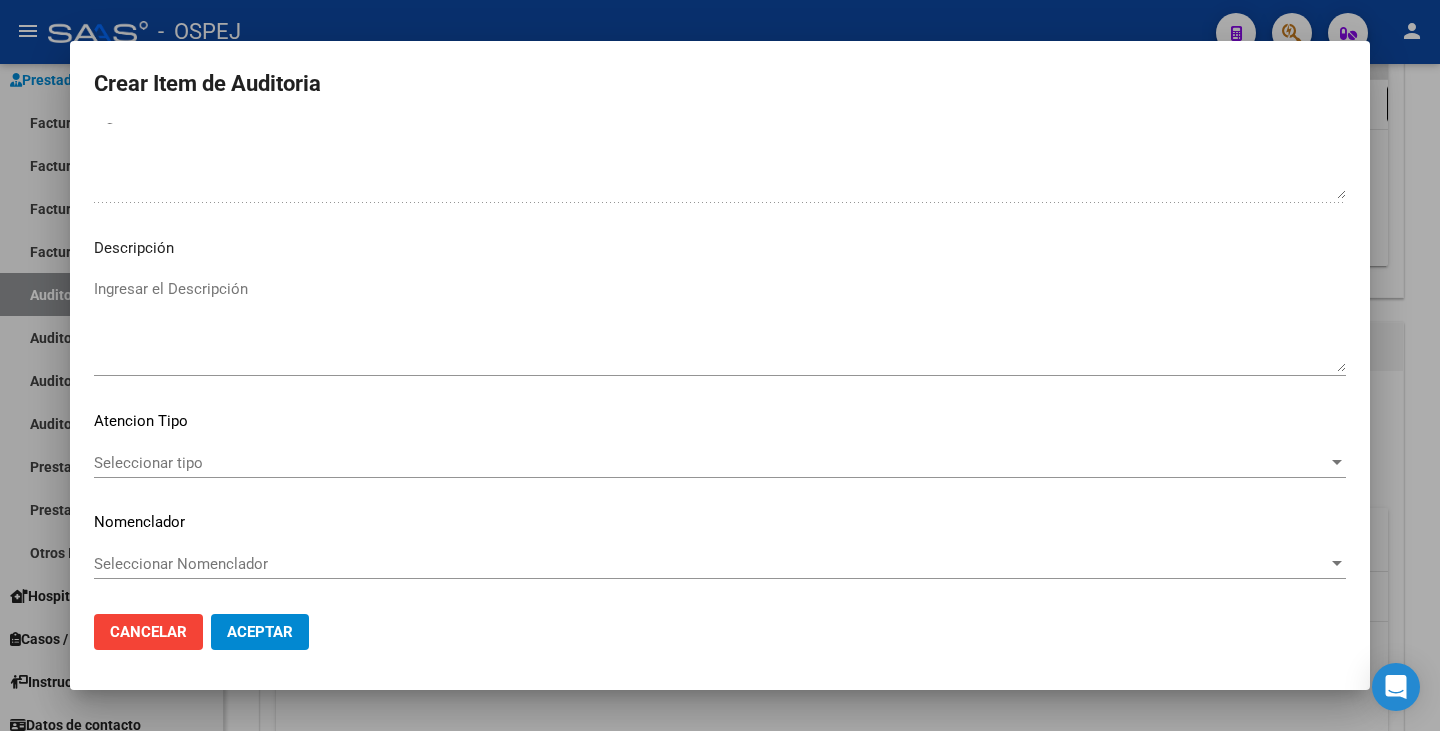 click on "44194294 Nro Documento    27441942945 CUIL   Afiliado Inactivo  Análisis Afiliado  Prestaciones Auditadas FTP SSS   LUNA MICAELA AGOSTINA Nombre Completo  Fec. Prestación    2023-01-08 Ingresar la fecha  B01 - Gea+Call Seleccionar gerenciador Código Prestación (no obligatorio)    Ingresar el código  Precio  *   $ 2.063,00 Ingresar el precio  Cantidad  *   1 Ingresar la cantidad  Monto Item  *   $ 2.063,00 Ingresar el monto  Monto Debitado    $ 0,00 Ingresar el monto  Comentario Operador    Ingresar el Comentario  Comentario Gerenciador    Ingresar el Comentario  Descripción    Ingresar el Descripción   Atencion Tipo  Seleccionar tipo Seleccionar tipo  Nomenclador  Seleccionar Nomenclador Seleccionar Nomenclador" at bounding box center [720, 360] 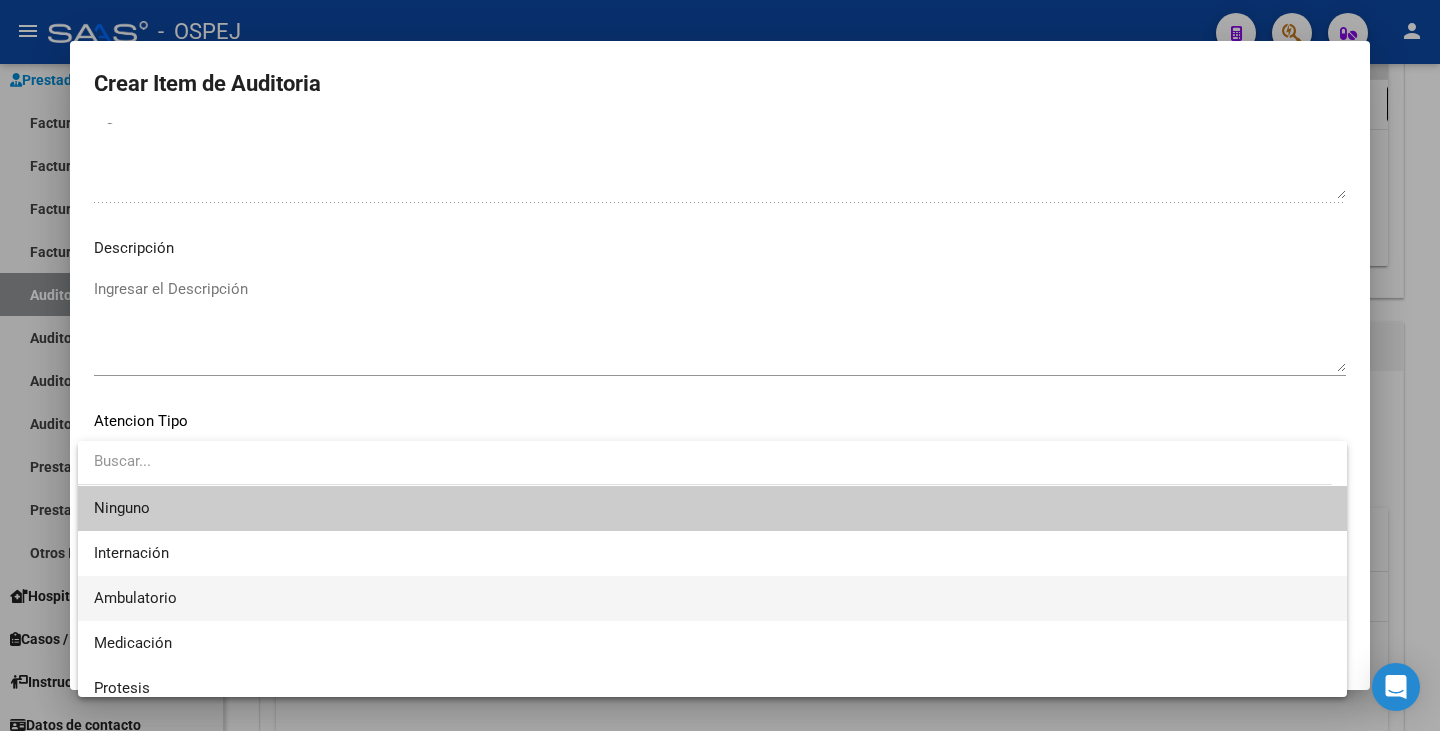 click on "Ambulatorio" at bounding box center (712, 598) 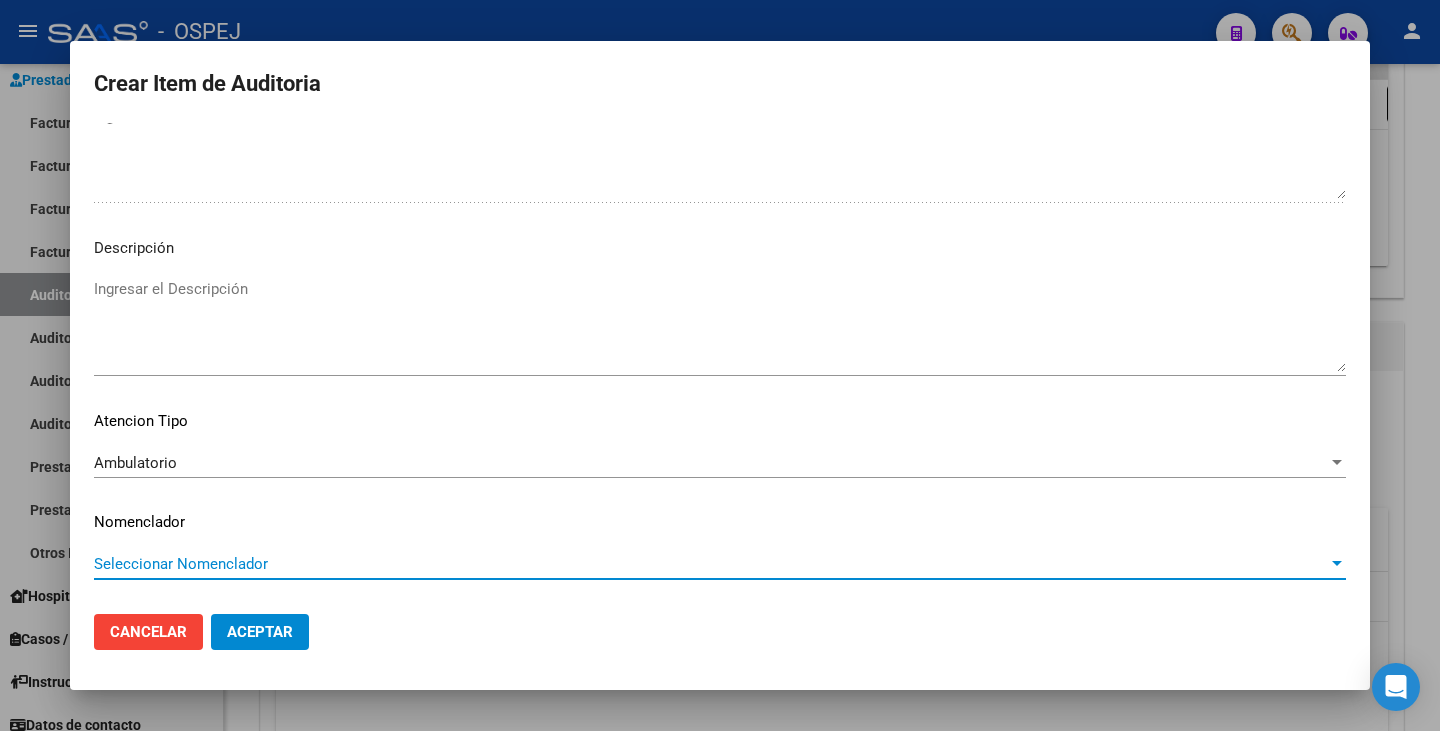 click on "Seleccionar Nomenclador" at bounding box center [711, 564] 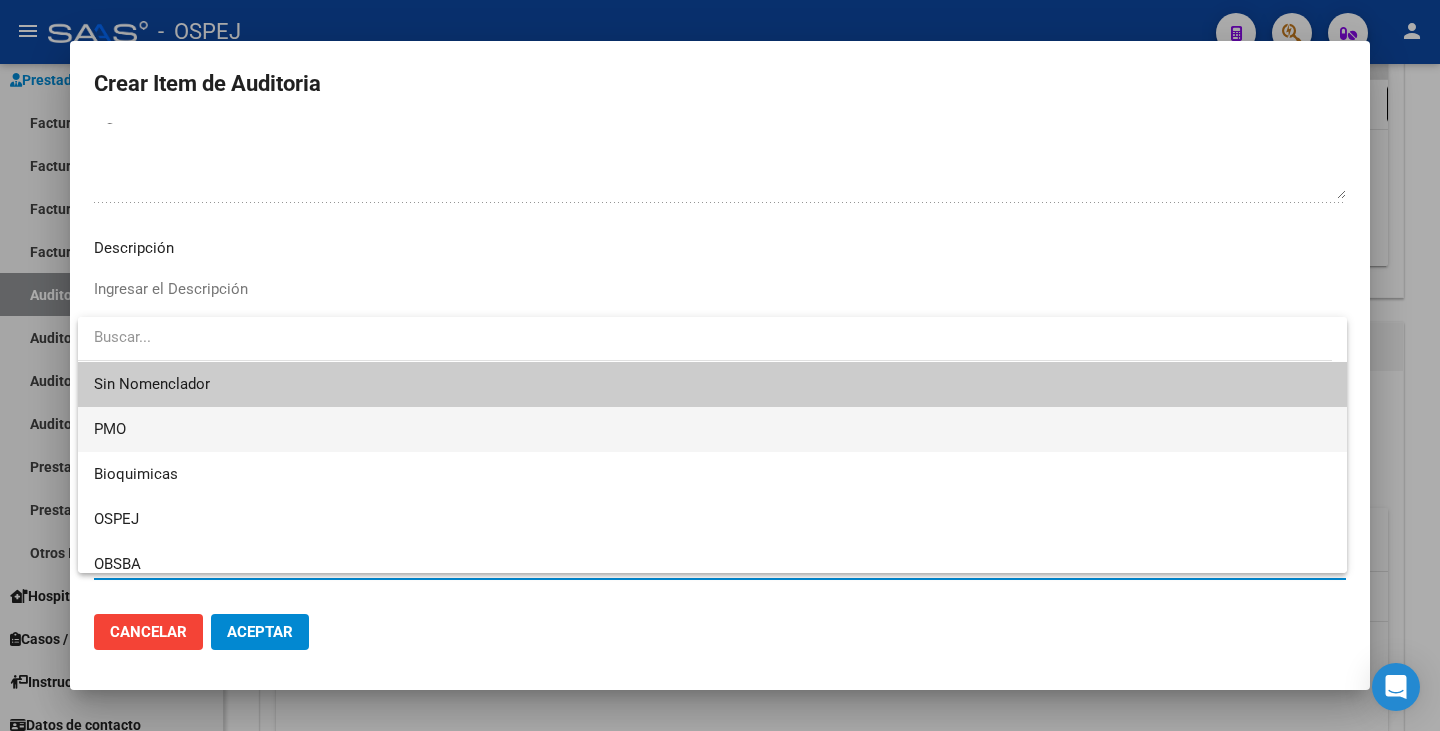 click on "PMO" at bounding box center [712, 429] 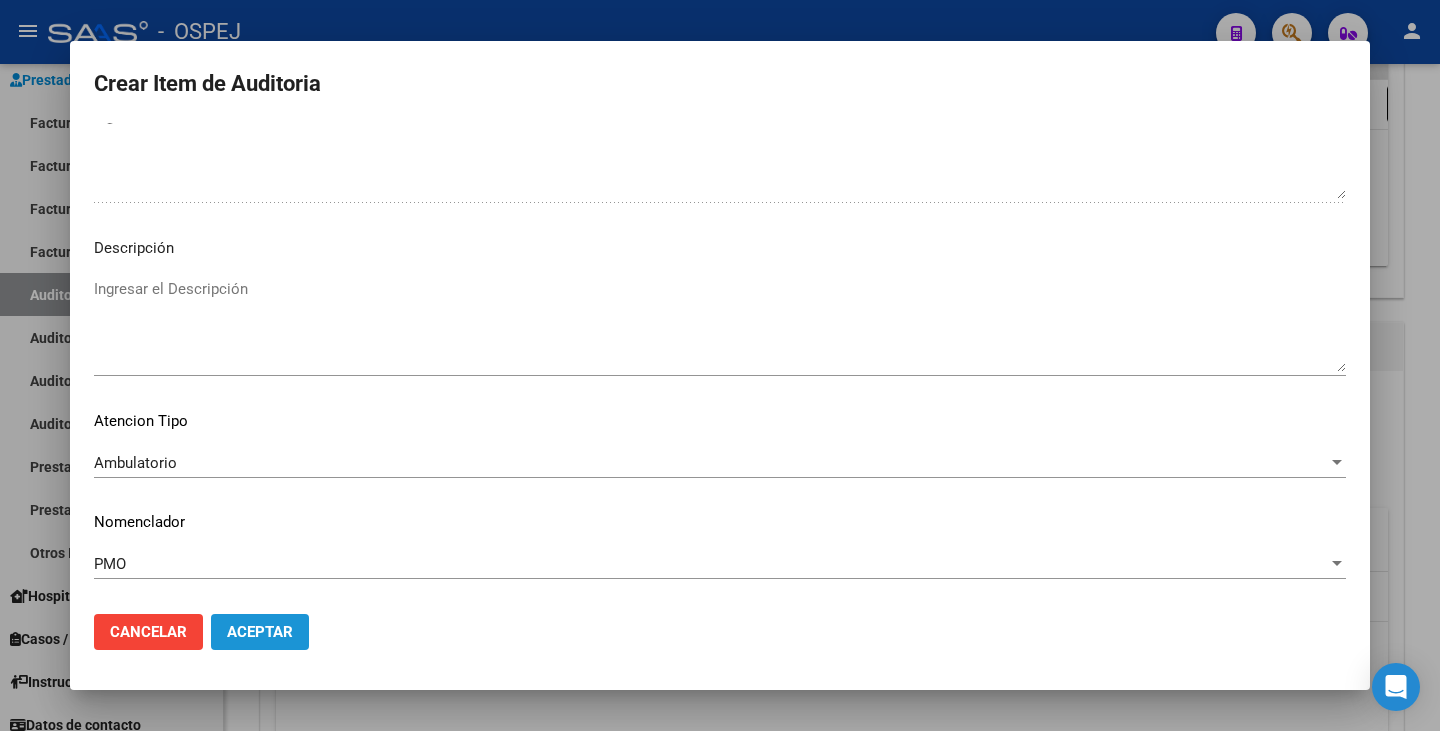 click on "Aceptar" 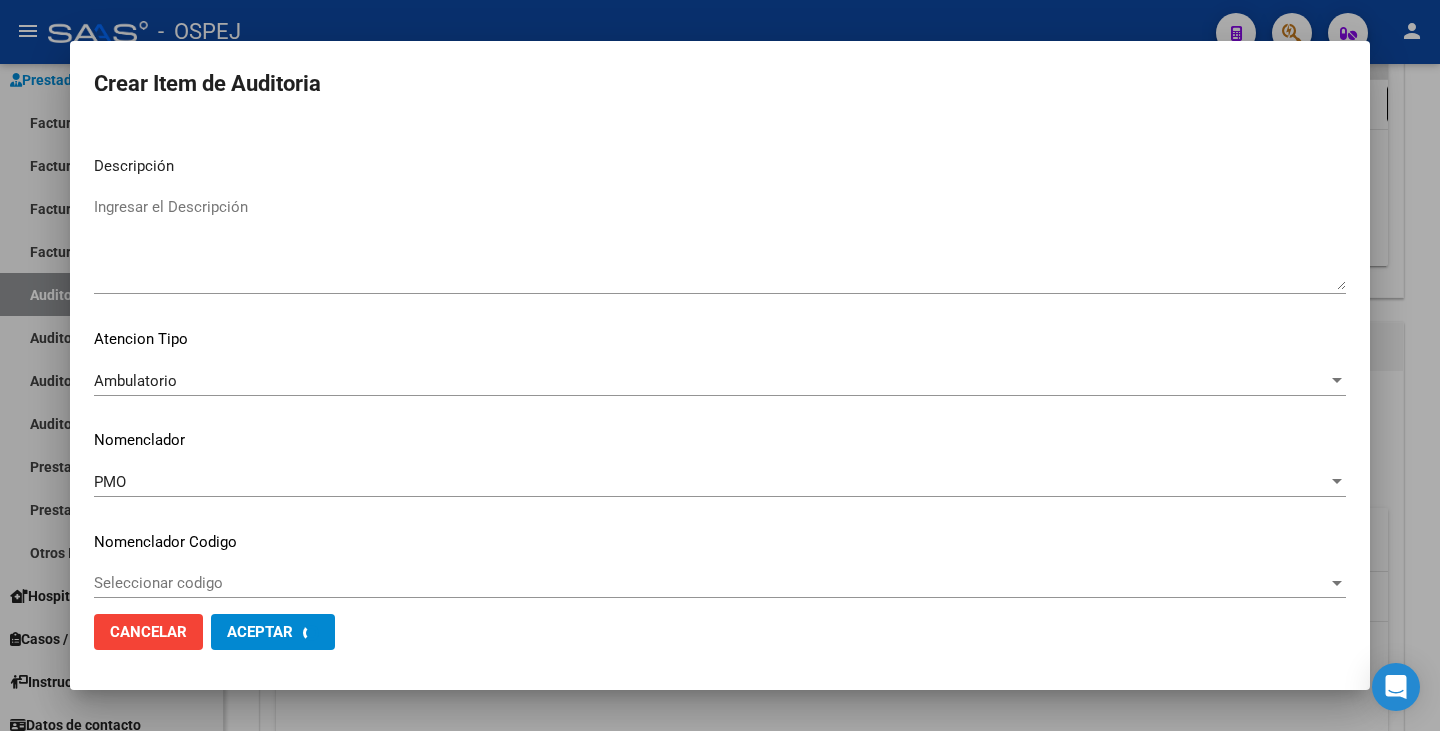 scroll, scrollTop: 1254, scrollLeft: 0, axis: vertical 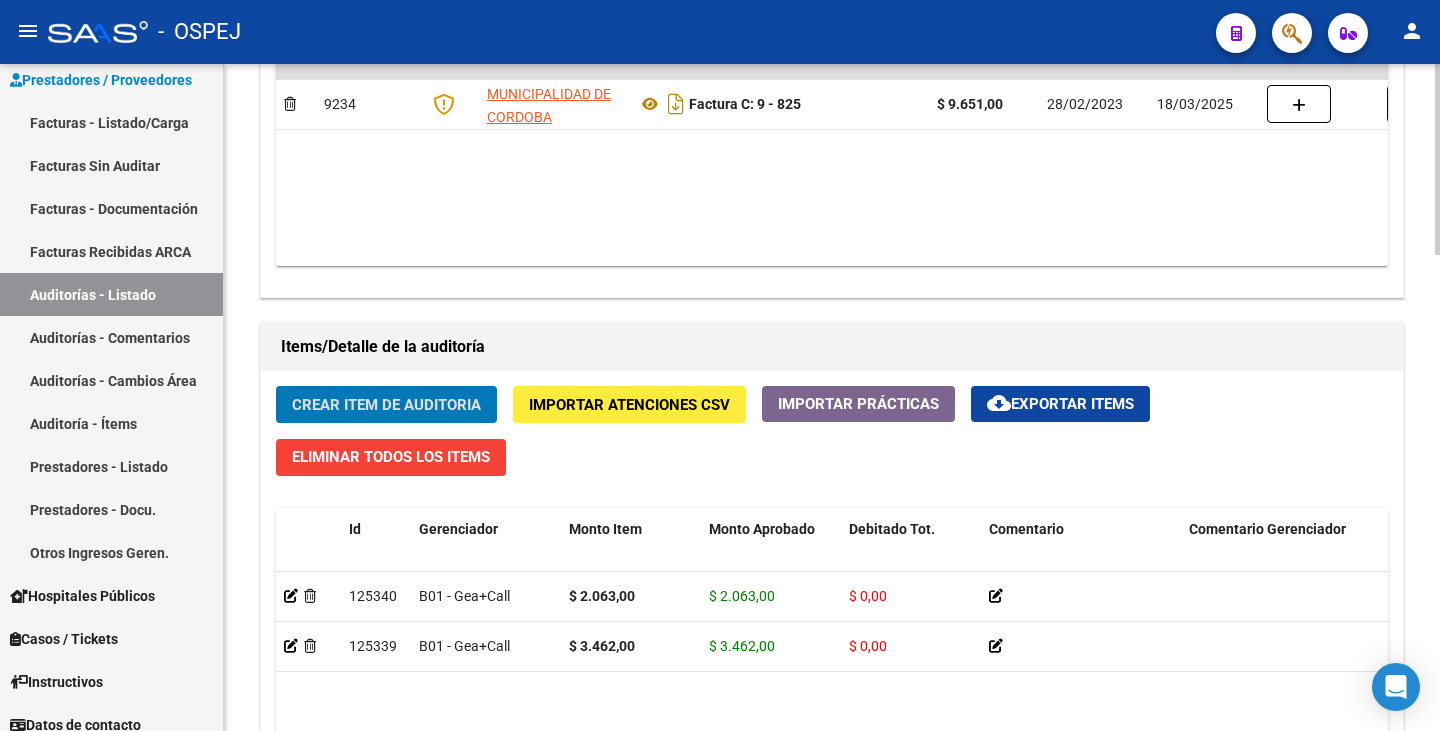 click on "Crear Item de Auditoria" 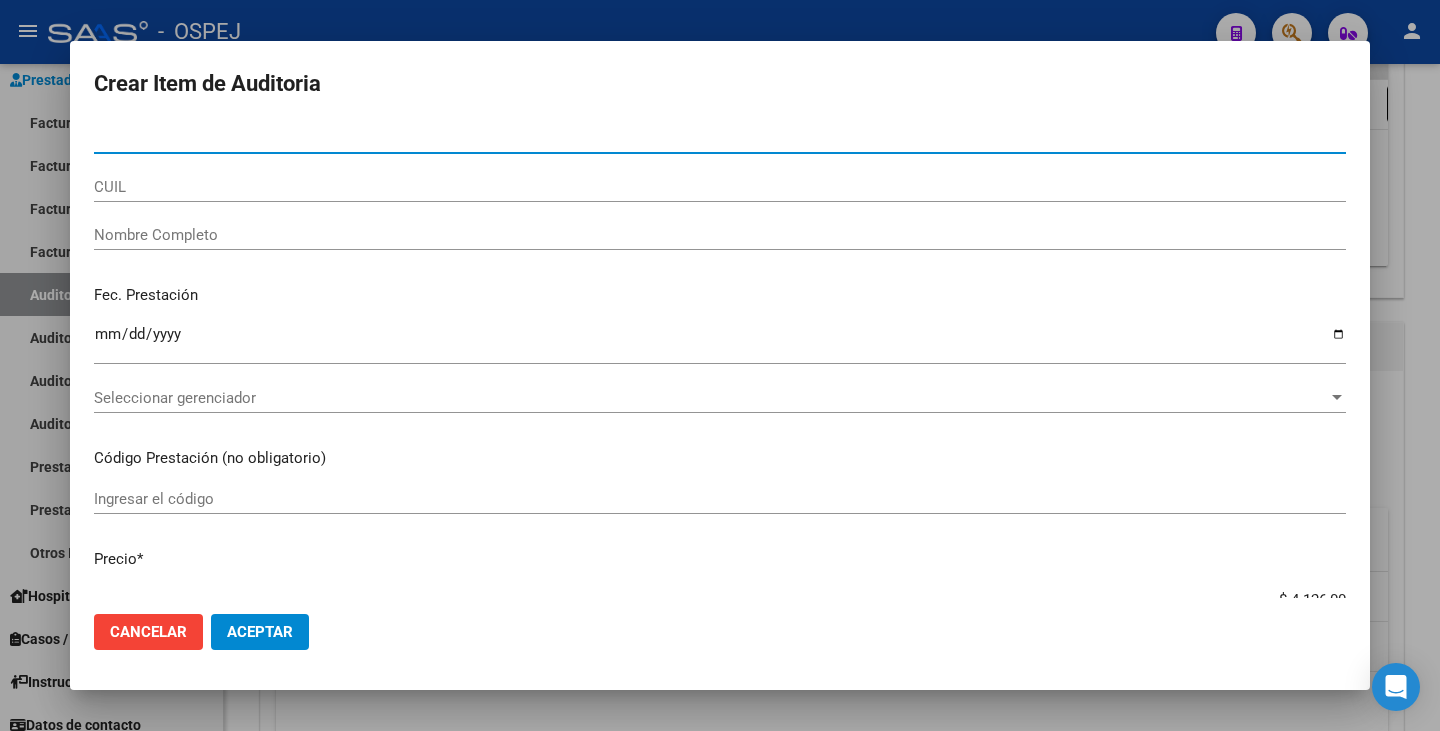drag, startPoint x: 144, startPoint y: 125, endPoint x: 113, endPoint y: 139, distance: 34.0147 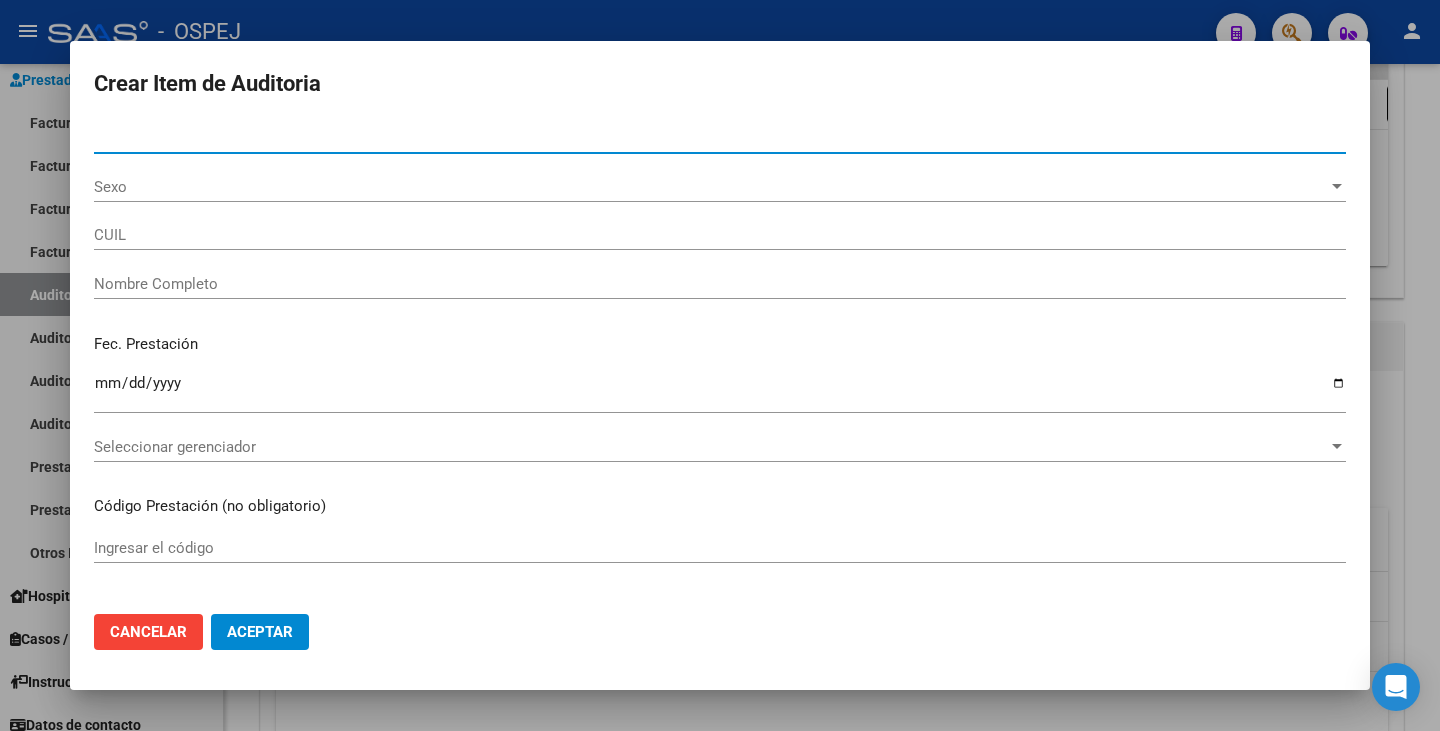 type on "27294740894" 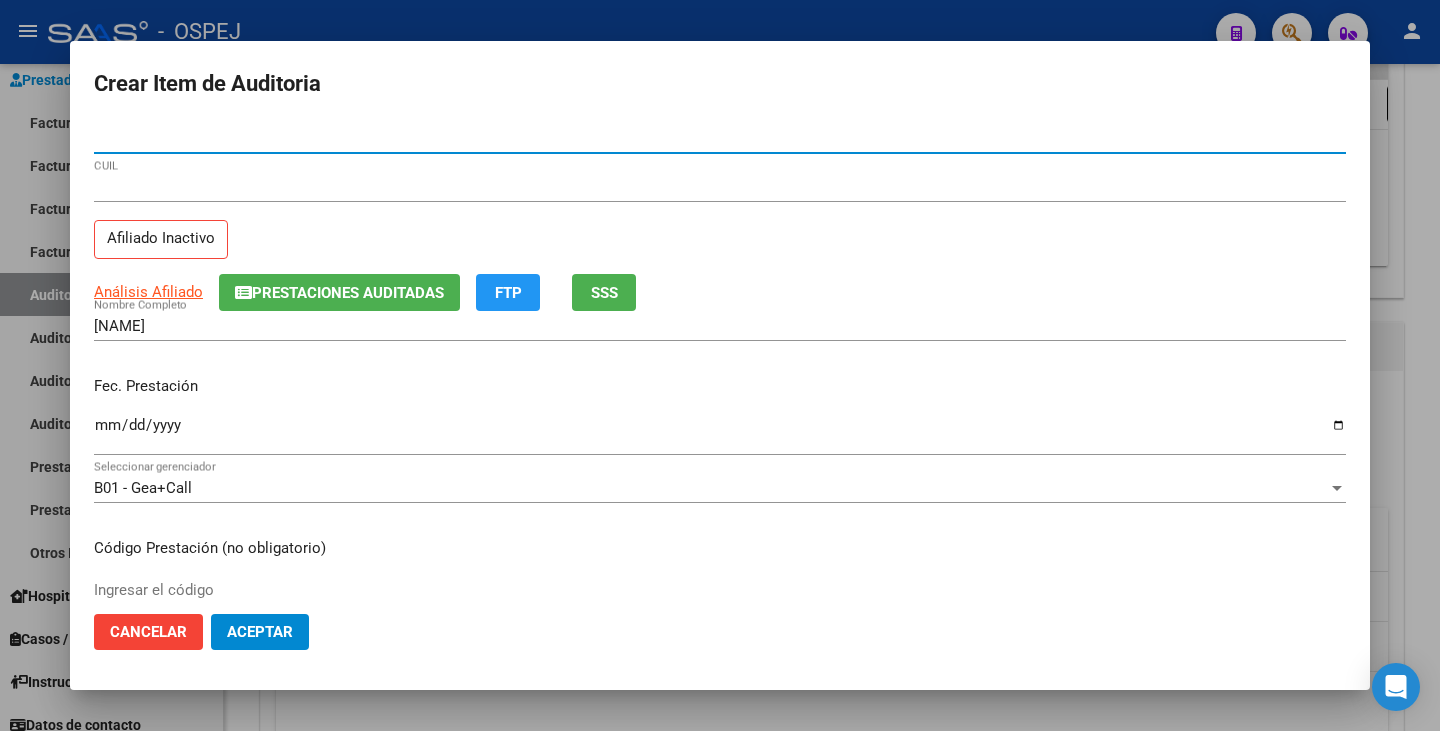 type on "29474089" 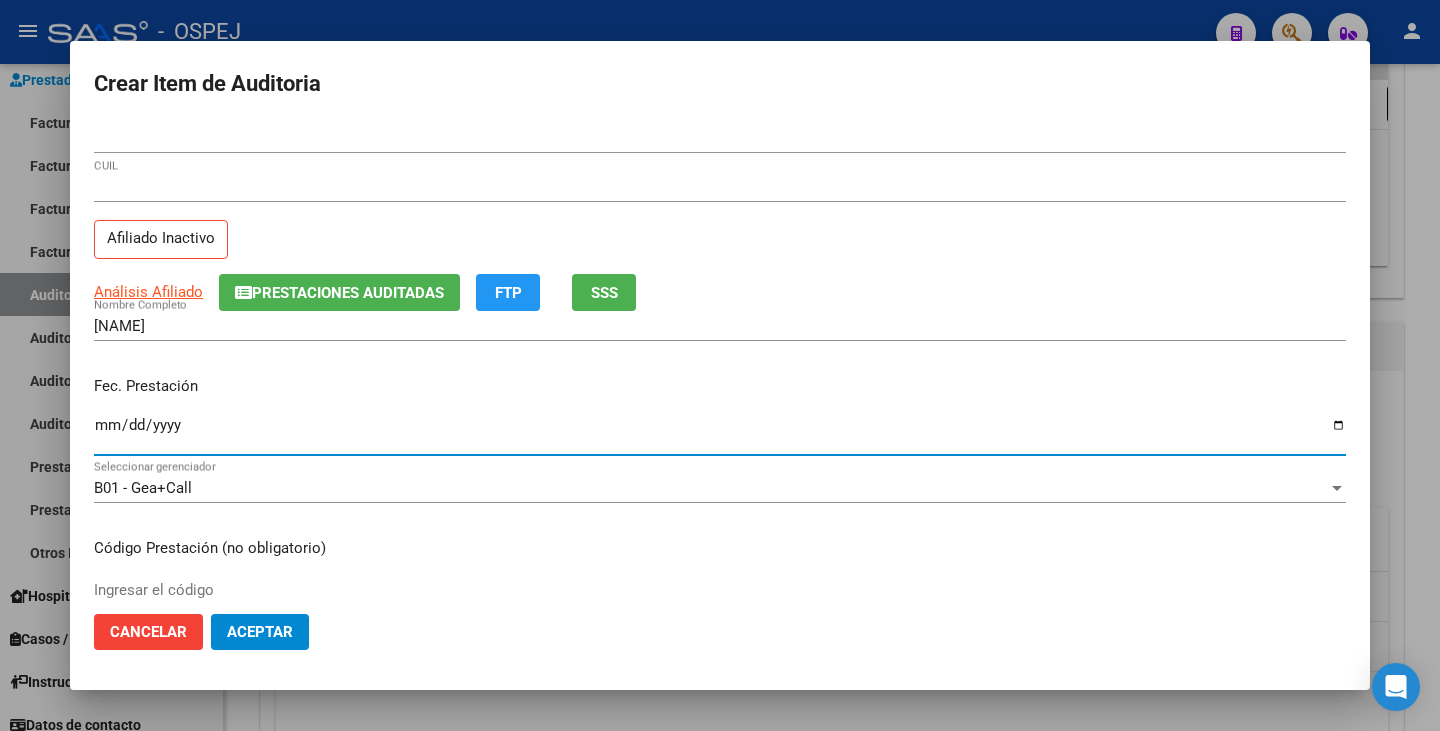 click on "Ingresar la fecha" at bounding box center (720, 433) 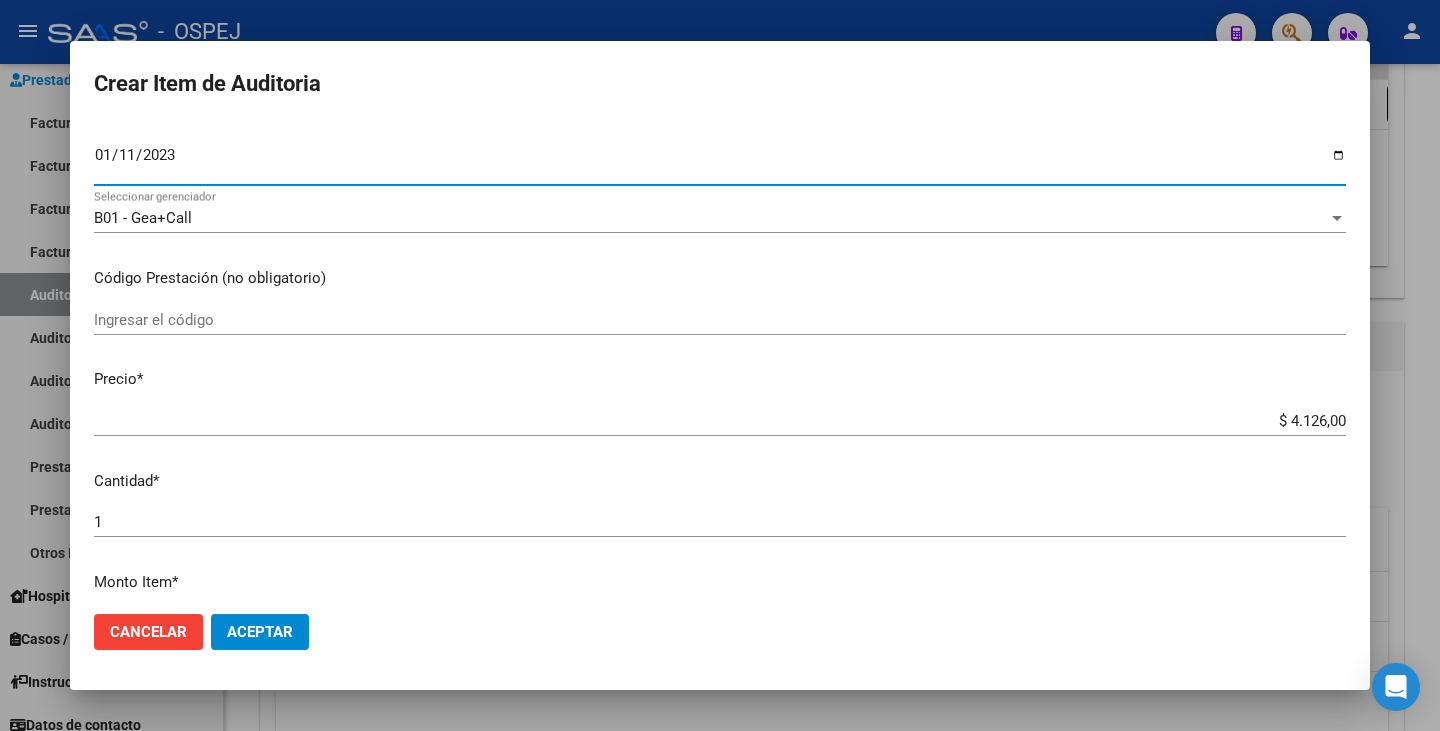scroll, scrollTop: 300, scrollLeft: 0, axis: vertical 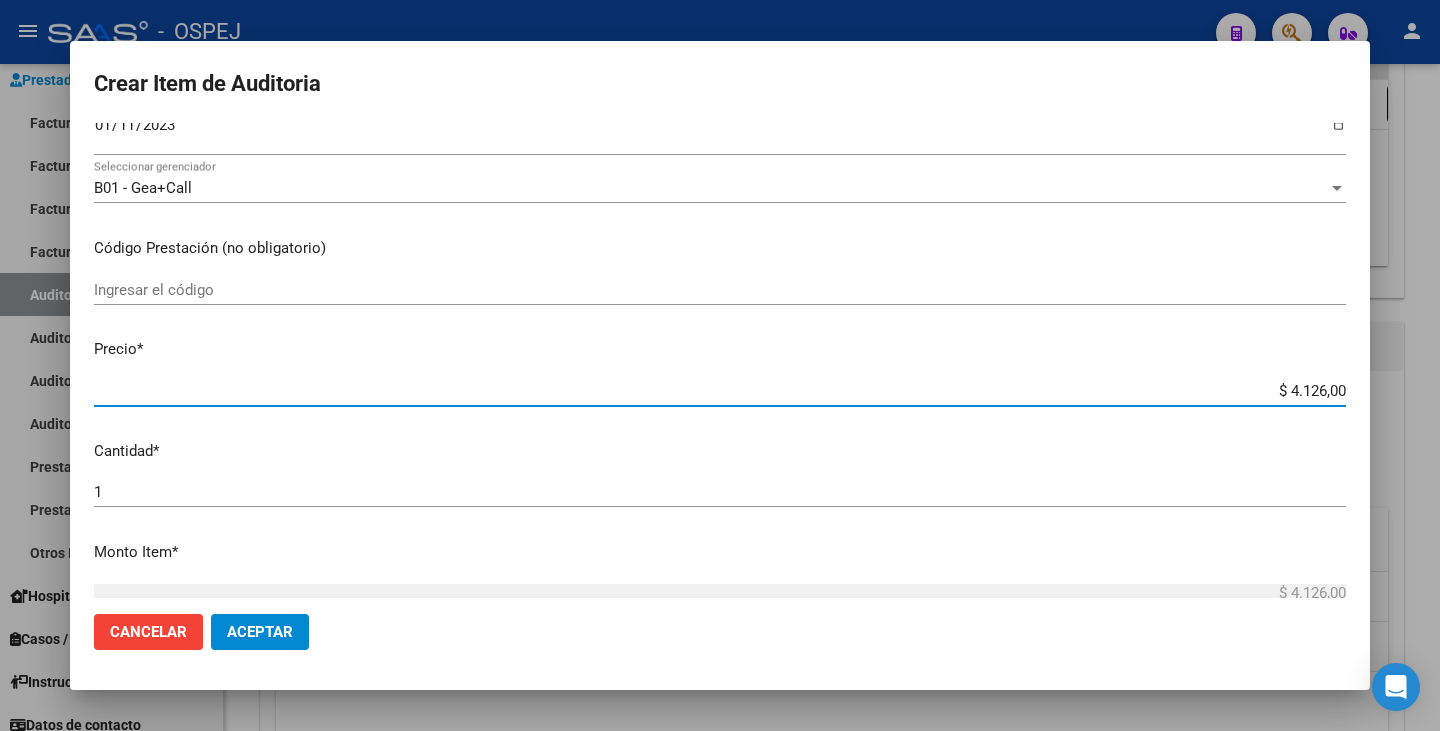 drag, startPoint x: 1276, startPoint y: 397, endPoint x: 1439, endPoint y: 441, distance: 168.83424 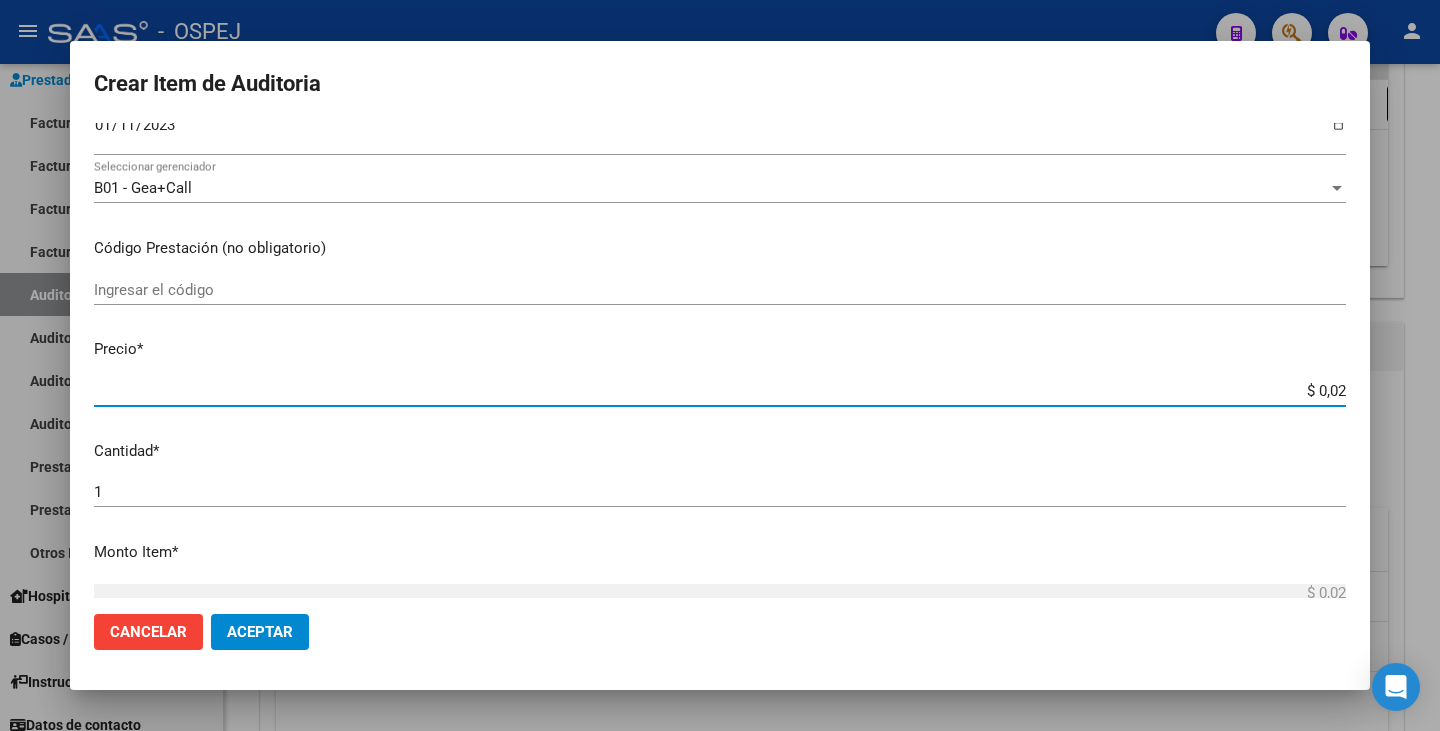 type on "$ 0,20" 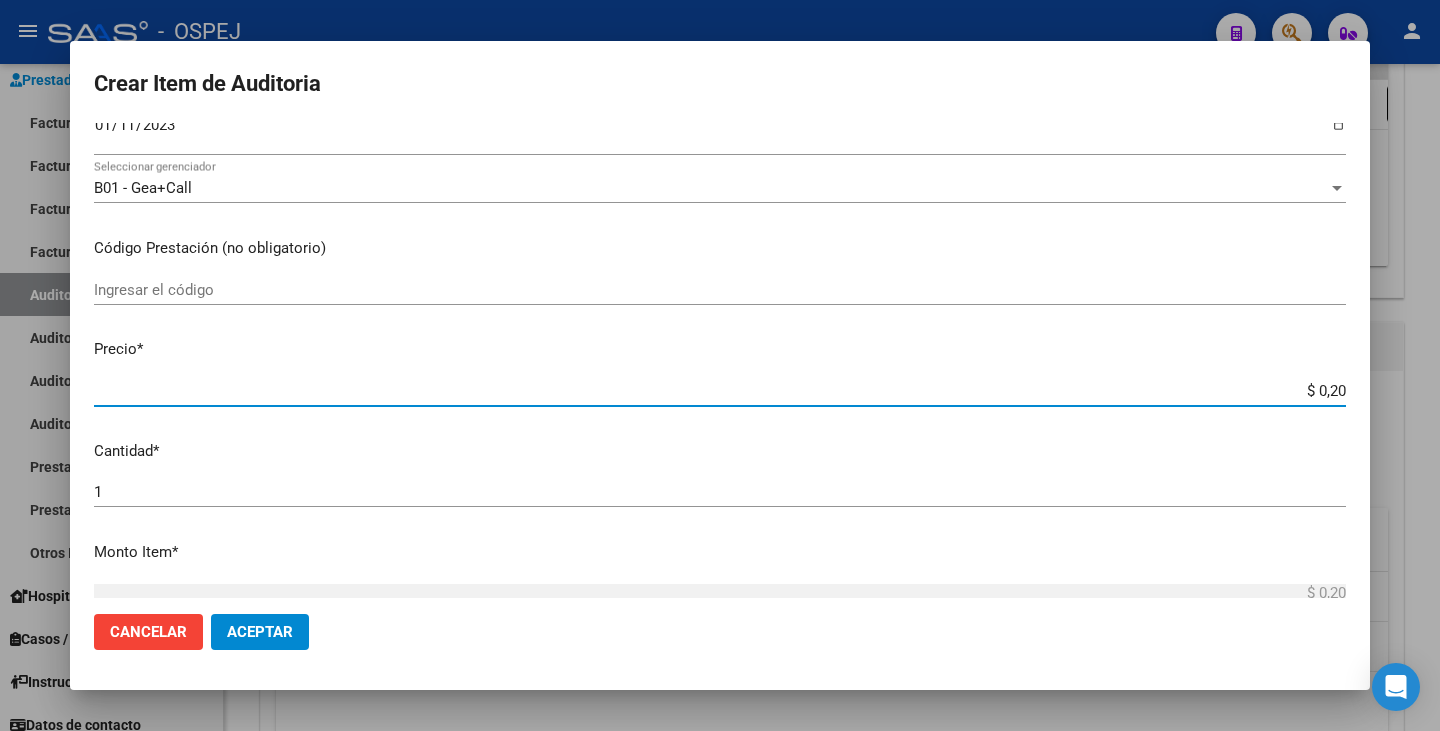 type on "$ 2,06" 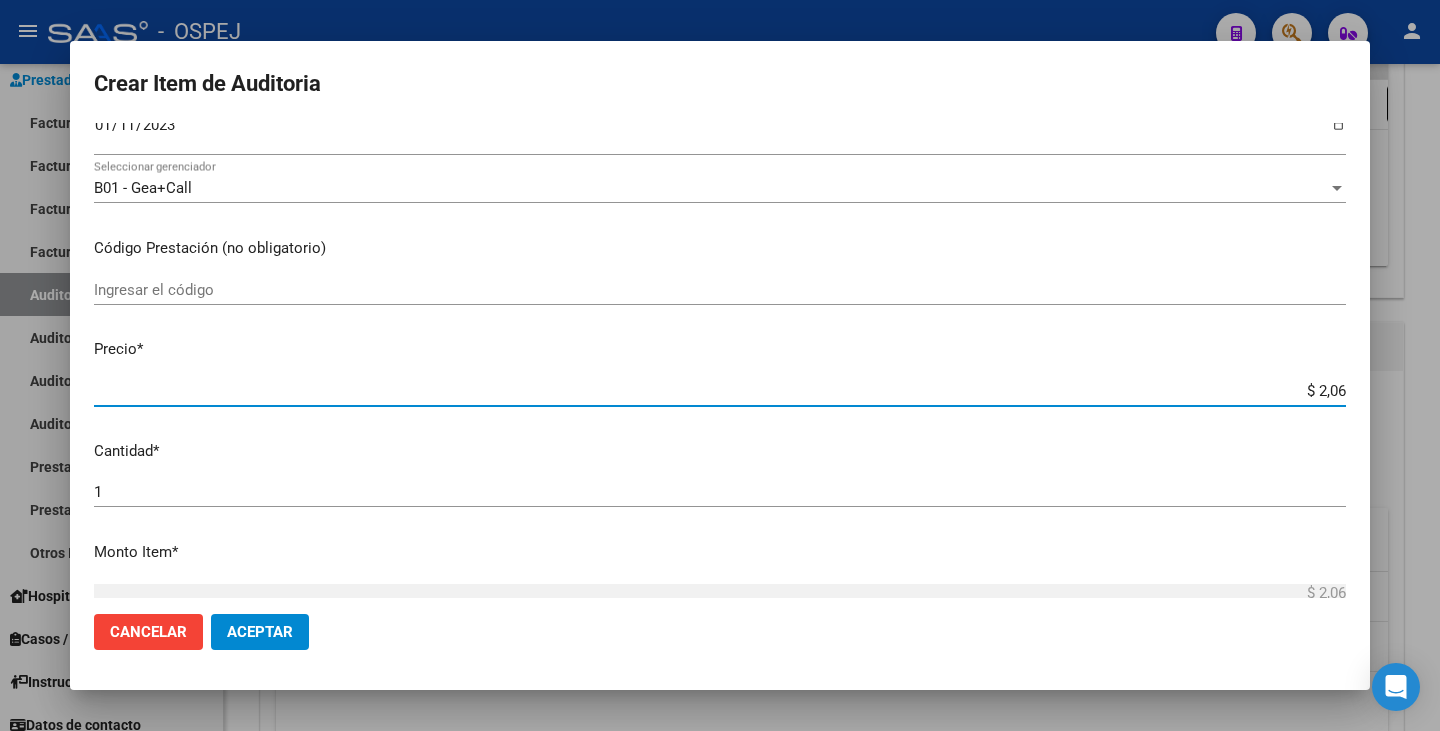 type on "$ 20,63" 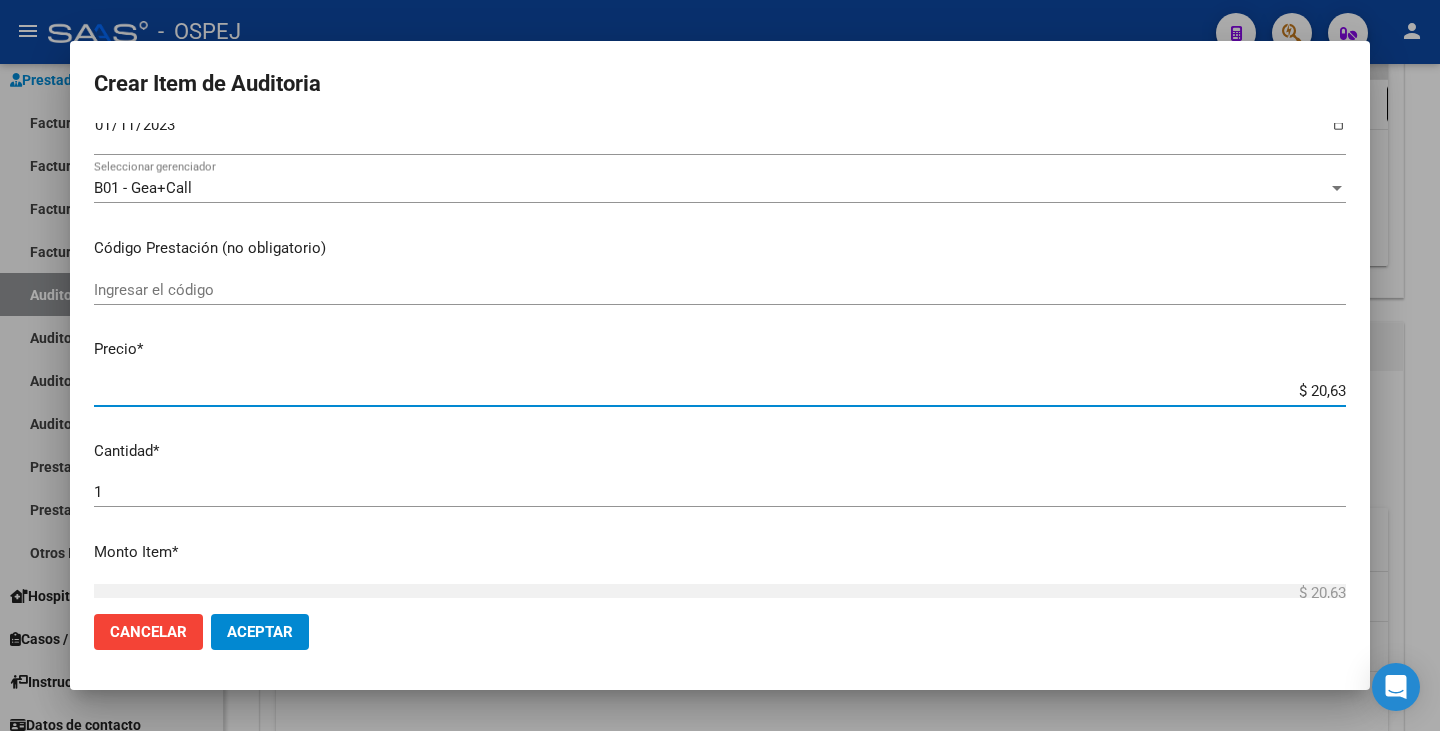 type on "$ 206,30" 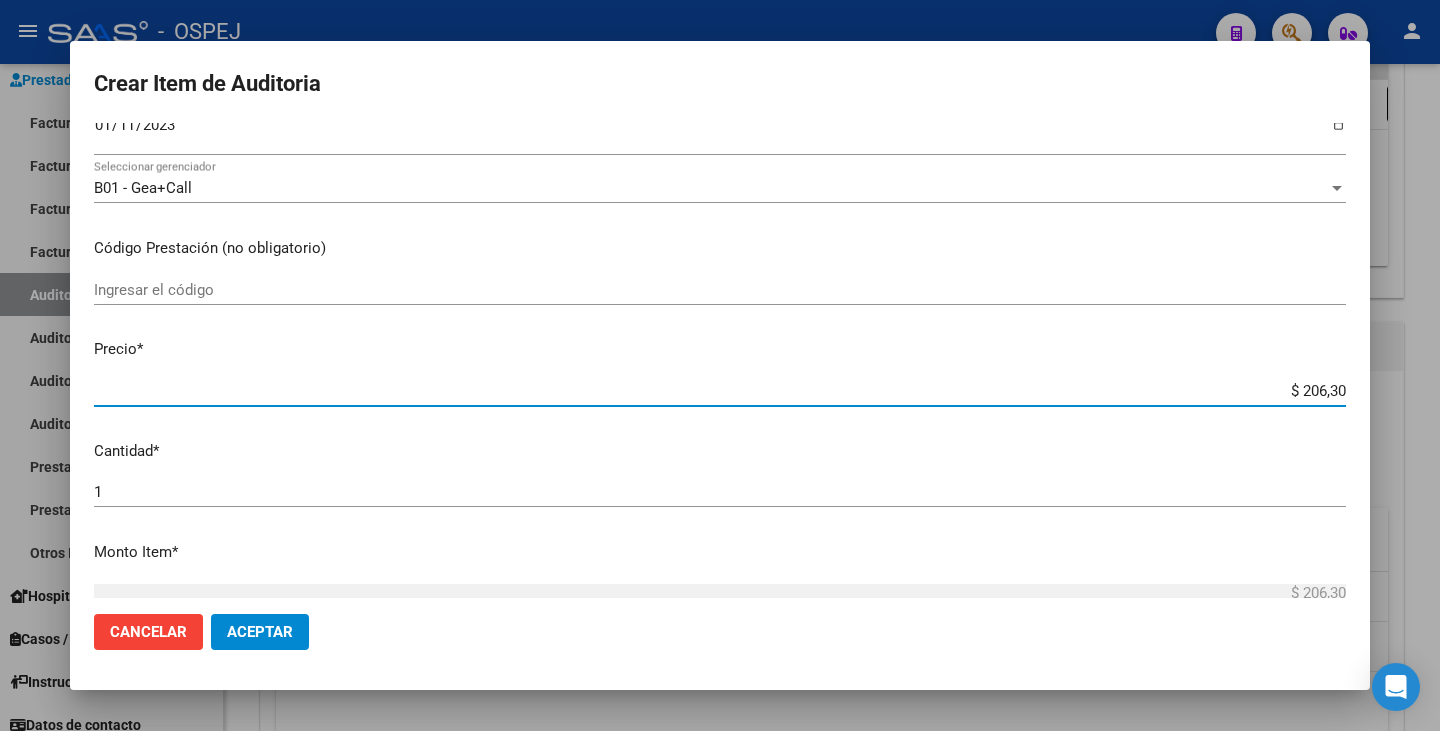 type on "$ 2.063,00" 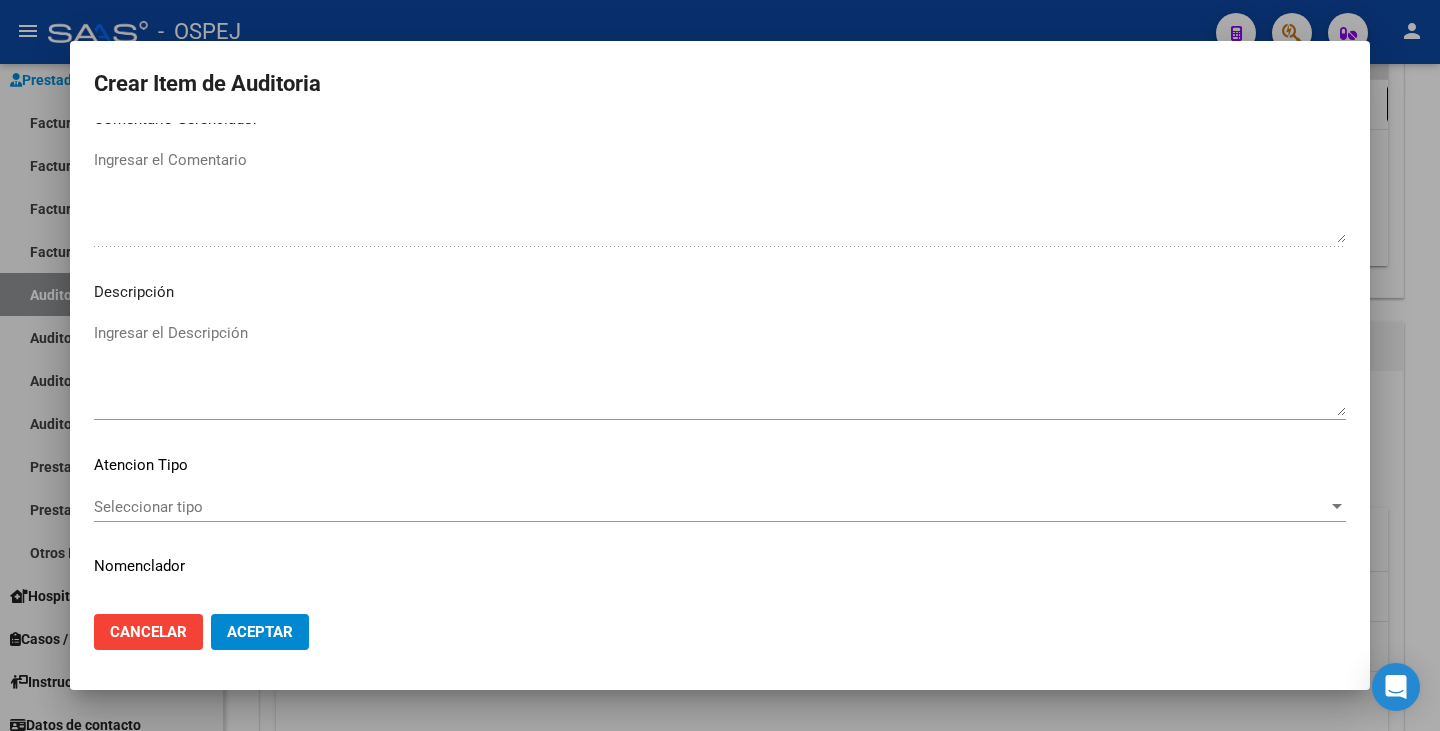 scroll, scrollTop: 1153, scrollLeft: 0, axis: vertical 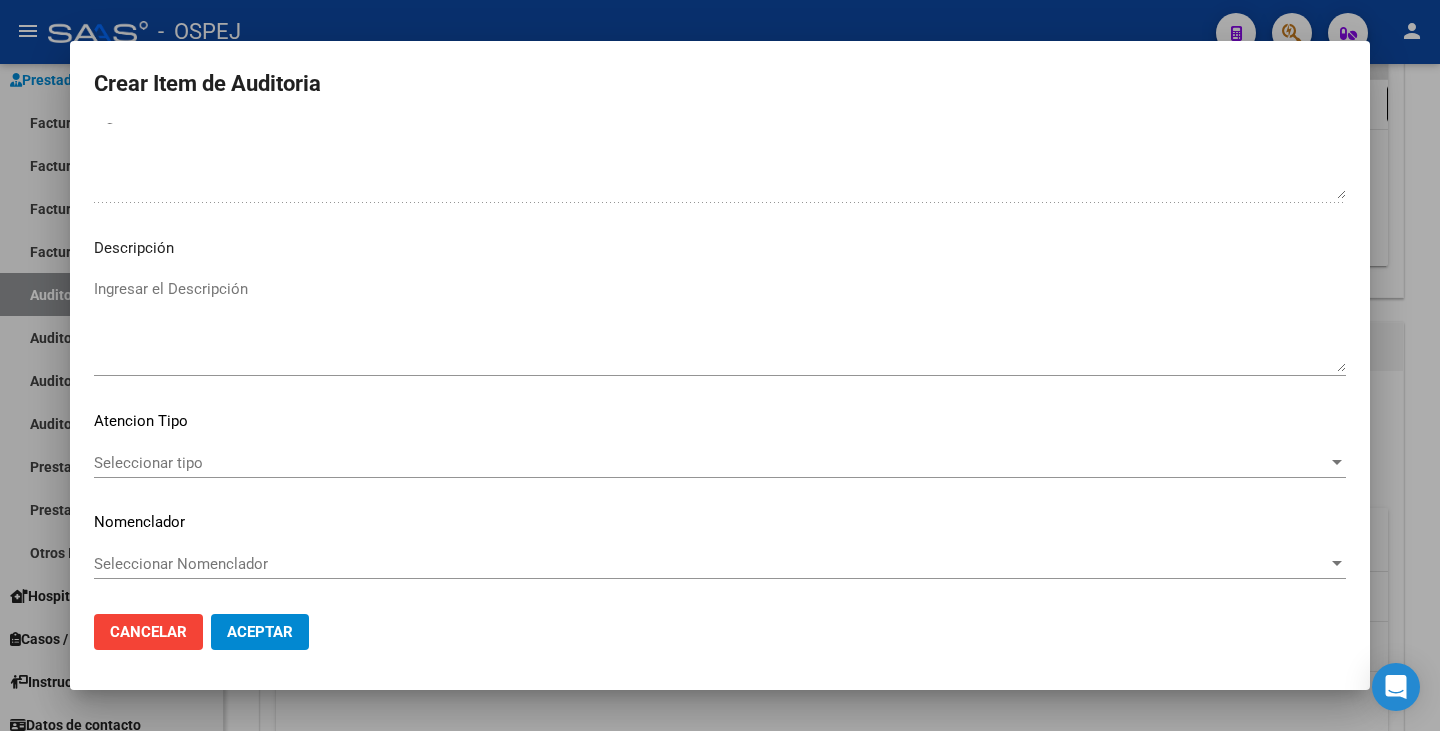click on "Seleccionar tipo" at bounding box center [711, 463] 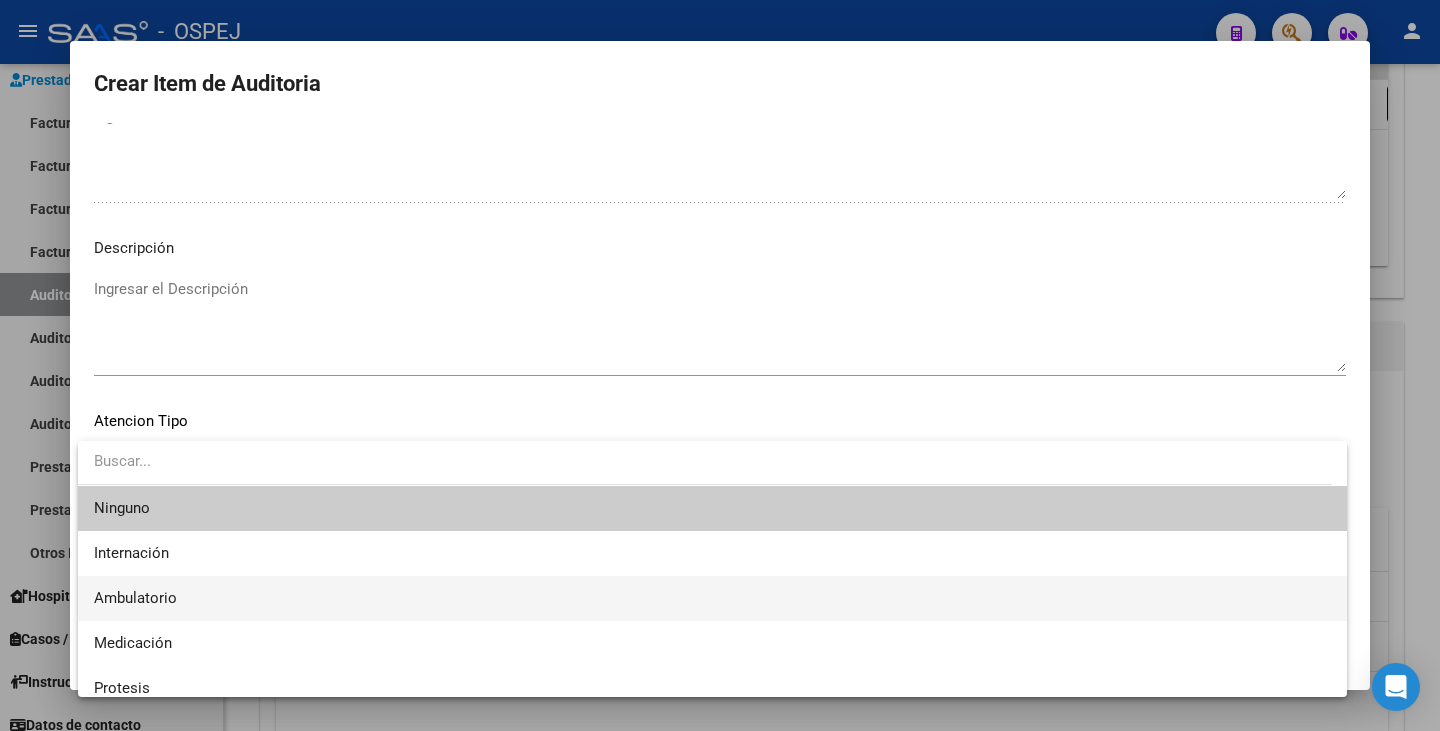 click on "Ambulatorio" at bounding box center [712, 598] 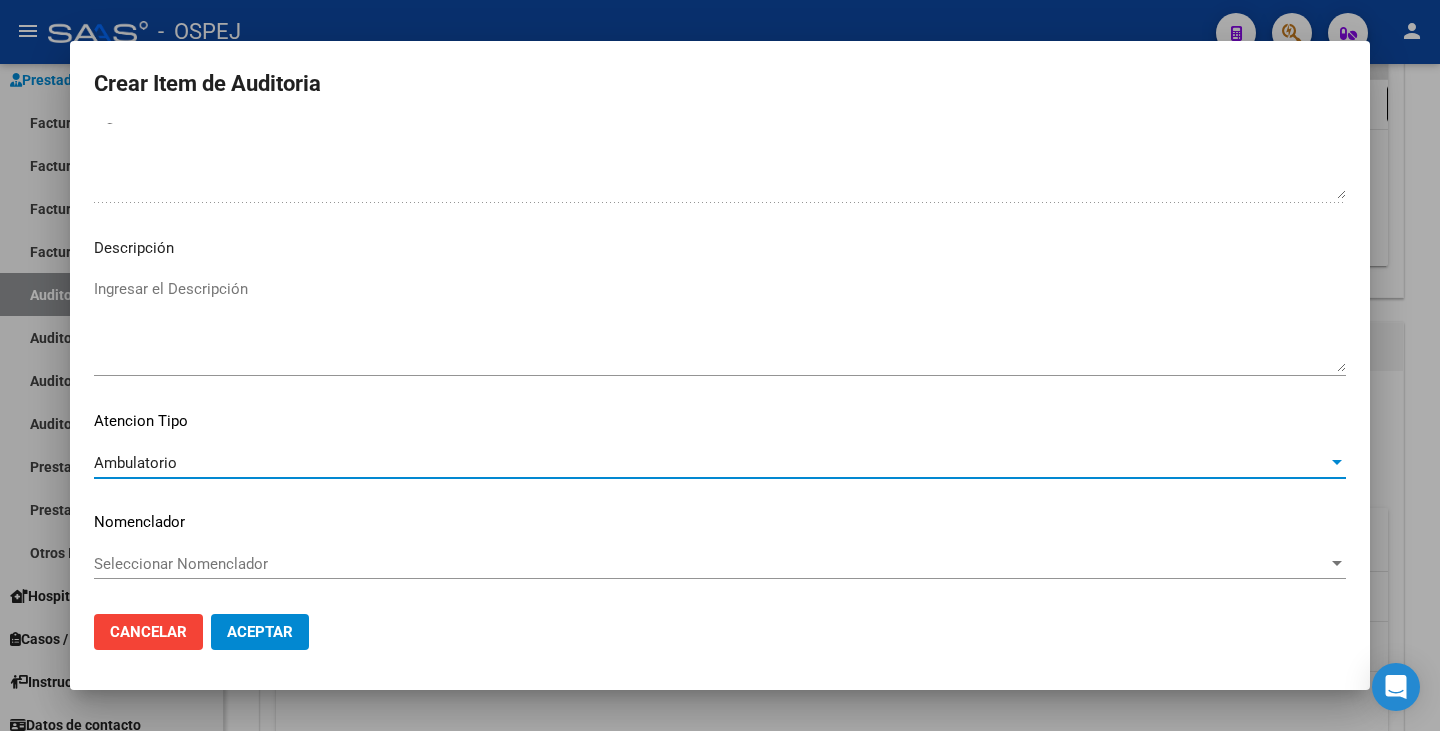 click on "Seleccionar Nomenclador" at bounding box center [711, 564] 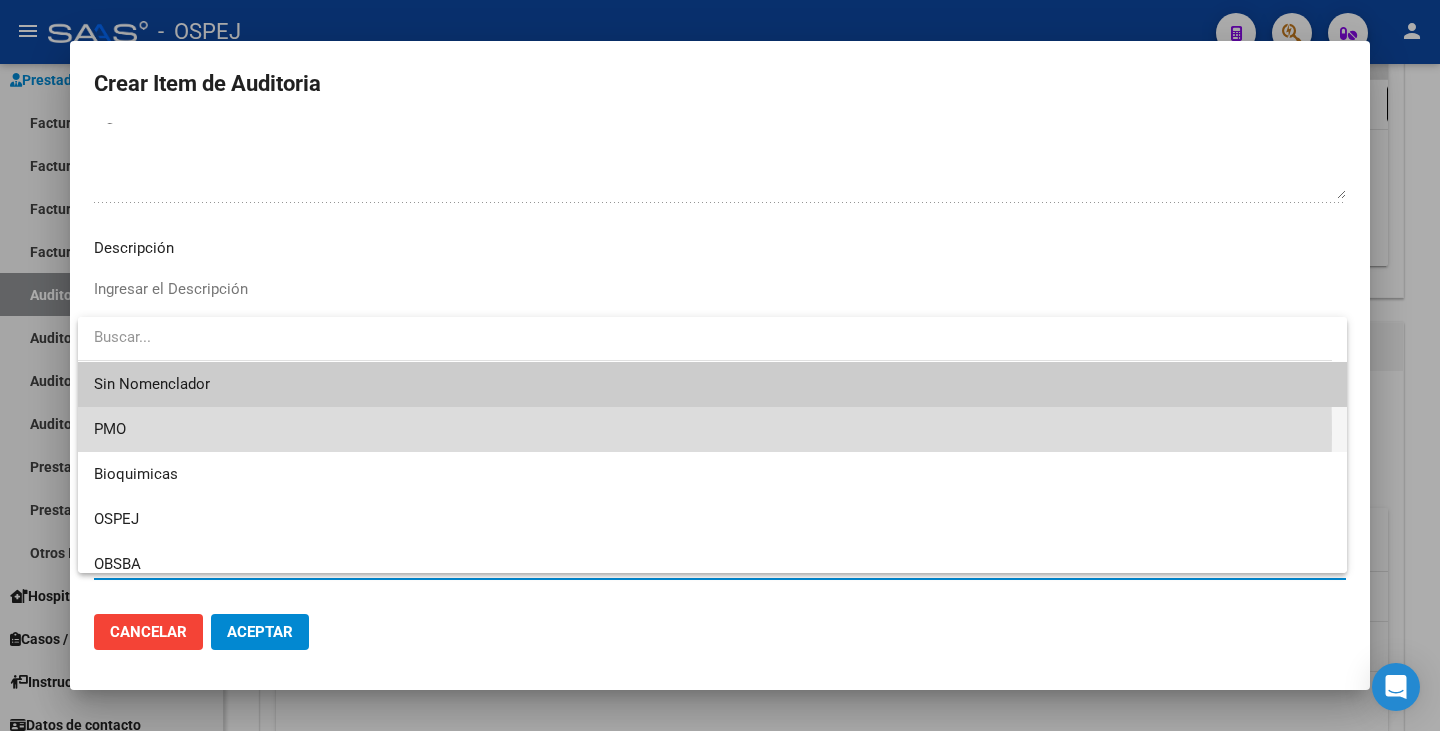 click on "PMO" at bounding box center (712, 429) 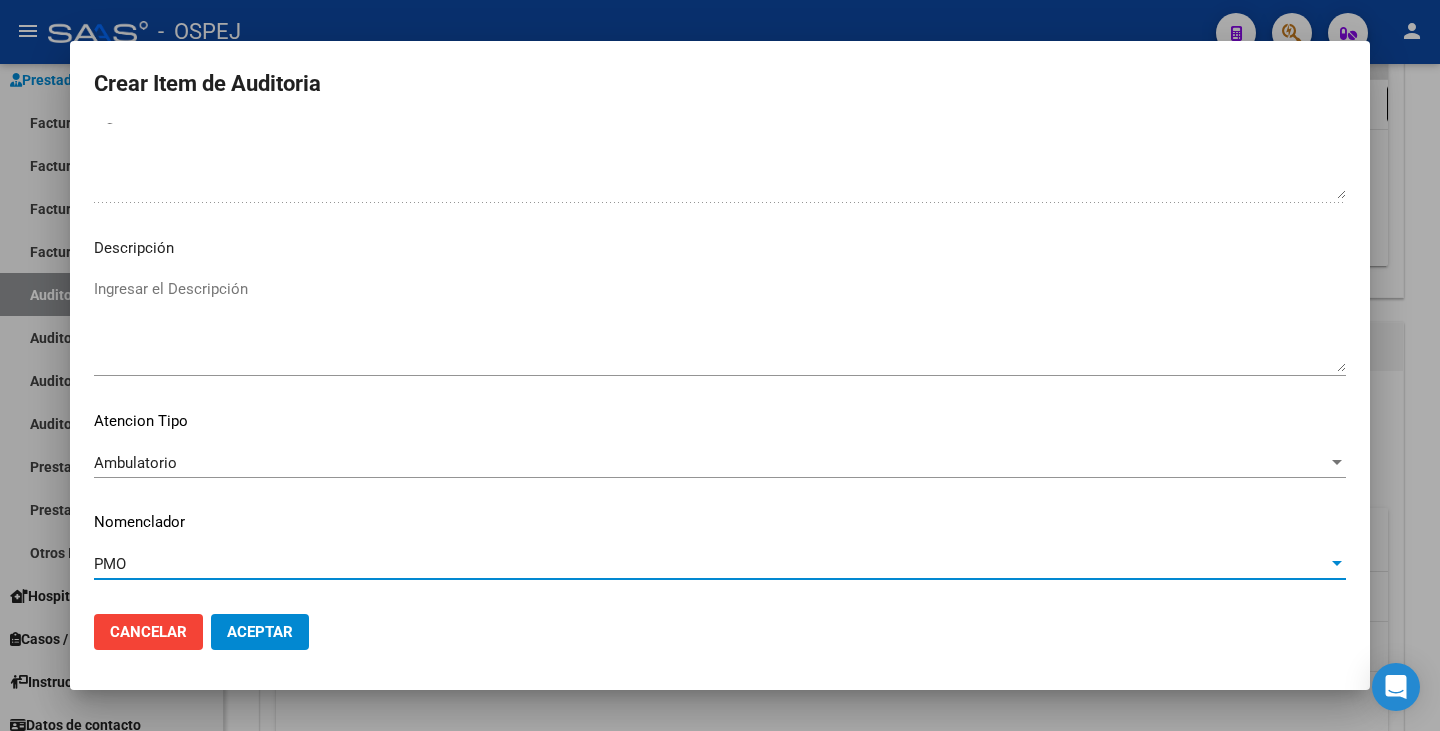 click on "Aceptar" 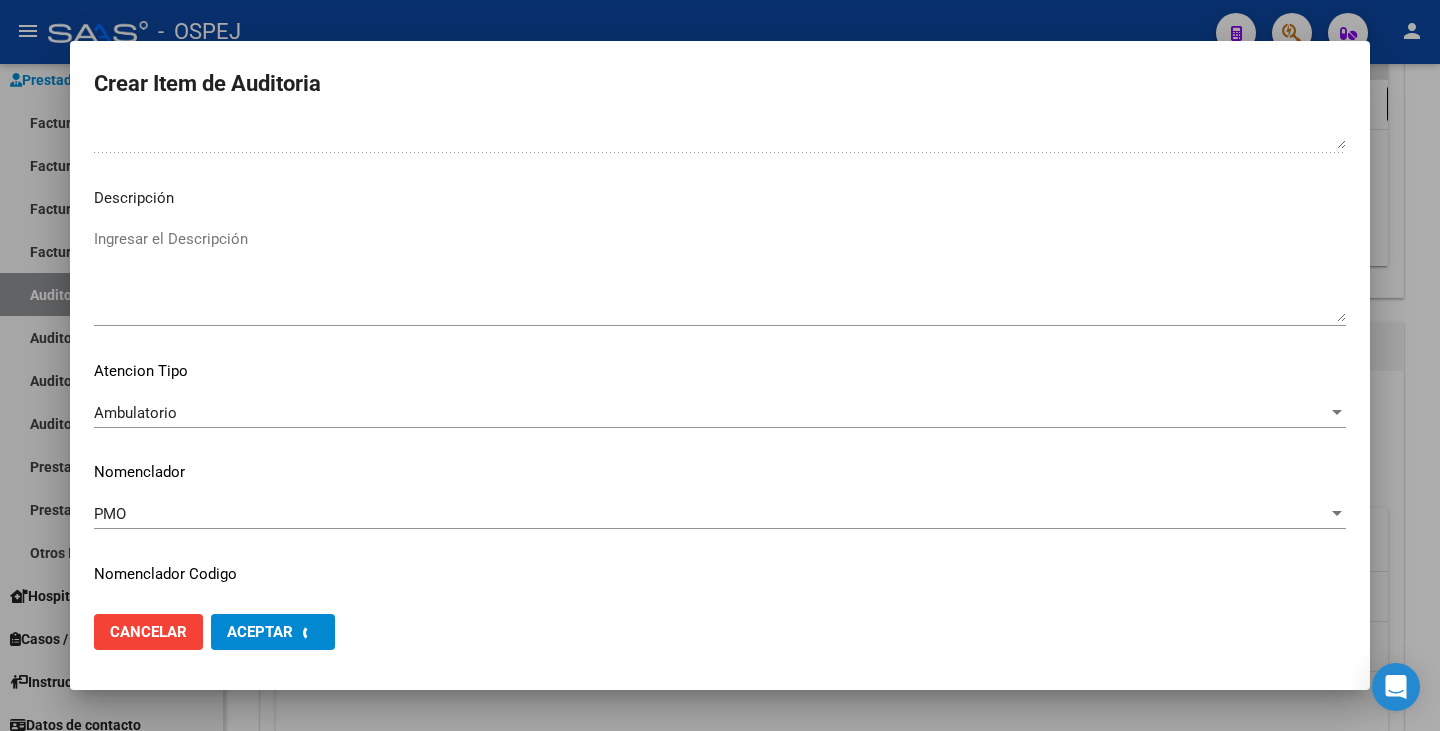 scroll, scrollTop: 1254, scrollLeft: 0, axis: vertical 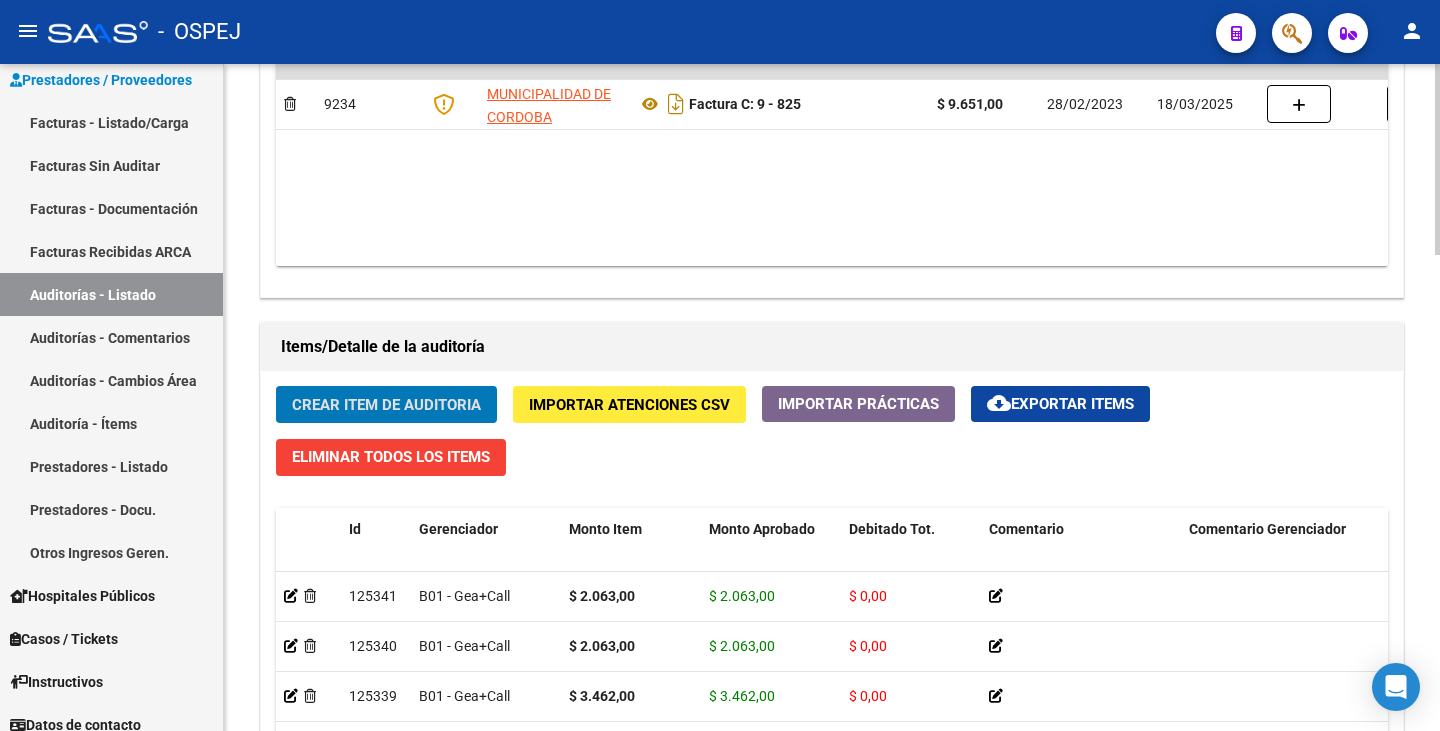 click on "Crear Item de Auditoria" 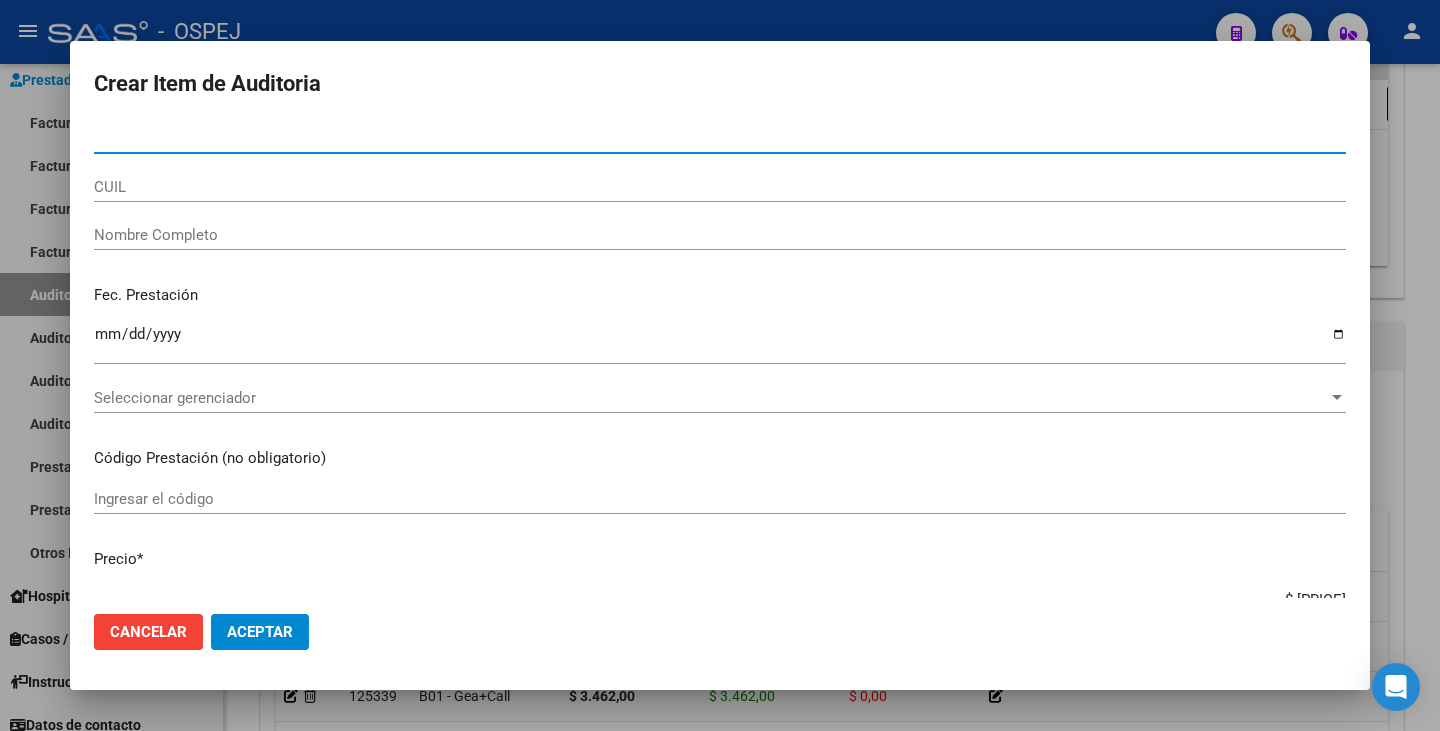 paste on "22794410" 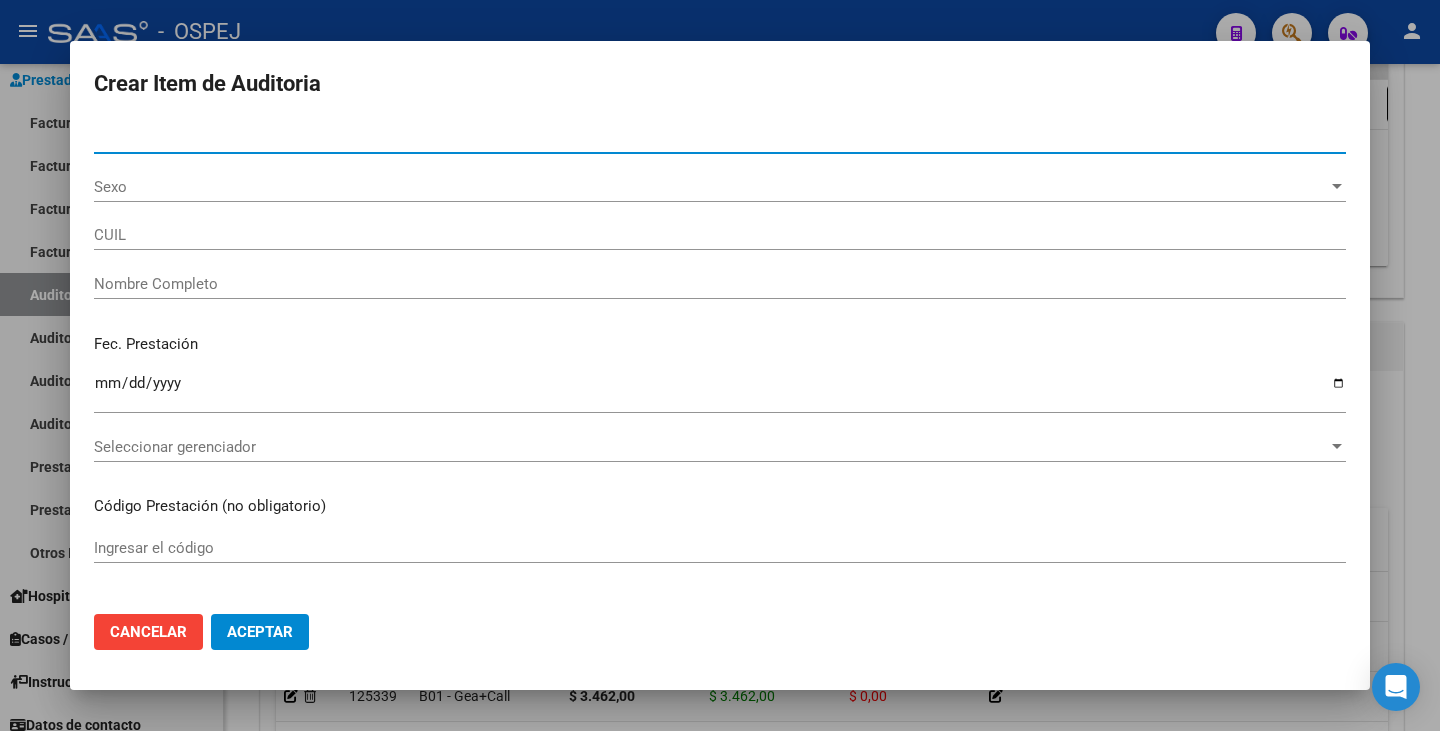 type on "27227944108" 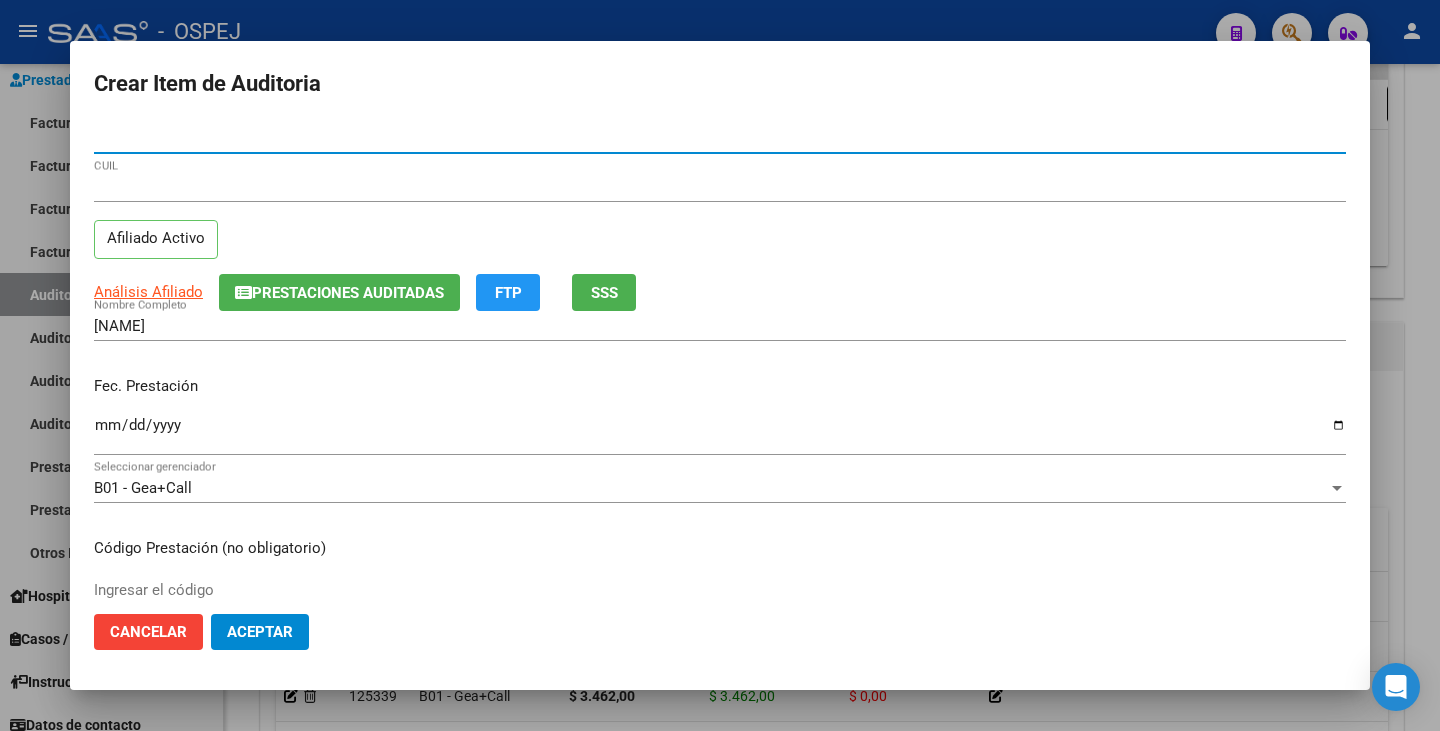 type on "22794410" 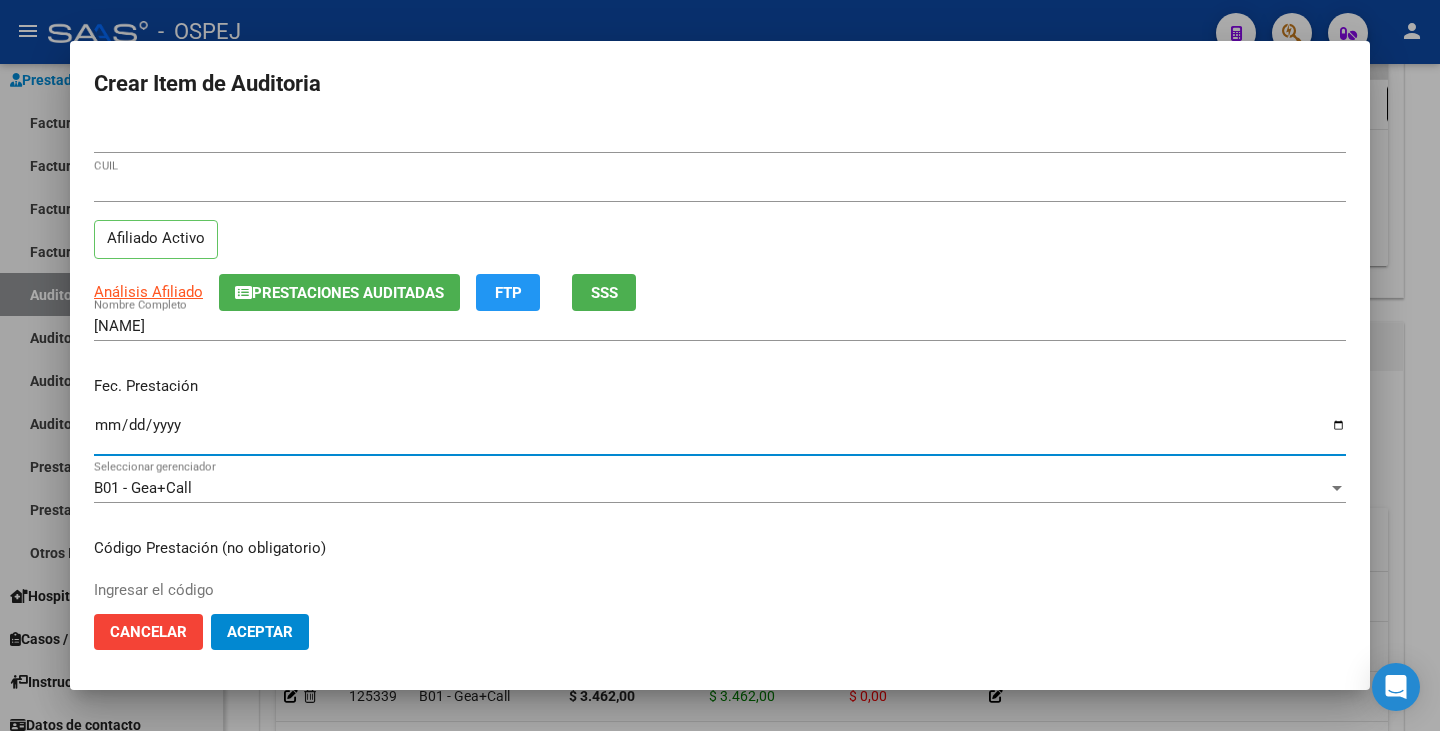 type on "0233-12-16" 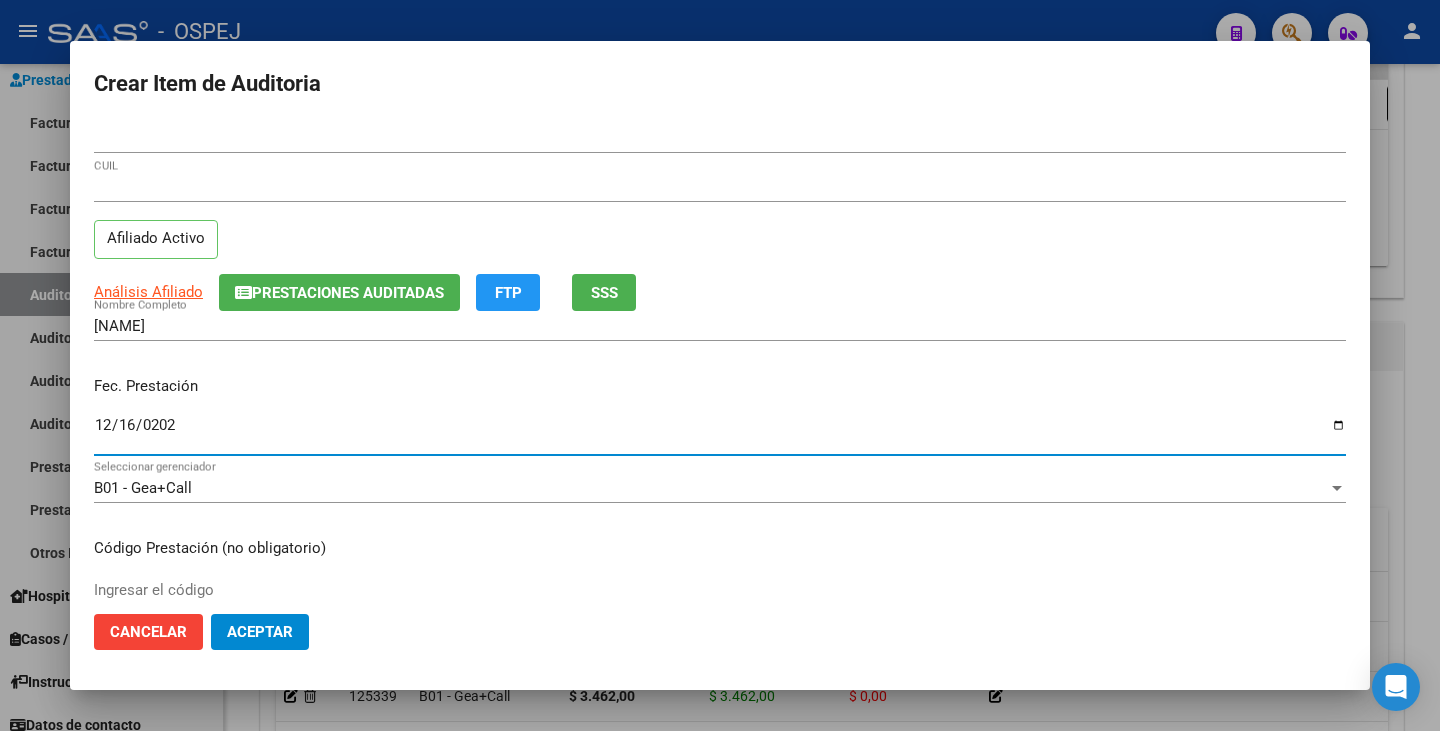 type on "2022-12-16" 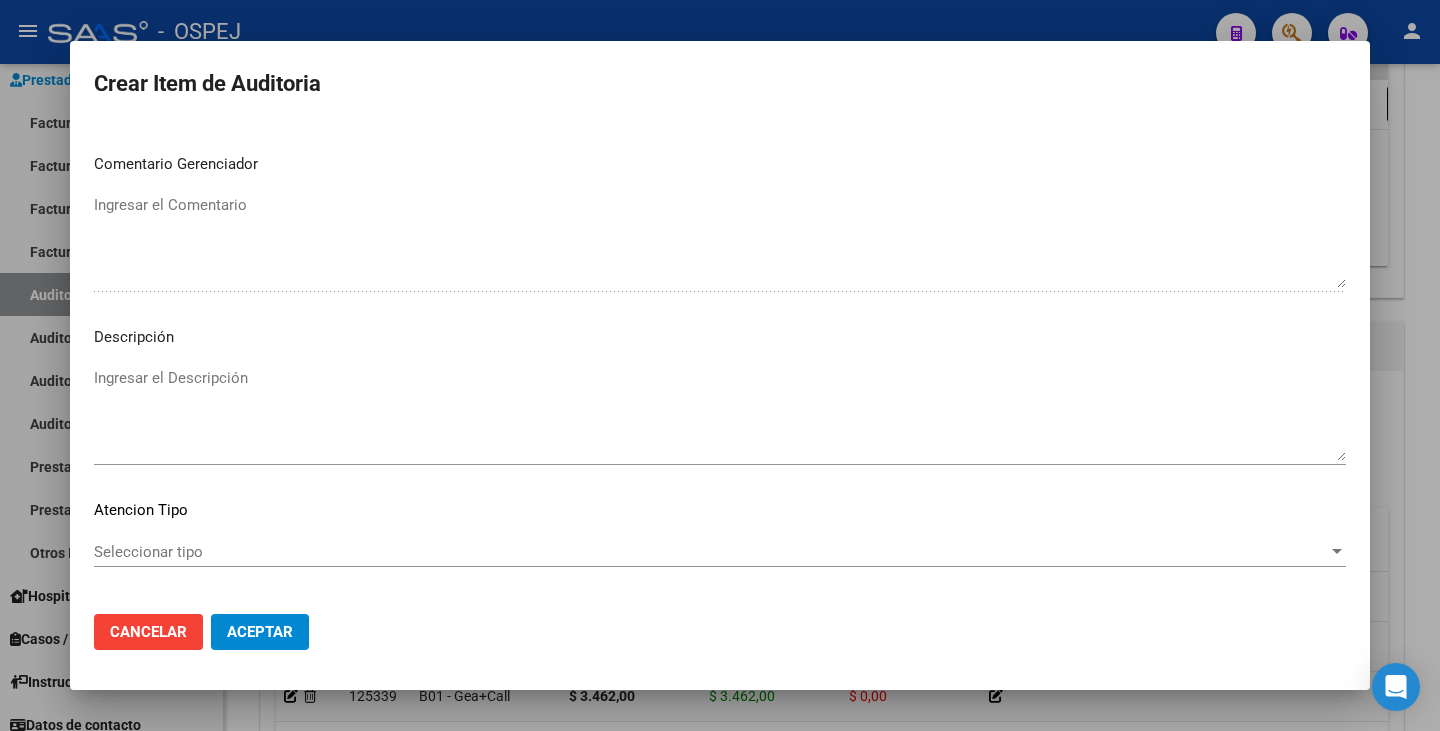 scroll, scrollTop: 1100, scrollLeft: 0, axis: vertical 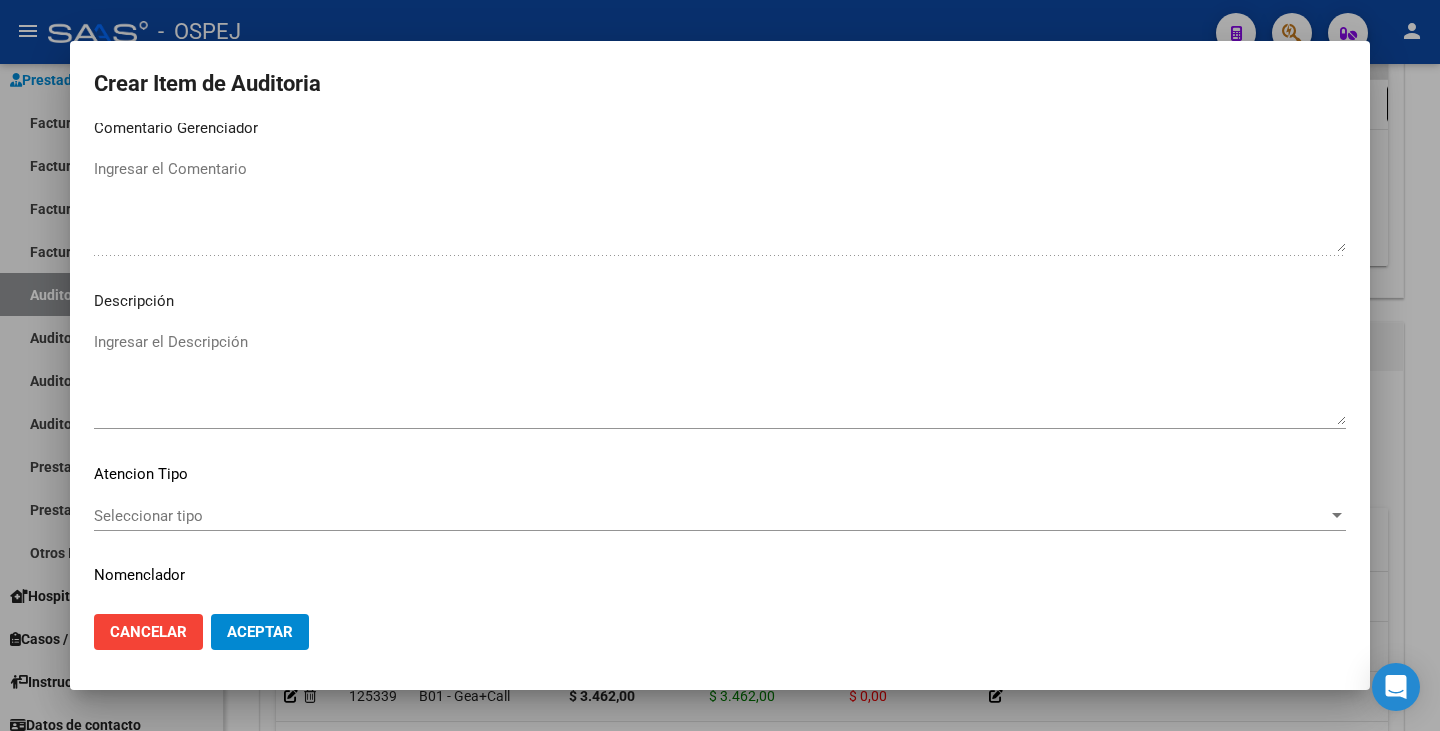 click on "Seleccionar tipo Seleccionar tipo" 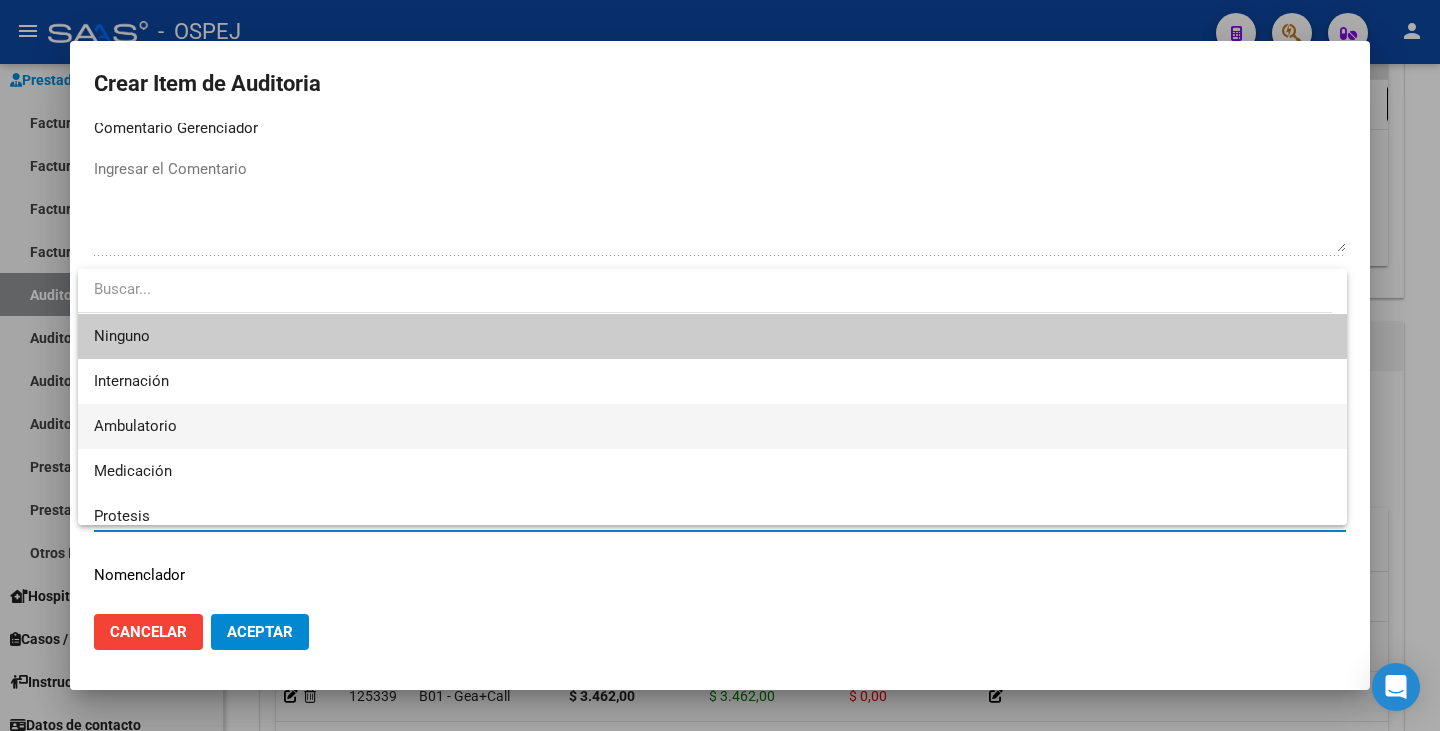 click on "Ambulatorio" at bounding box center [712, 426] 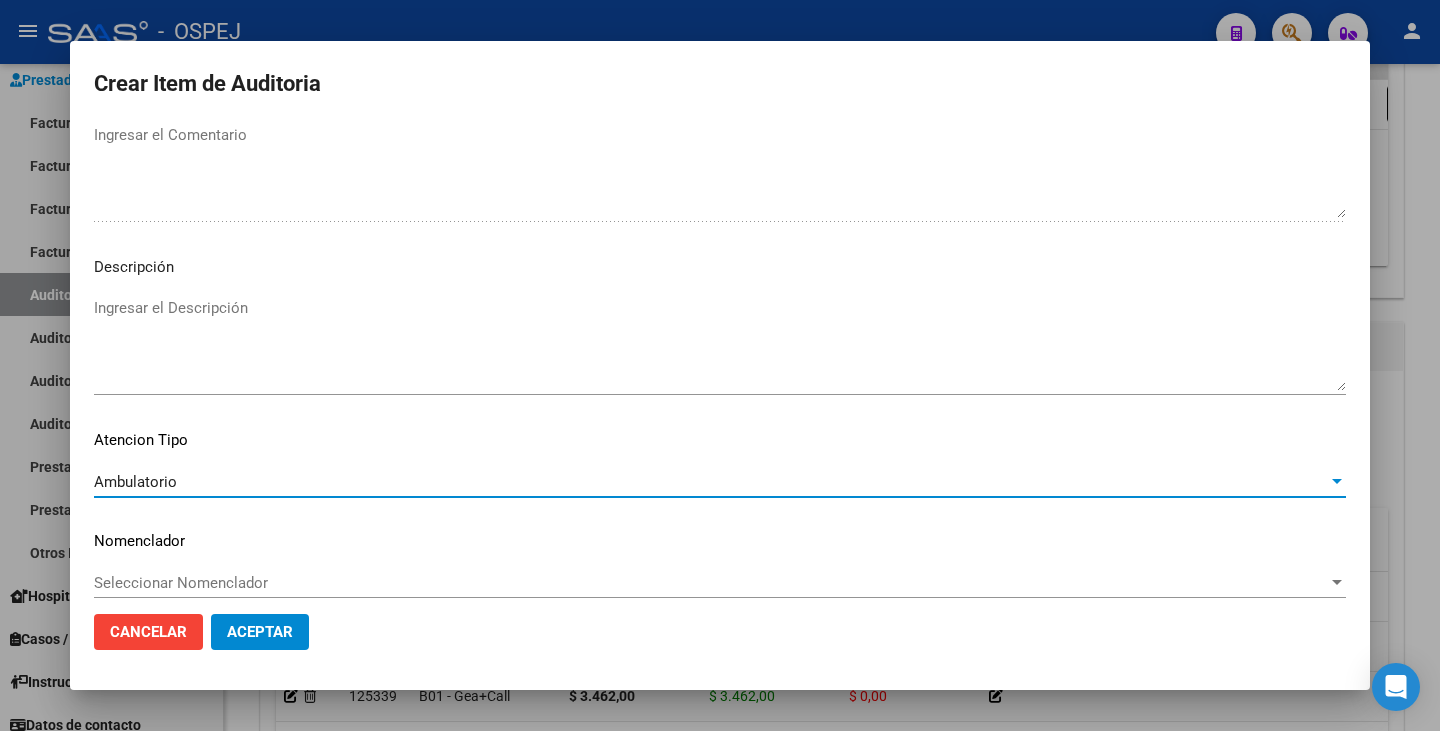 scroll, scrollTop: 1153, scrollLeft: 0, axis: vertical 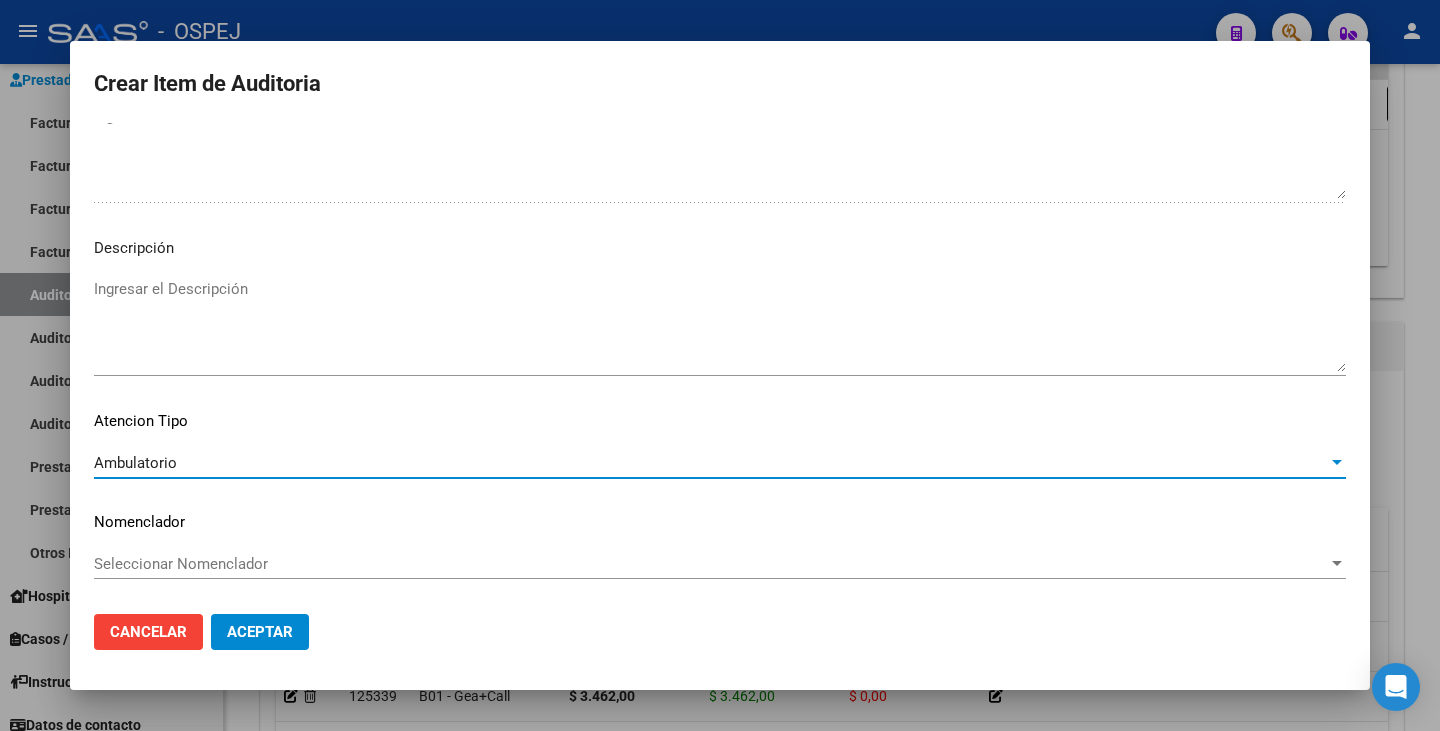 click on "Seleccionar Nomenclador" at bounding box center (711, 564) 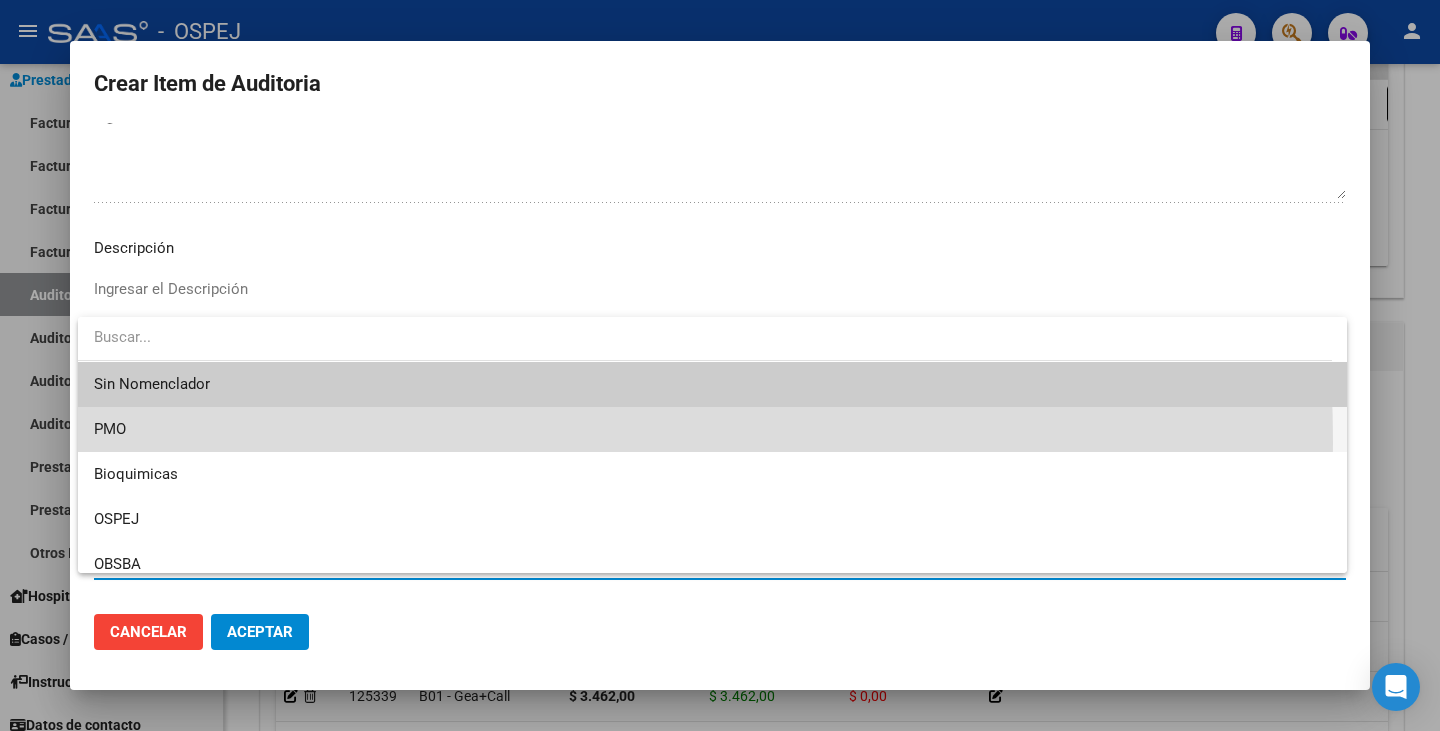 click on "PMO" at bounding box center [712, 429] 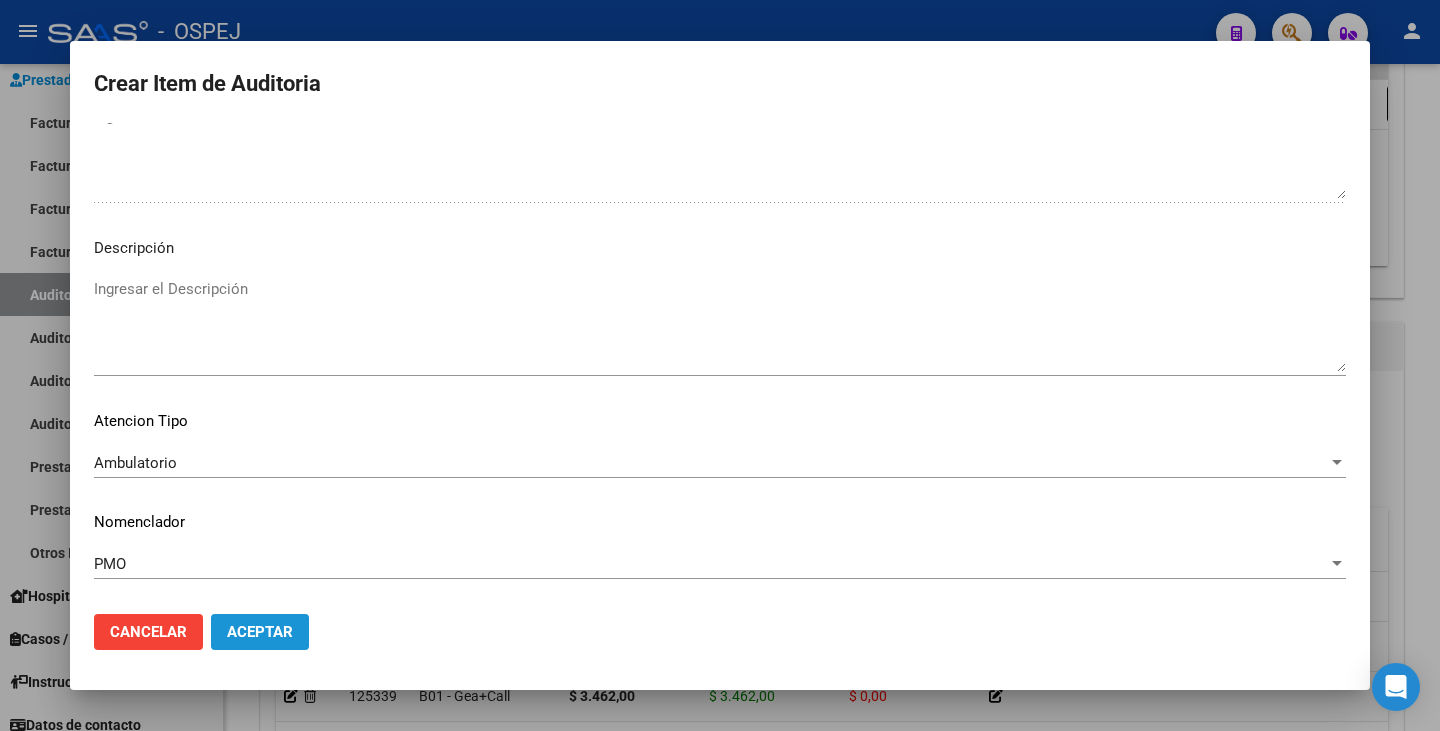 click on "Aceptar" 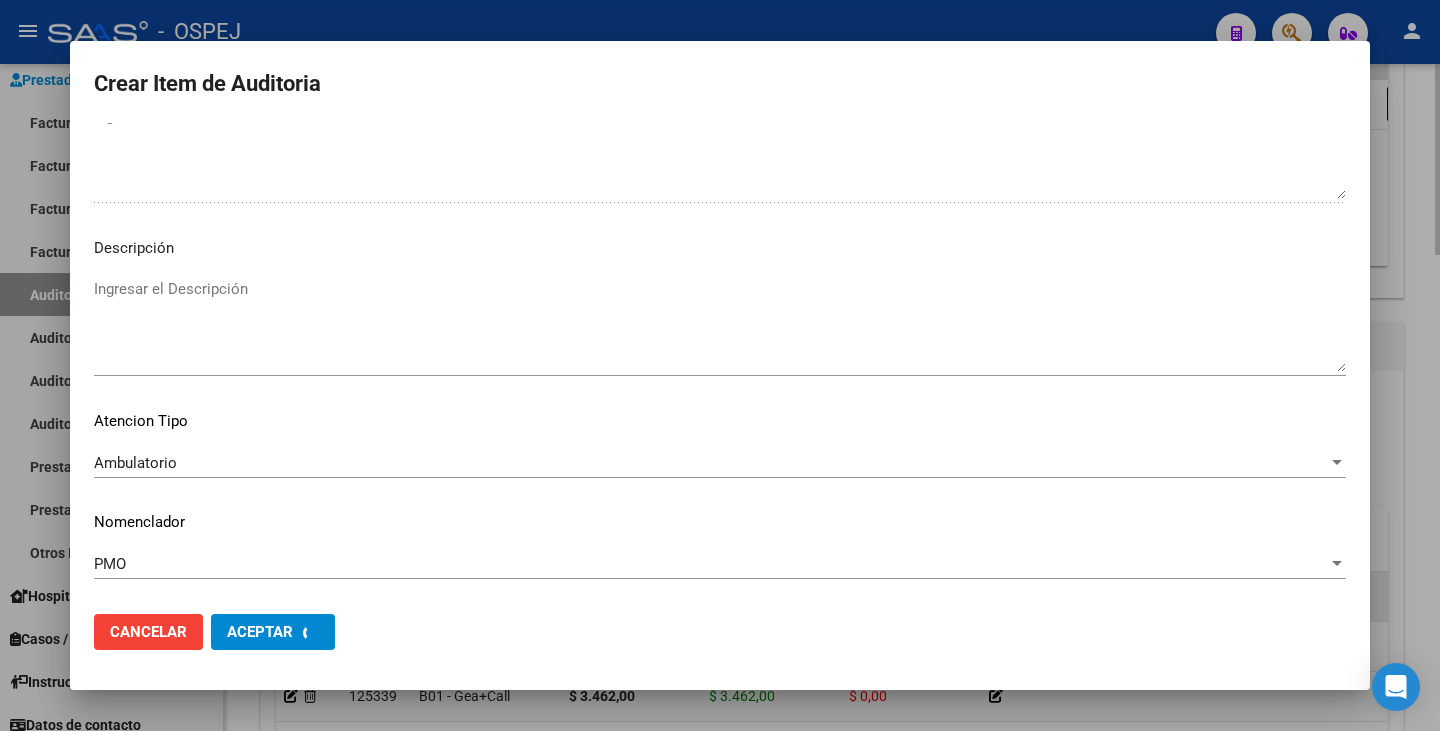scroll, scrollTop: 0, scrollLeft: 0, axis: both 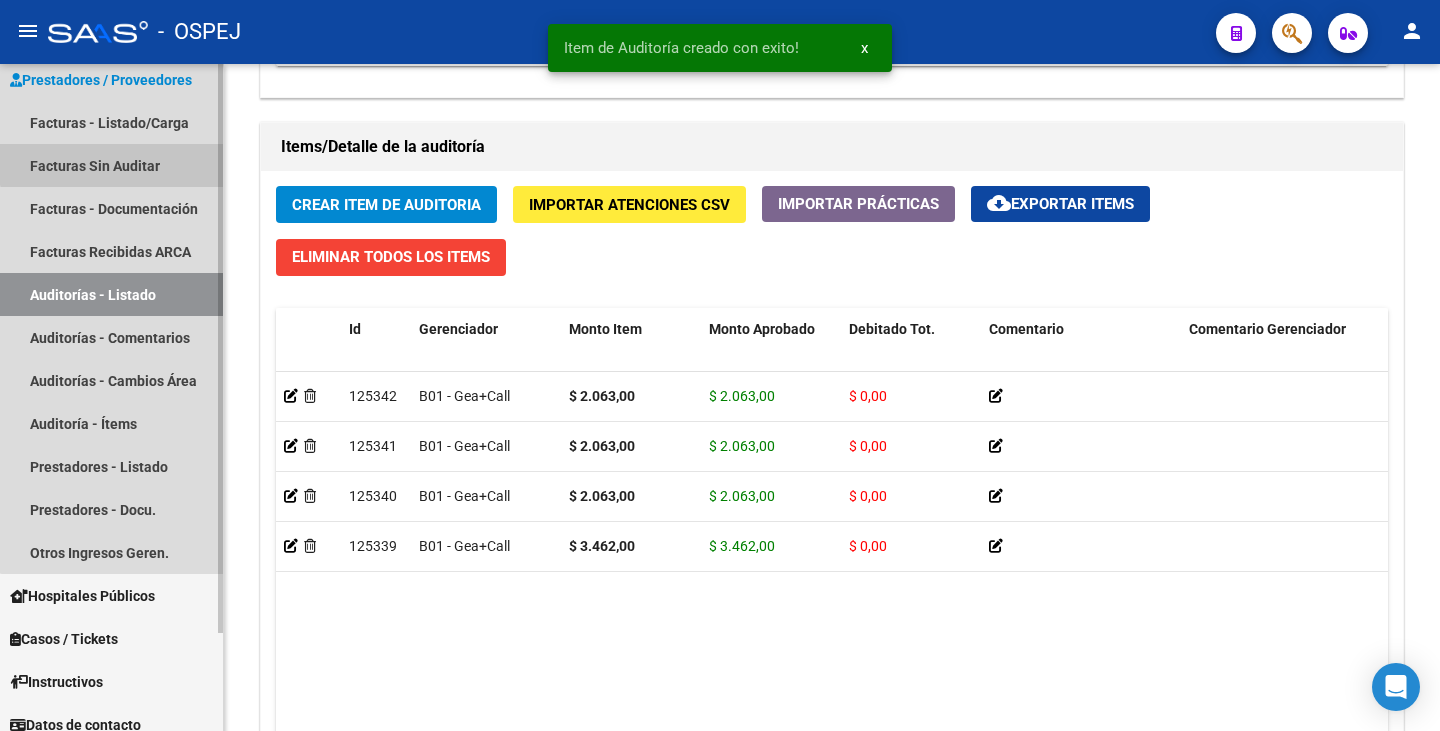 click on "Facturas Sin Auditar" at bounding box center (111, 165) 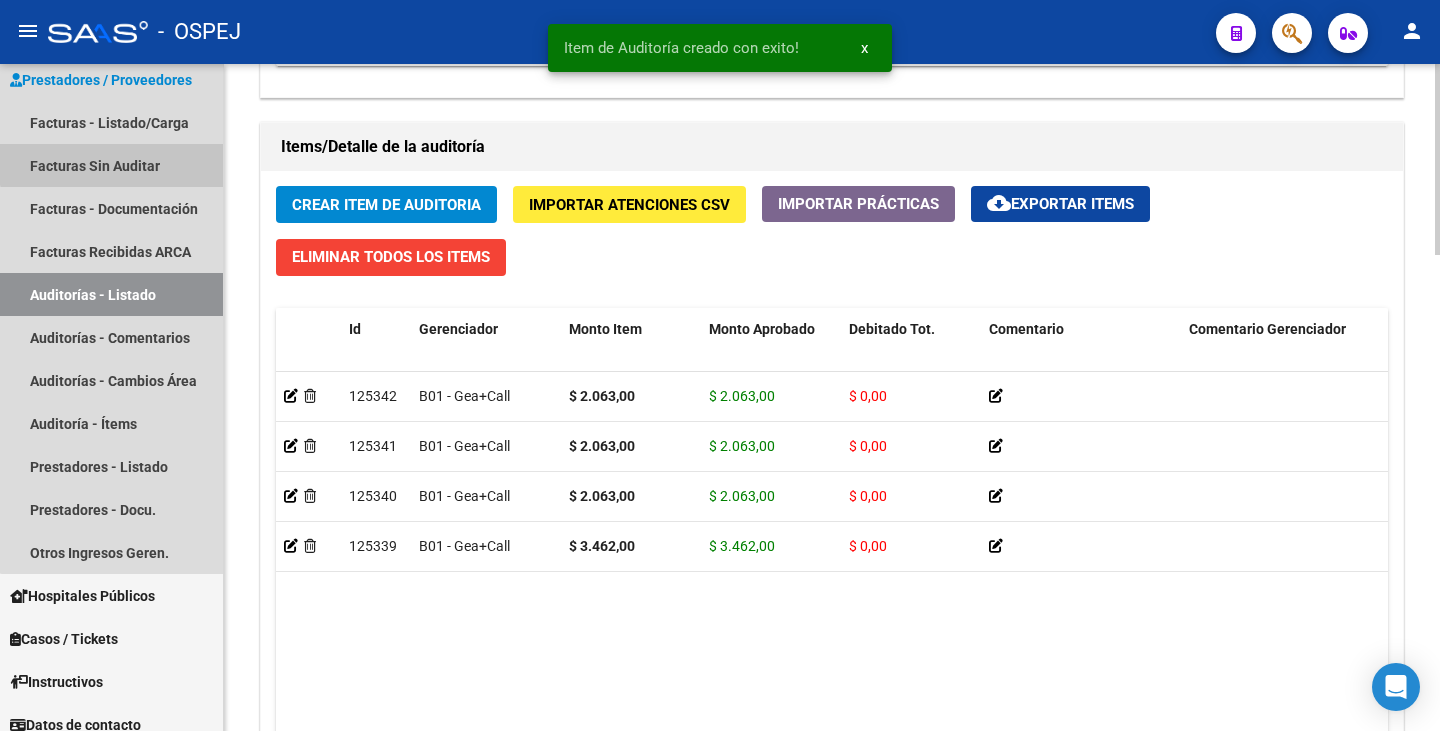 scroll, scrollTop: 0, scrollLeft: 0, axis: both 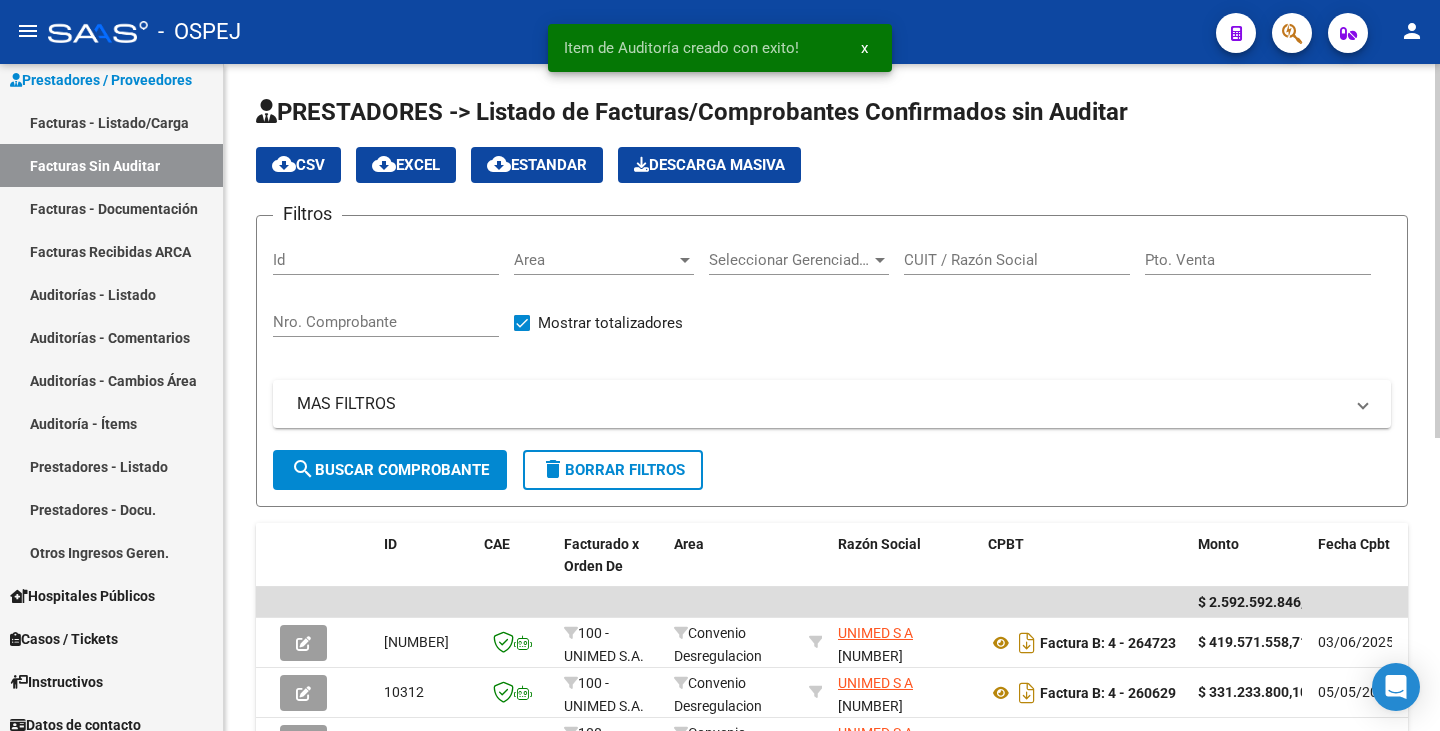 click on "Area Area" 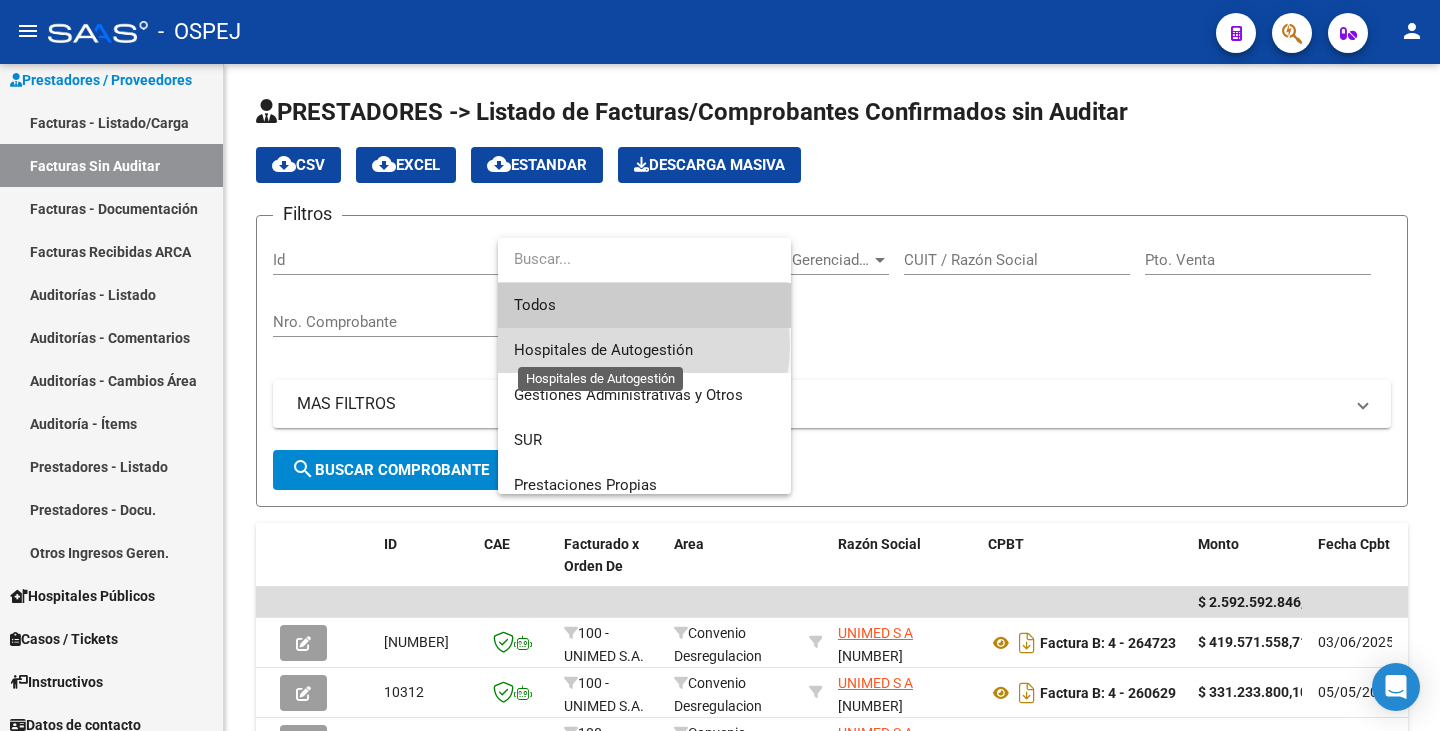 click on "Hospitales de Autogestión" at bounding box center [603, 350] 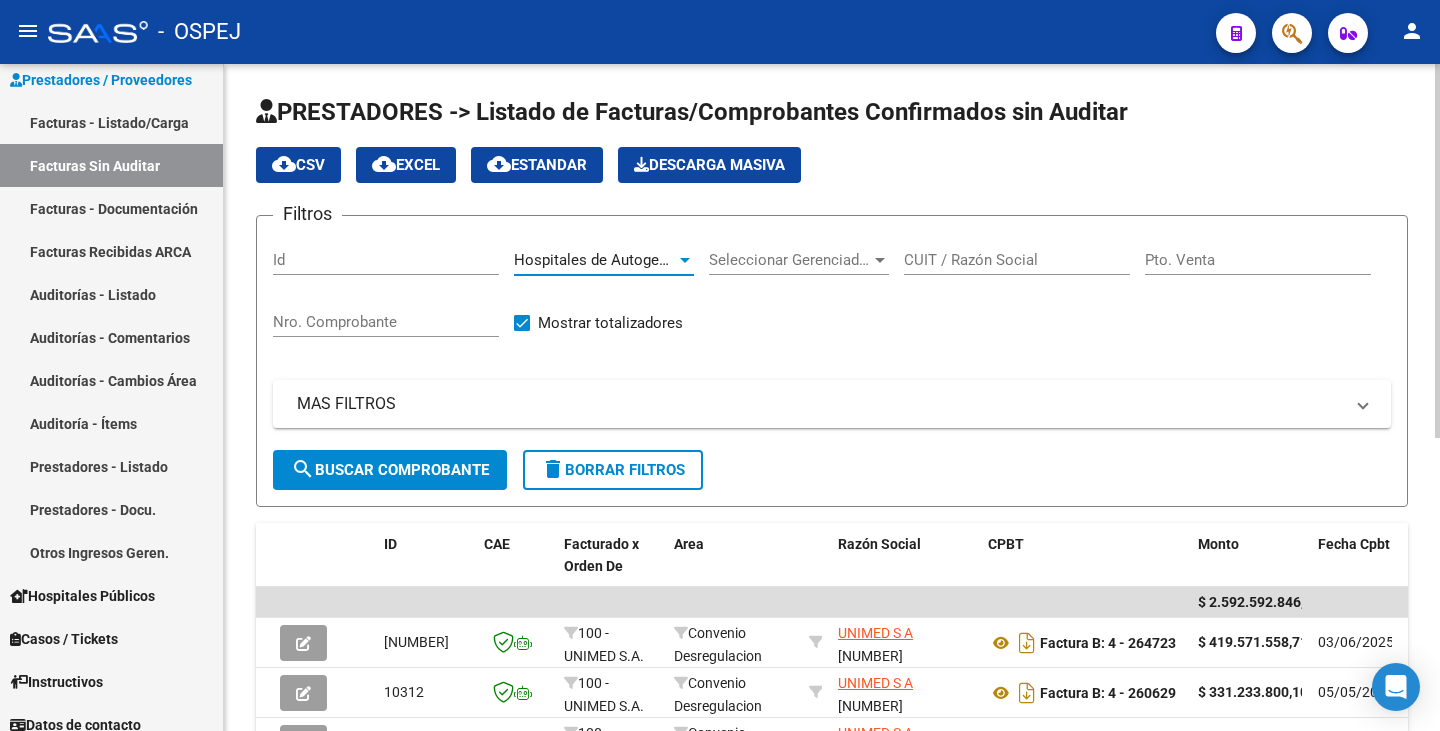 click on "CUIT / Razón Social" at bounding box center [1017, 260] 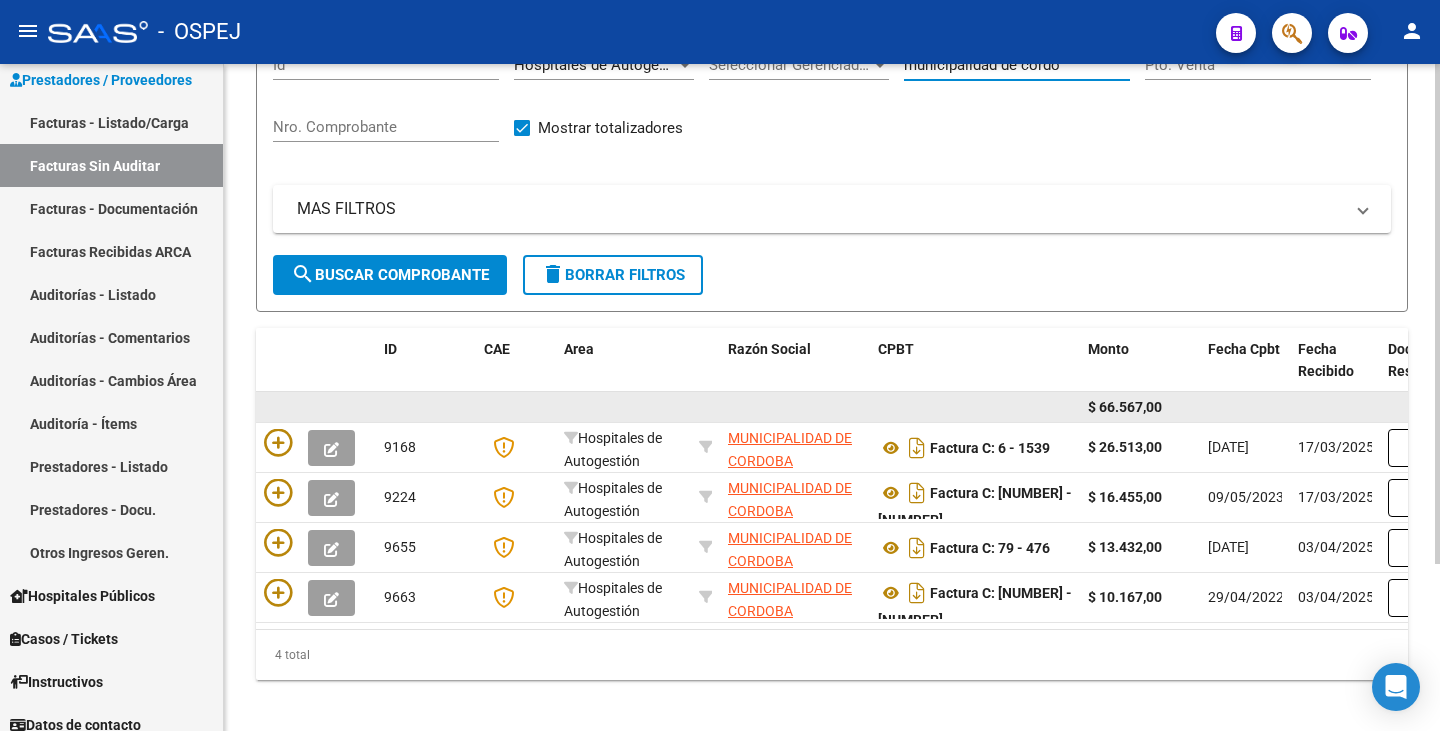 scroll, scrollTop: 223, scrollLeft: 0, axis: vertical 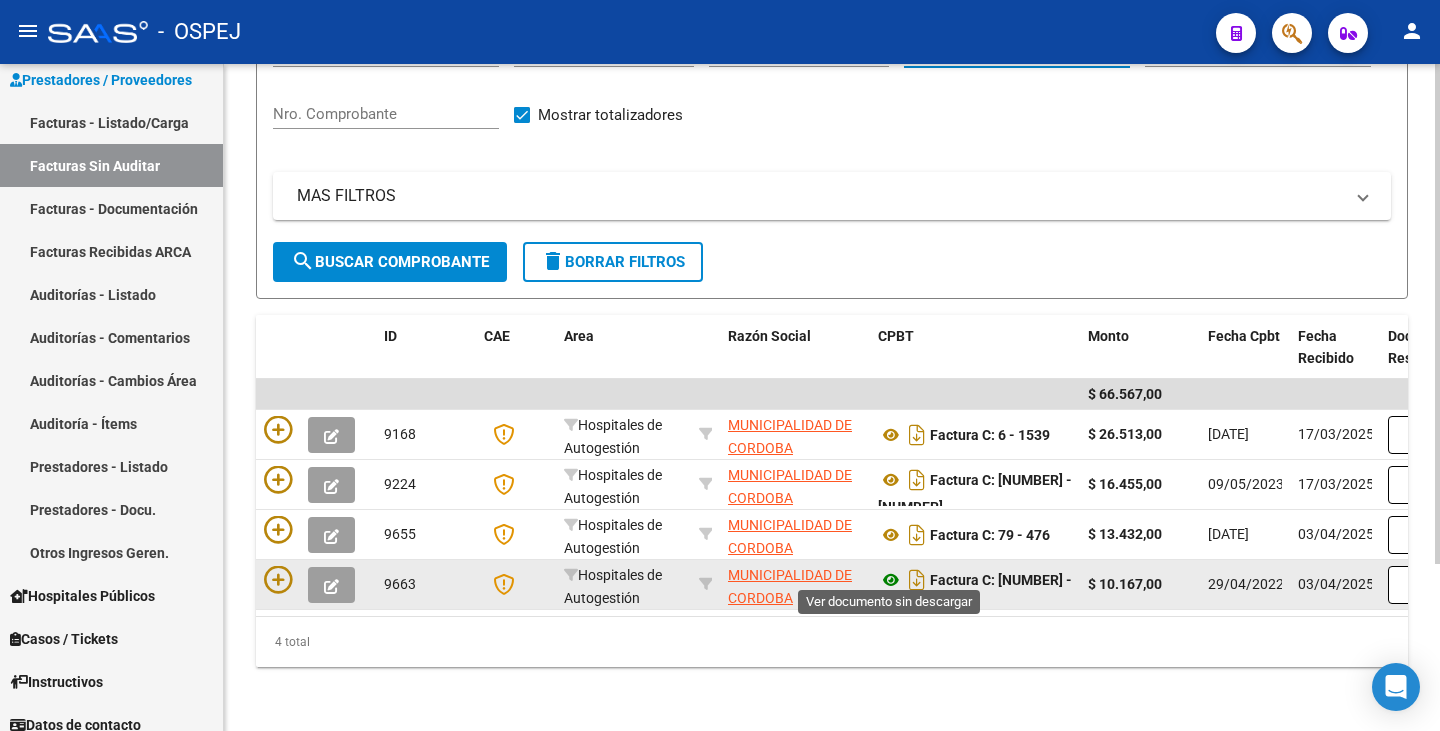 type on "municipalidad de cordo" 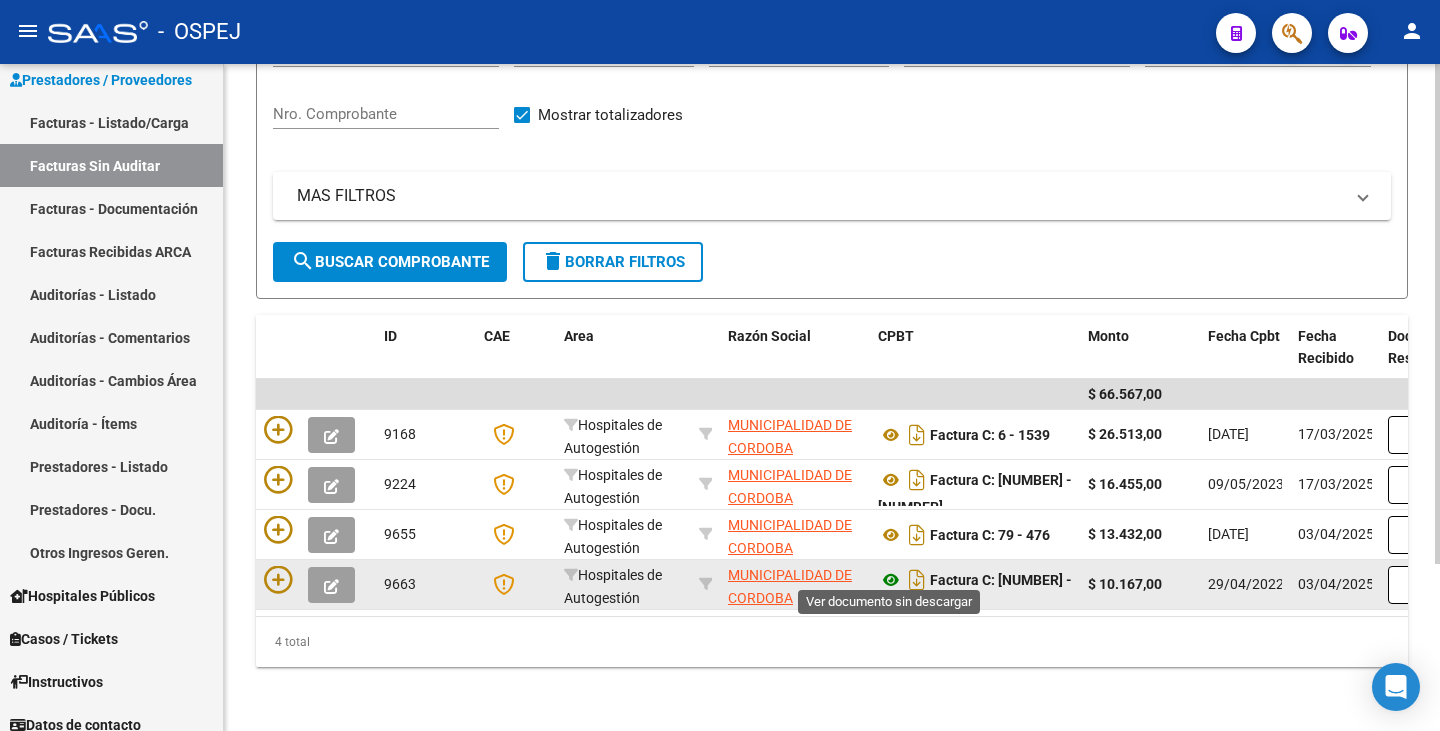 click 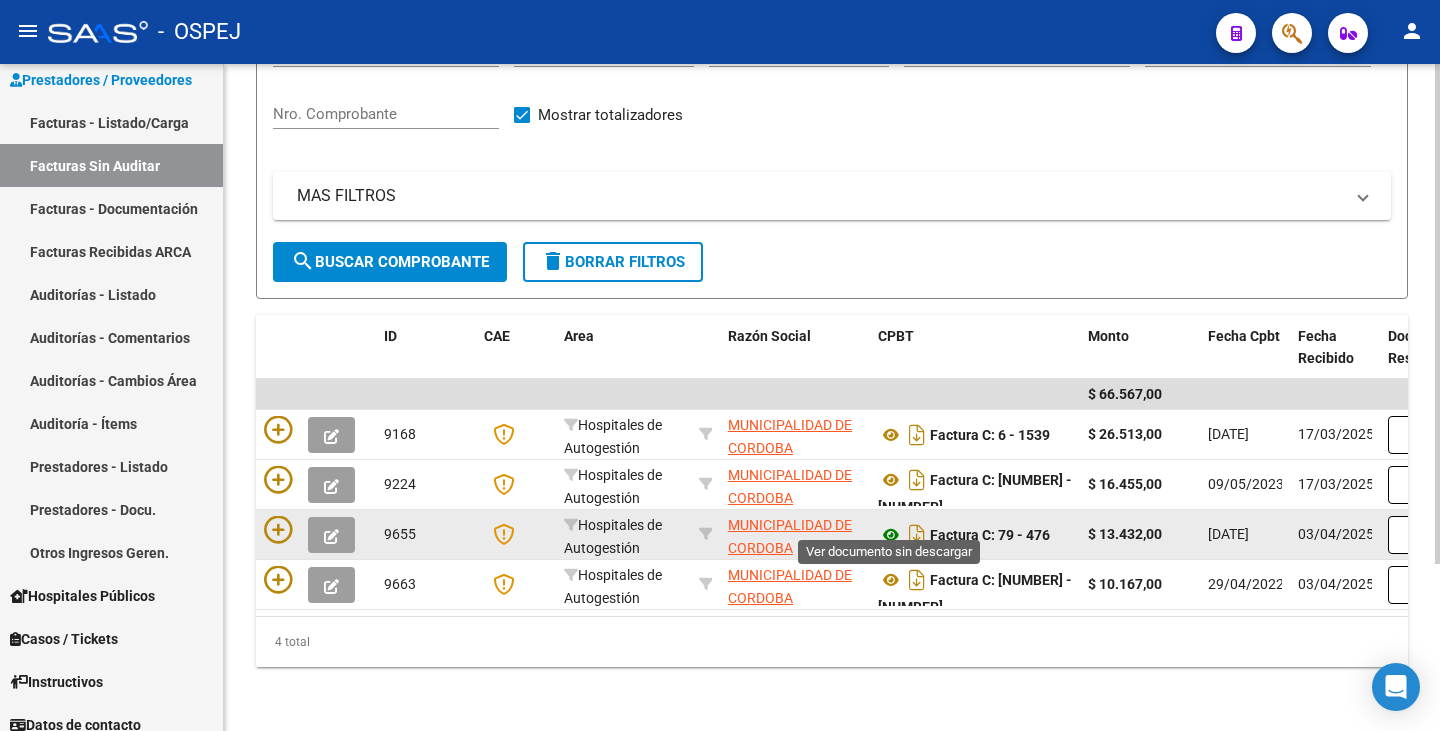 click 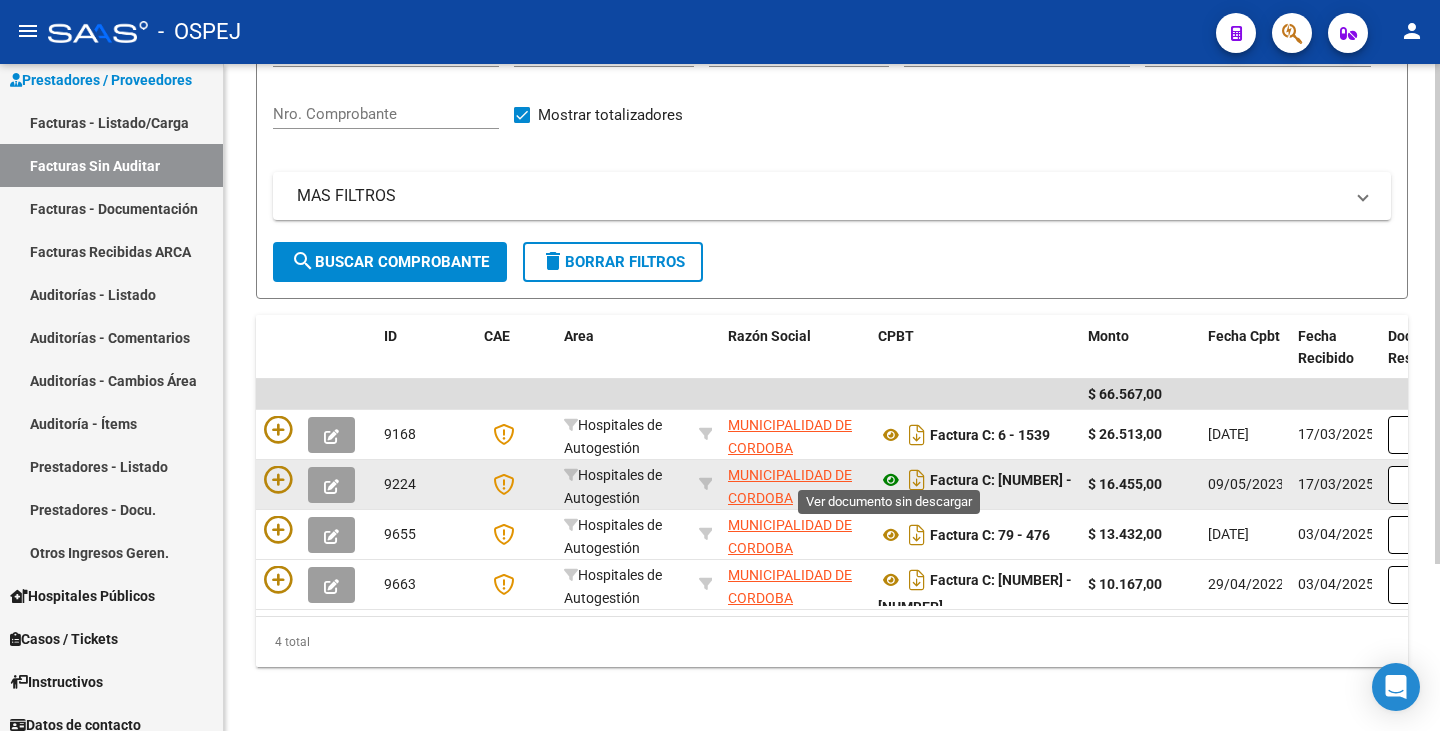 click 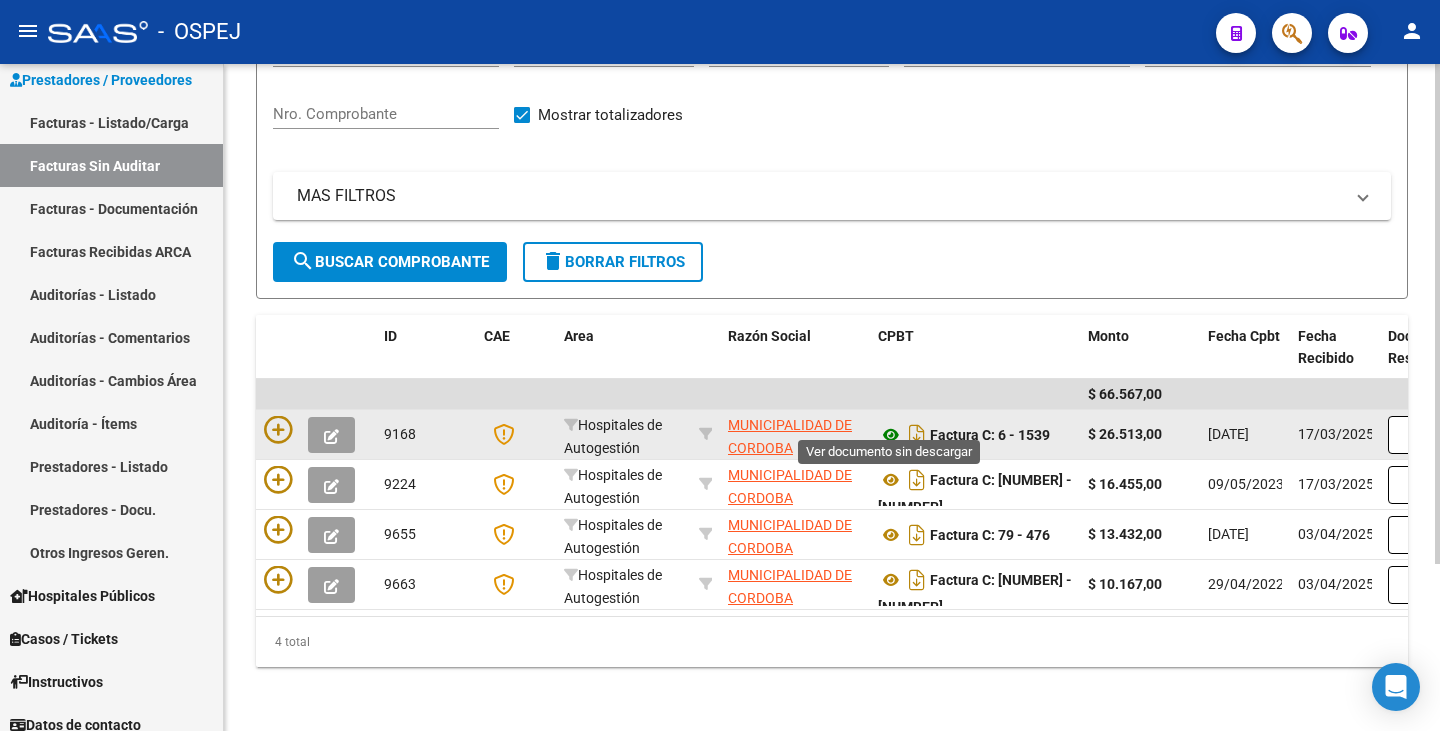 click 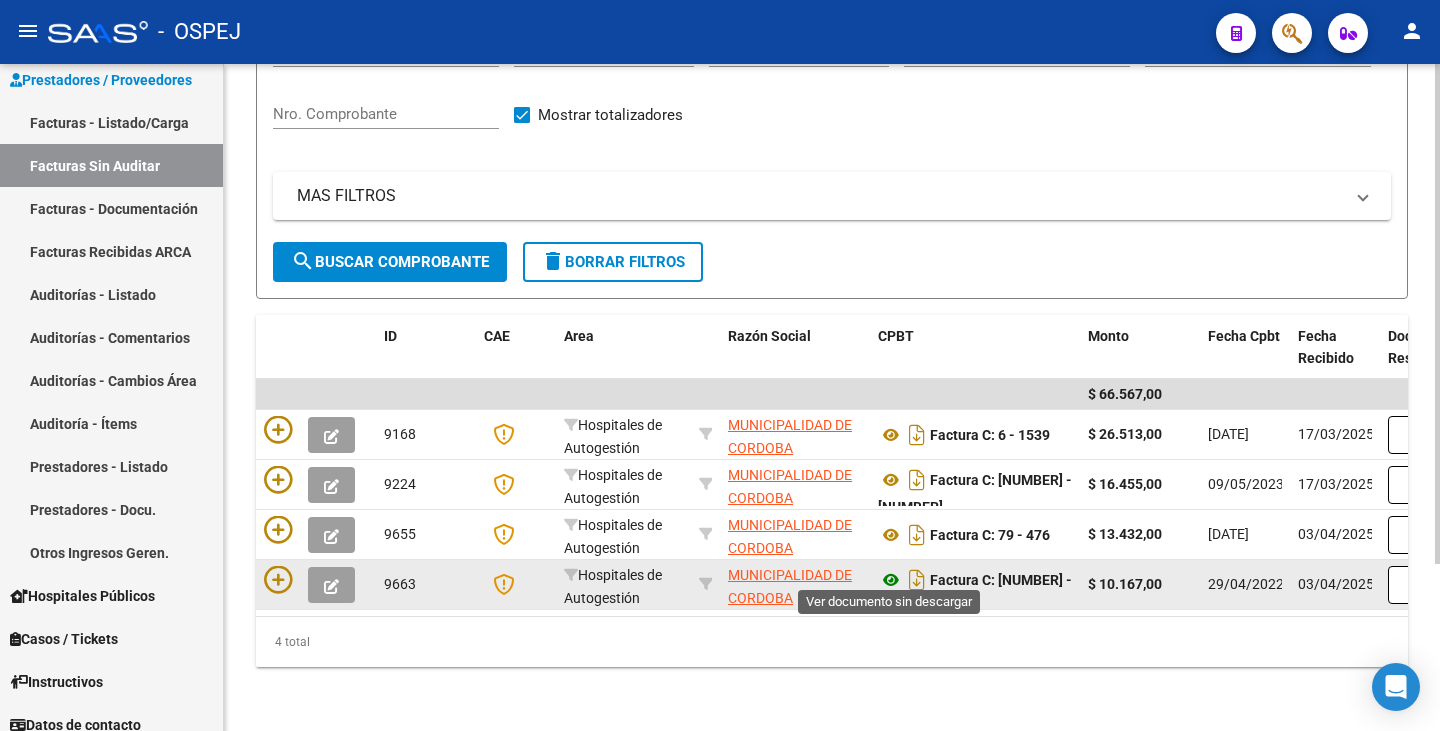 click 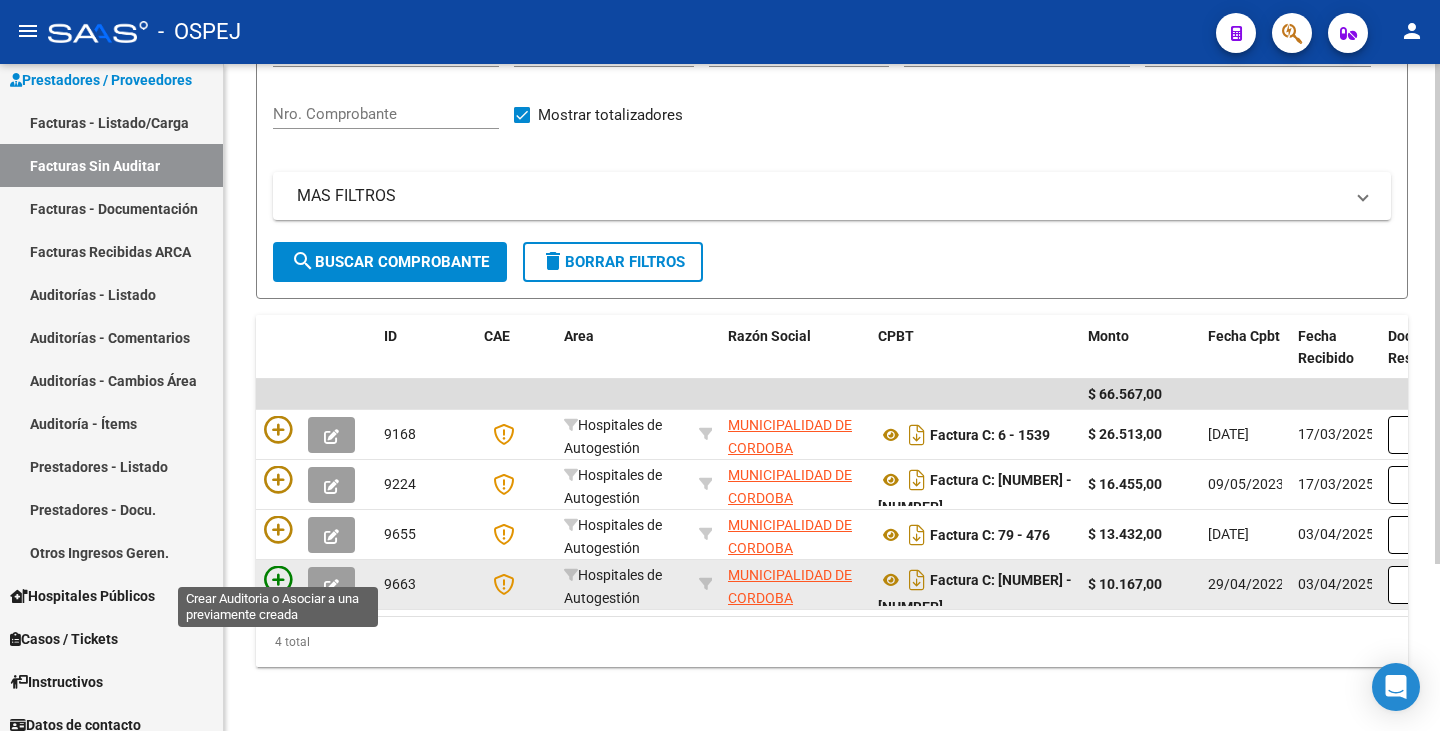 click 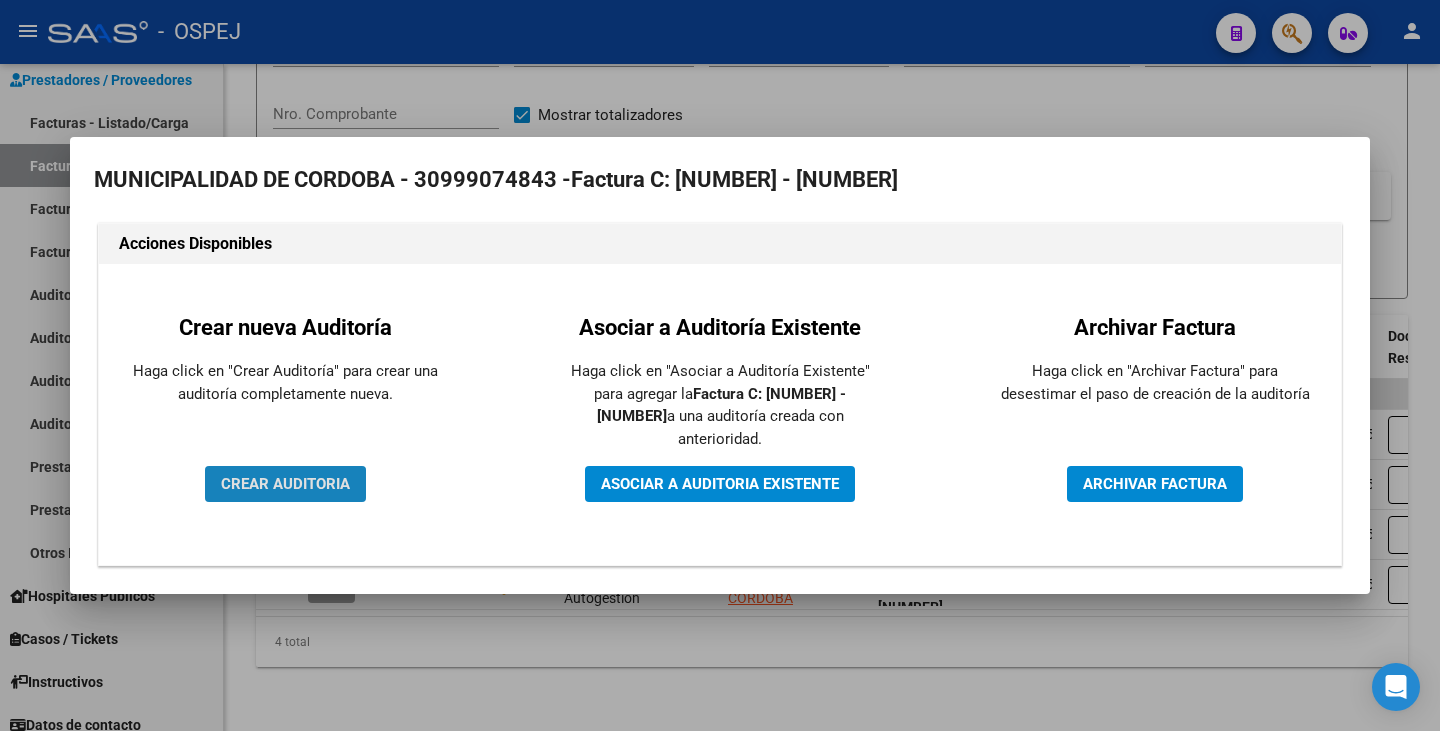 click on "CREAR AUDITORIA" at bounding box center [285, 484] 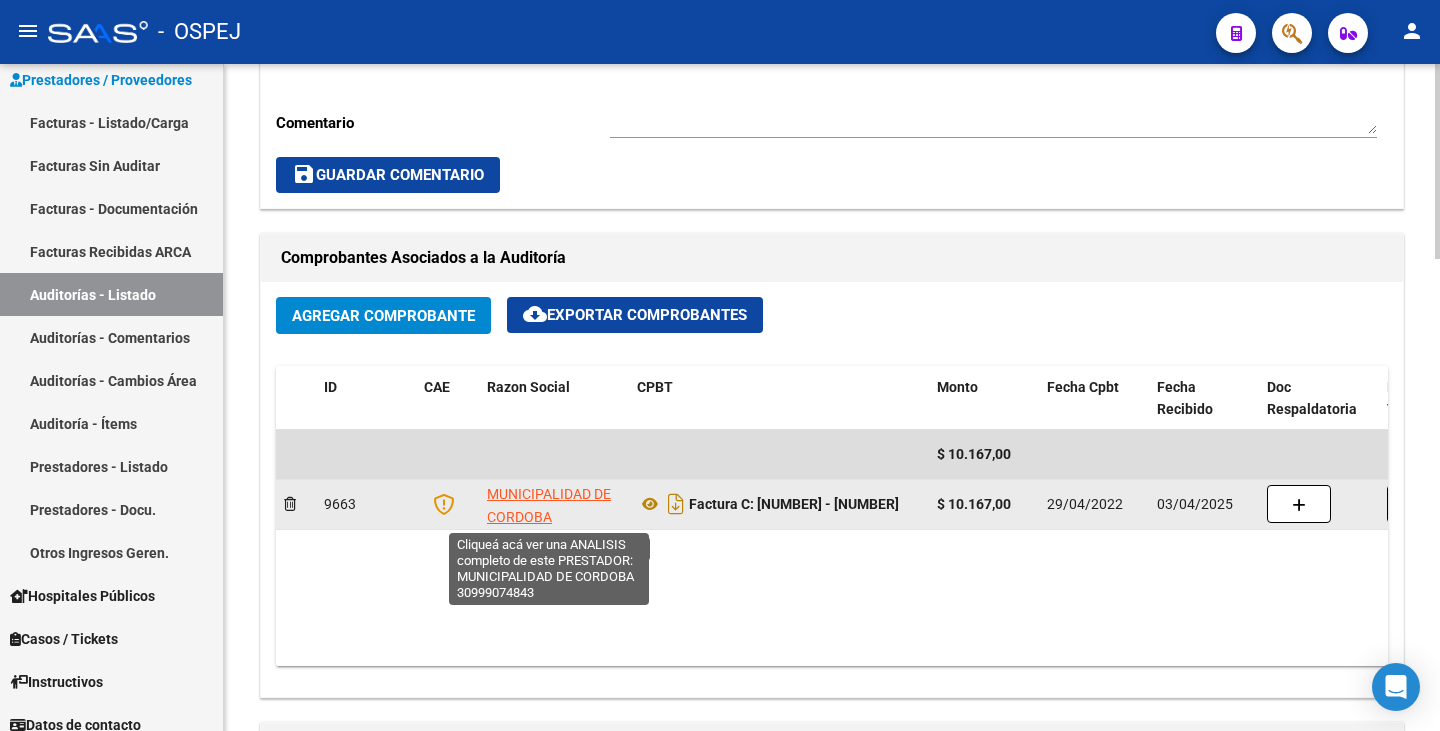 scroll, scrollTop: 1000, scrollLeft: 0, axis: vertical 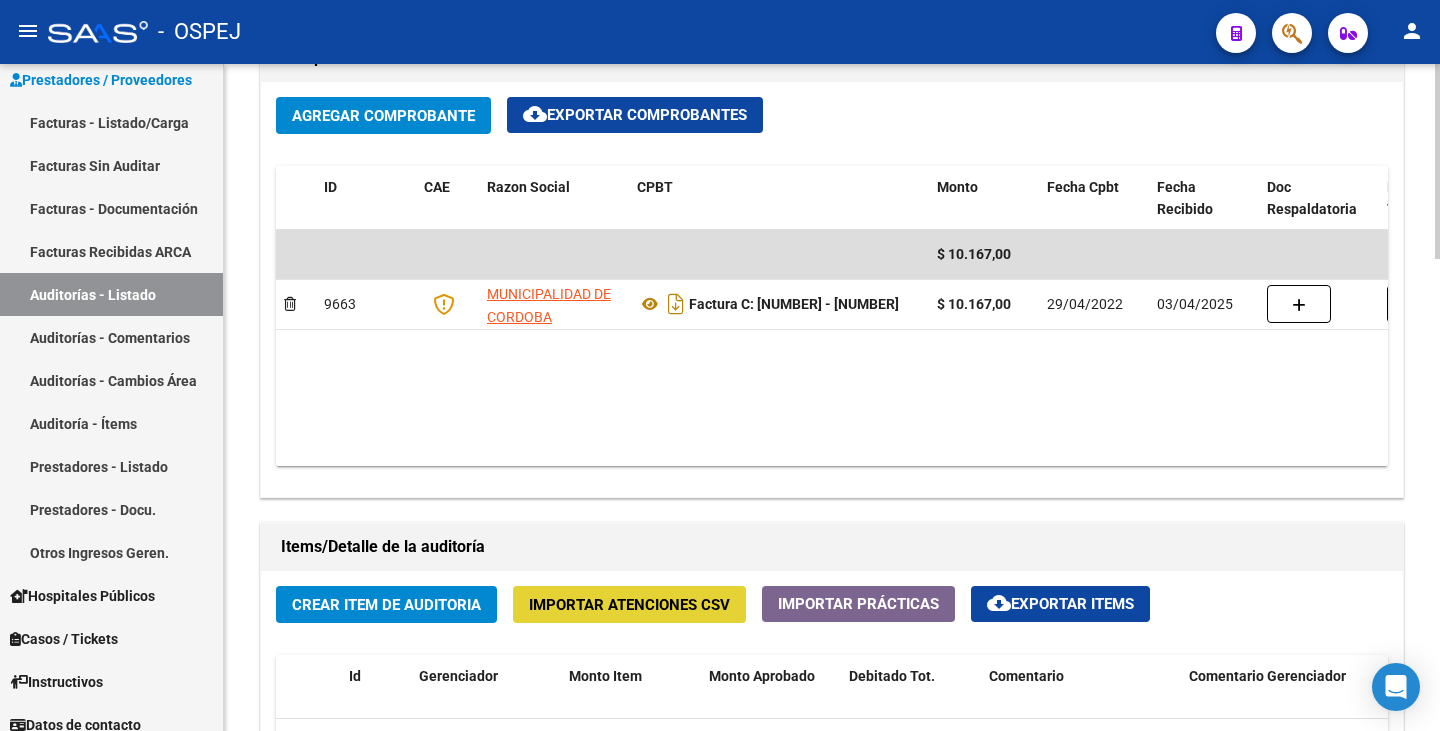 click on "Importar Atenciones CSV" 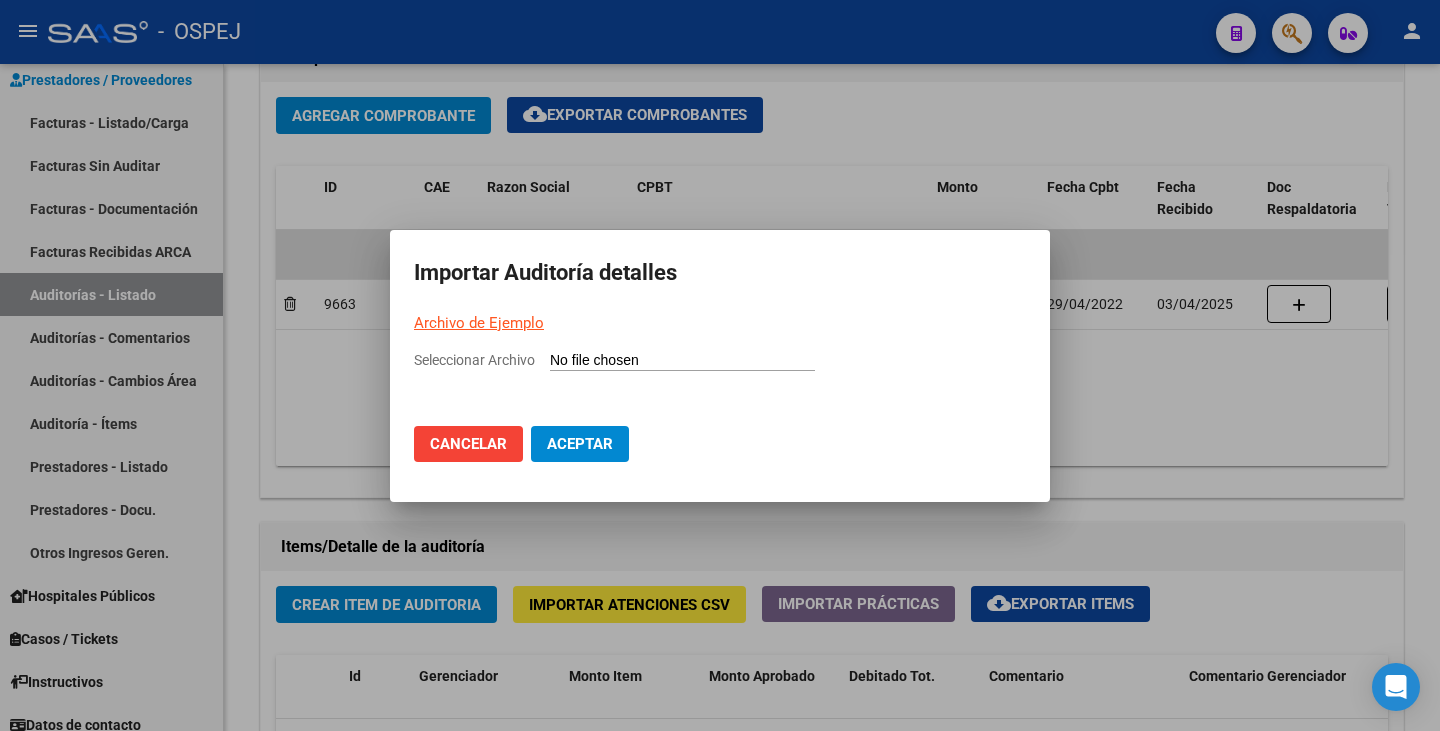 click on "Archivo de Ejemplo" at bounding box center [479, 323] 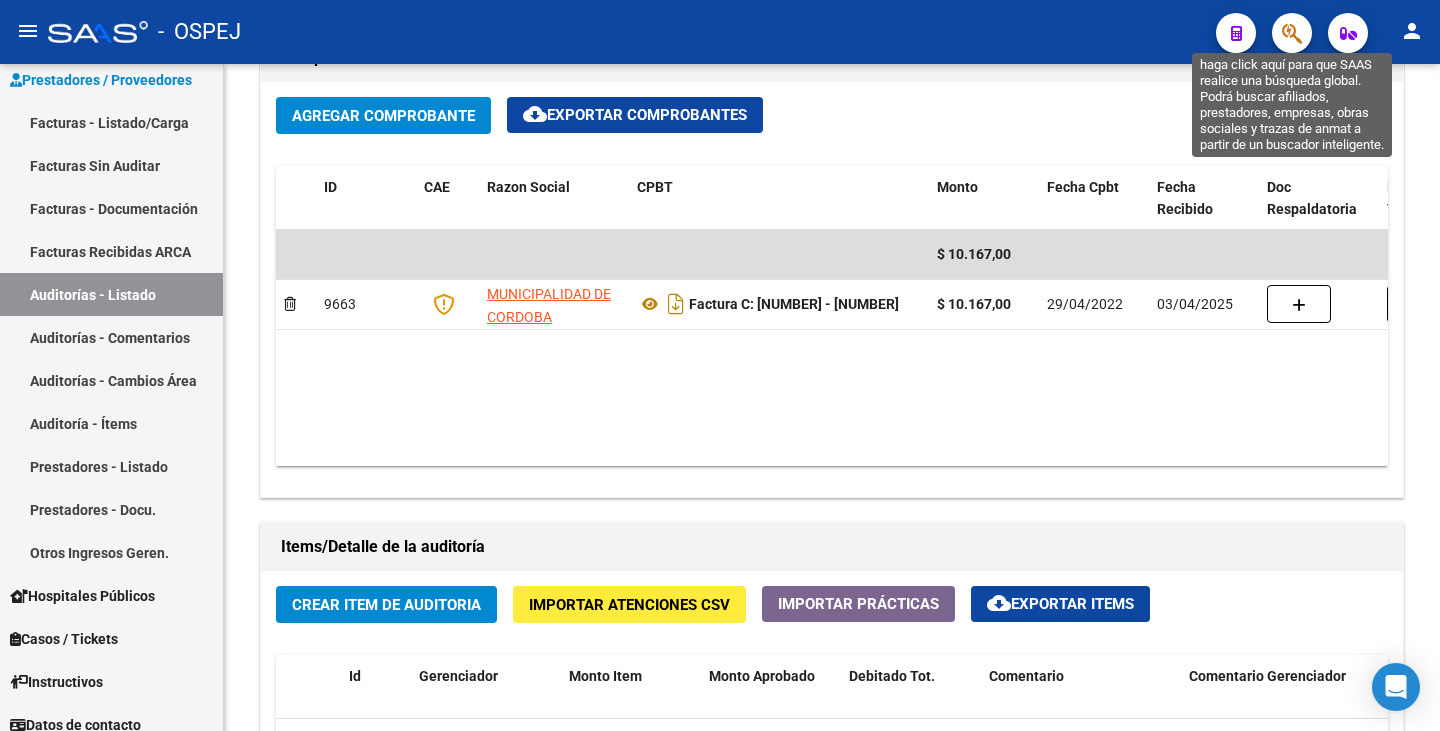 click 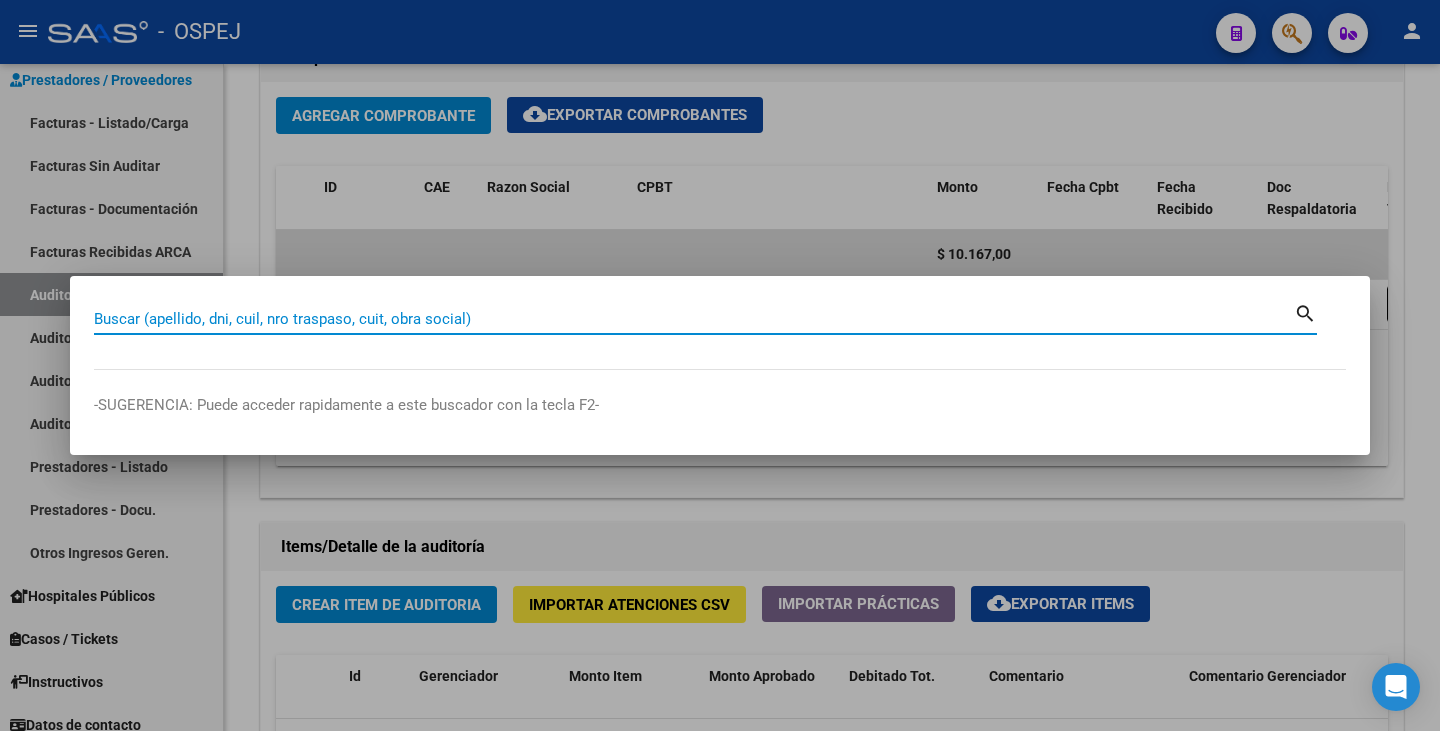 paste on "31742911" 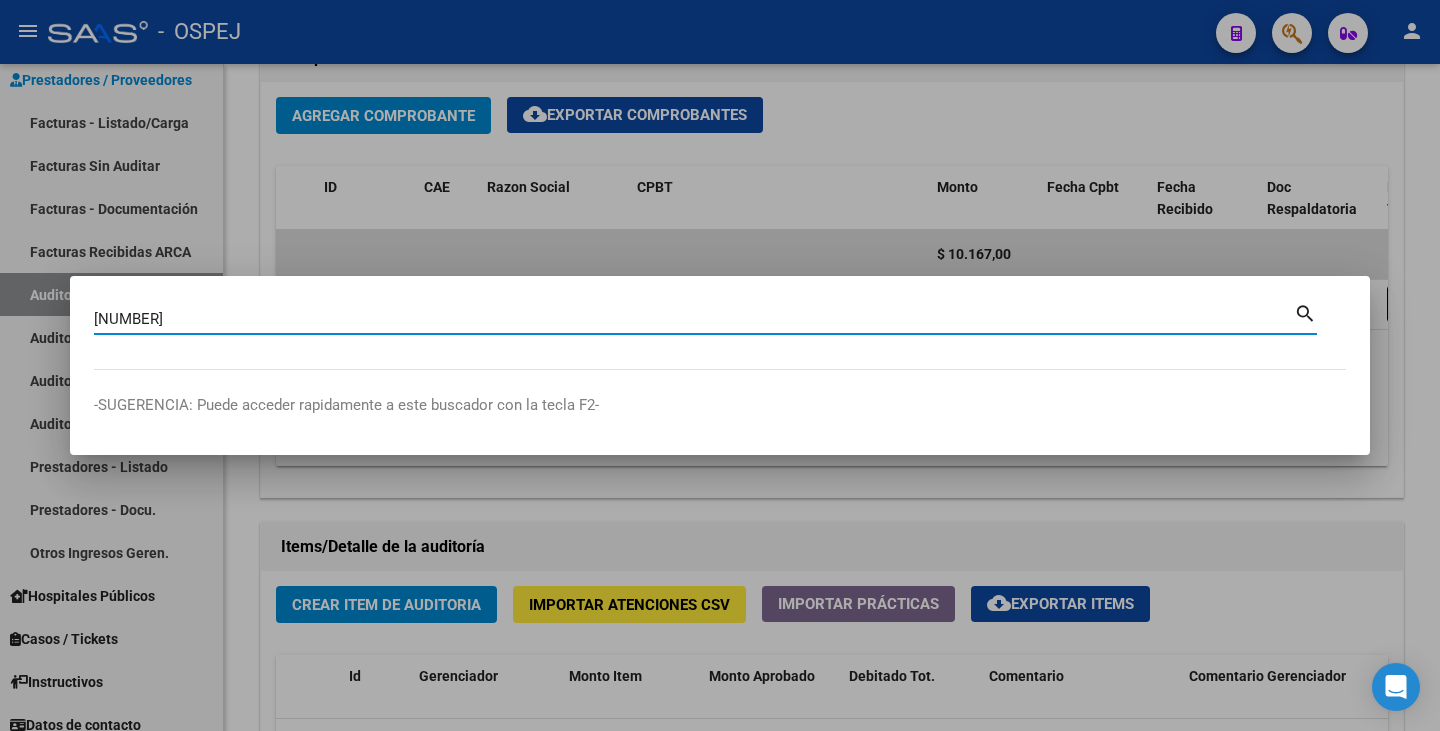 type on "31742911" 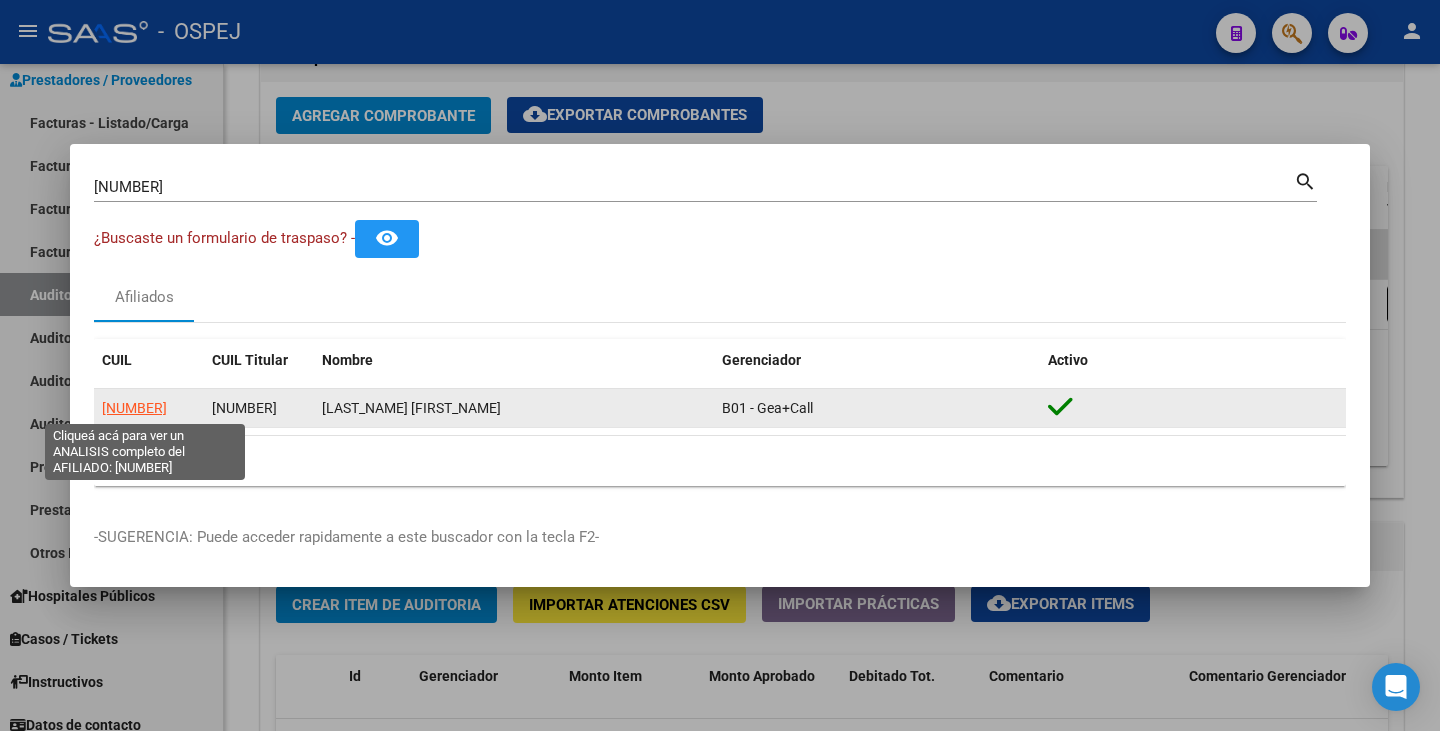 click on "20317429119" 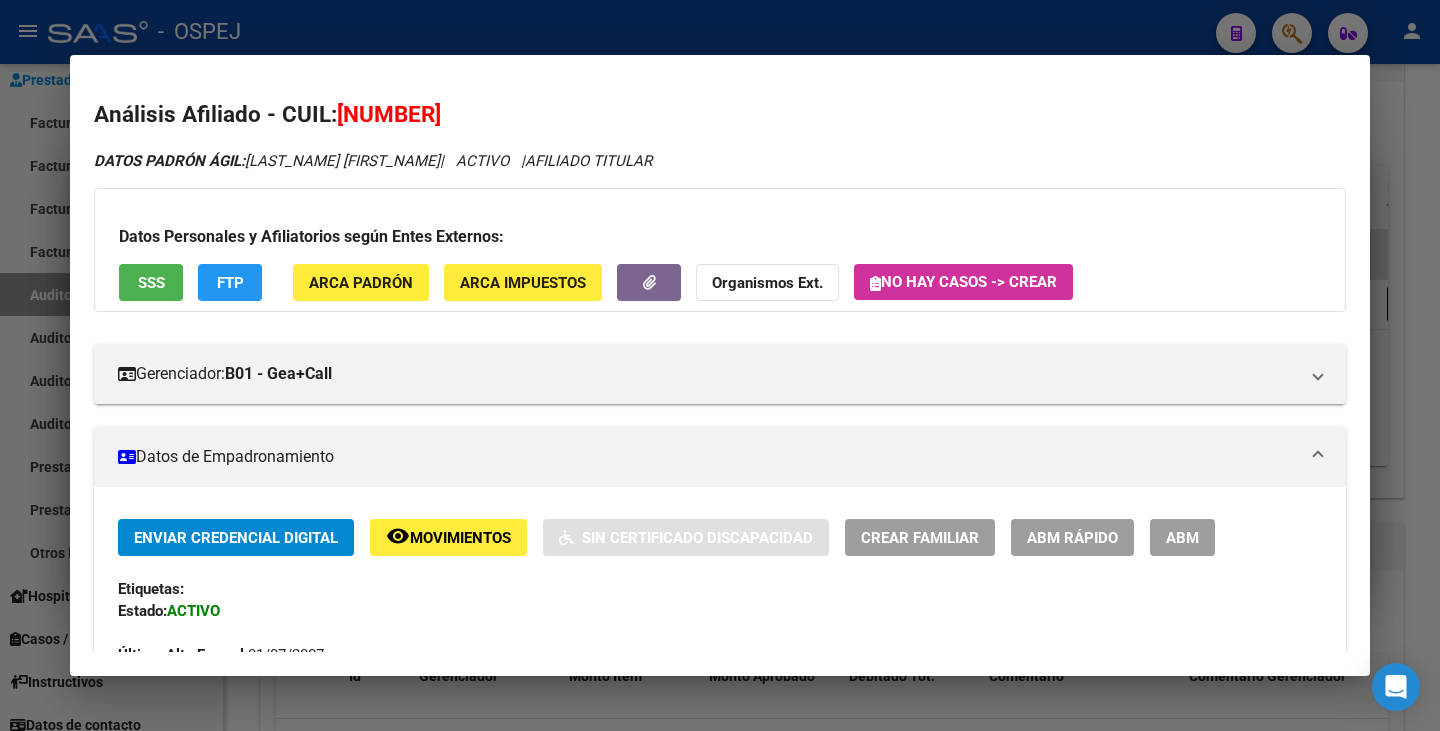 drag, startPoint x: 341, startPoint y: 113, endPoint x: 484, endPoint y: 118, distance: 143.08739 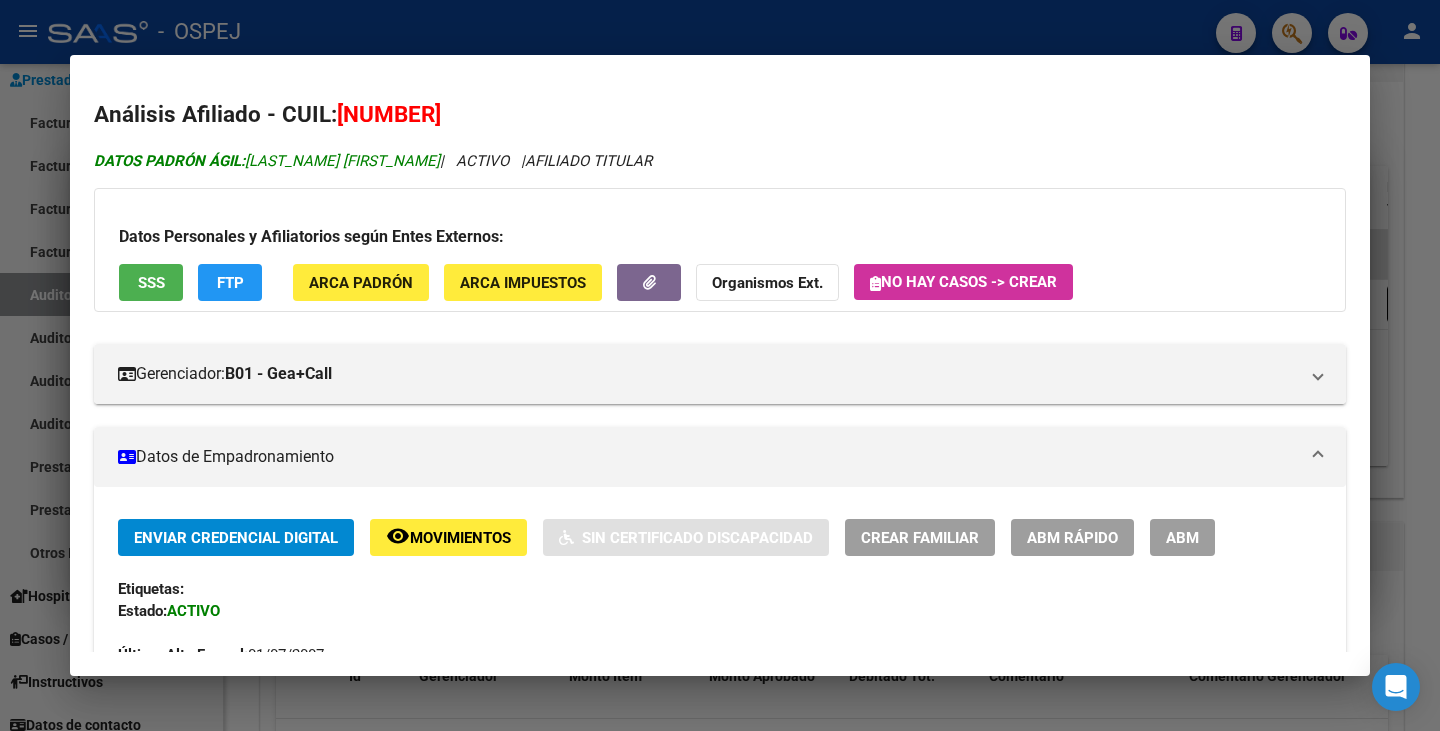 copy on "PERULERO NELSON GERARDO" 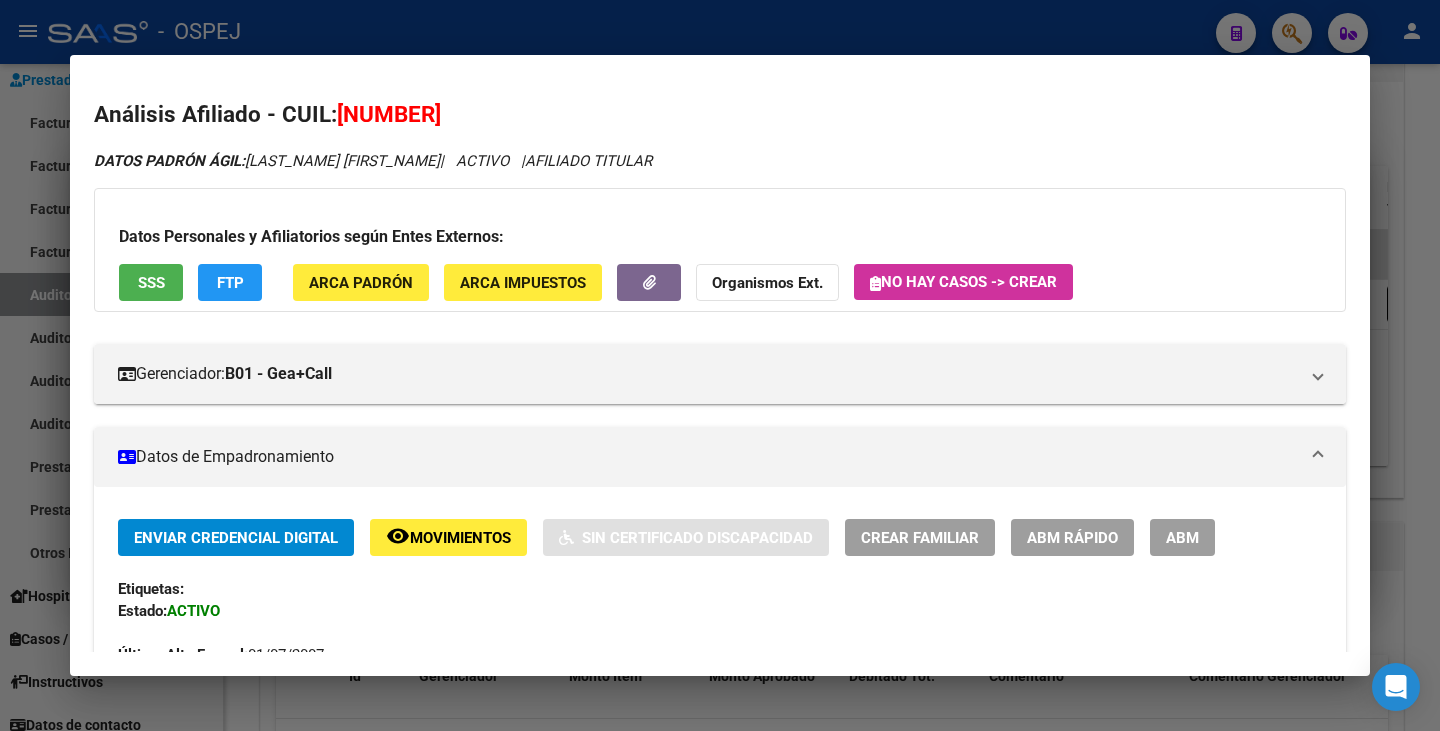 click at bounding box center (720, 365) 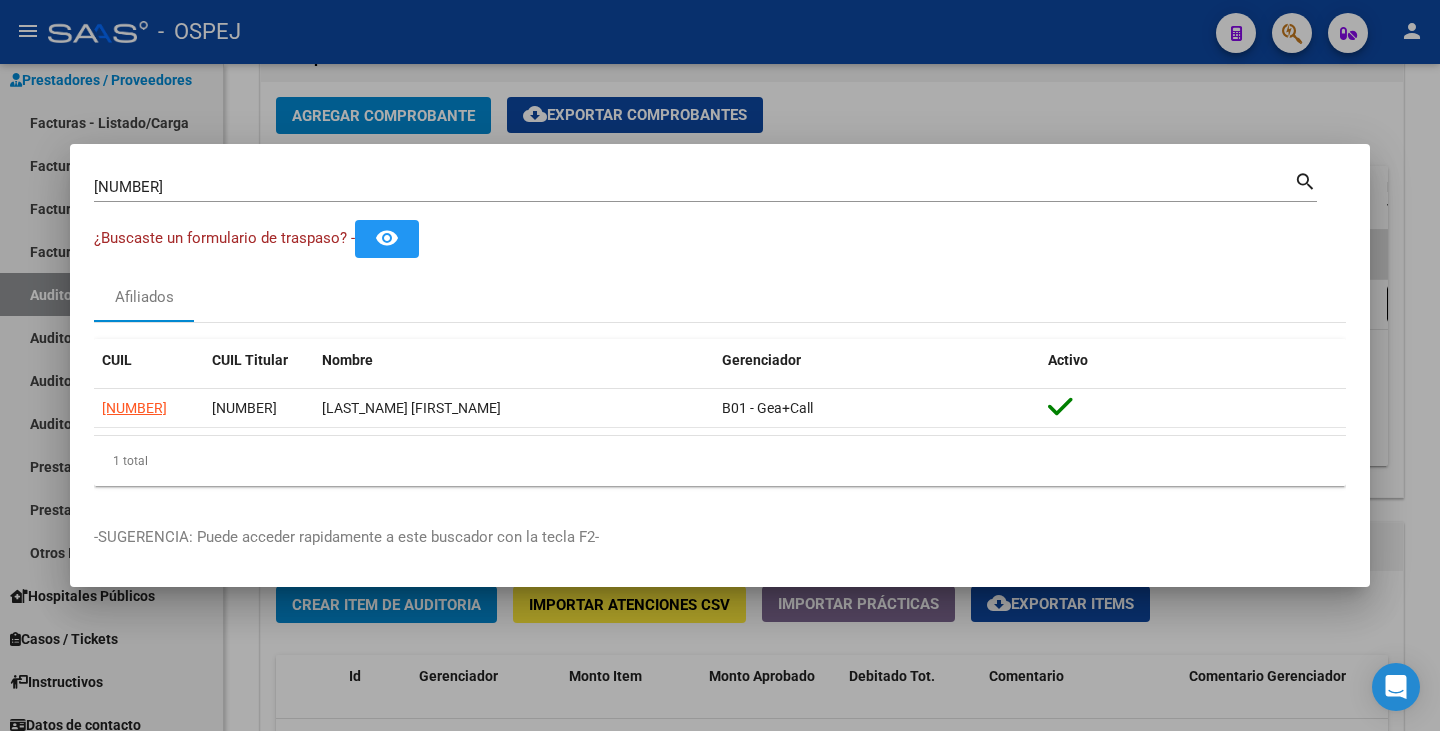click at bounding box center [720, 365] 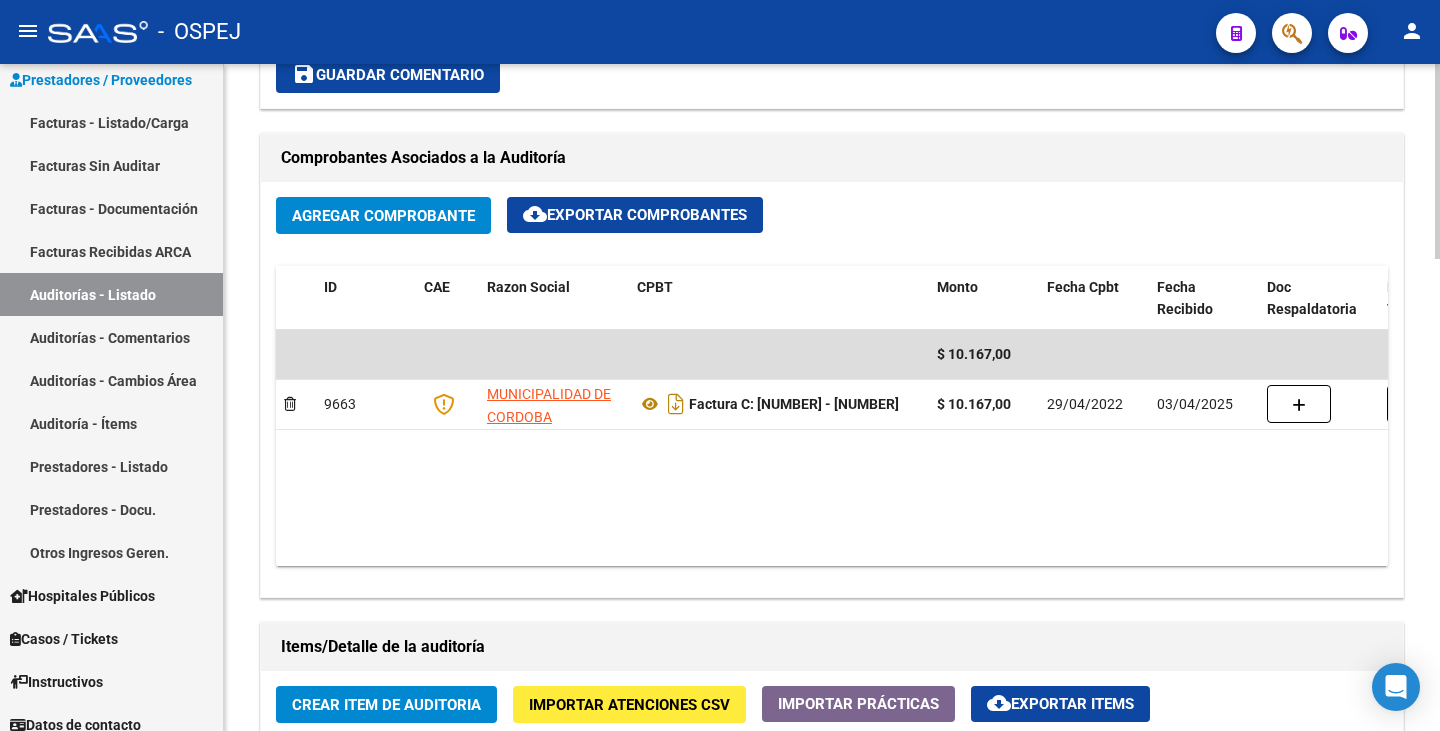 scroll, scrollTop: 1000, scrollLeft: 0, axis: vertical 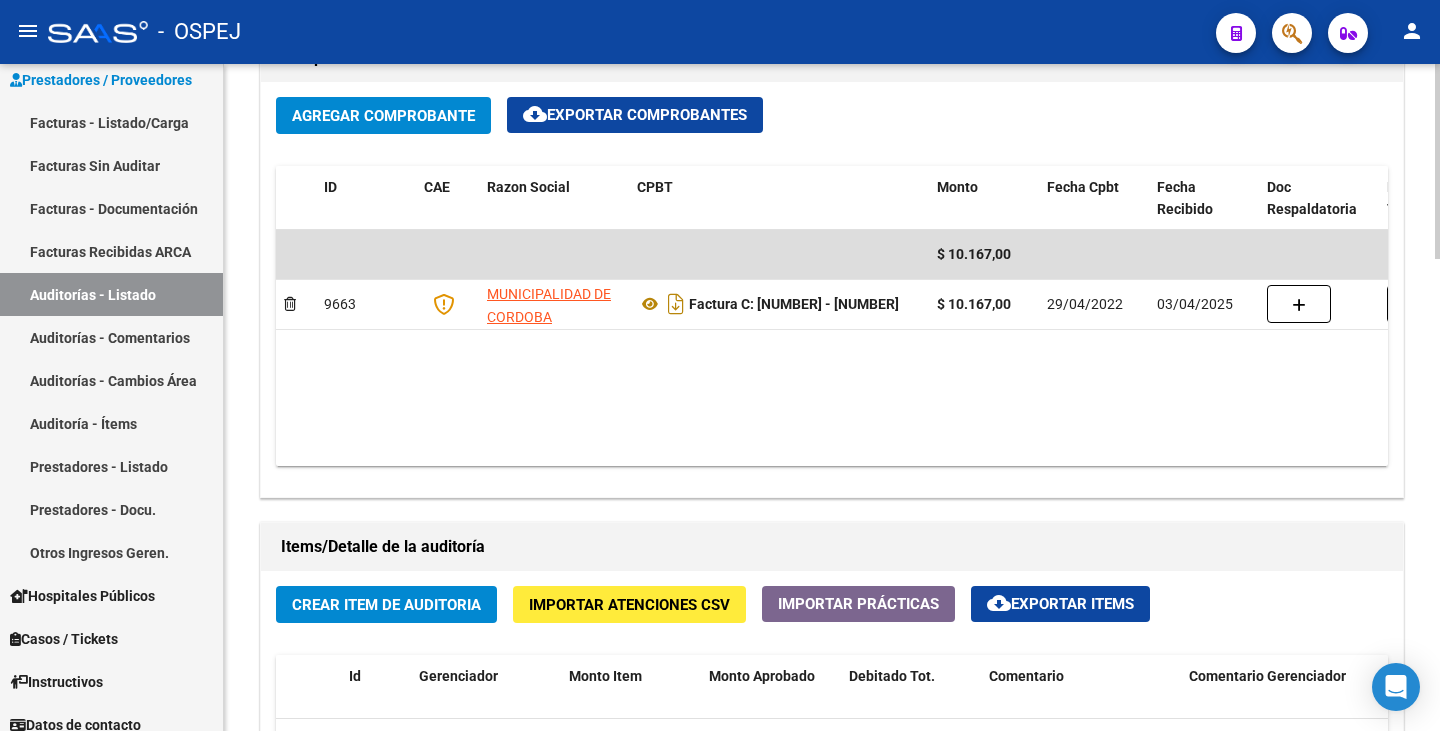 click on "Importar Atenciones CSV" 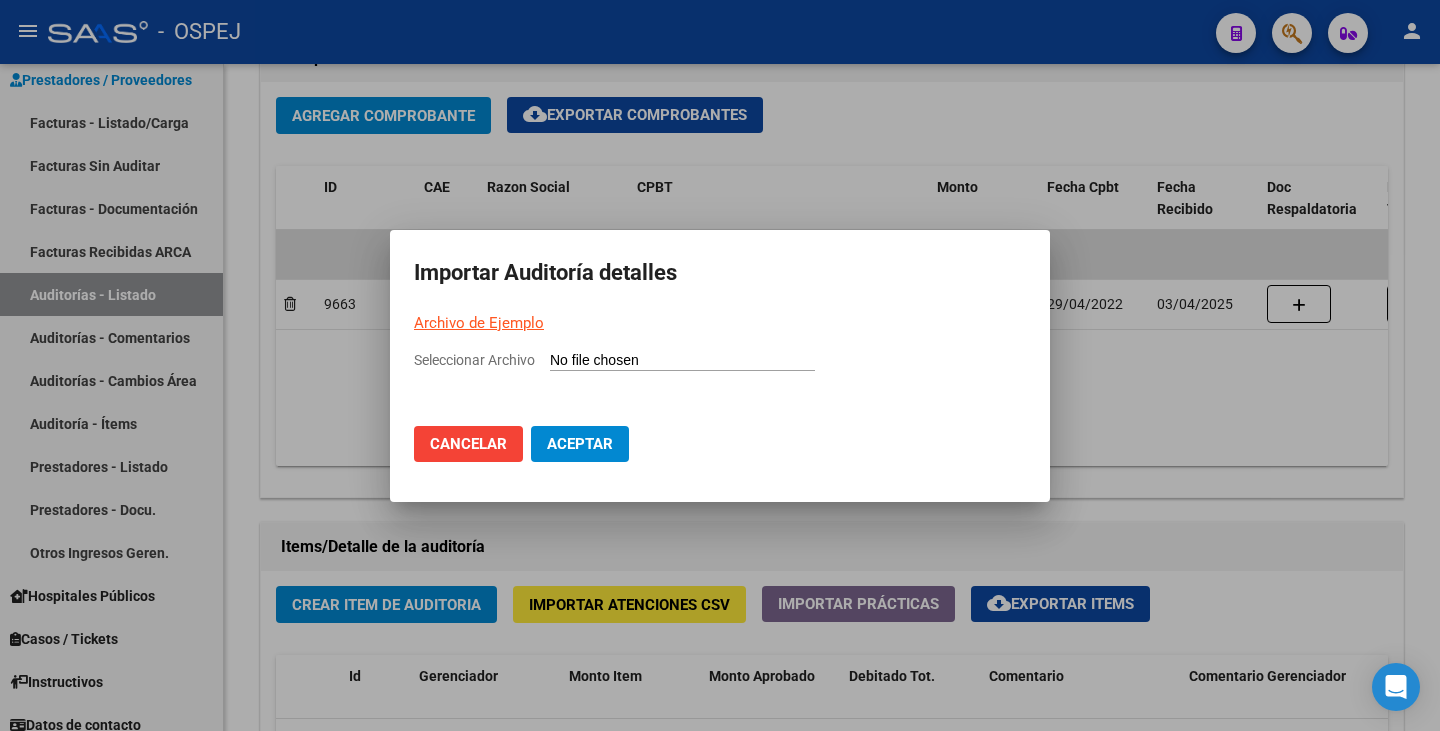 click on "Seleccionar Archivo" at bounding box center (682, 361) 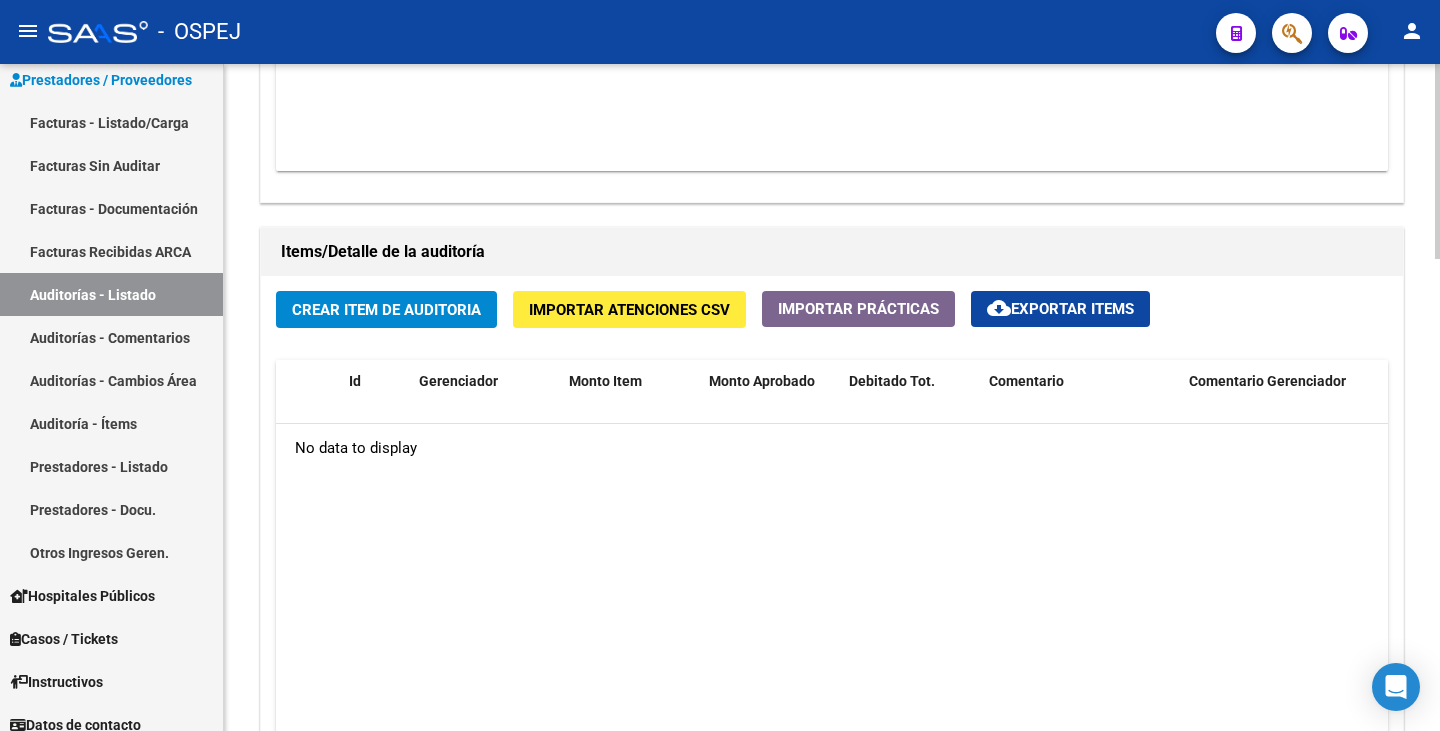 scroll, scrollTop: 1000, scrollLeft: 0, axis: vertical 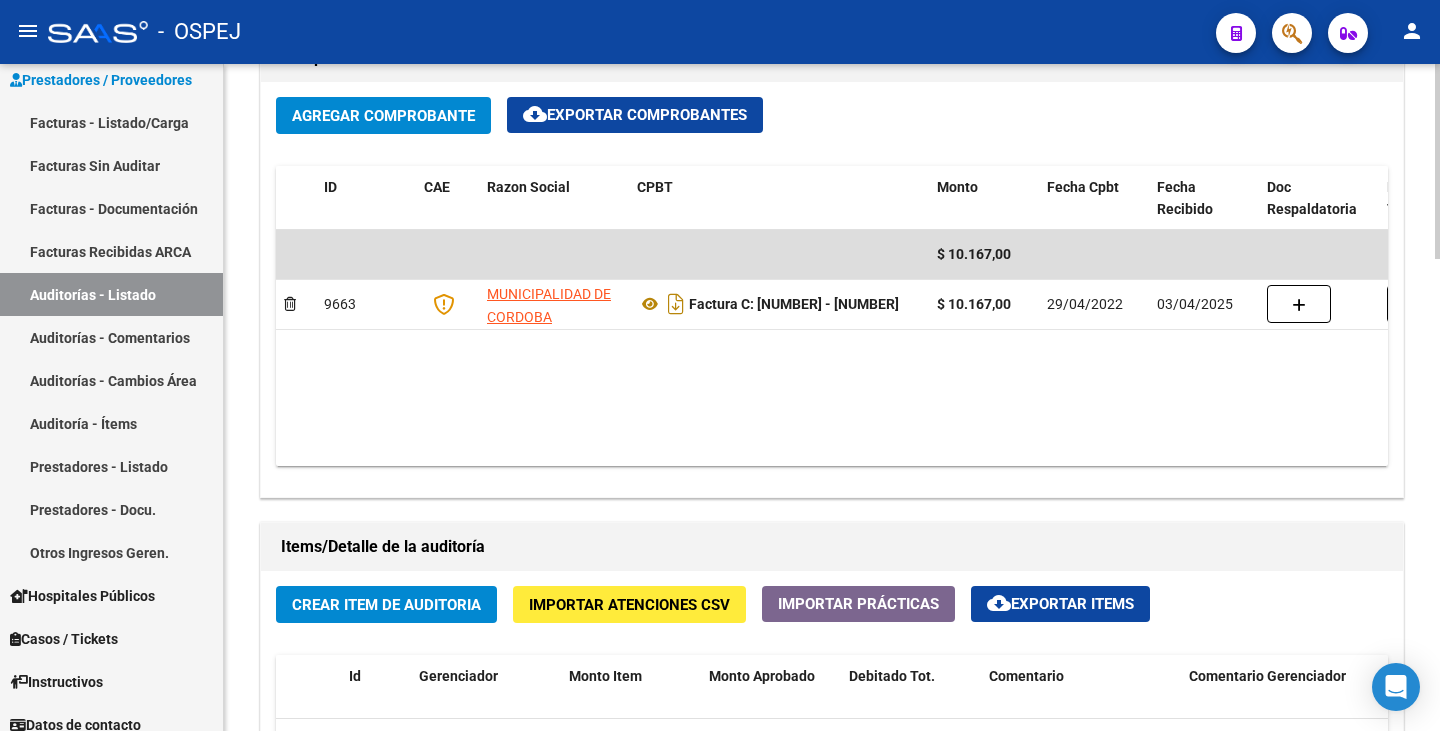 click on "Importar Atenciones CSV" 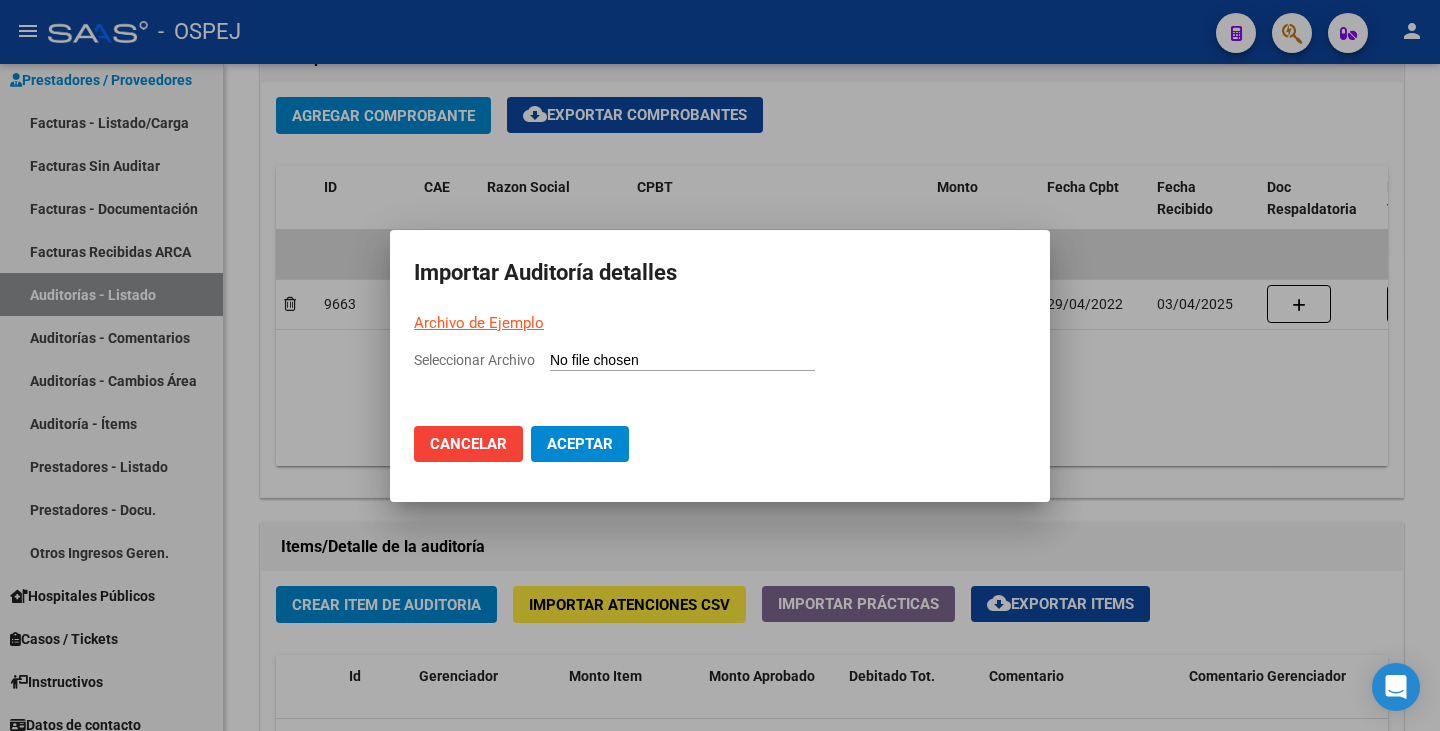 click on "Seleccionar Archivo" at bounding box center (682, 361) 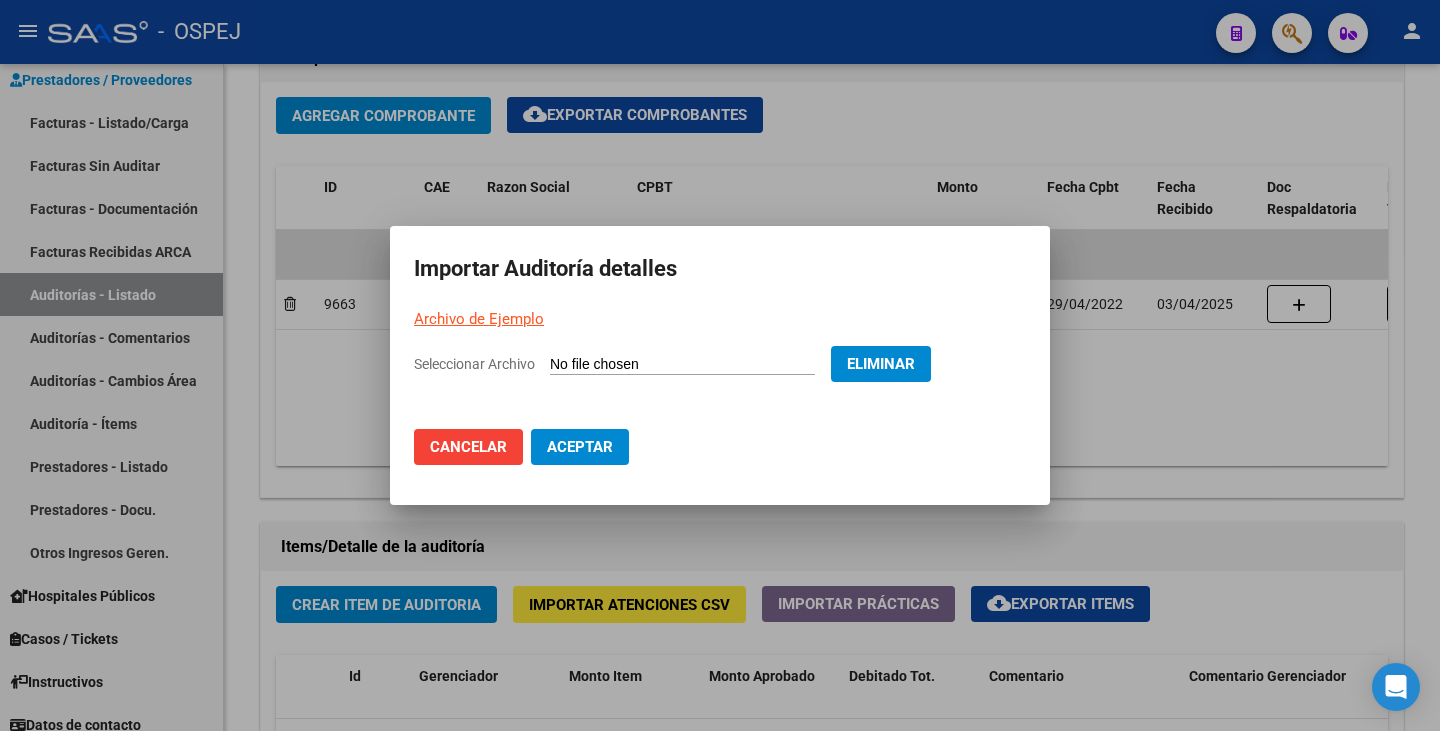 click on "Aceptar" 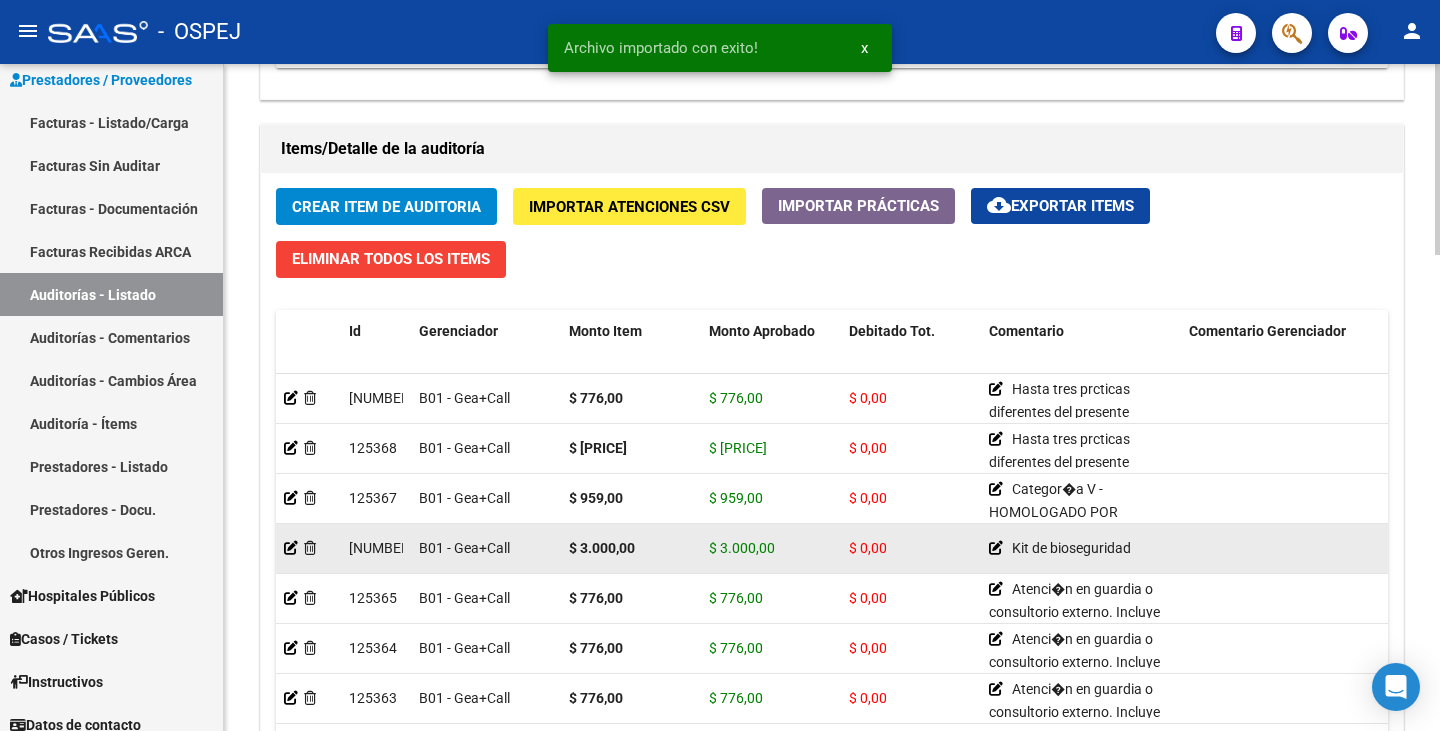 scroll, scrollTop: 1400, scrollLeft: 0, axis: vertical 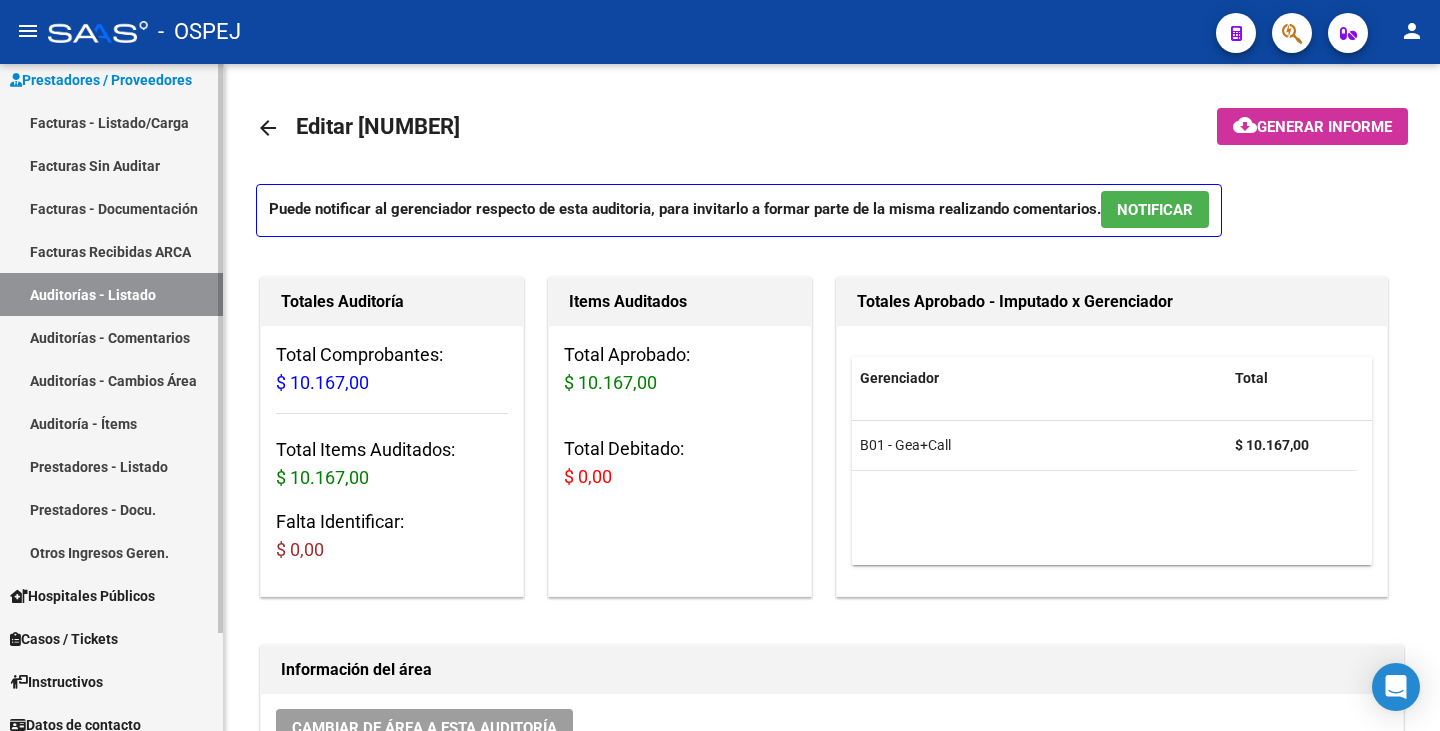 click on "Facturas Sin Auditar" at bounding box center (111, 165) 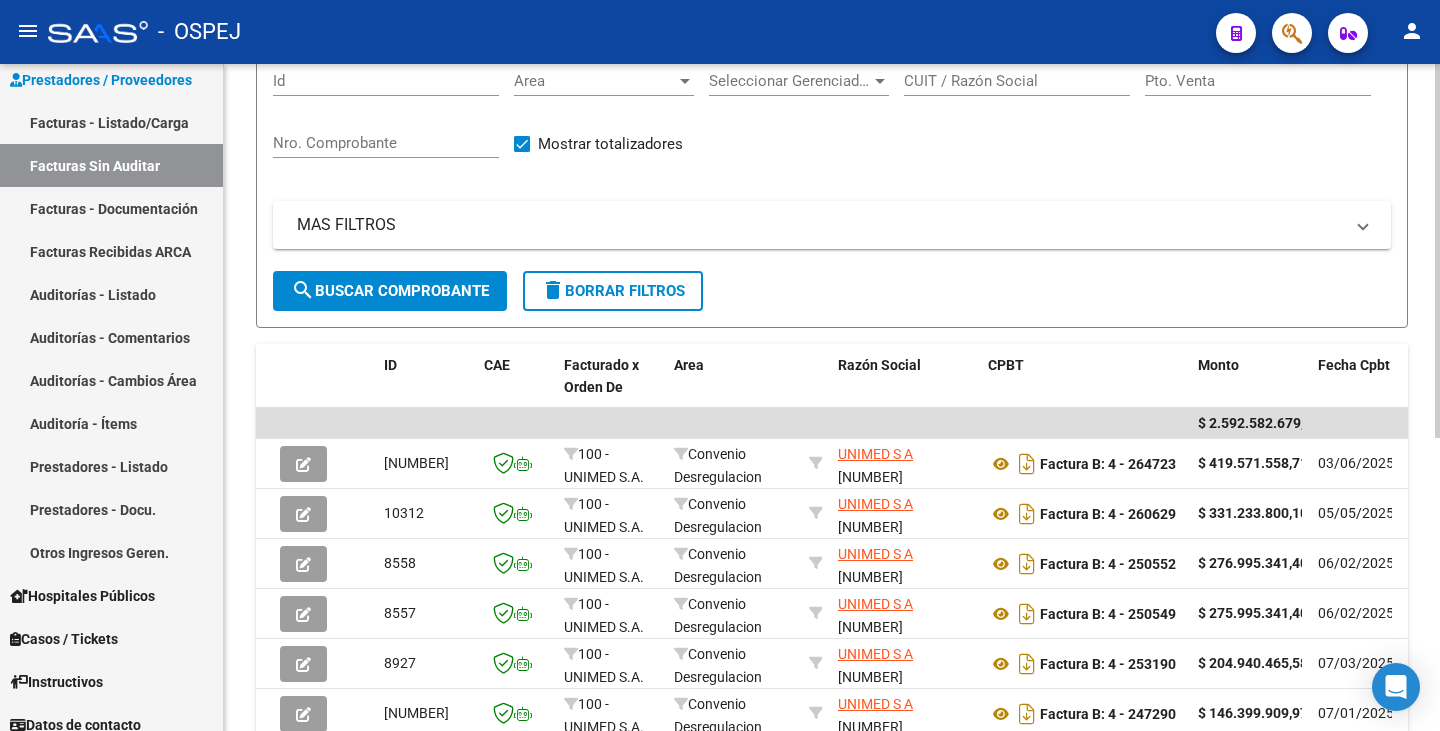 scroll, scrollTop: 0, scrollLeft: 0, axis: both 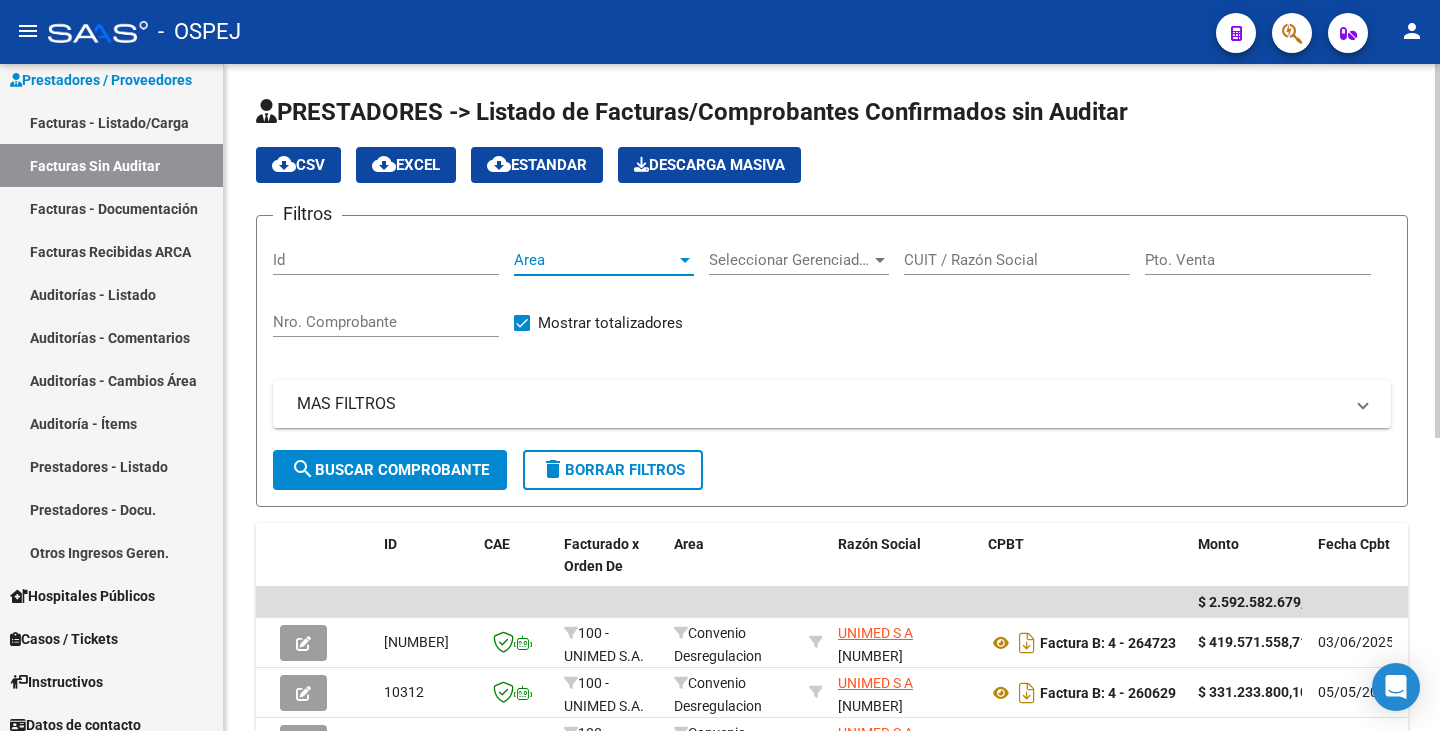 click on "Area" at bounding box center (595, 260) 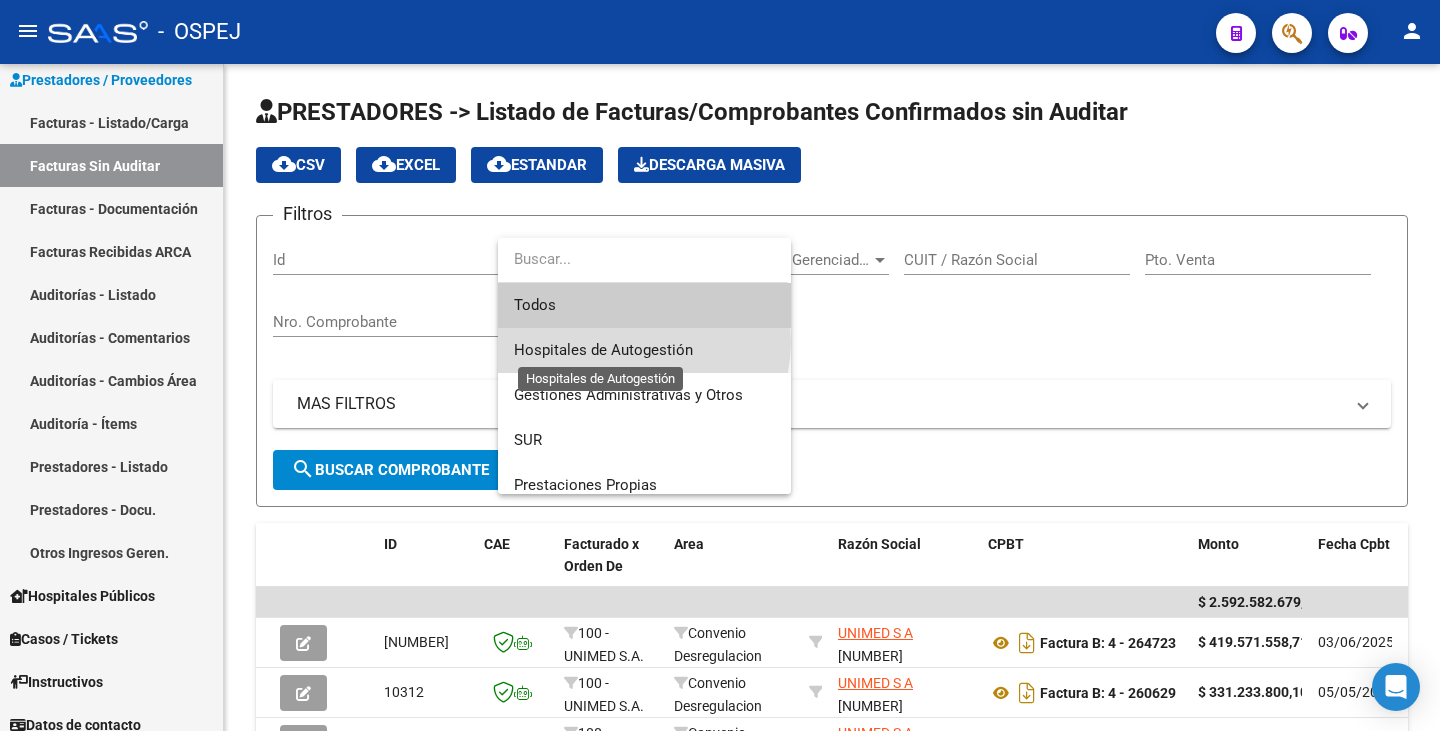 click on "Hospitales de Autogestión" at bounding box center [603, 350] 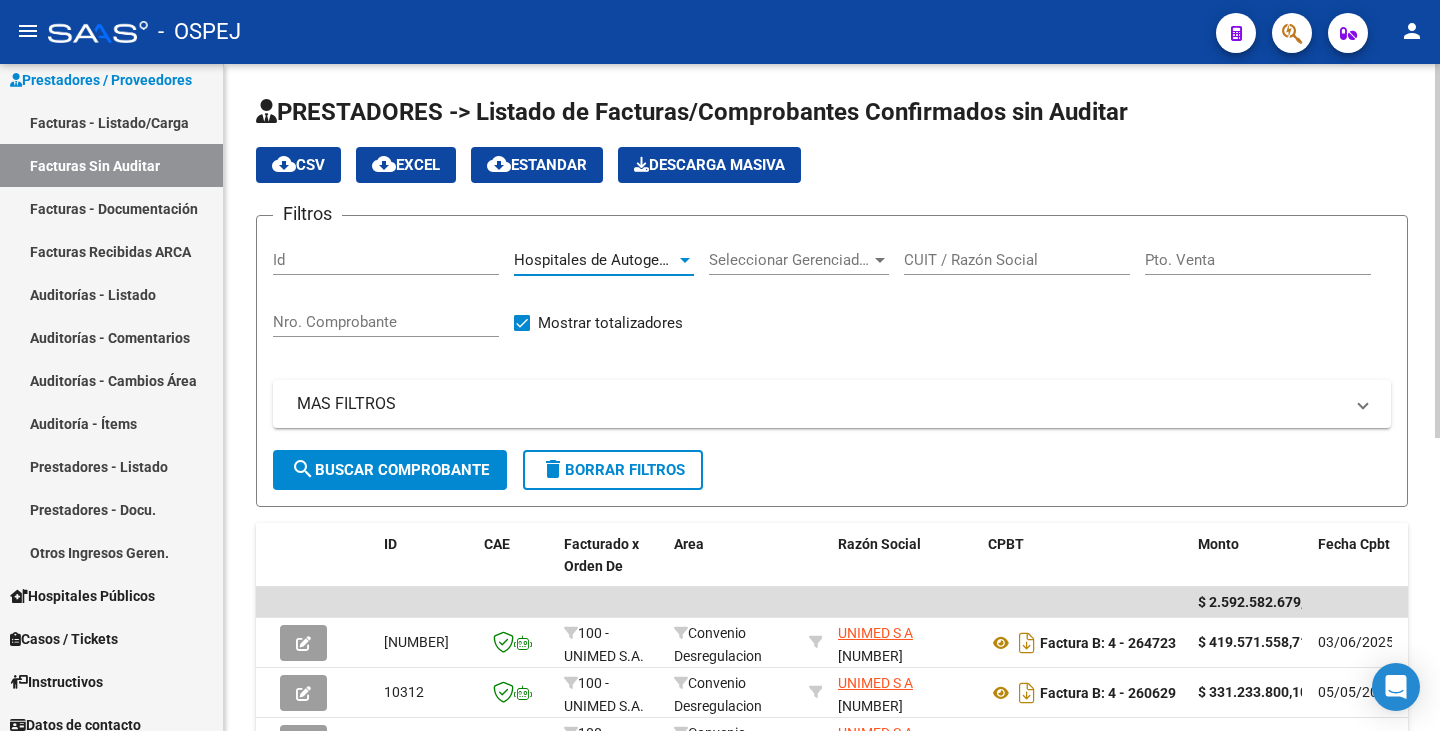 click on "CUIT / Razón Social" at bounding box center [1017, 260] 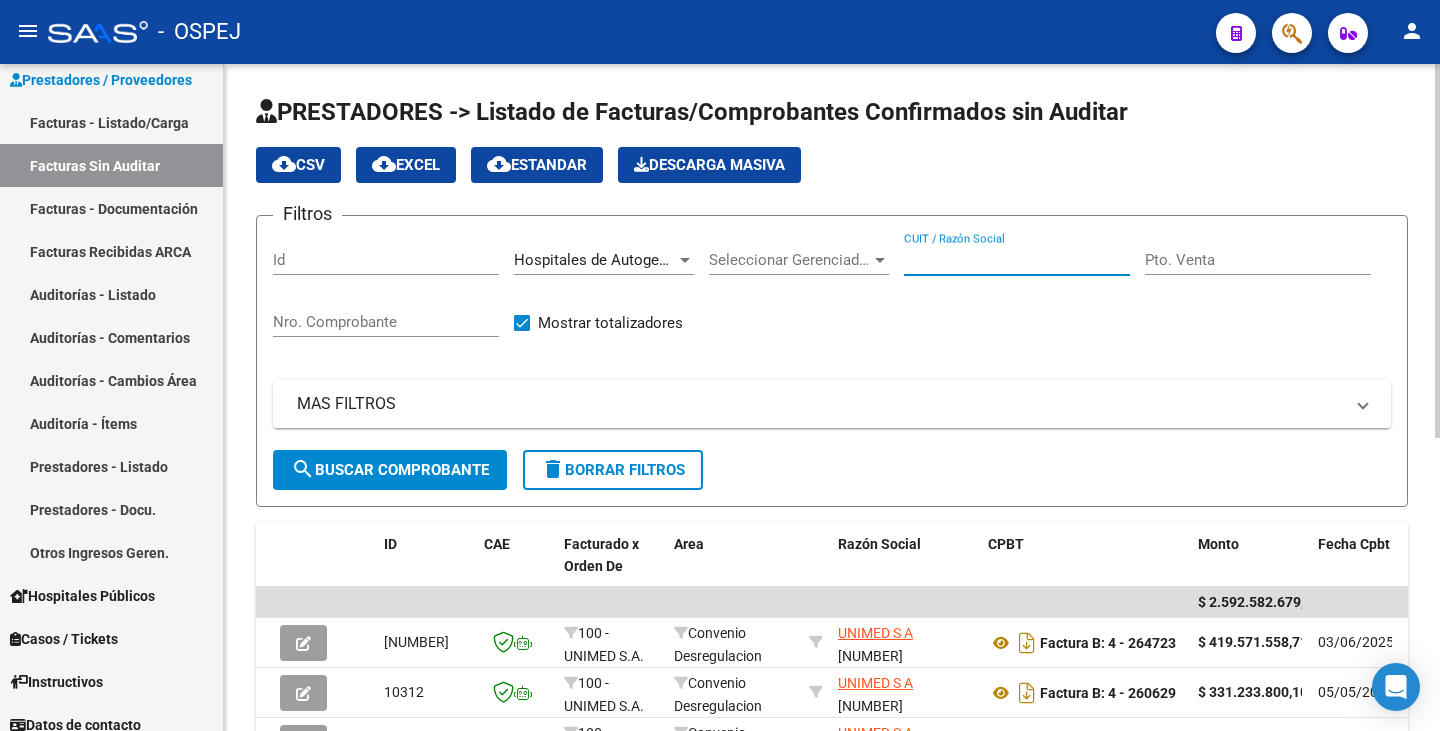 click on "search  Buscar Comprobante" 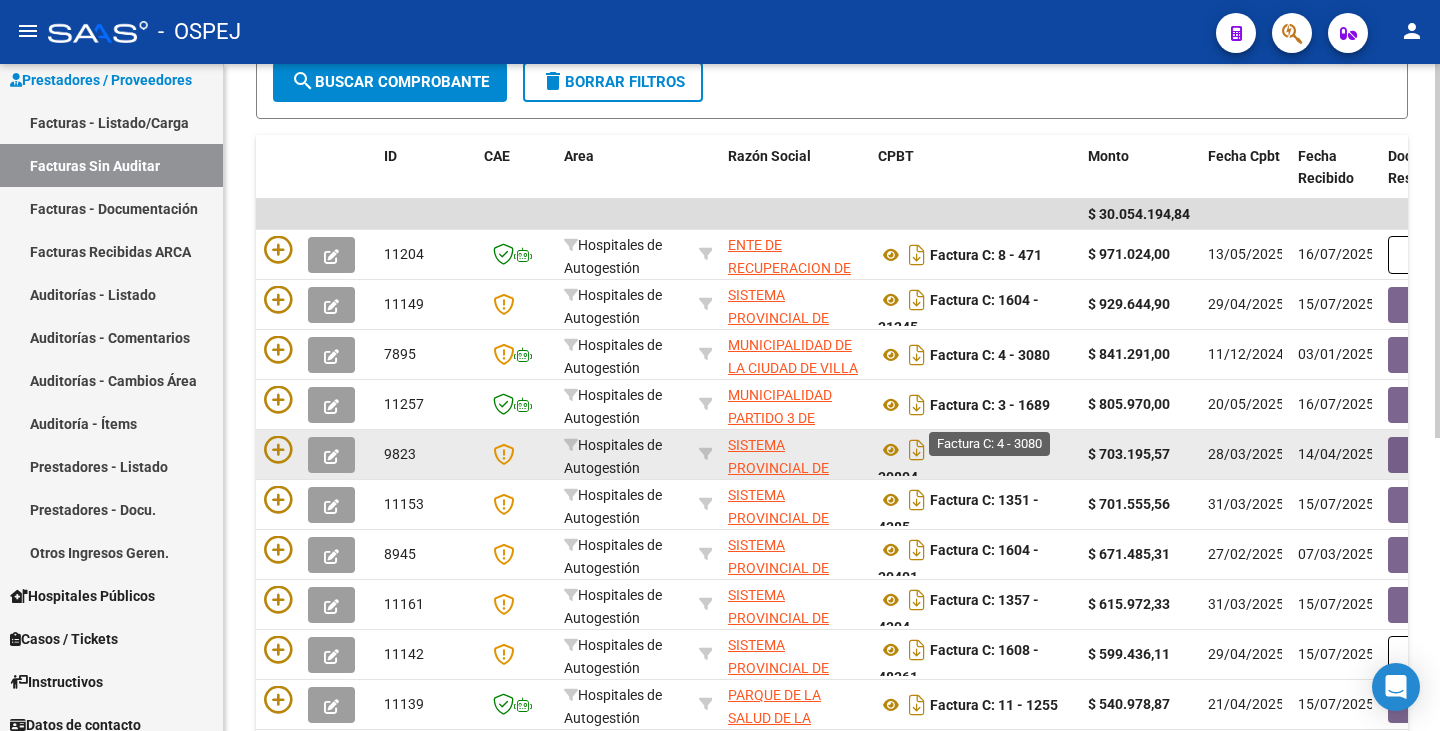 scroll, scrollTop: 400, scrollLeft: 0, axis: vertical 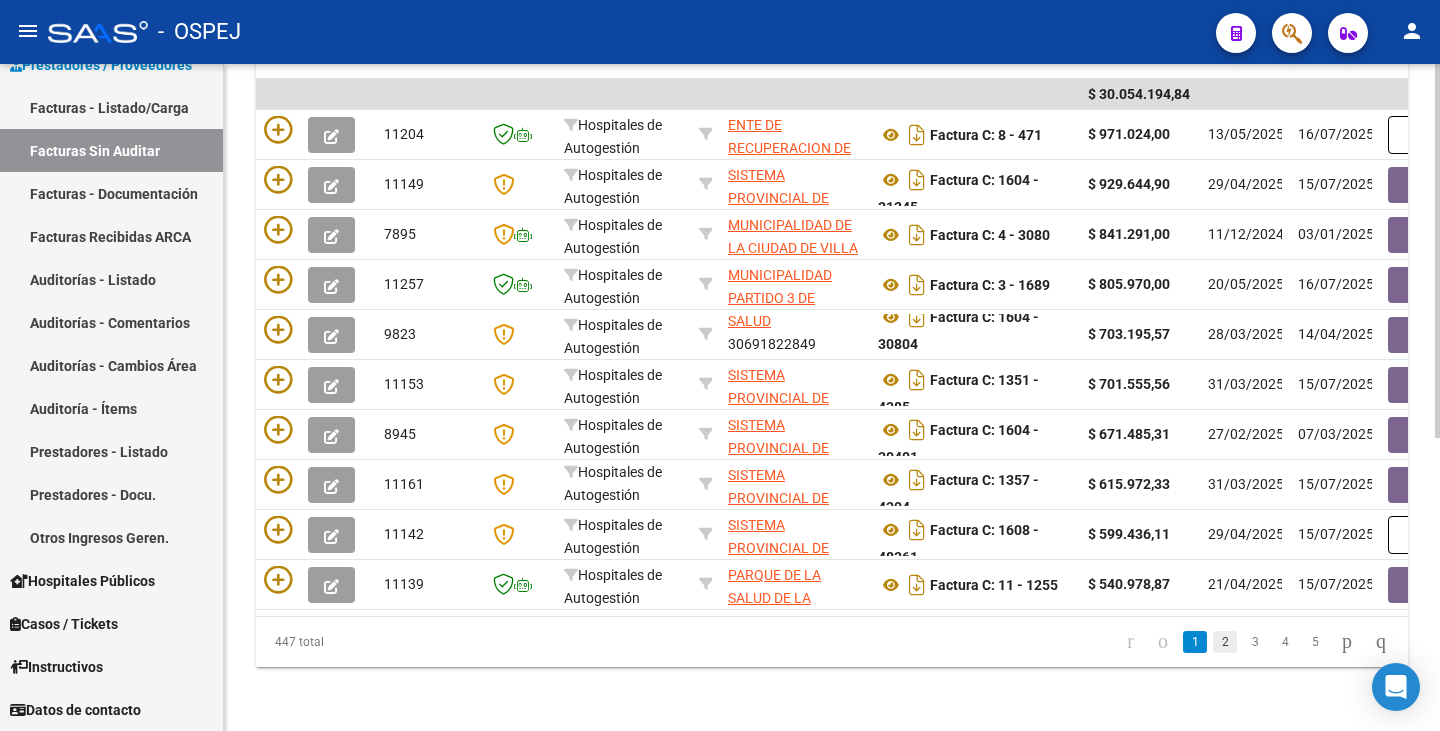 click on "2" 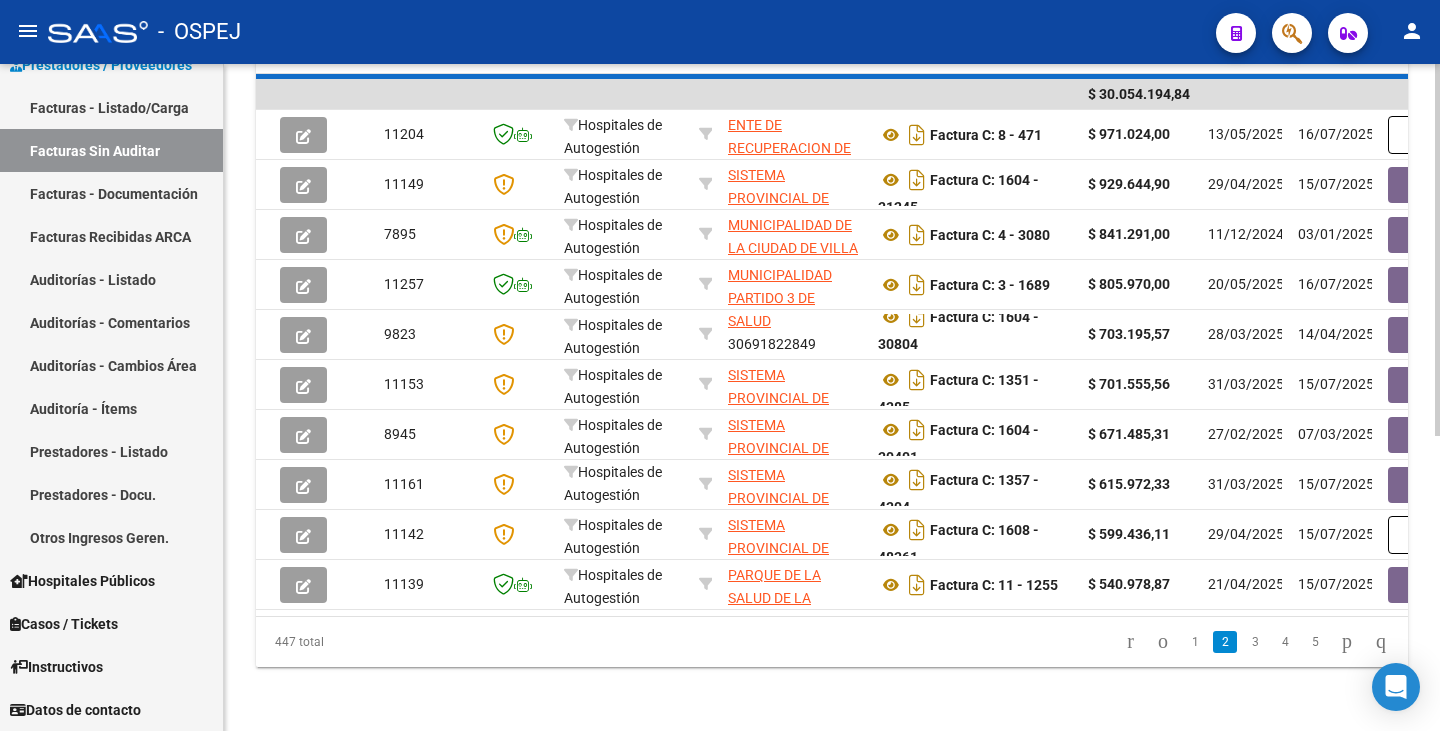 scroll, scrollTop: 528, scrollLeft: 0, axis: vertical 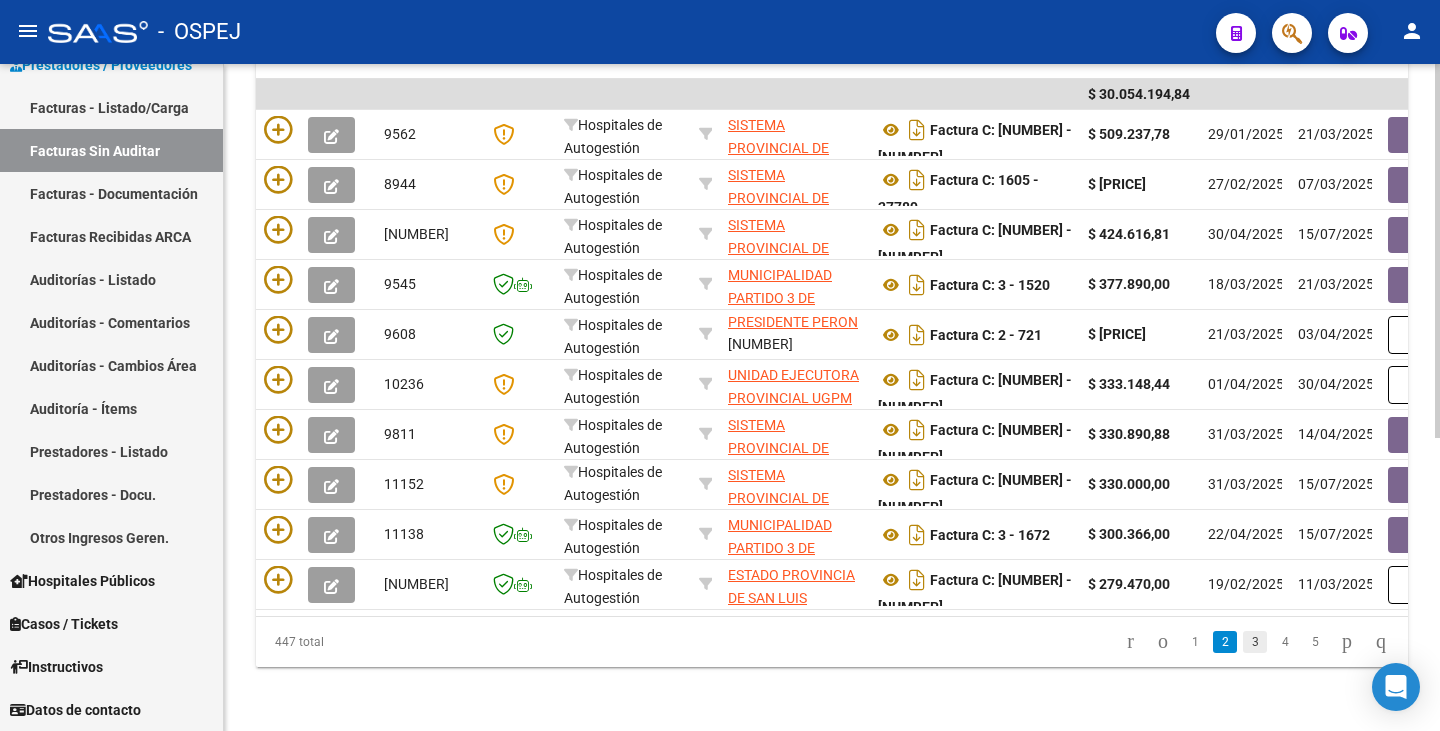 click on "3" 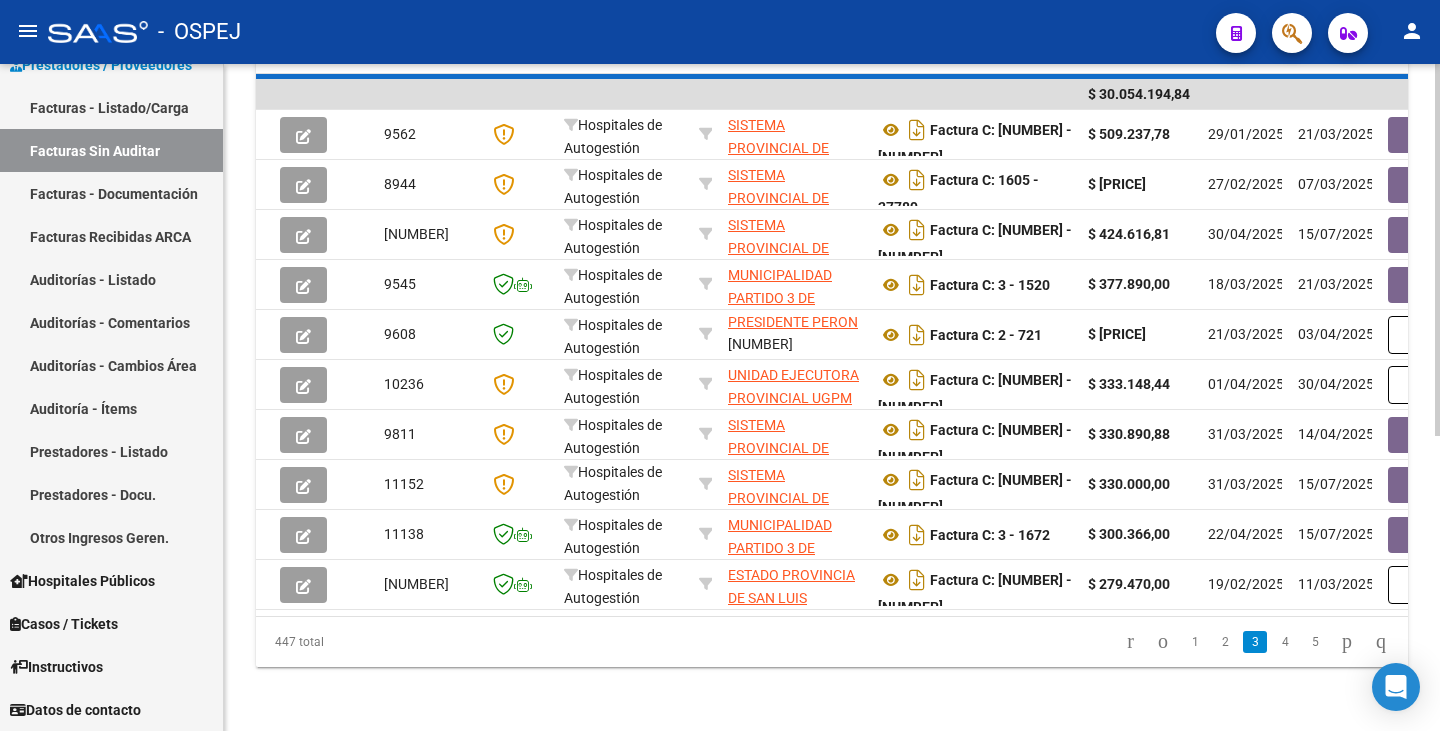 scroll, scrollTop: 523, scrollLeft: 0, axis: vertical 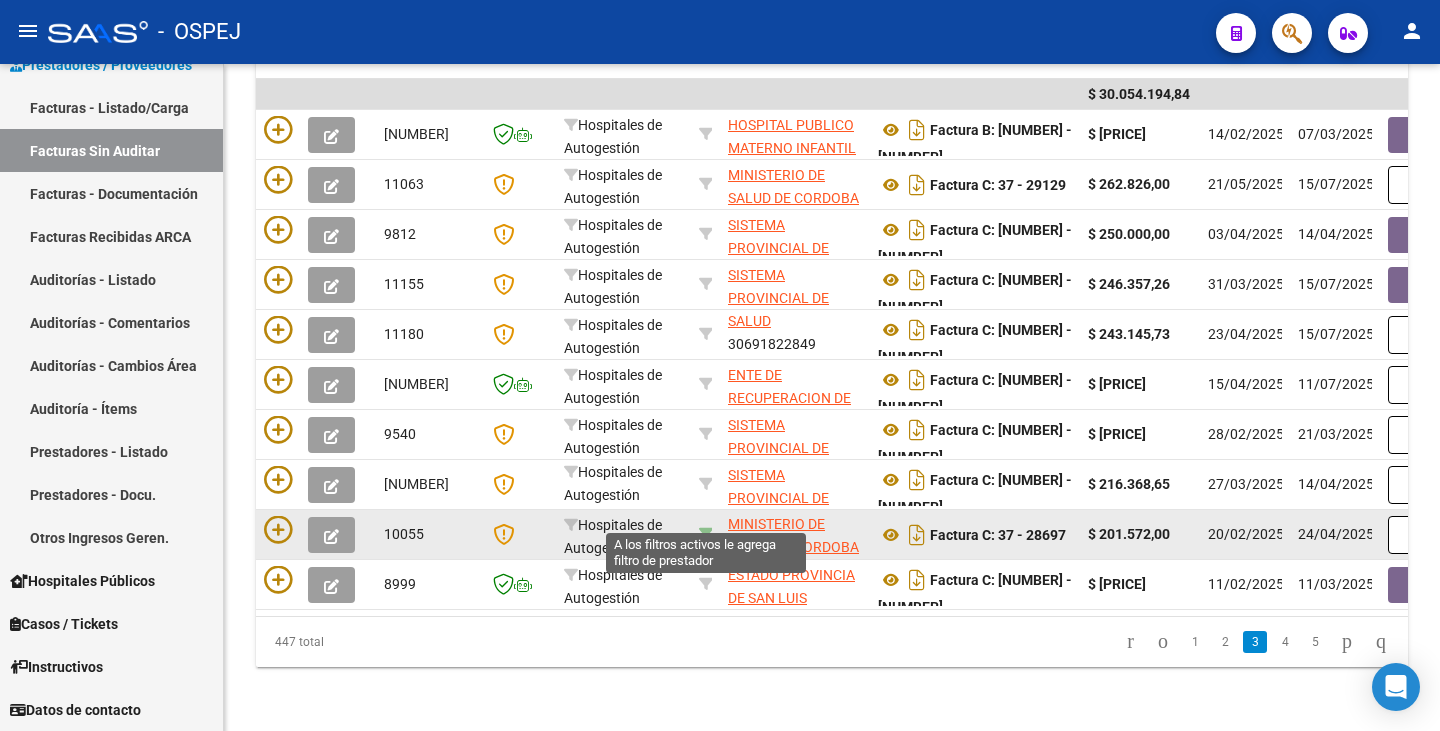 click 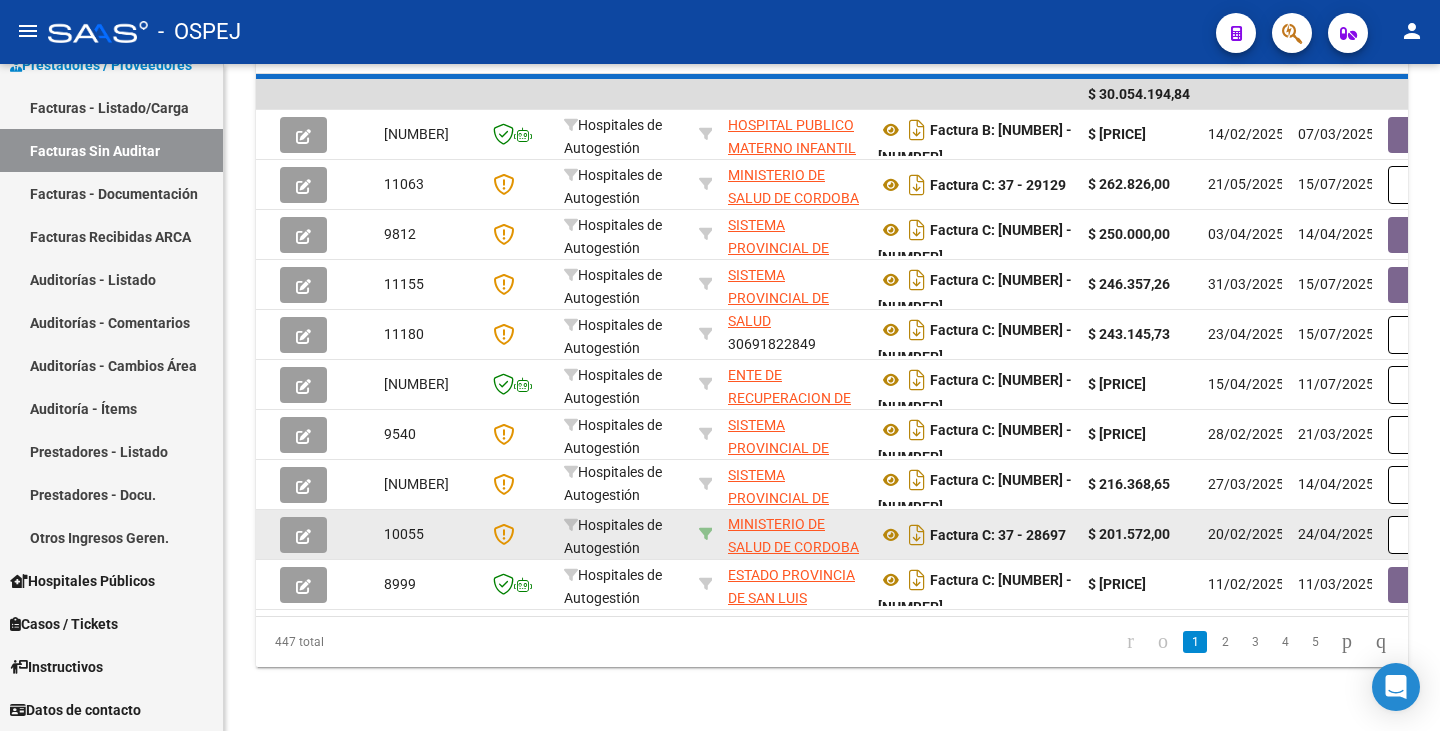 scroll, scrollTop: 528, scrollLeft: 0, axis: vertical 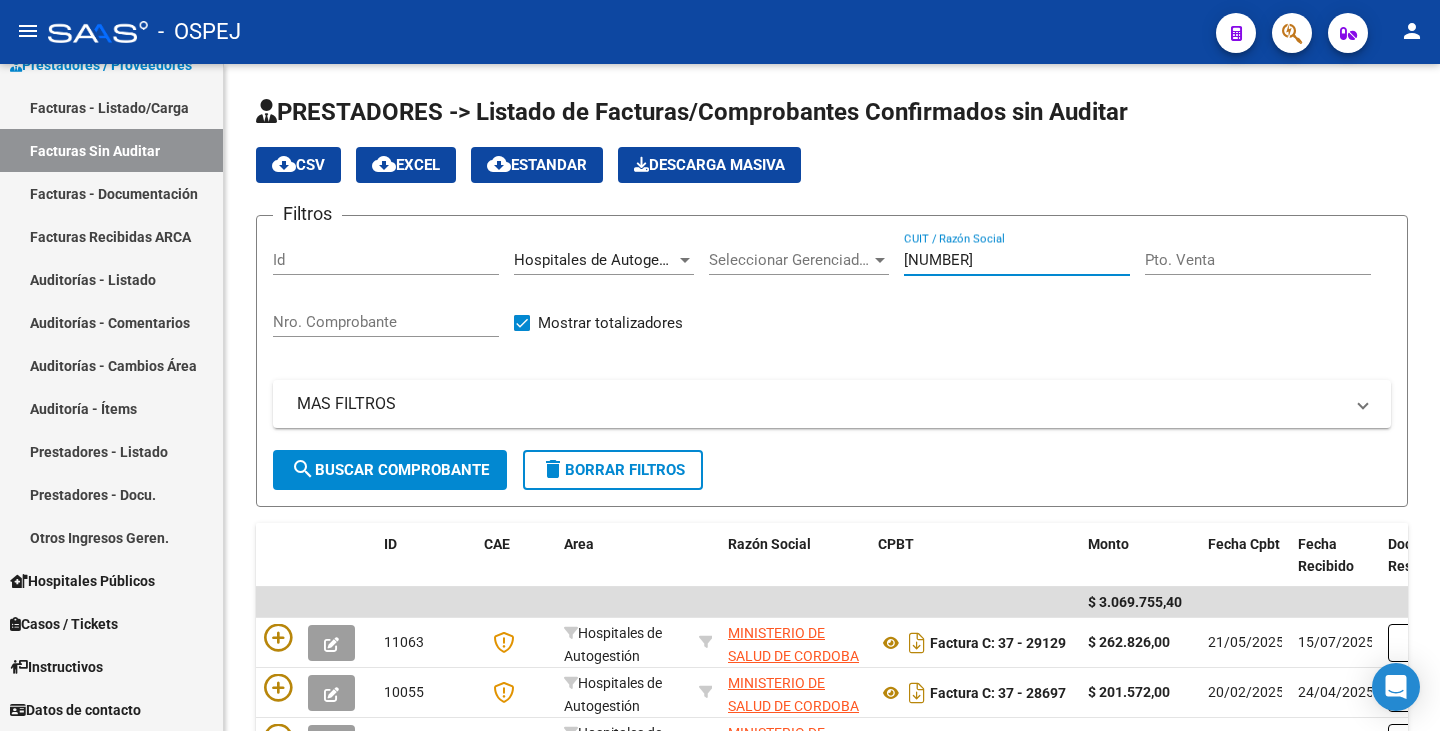 drag, startPoint x: 990, startPoint y: 268, endPoint x: 805, endPoint y: 285, distance: 185.77943 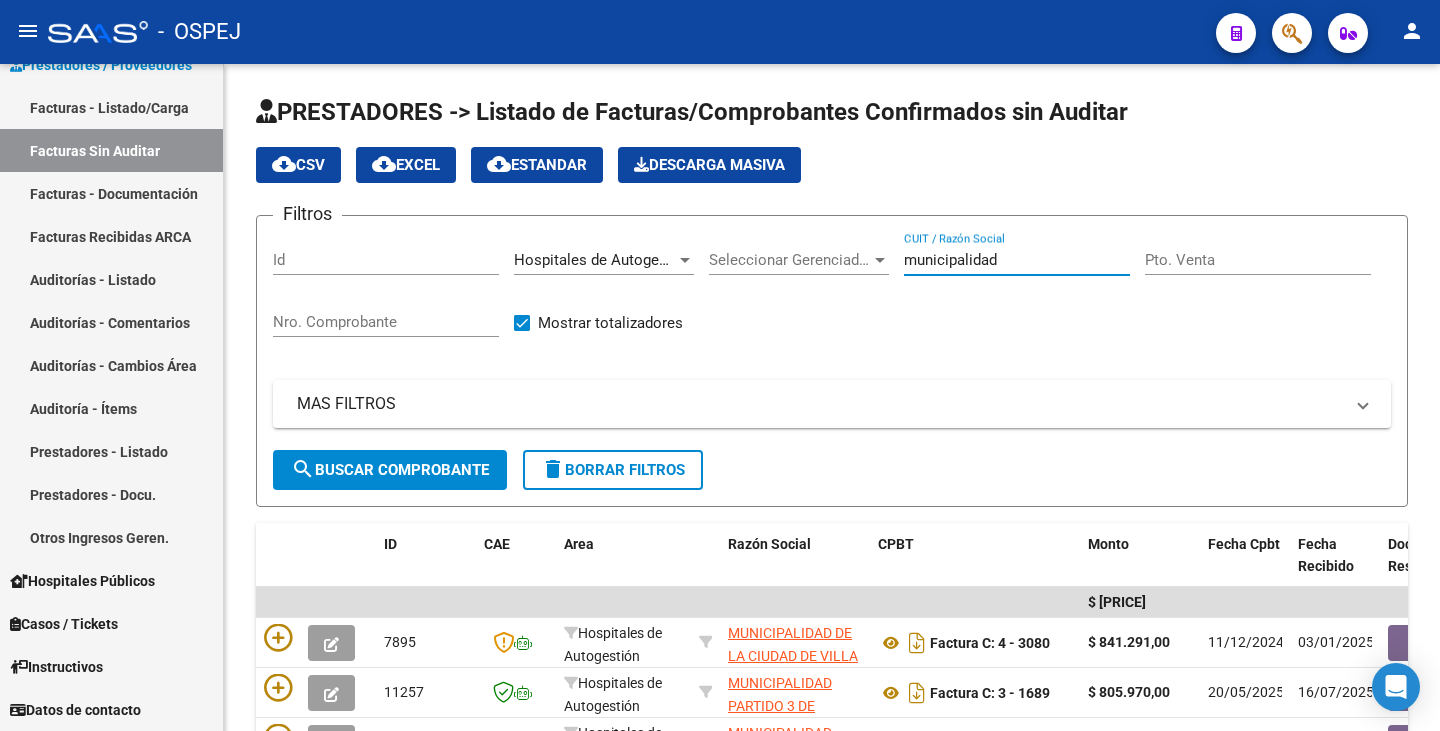 scroll, scrollTop: 49, scrollLeft: 0, axis: vertical 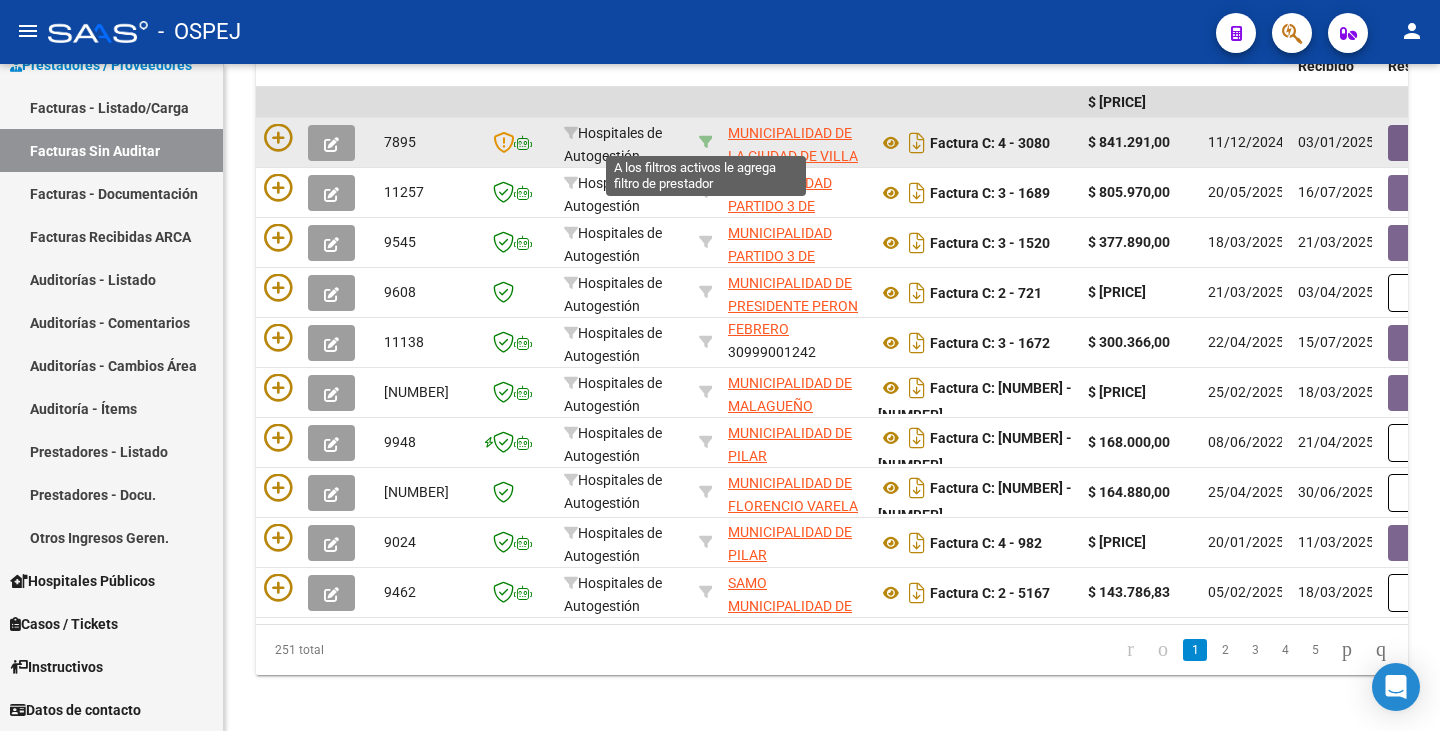 click 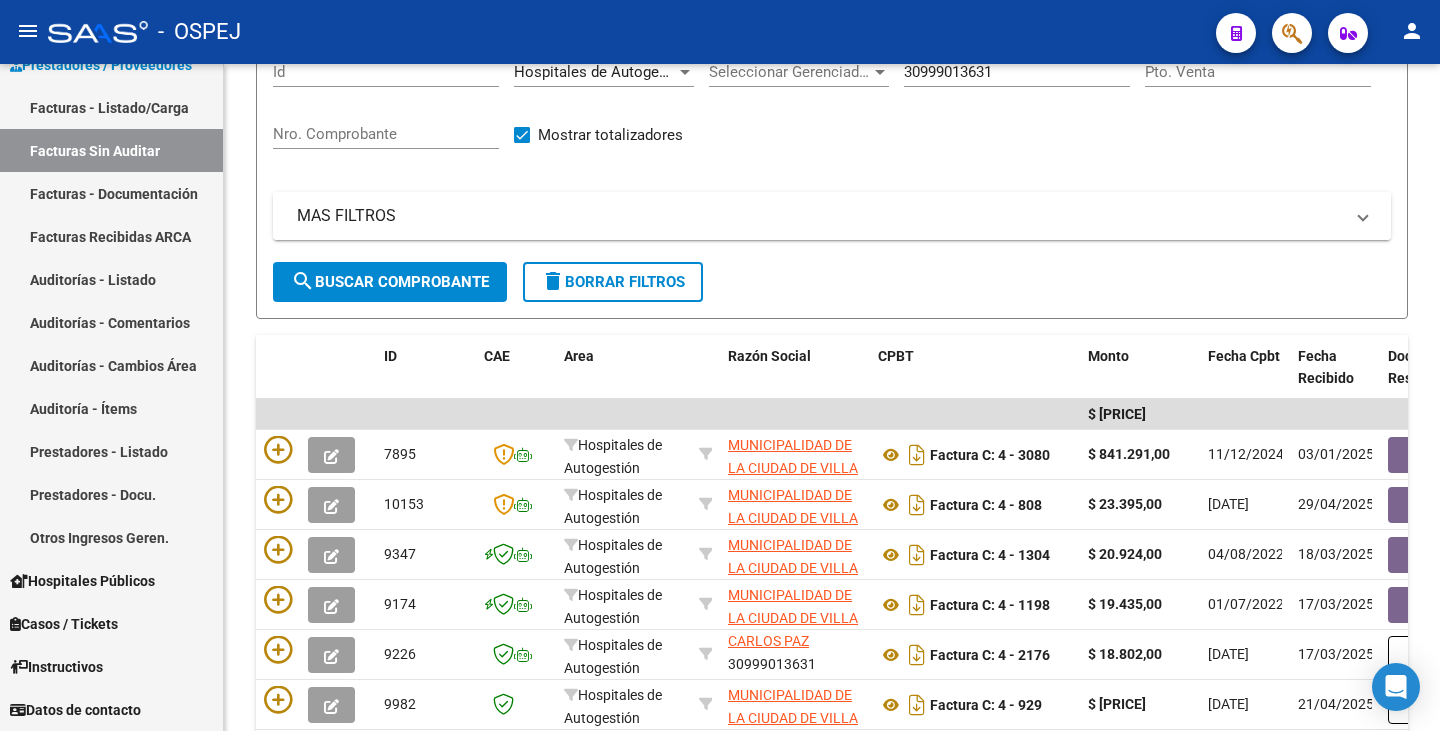 scroll, scrollTop: 0, scrollLeft: 0, axis: both 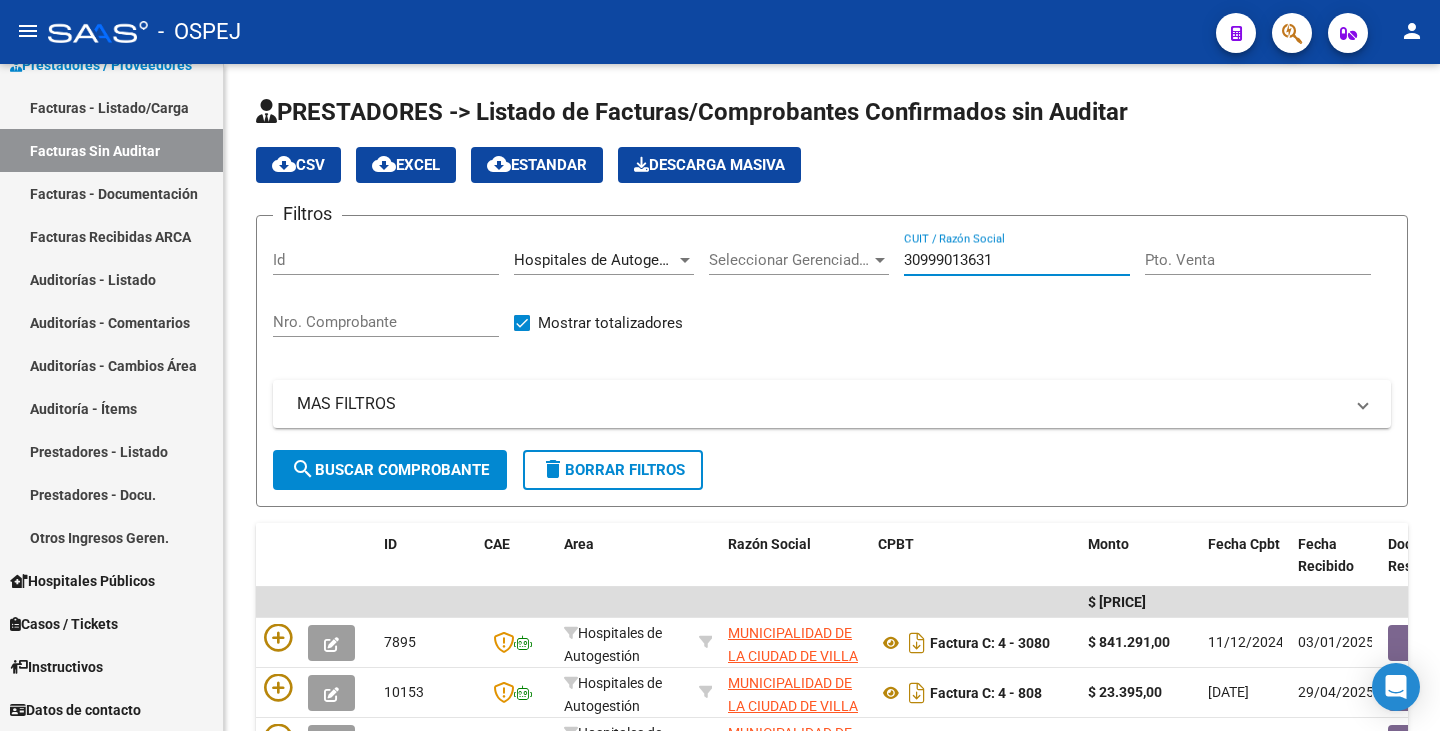 drag, startPoint x: 998, startPoint y: 260, endPoint x: 718, endPoint y: 253, distance: 280.0875 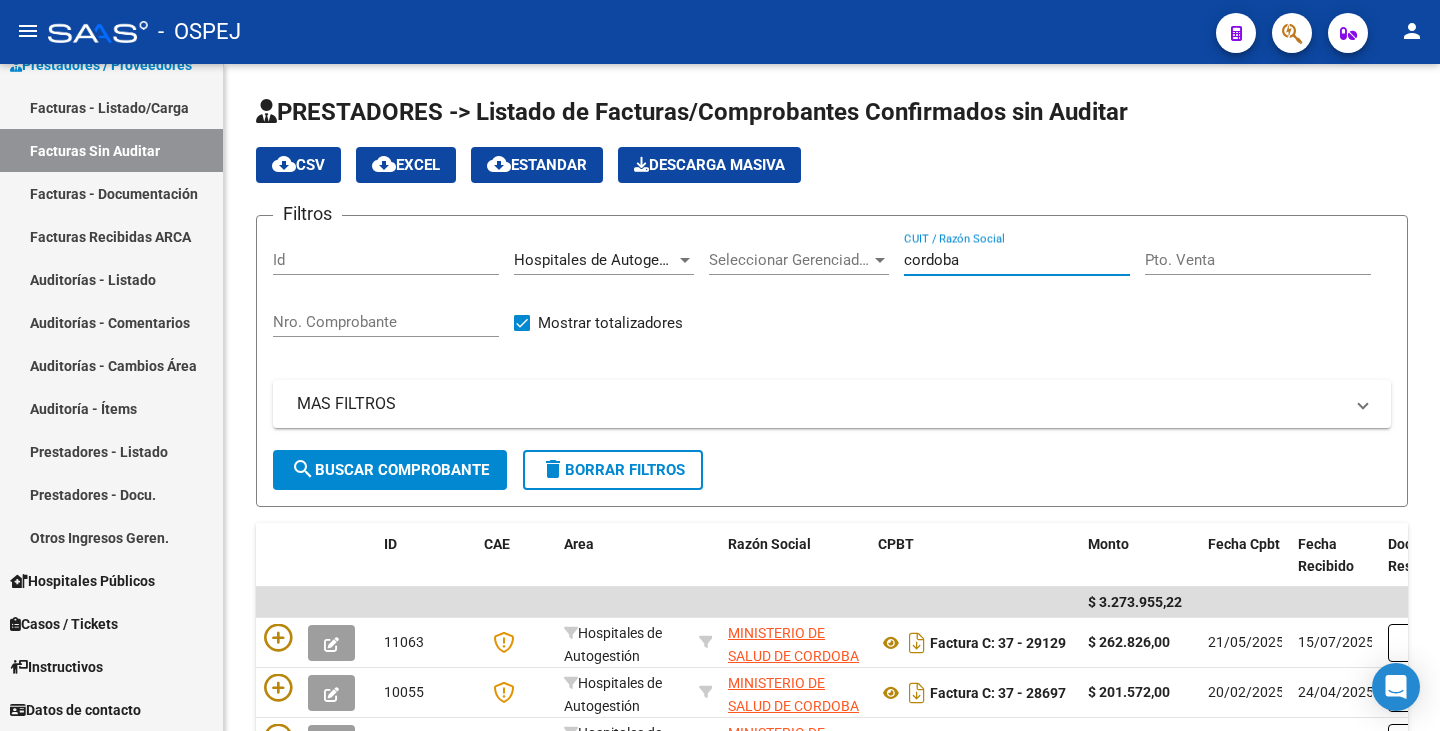 scroll, scrollTop: 26, scrollLeft: 0, axis: vertical 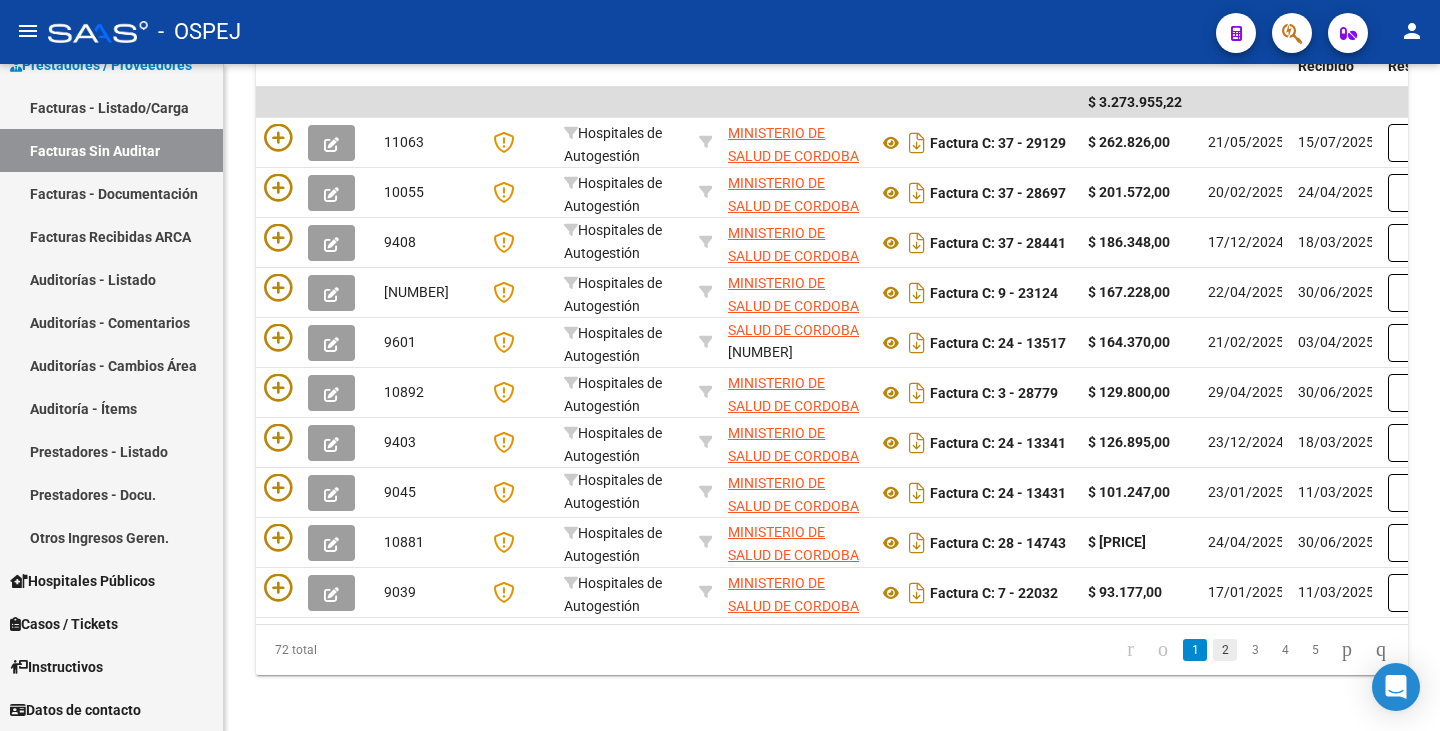 click on "2" 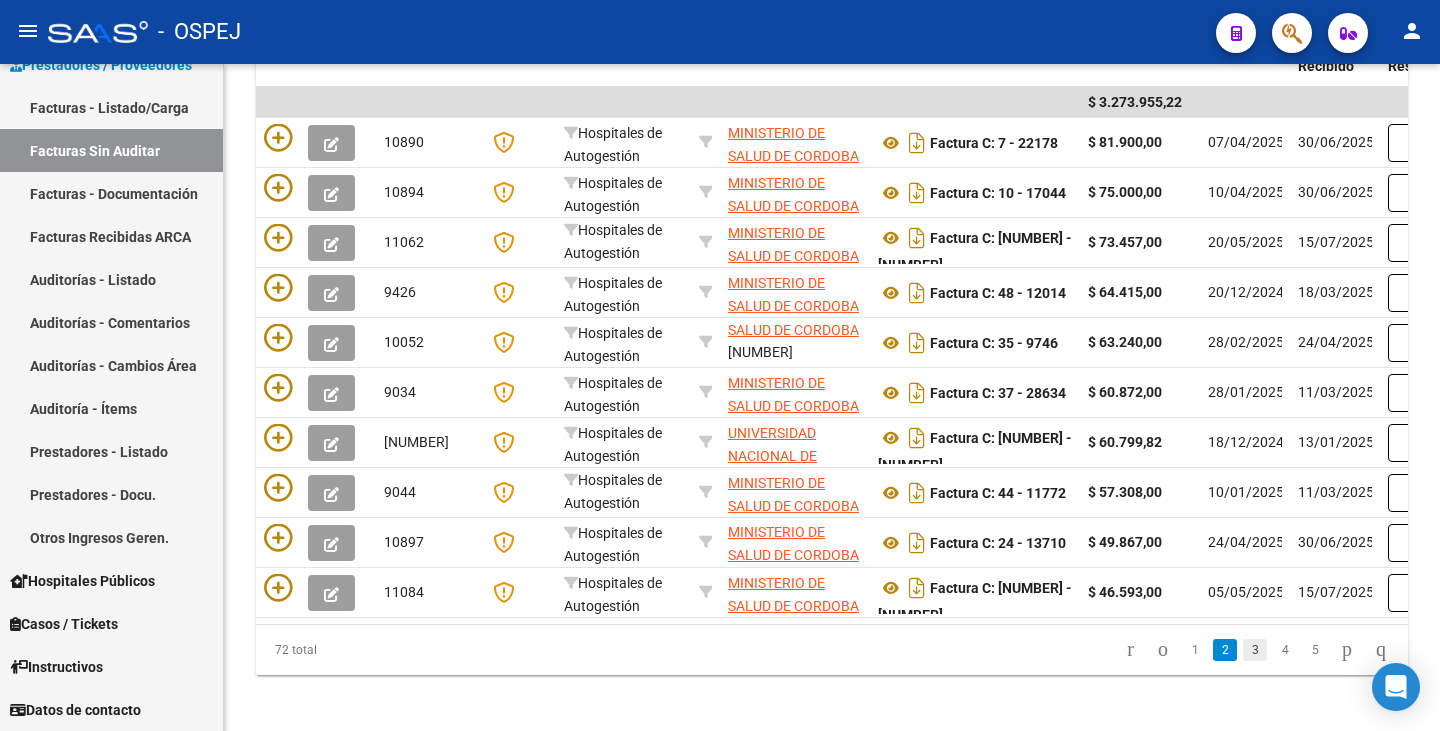 click on "3" 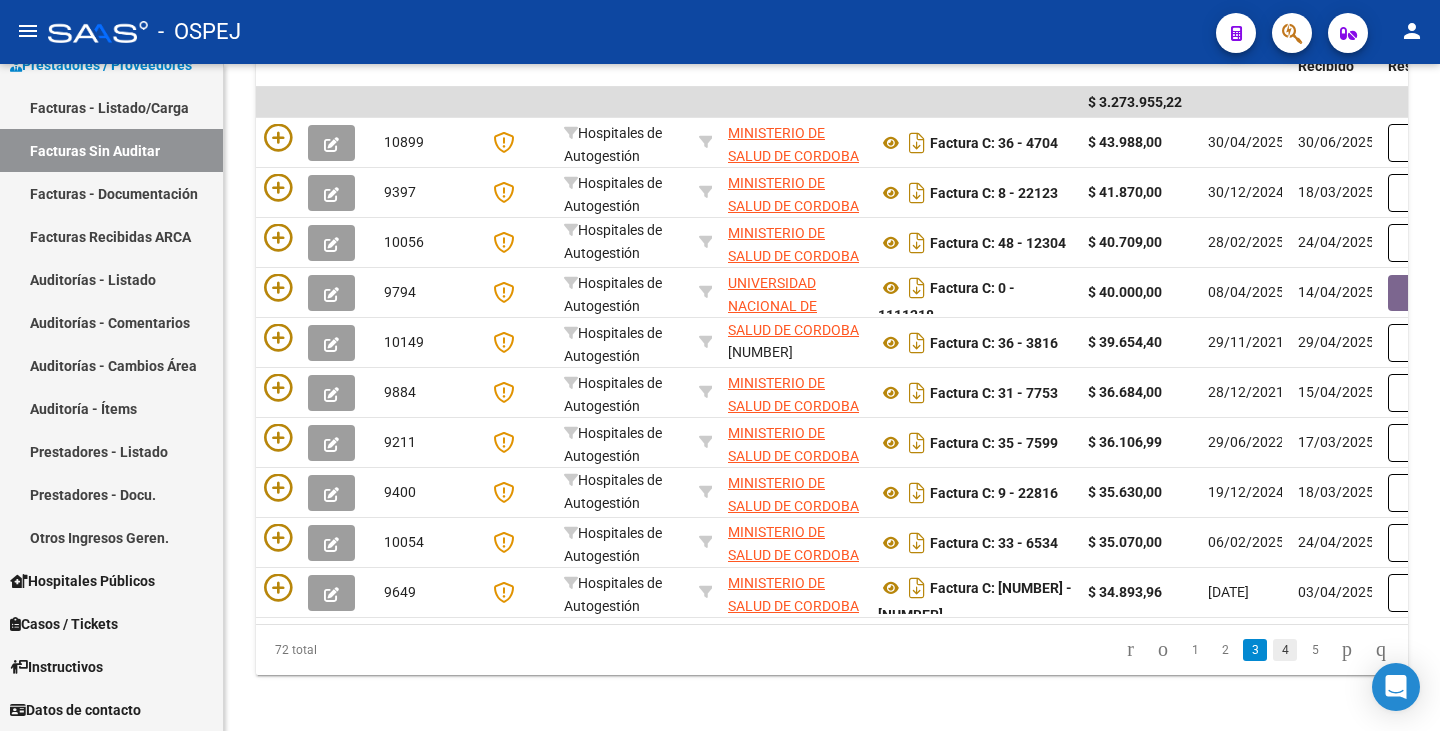 click on "4" 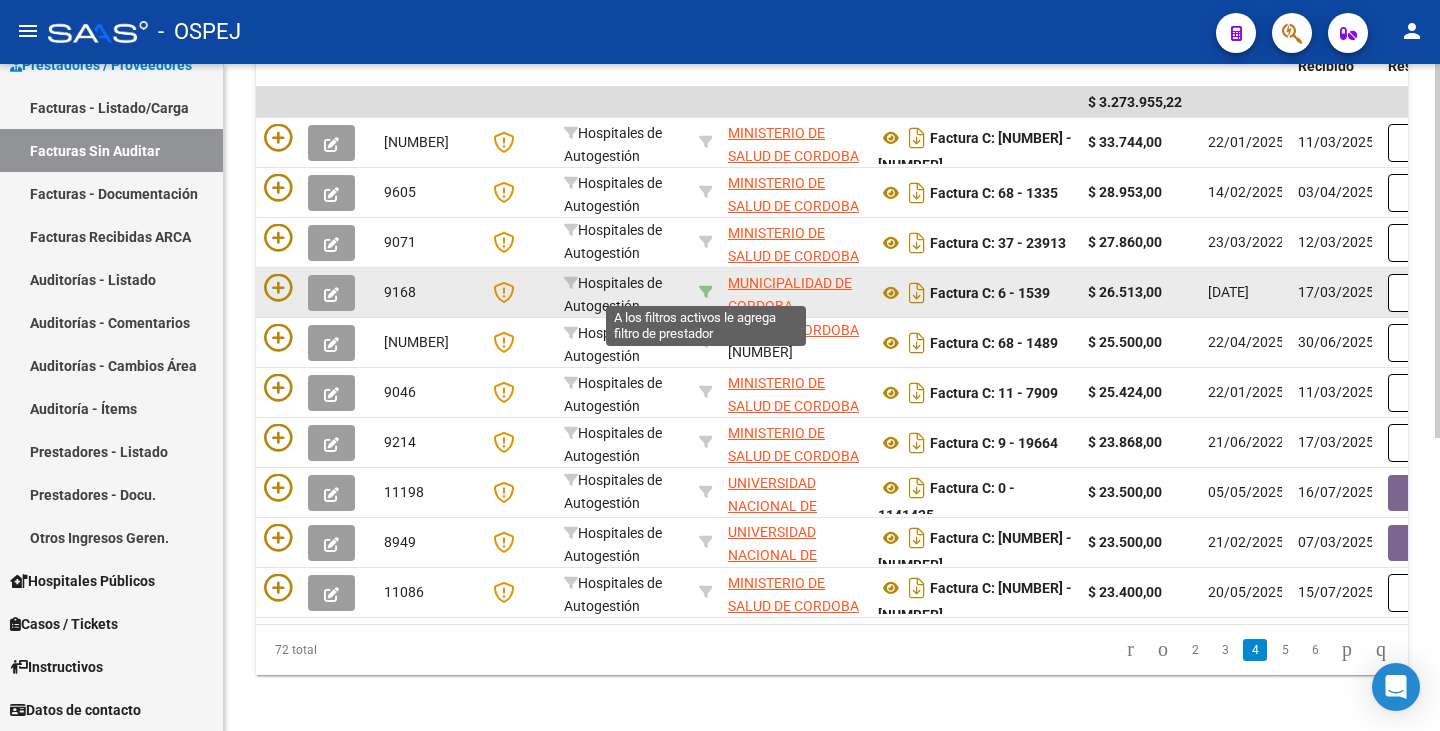 click 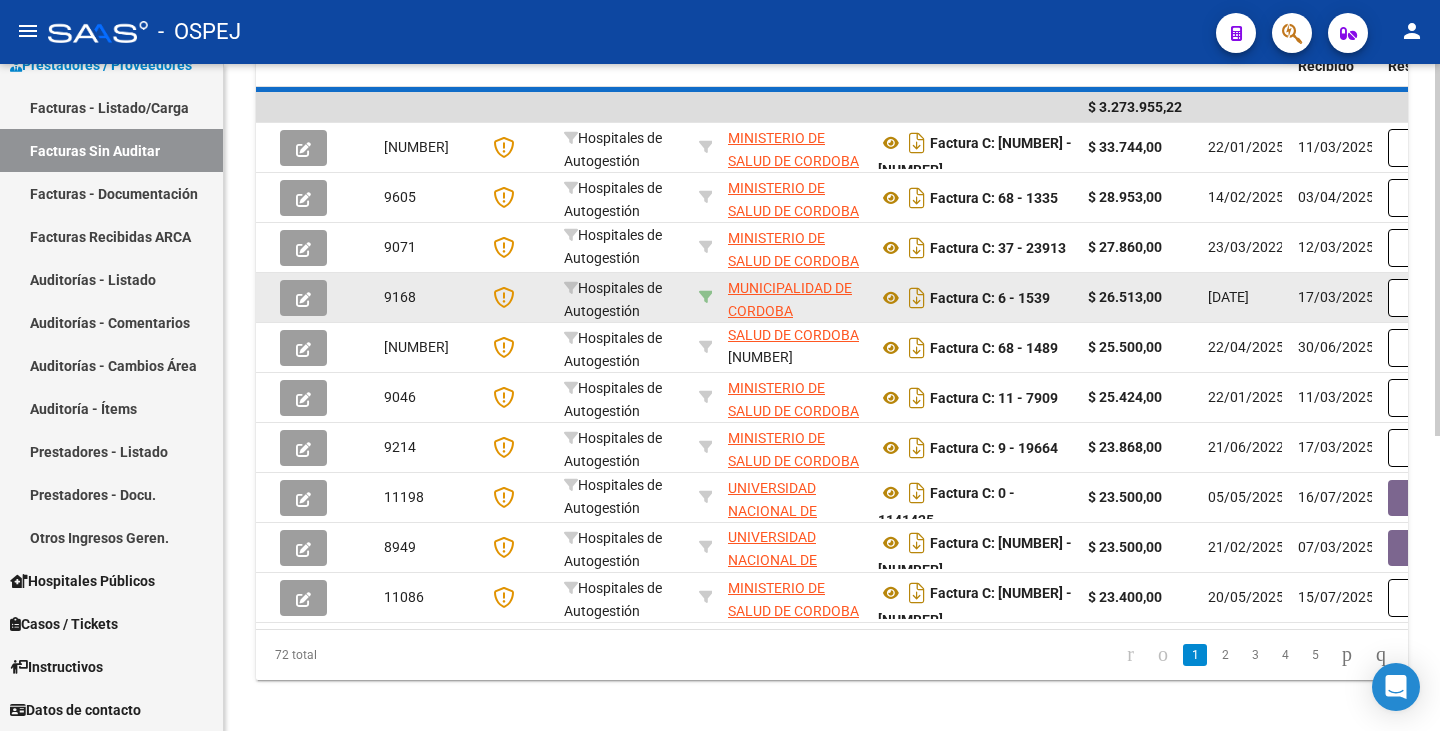 scroll, scrollTop: 173, scrollLeft: 0, axis: vertical 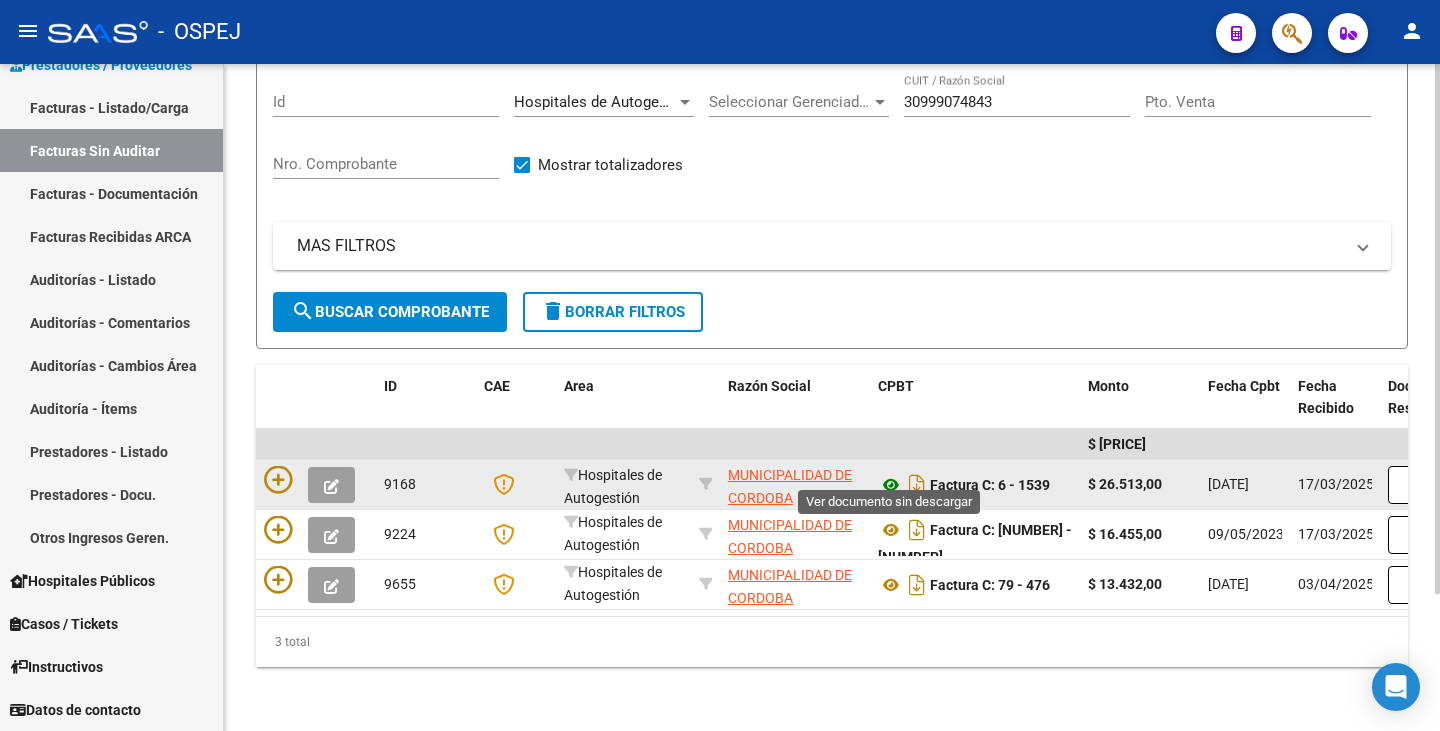 click 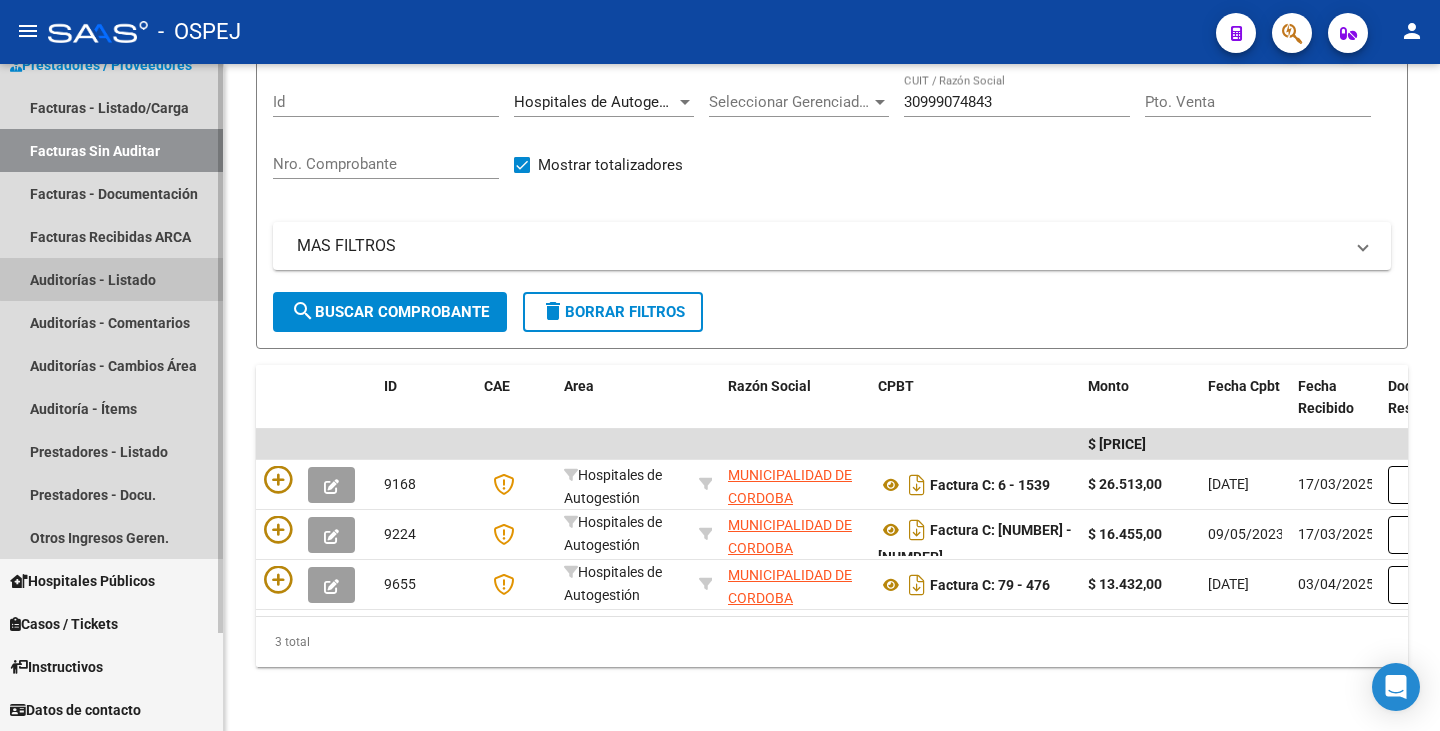 click on "Auditorías - Listado" at bounding box center [111, 279] 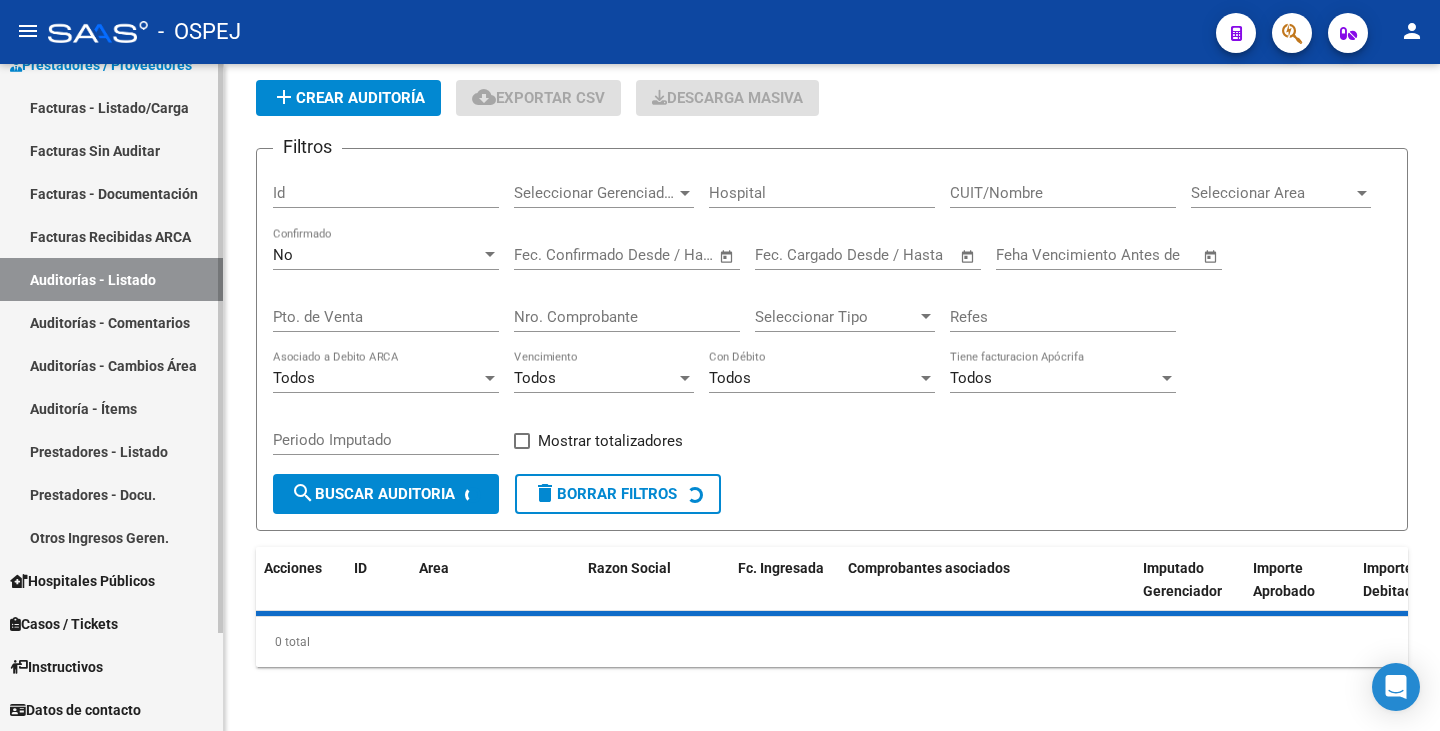 scroll, scrollTop: 0, scrollLeft: 0, axis: both 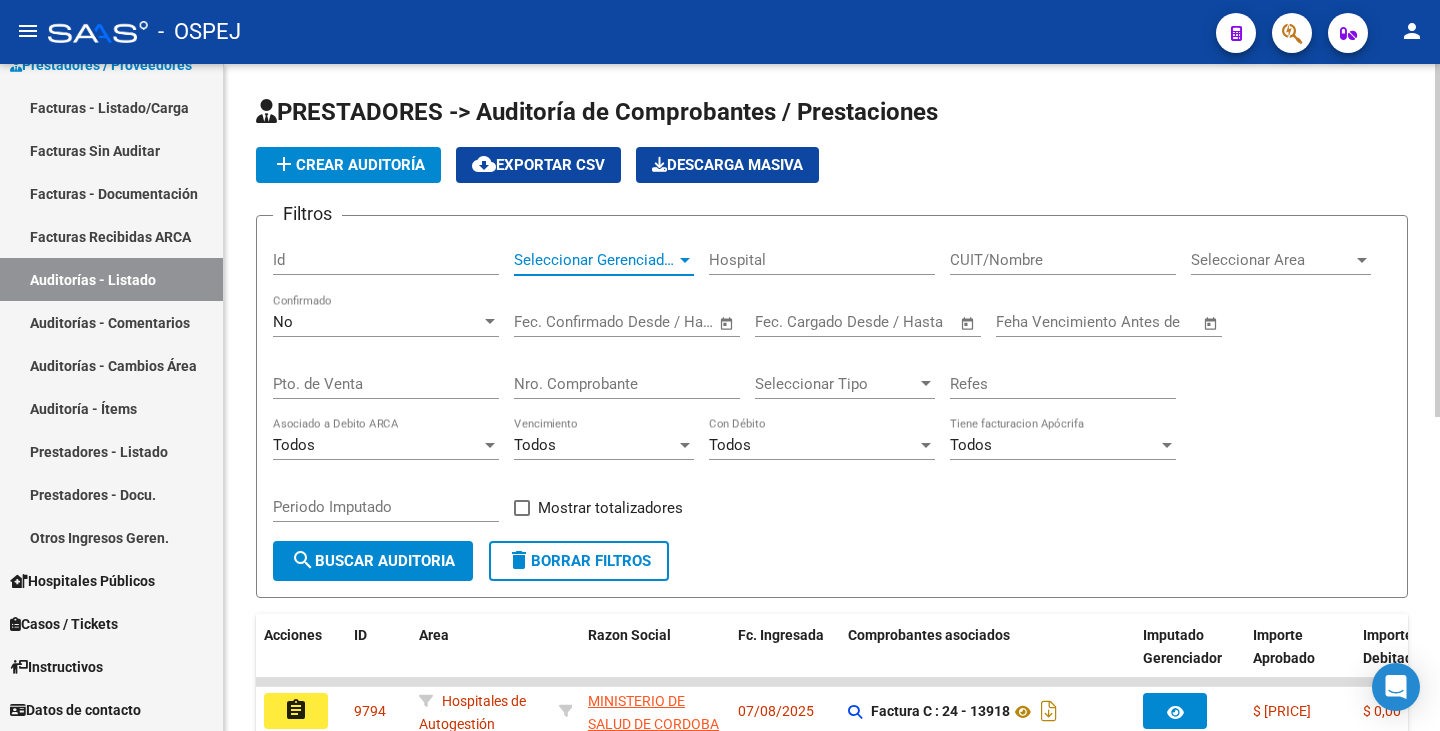 click on "Seleccionar Gerenciador" at bounding box center [595, 260] 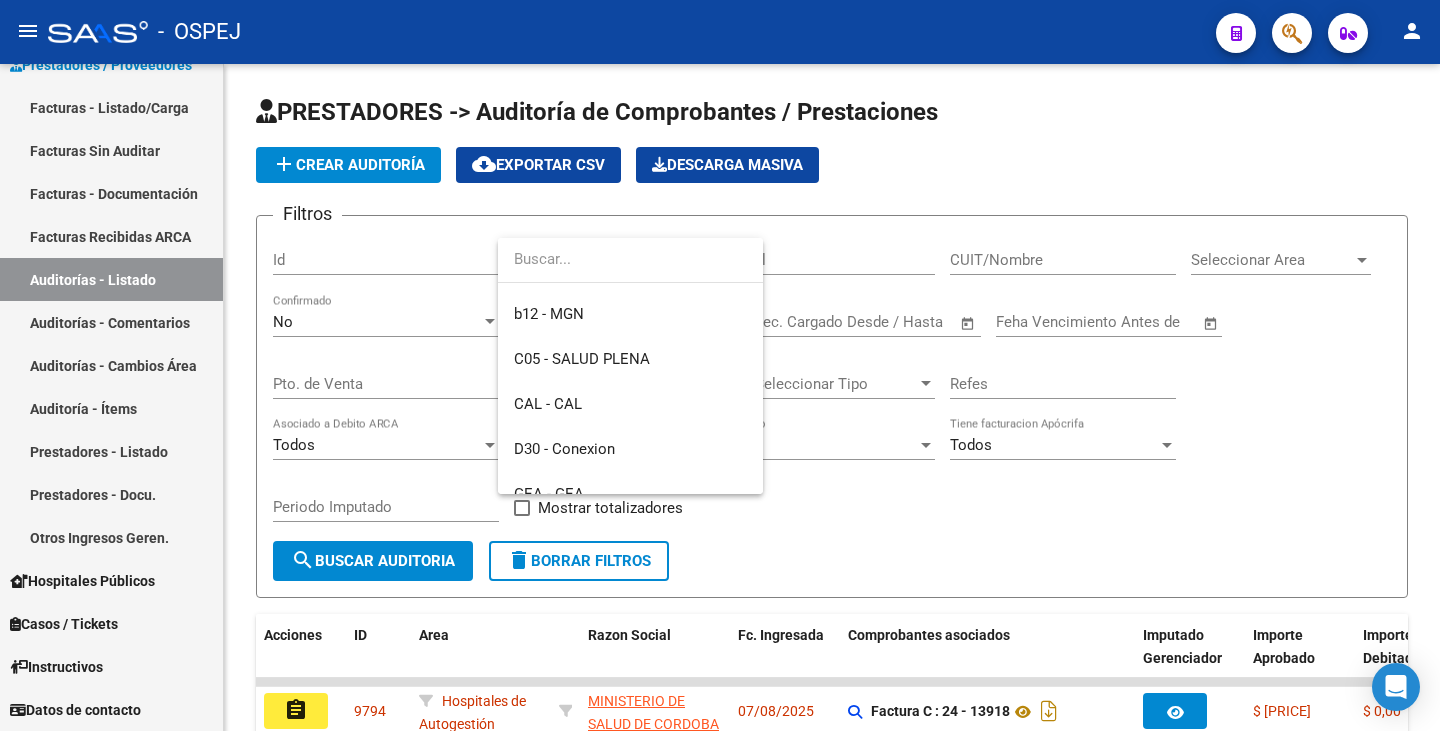 scroll, scrollTop: 419, scrollLeft: 0, axis: vertical 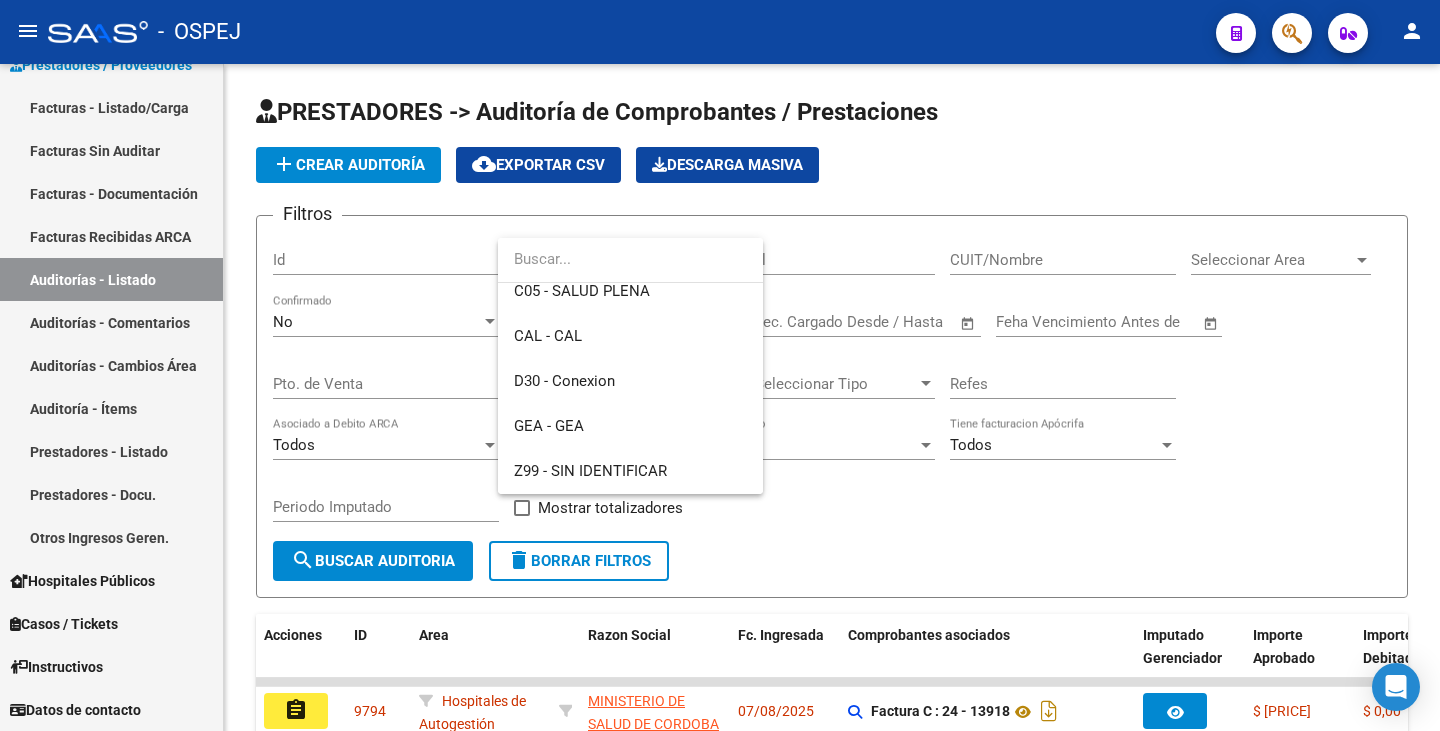 click at bounding box center [720, 365] 